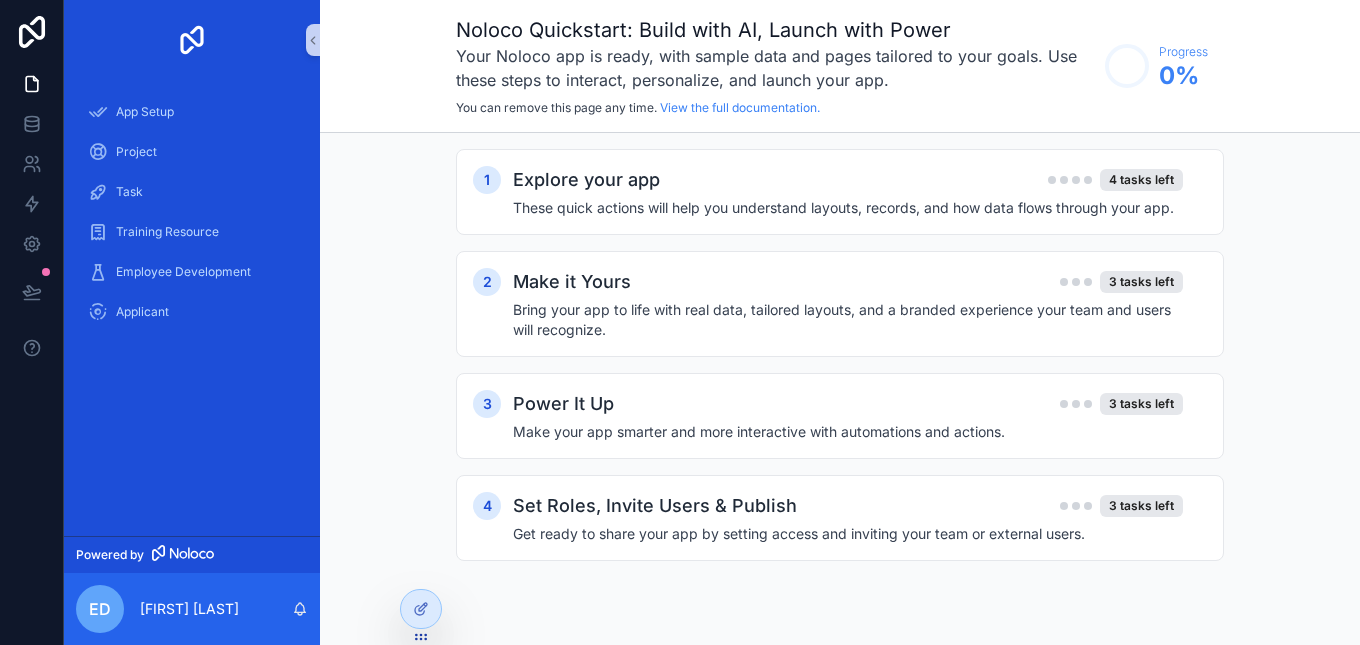 scroll, scrollTop: 0, scrollLeft: 0, axis: both 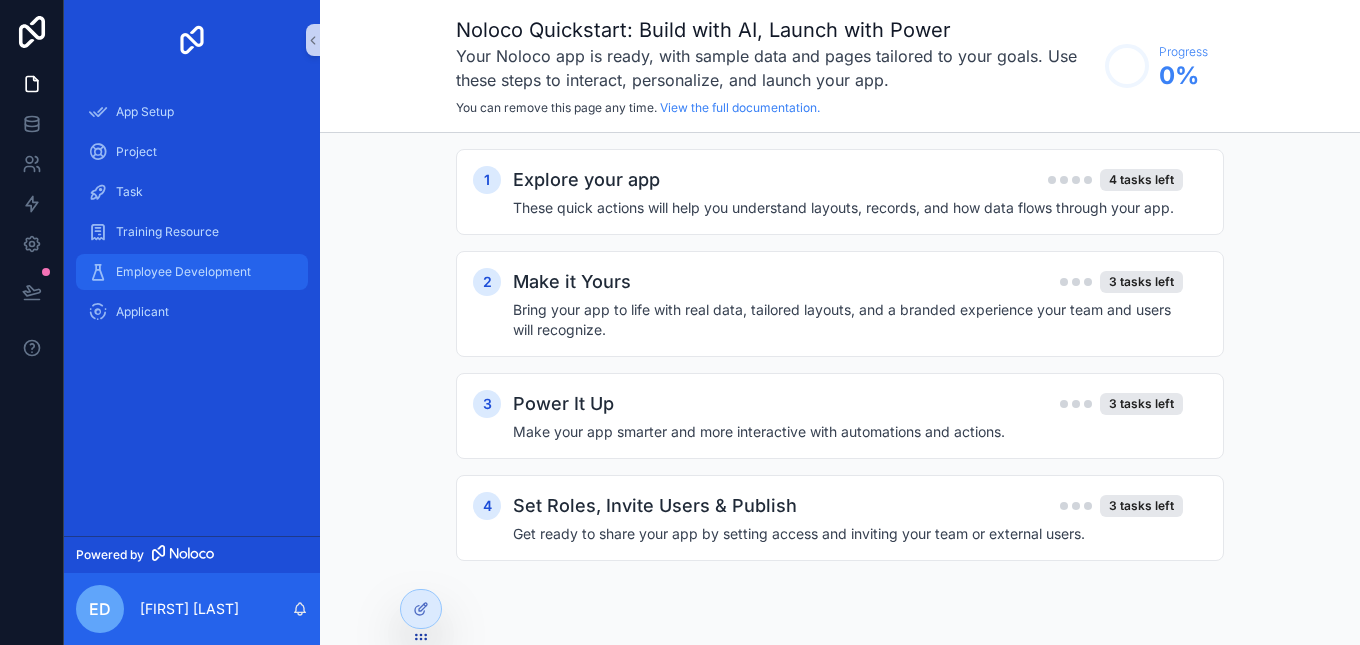click on "Employee Development" at bounding box center [192, 272] 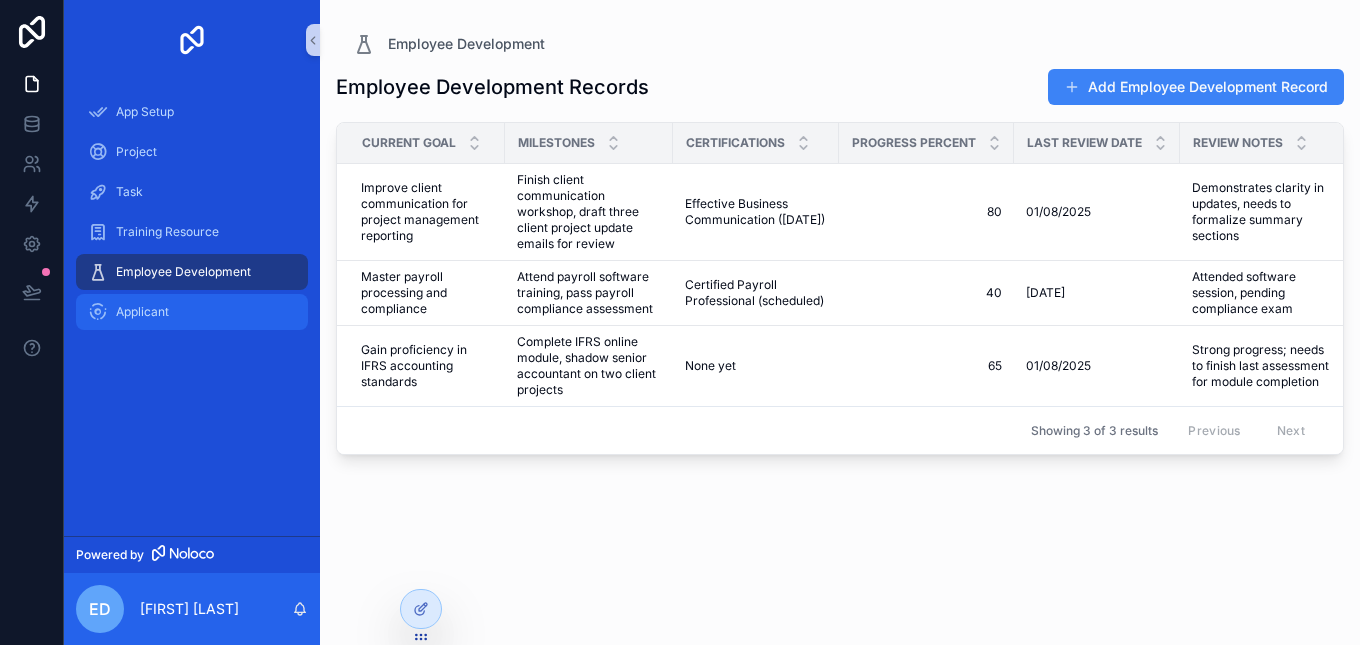 click on "Applicant" at bounding box center (142, 312) 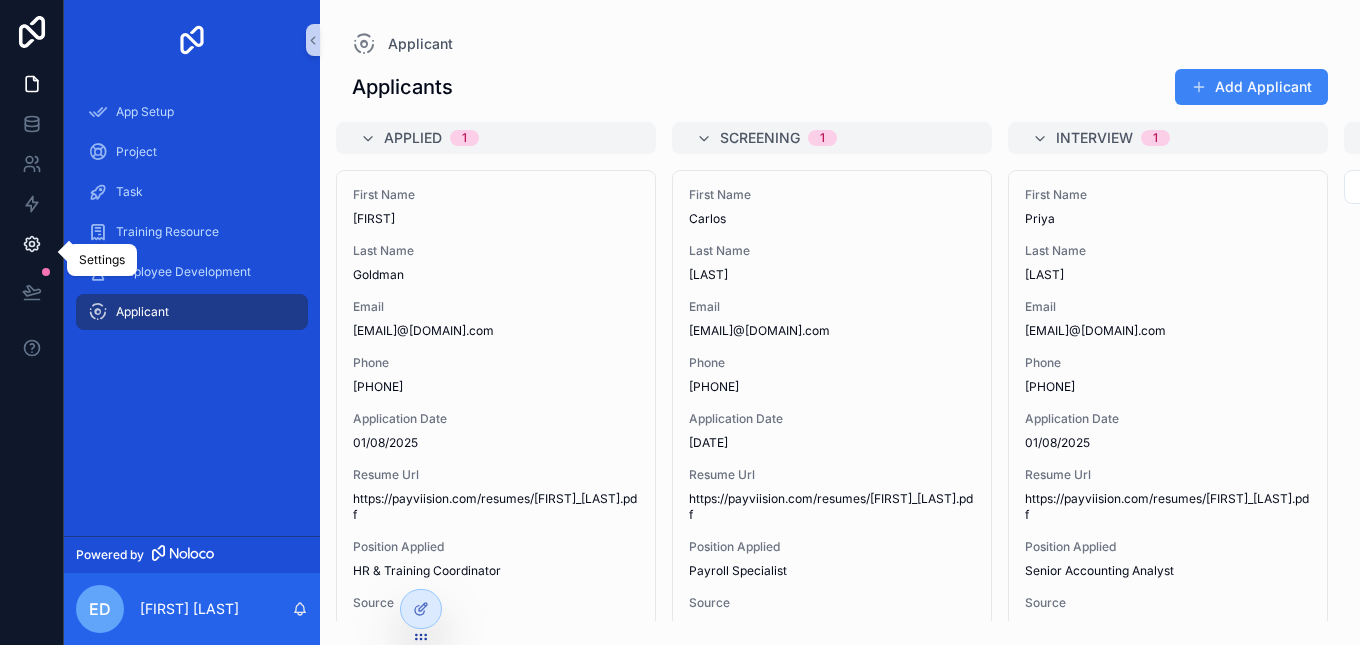click 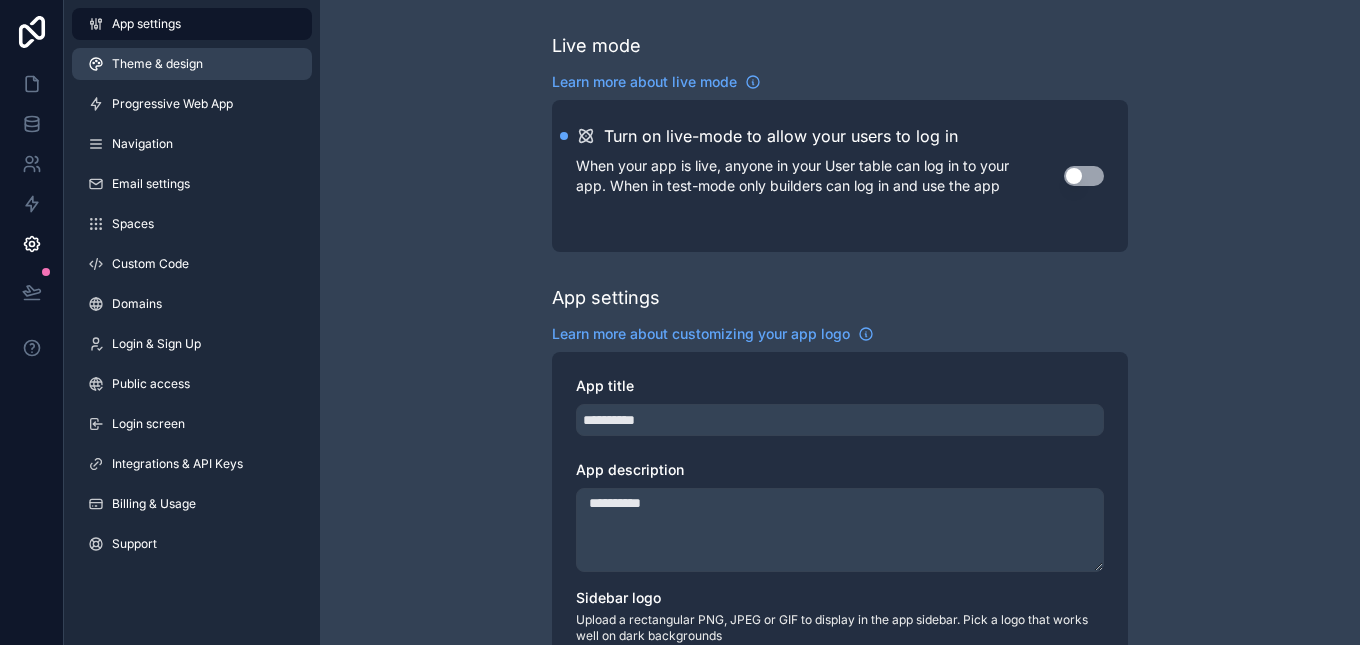 click on "Theme & design" at bounding box center [157, 64] 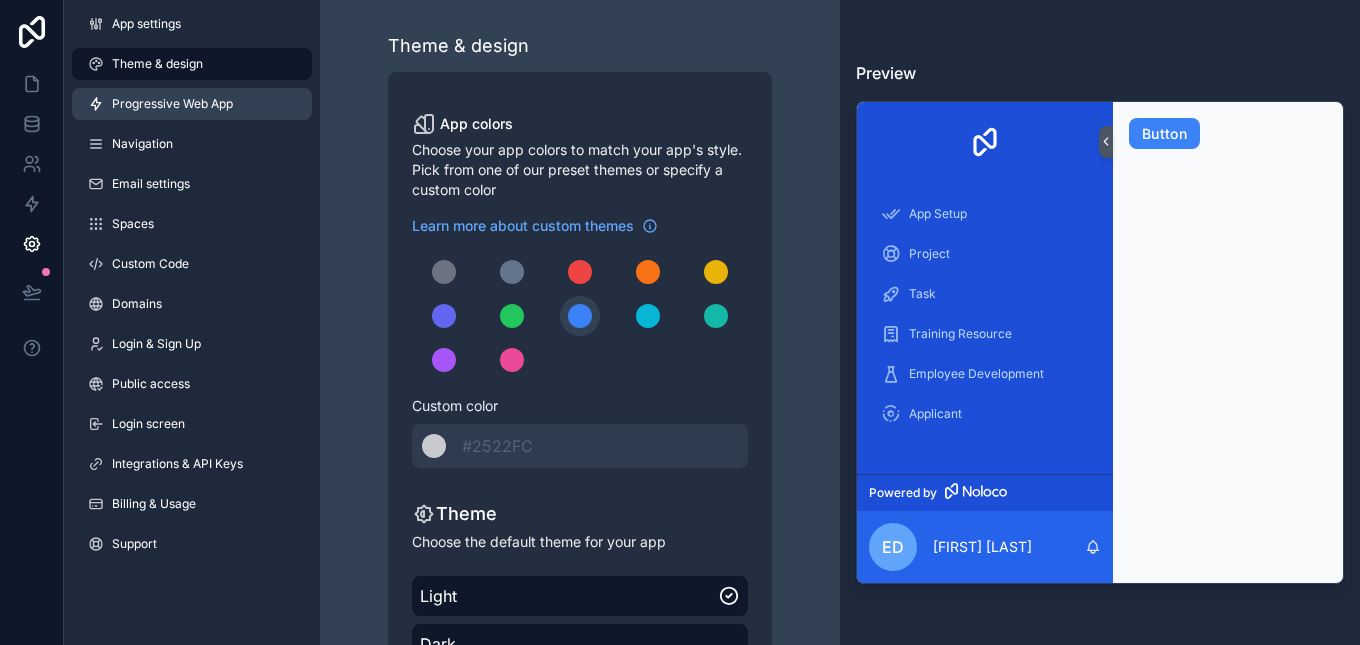 click on "Progressive Web App" at bounding box center [172, 104] 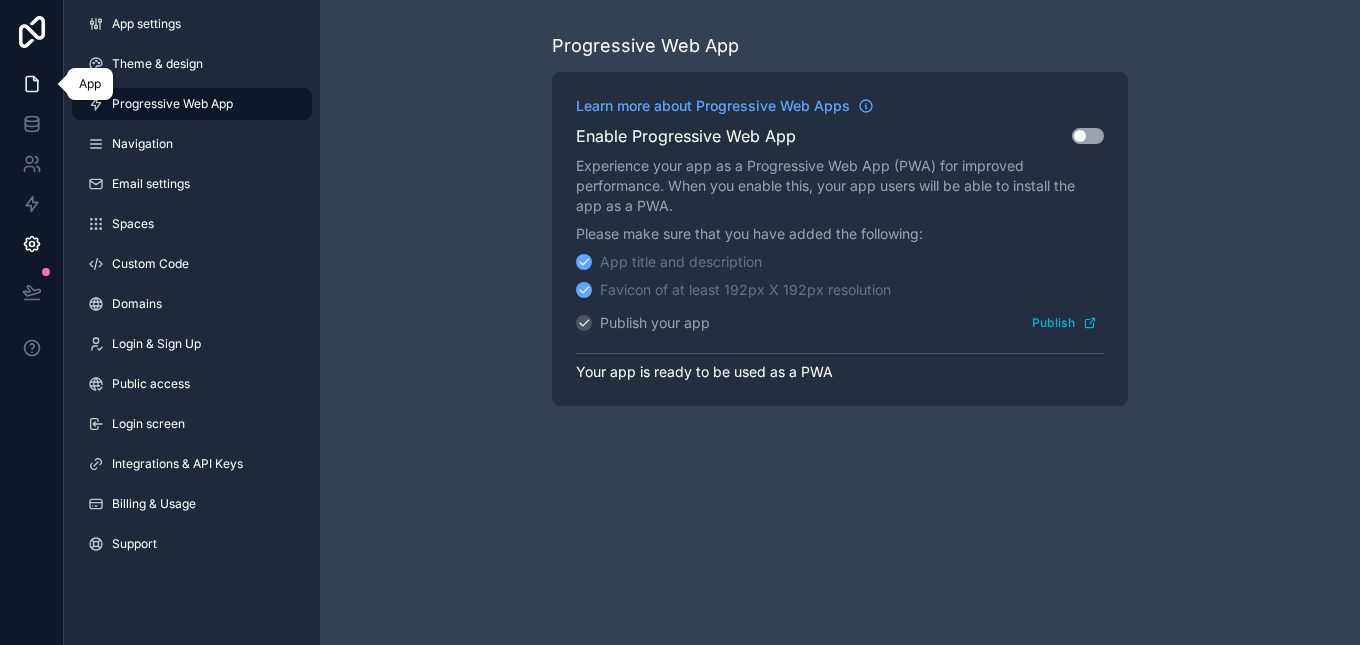 click 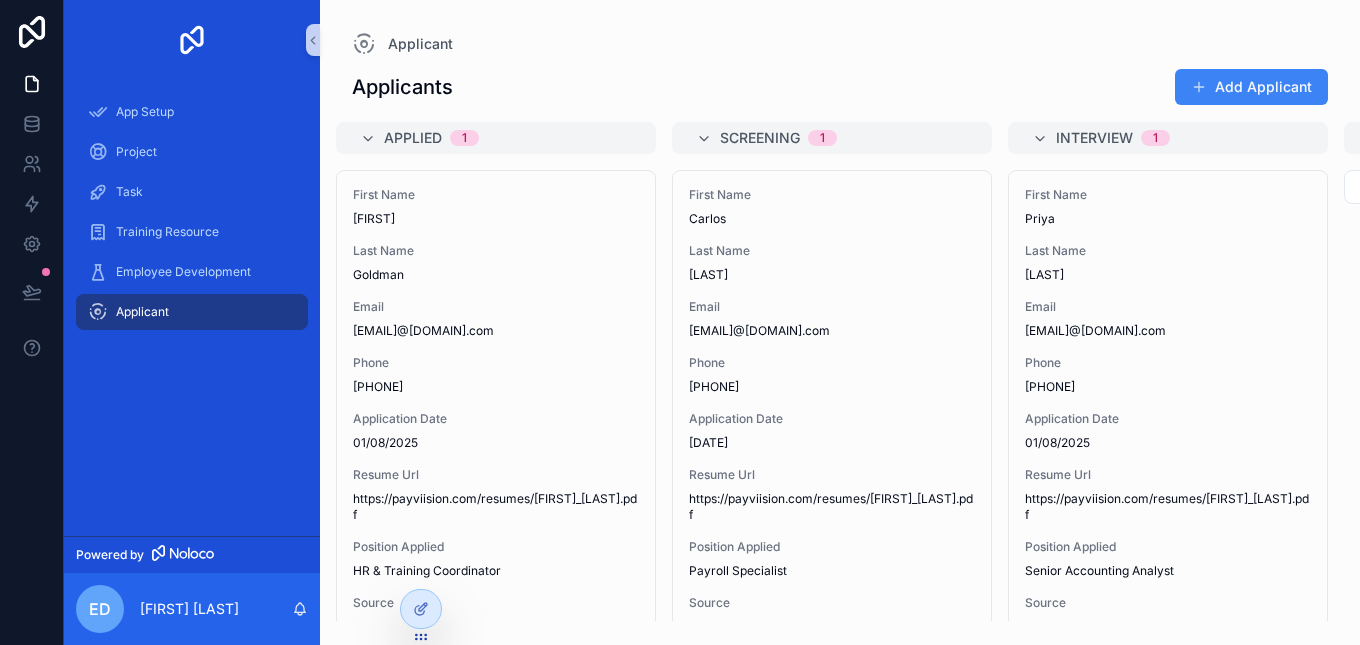 click on "App Setup Project Task Training Resource Employee Development Applicant" at bounding box center [192, 308] 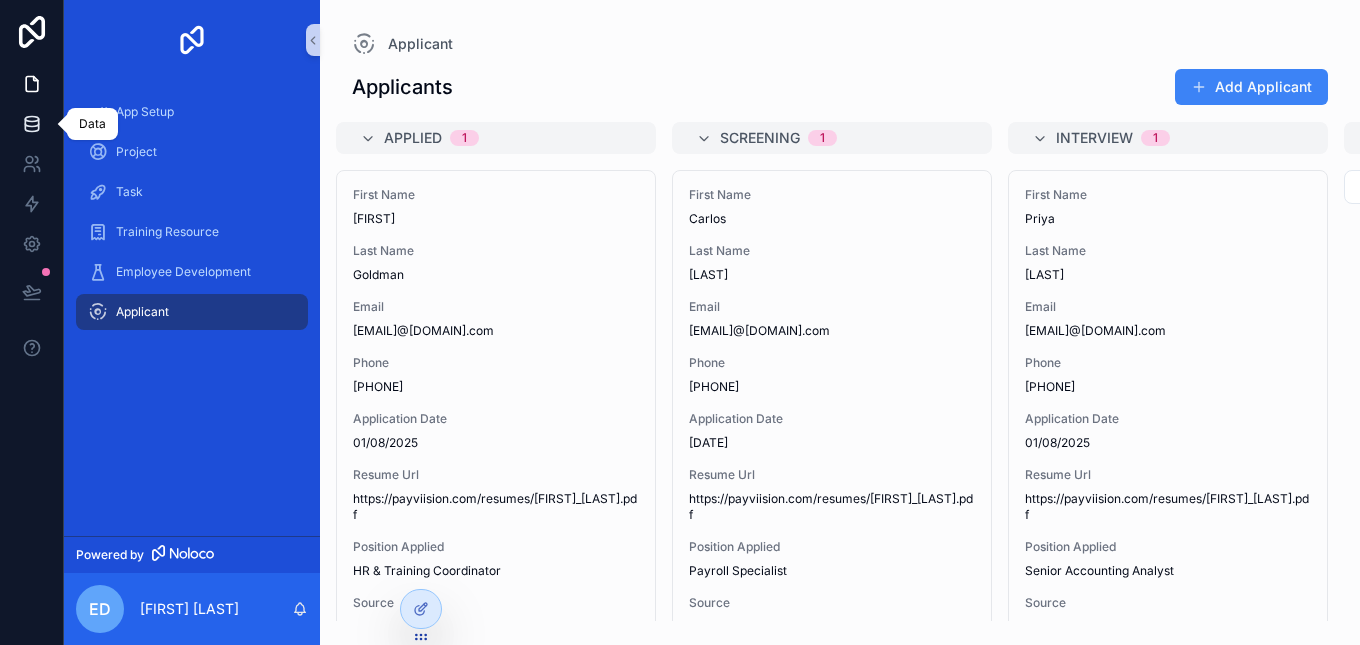 click at bounding box center [31, 124] 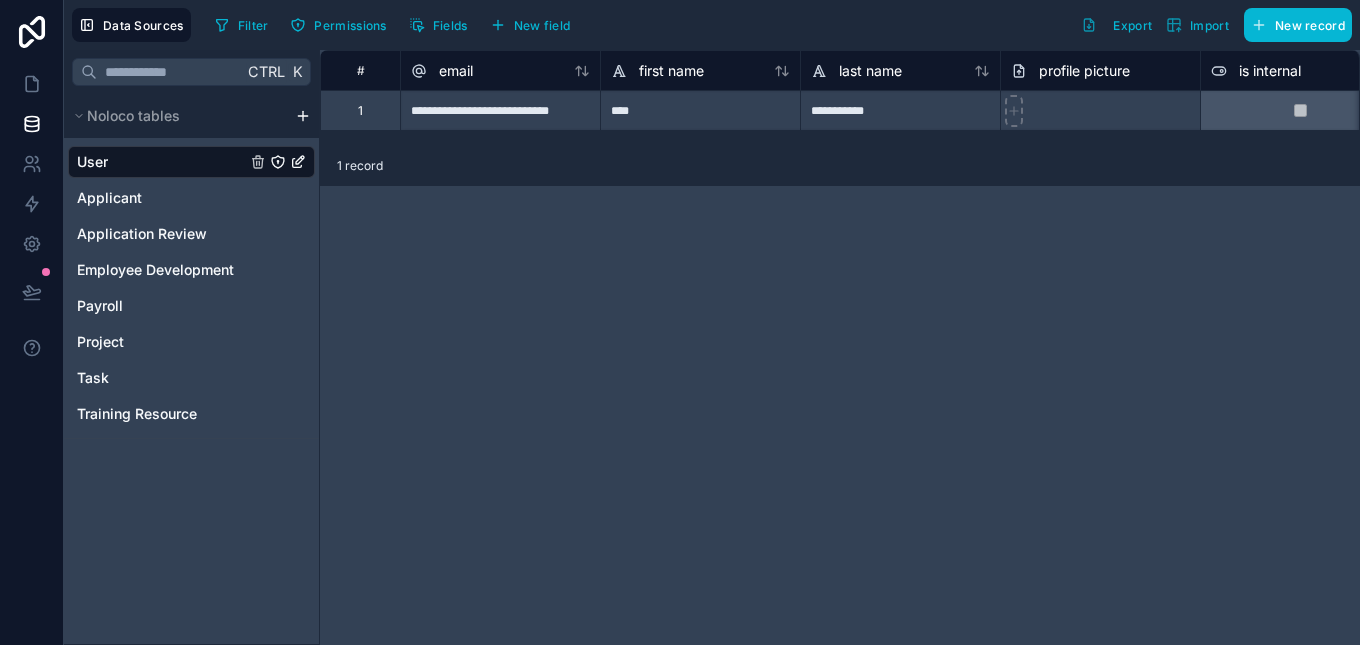 click on "**********" at bounding box center (840, 347) 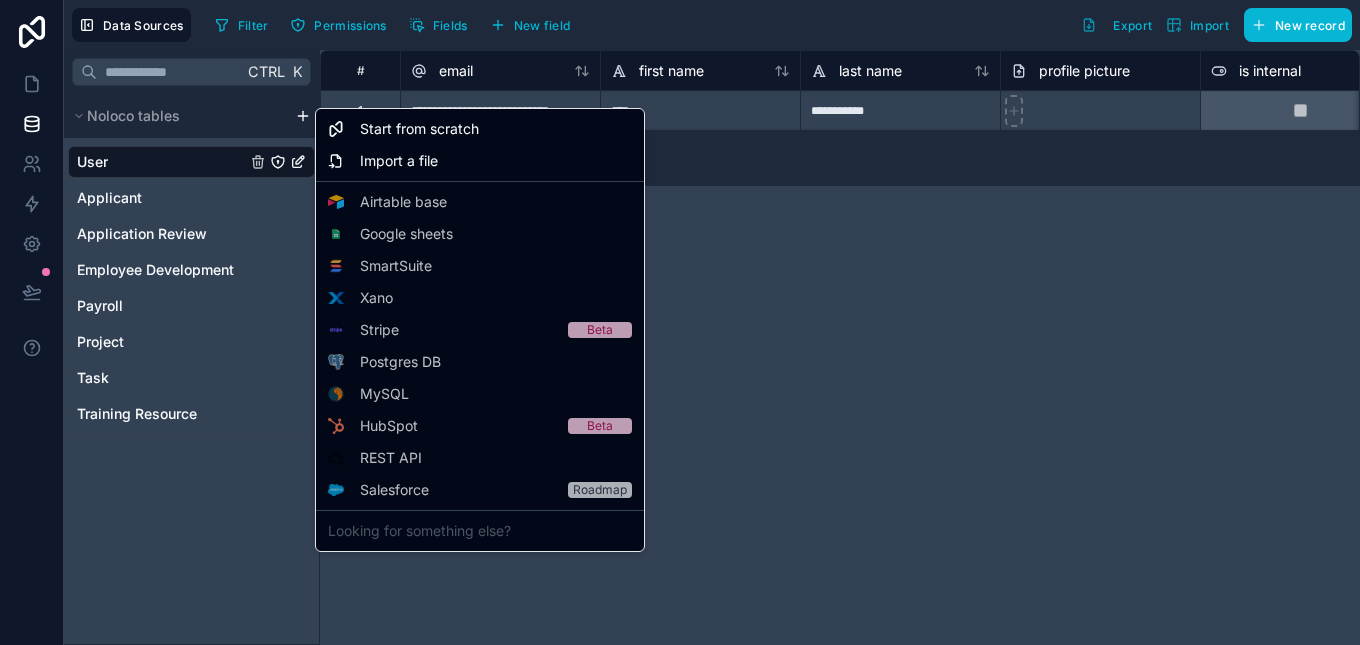 click on "**********" at bounding box center (680, 322) 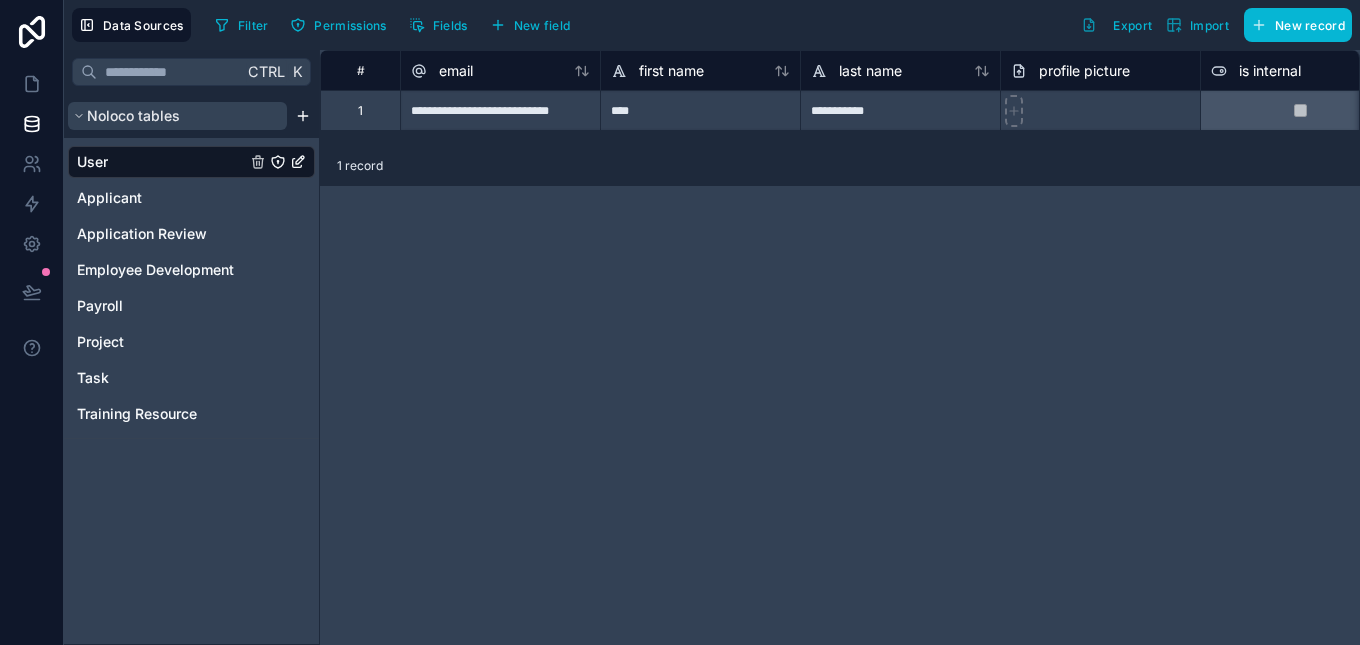 click on "Noloco tables" at bounding box center [177, 116] 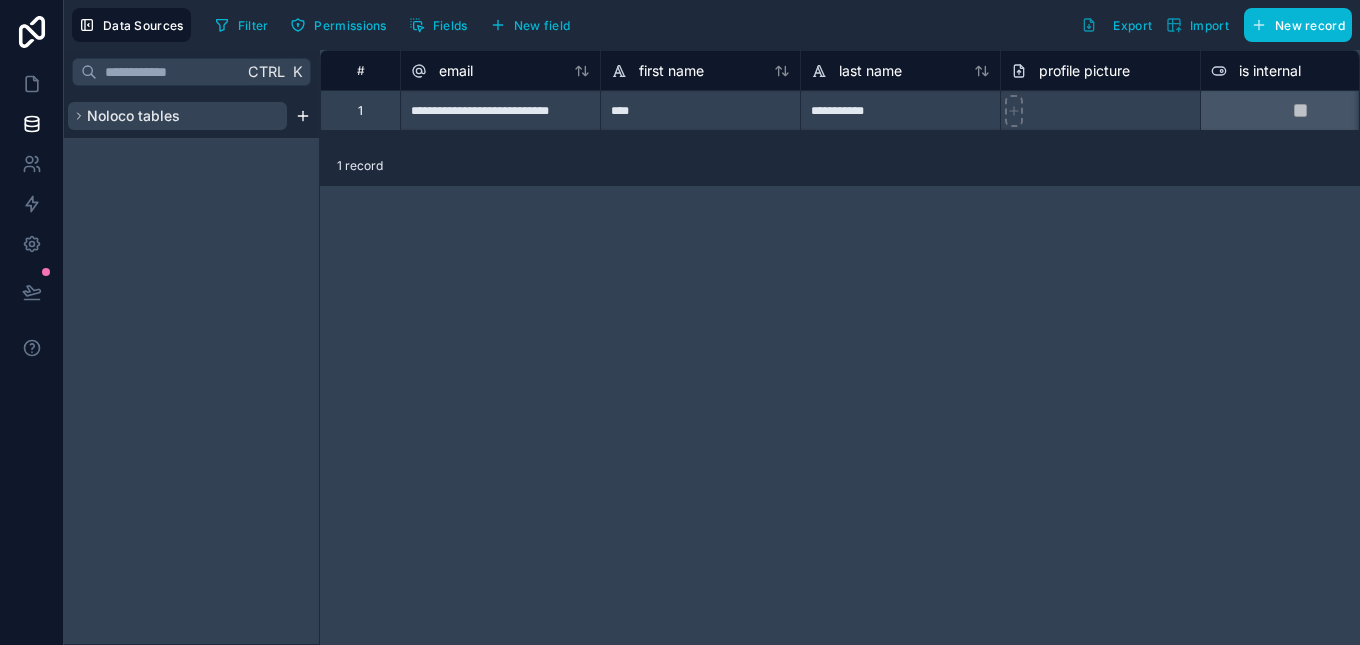 click on "Noloco tables" at bounding box center (177, 116) 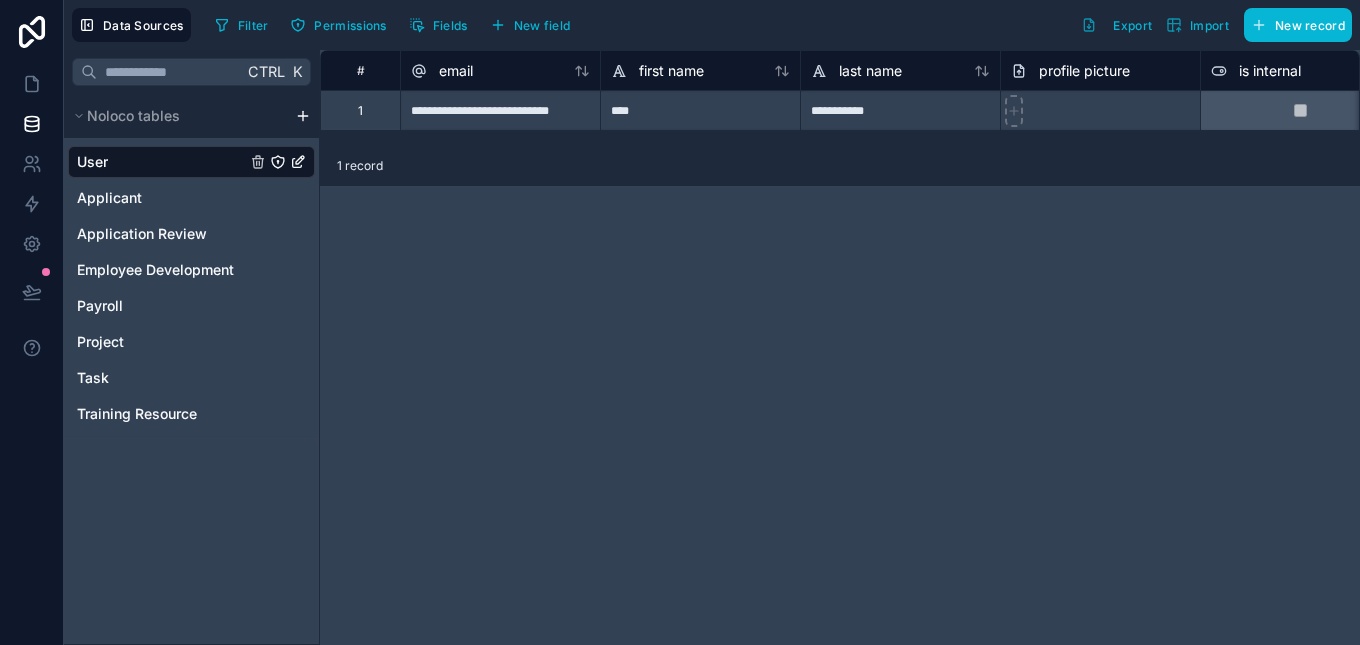click on "**********" at bounding box center (680, 322) 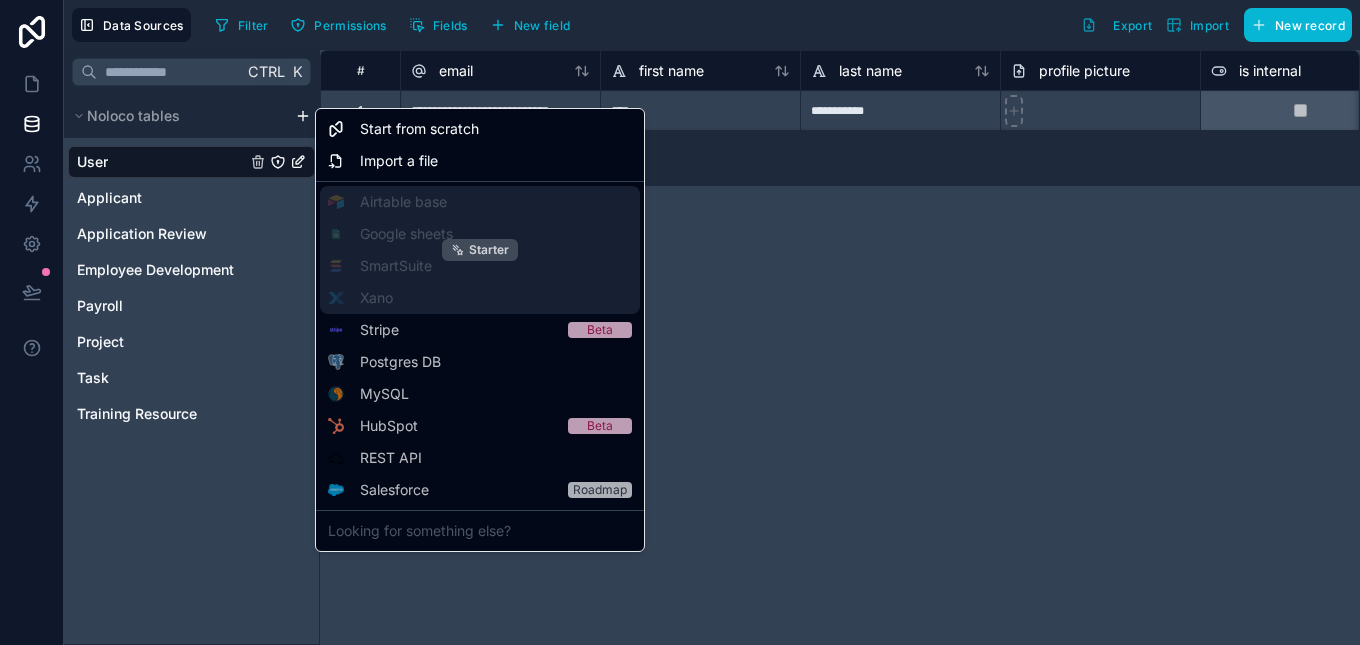 click on "Starter" at bounding box center (480, 250) 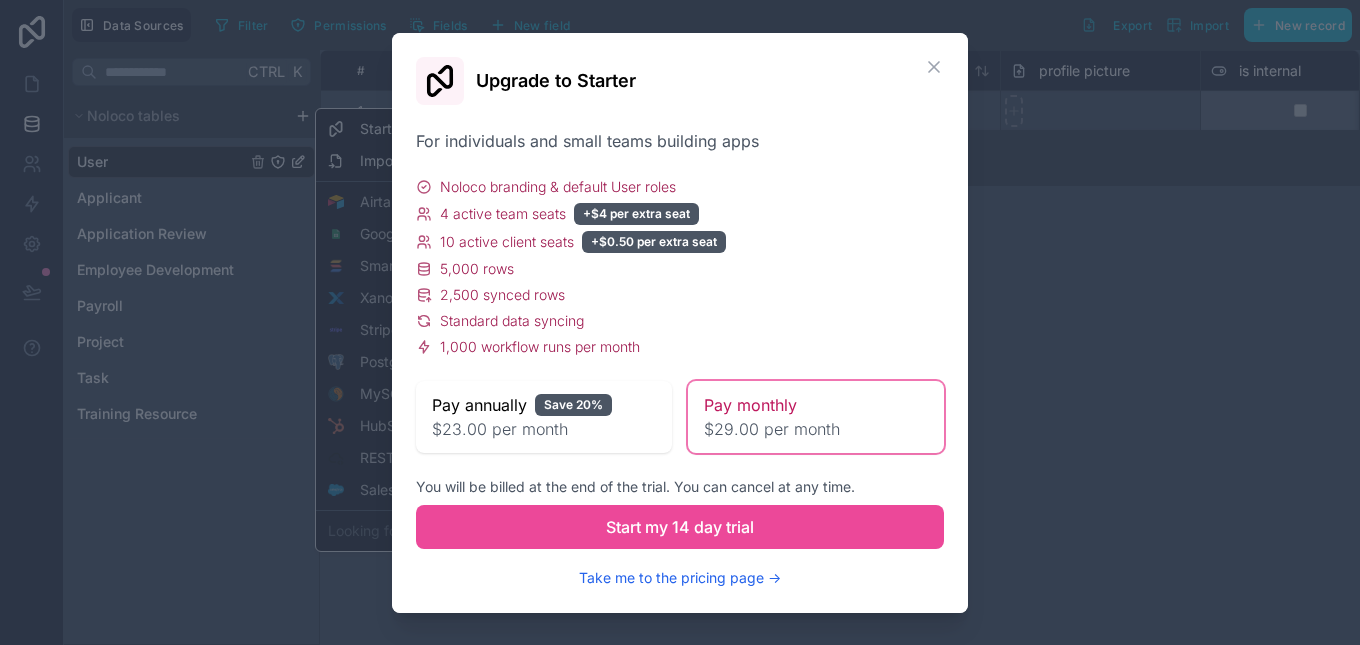 click on "**********" at bounding box center [680, 322] 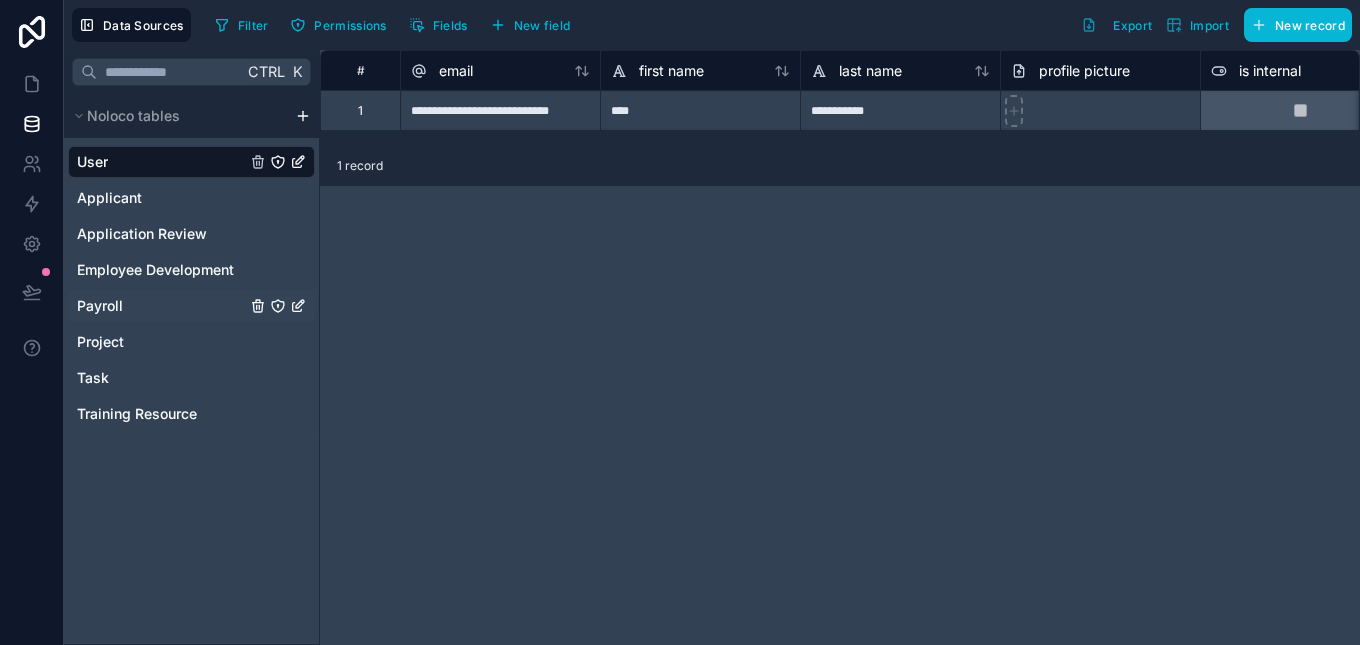 click on "Payroll" at bounding box center [191, 306] 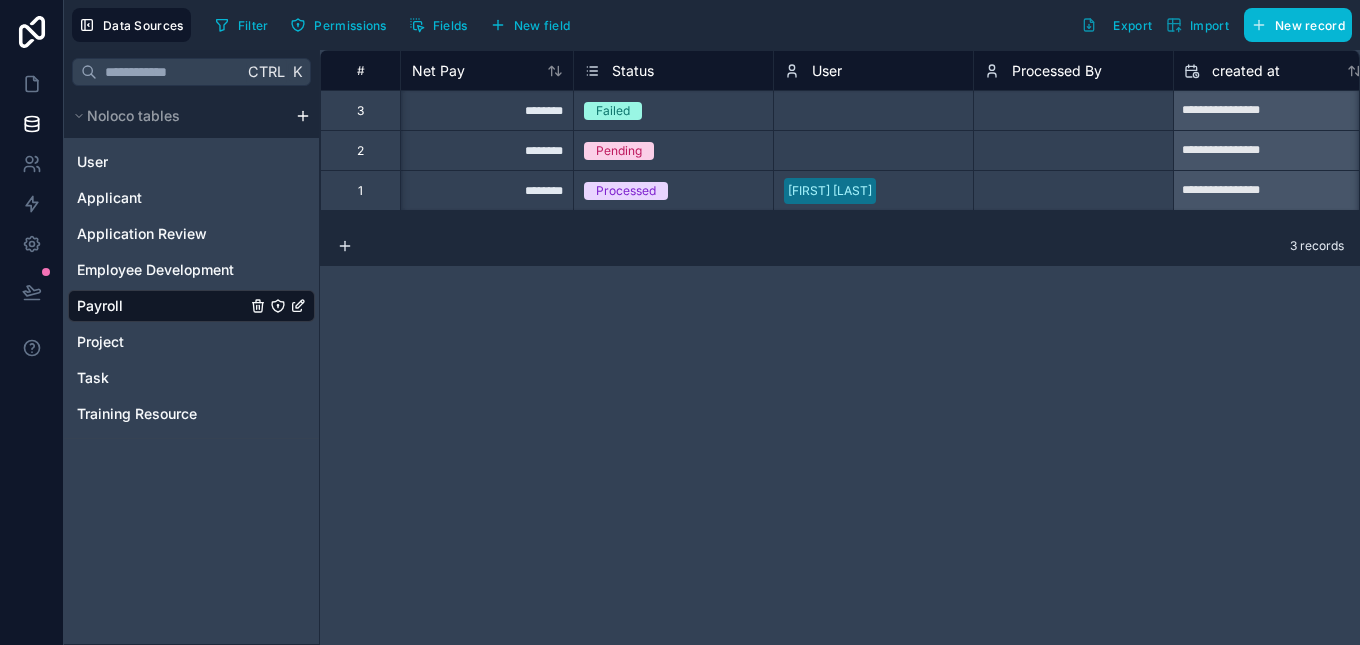 scroll, scrollTop: 0, scrollLeft: 1479, axis: horizontal 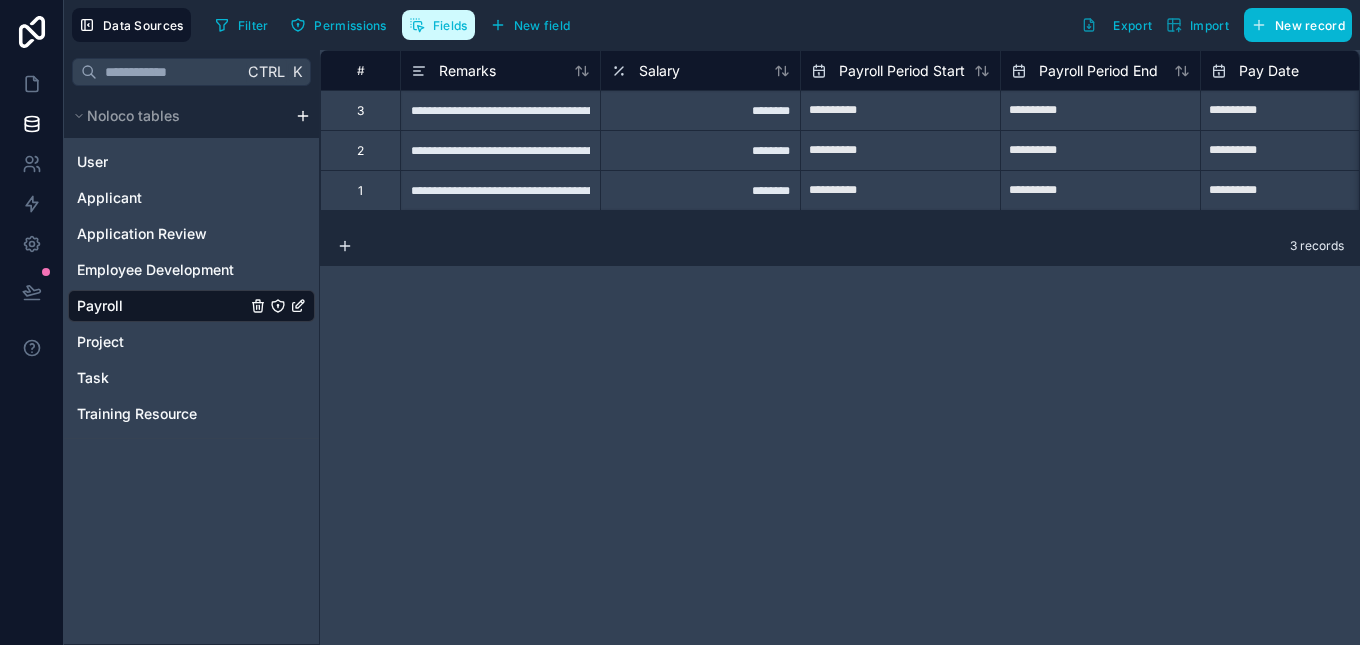 click on "Fields" at bounding box center (450, 25) 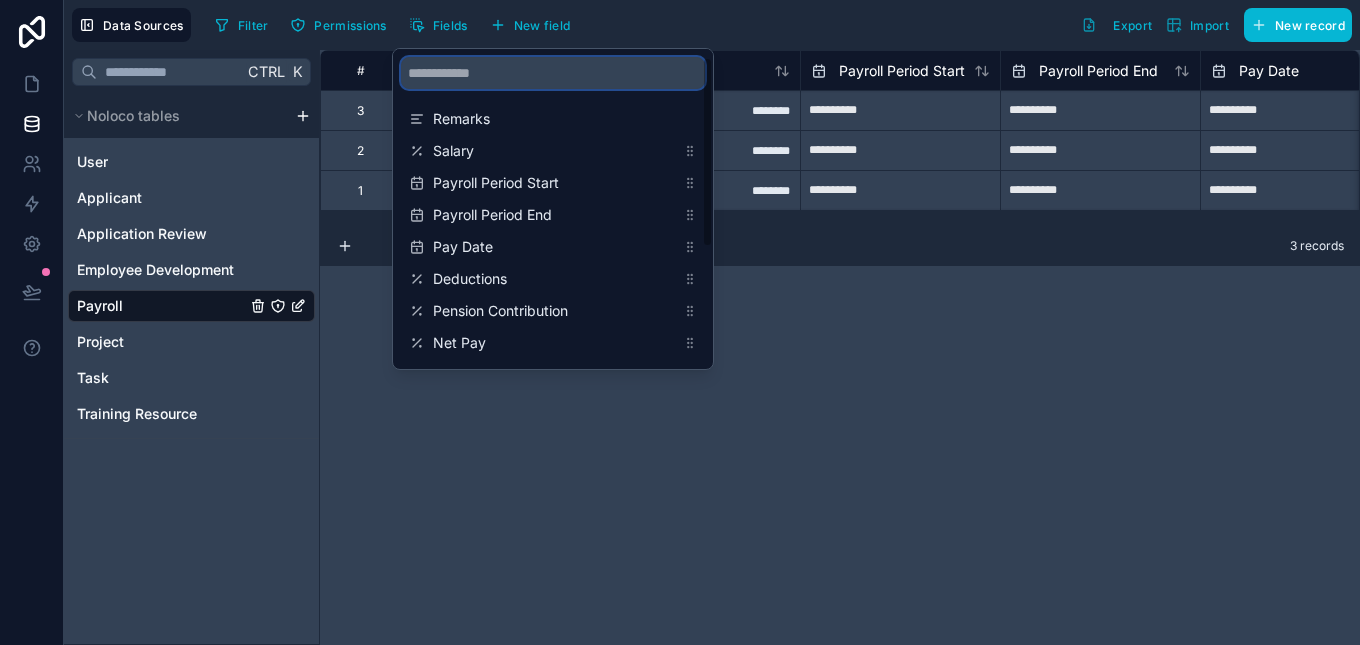 click at bounding box center [553, 73] 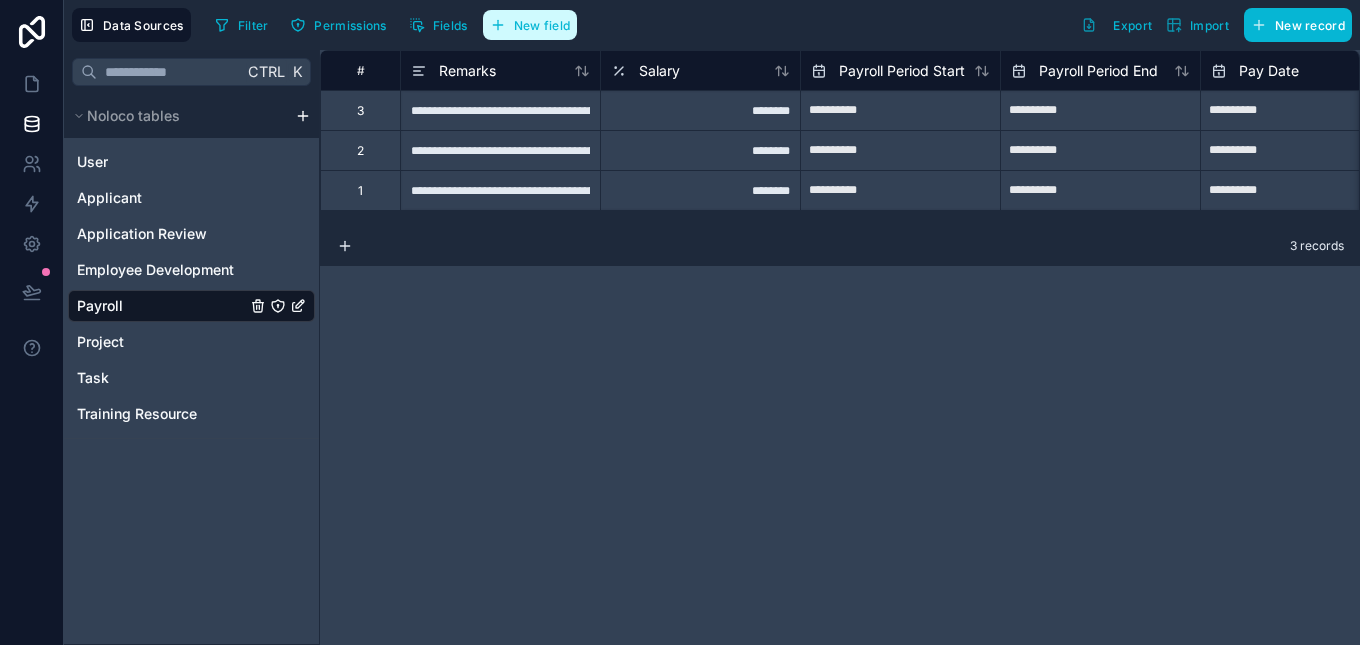 click on "New field" at bounding box center (530, 25) 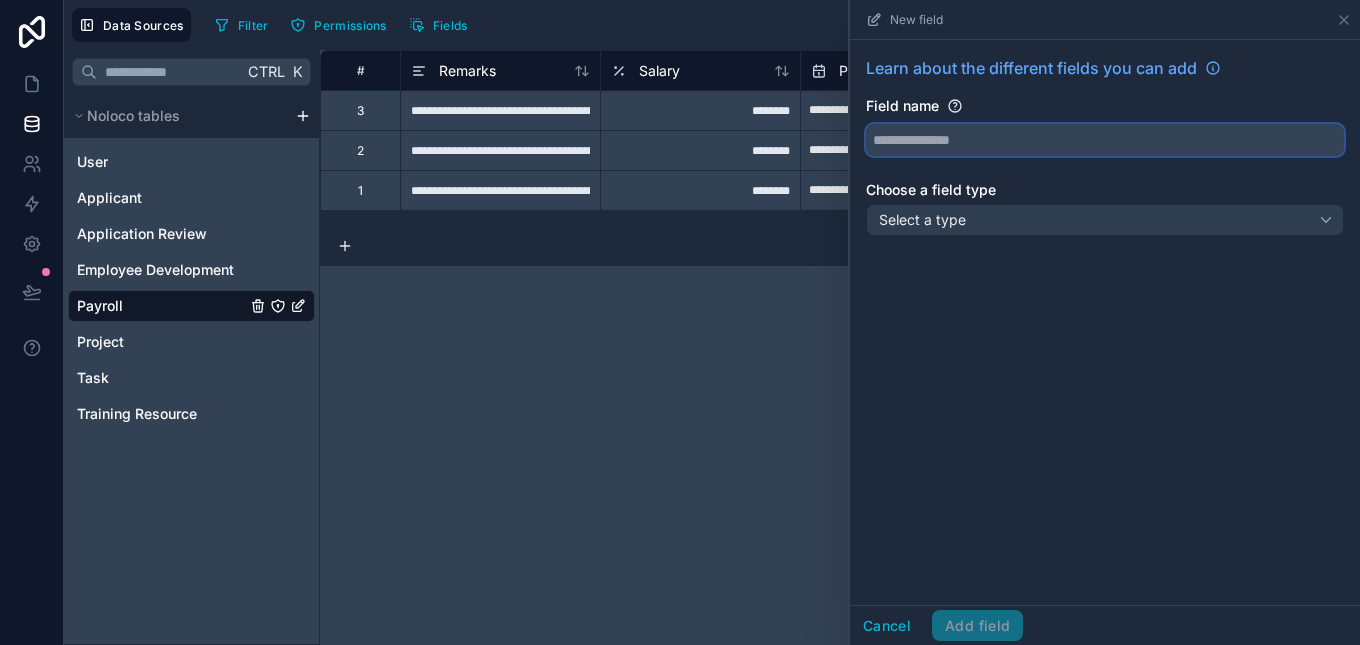 click at bounding box center (1105, 140) 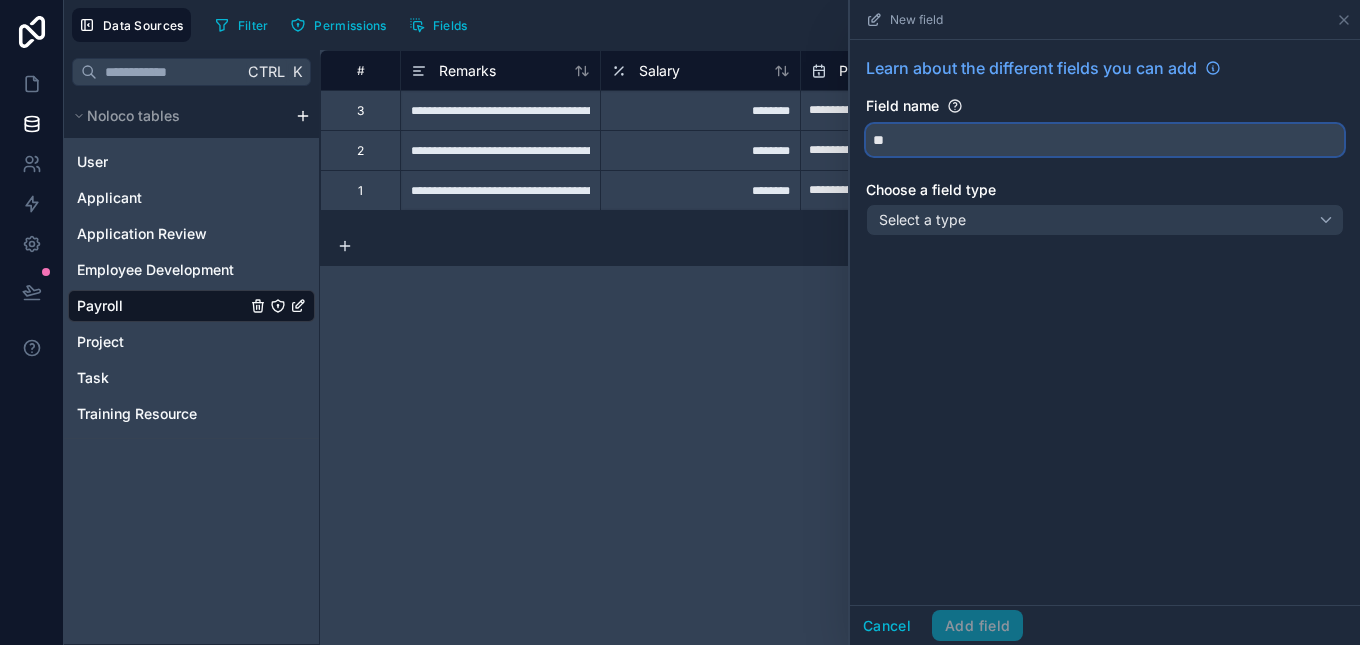type on "*" 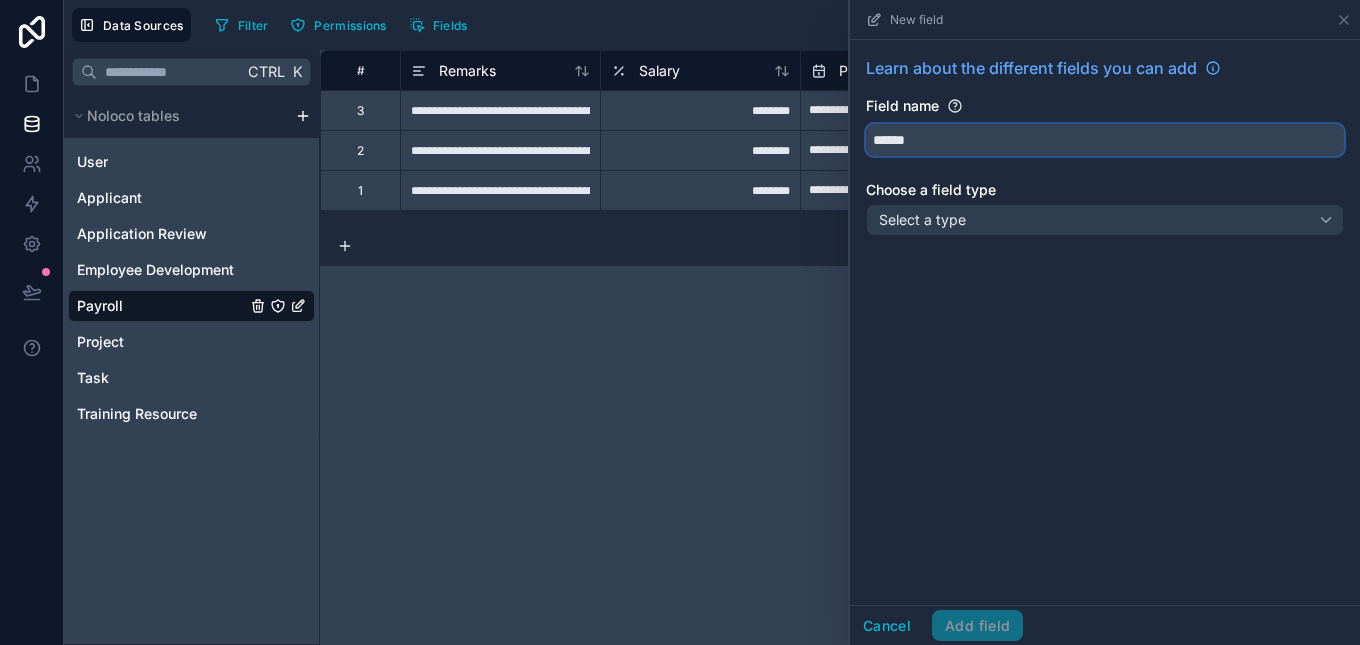 click on "*****" at bounding box center [1105, 140] 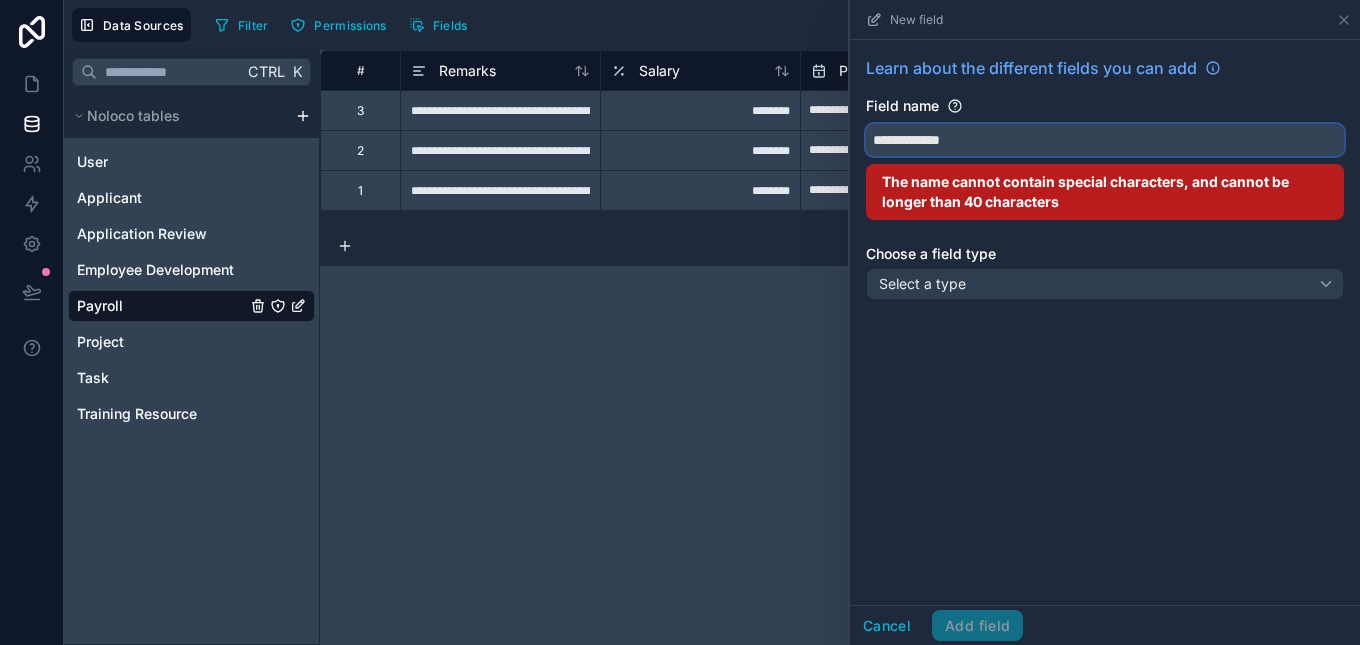 click on "**********" at bounding box center (1105, 140) 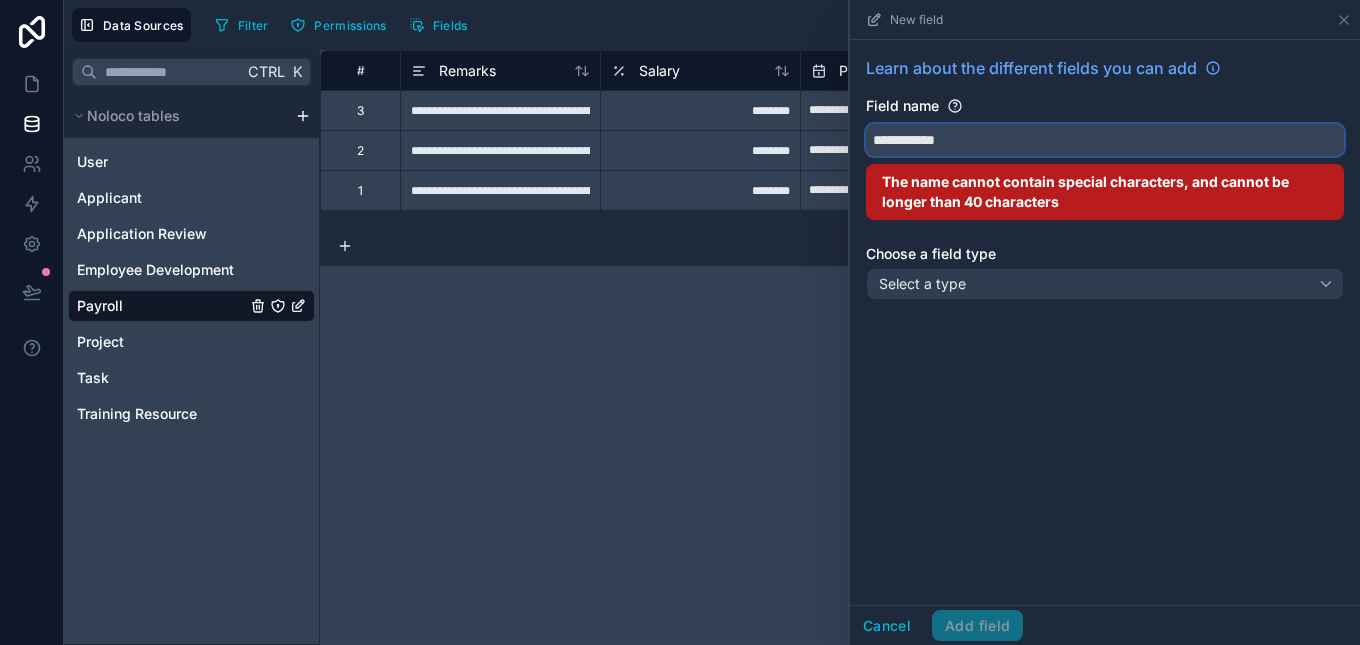type on "**********" 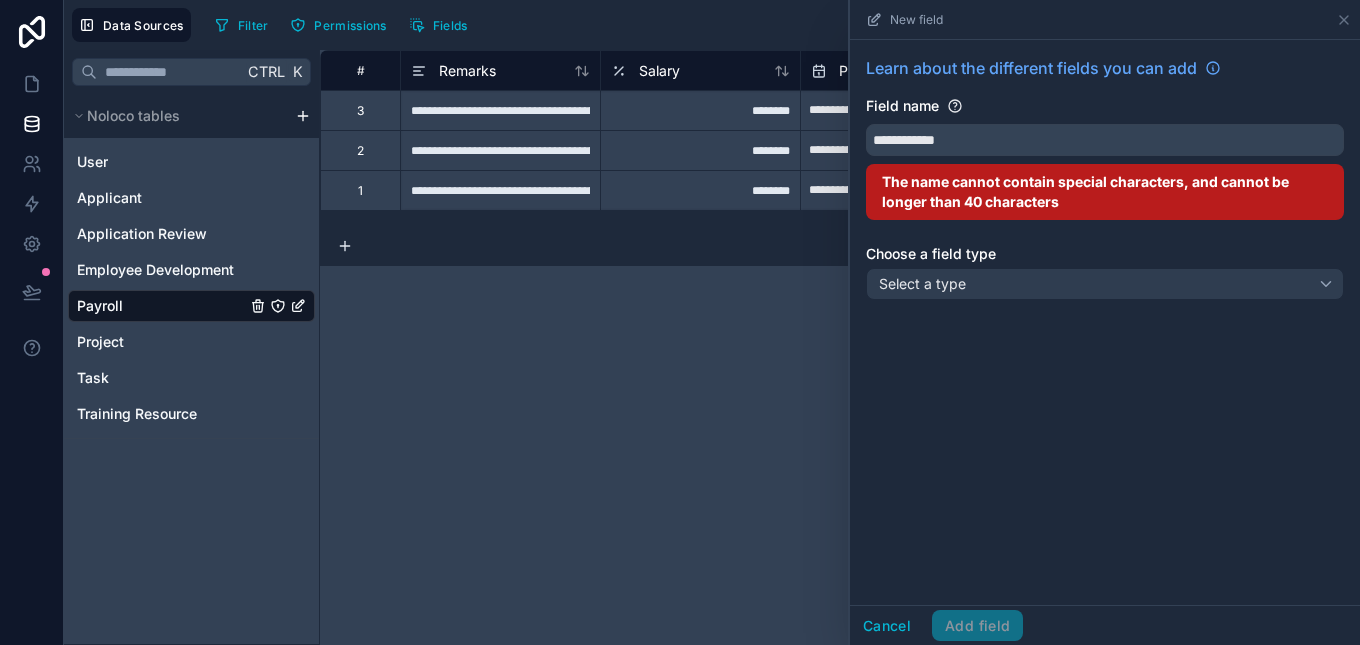 click on "**********" at bounding box center [1105, 182] 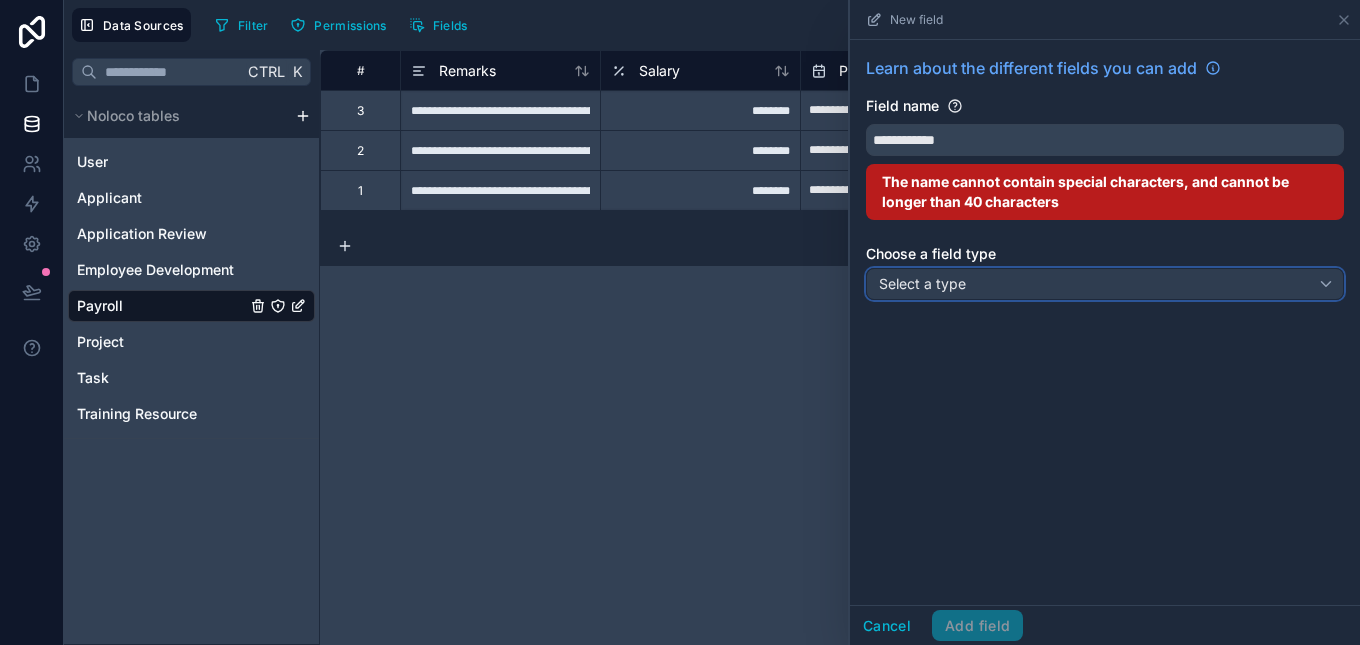 click on "Select a type" at bounding box center (1105, 284) 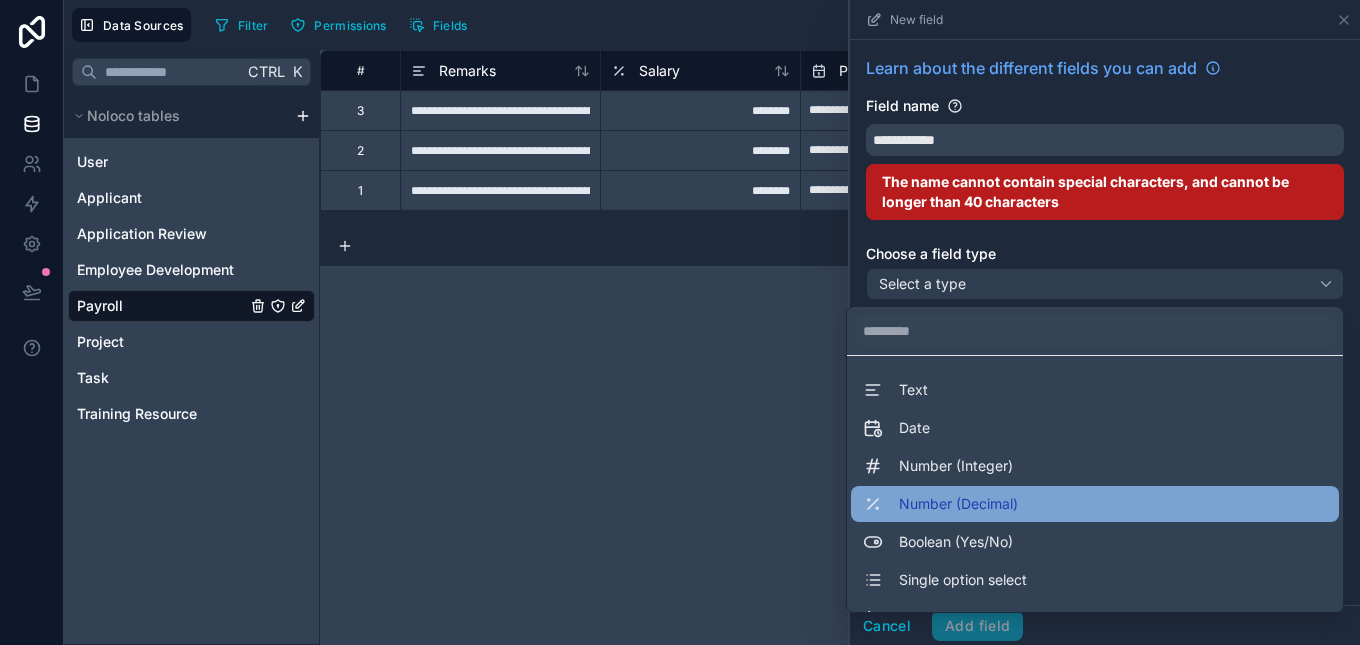 click on "Number (Decimal)" at bounding box center [1095, 504] 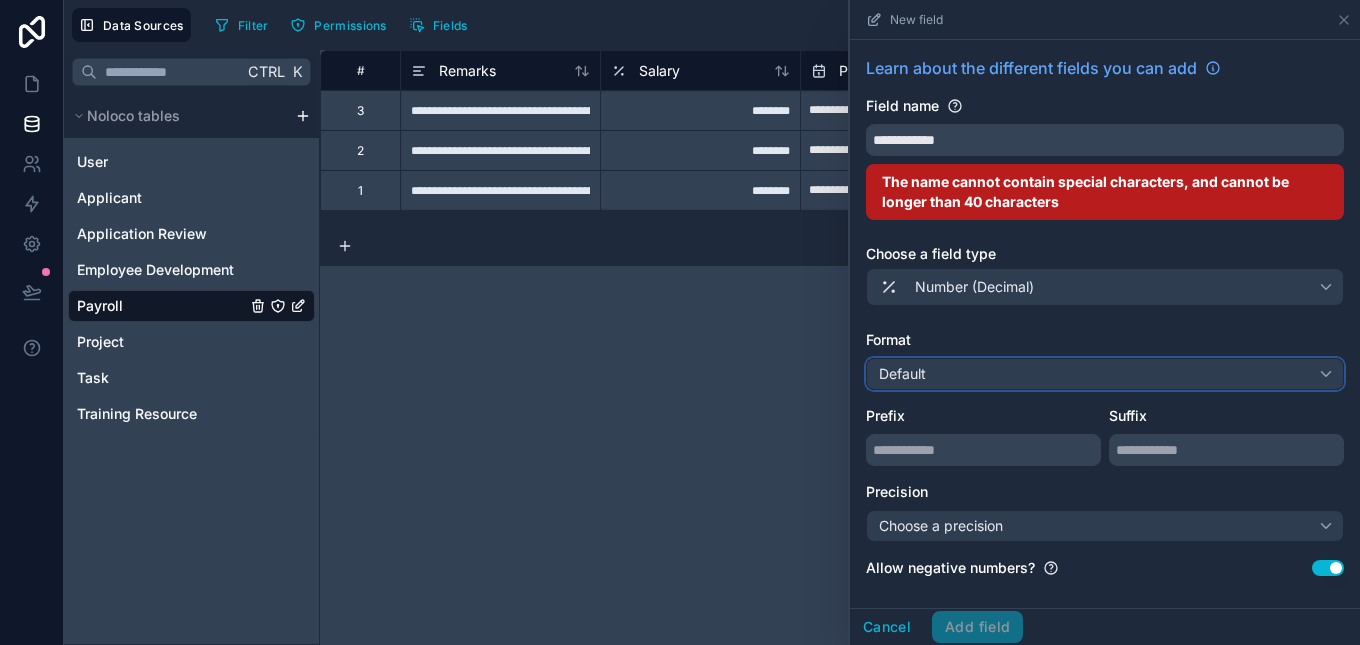 drag, startPoint x: 1294, startPoint y: 362, endPoint x: 1294, endPoint y: 375, distance: 13 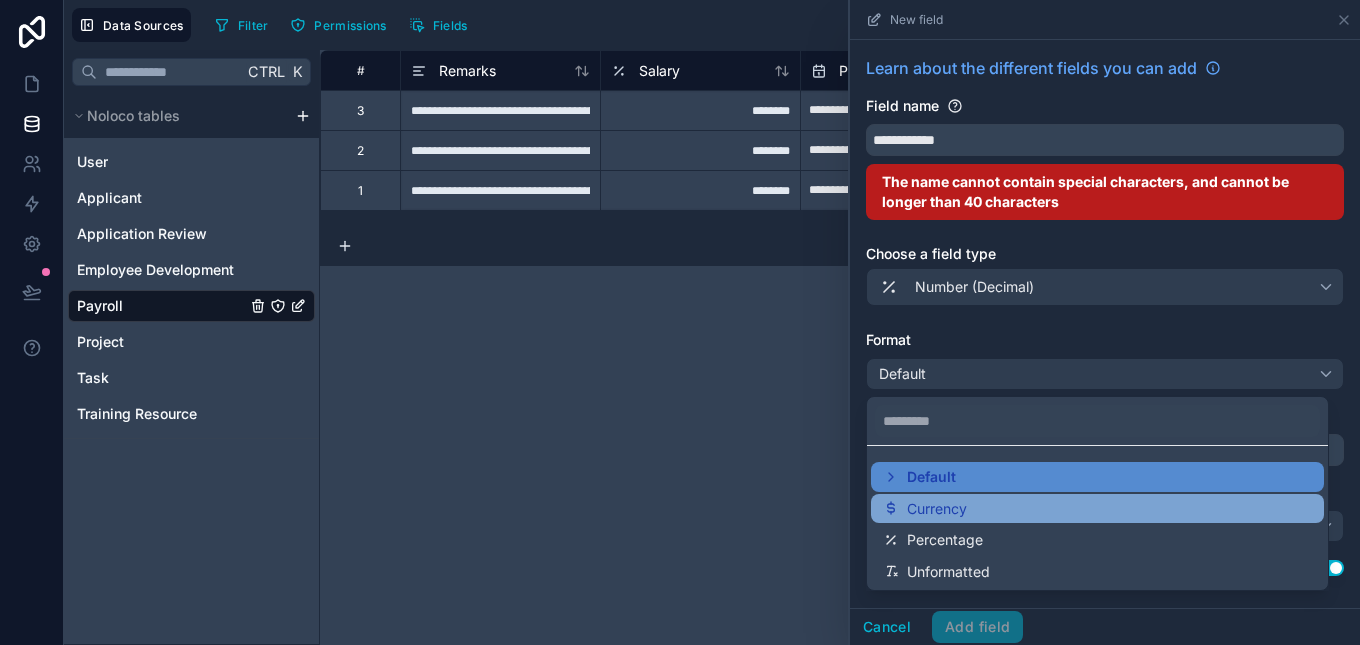click on "Currency" at bounding box center (1097, 509) 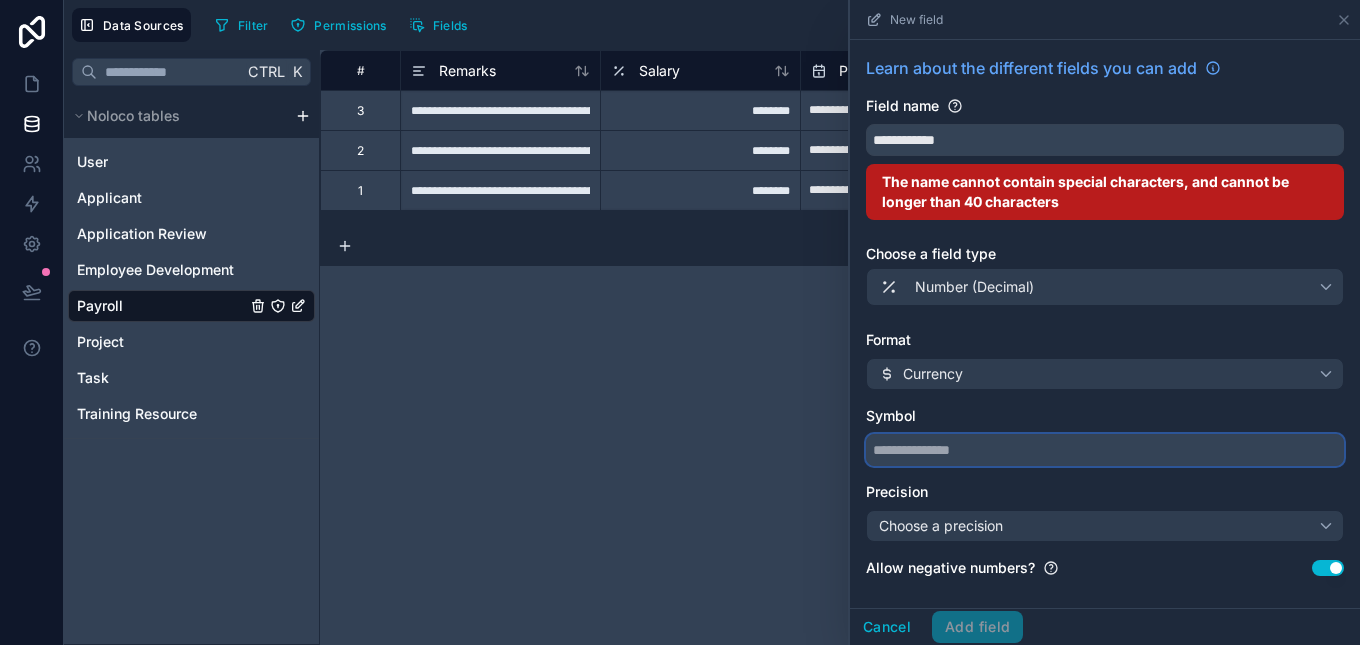 click at bounding box center [1105, 450] 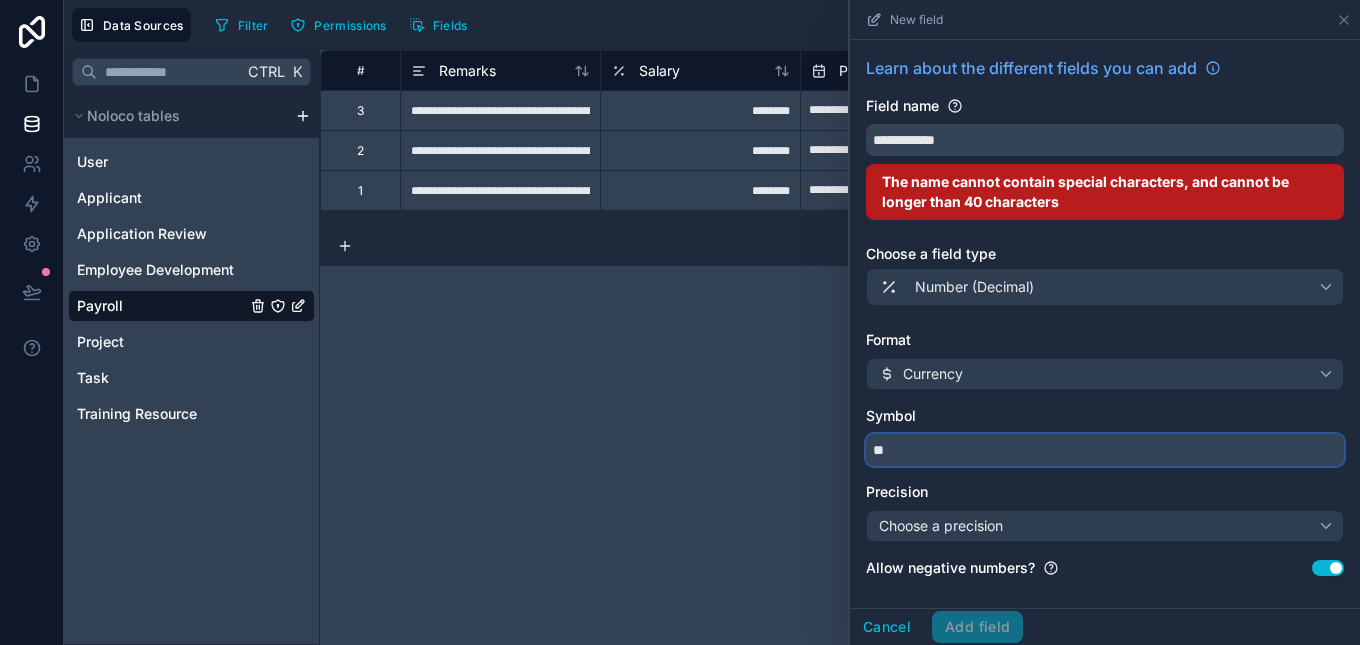 type on "*" 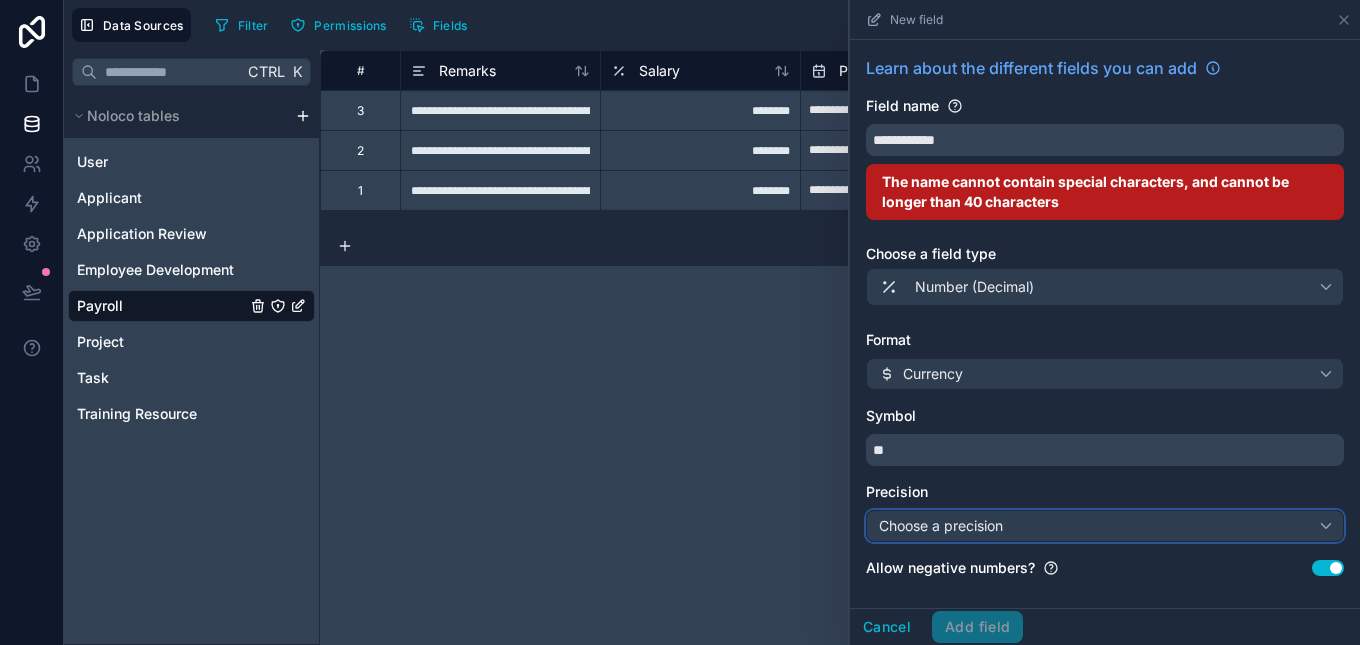 drag, startPoint x: 1264, startPoint y: 529, endPoint x: 1262, endPoint y: 518, distance: 11.18034 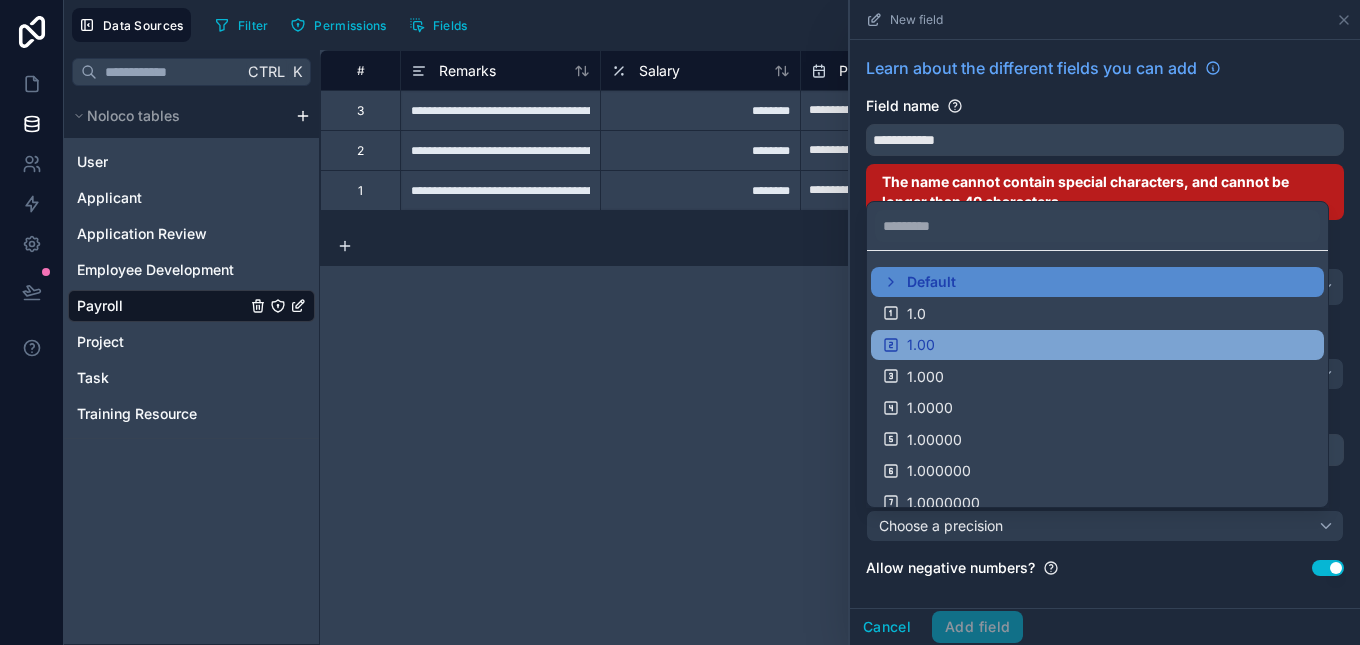click on "1.00" at bounding box center [1097, 345] 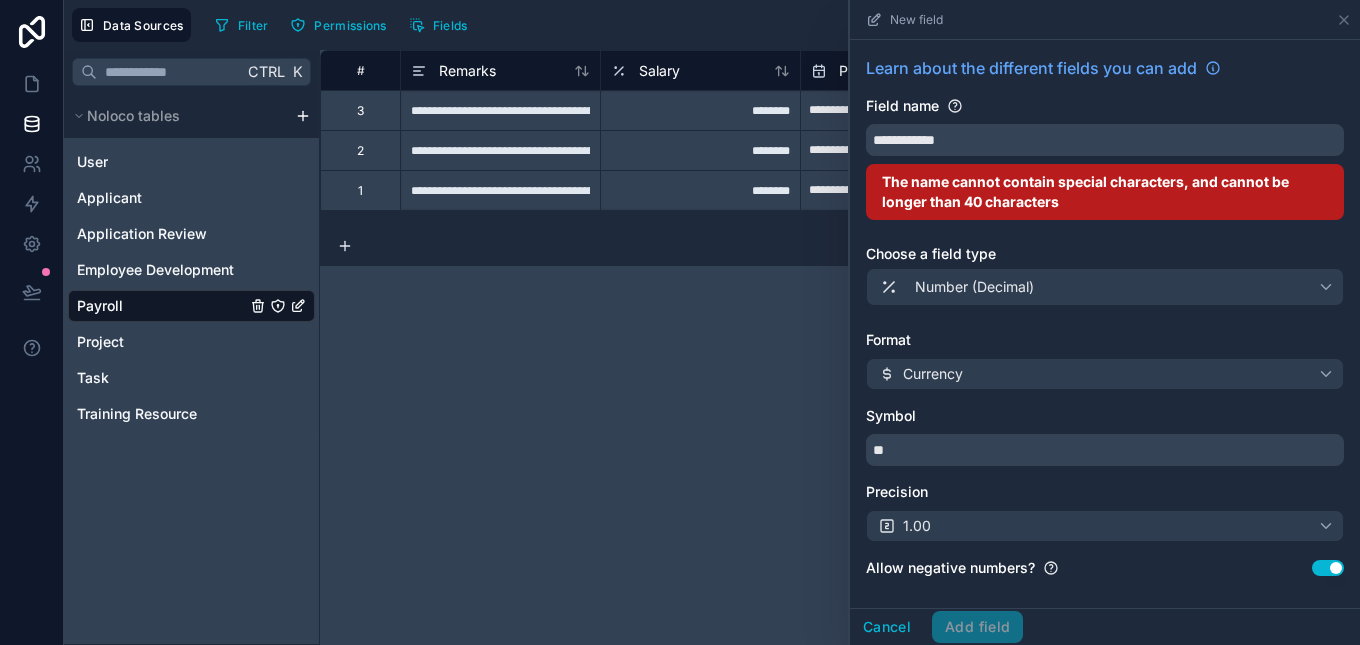 scroll, scrollTop: 54, scrollLeft: 0, axis: vertical 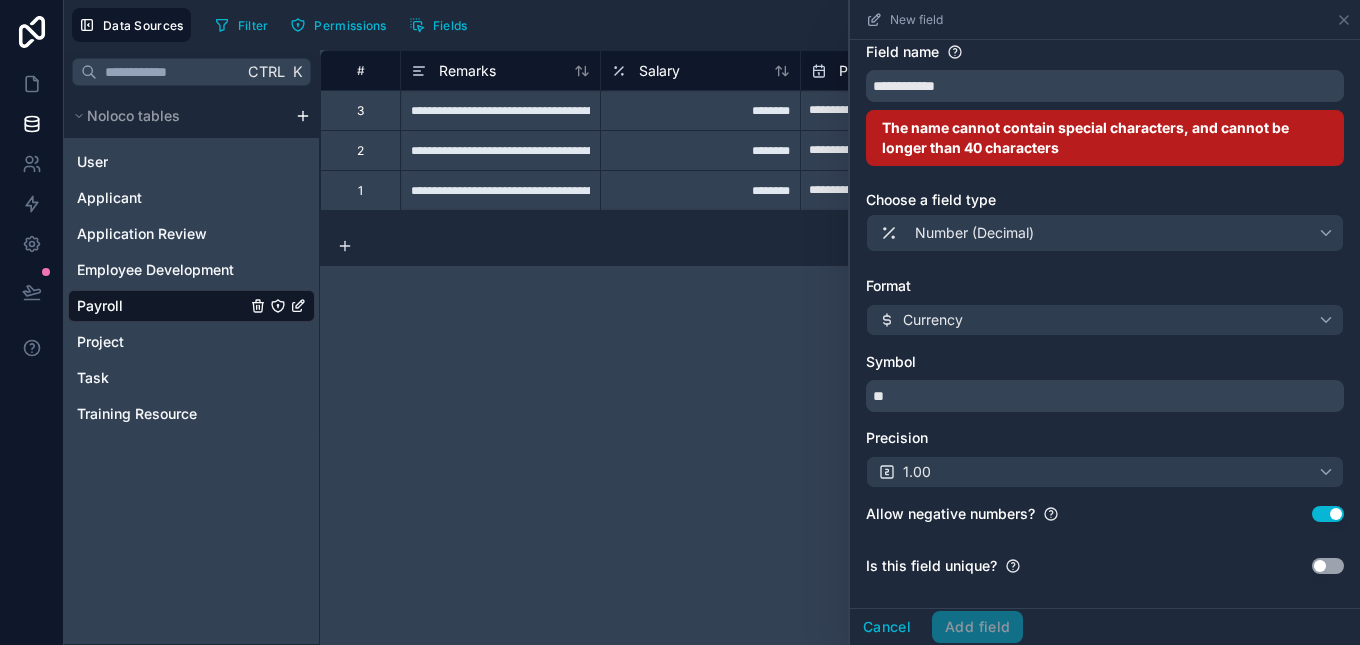drag, startPoint x: 1351, startPoint y: 512, endPoint x: 1336, endPoint y: 365, distance: 147.76332 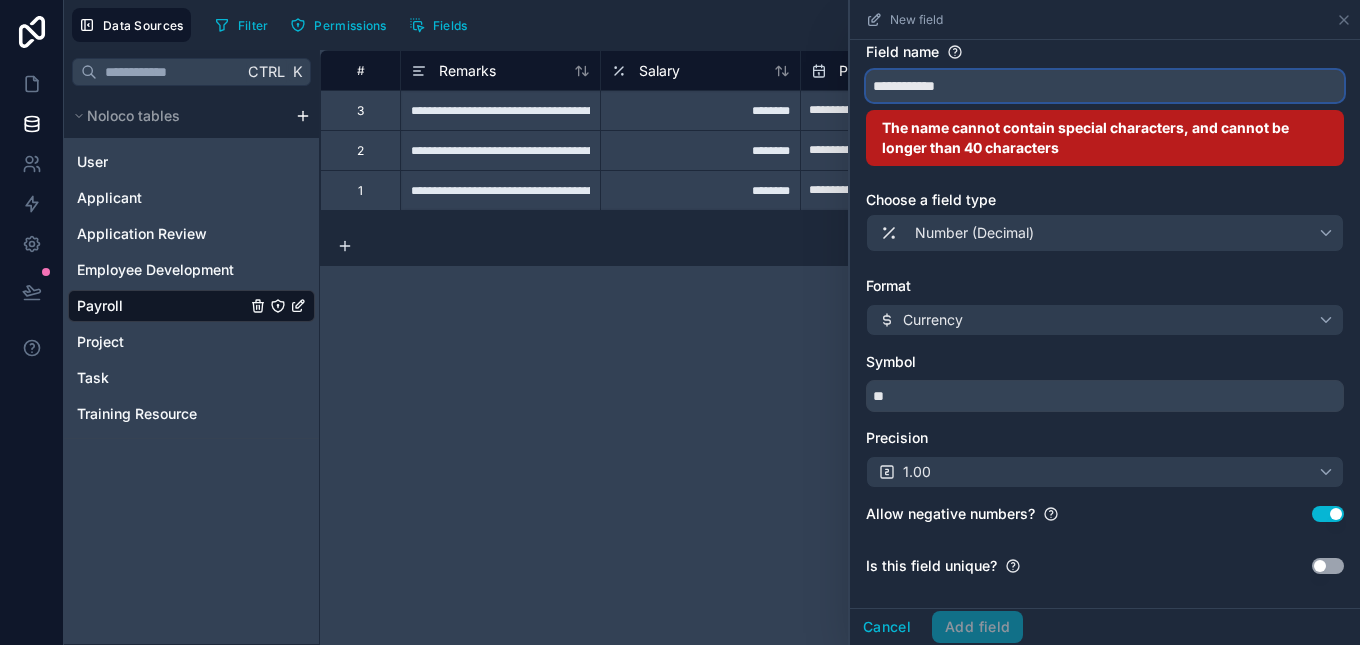 click on "**********" at bounding box center (1105, 86) 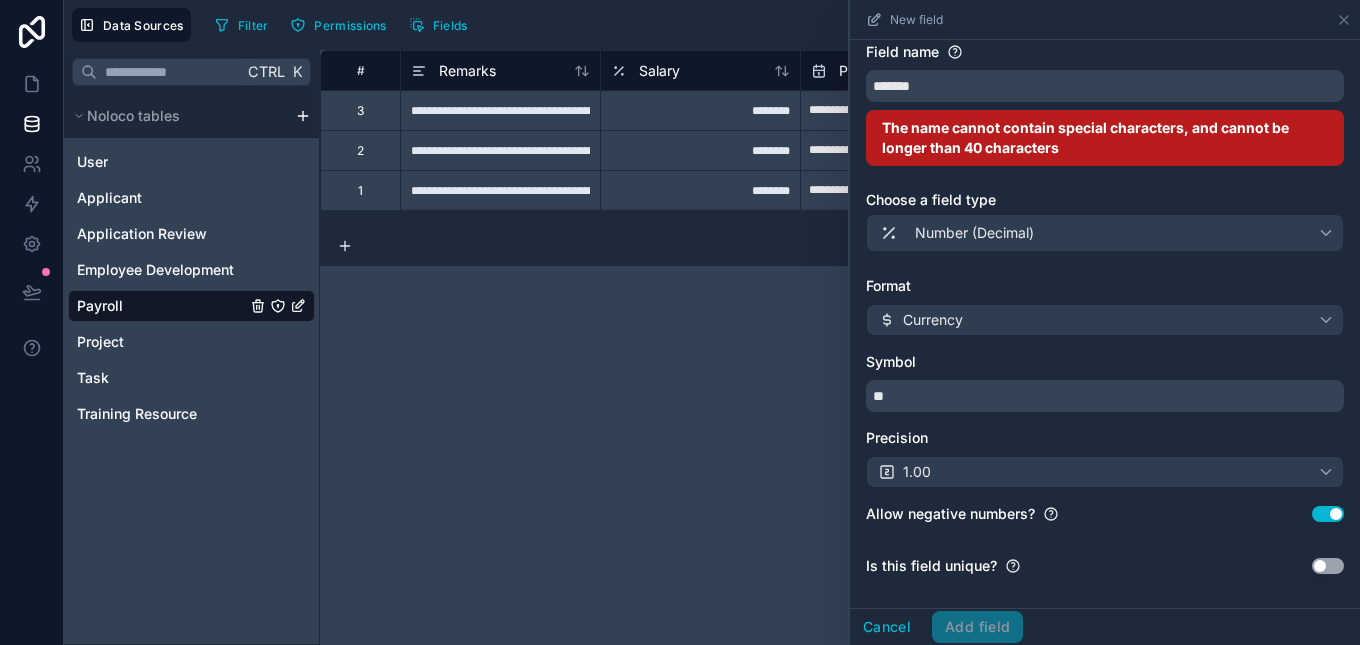 click on "The name cannot contain special characters, and cannot be longer than 40 characters" at bounding box center (1085, 137) 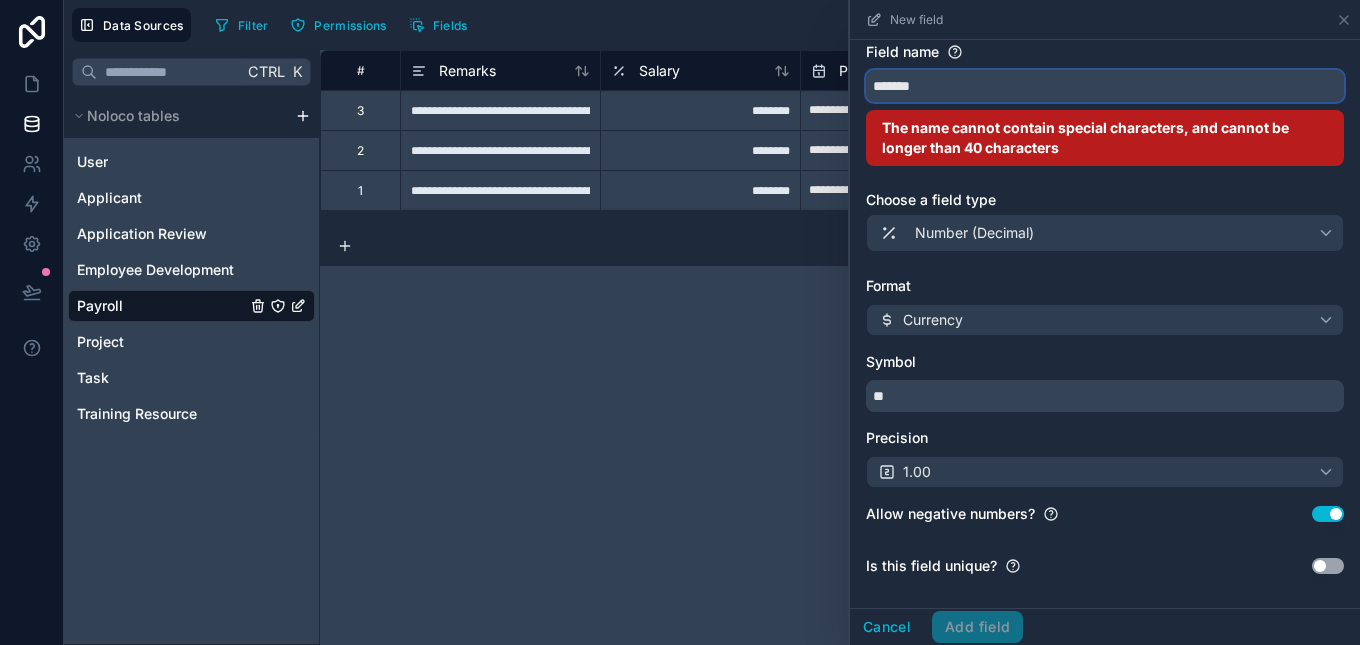 click on "******" at bounding box center [1105, 86] 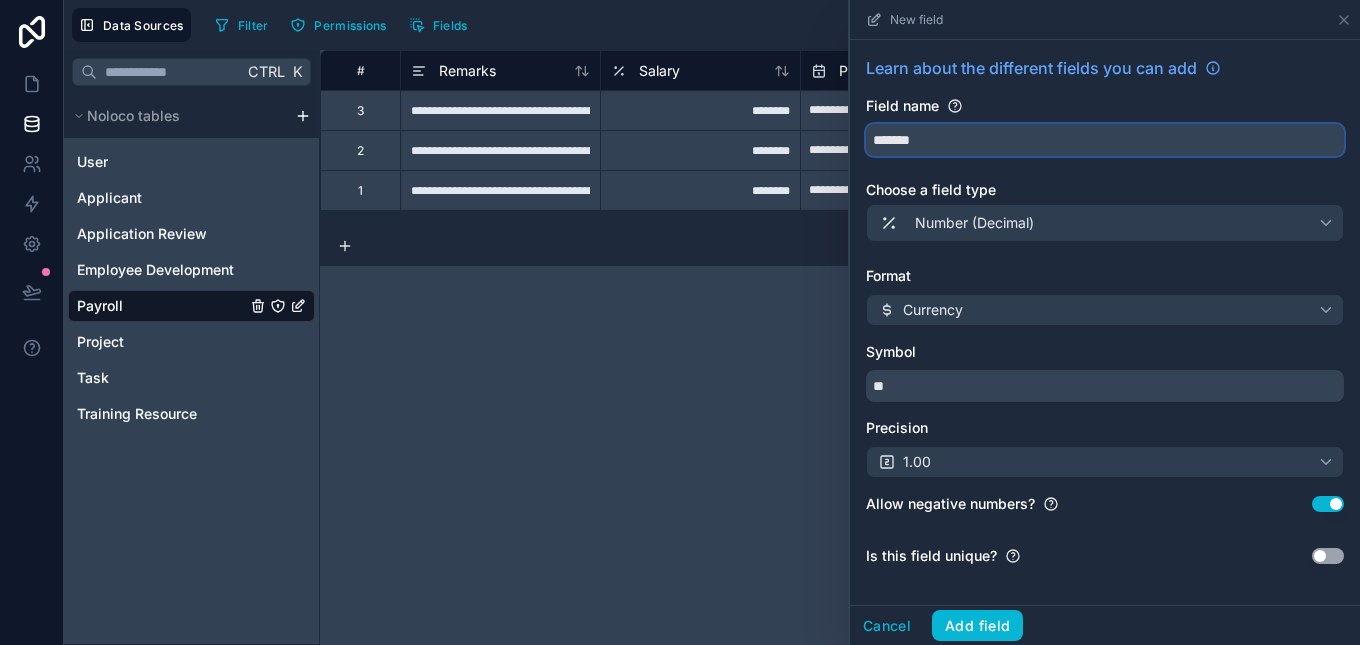 scroll, scrollTop: 0, scrollLeft: 0, axis: both 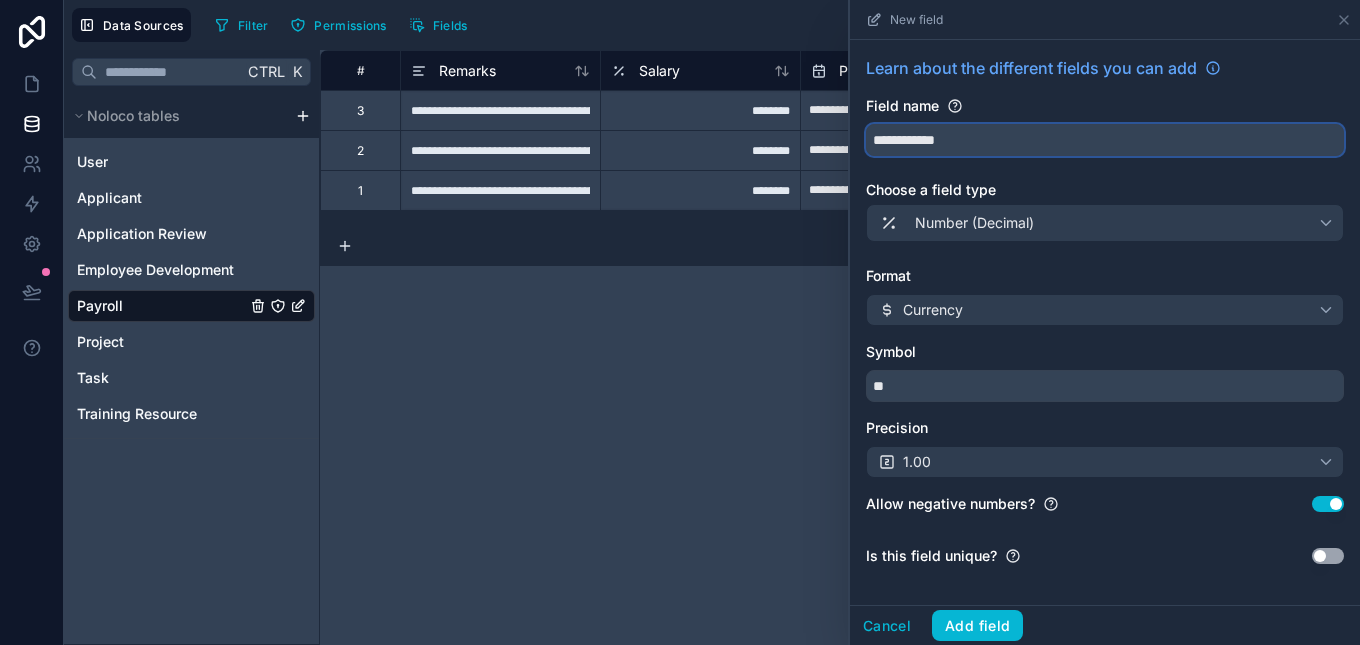 click on "**********" at bounding box center (1105, 140) 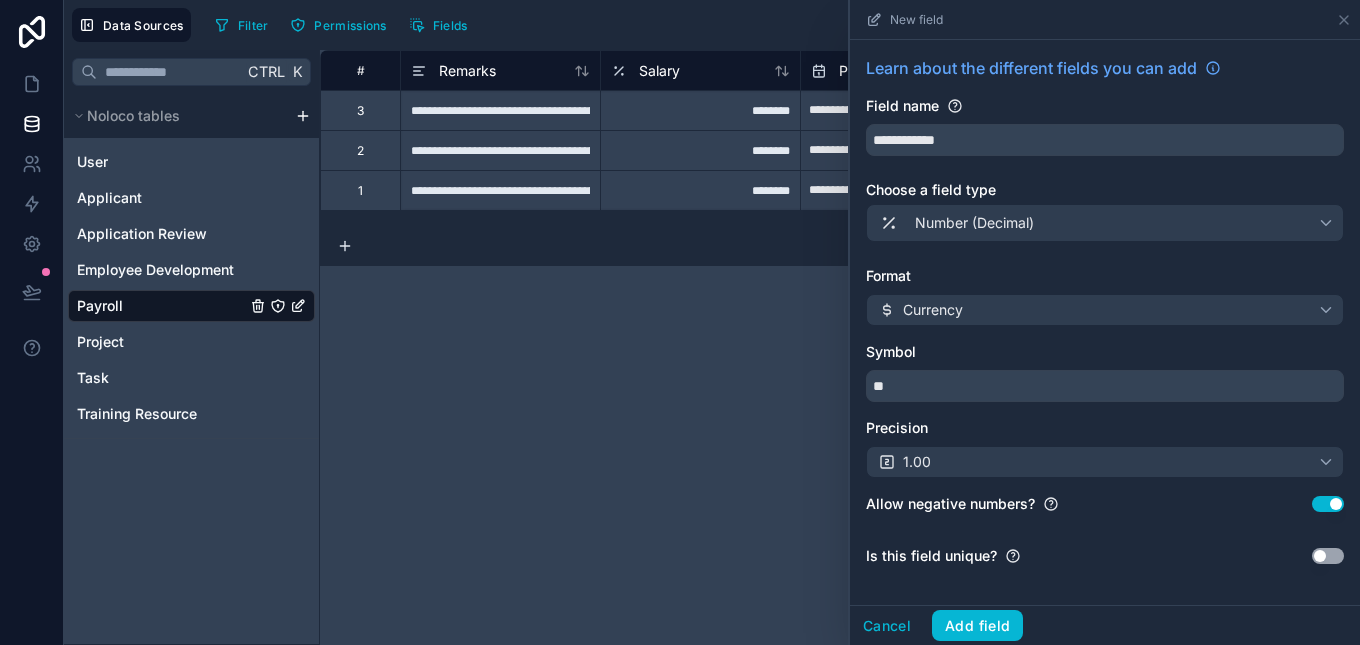 drag, startPoint x: 1071, startPoint y: 189, endPoint x: 1131, endPoint y: 187, distance: 60.033325 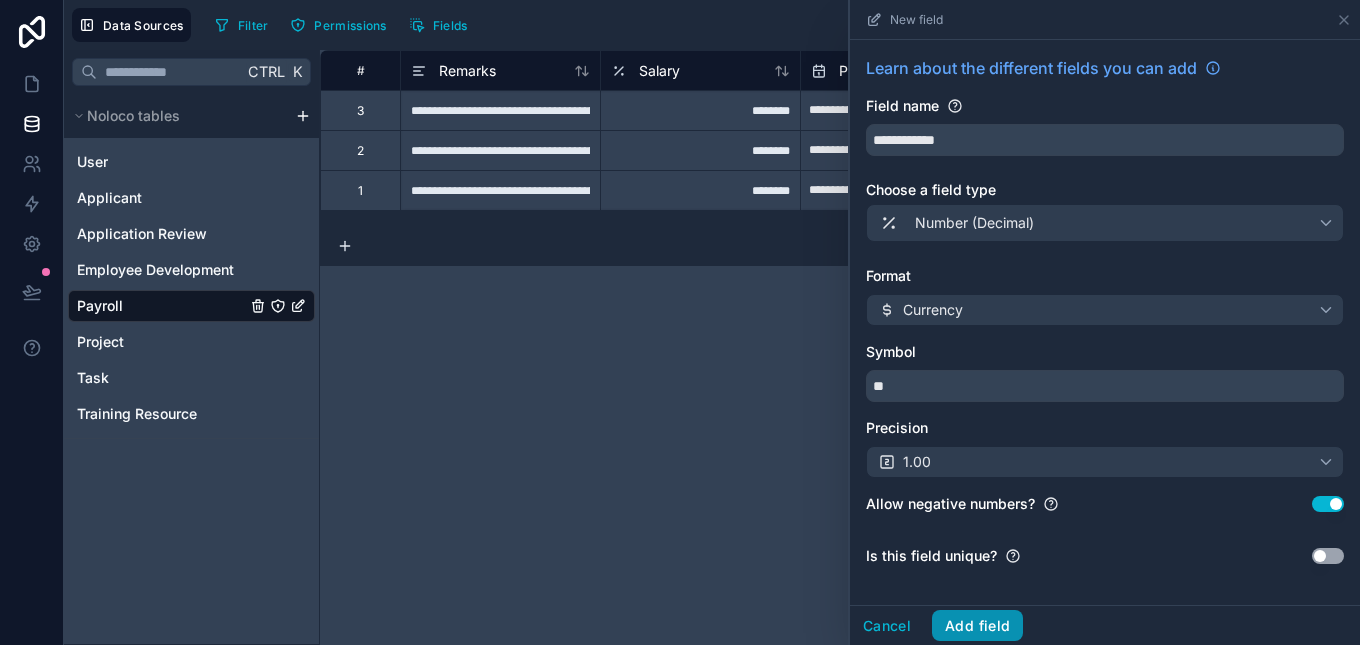 click on "Add field" at bounding box center (977, 626) 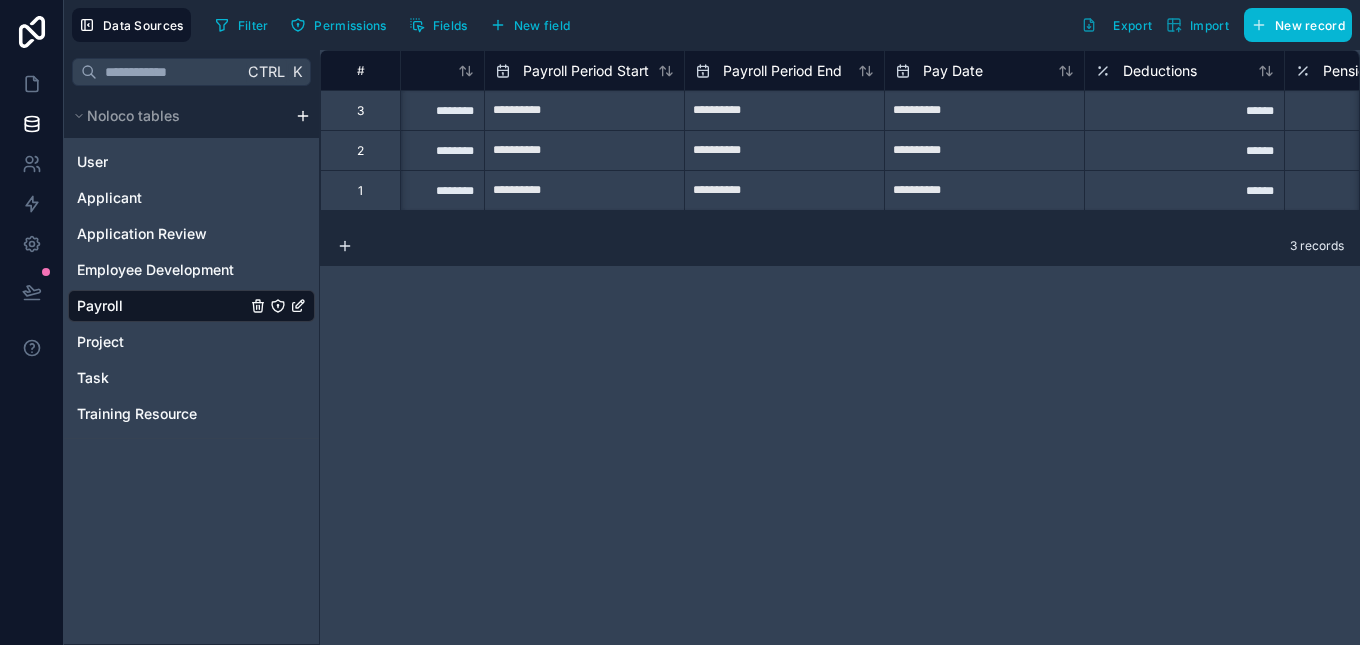 scroll, scrollTop: 0, scrollLeft: 0, axis: both 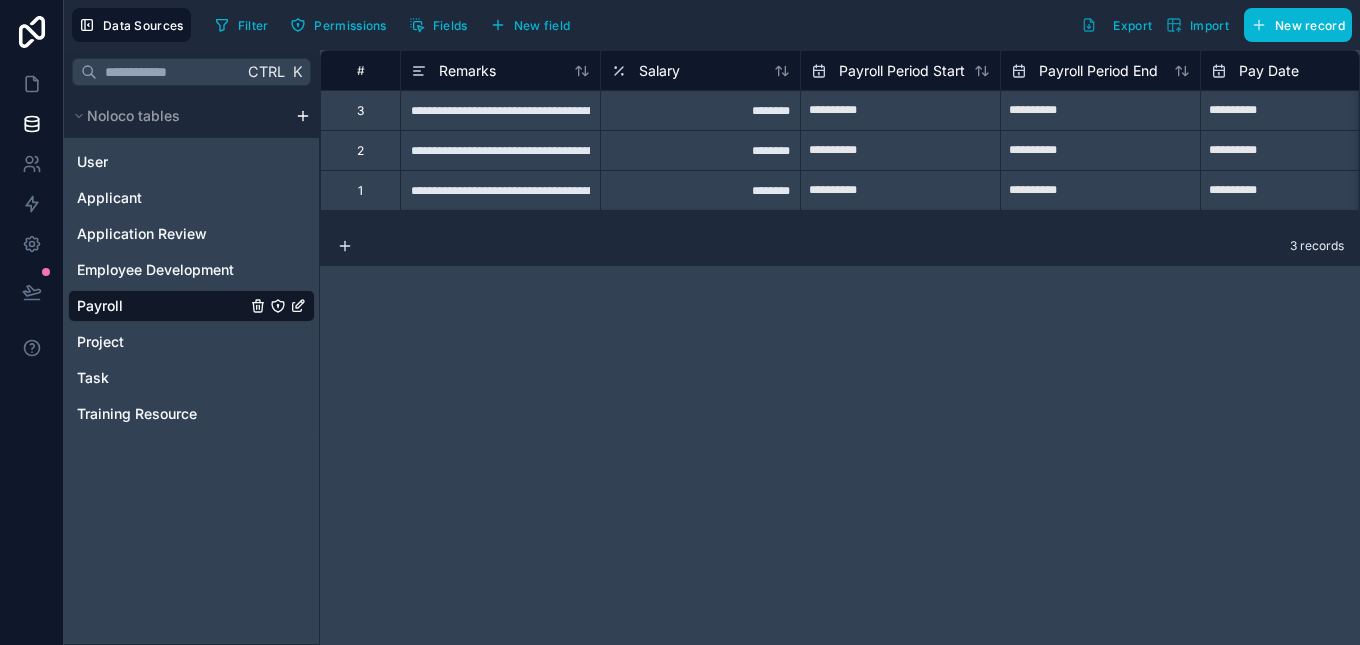 click on "Salary" at bounding box center (700, 70) 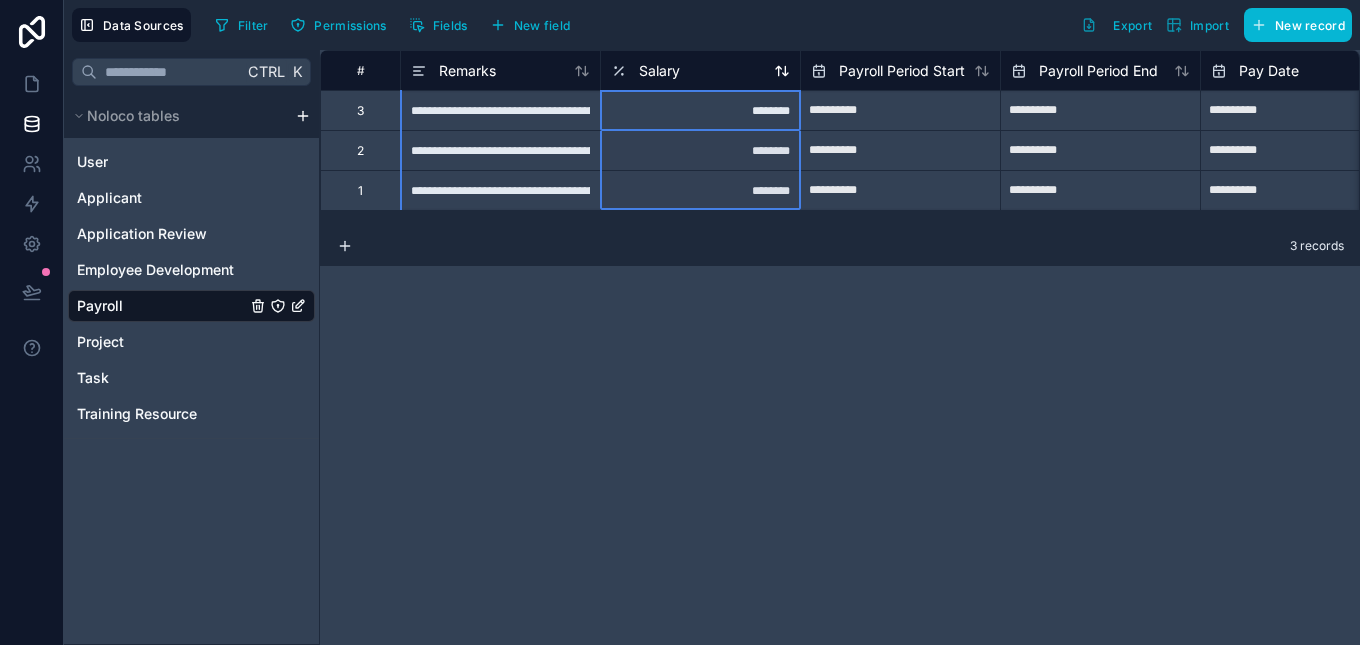click on "Salary" at bounding box center [659, 71] 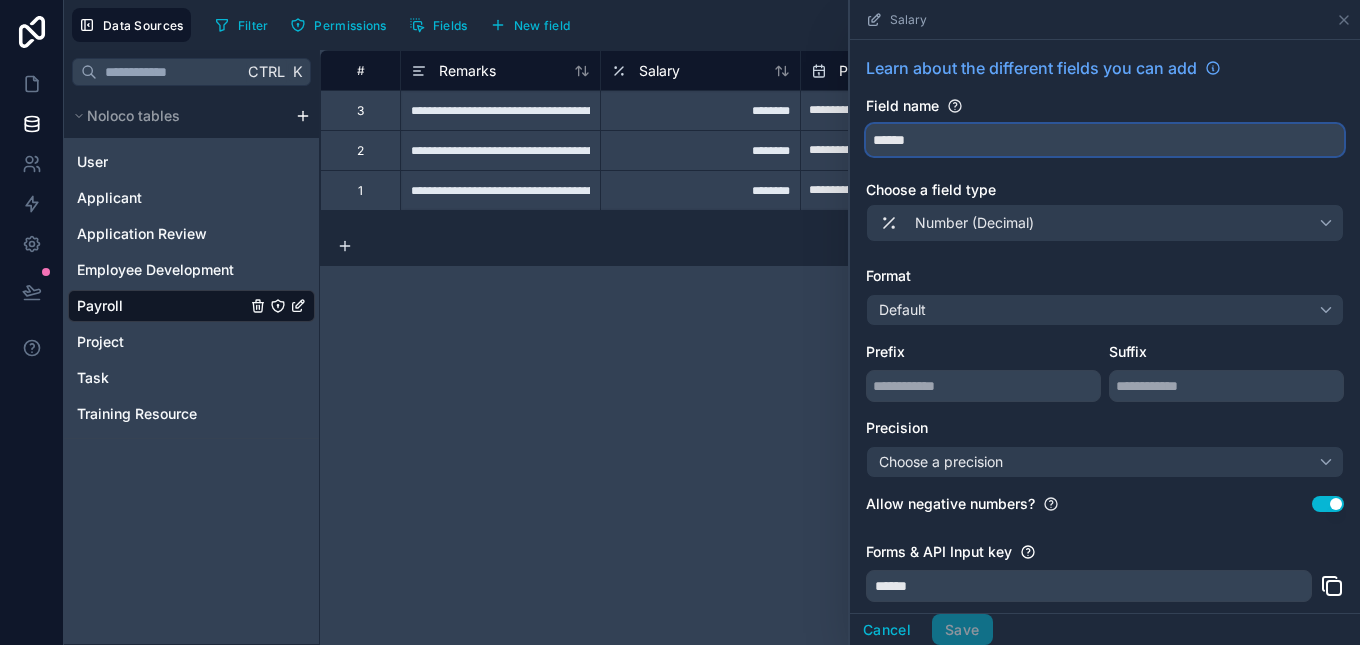 drag, startPoint x: 926, startPoint y: 143, endPoint x: 915, endPoint y: 143, distance: 11 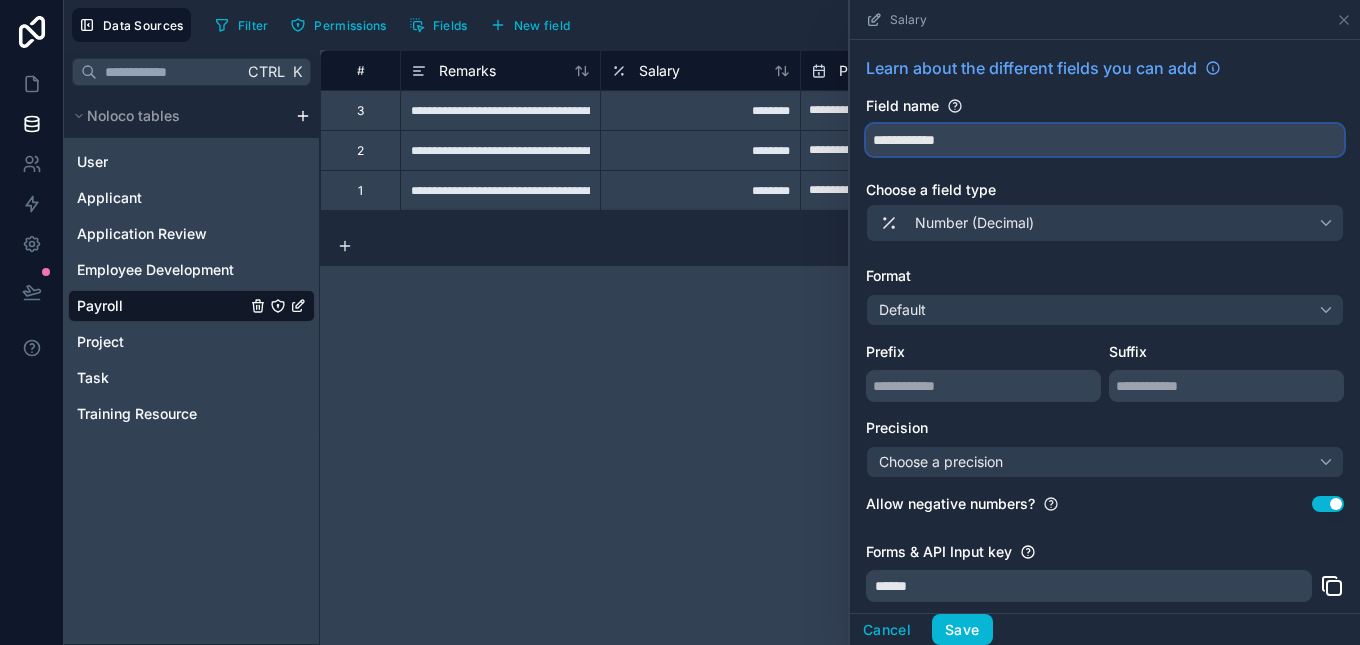 click on "**********" at bounding box center [1105, 140] 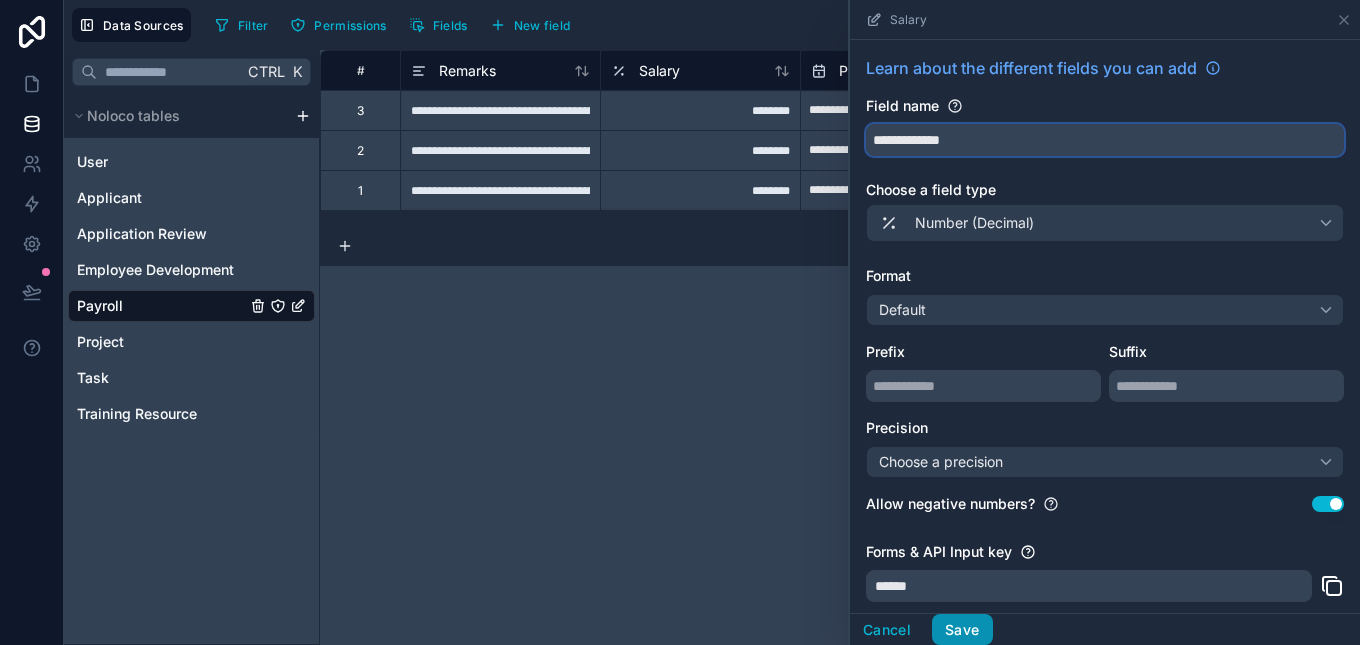 type on "**********" 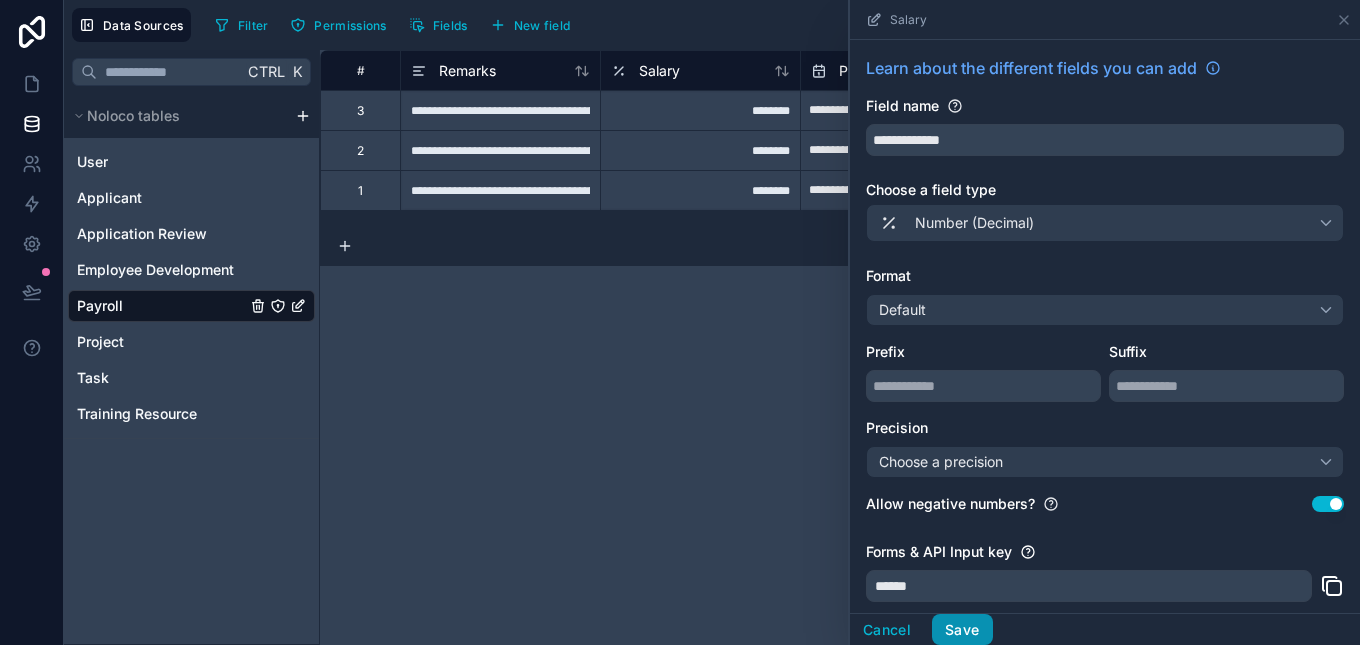click on "Save" at bounding box center (962, 630) 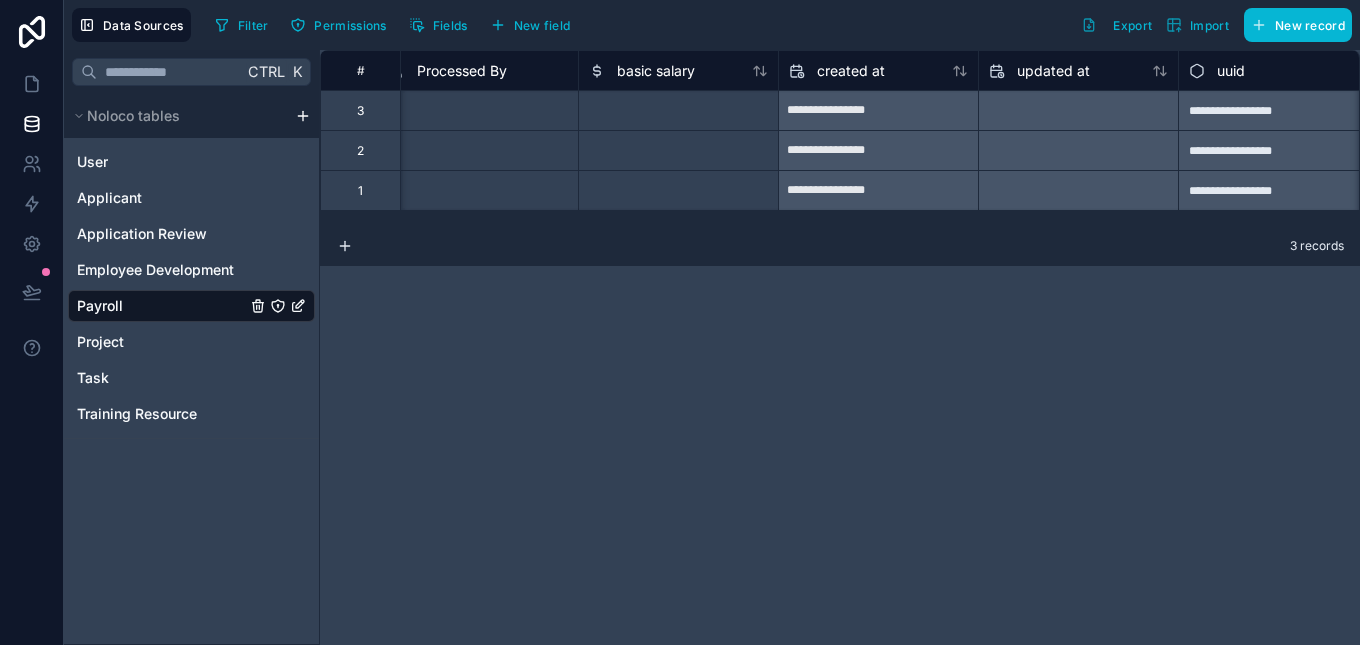 scroll, scrollTop: 0, scrollLeft: 2007, axis: horizontal 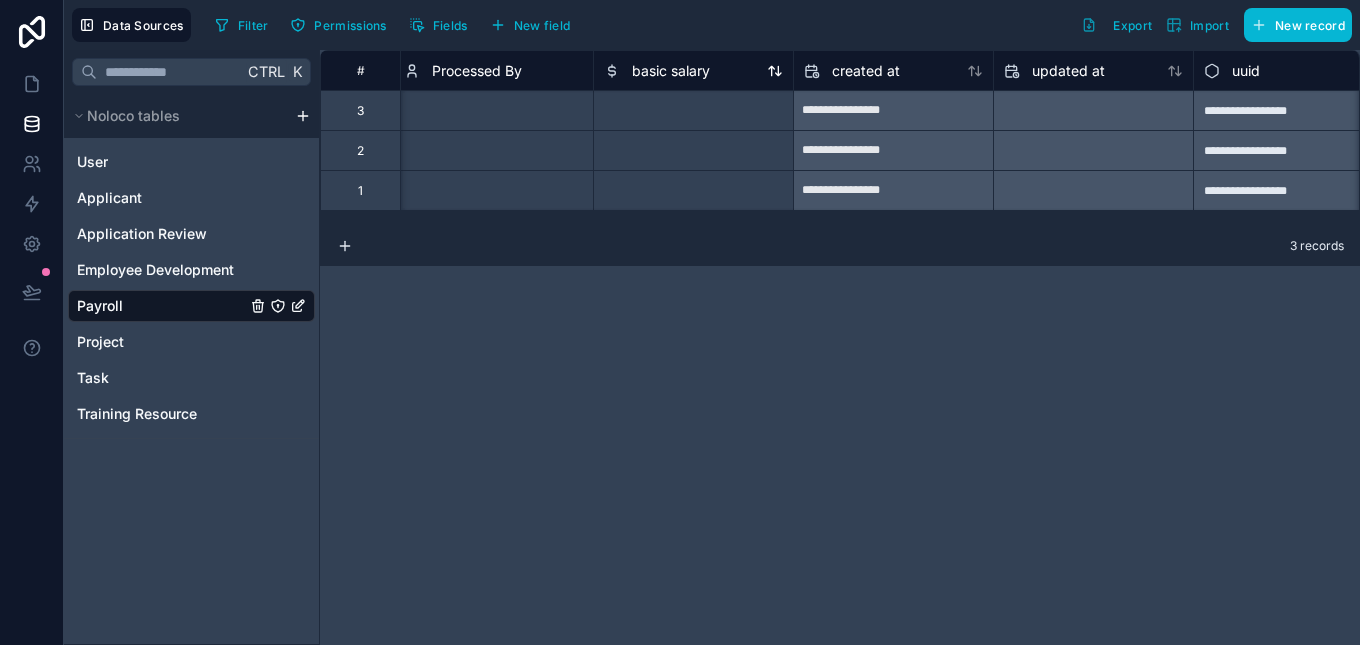 click on "basic salary" at bounding box center (693, 71) 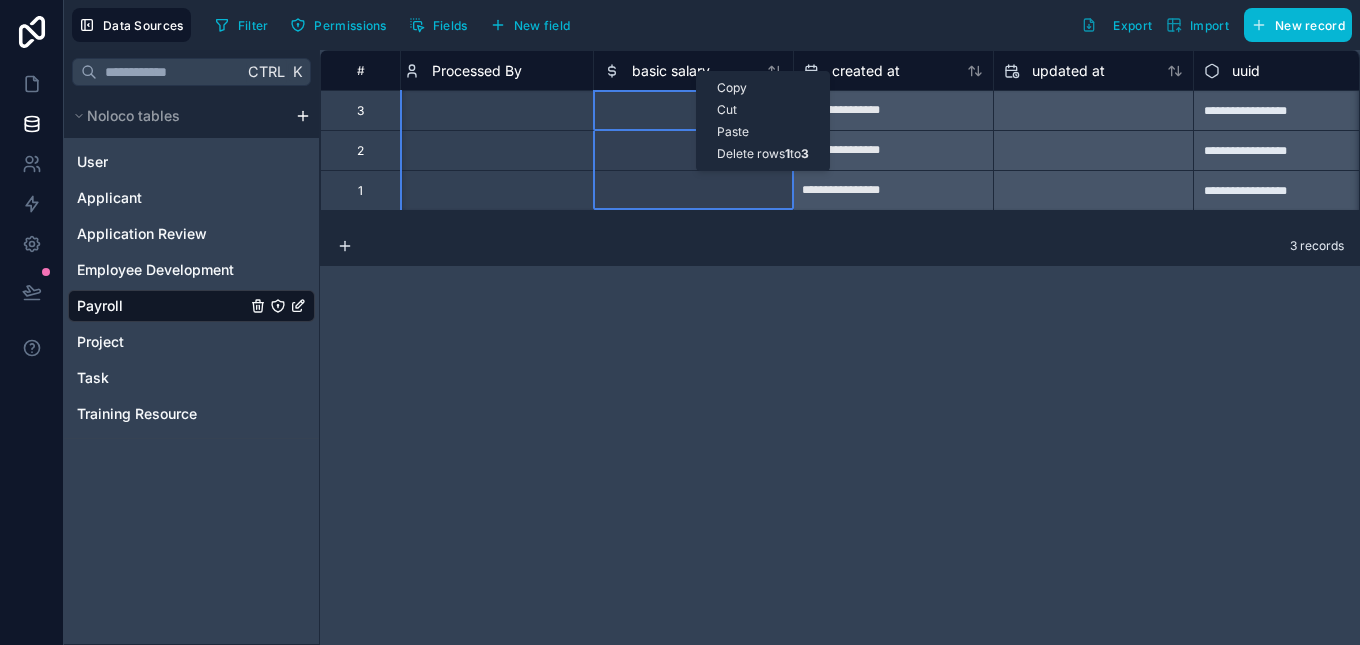click on "Delete rows  1  to  3" at bounding box center [763, 154] 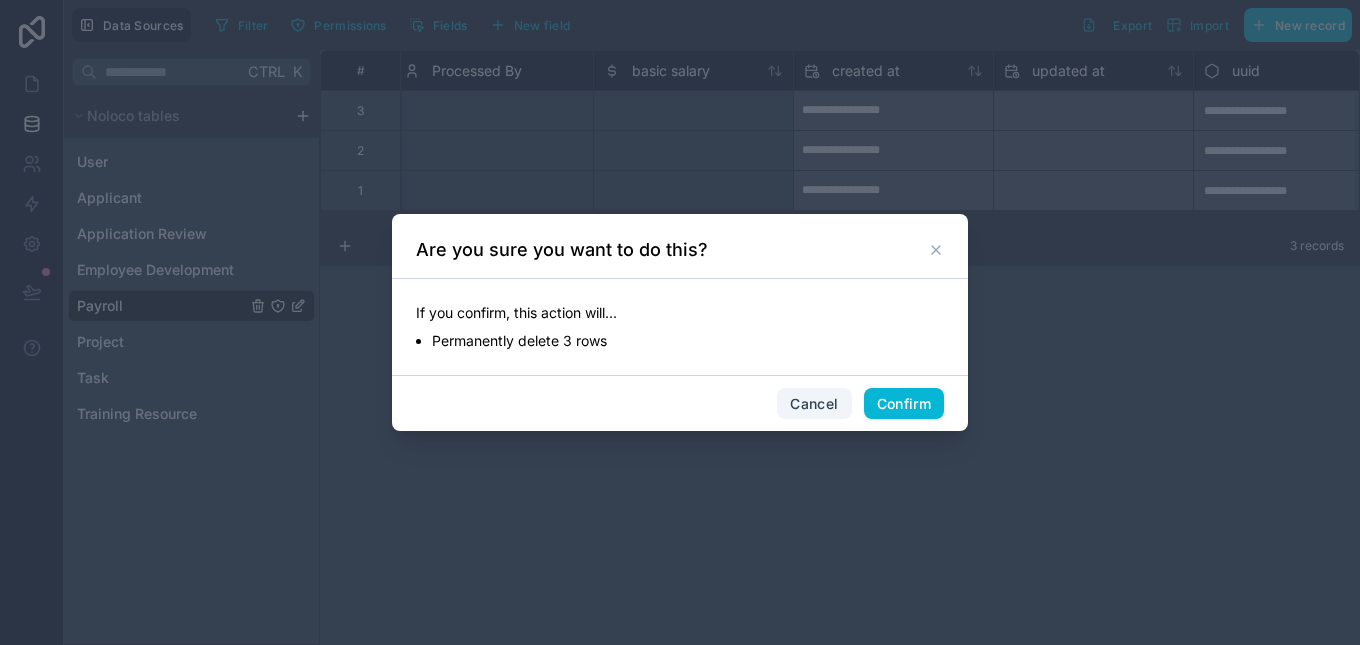 click on "Cancel" at bounding box center (814, 404) 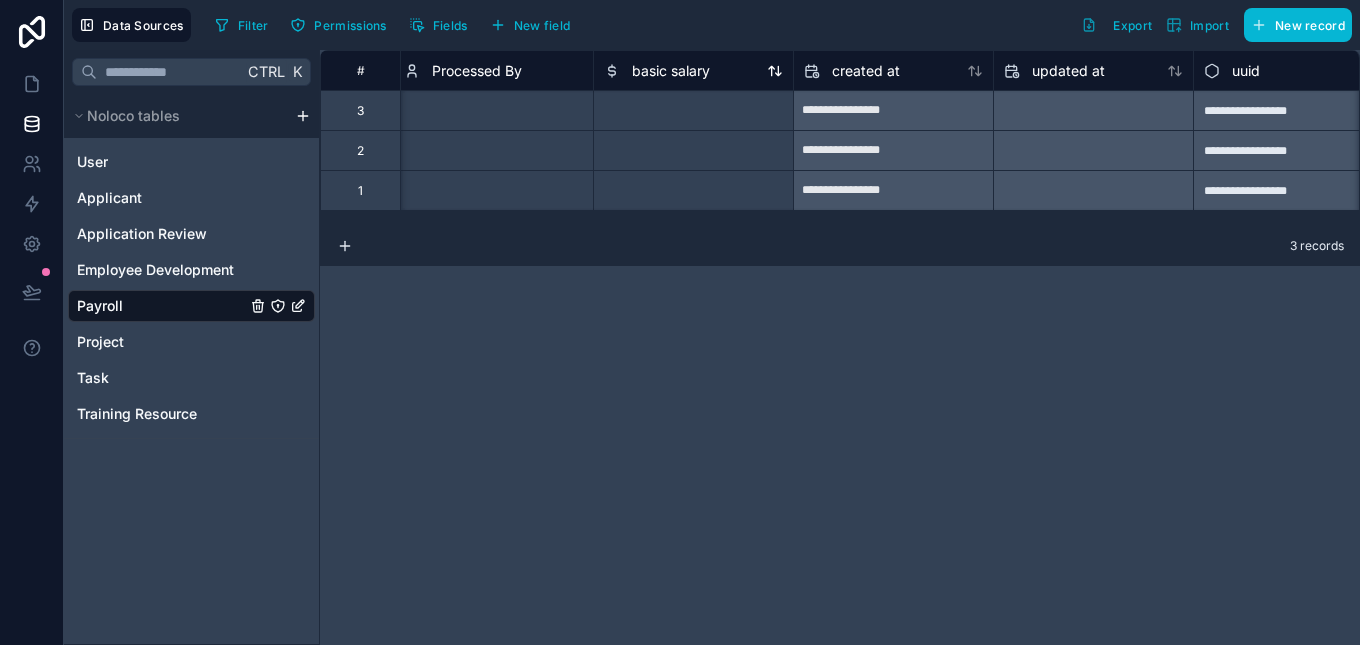 click on "basic salary" at bounding box center (693, 71) 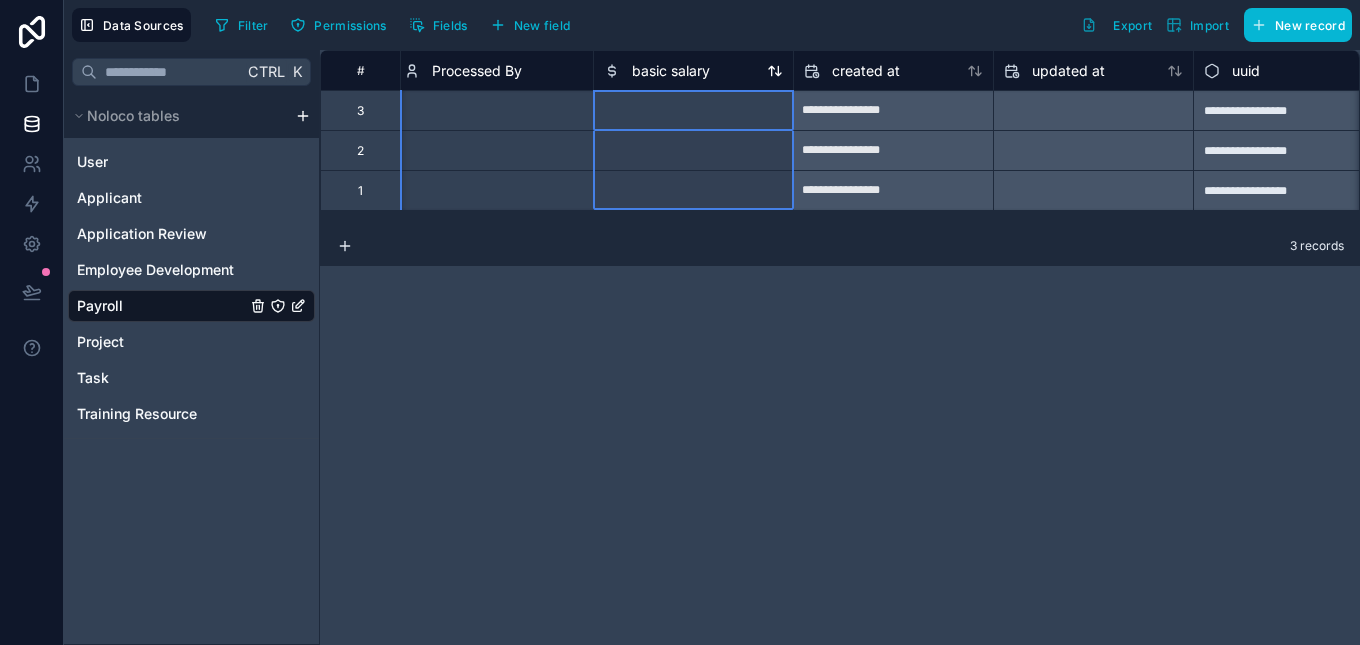 click on "basic salary" at bounding box center (671, 71) 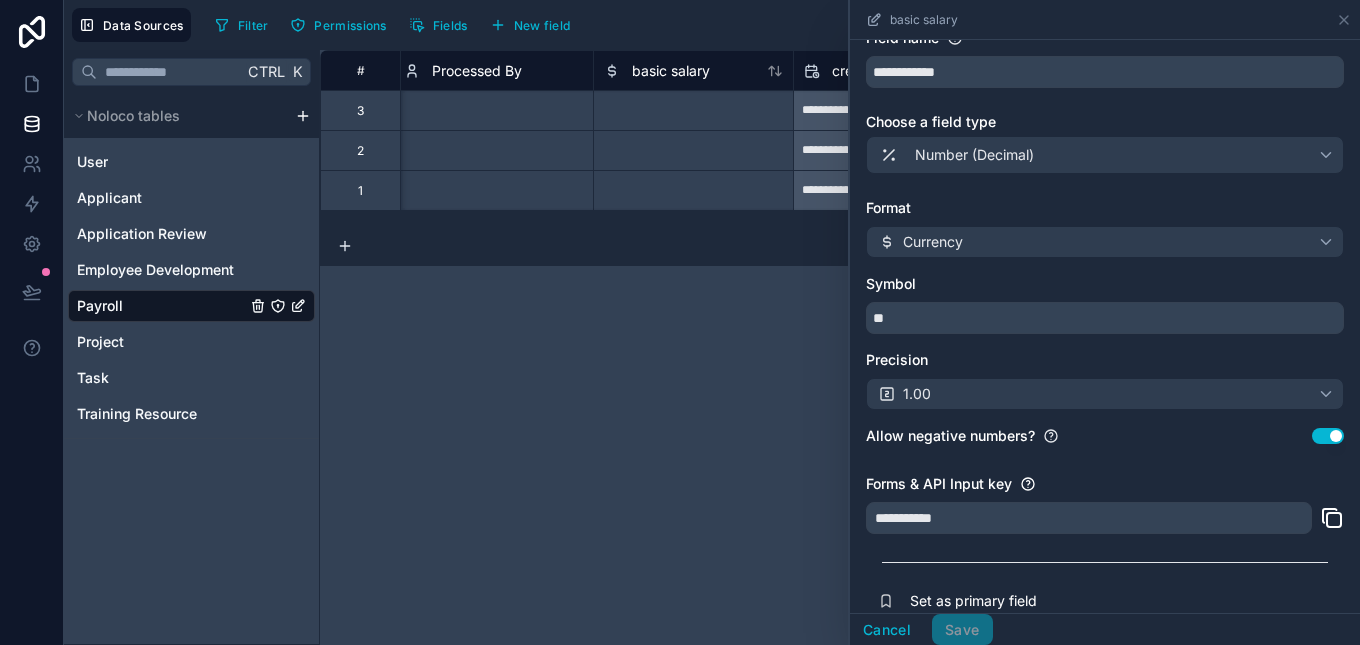 scroll, scrollTop: 138, scrollLeft: 0, axis: vertical 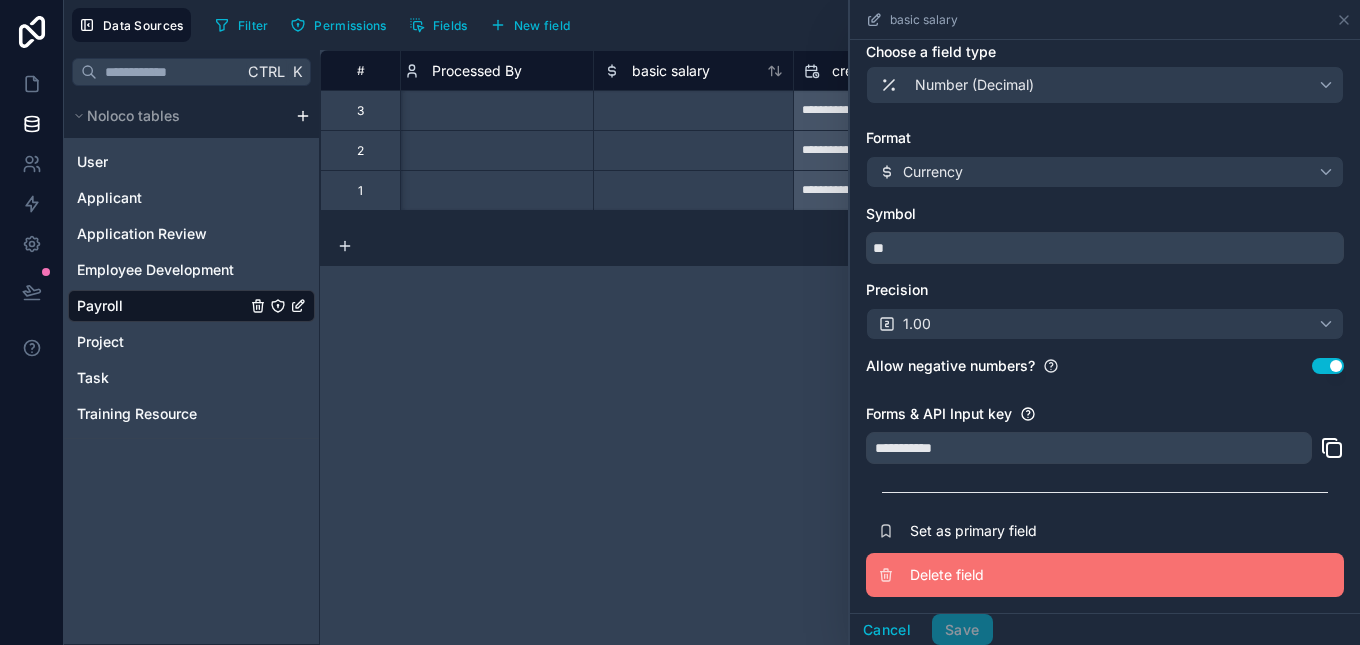 click on "Delete field" at bounding box center [1054, 575] 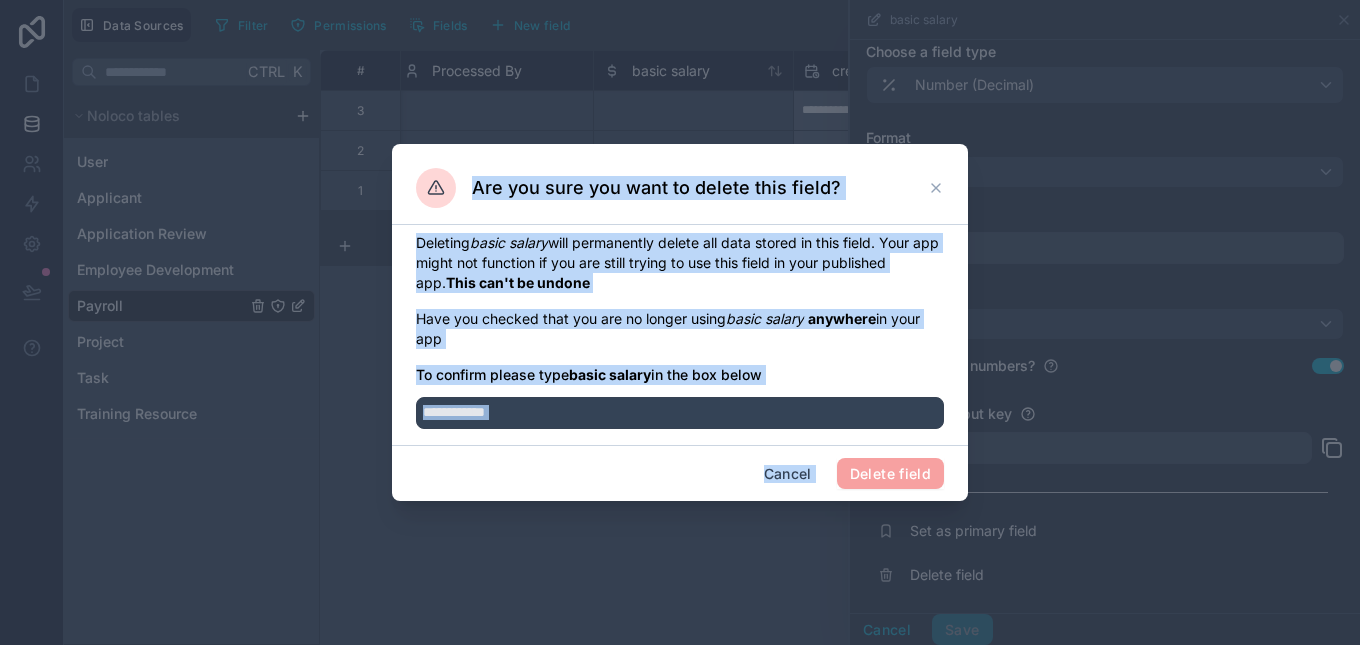 drag, startPoint x: 999, startPoint y: 581, endPoint x: 839, endPoint y: 468, distance: 195.88007 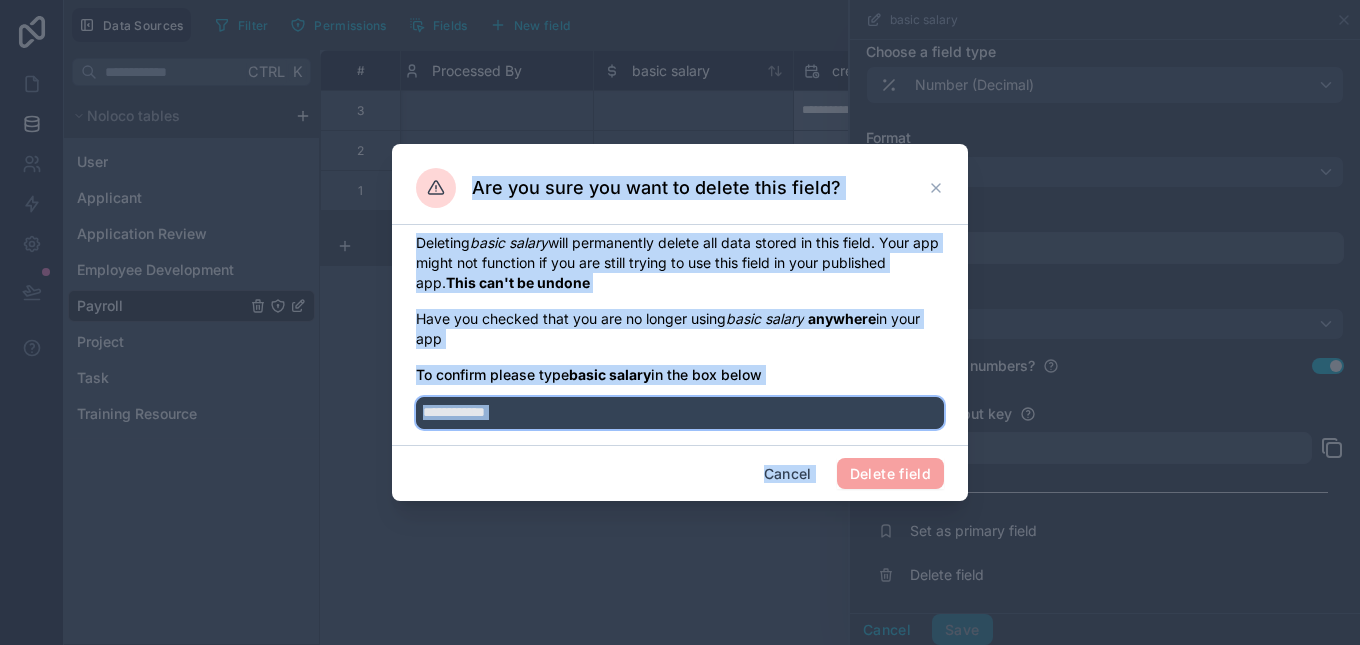 click at bounding box center (680, 413) 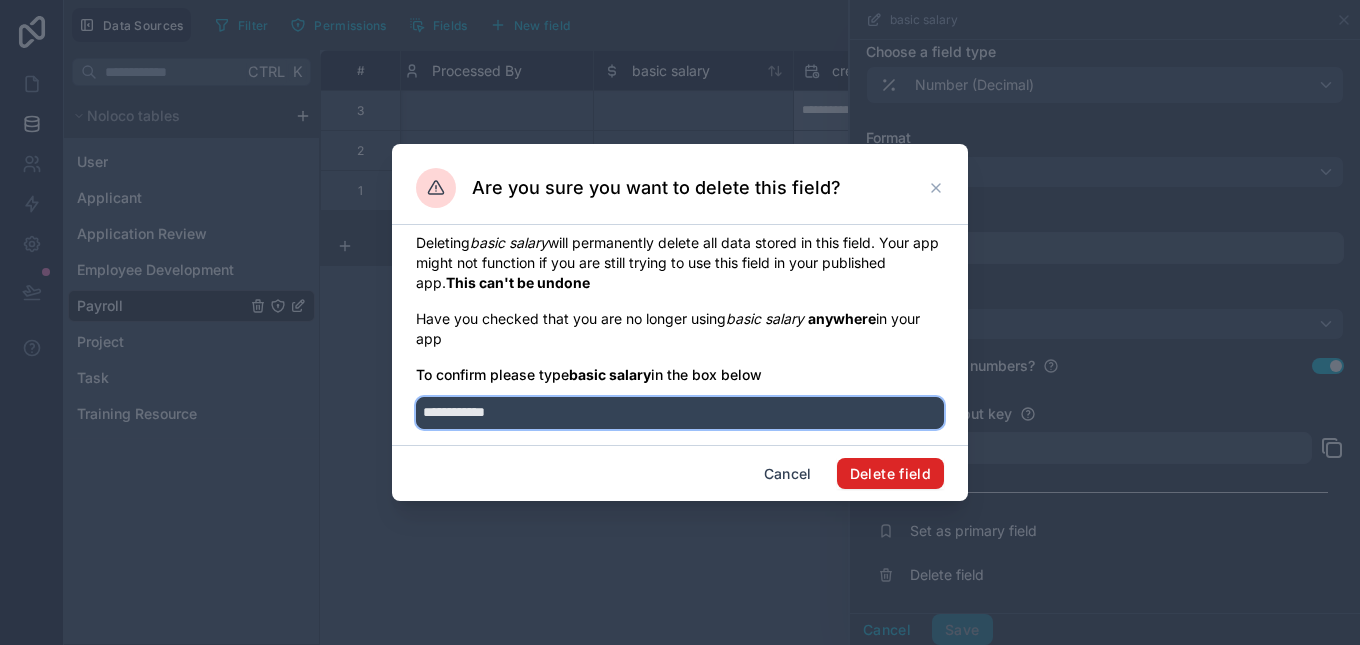 type on "**********" 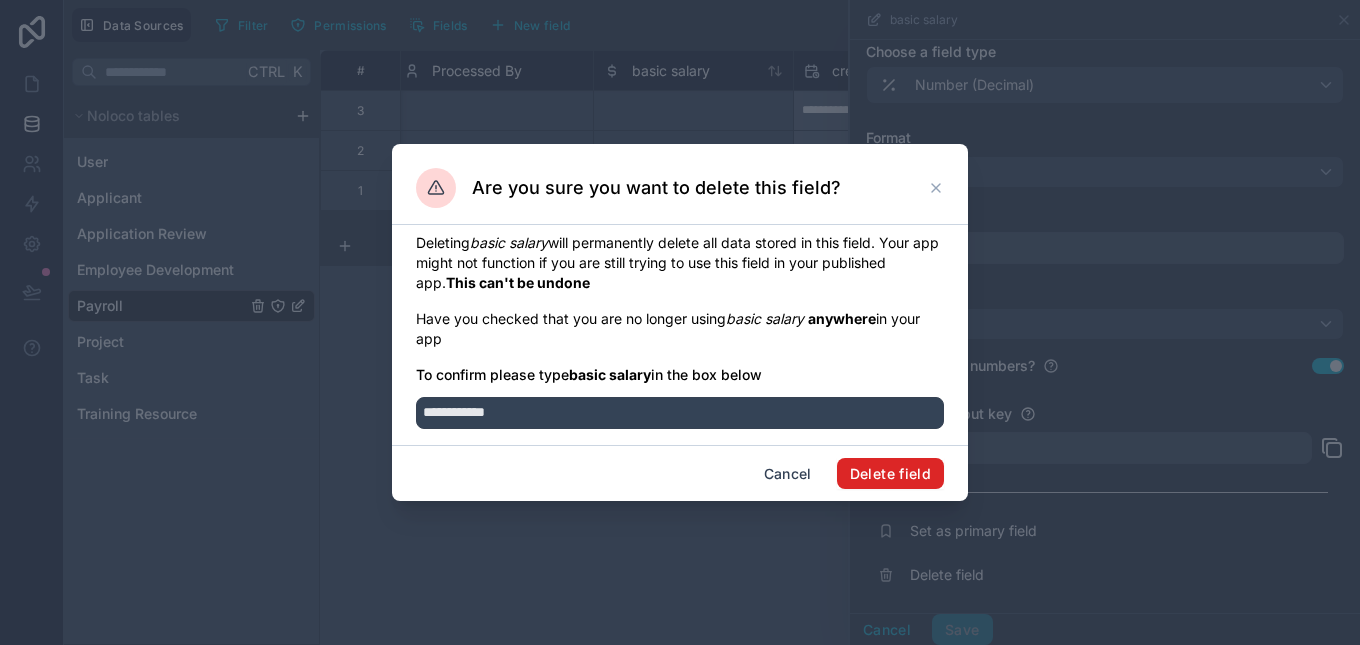 click on "Delete field" at bounding box center [890, 474] 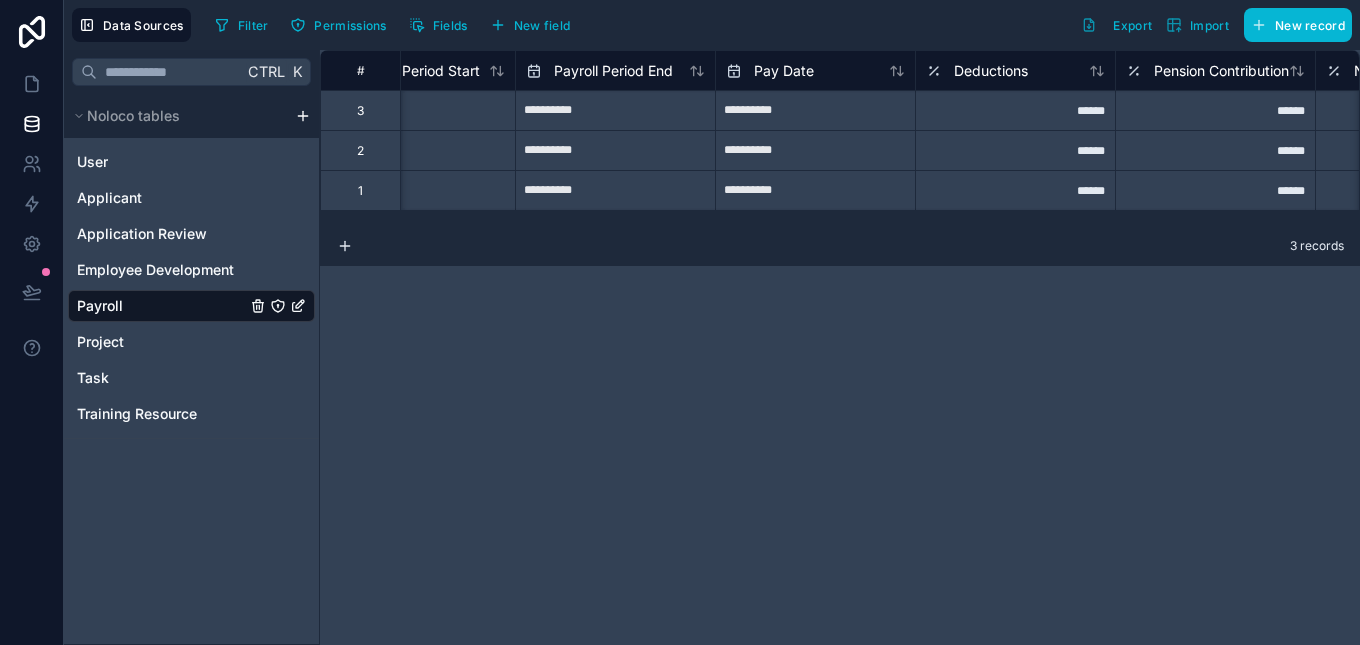 scroll, scrollTop: 0, scrollLeft: 0, axis: both 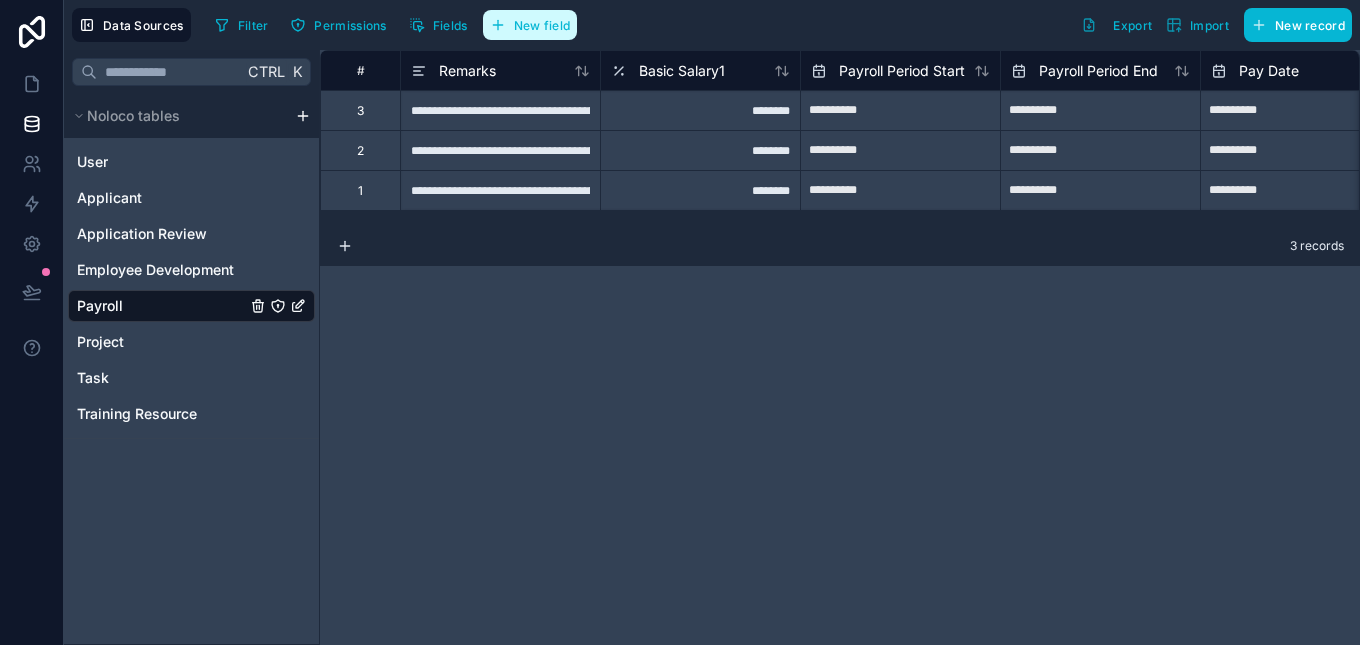 click on "New field" at bounding box center [542, 25] 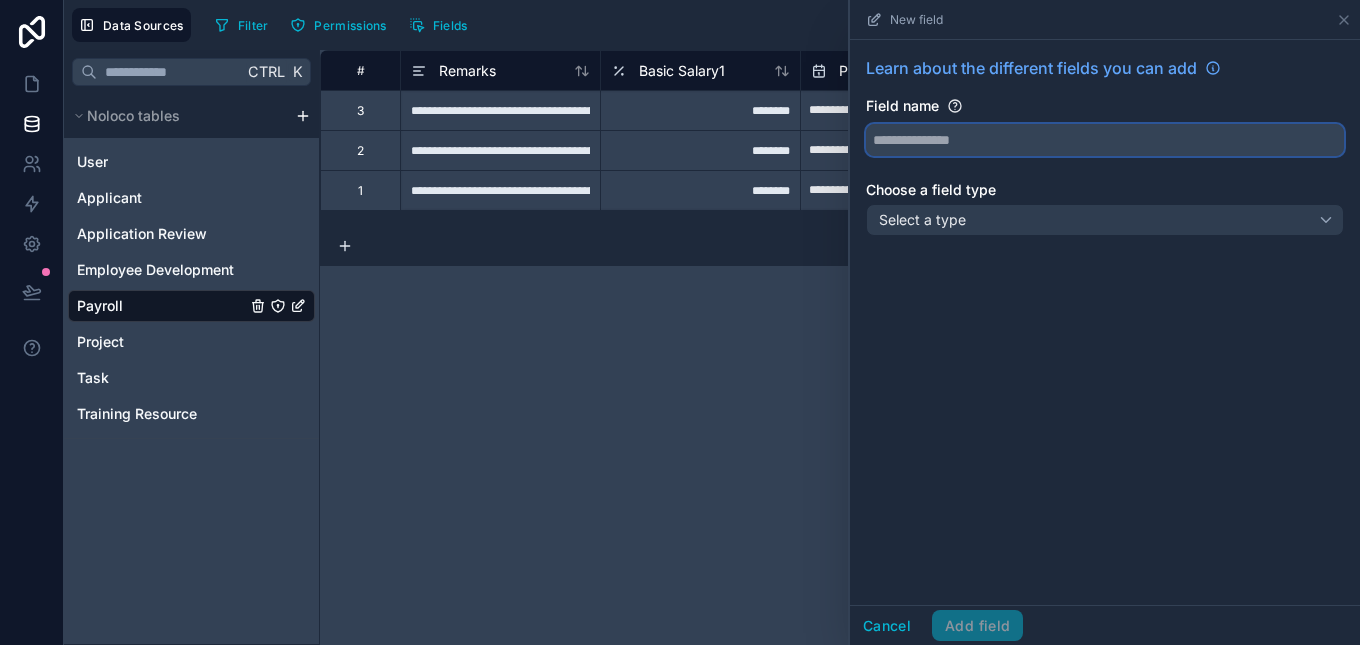 click at bounding box center [1105, 140] 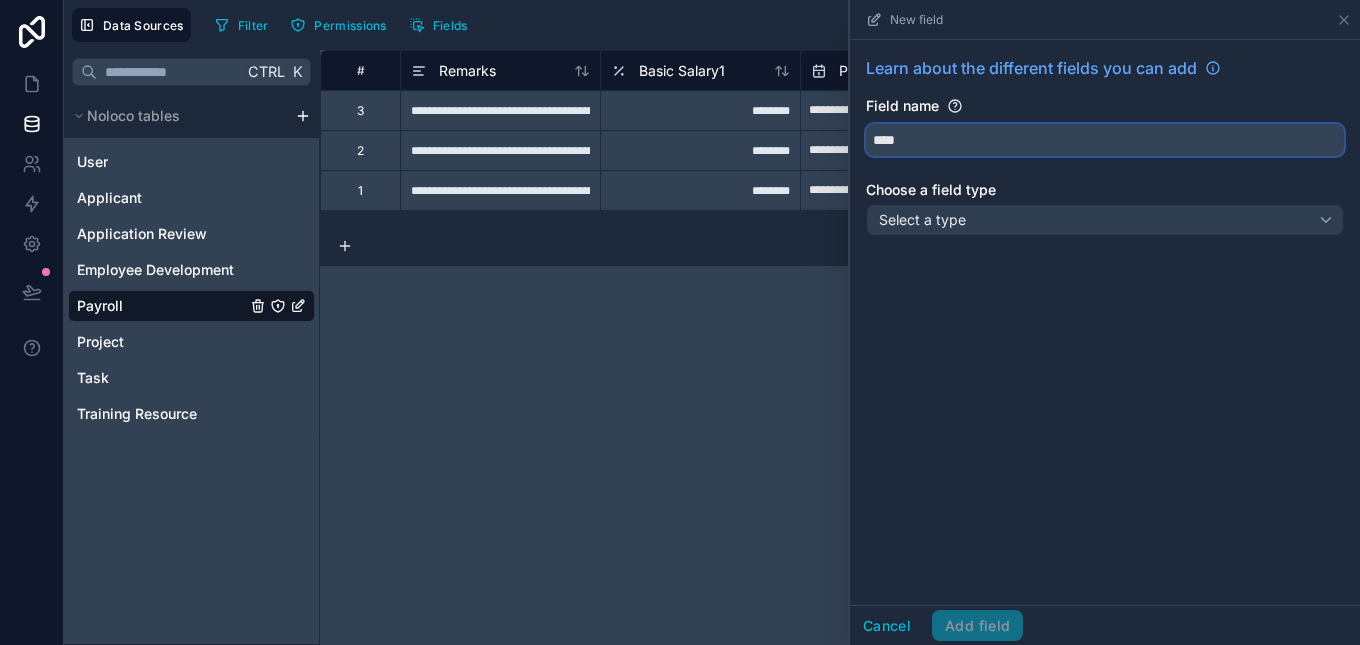 click on "***" at bounding box center (1105, 140) 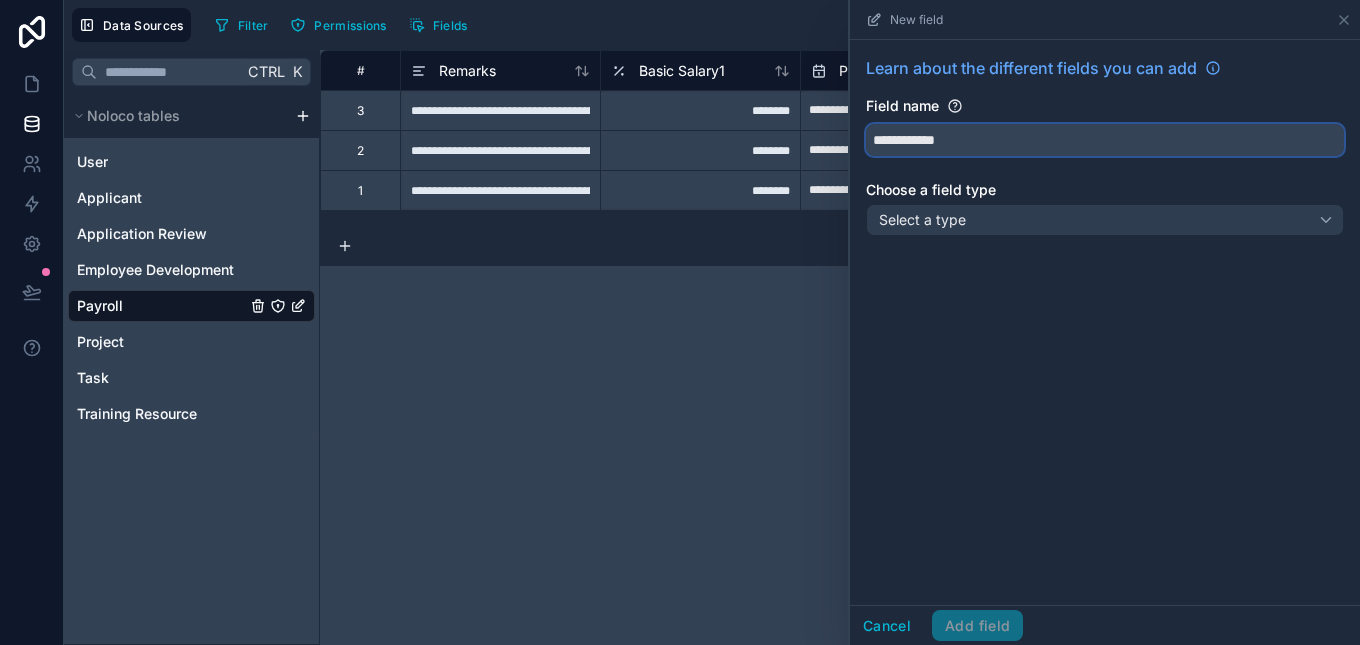 type on "**********" 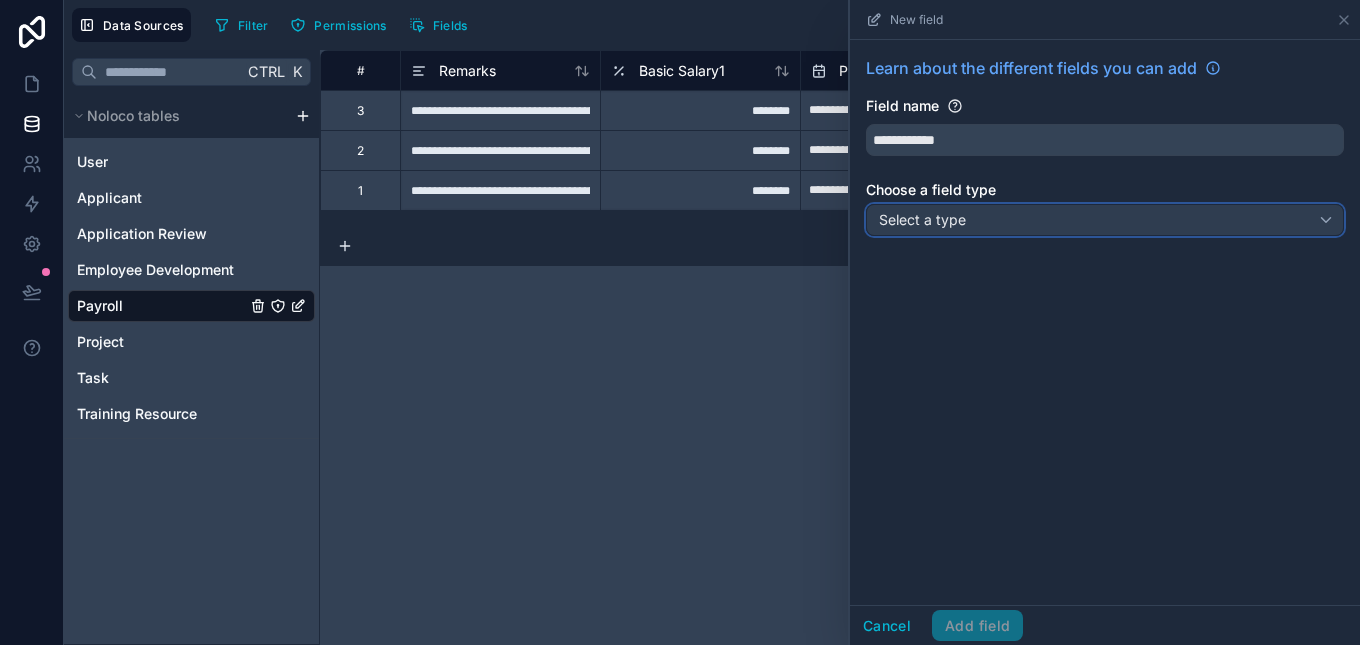click on "Select a type" at bounding box center [1105, 220] 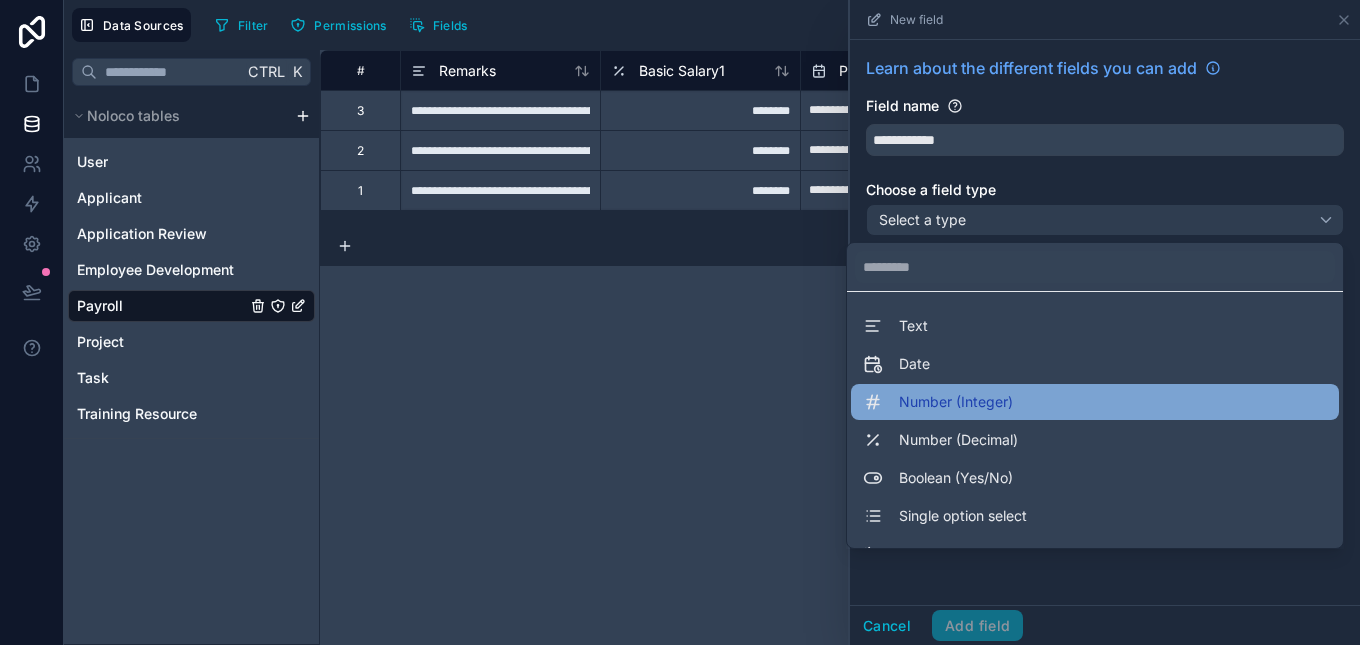 click on "Number (Integer)" at bounding box center (956, 402) 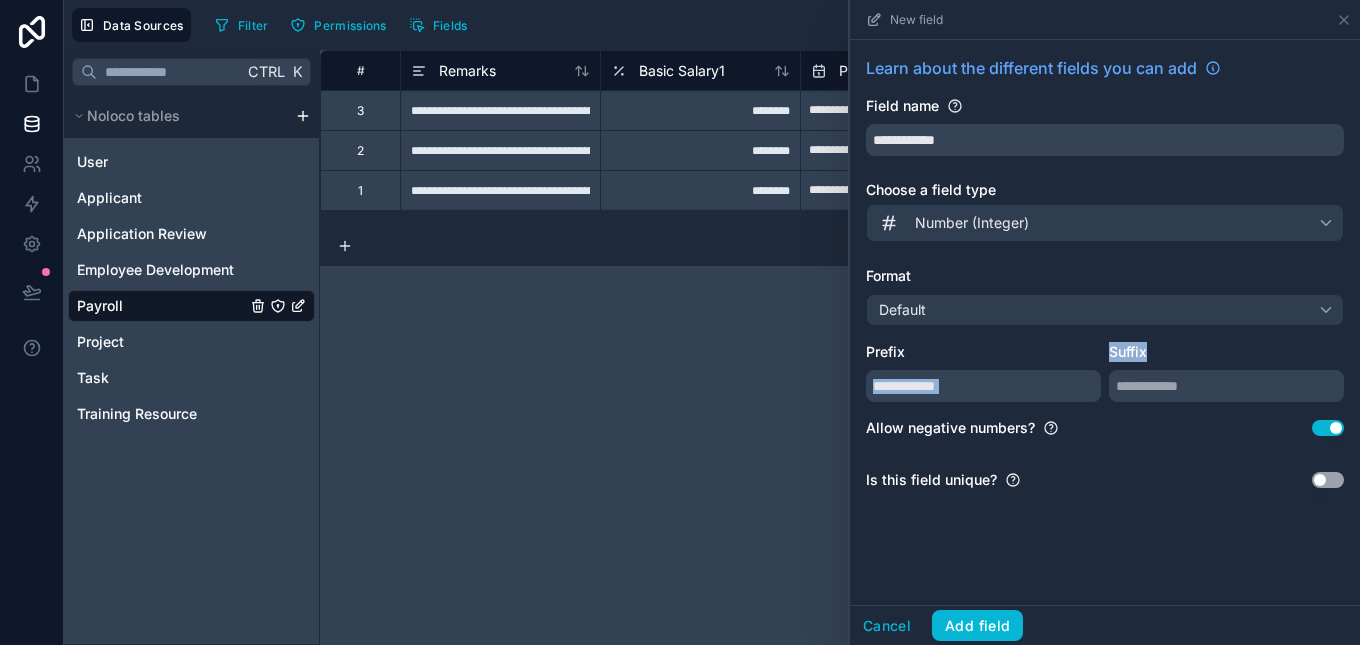 click on "**********" at bounding box center (1105, 281) 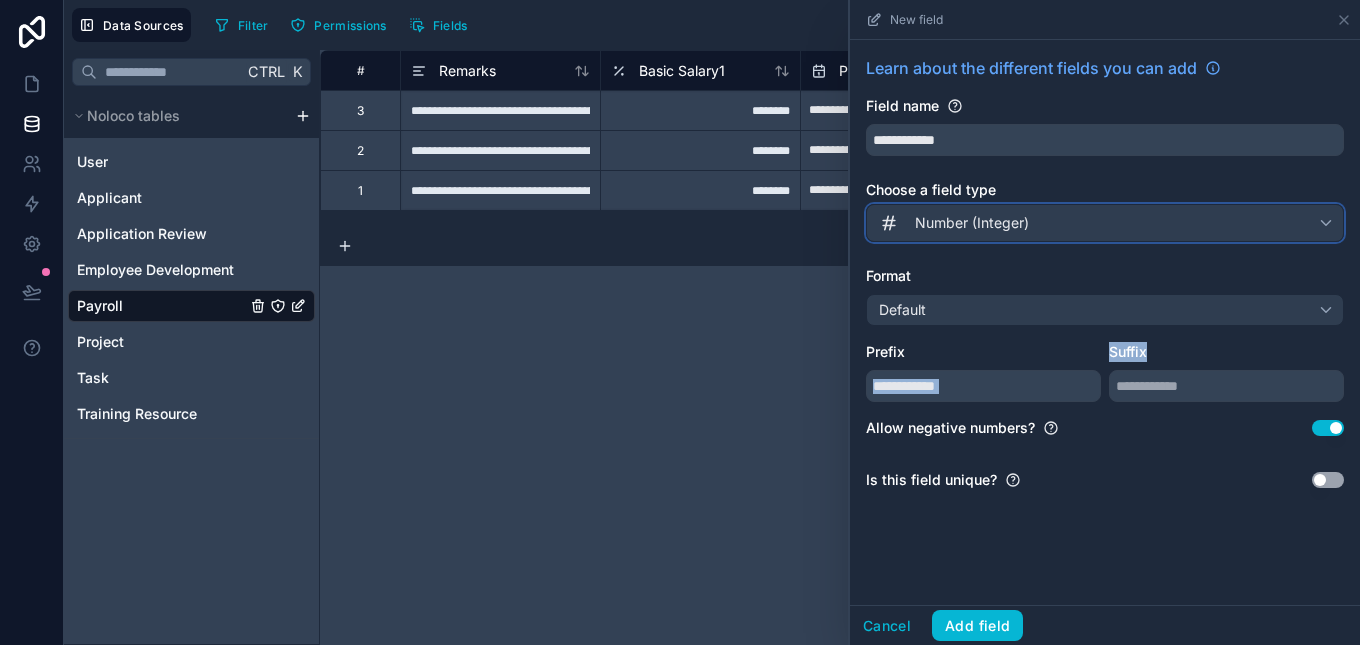 click on "Number (Integer)" at bounding box center [972, 223] 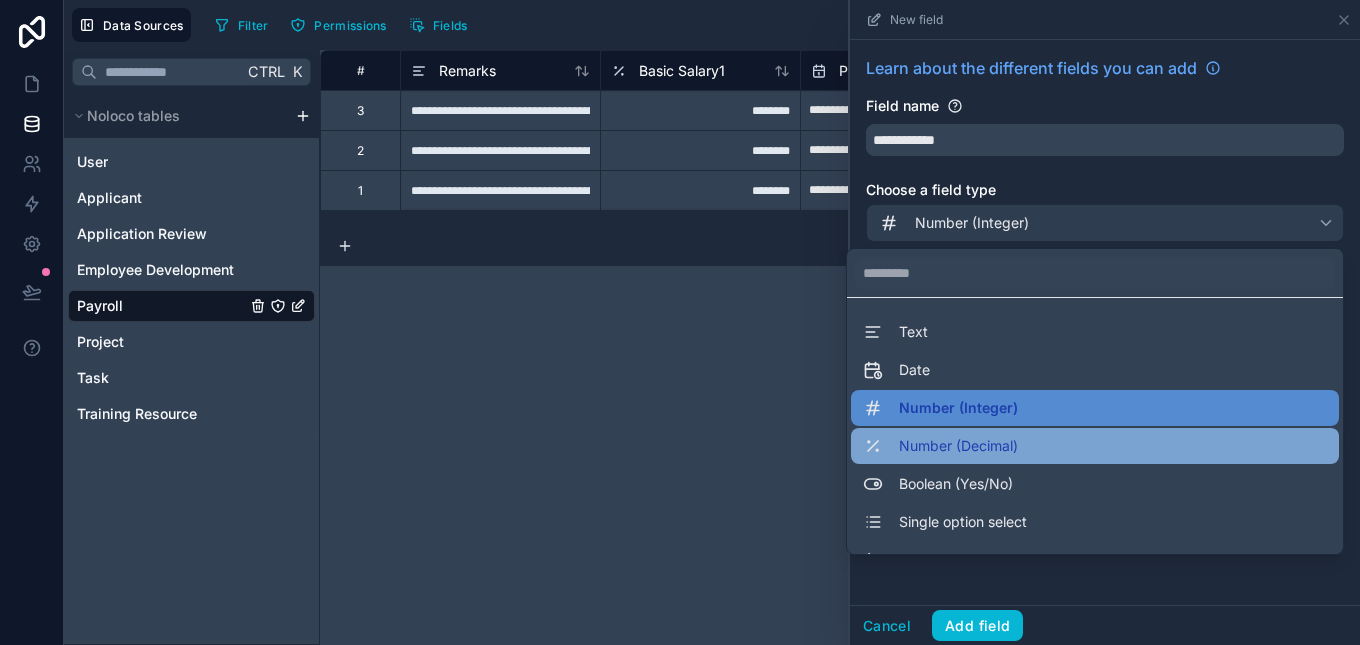 click on "Number (Decimal)" at bounding box center [958, 446] 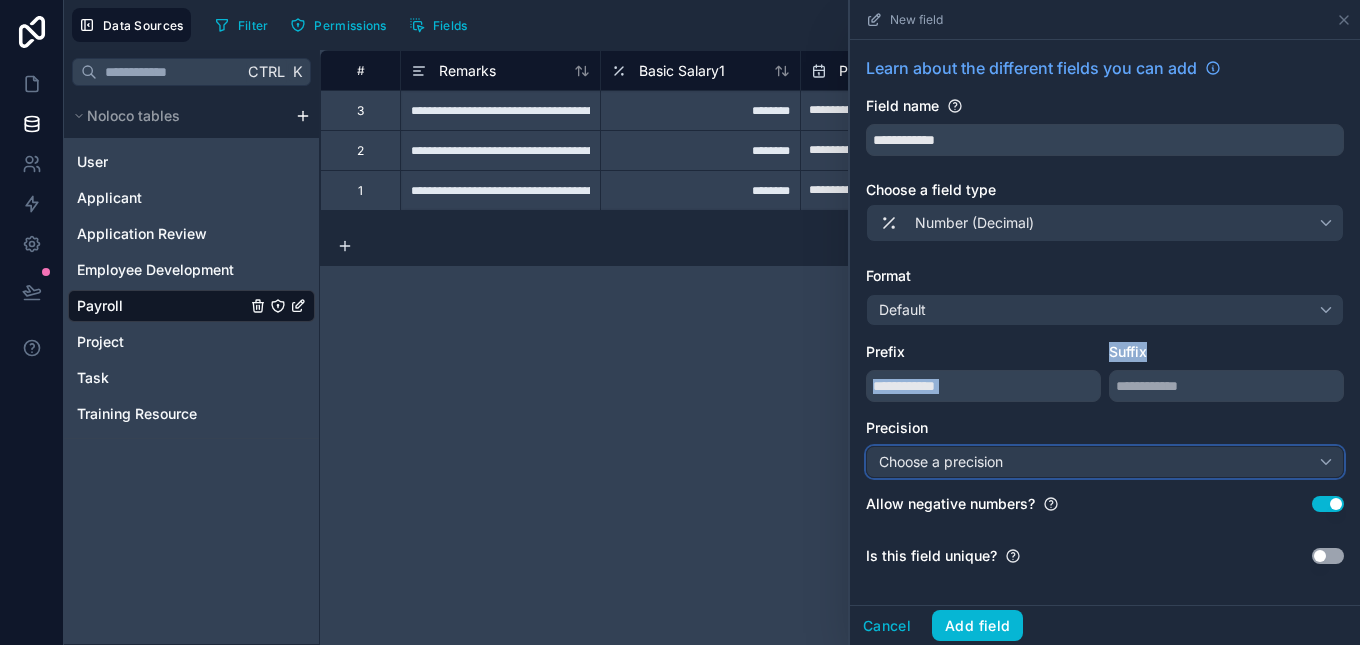 click on "Choose a precision" at bounding box center (1105, 462) 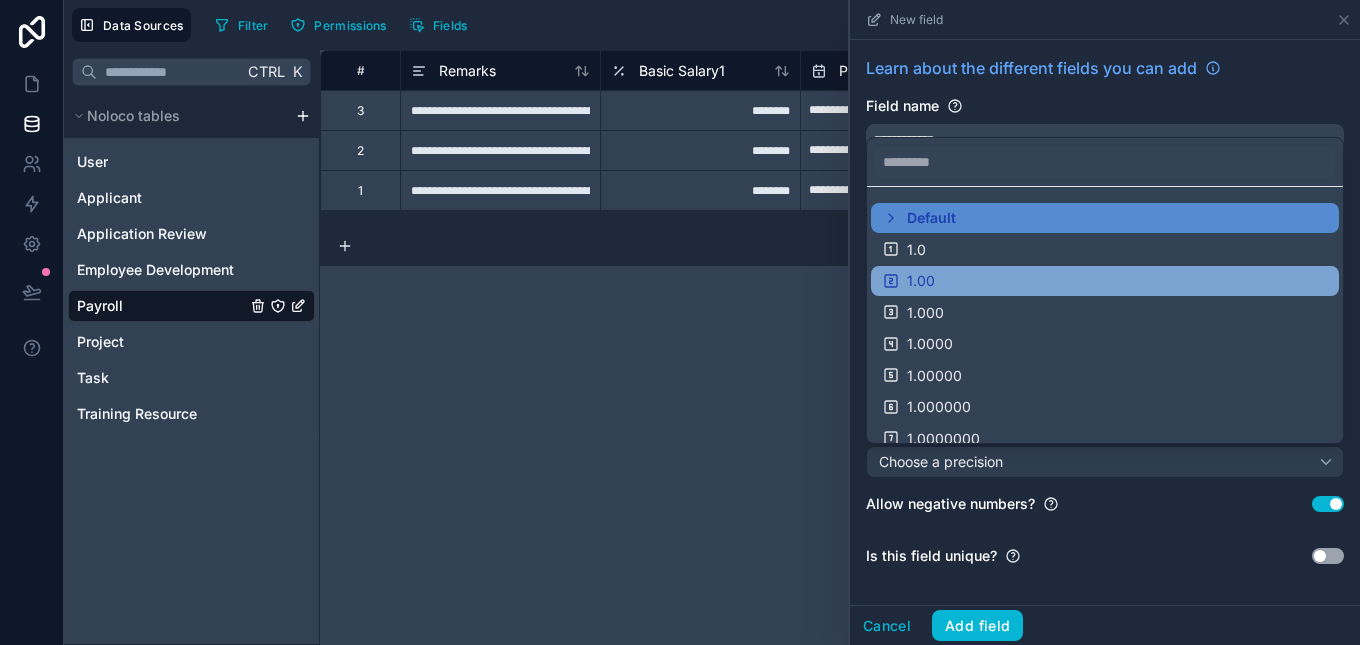click on "1.00" at bounding box center [1105, 281] 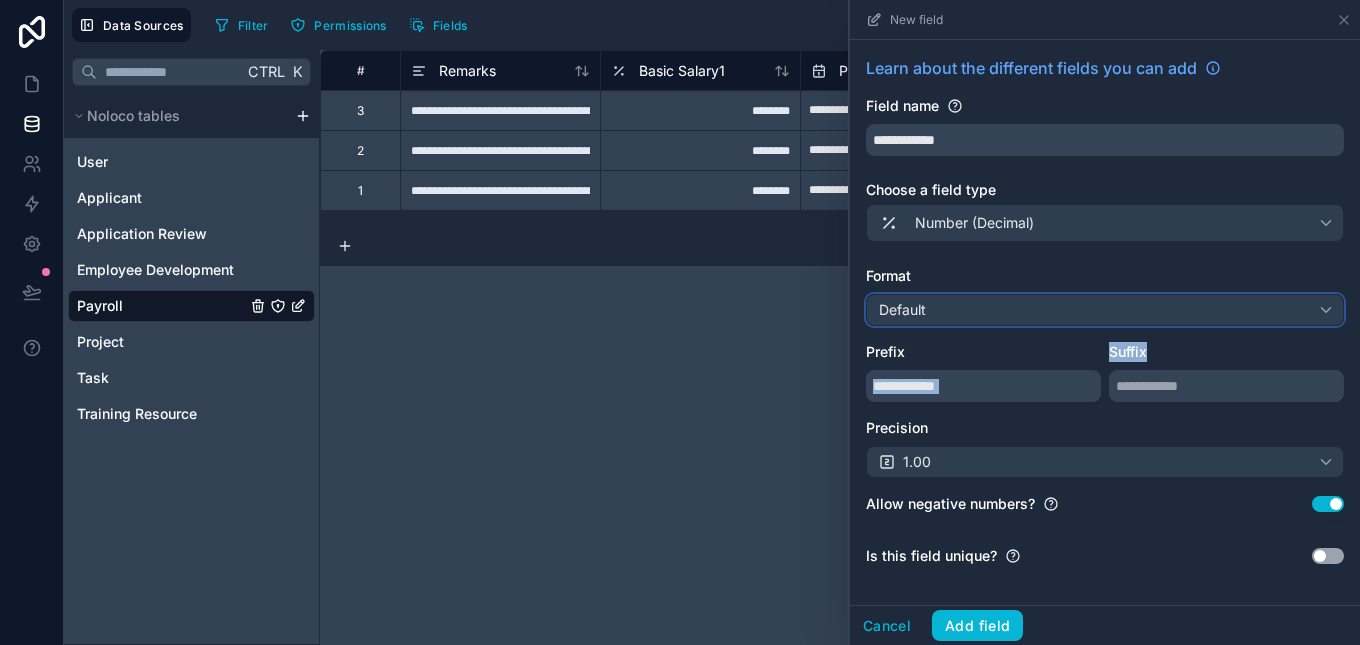 click on "Default" at bounding box center (1105, 310) 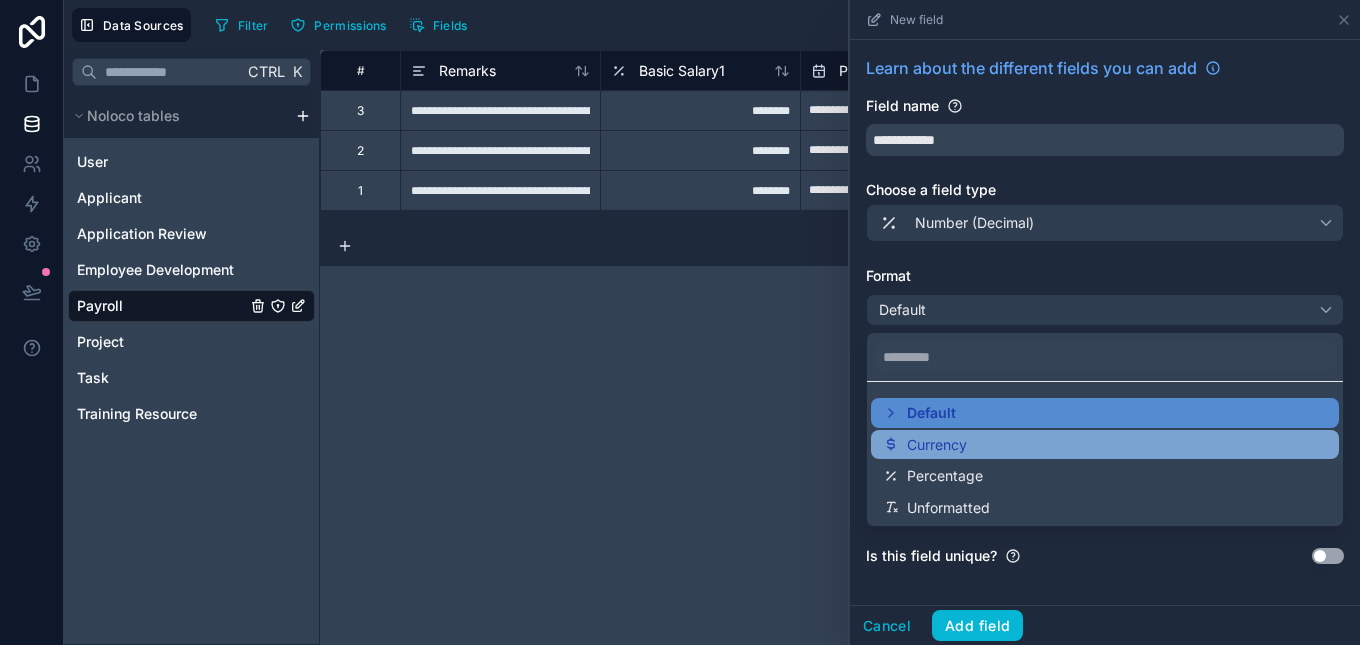click on "Currency" at bounding box center (1105, 445) 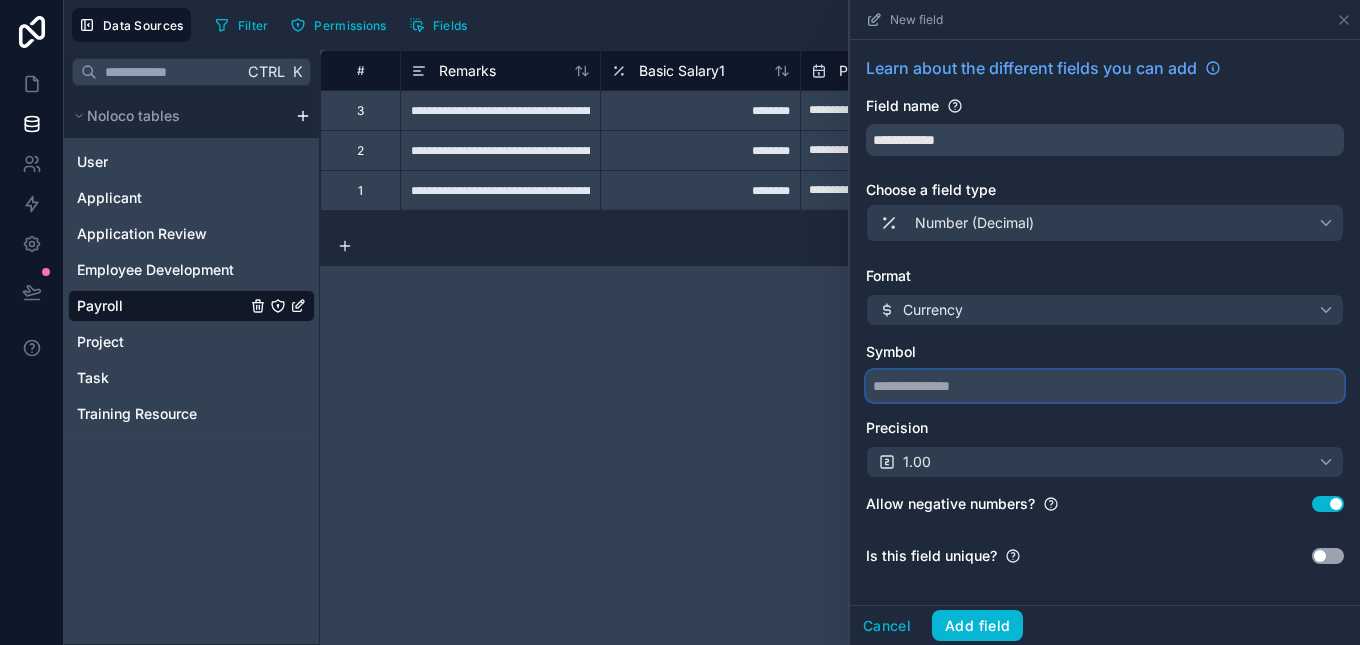 click at bounding box center (1105, 386) 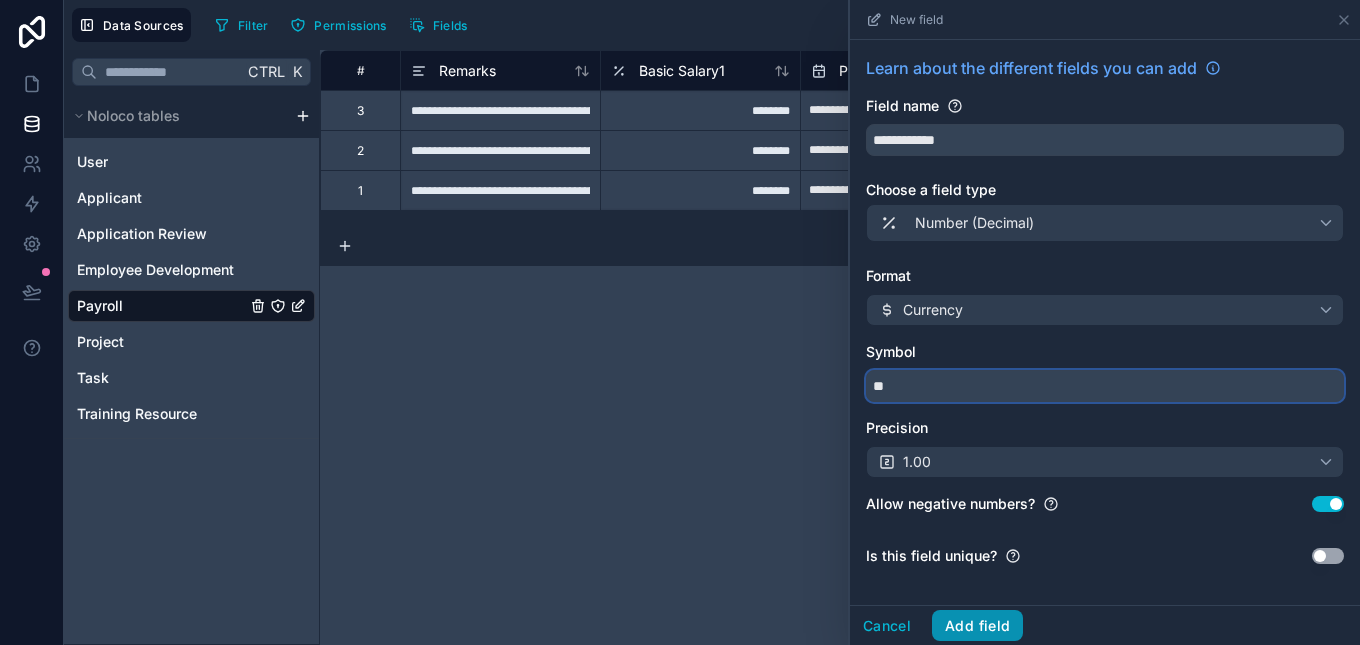 type on "**" 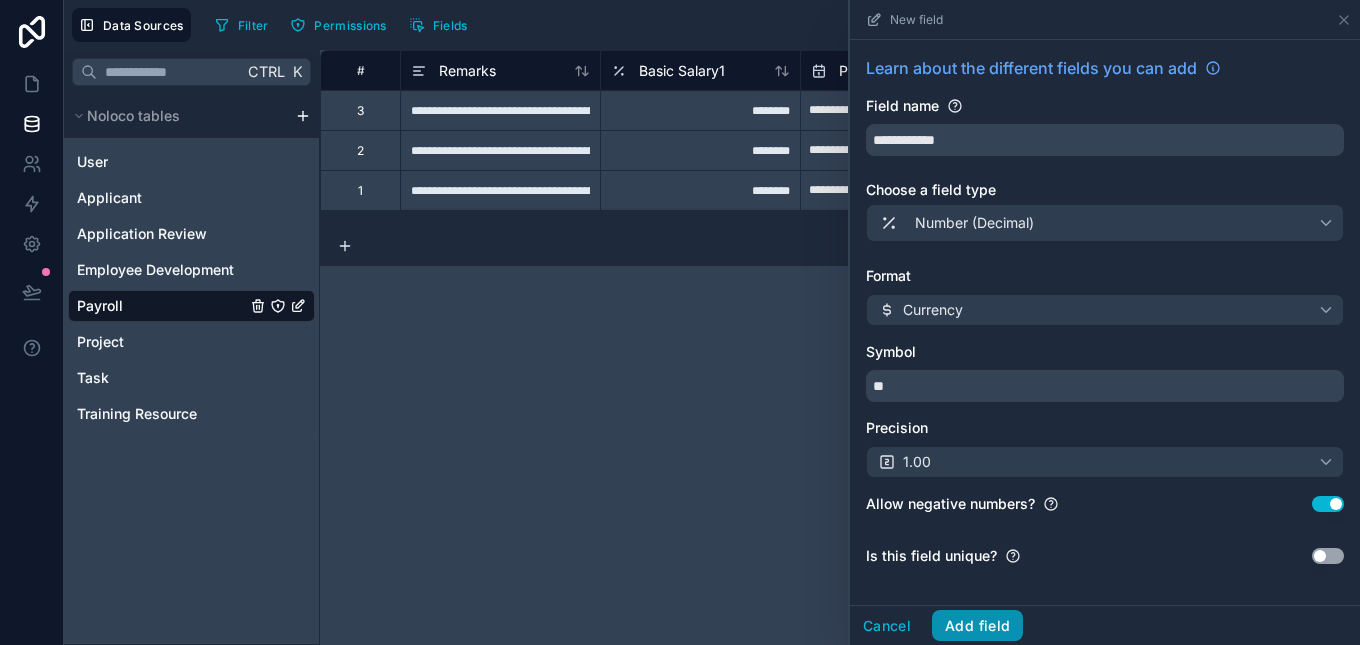 click on "Add field" at bounding box center [977, 626] 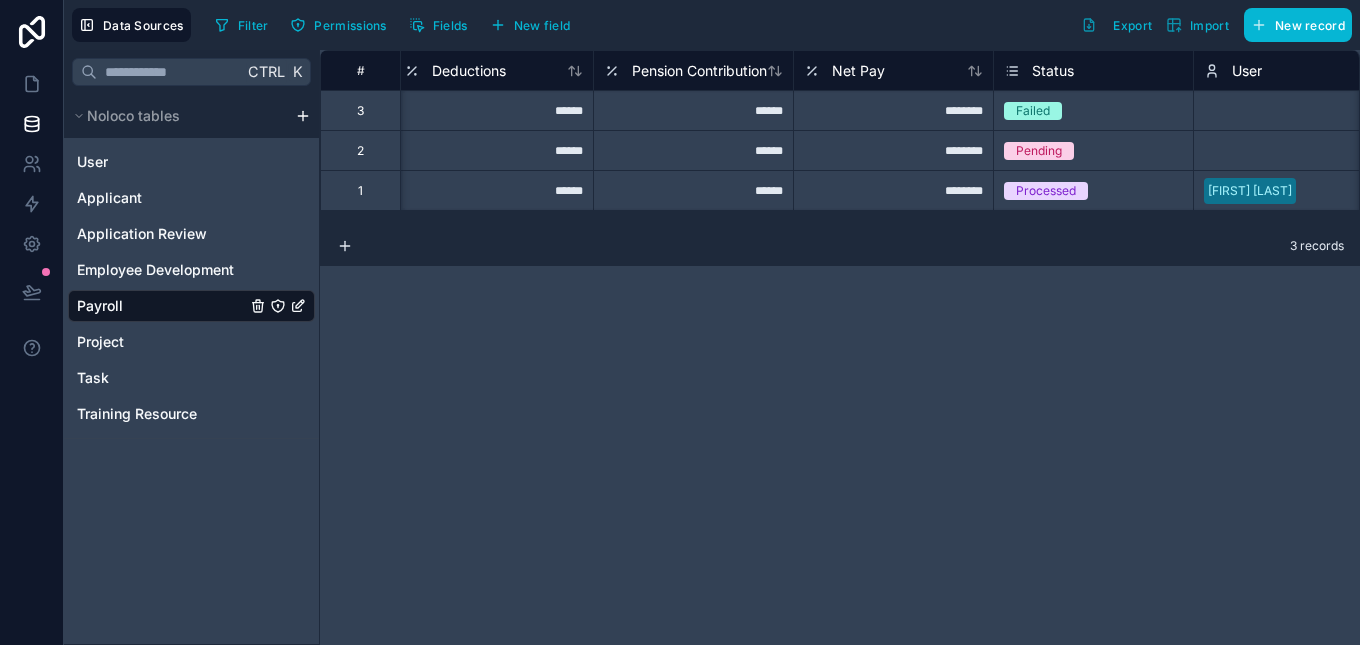 scroll, scrollTop: 0, scrollLeft: 1029, axis: horizontal 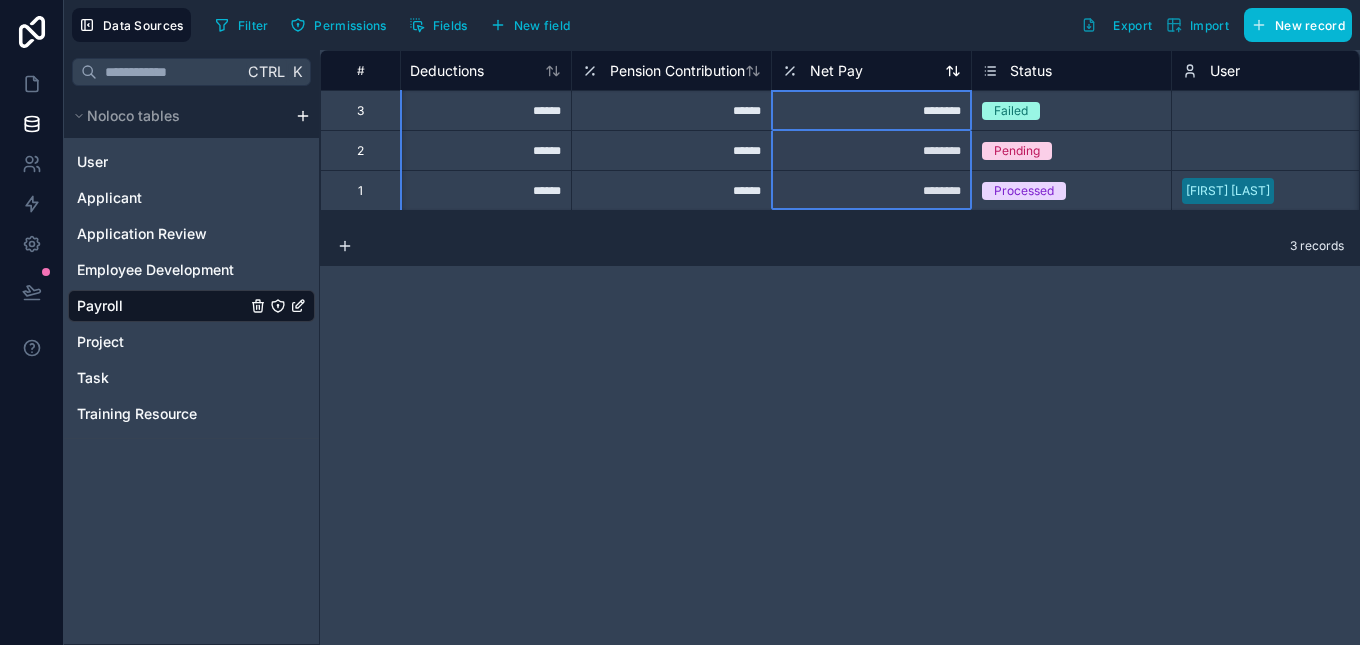click on "Net Pay" at bounding box center (871, 71) 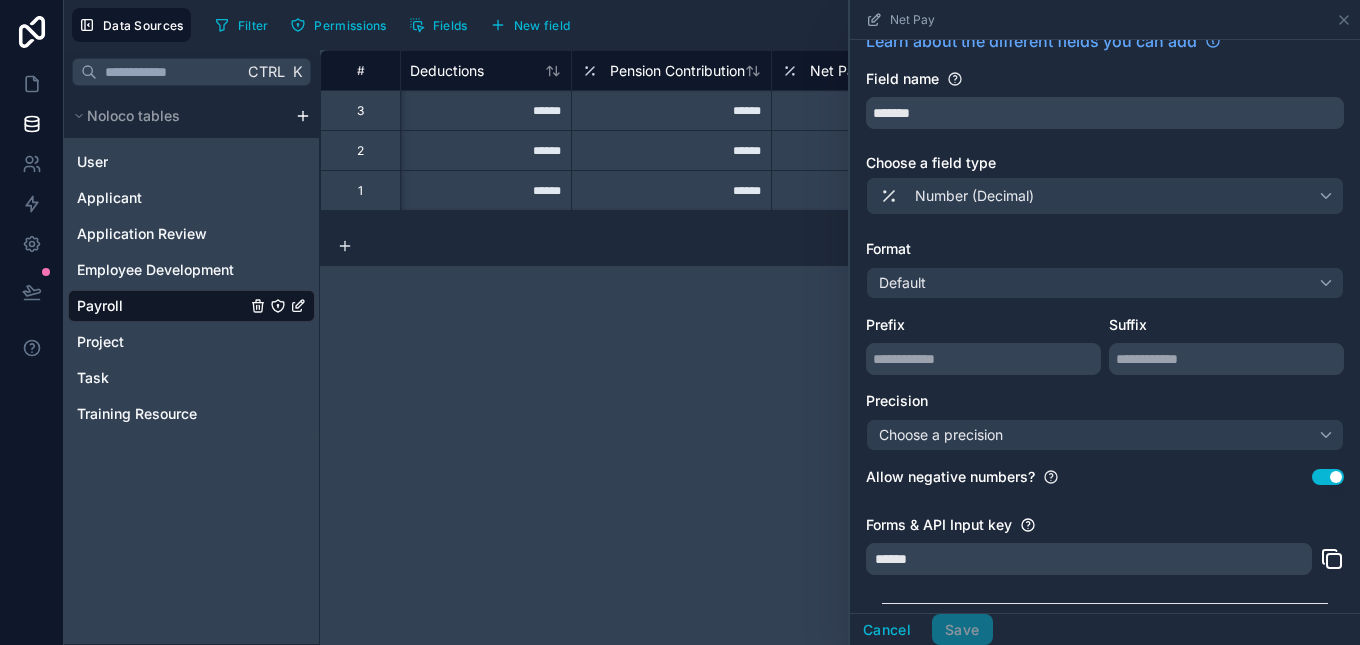 scroll, scrollTop: 0, scrollLeft: 0, axis: both 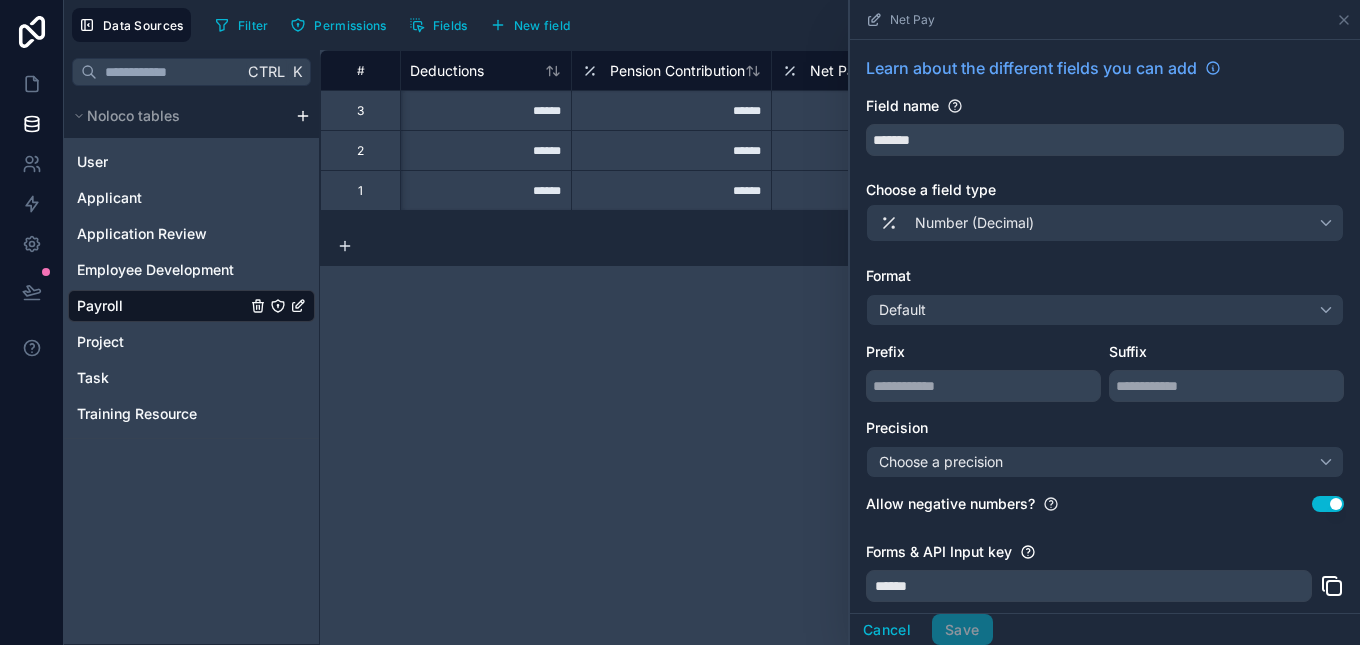click on "**********" at bounding box center (840, 347) 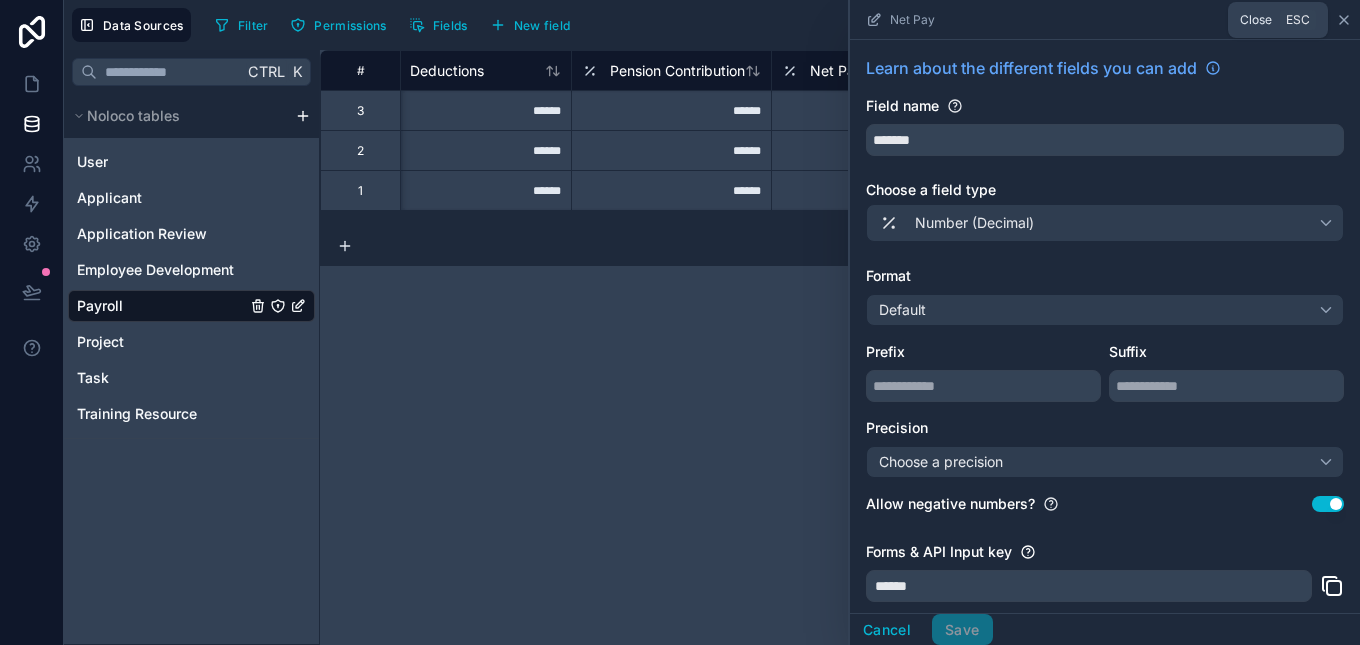 click 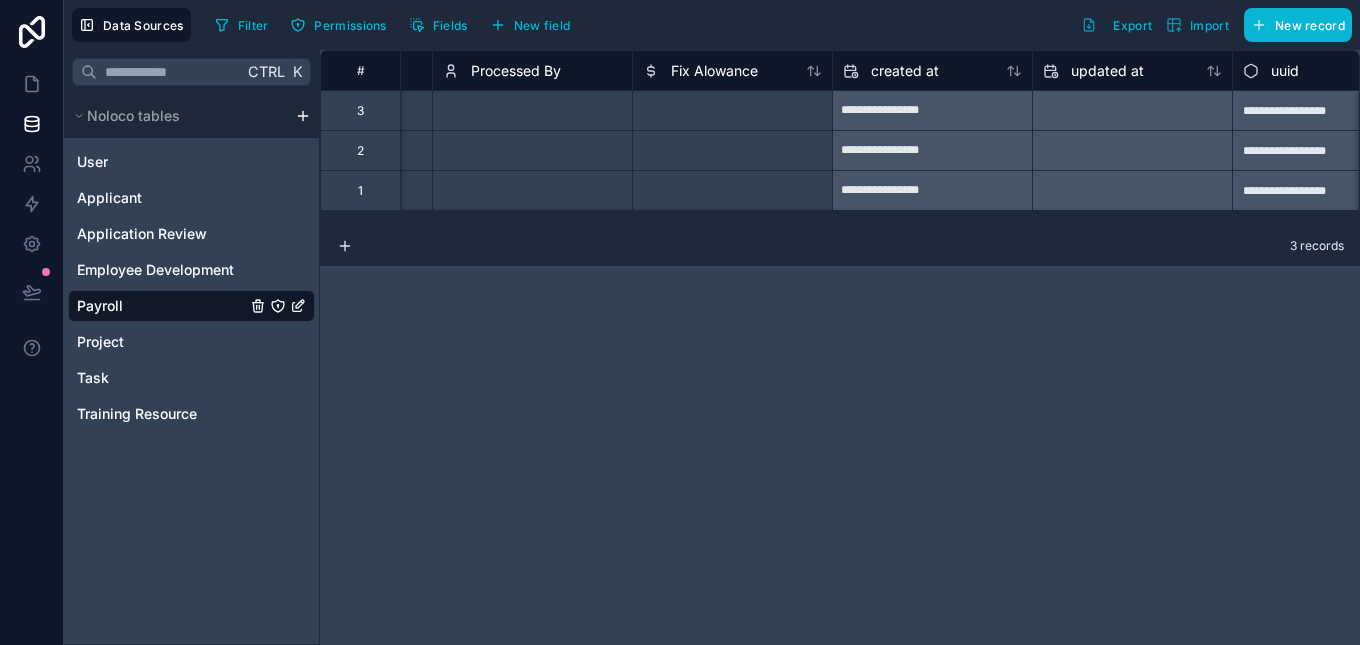 scroll, scrollTop: 0, scrollLeft: 2041, axis: horizontal 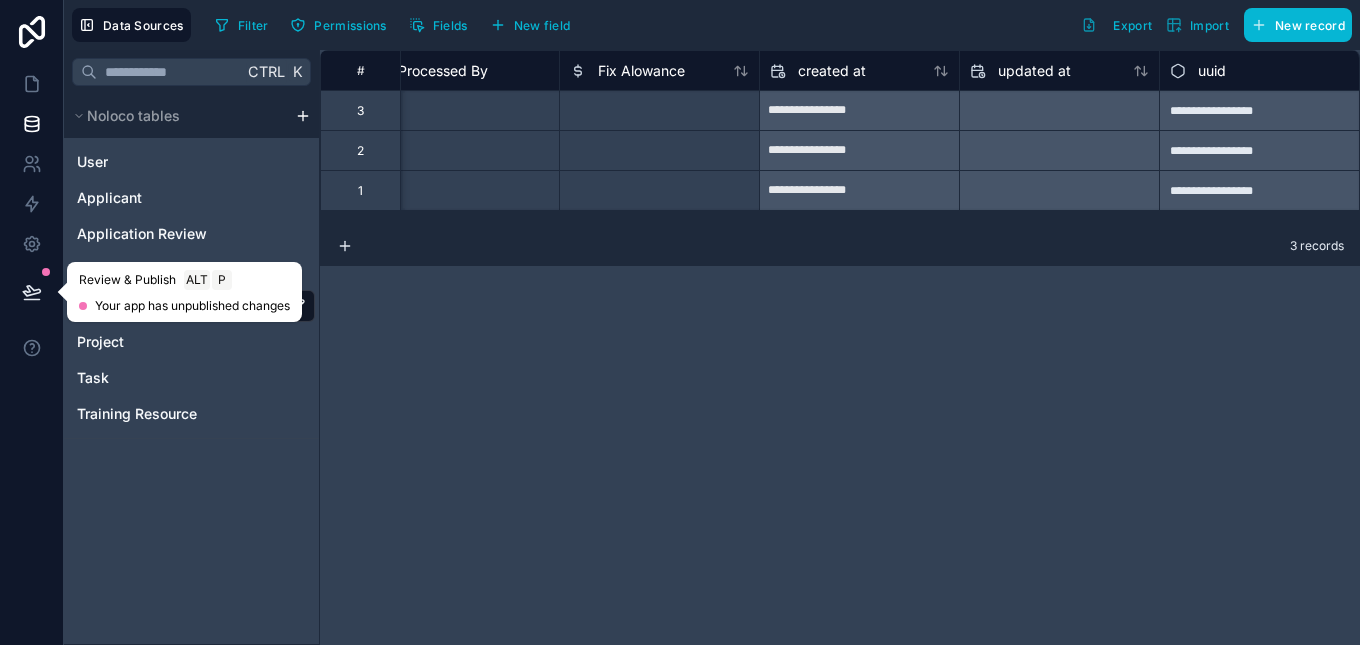 click 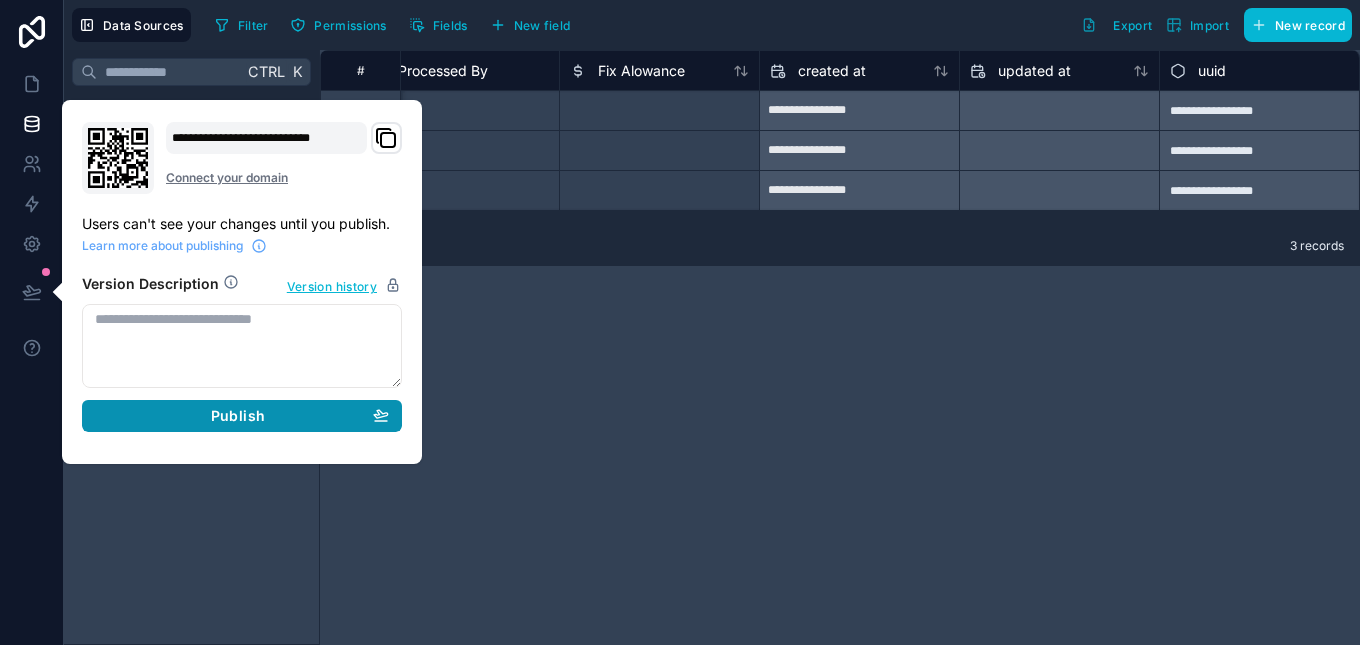 click on "Publish" at bounding box center (238, 416) 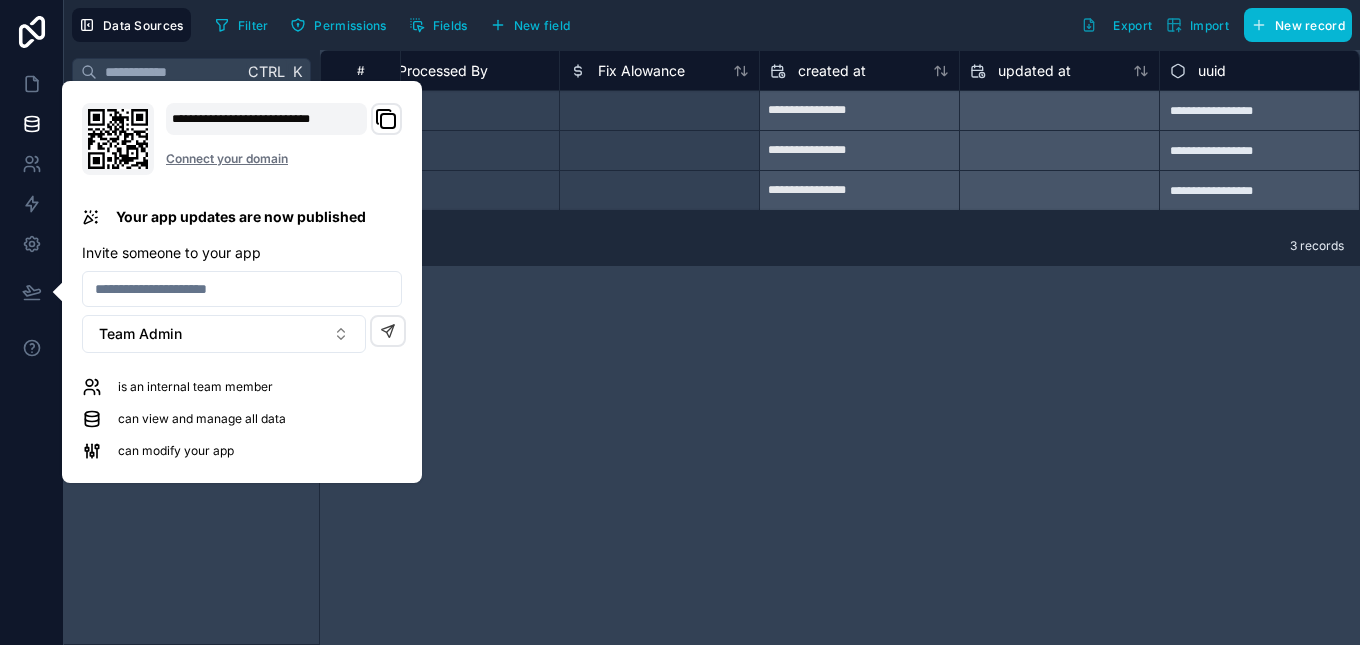 click on "**********" at bounding box center [266, 119] 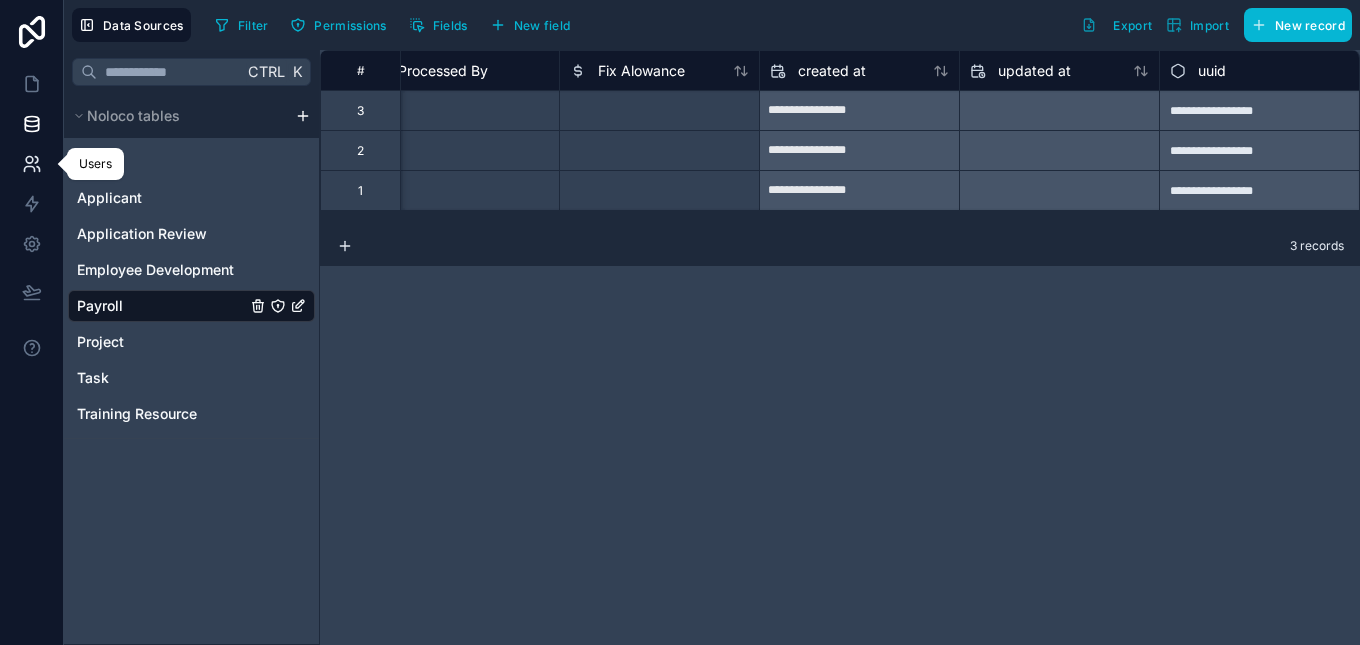 click 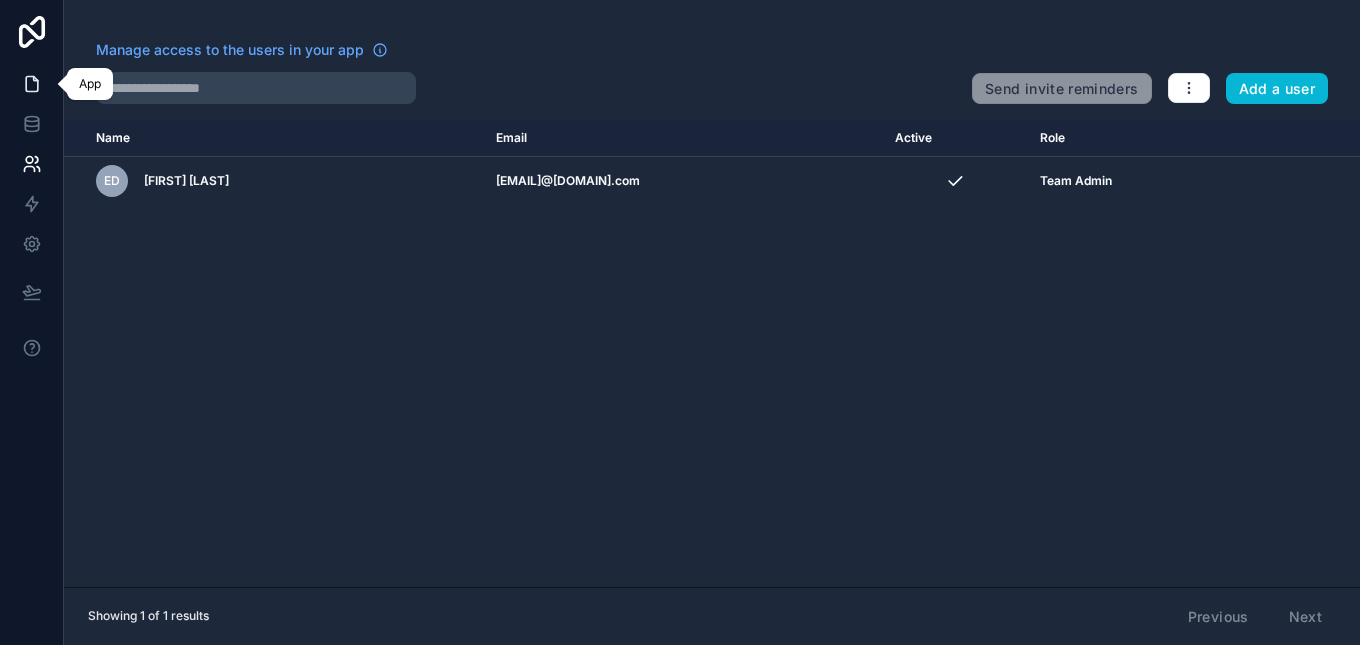 click 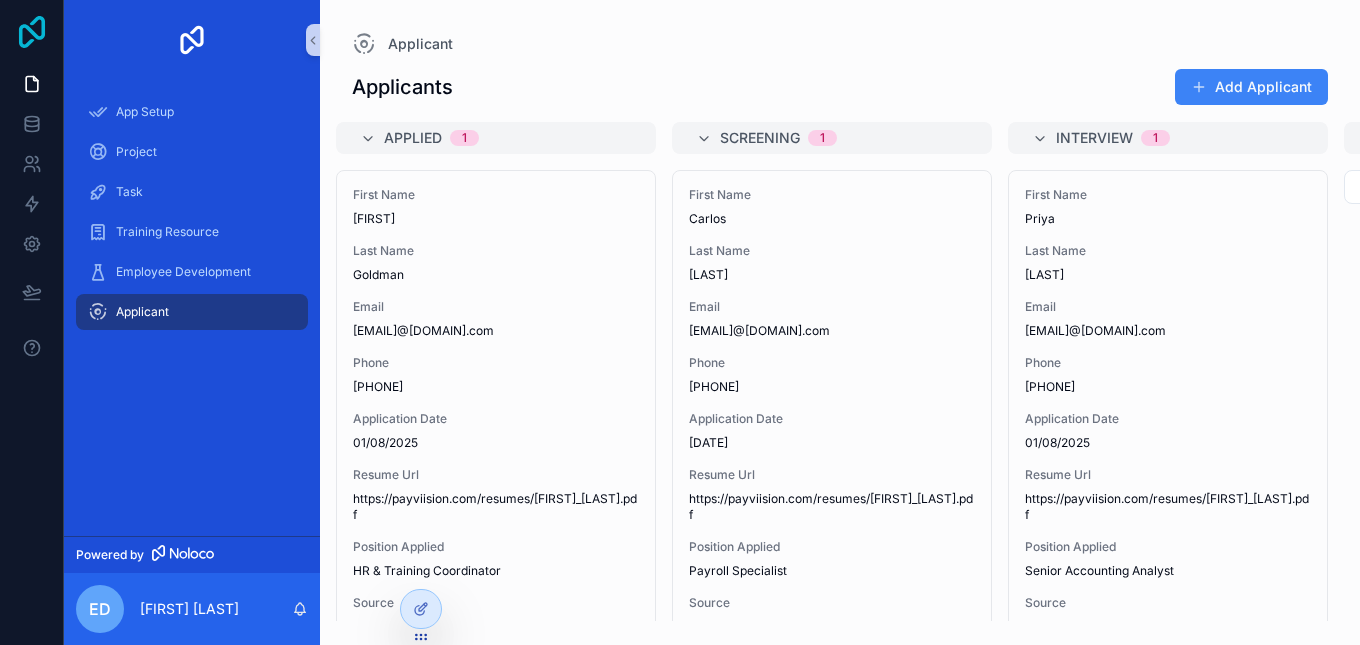 click 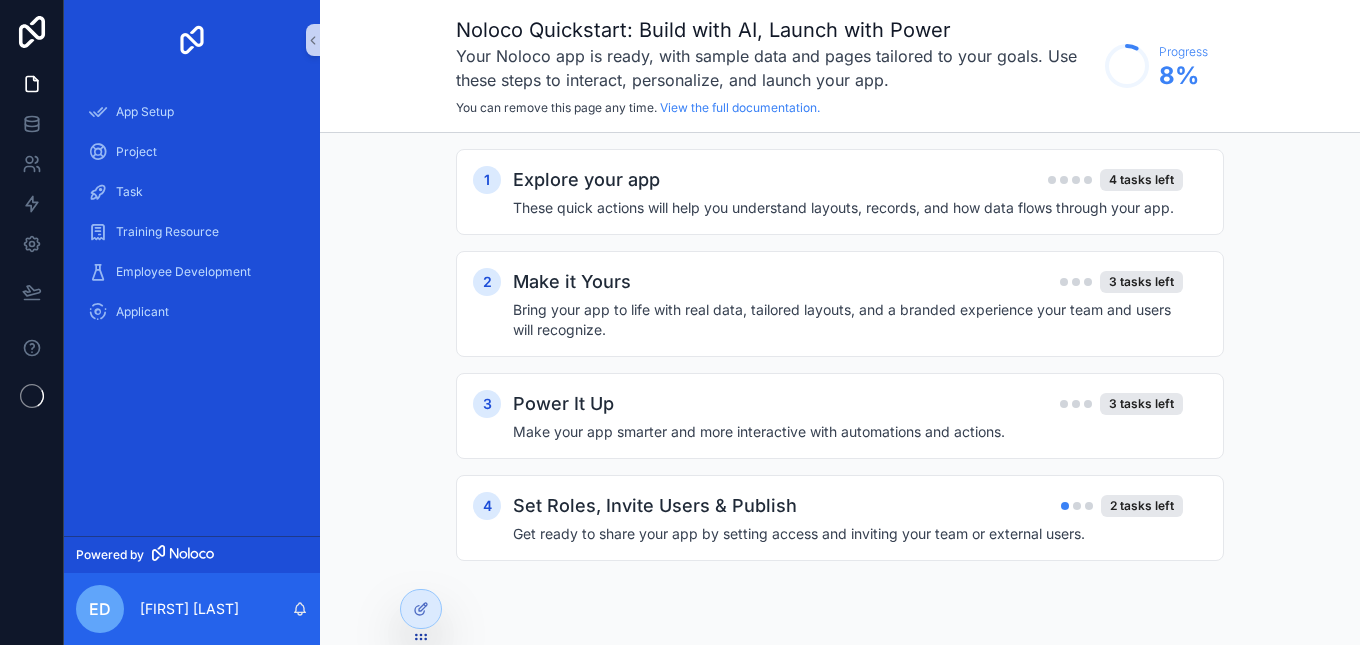 scroll, scrollTop: 0, scrollLeft: 0, axis: both 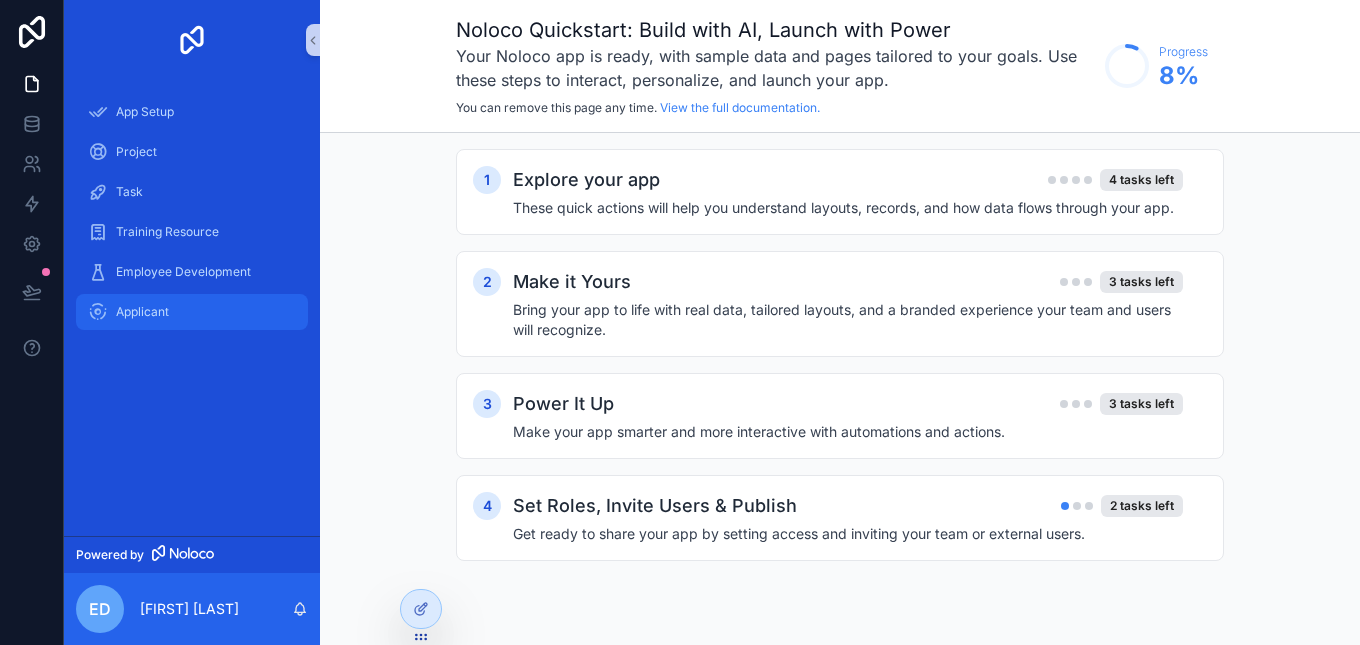 click on "Applicant" at bounding box center (142, 312) 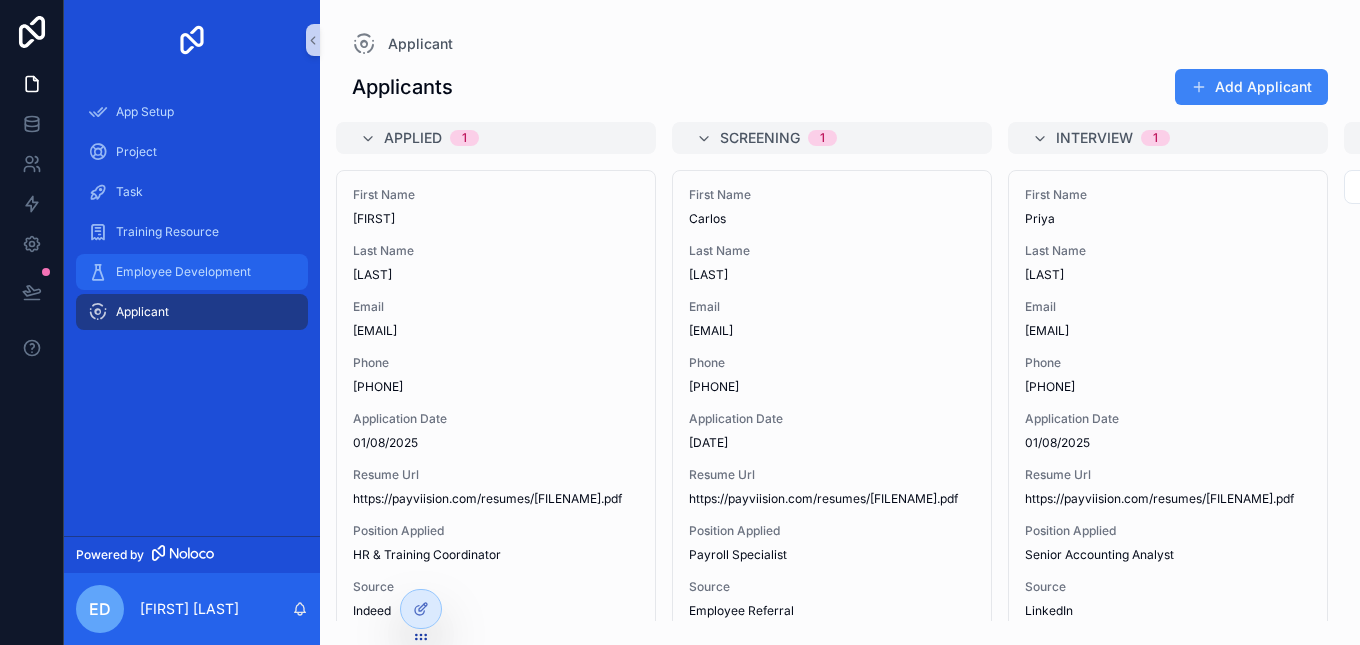 click on "Employee Development" at bounding box center [183, 272] 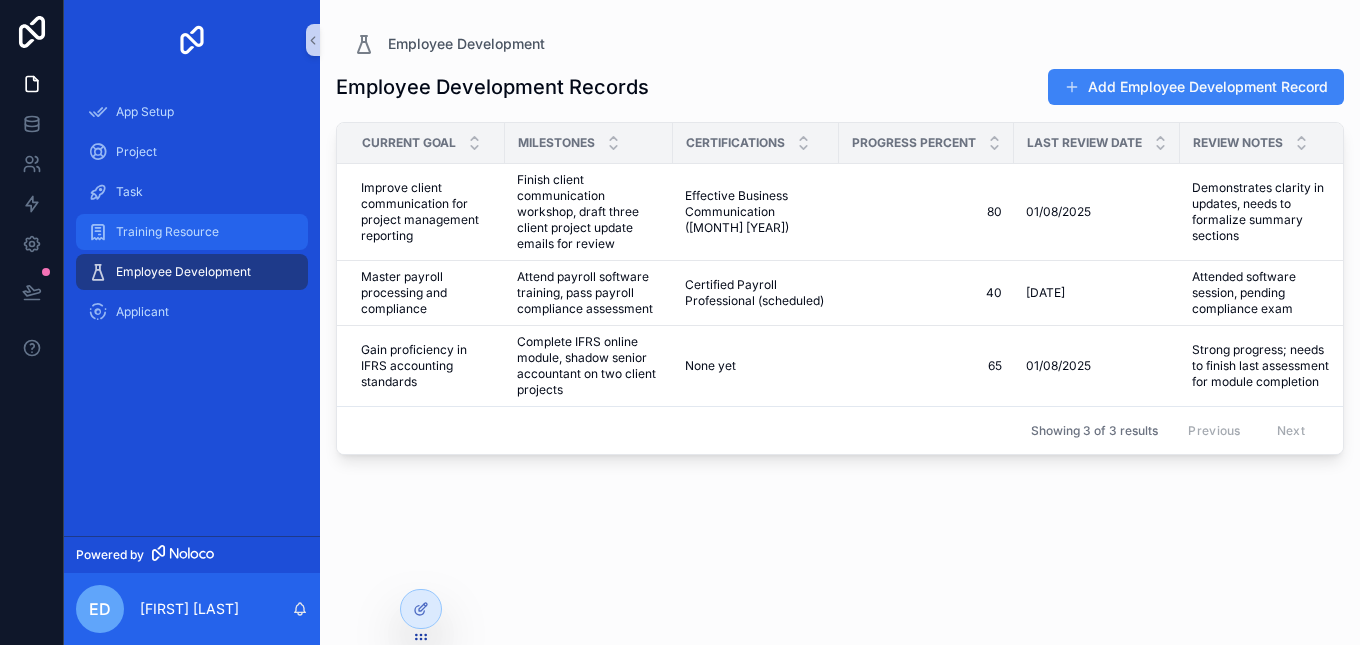 click on "Training Resource" at bounding box center [192, 232] 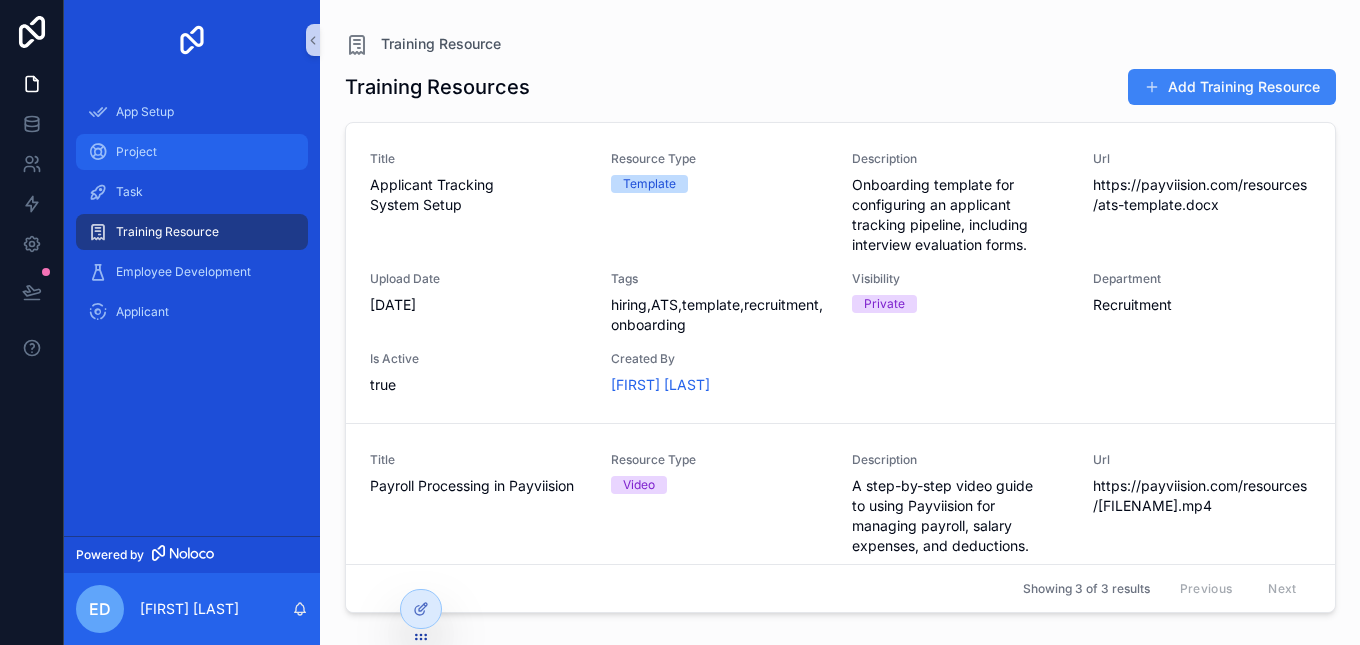 click on "Project" at bounding box center [136, 152] 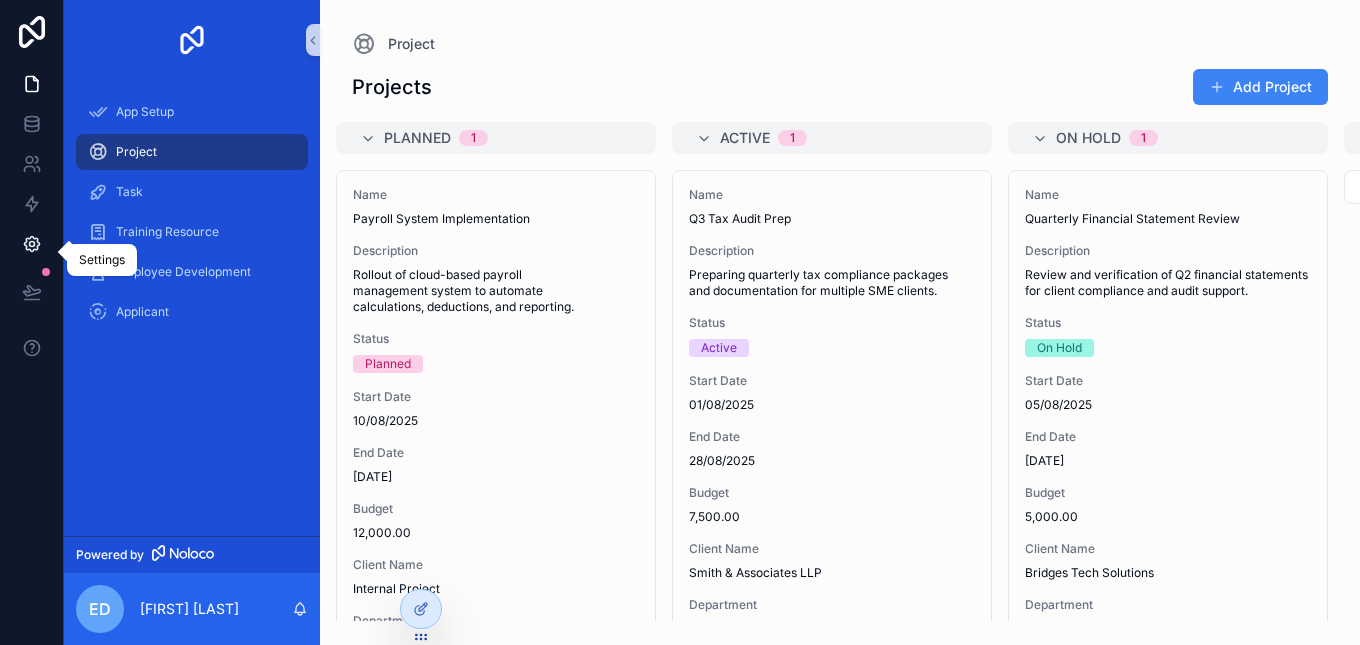 click 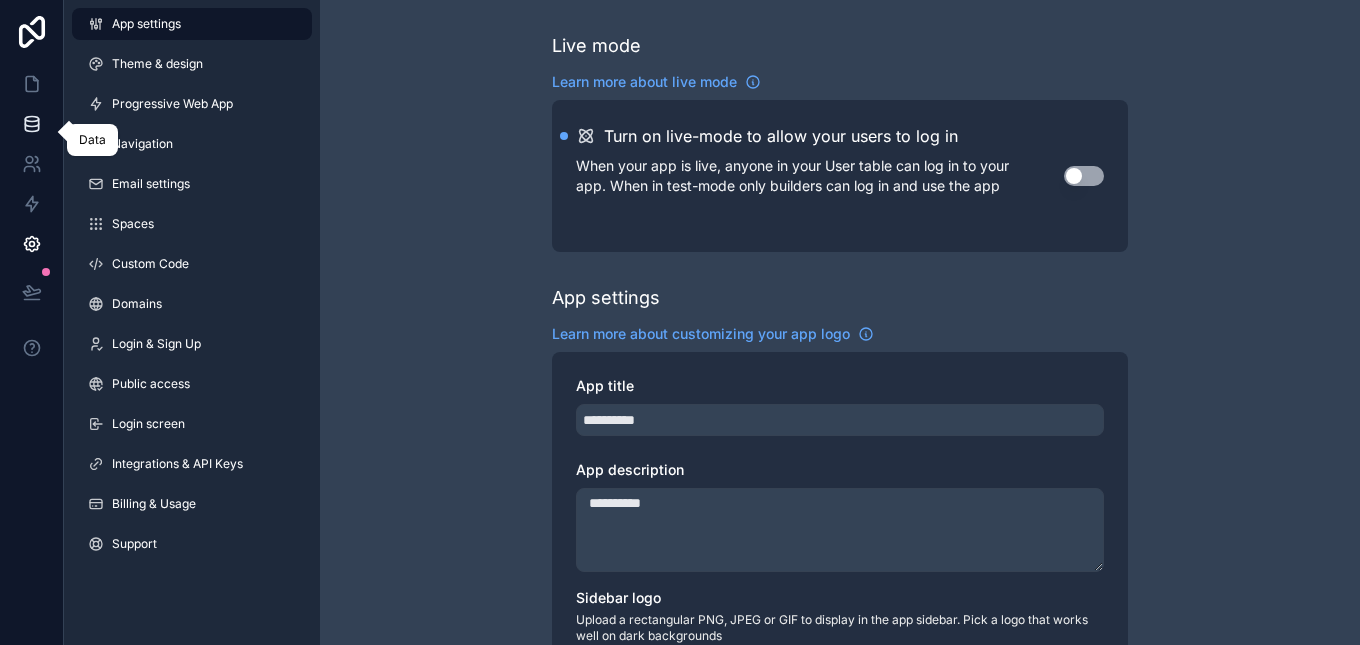 click 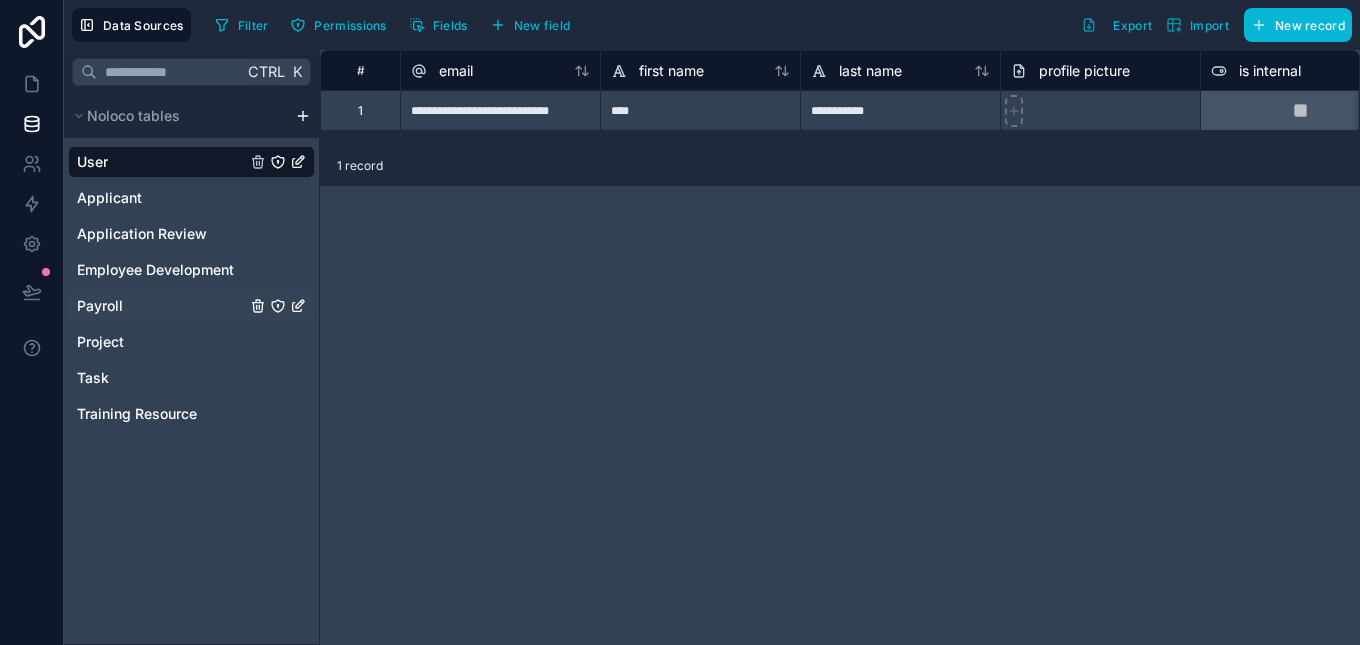 click on "Payroll" at bounding box center (100, 306) 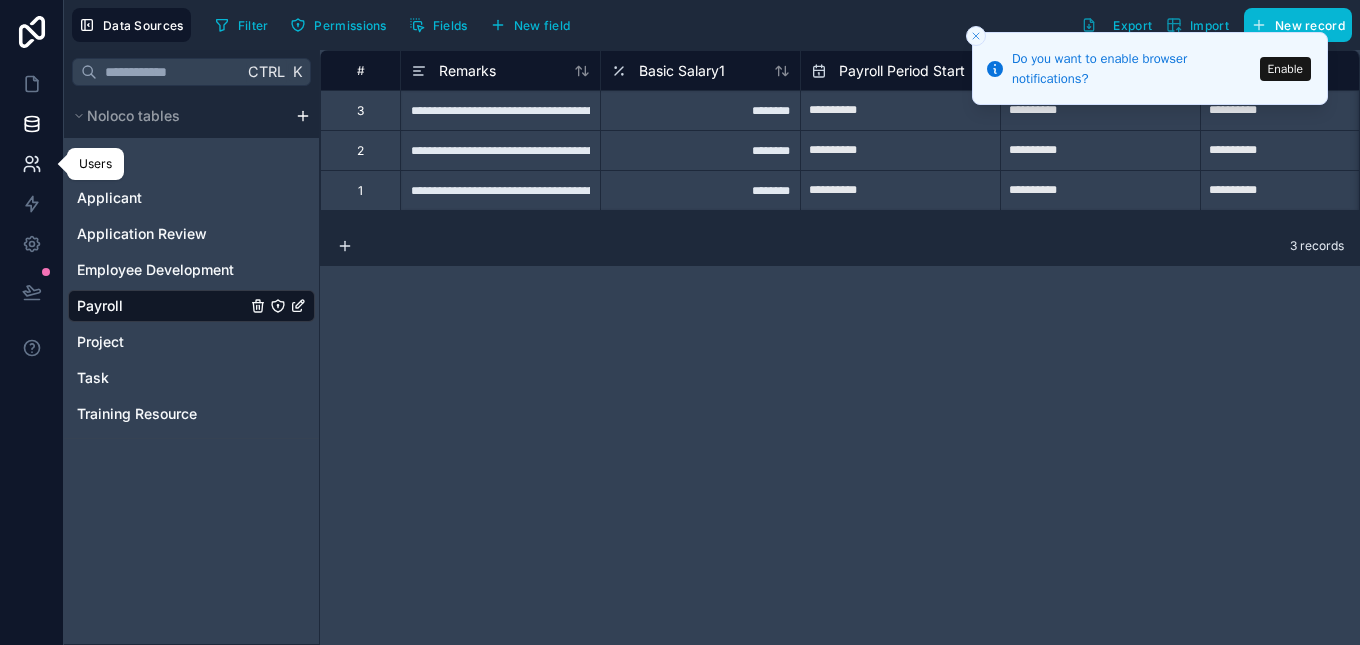 click 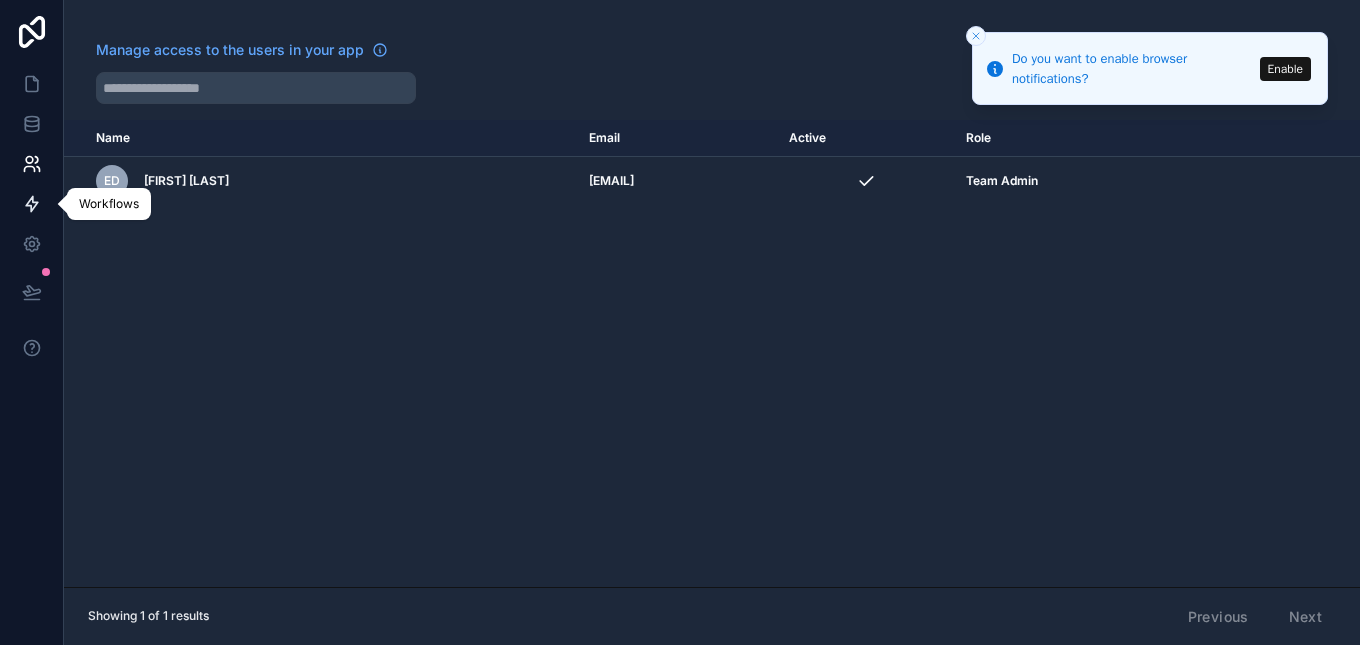 click at bounding box center (31, 204) 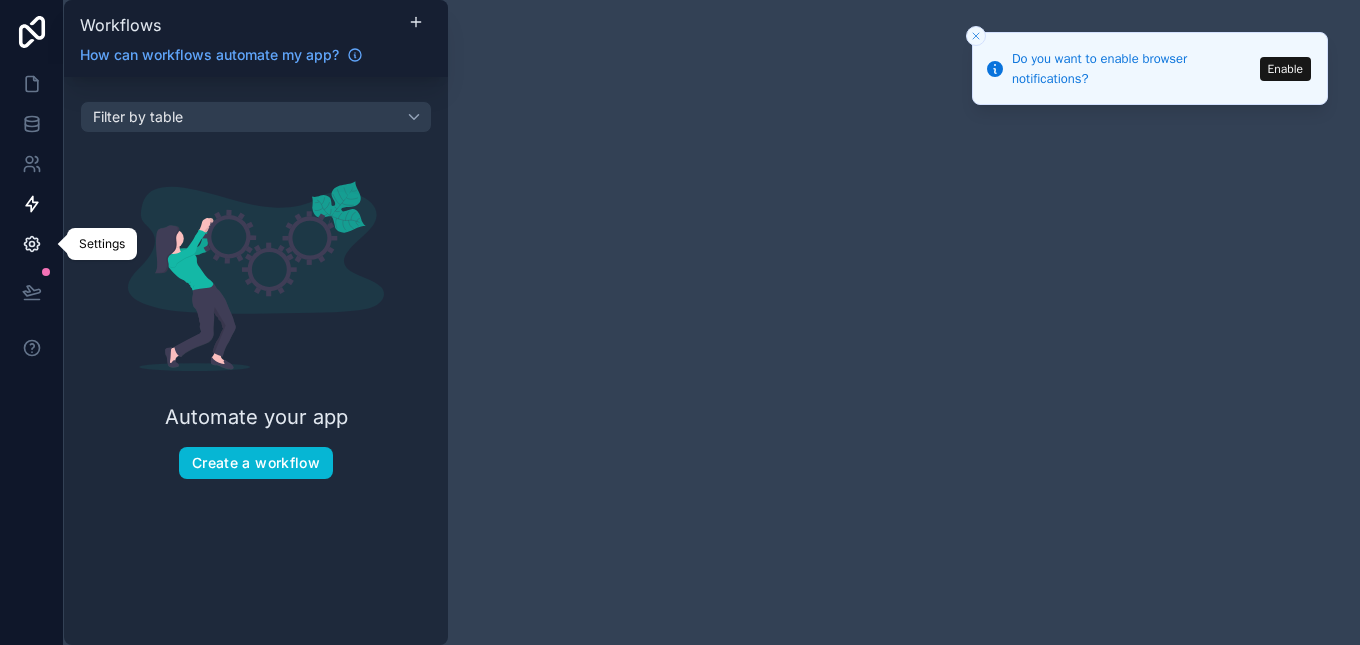 click at bounding box center (31, 244) 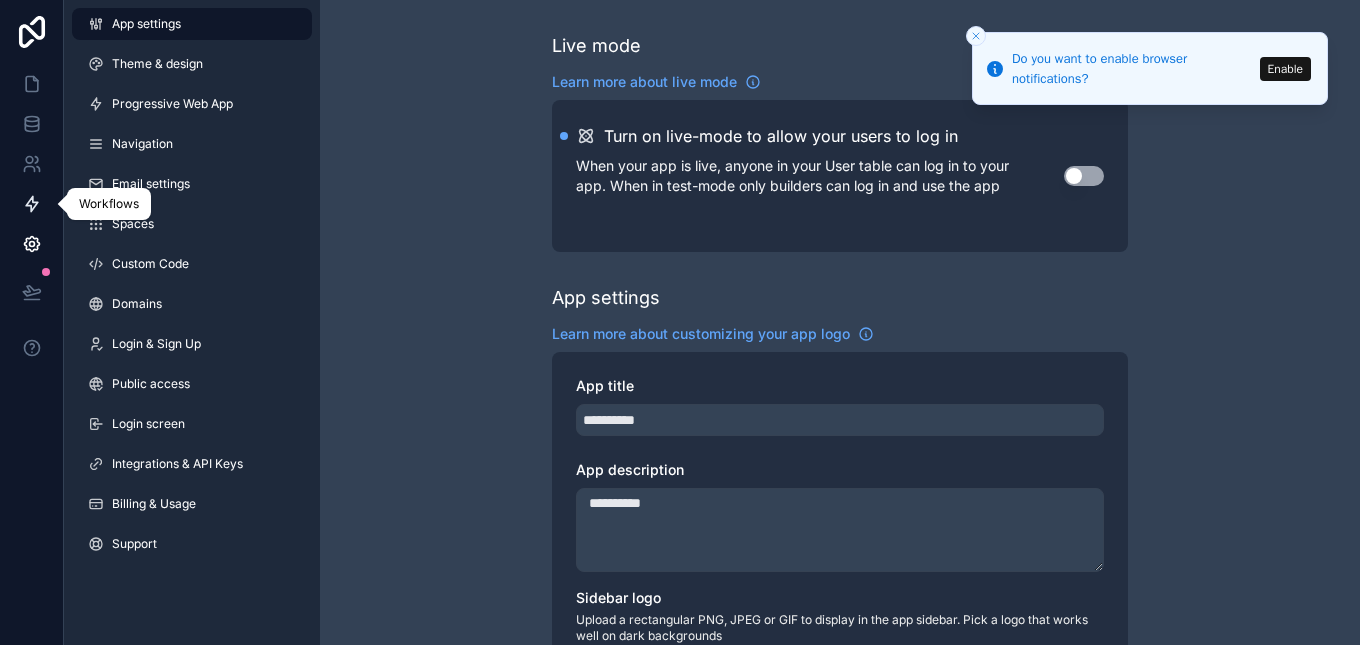 click at bounding box center (31, 204) 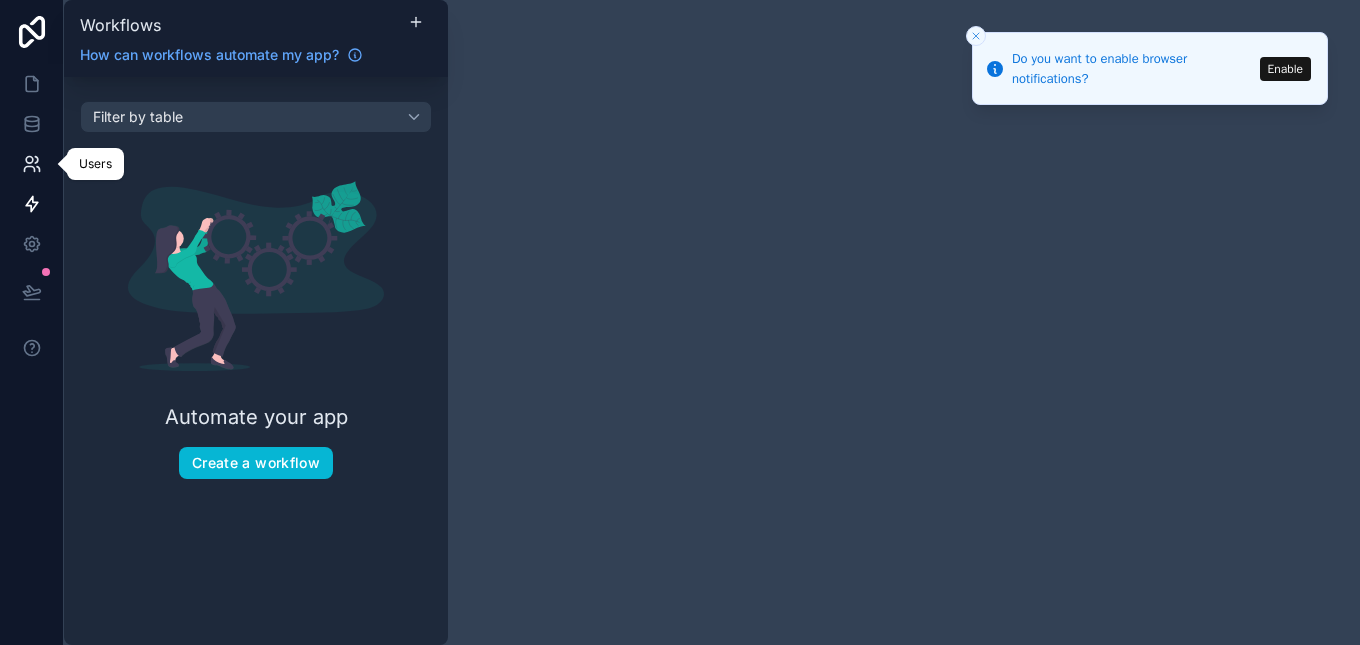 click 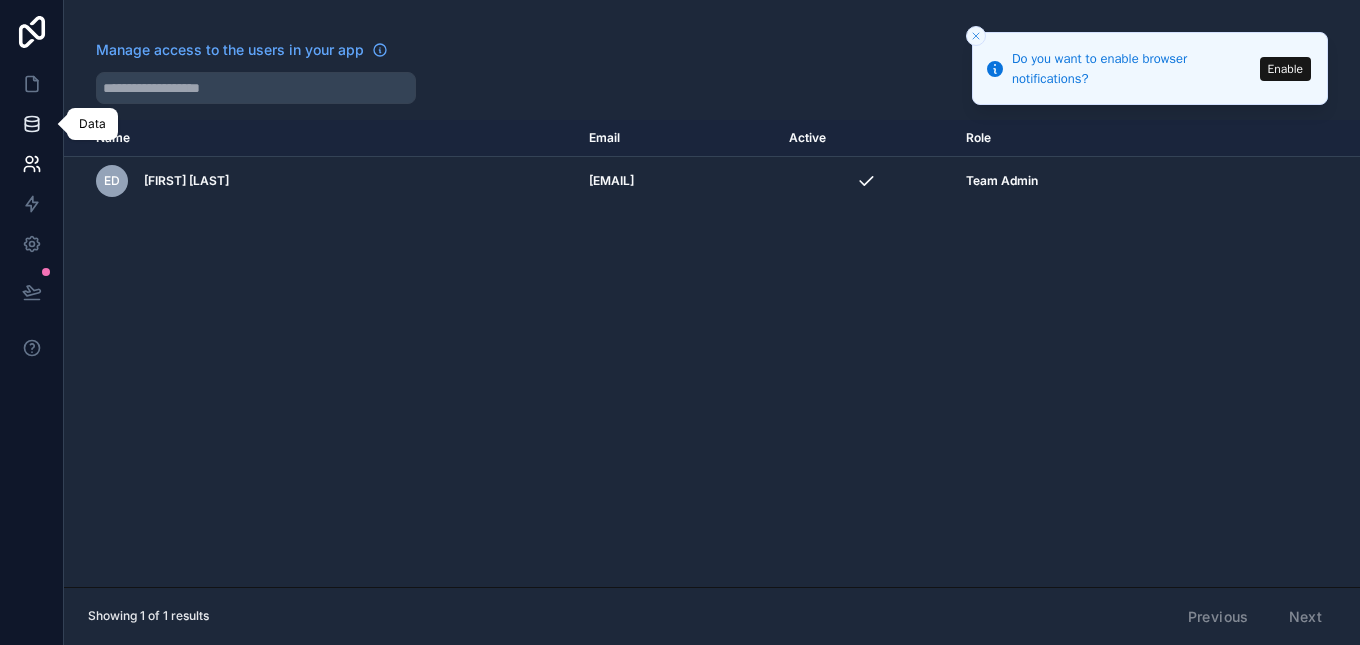 click at bounding box center [31, 124] 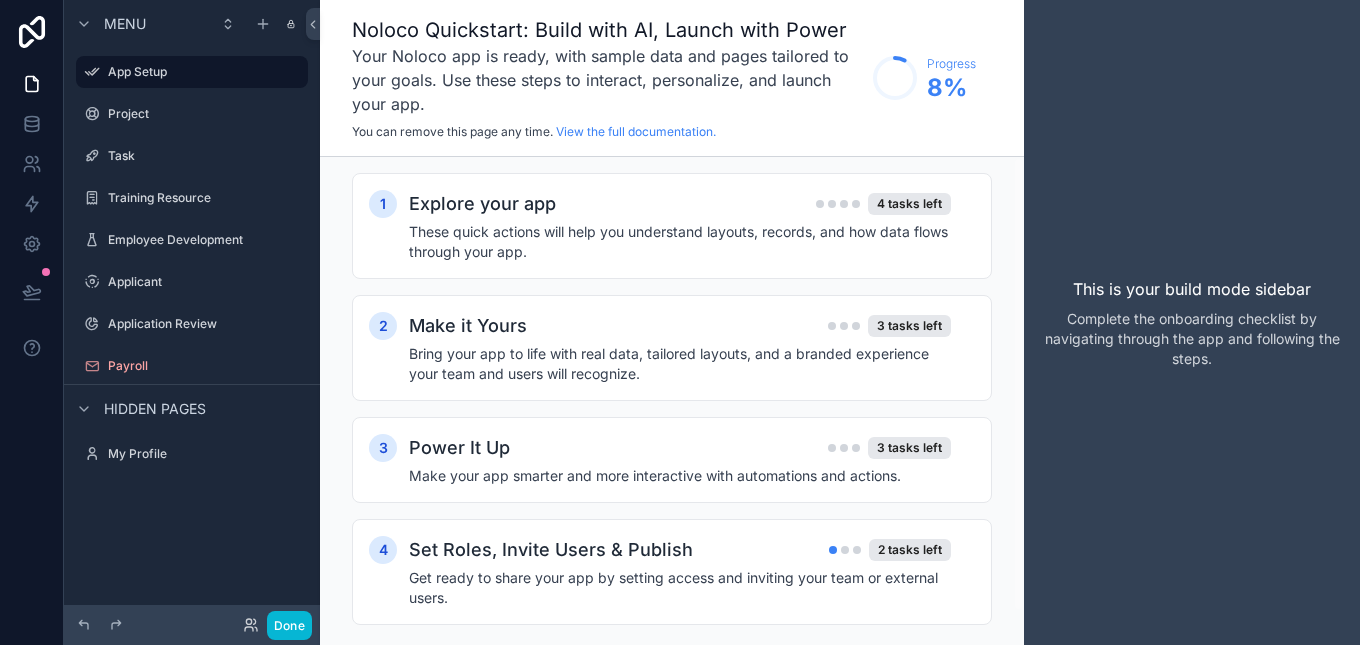 scroll, scrollTop: 0, scrollLeft: 0, axis: both 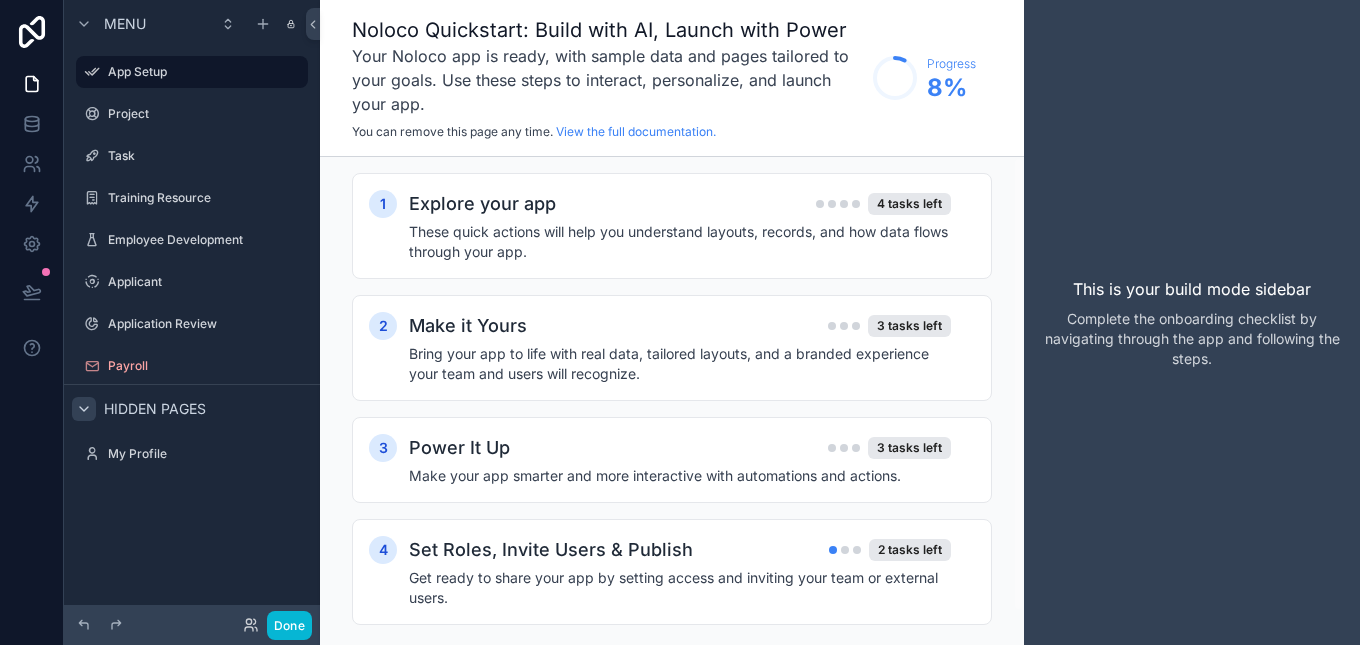 click at bounding box center [84, 409] 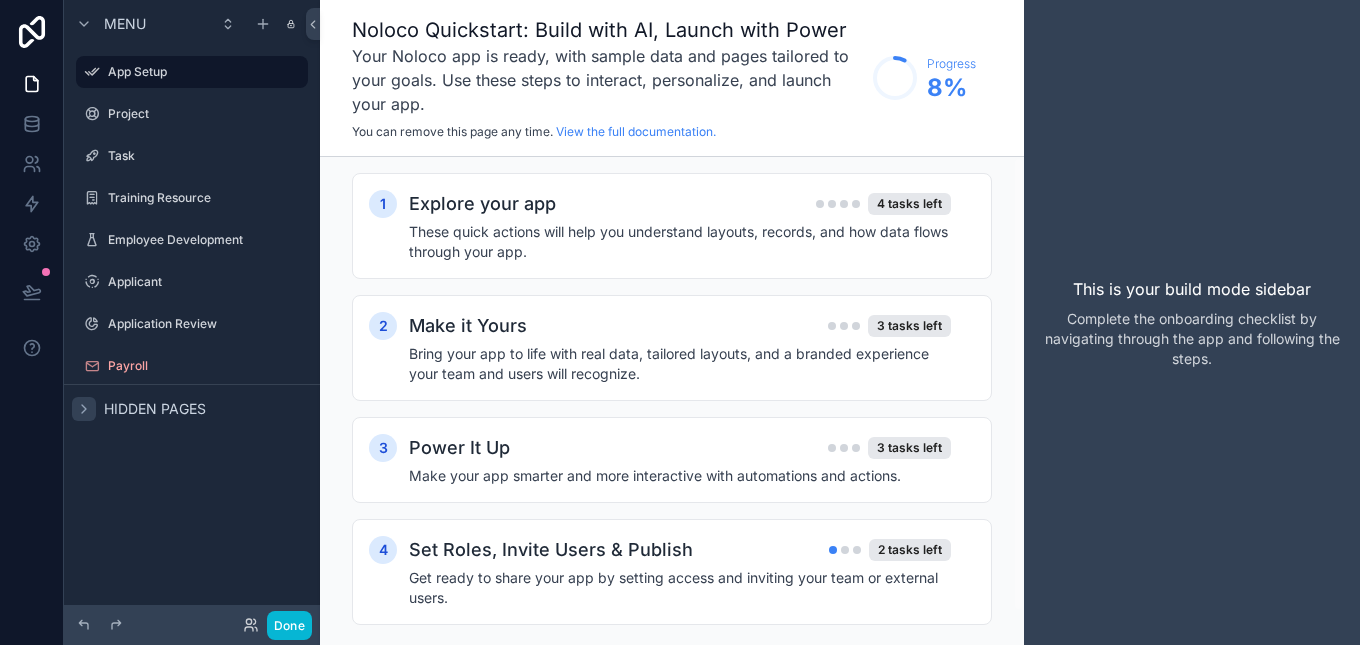 click at bounding box center (84, 409) 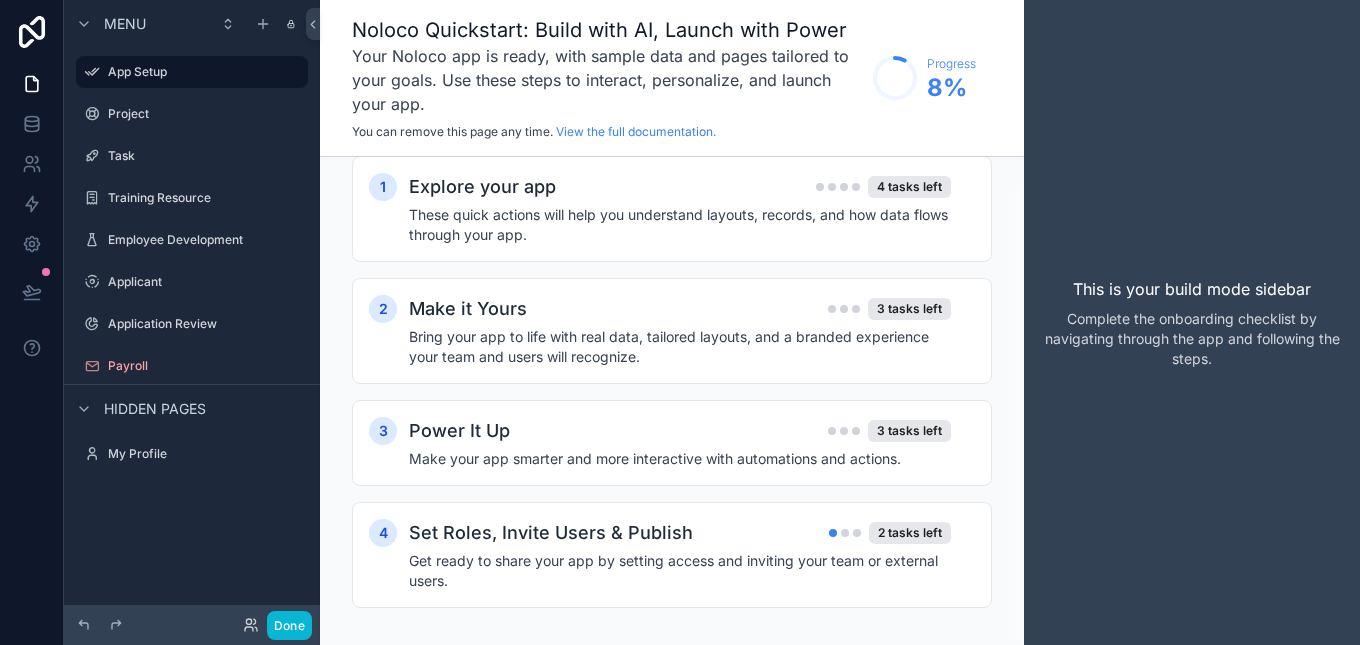 scroll, scrollTop: 0, scrollLeft: 0, axis: both 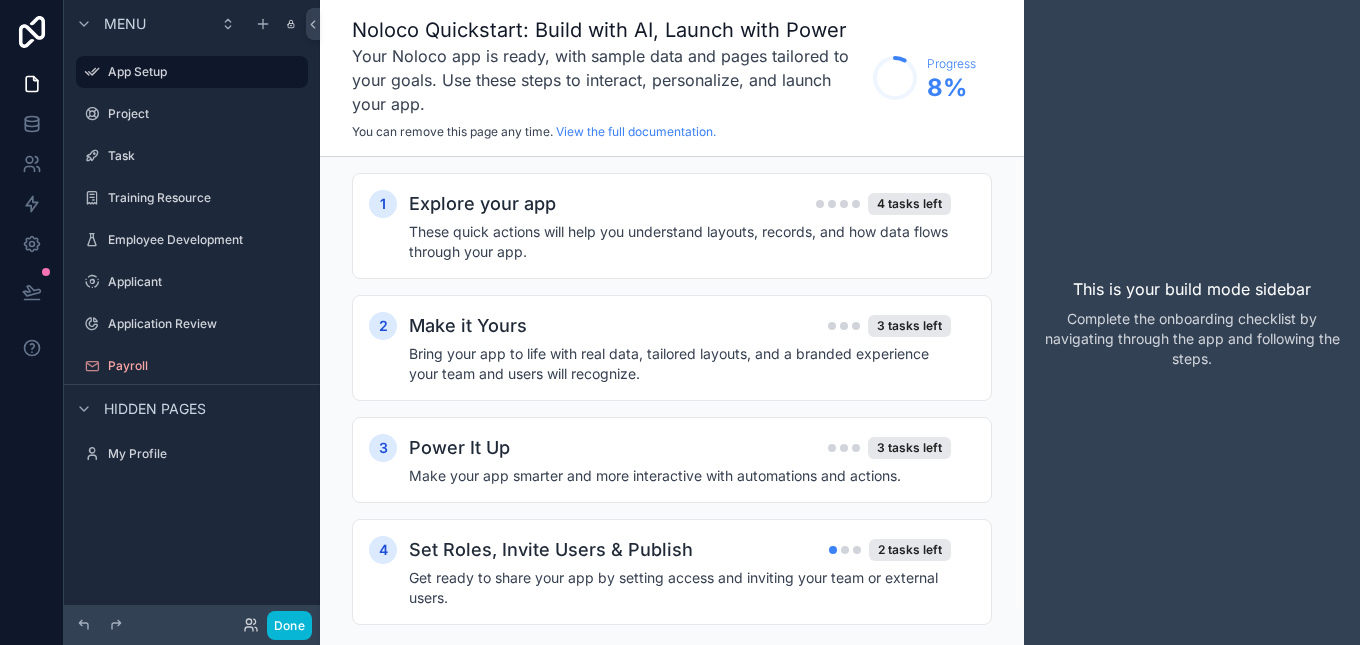 drag, startPoint x: 1021, startPoint y: 506, endPoint x: 1008, endPoint y: 473, distance: 35.468296 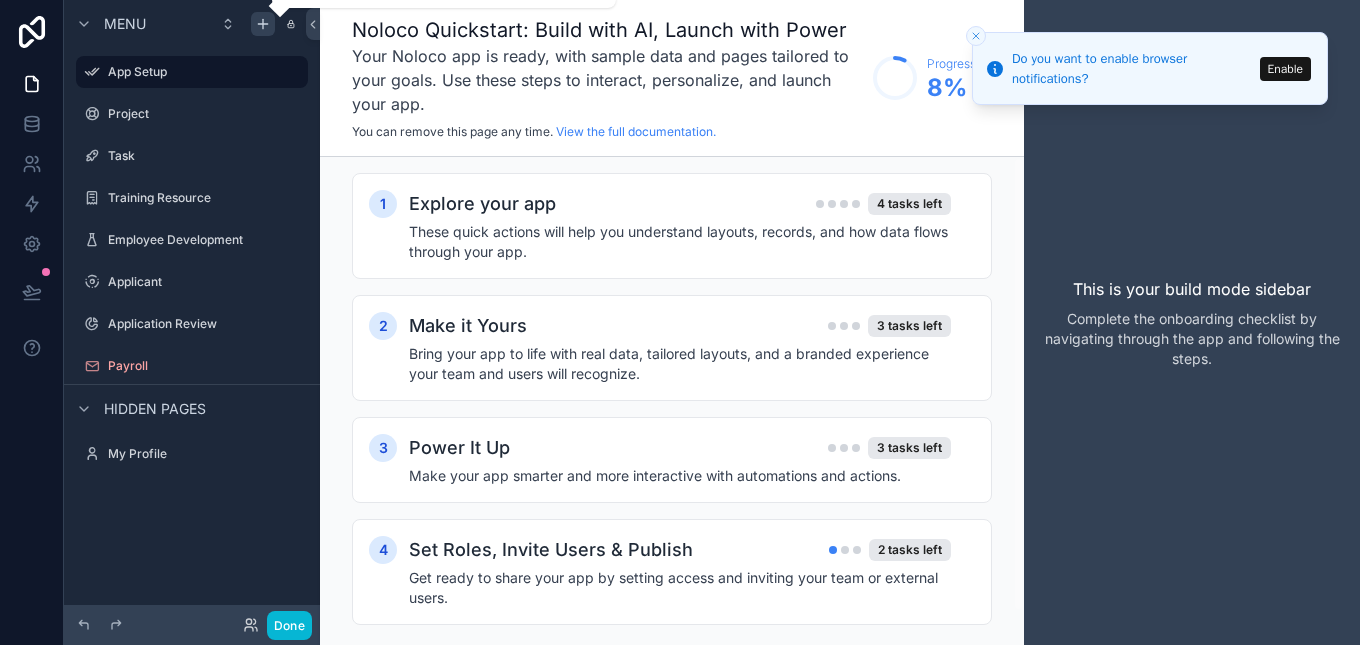 click 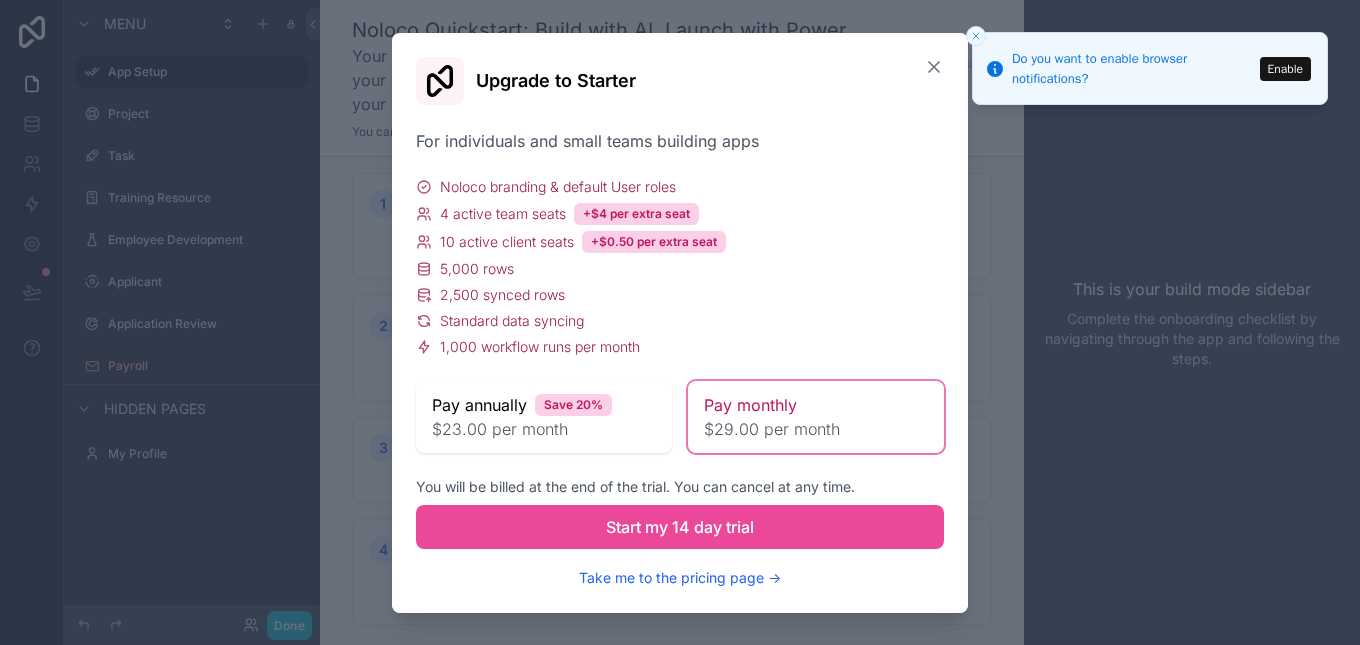 click 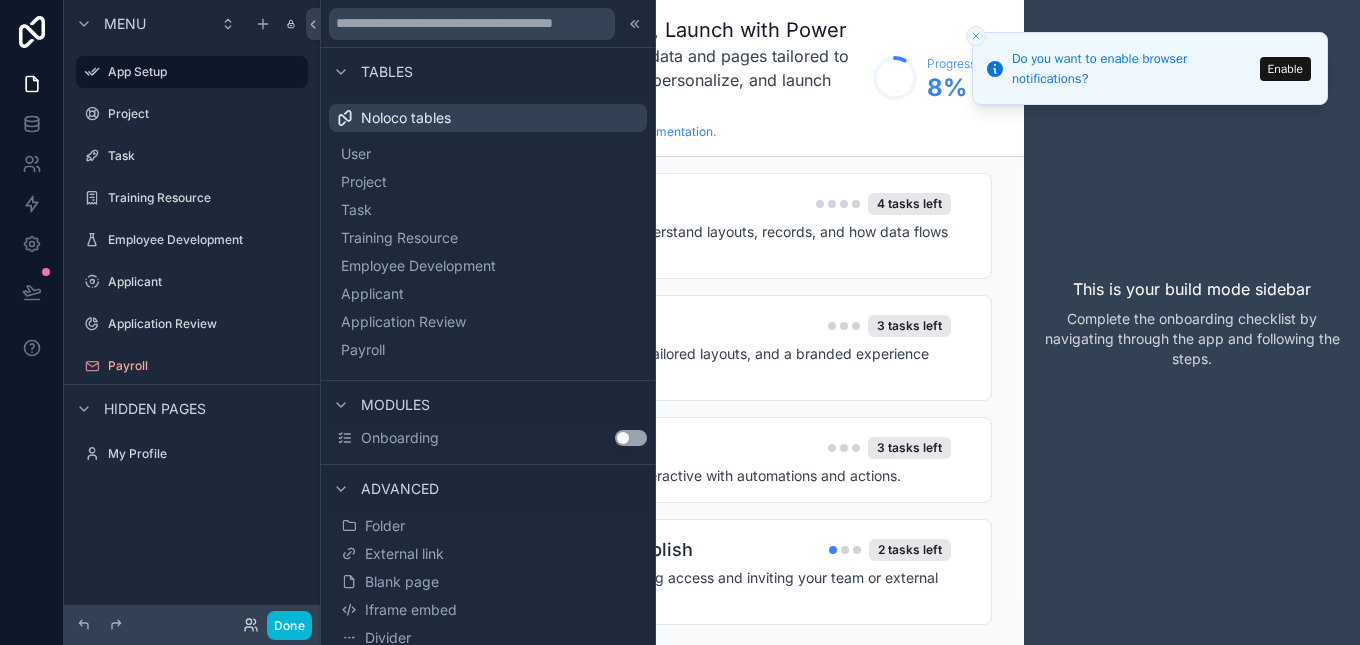 scroll, scrollTop: 7, scrollLeft: 0, axis: vertical 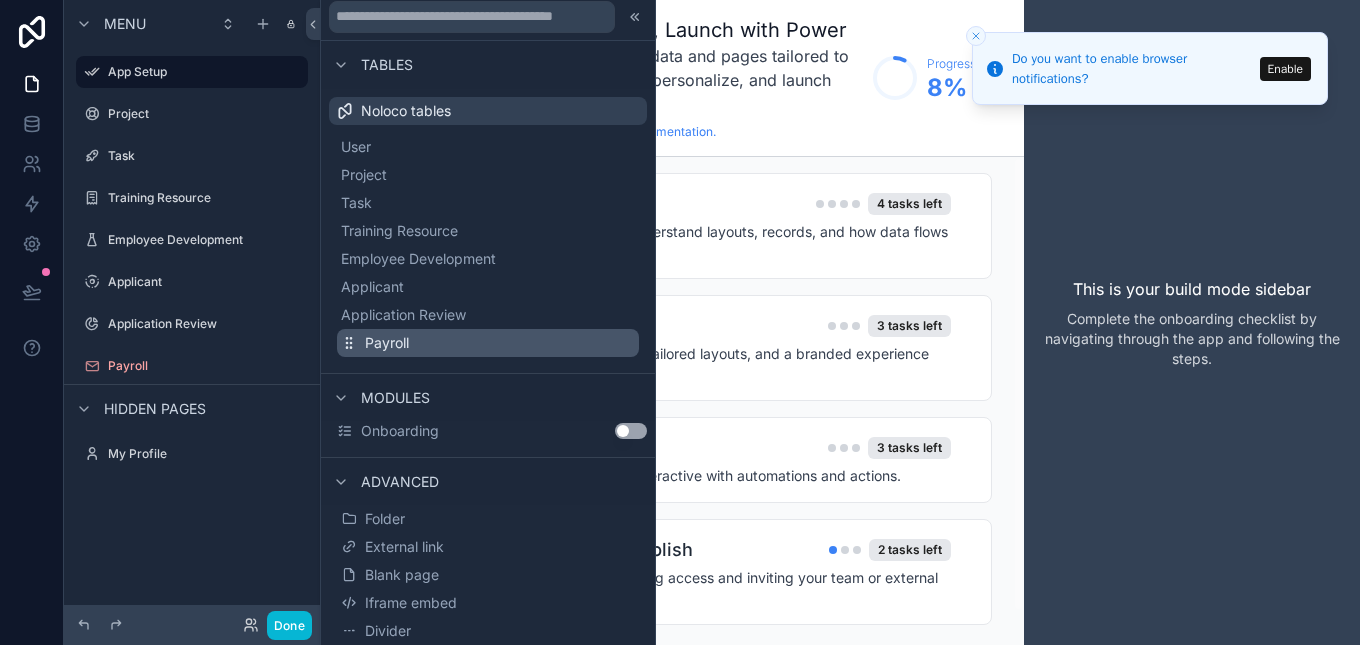click on "Payroll" at bounding box center [488, 343] 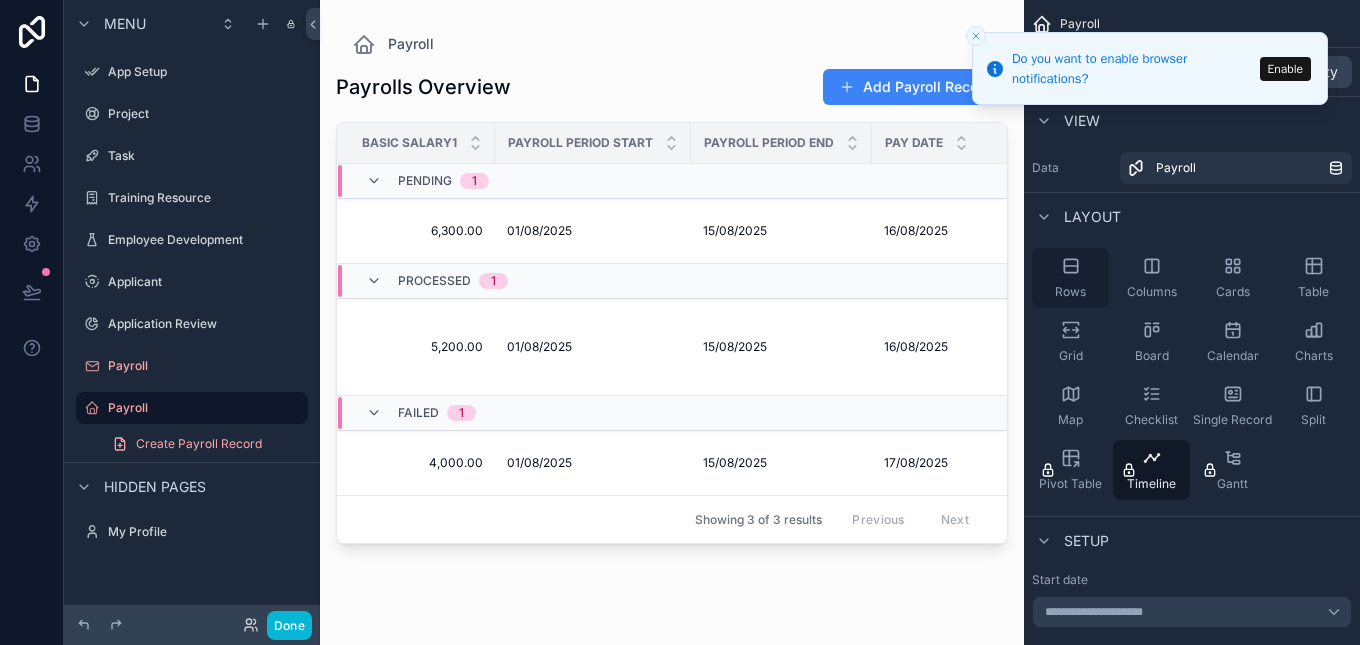 click on "Rows" at bounding box center (1070, 278) 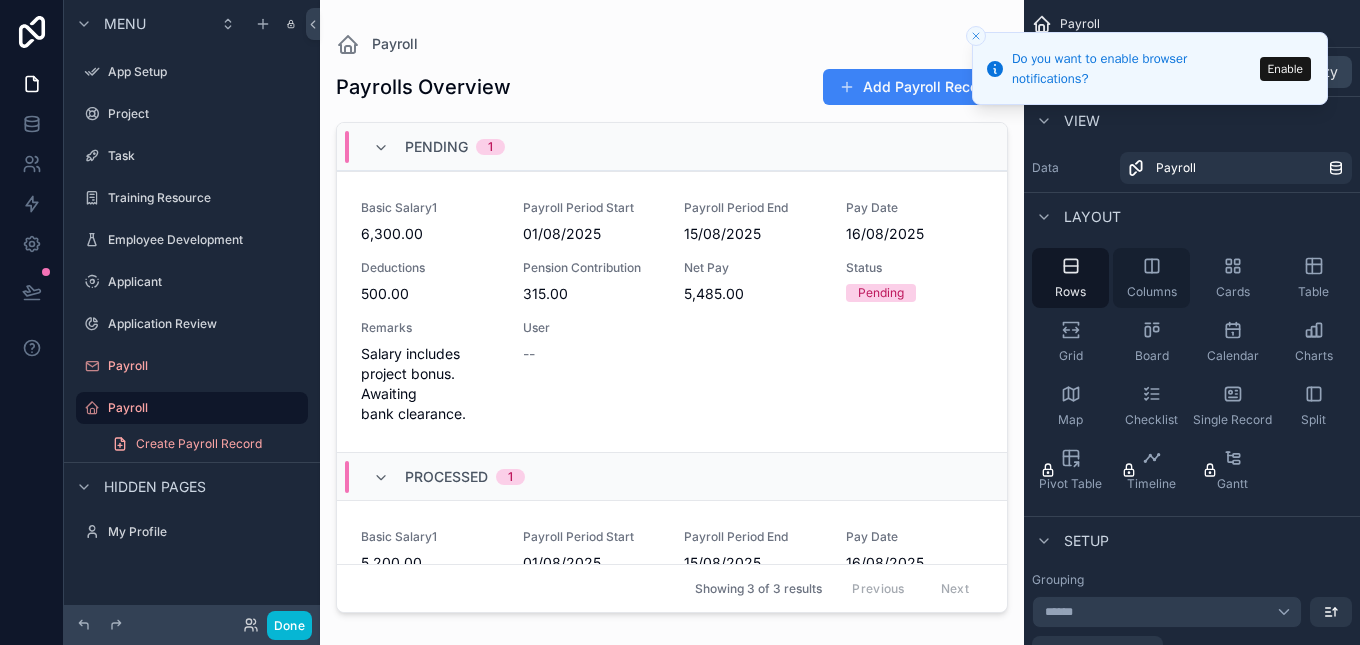 click on "Columns" at bounding box center (1151, 278) 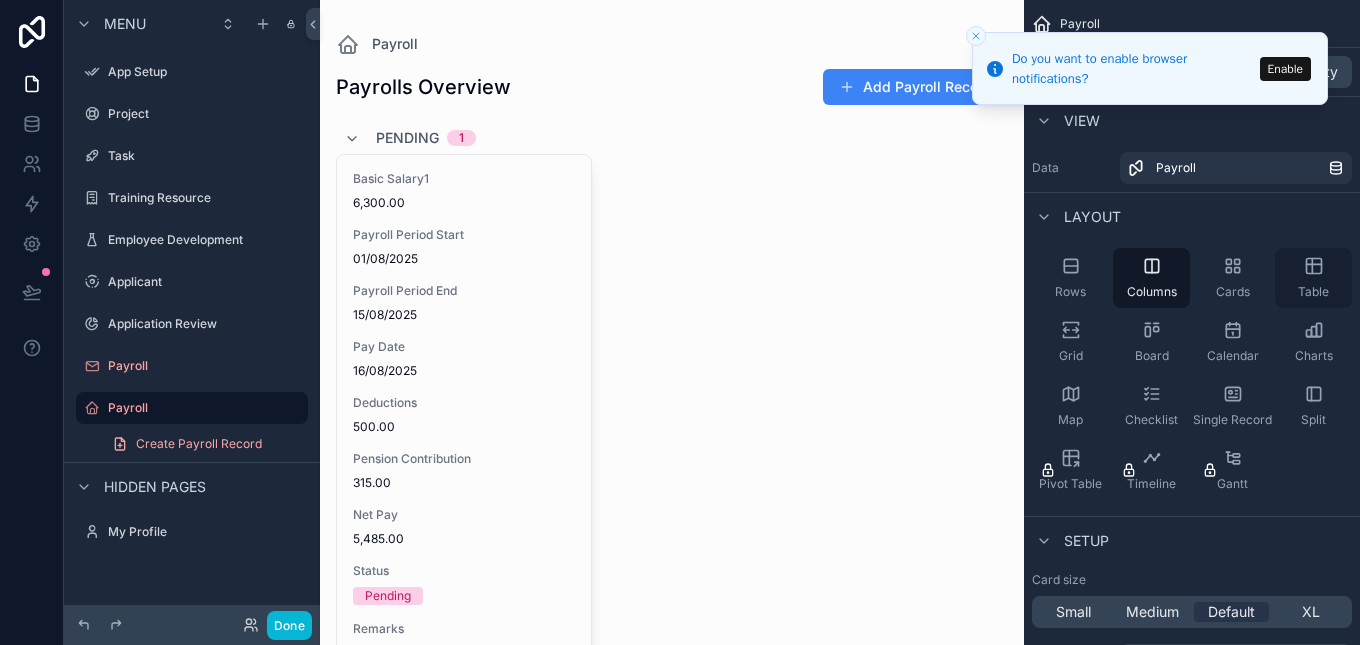 click 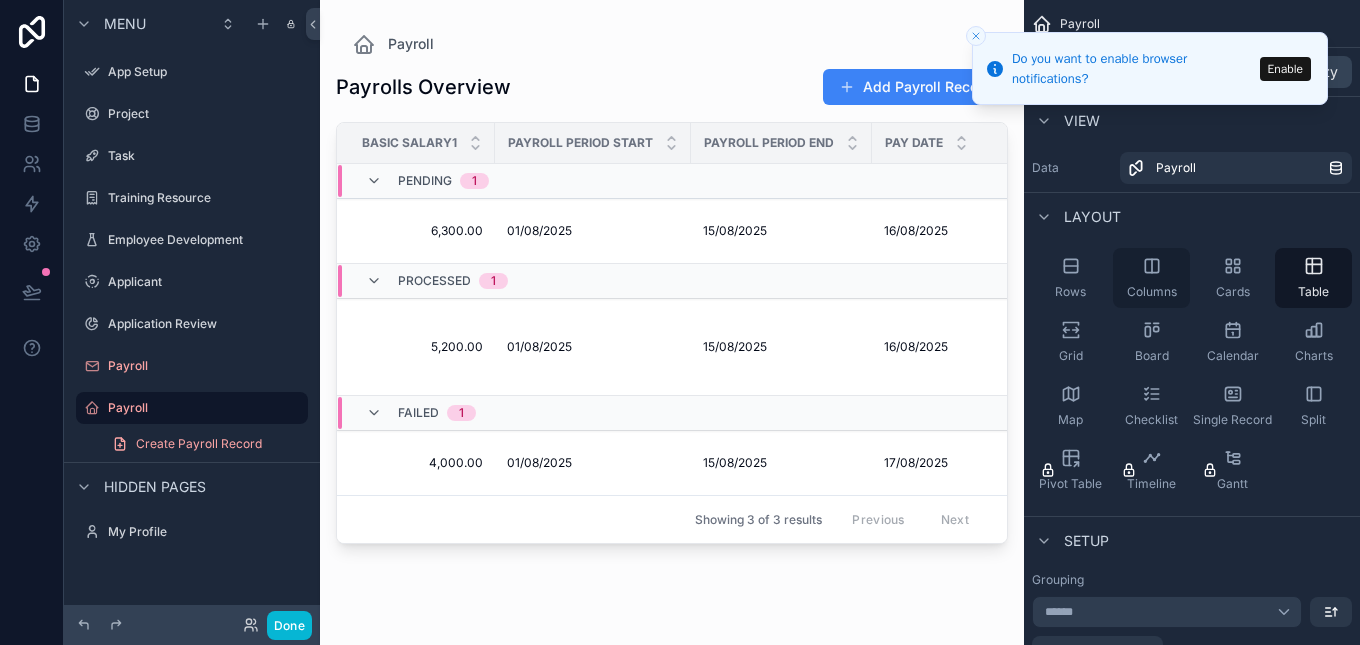 click on "Columns" at bounding box center (1151, 278) 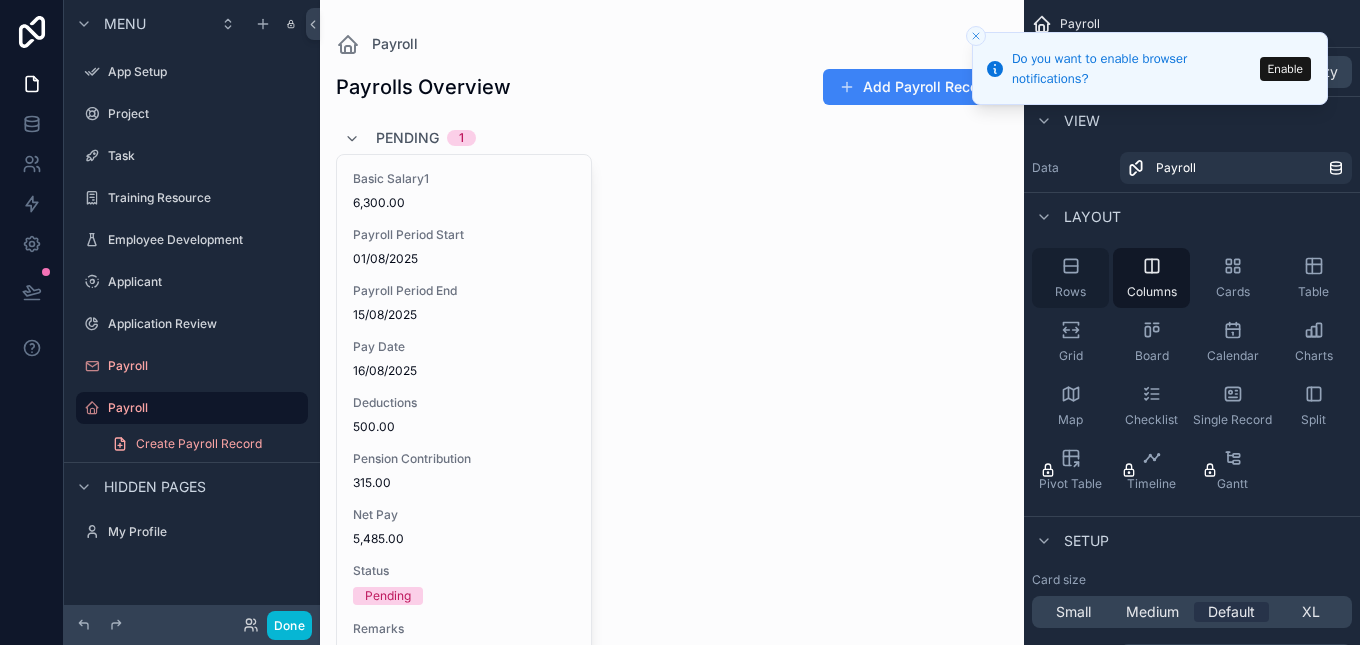 click 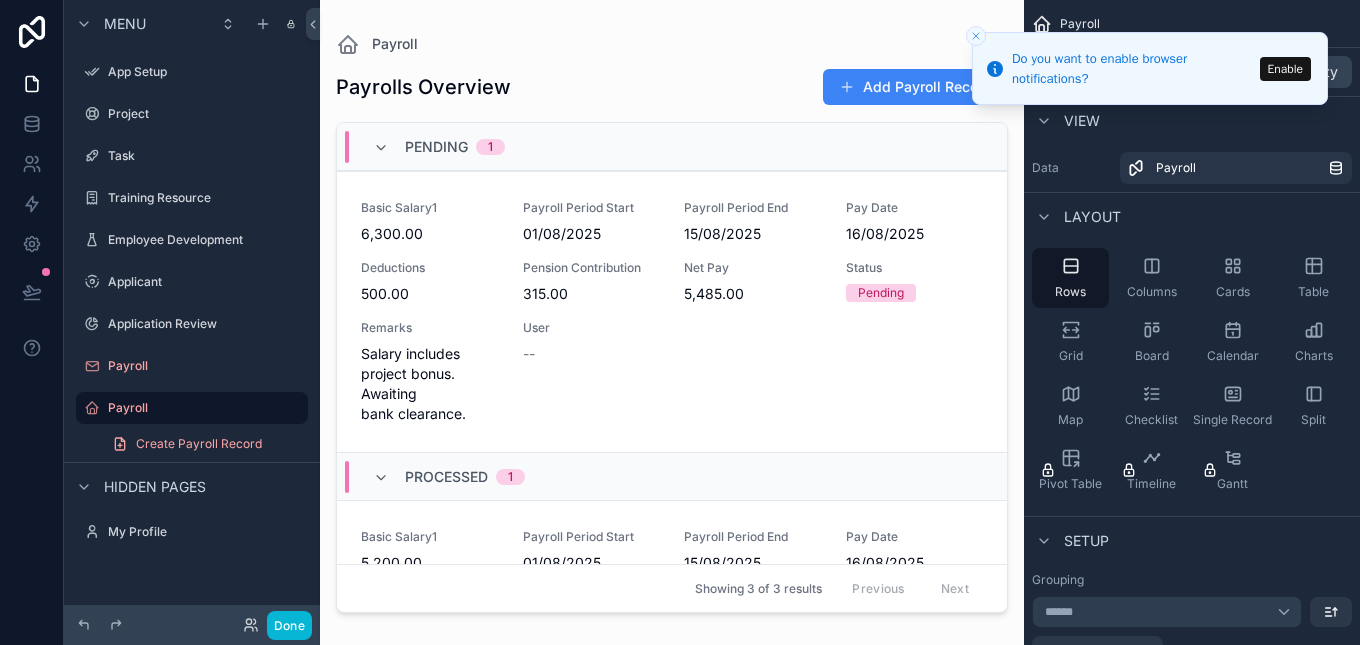 drag, startPoint x: 996, startPoint y: 195, endPoint x: 998, endPoint y: 250, distance: 55.03635 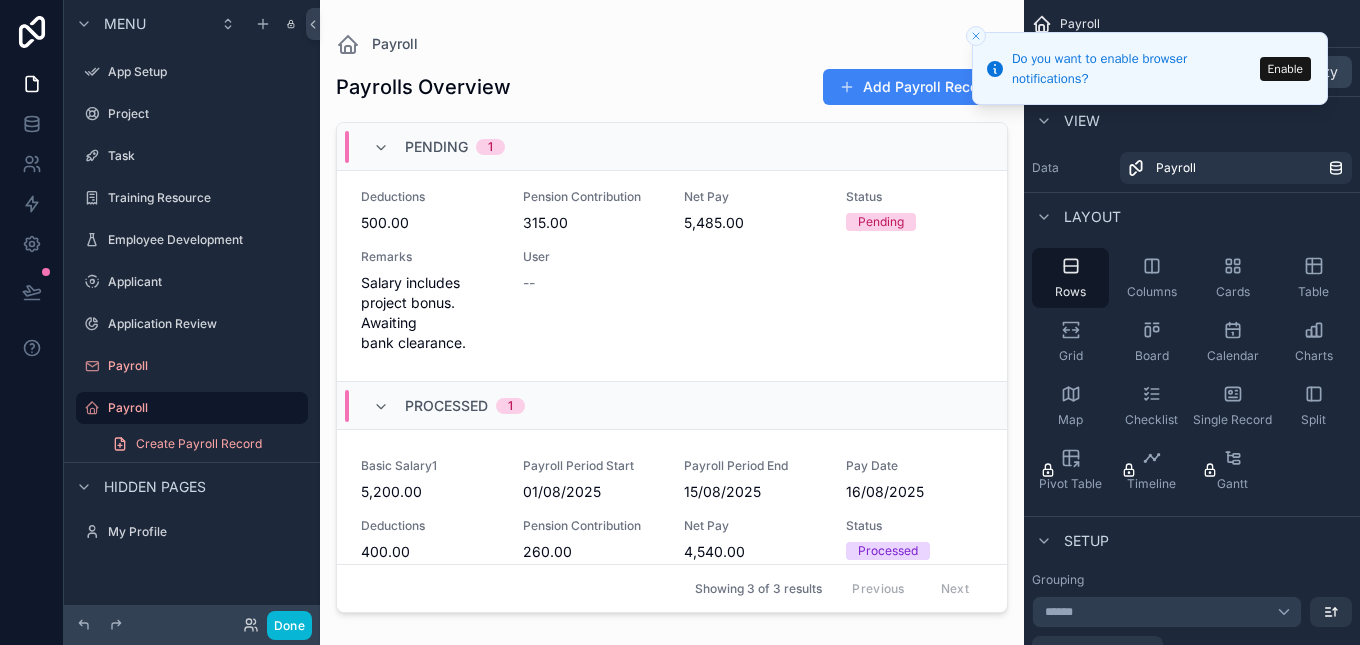 scroll, scrollTop: 0, scrollLeft: 0, axis: both 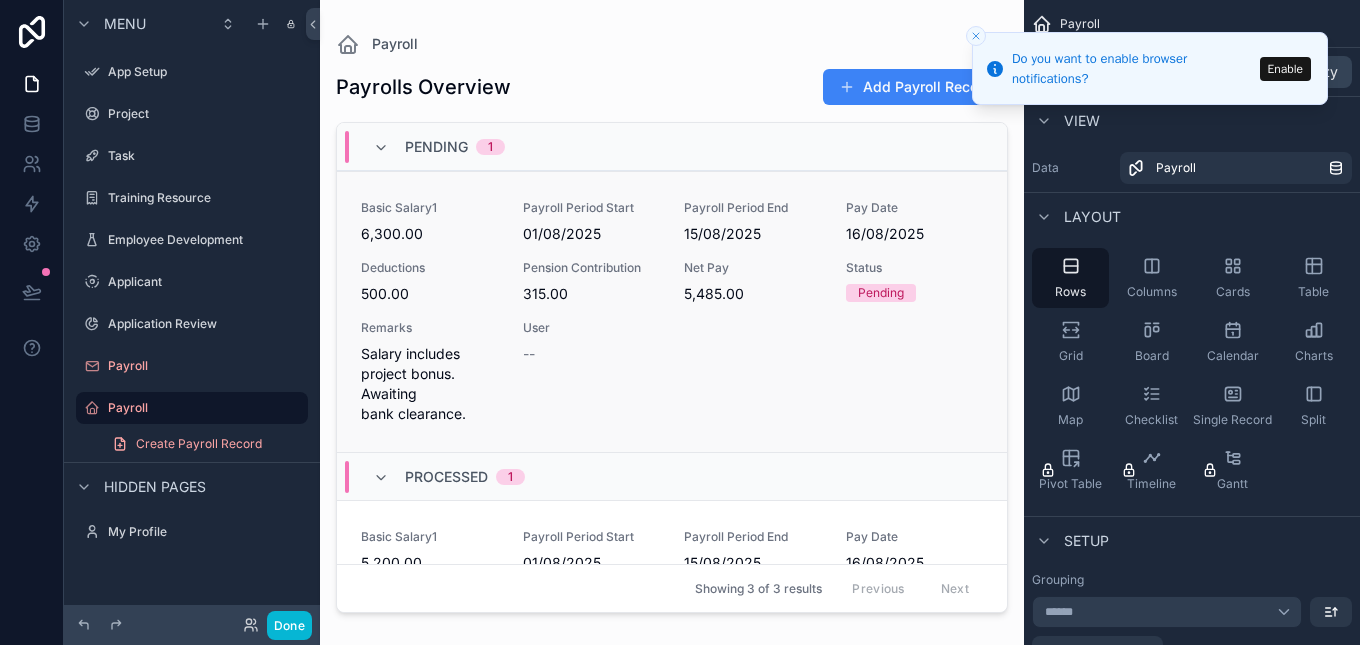 click on "315.00" at bounding box center [592, 294] 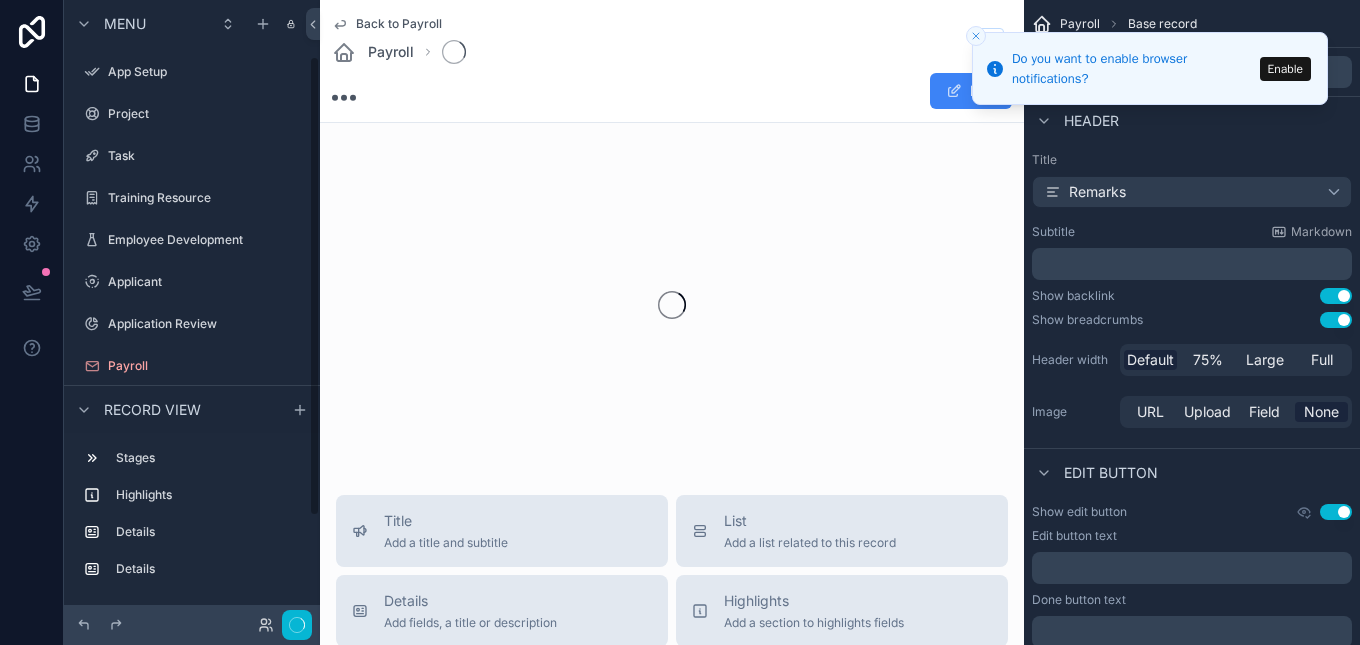 scroll, scrollTop: 76, scrollLeft: 0, axis: vertical 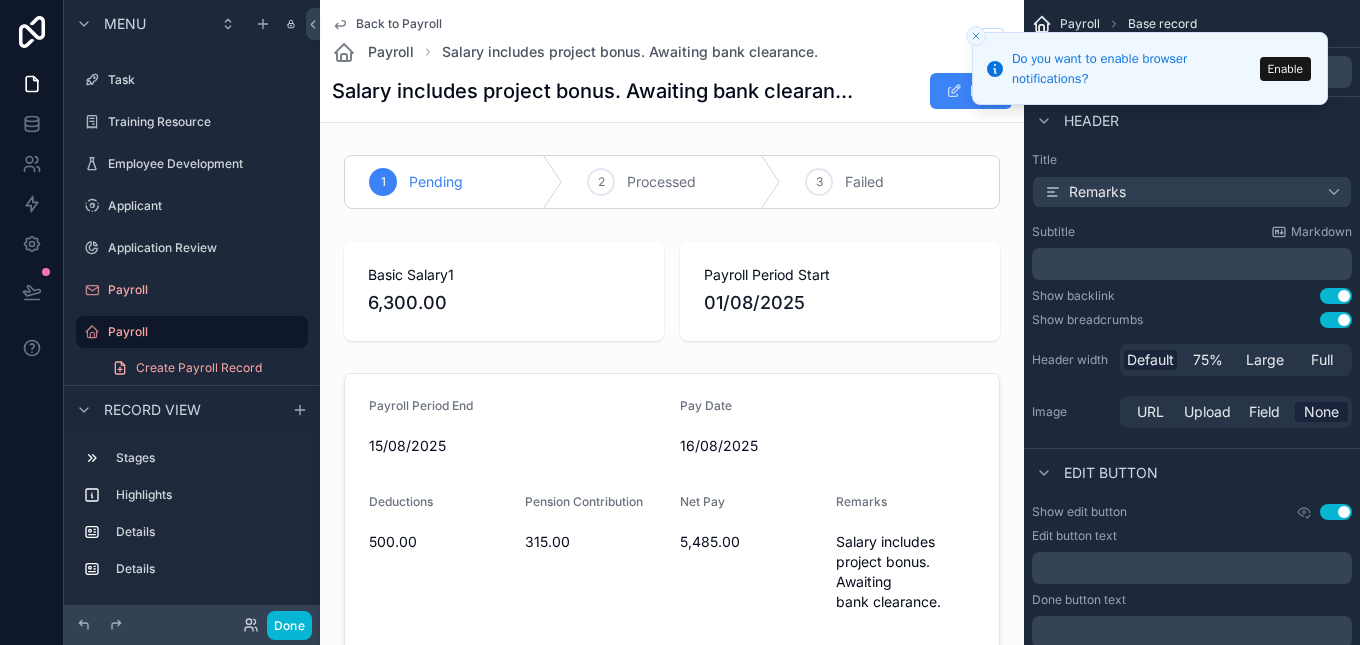 click on "Back to Payroll" at bounding box center (399, 24) 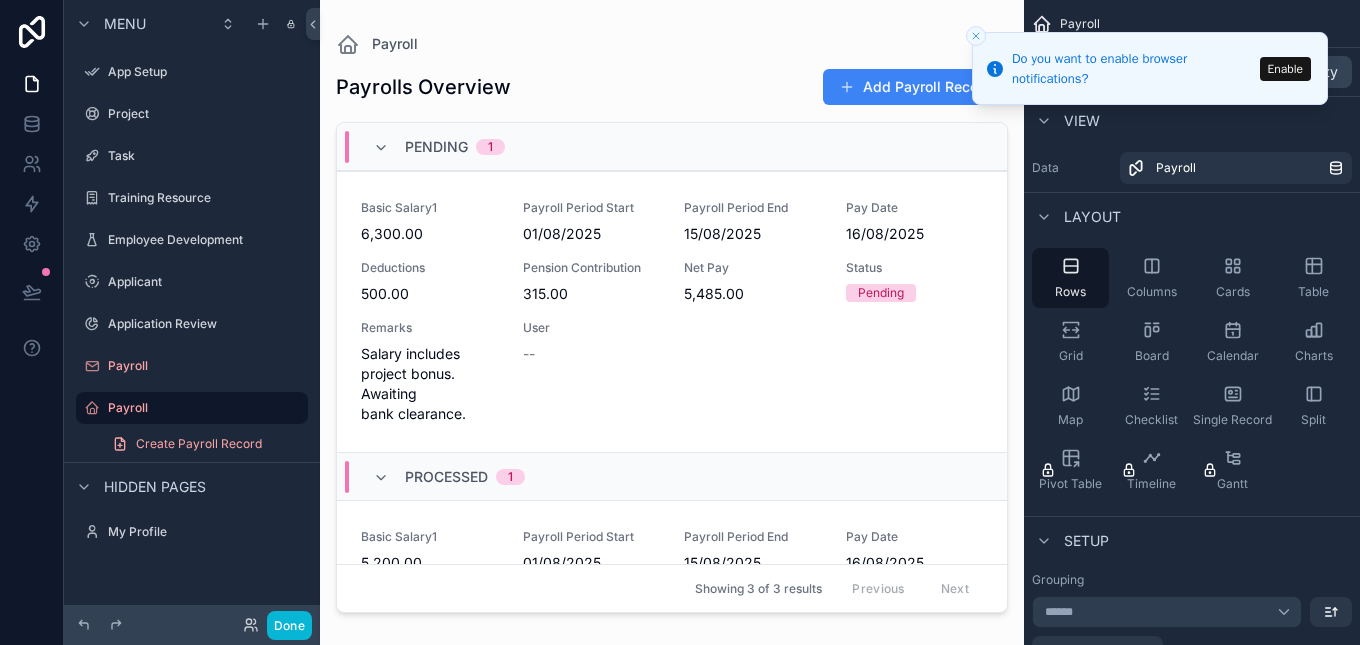 scroll, scrollTop: 0, scrollLeft: 0, axis: both 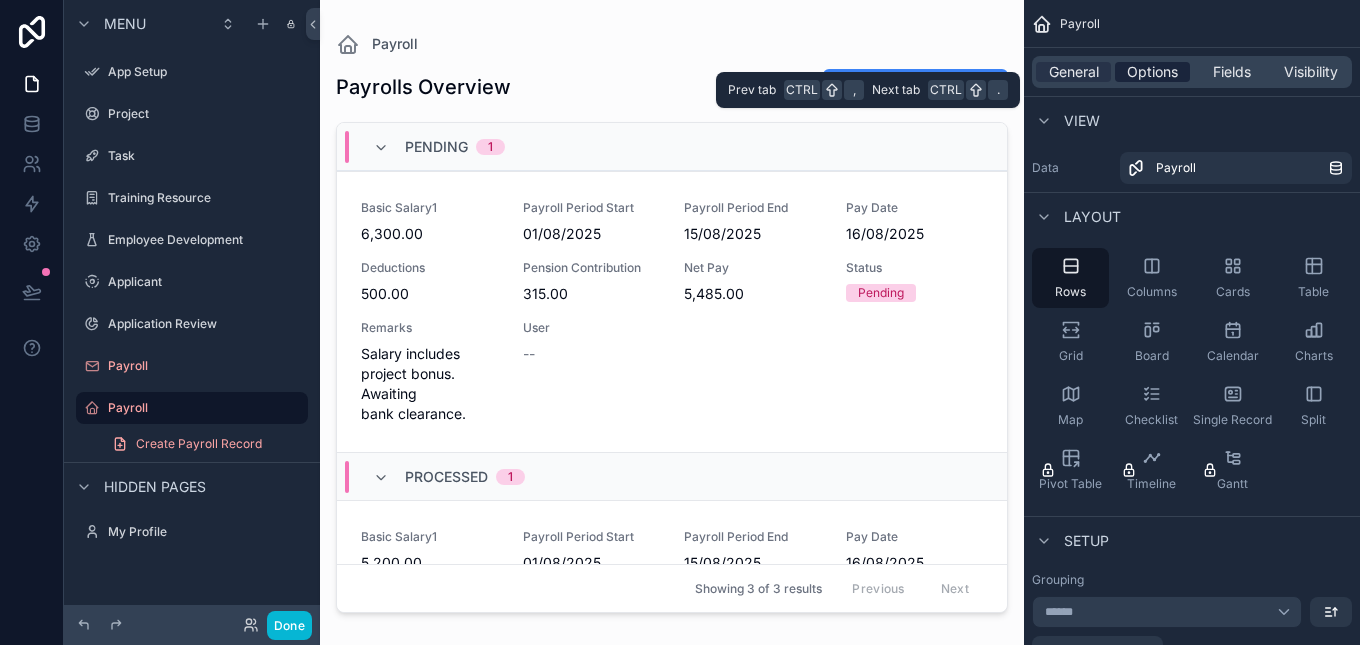 click on "Options" at bounding box center [1152, 72] 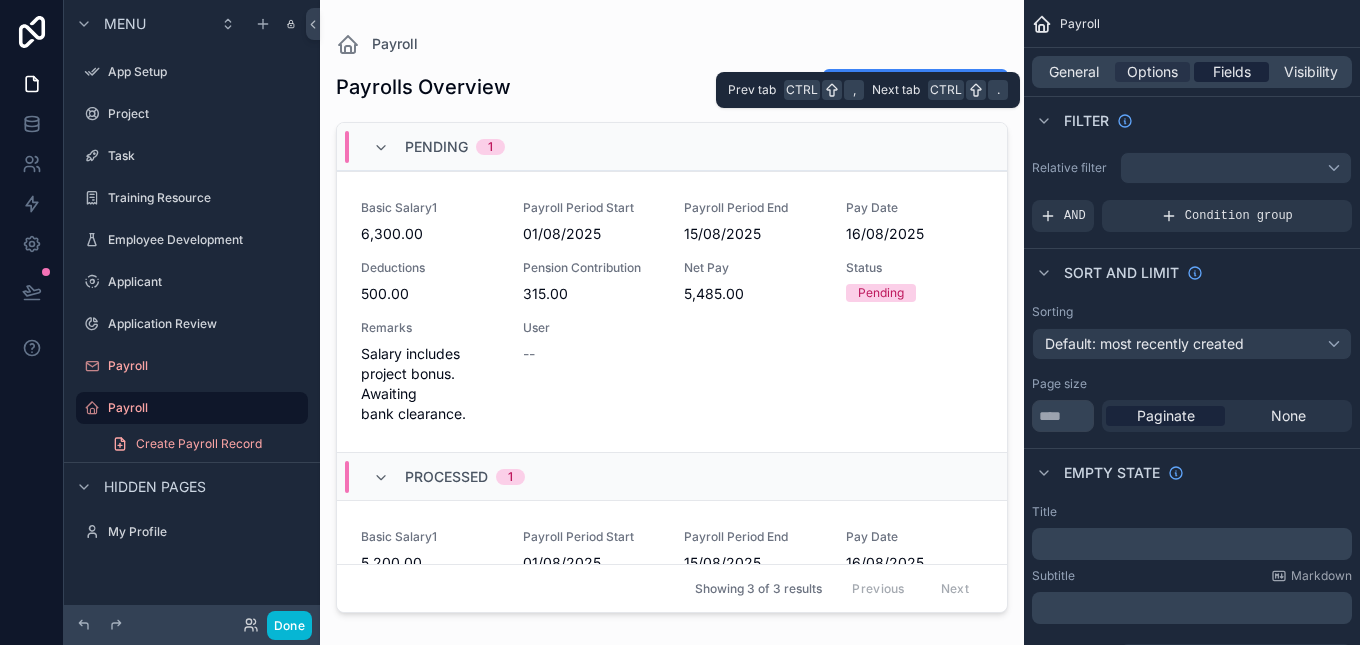 click on "Fields" at bounding box center [1232, 72] 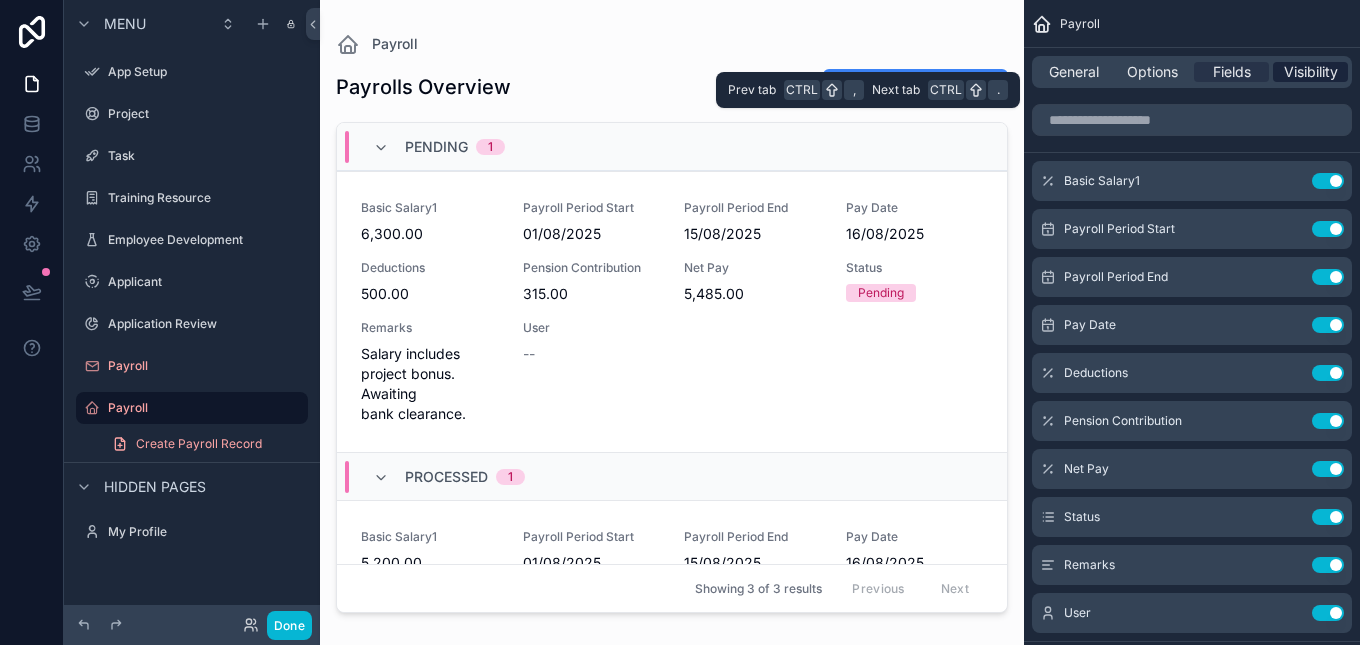 click on "Visibility" at bounding box center [1311, 72] 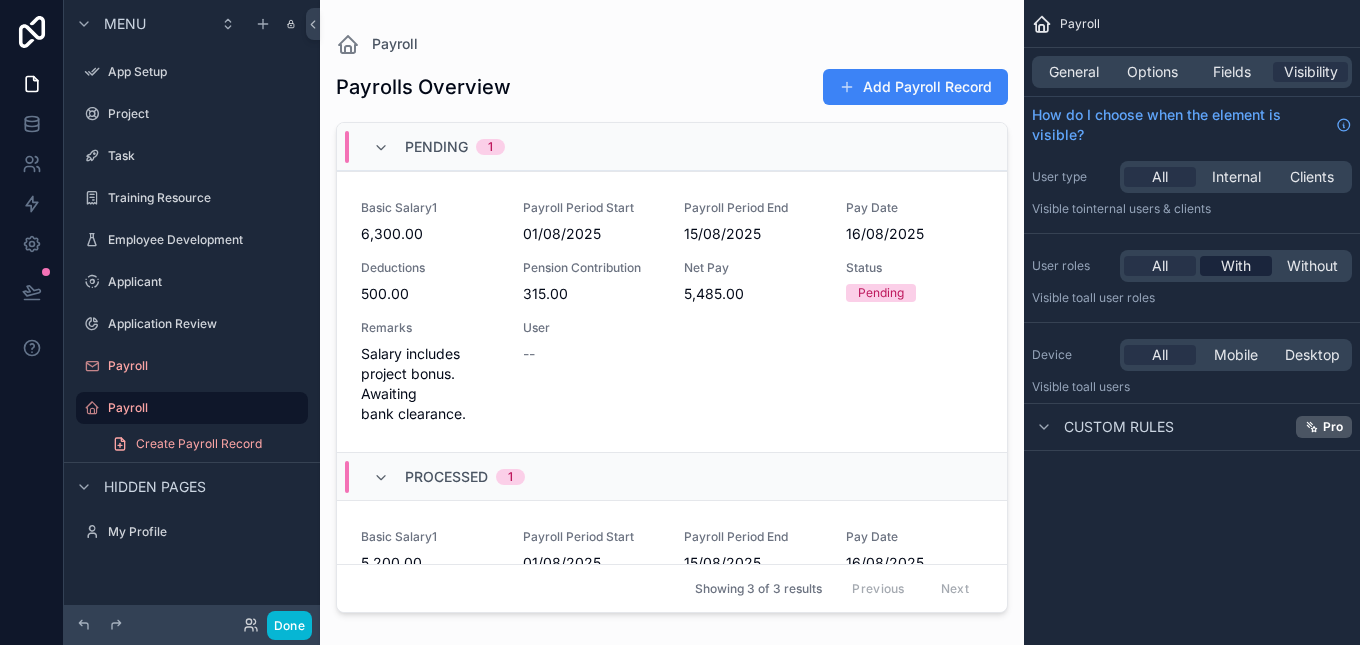 click on "With" at bounding box center [1236, 266] 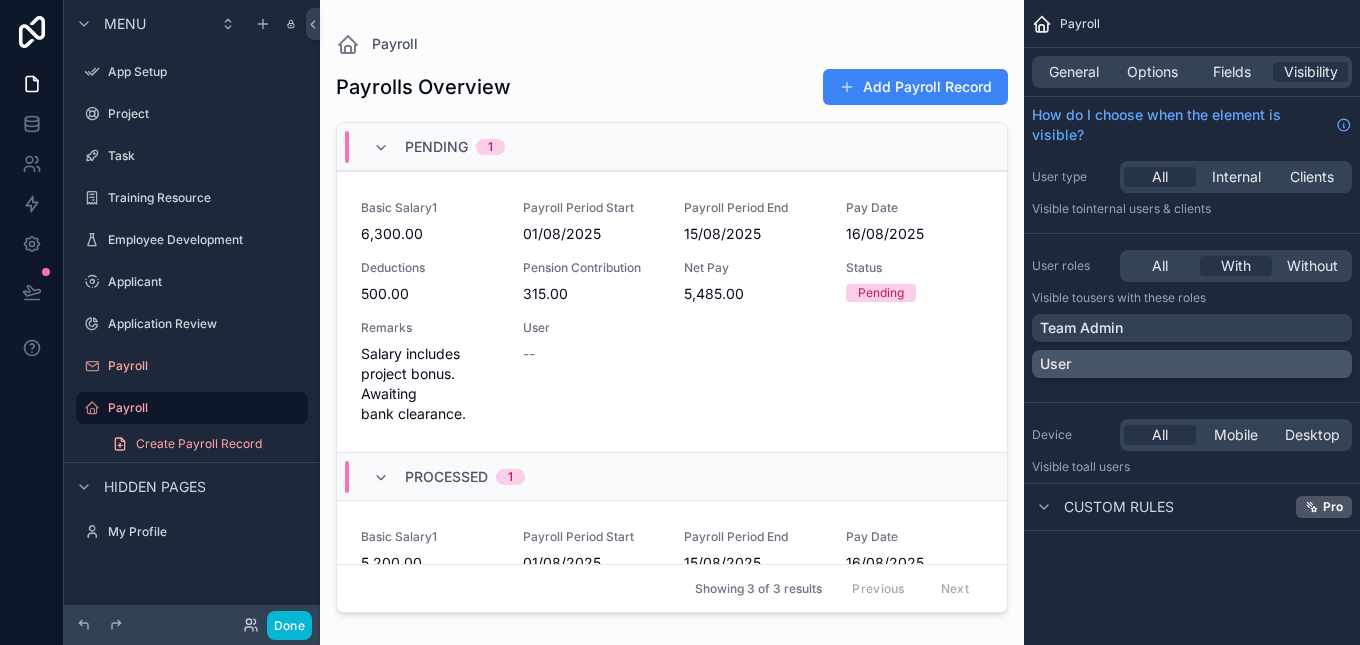 click on "User" at bounding box center [1192, 364] 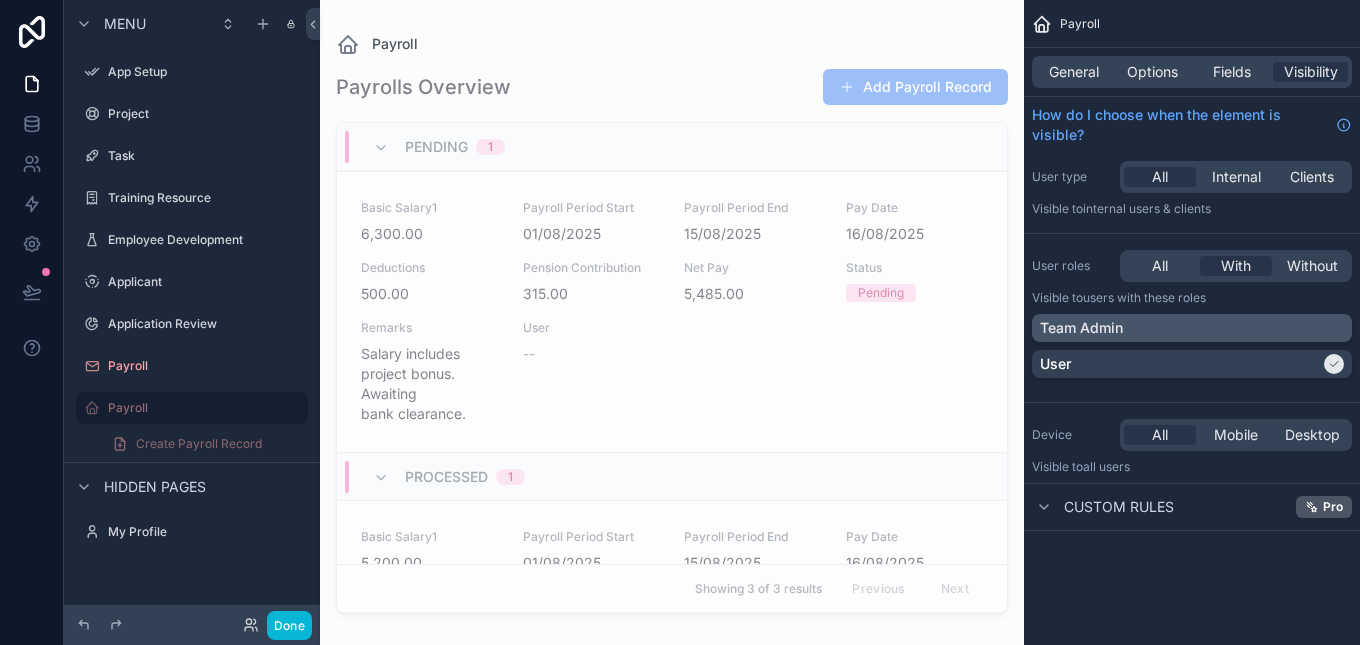 click on "Team Admin" at bounding box center [1081, 328] 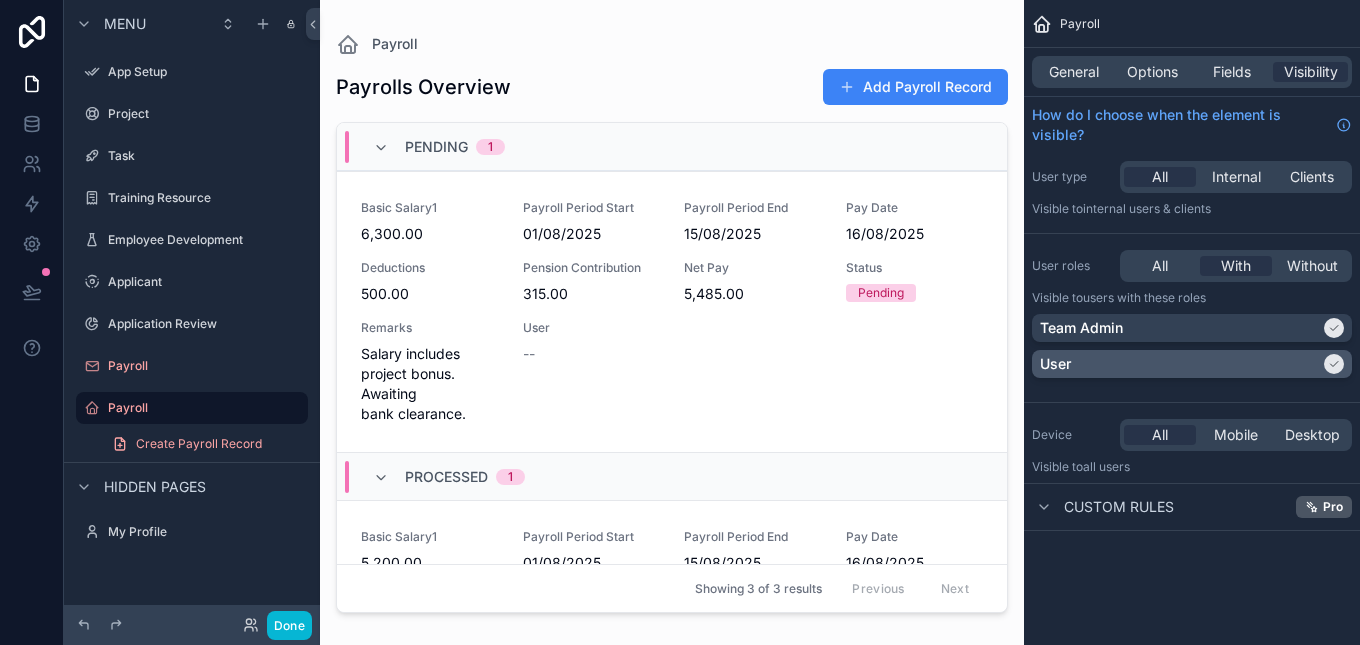 click on "User" at bounding box center [1180, 364] 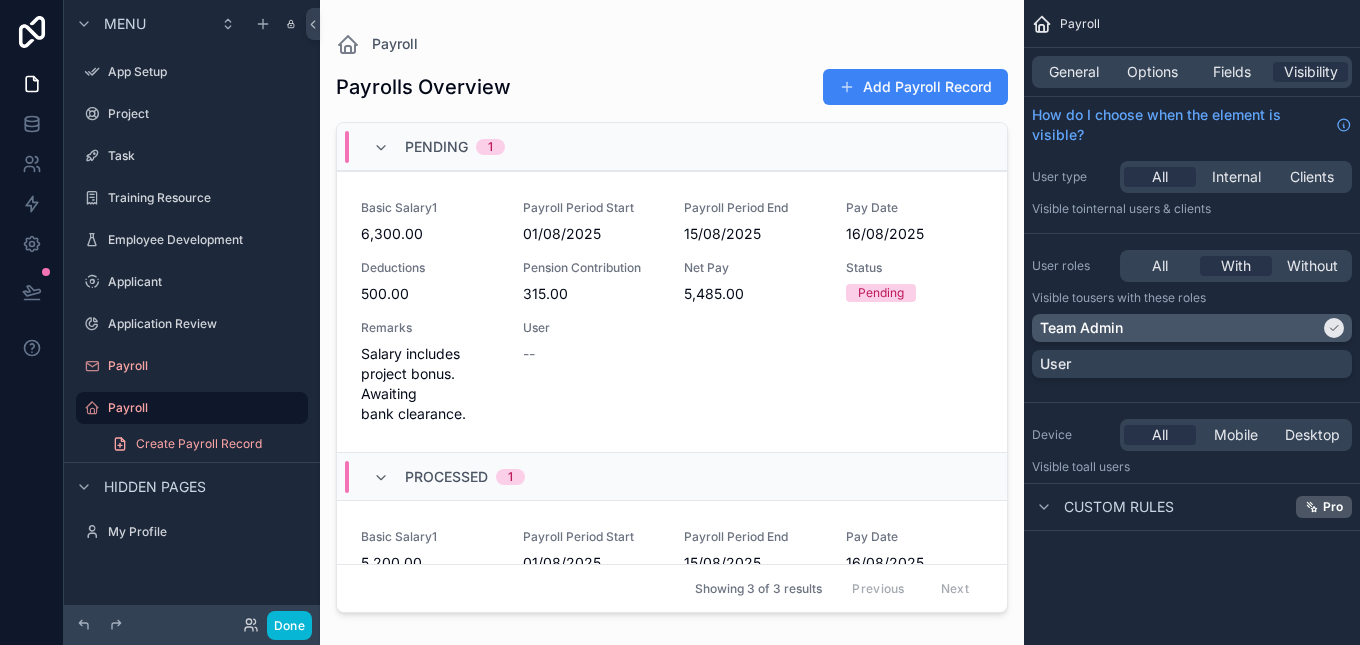 click on "Team Admin" at bounding box center (1192, 328) 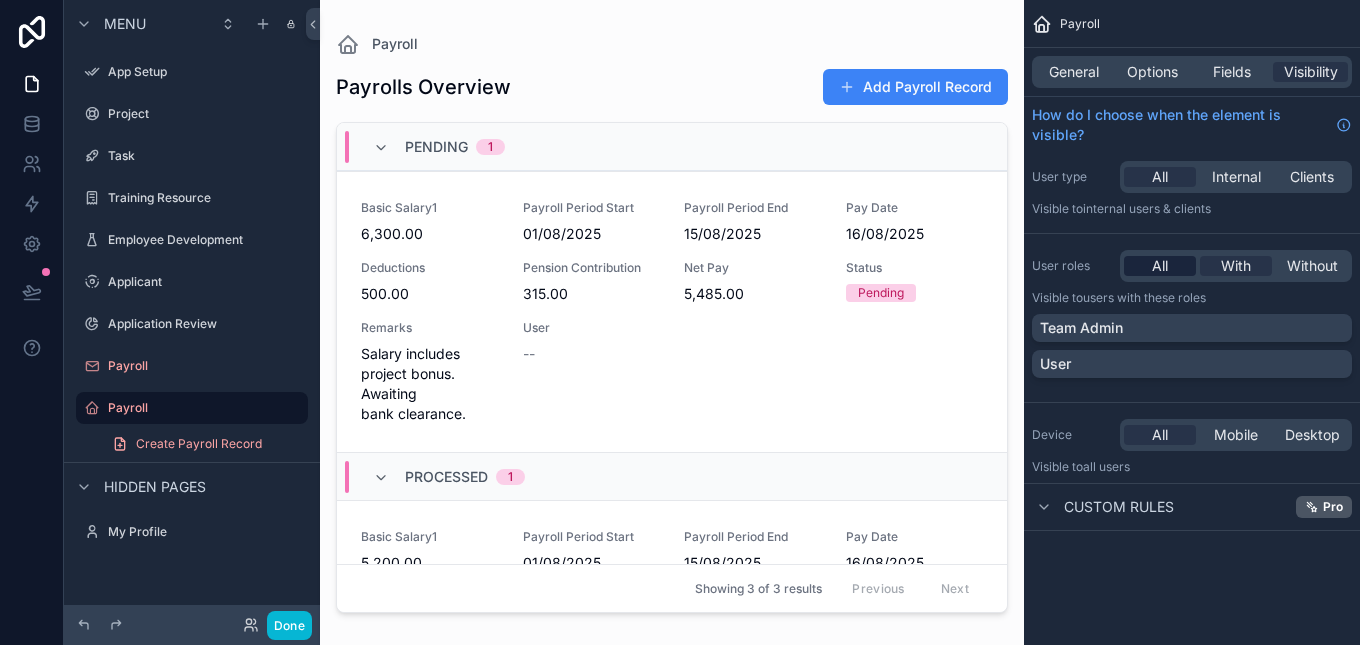 click on "All" at bounding box center (1160, 266) 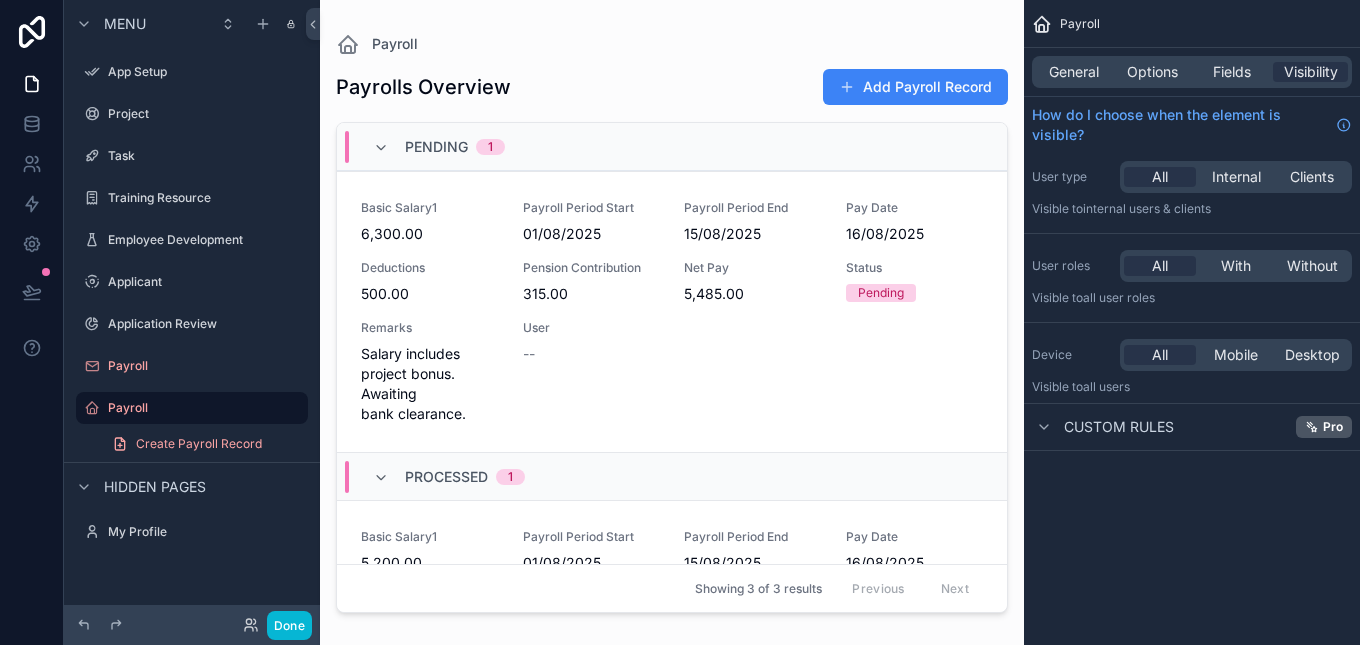 click on "Custom rules" at bounding box center (1119, 427) 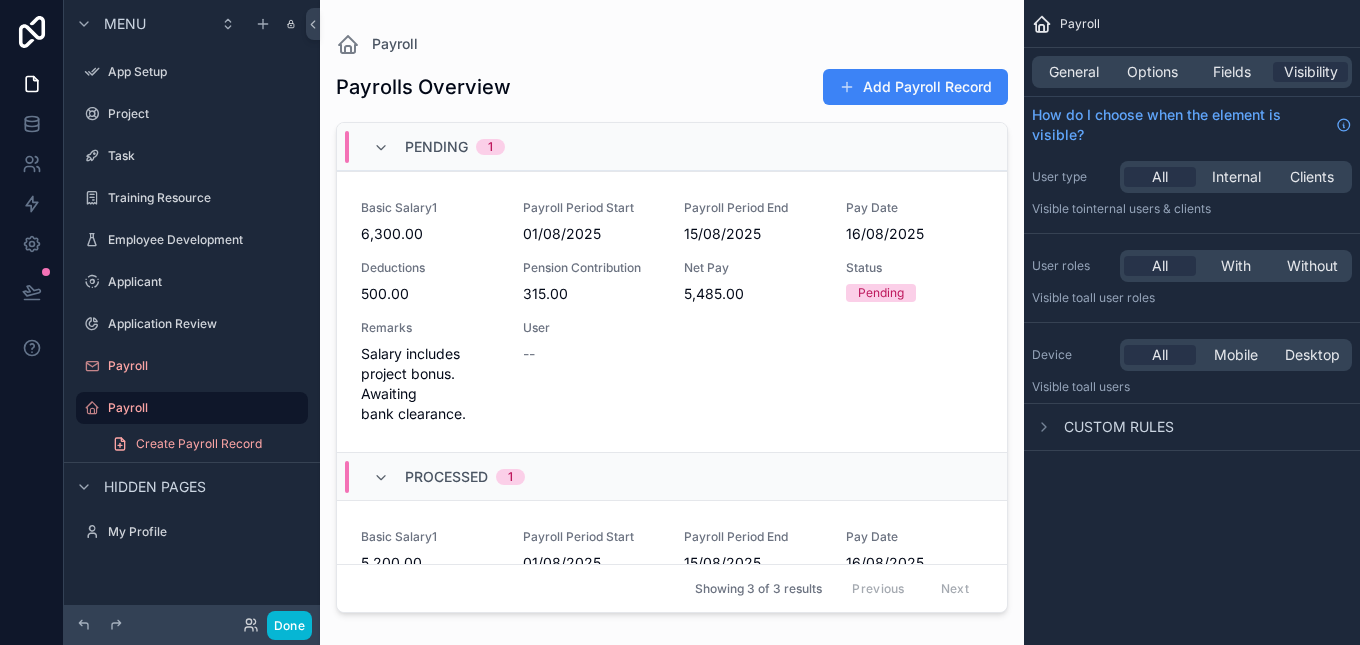 click on "Custom rules" at bounding box center [1119, 427] 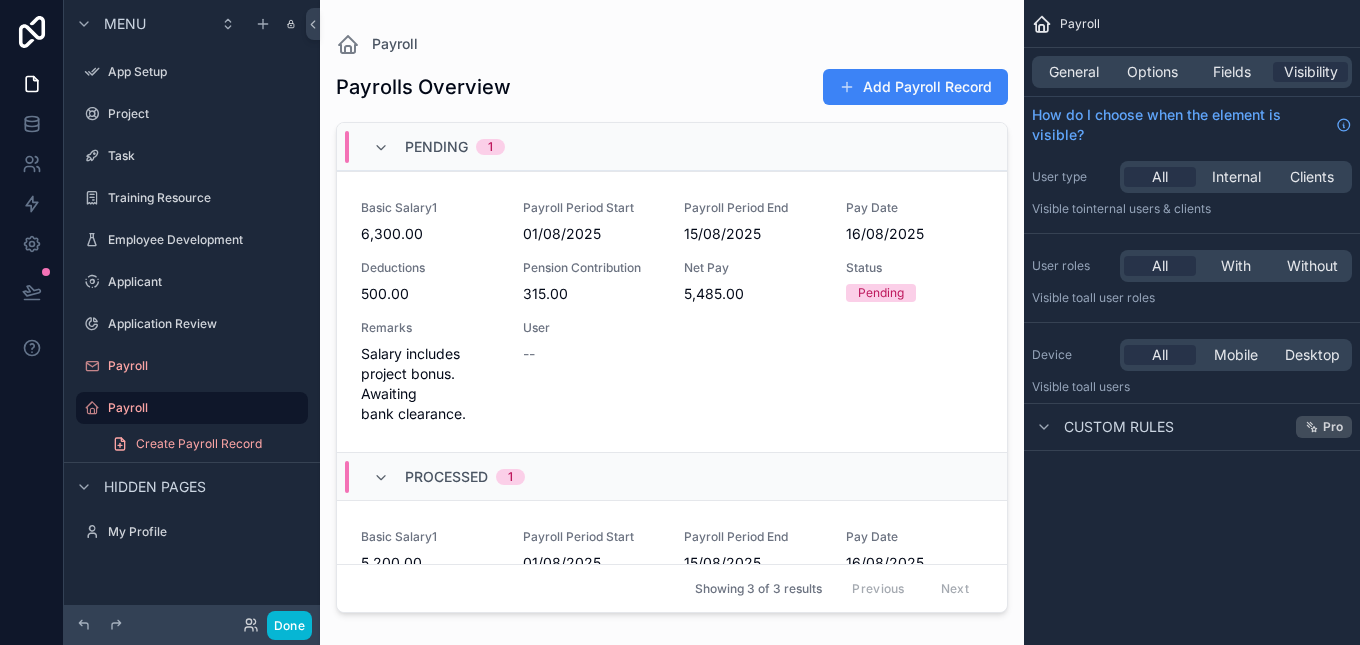 click 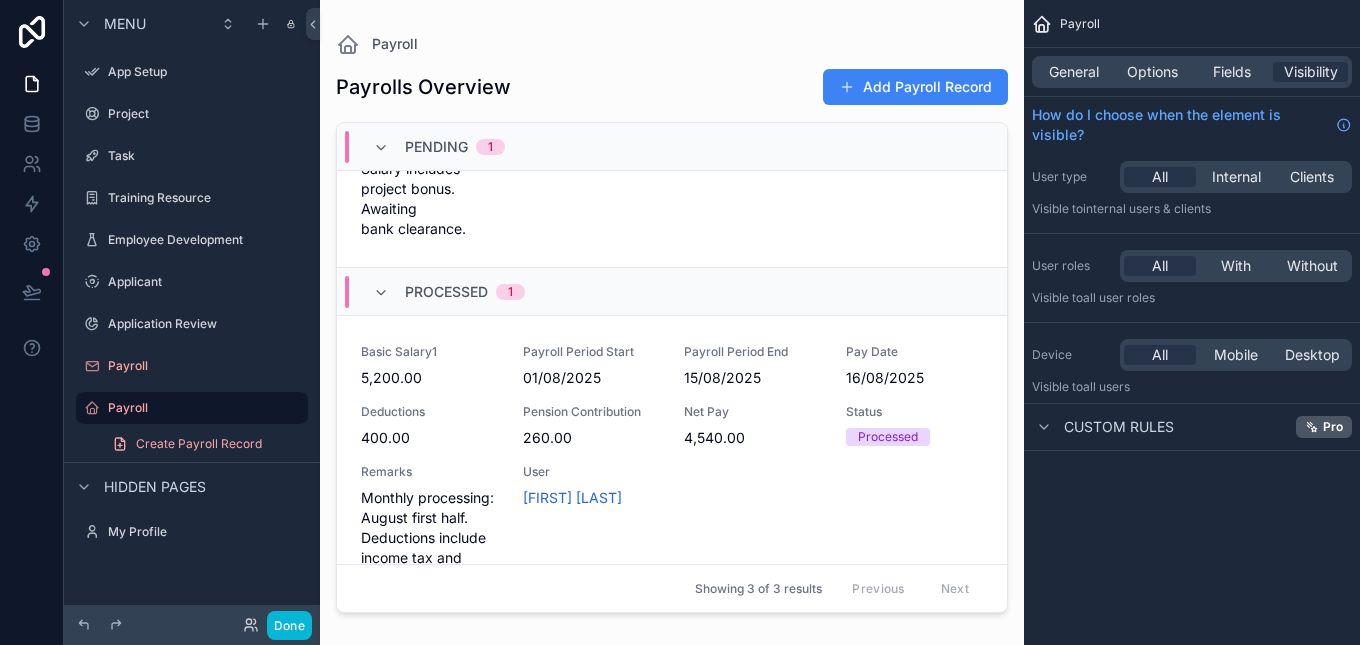scroll, scrollTop: 0, scrollLeft: 0, axis: both 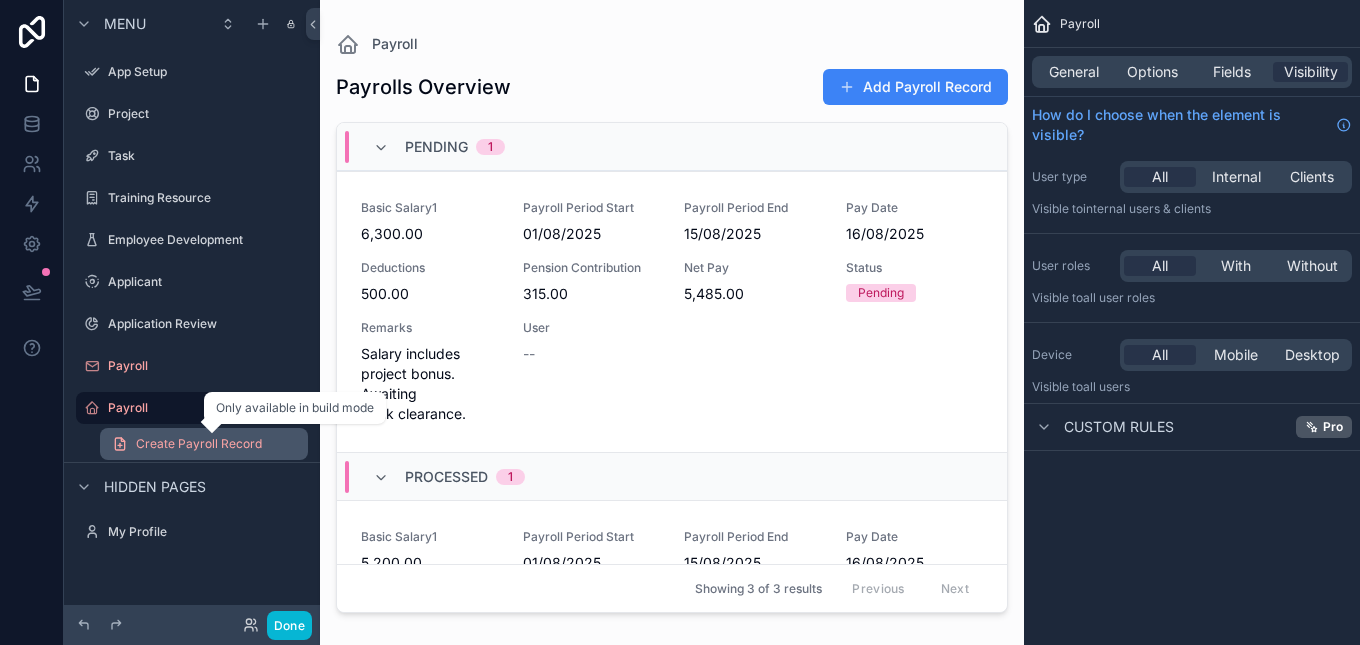 click on "Create Payroll Record" at bounding box center [199, 444] 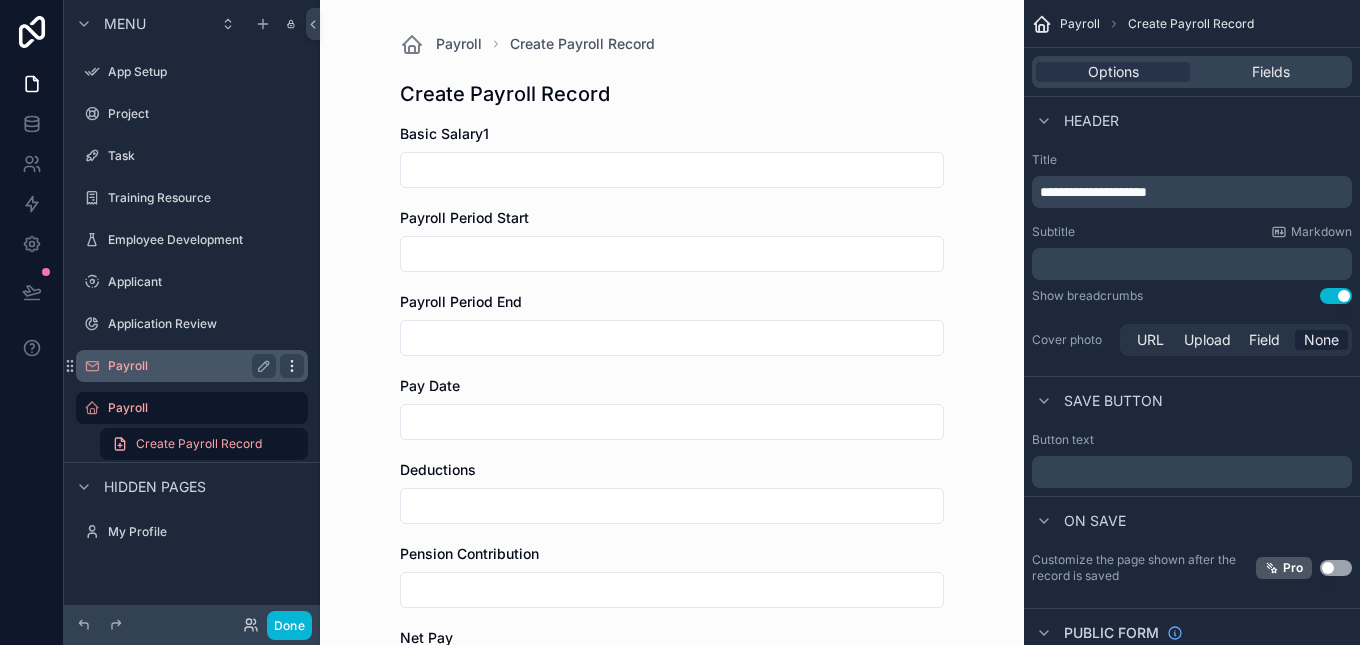 click 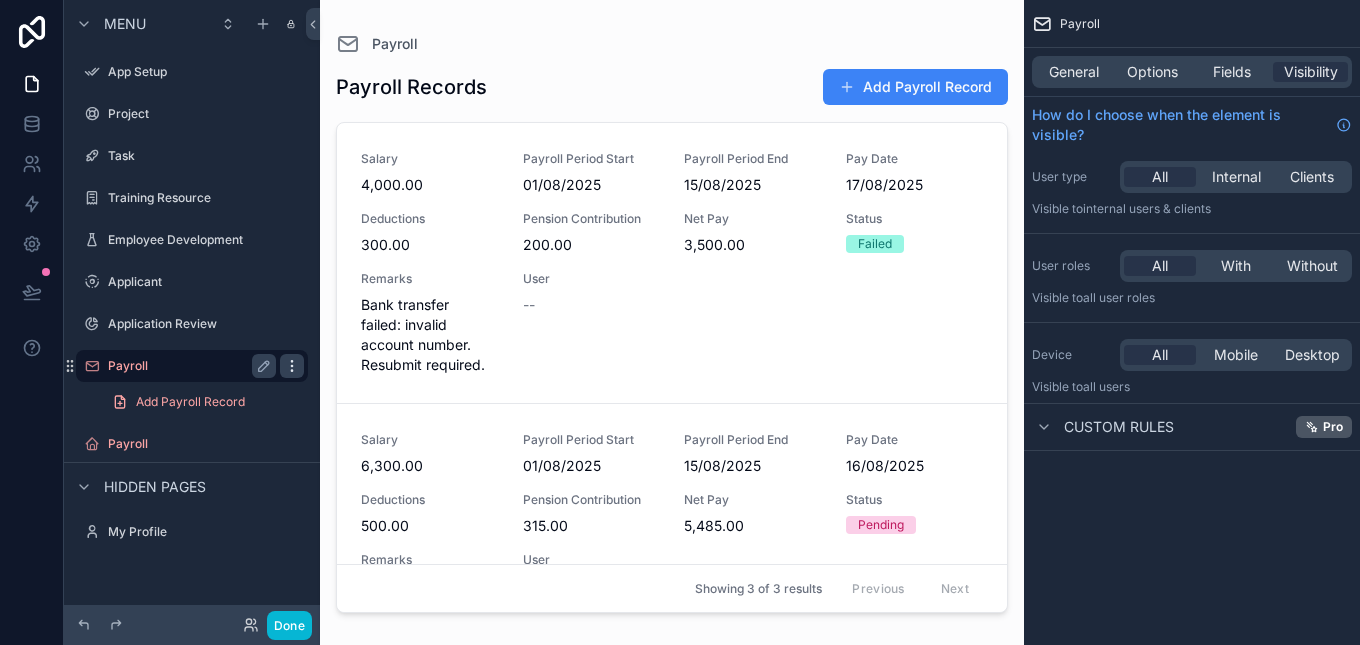 click 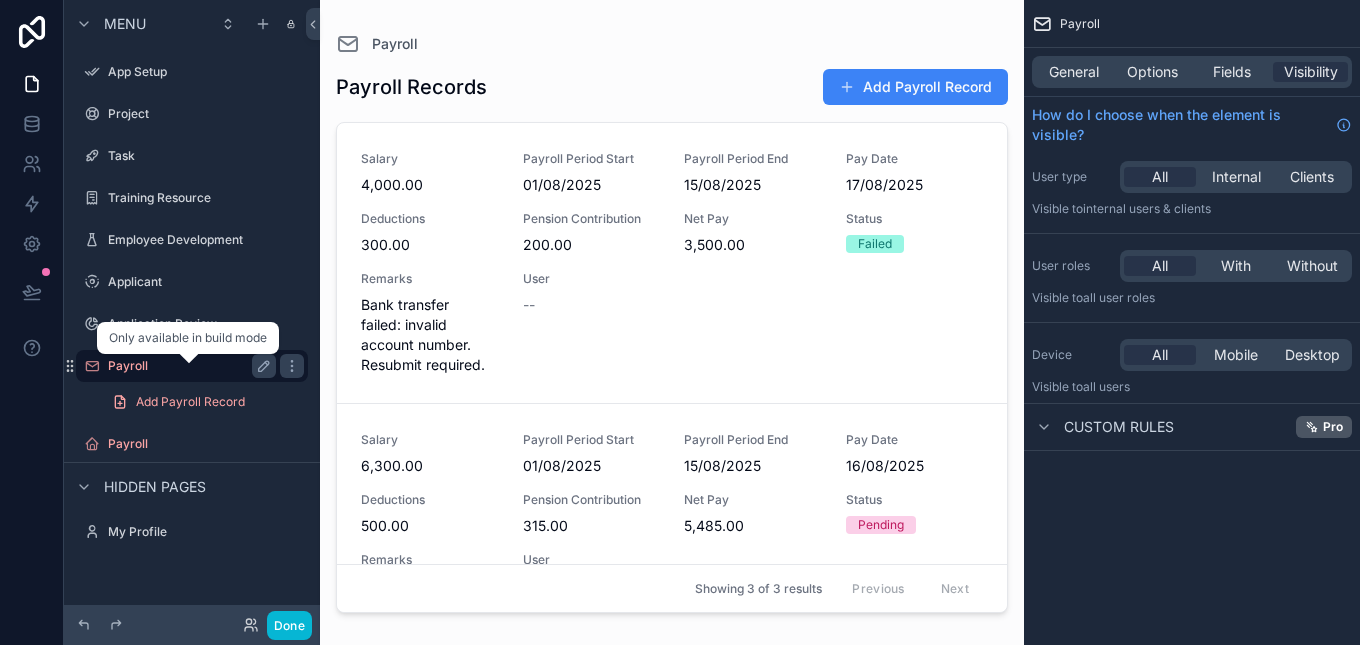 click on "Payroll" at bounding box center [188, 366] 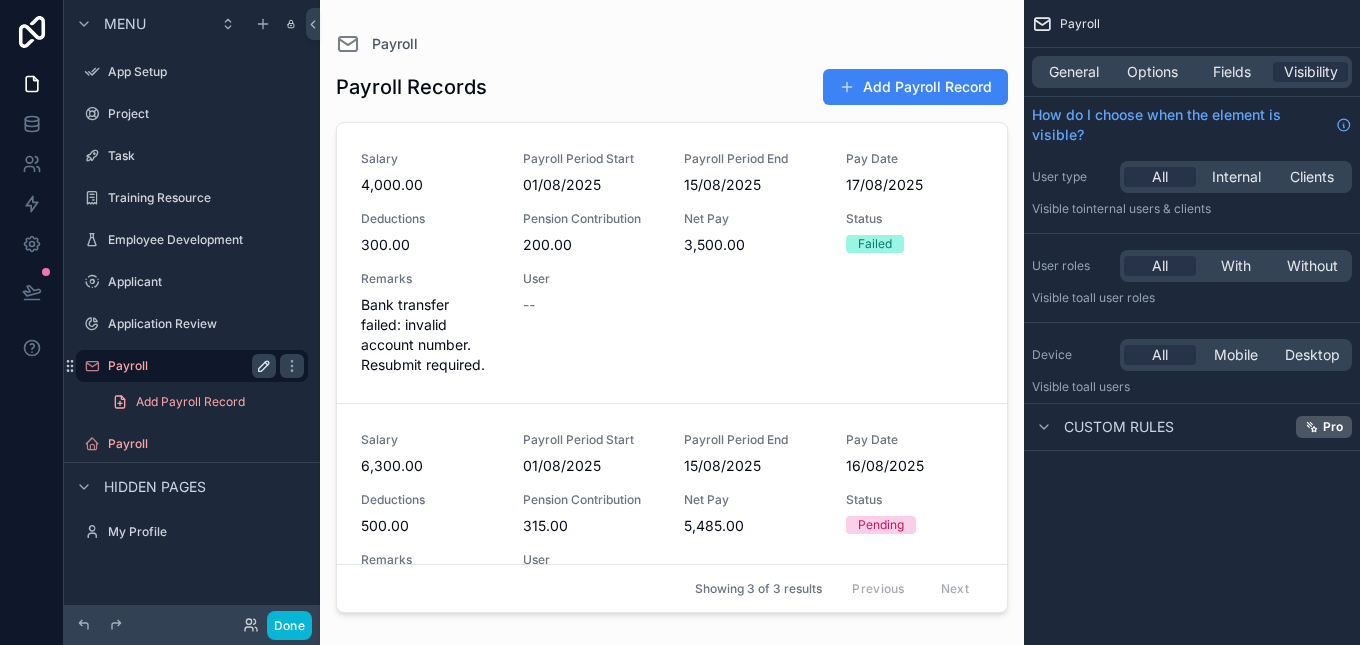 click 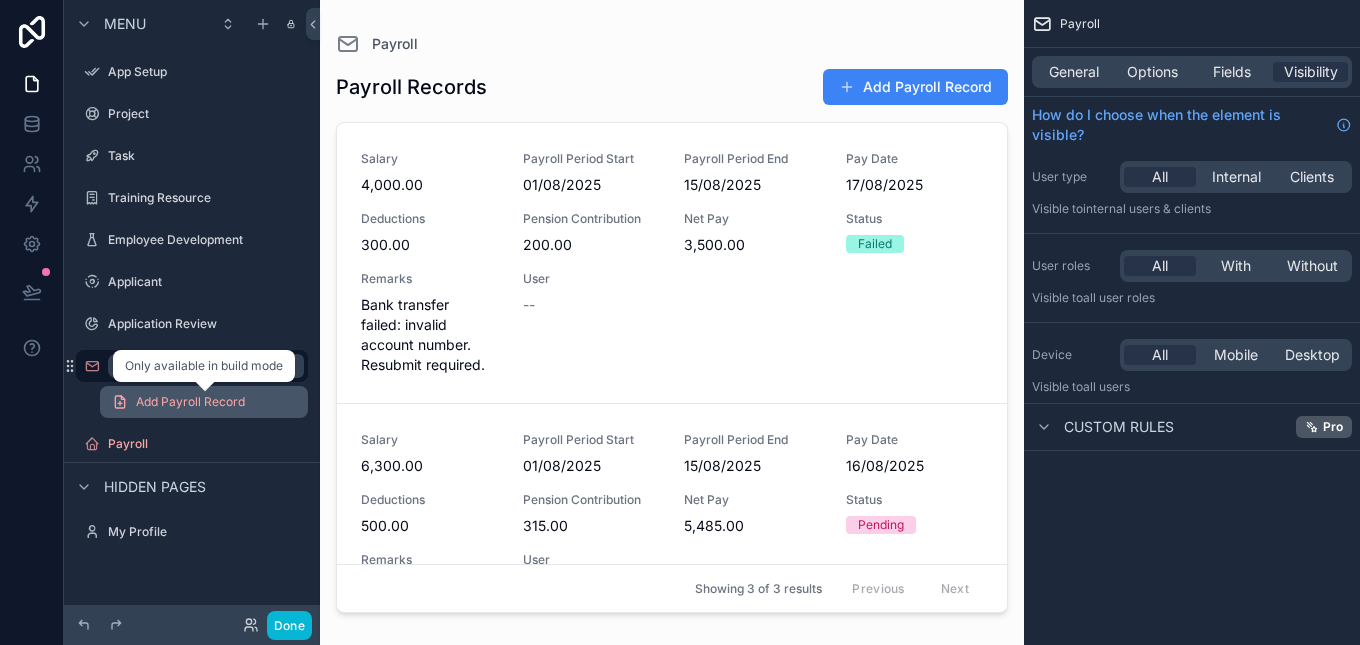 click on "Add Payroll Record" at bounding box center (204, 402) 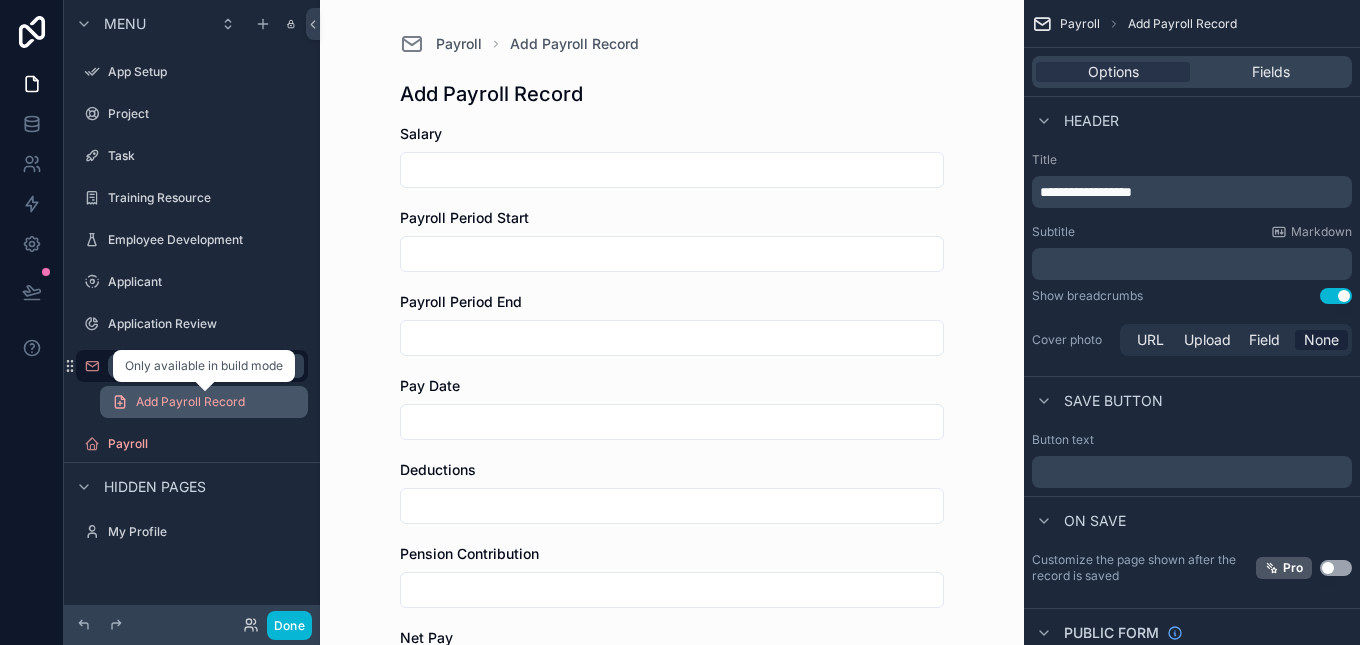 click on "Add Payroll Record" at bounding box center (204, 402) 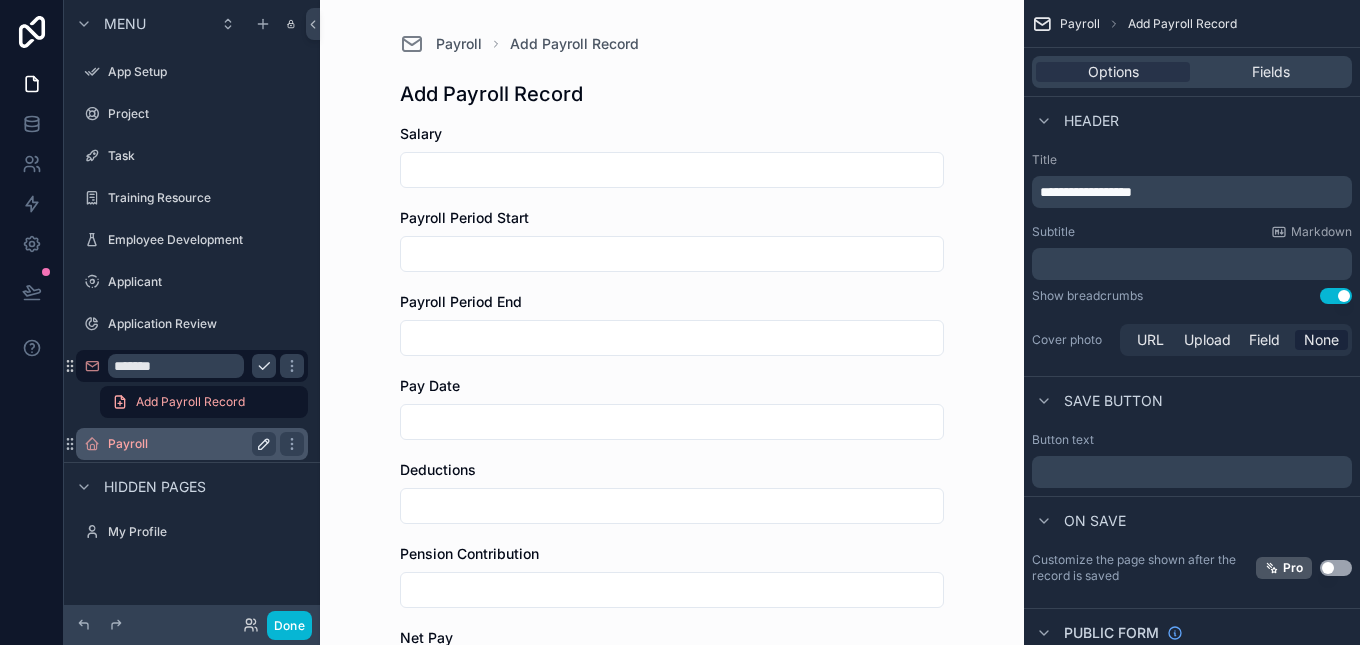click 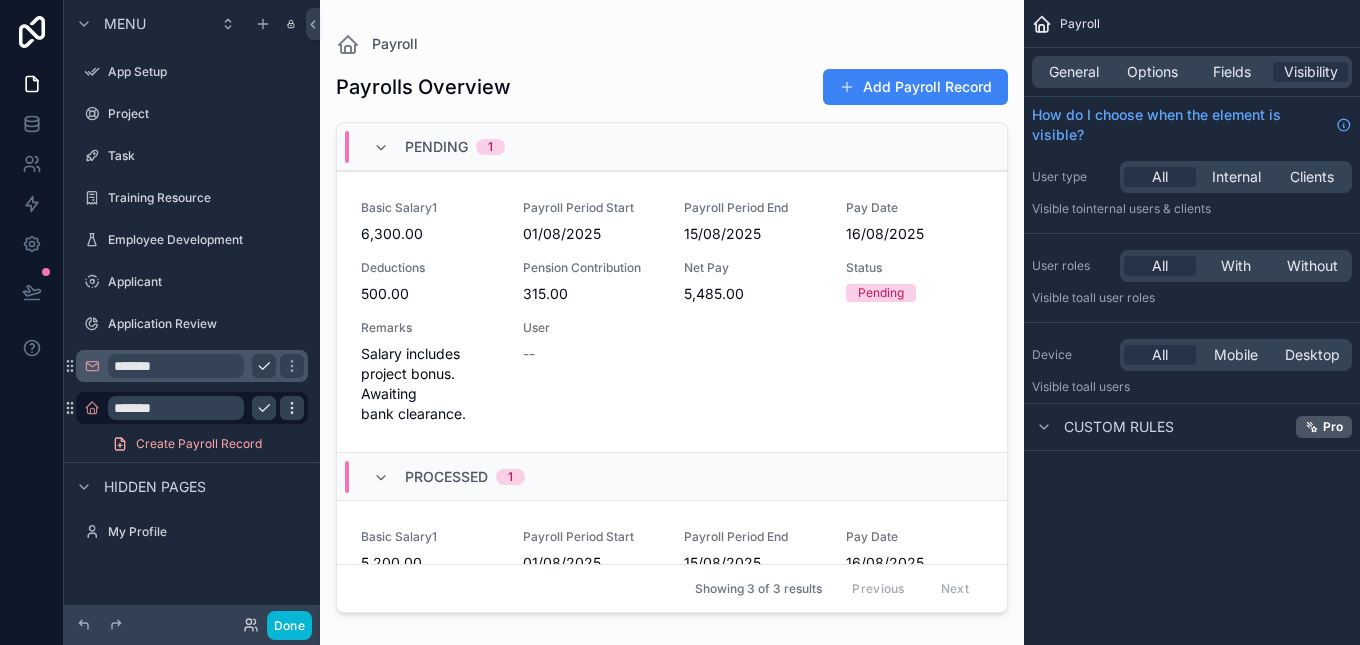 click 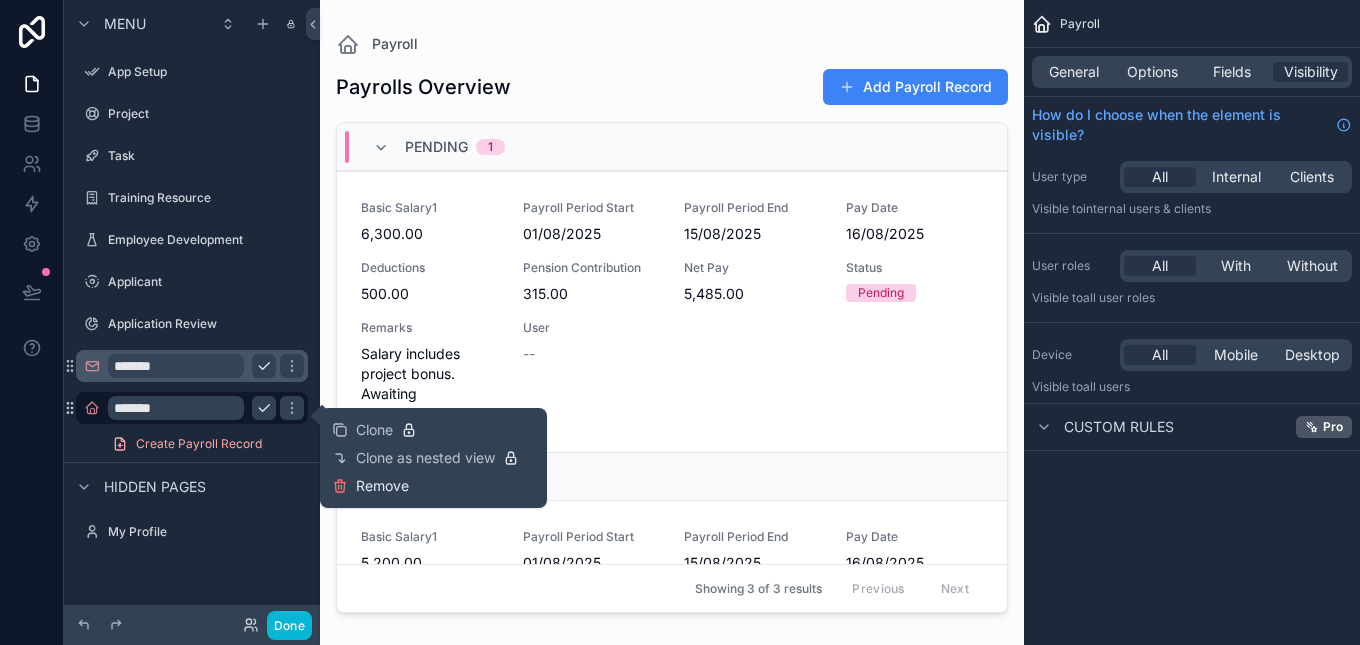 click on "Remove" at bounding box center [382, 486] 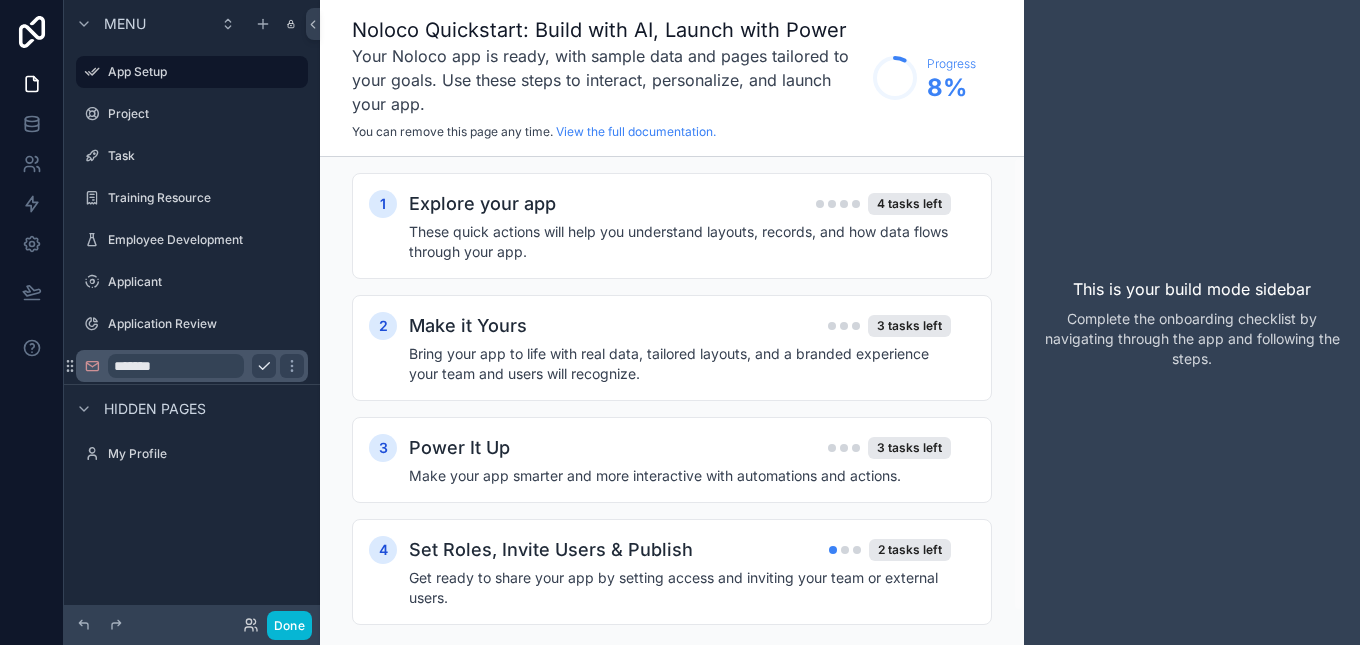 click on "*******" at bounding box center [176, 366] 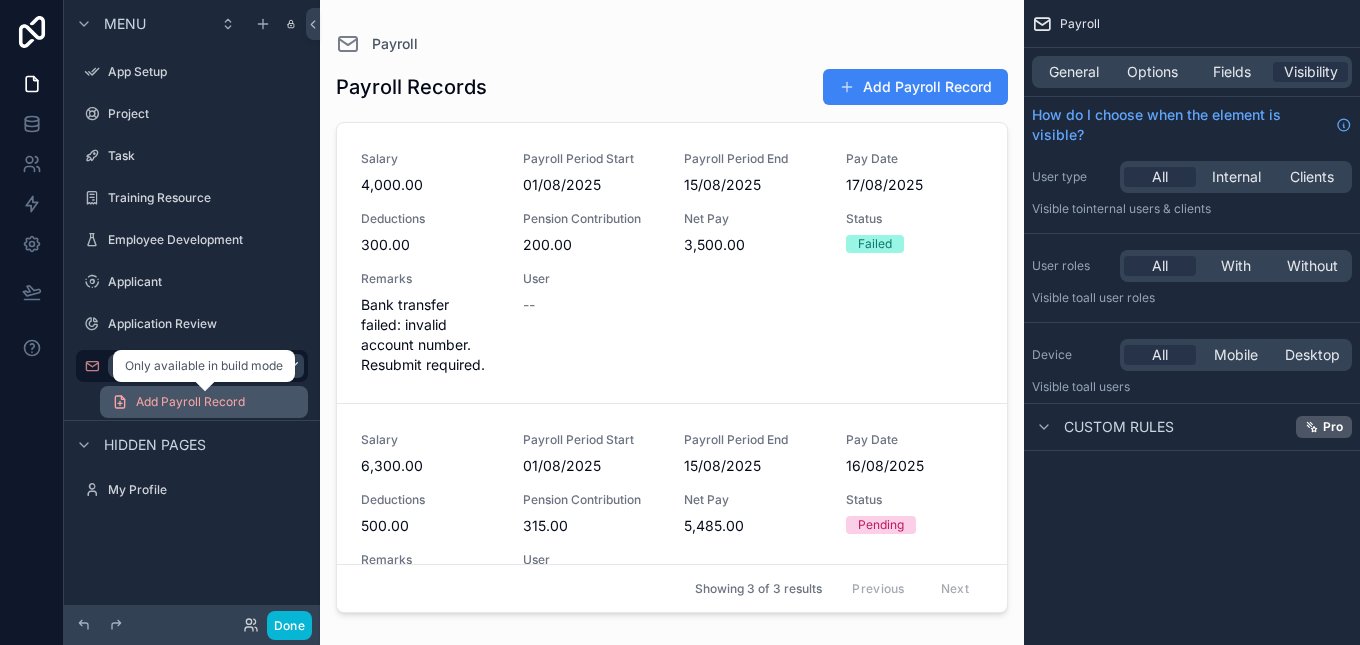 click on "Add Payroll Record" at bounding box center (204, 402) 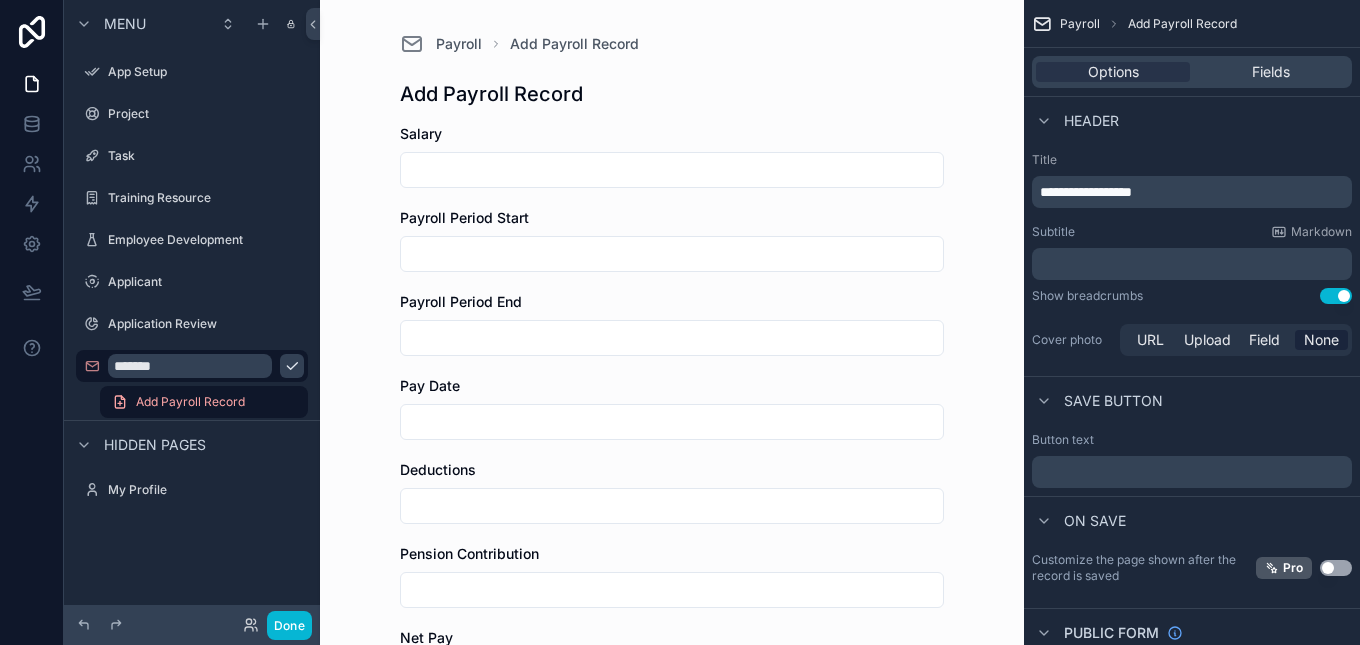 click on "Menu" at bounding box center (192, 24) 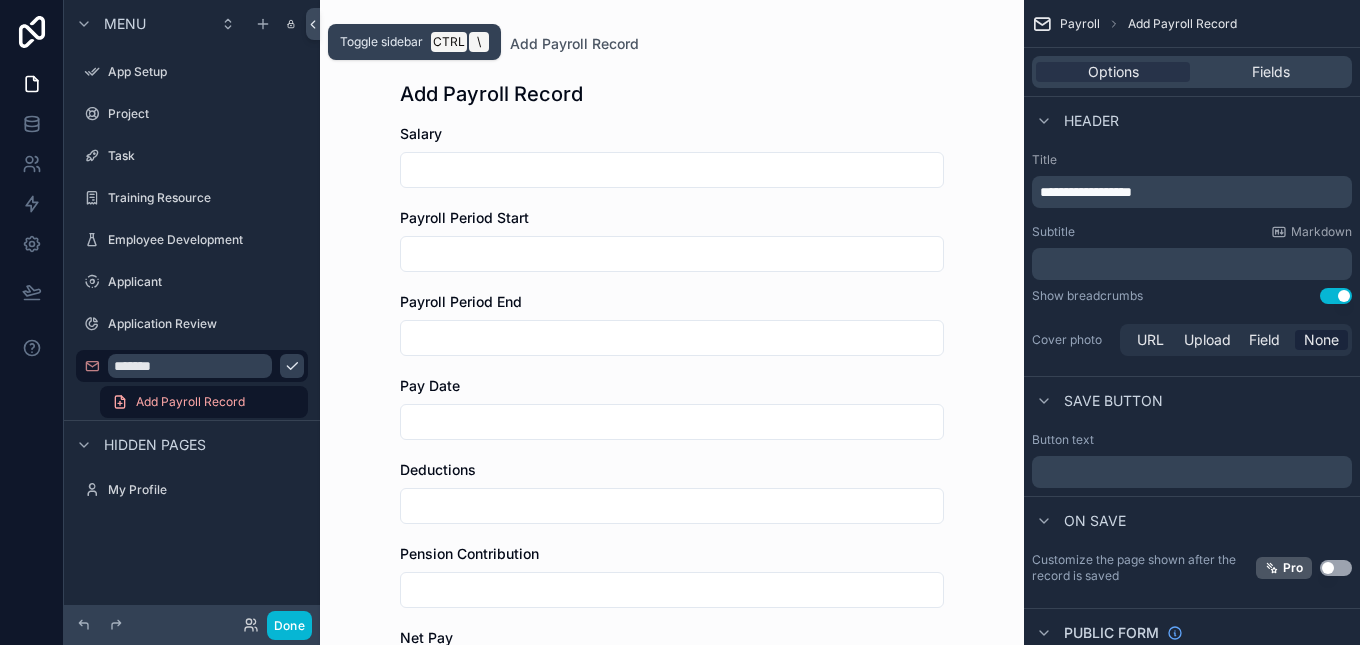 click 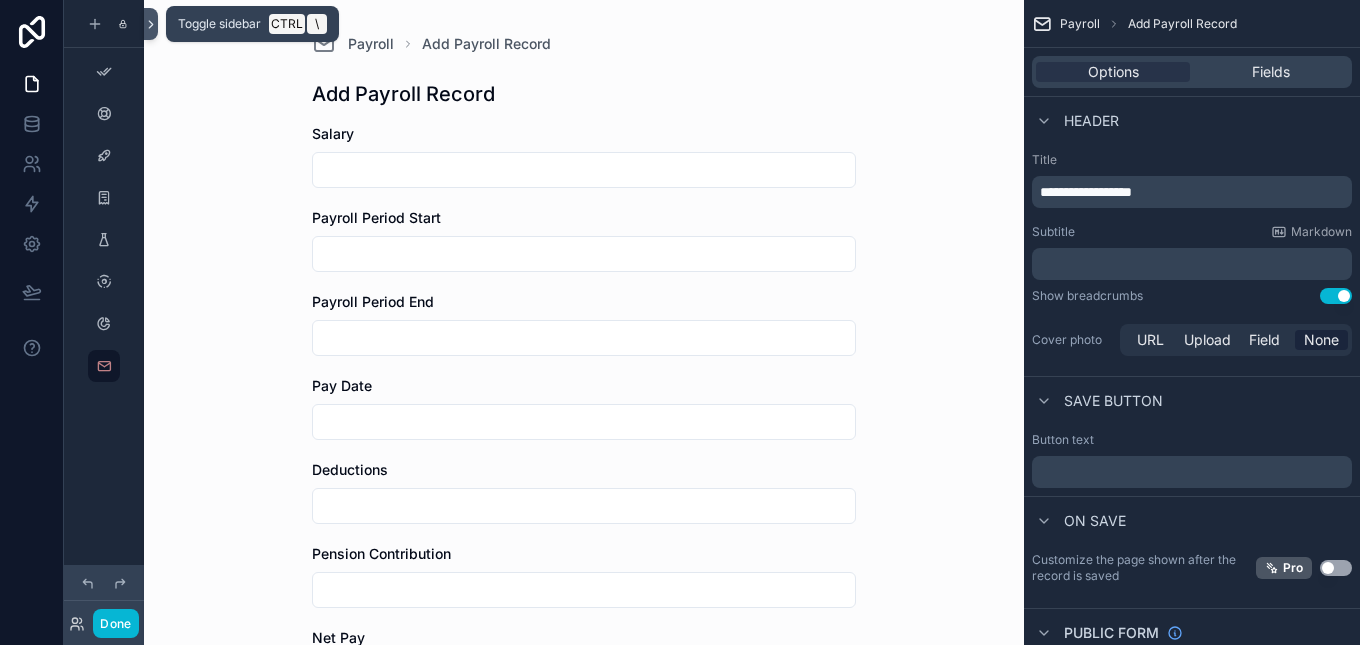 click 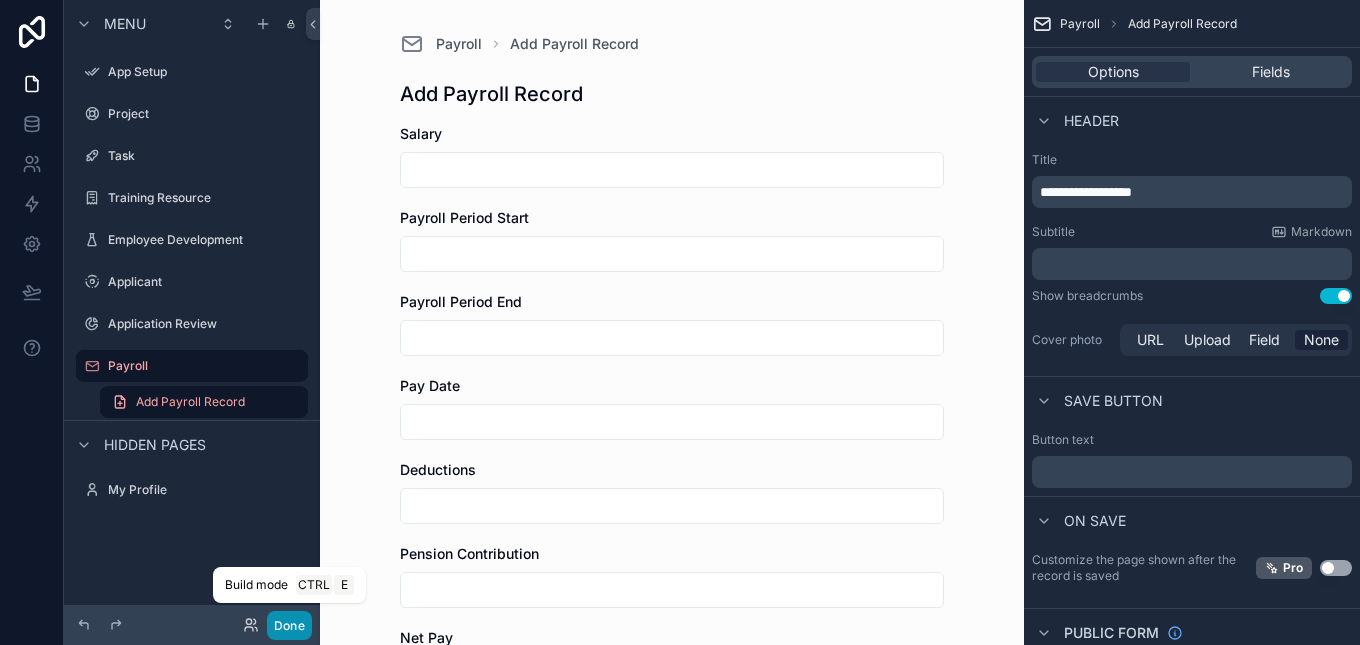 click on "Done" at bounding box center [289, 625] 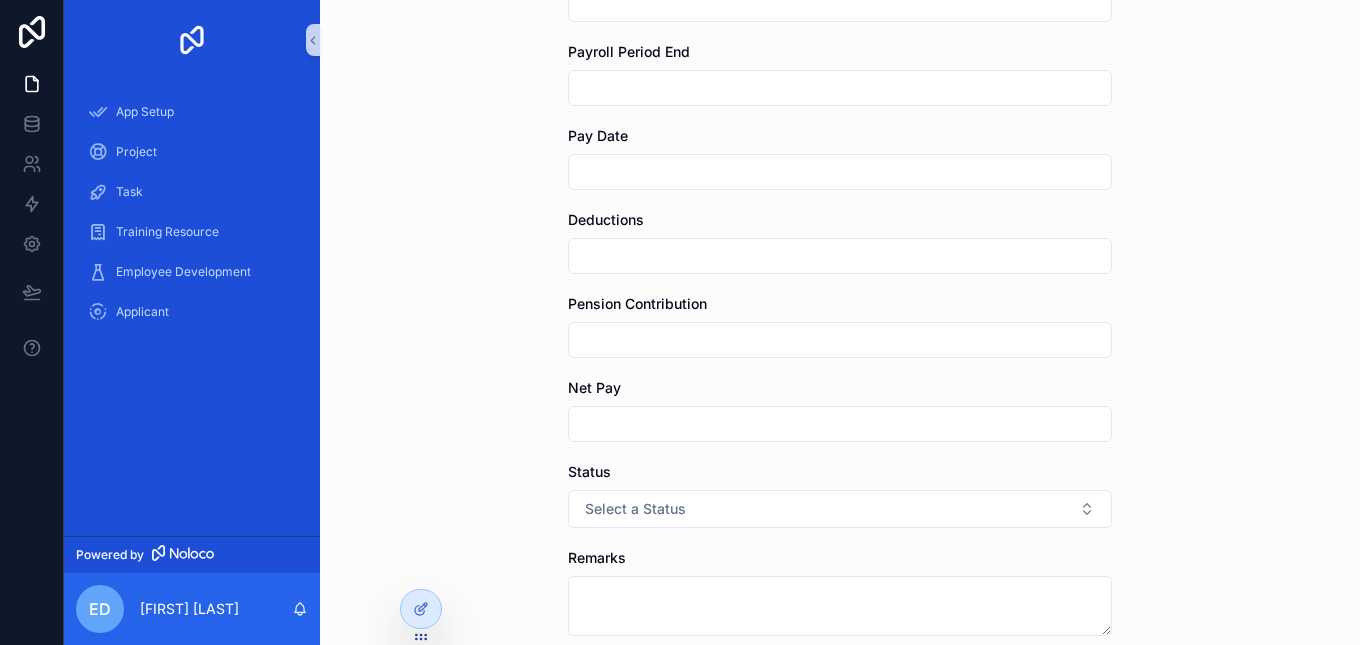 scroll, scrollTop: 0, scrollLeft: 0, axis: both 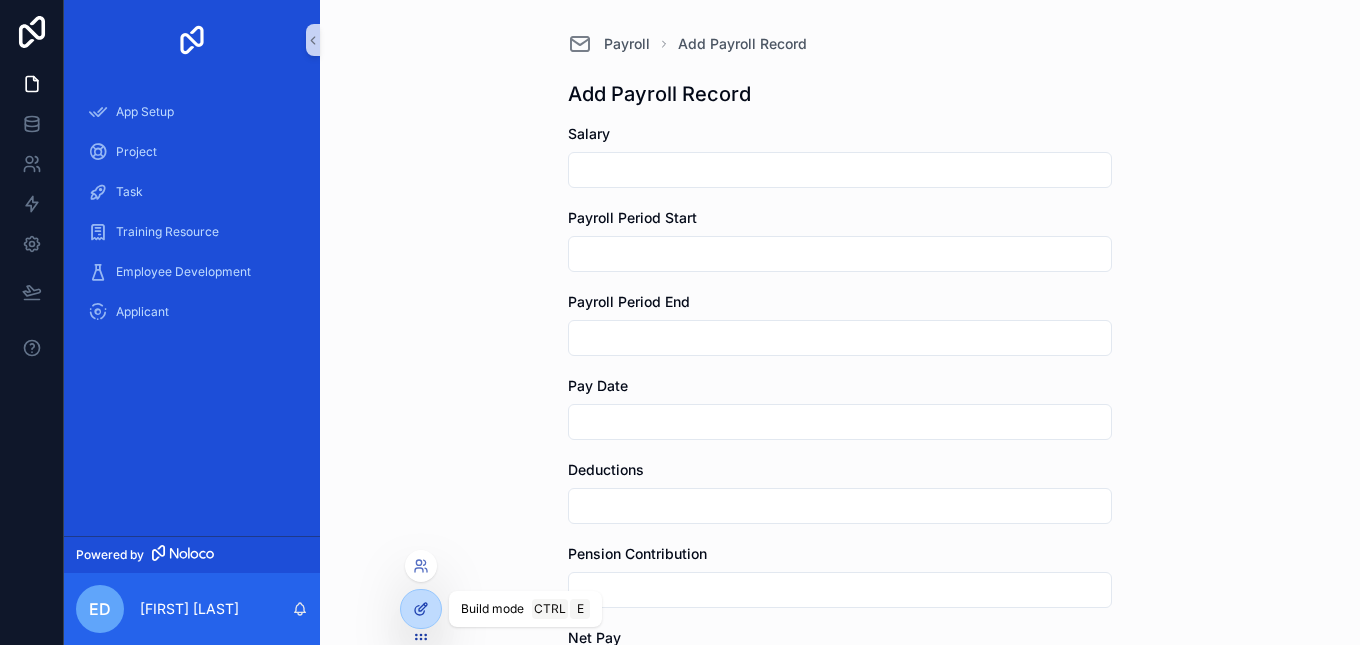 click 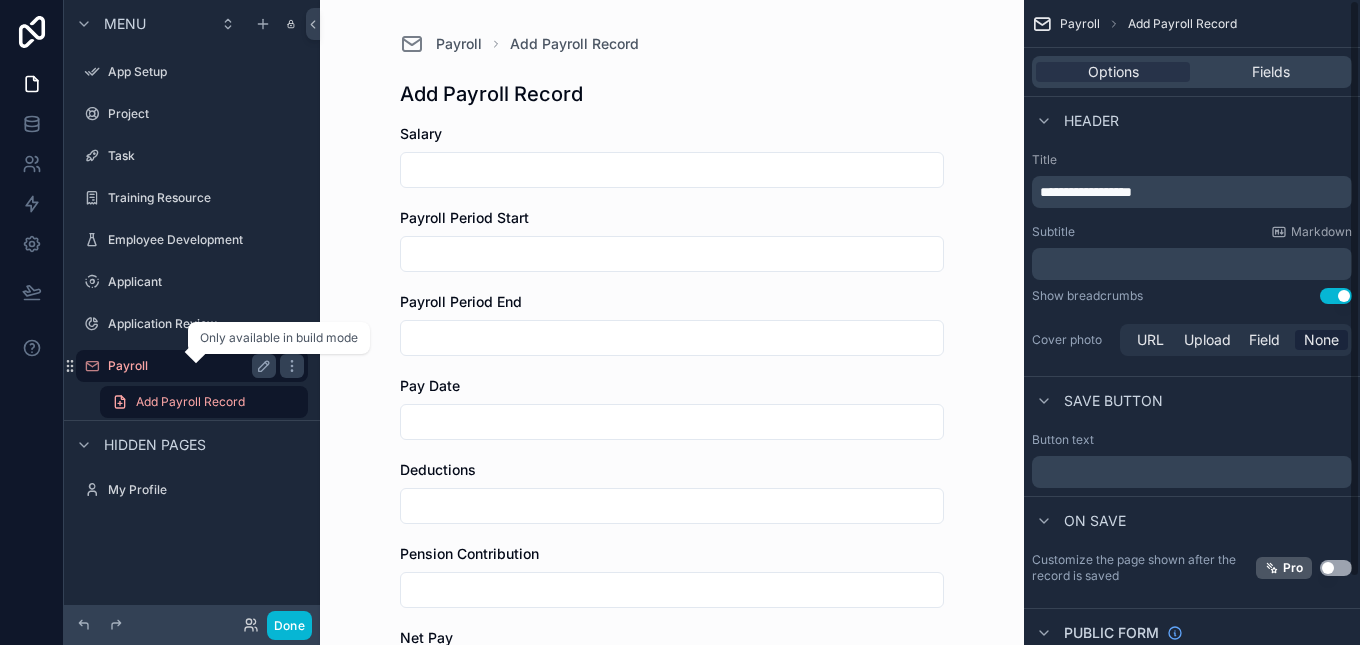 click on "Payroll" at bounding box center (188, 366) 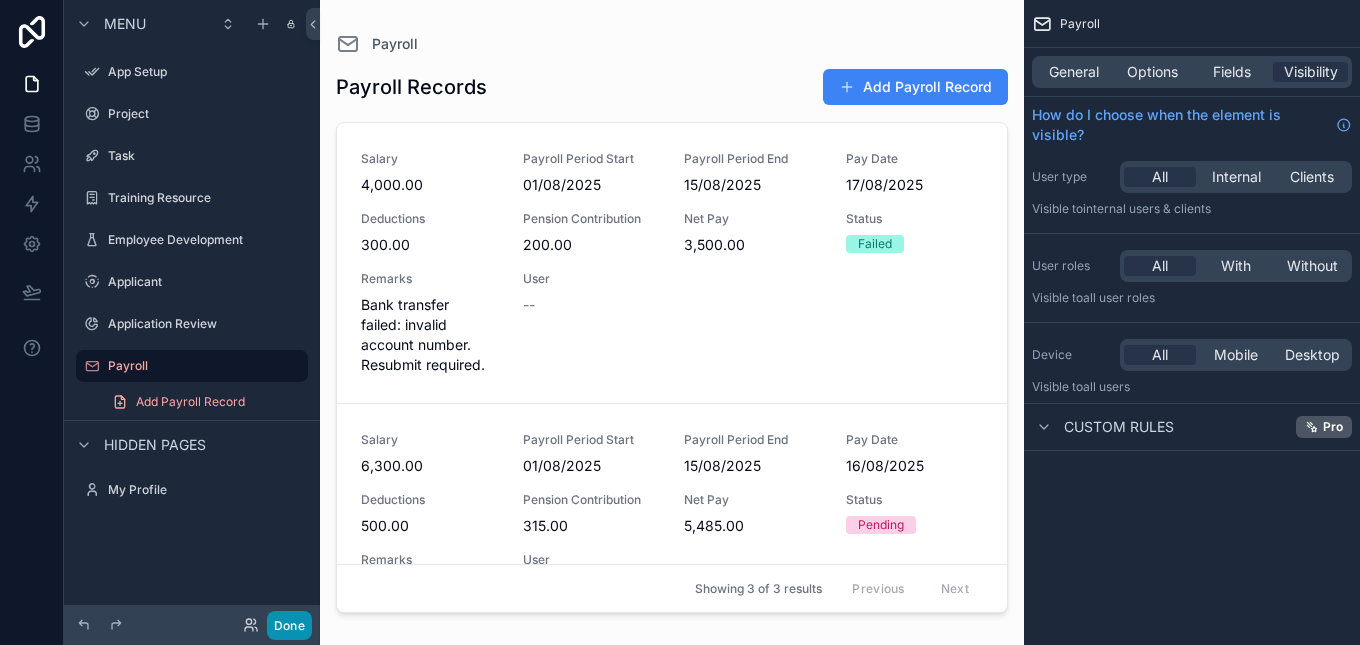 click on "Done" at bounding box center (289, 625) 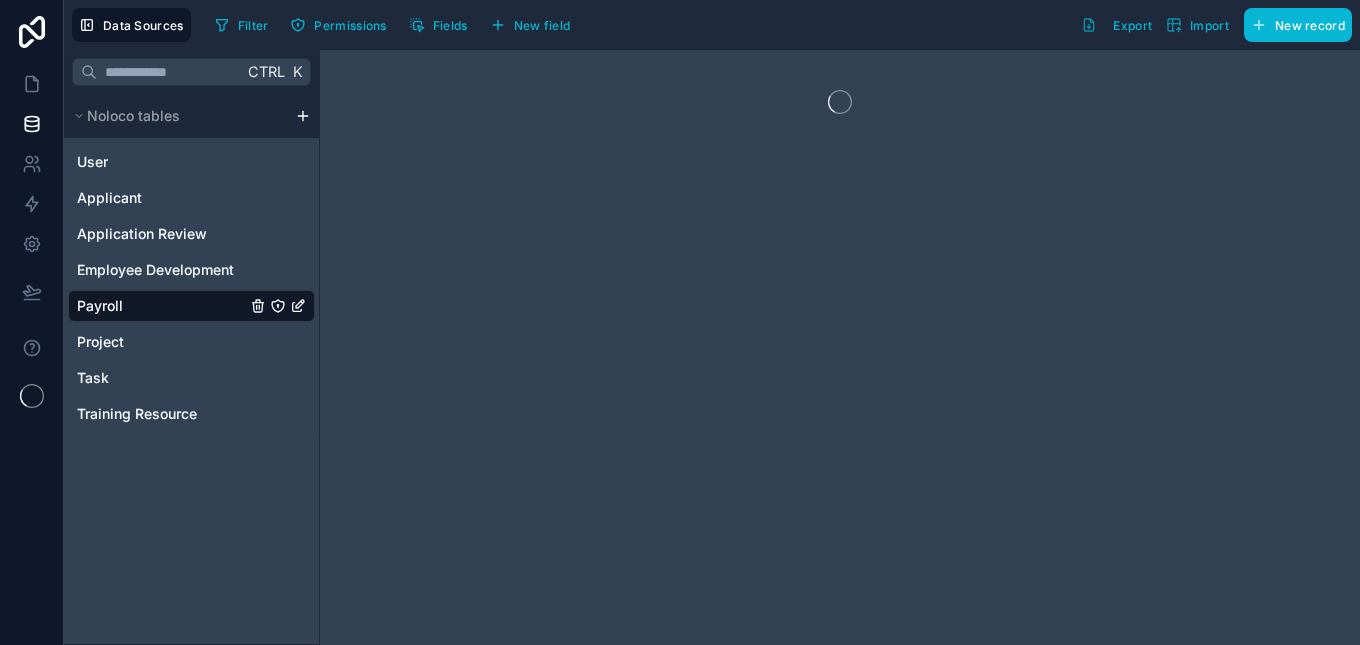 scroll, scrollTop: 0, scrollLeft: 0, axis: both 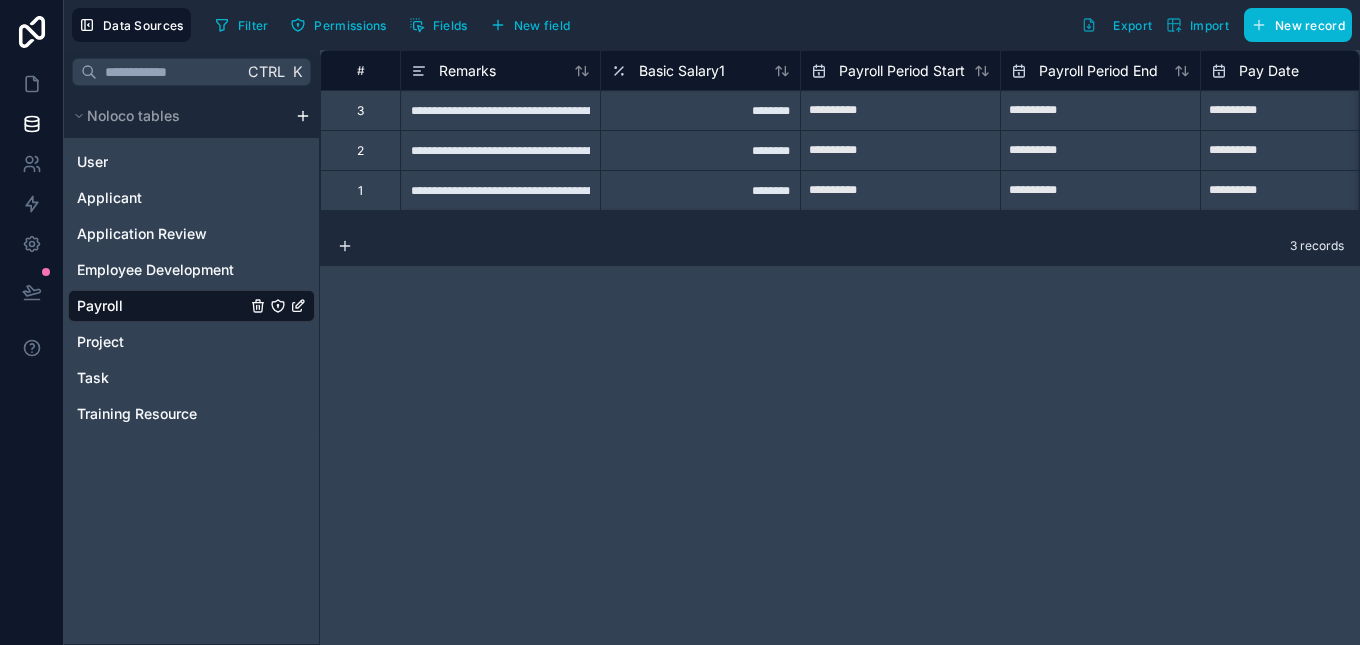 click on "Payroll" at bounding box center [191, 306] 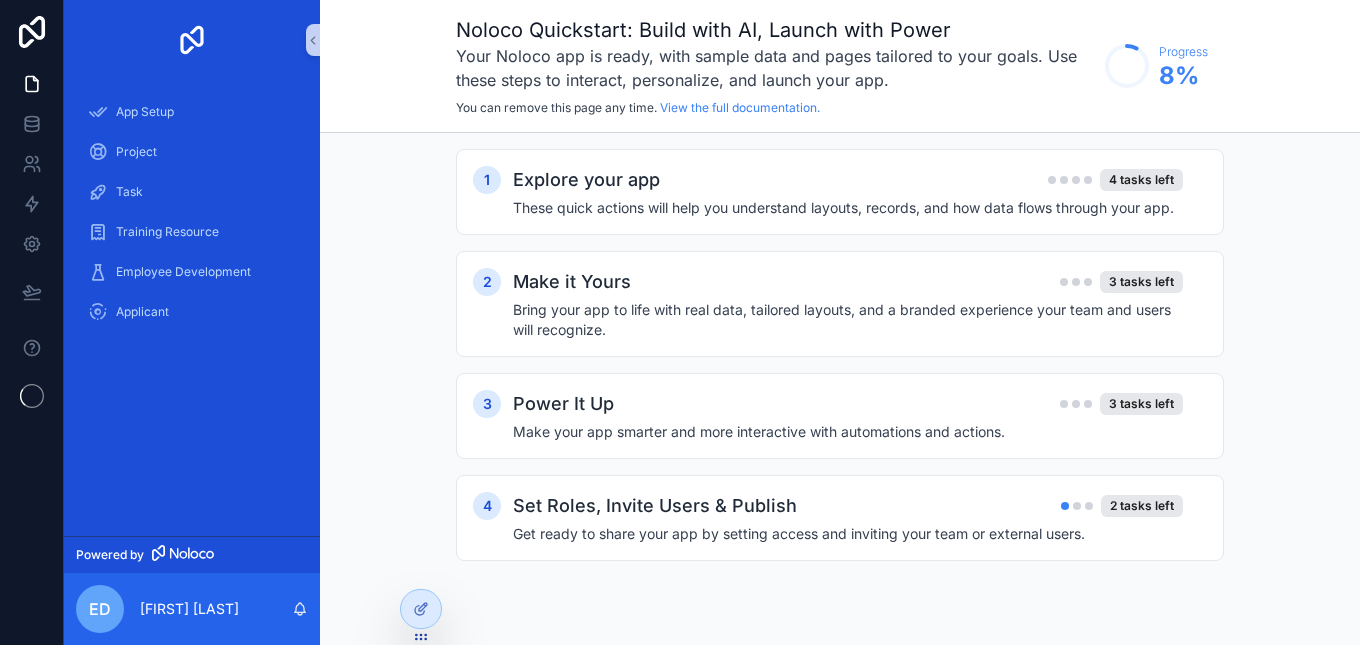scroll, scrollTop: 0, scrollLeft: 0, axis: both 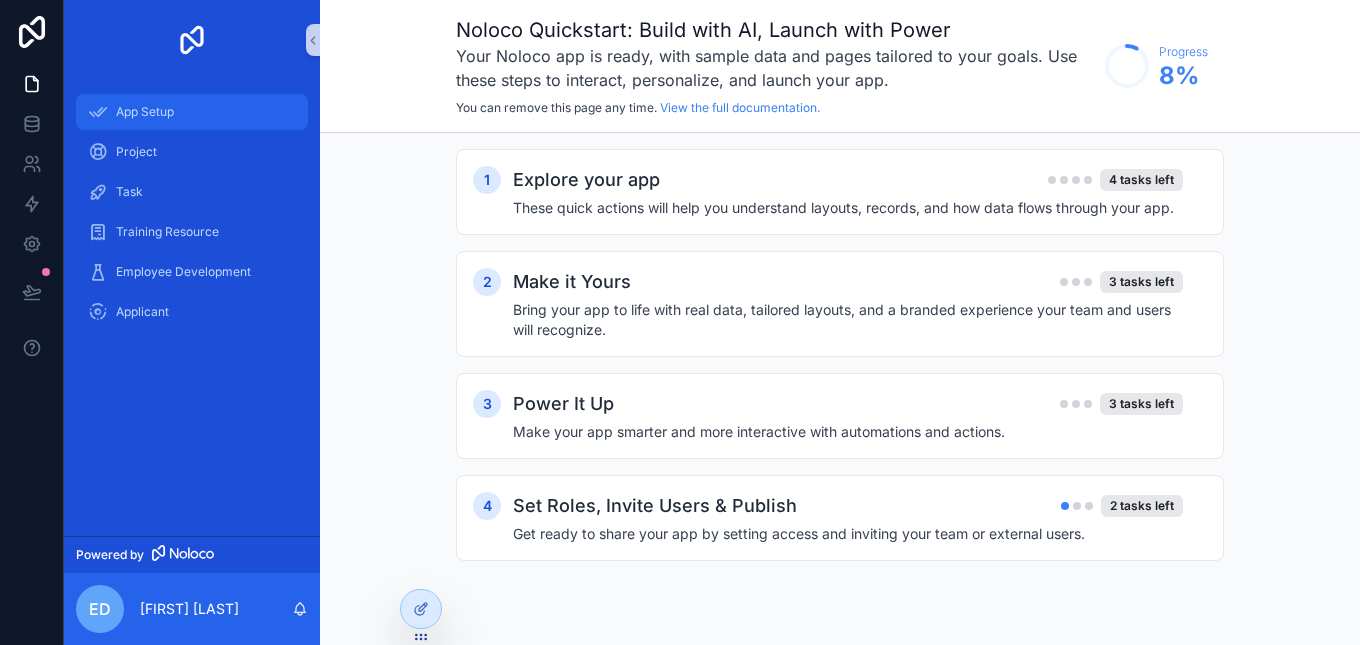 click on "App Setup" at bounding box center (192, 112) 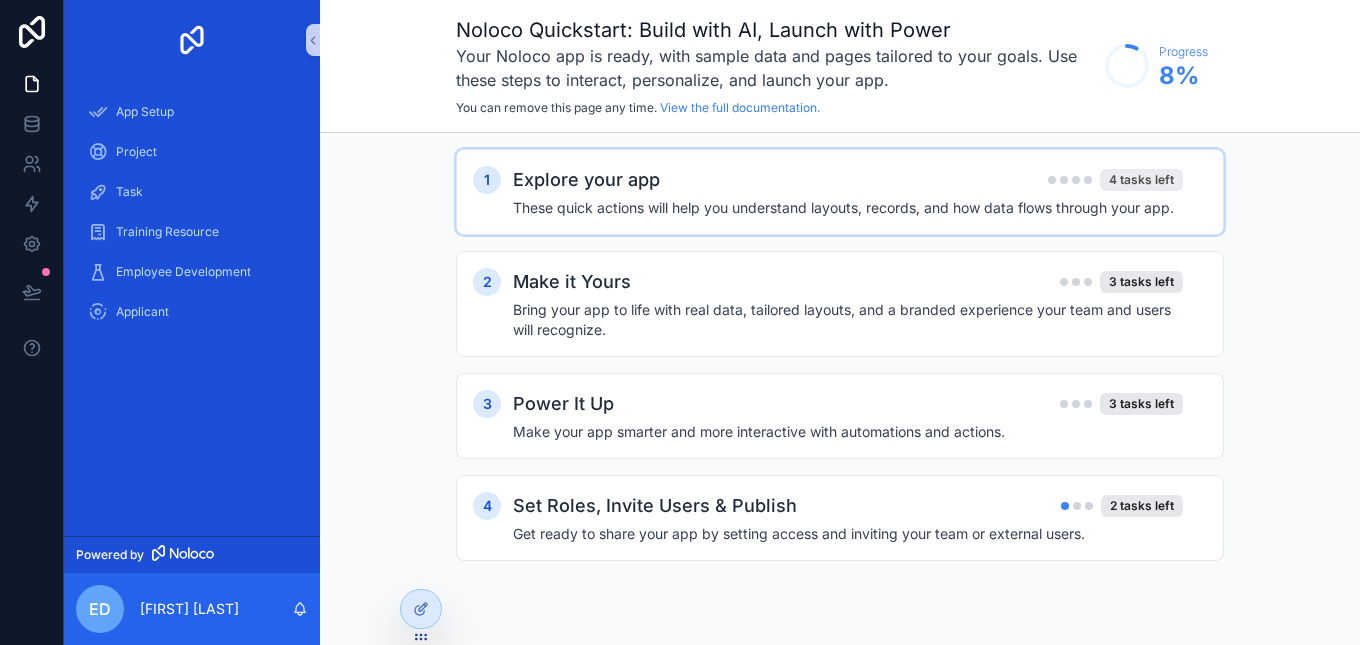 click on "4 tasks left" at bounding box center (1141, 180) 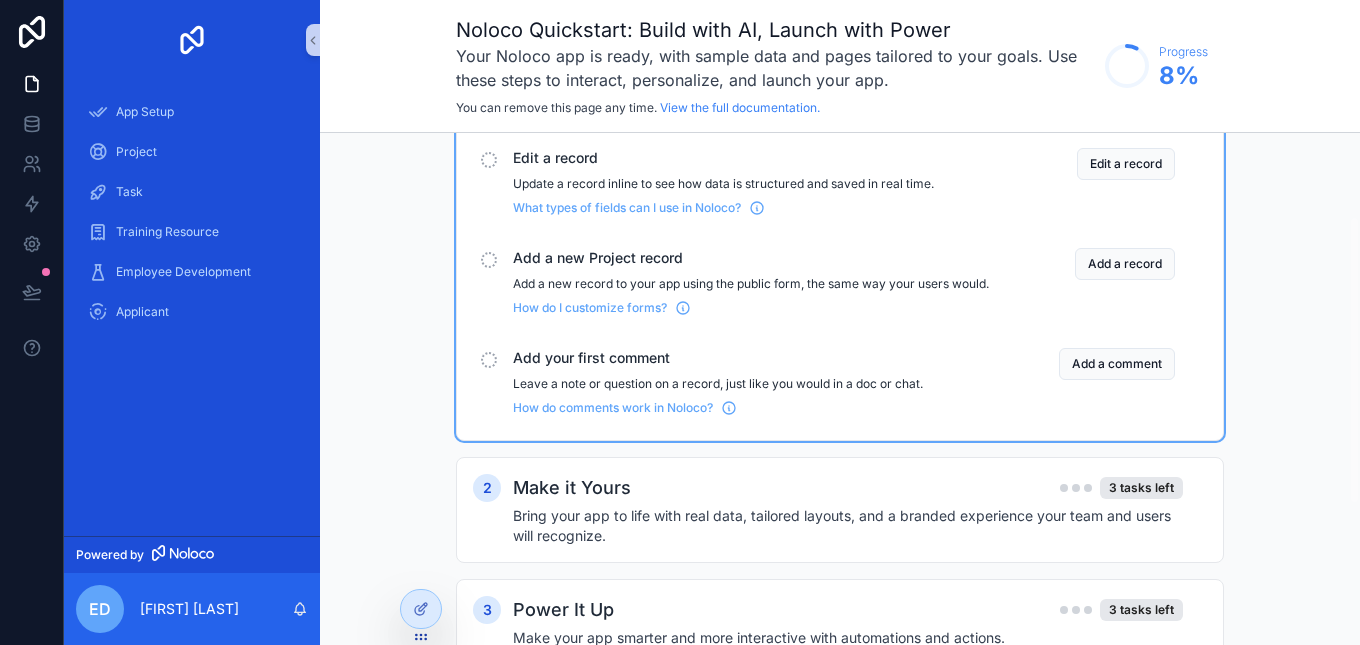 scroll, scrollTop: 147, scrollLeft: 0, axis: vertical 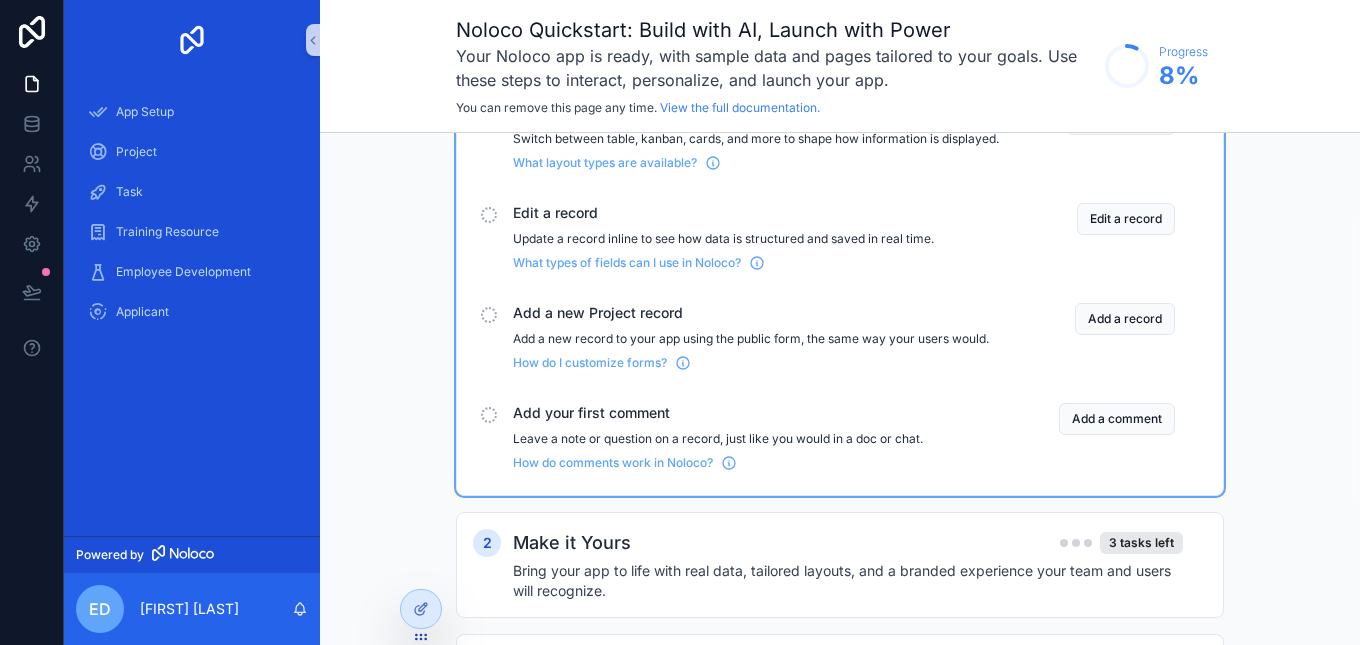 drag, startPoint x: 1358, startPoint y: 264, endPoint x: 1325, endPoint y: 347, distance: 89.31965 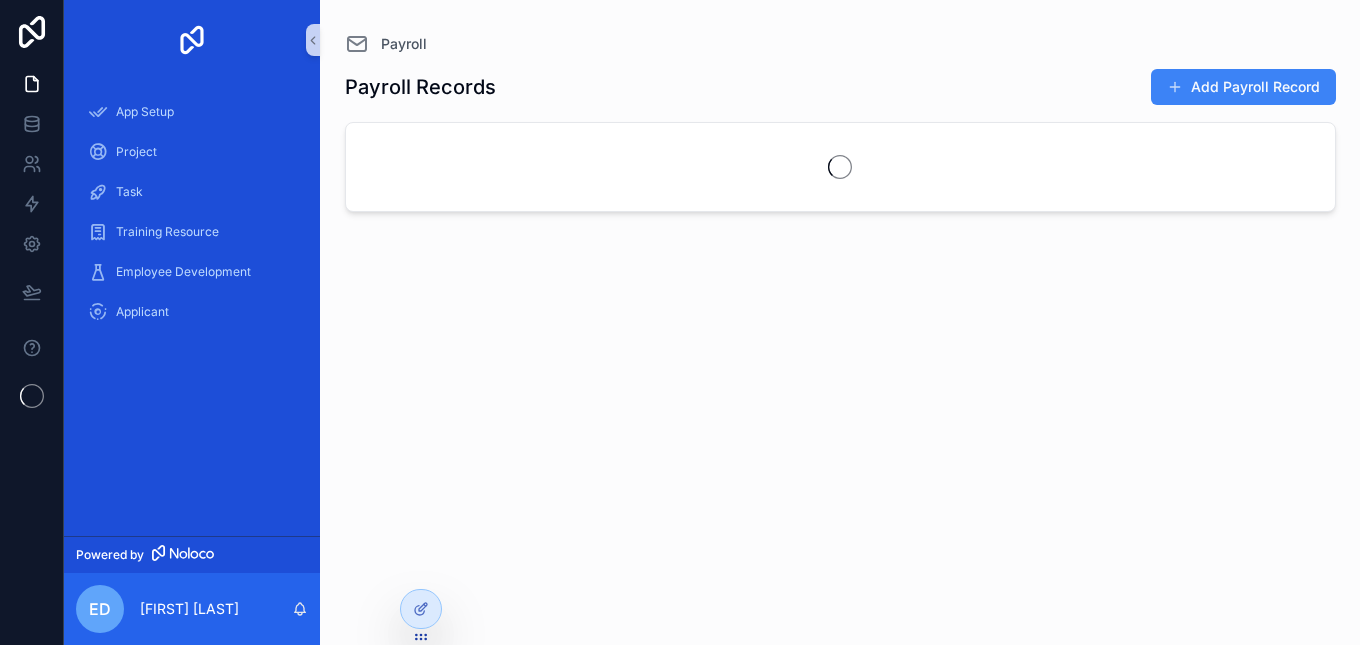 scroll, scrollTop: 0, scrollLeft: 0, axis: both 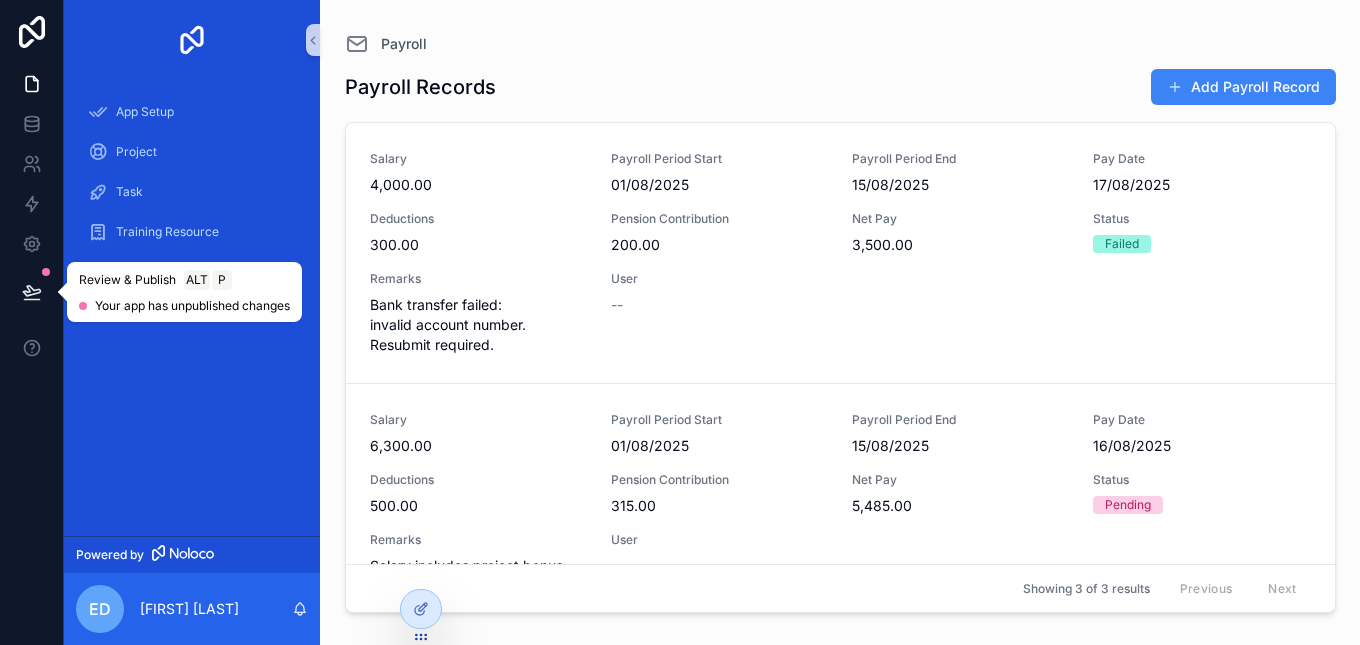 click at bounding box center (32, 292) 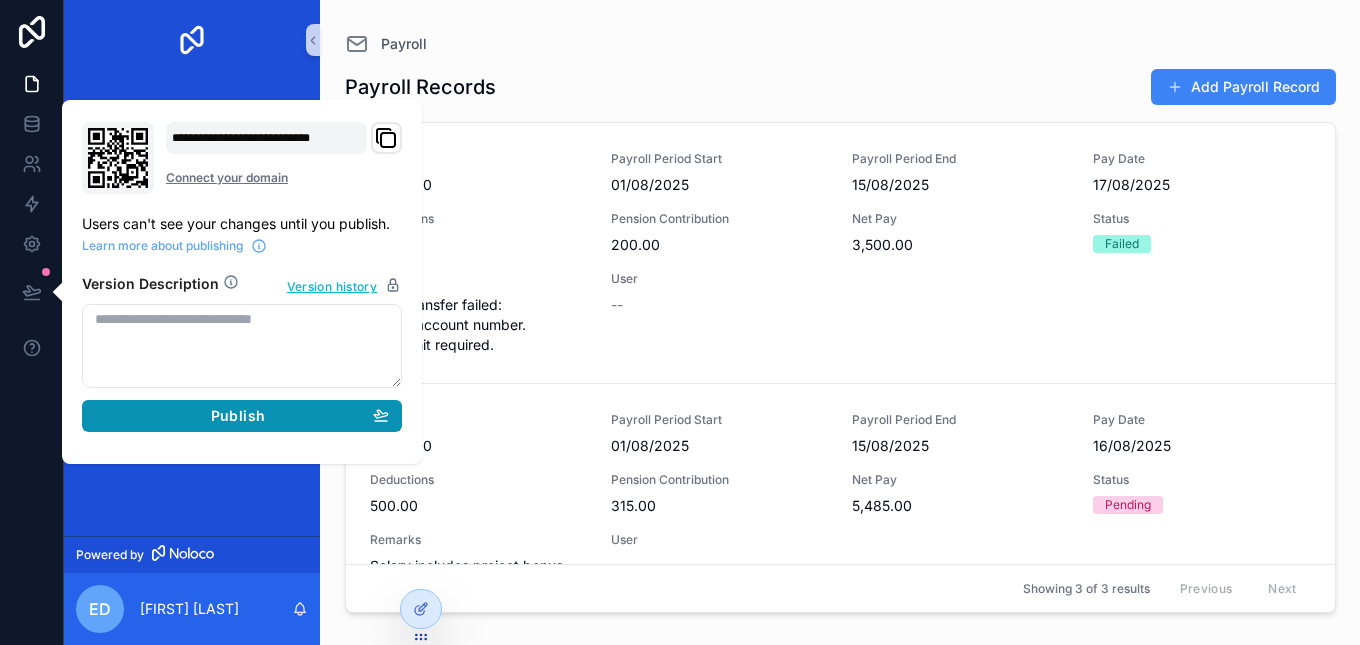 click on "Publish" at bounding box center (242, 416) 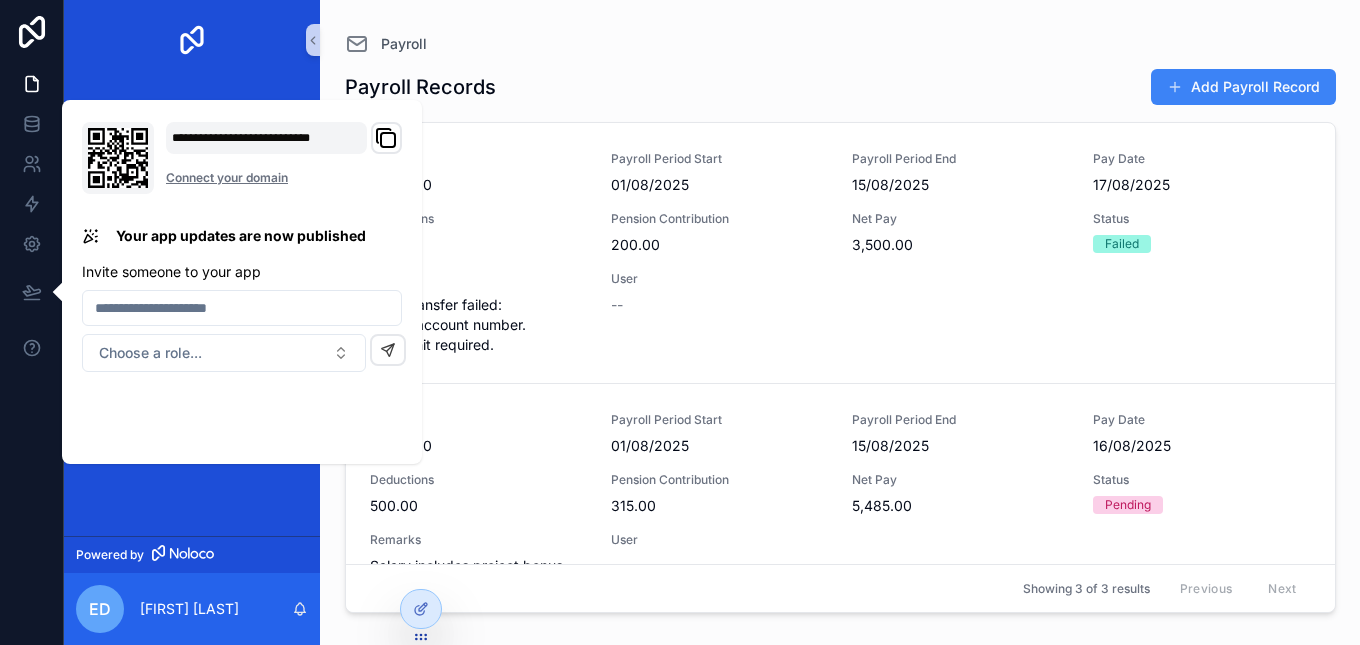 click on "Payroll" at bounding box center [840, 44] 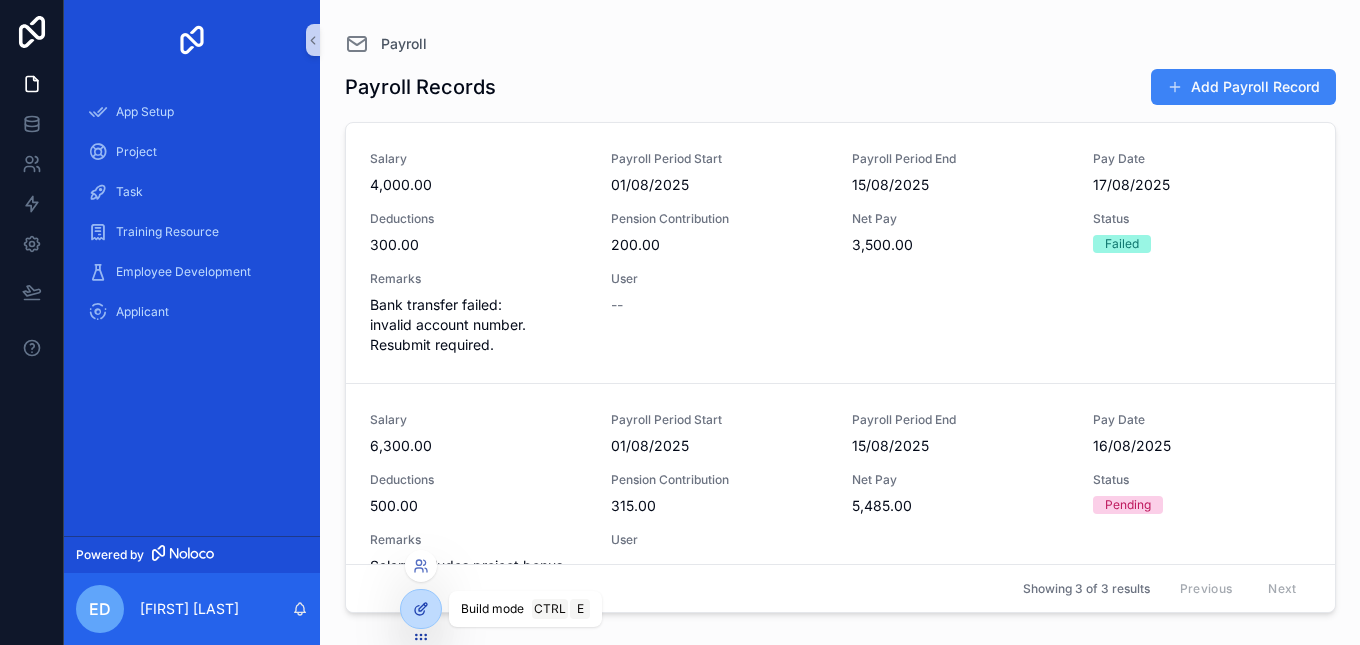 click at bounding box center (421, 609) 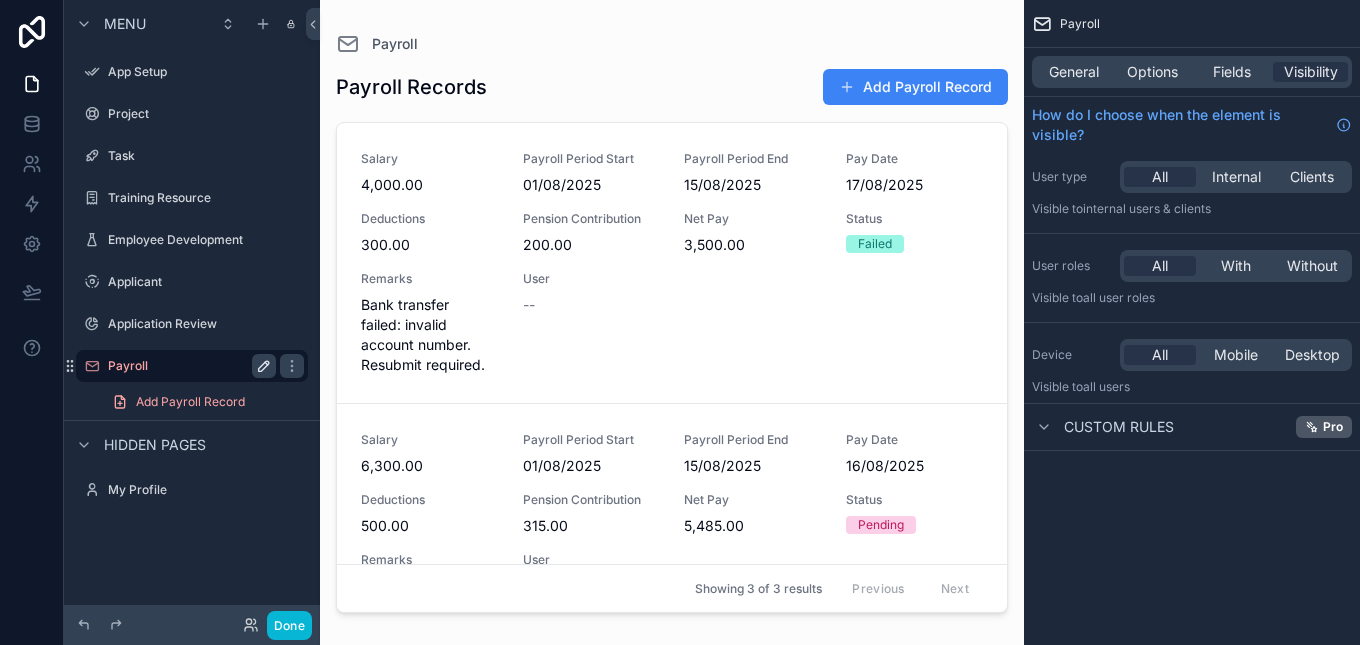 click 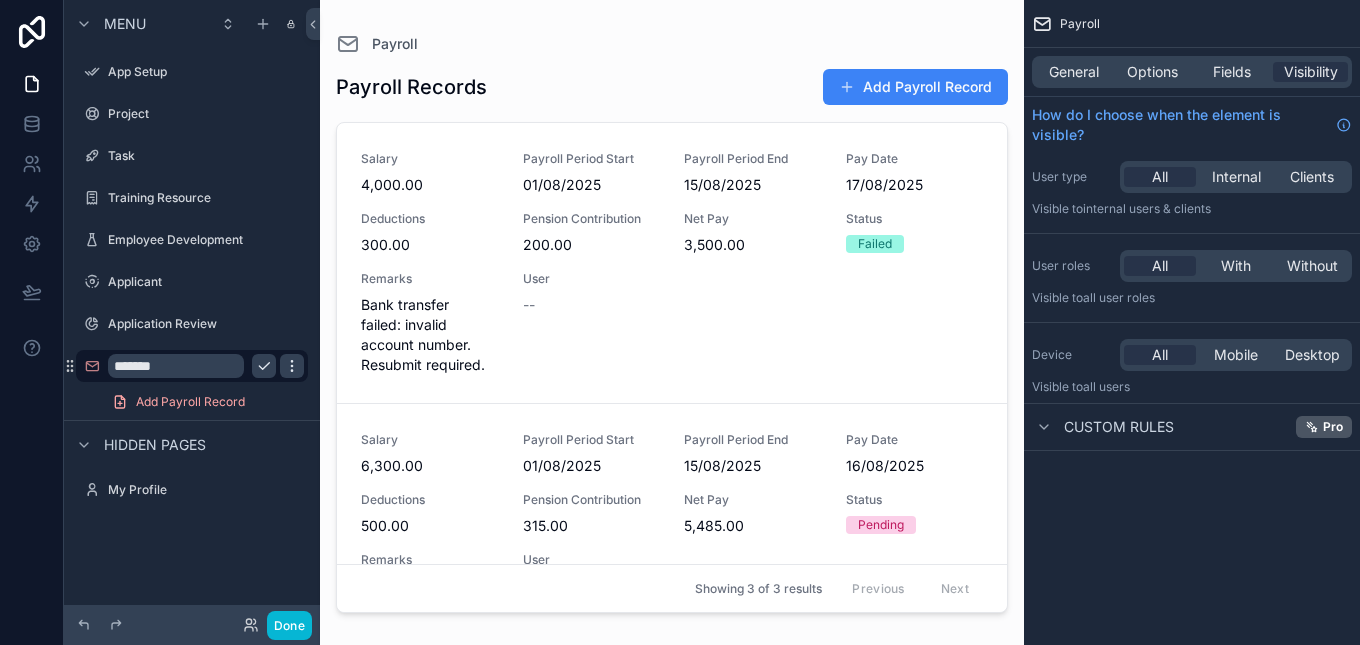 click 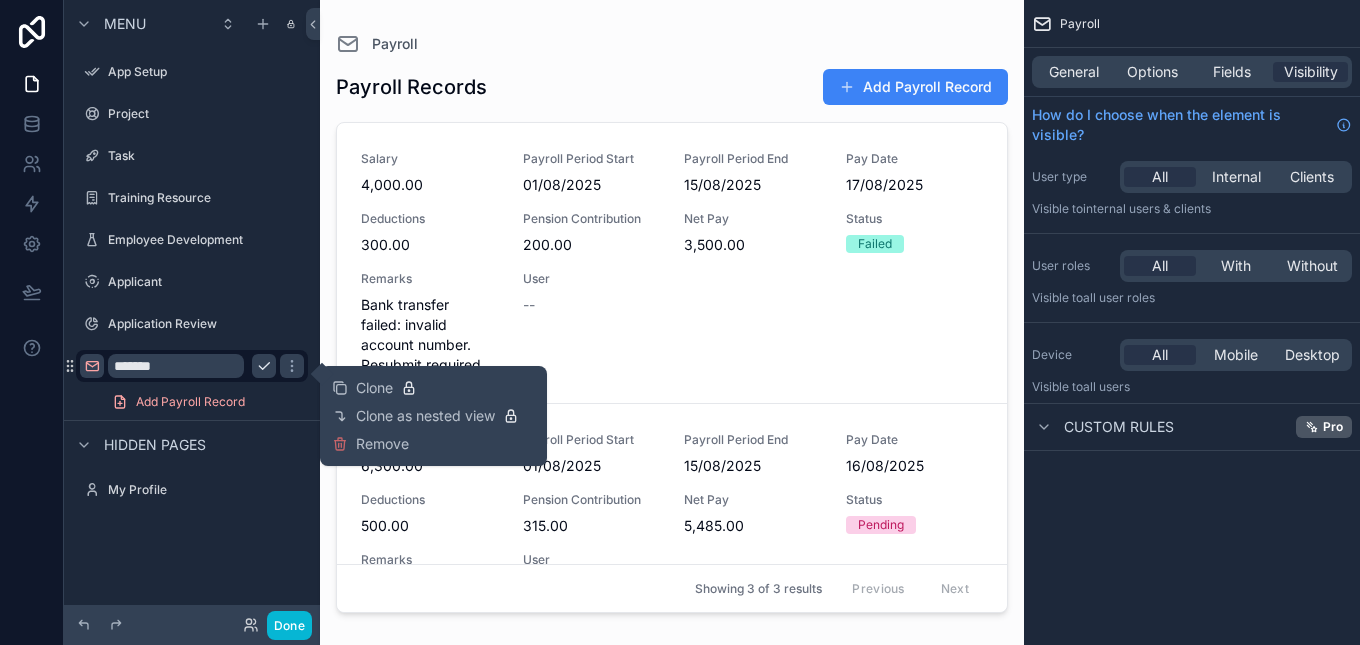 click at bounding box center (92, 366) 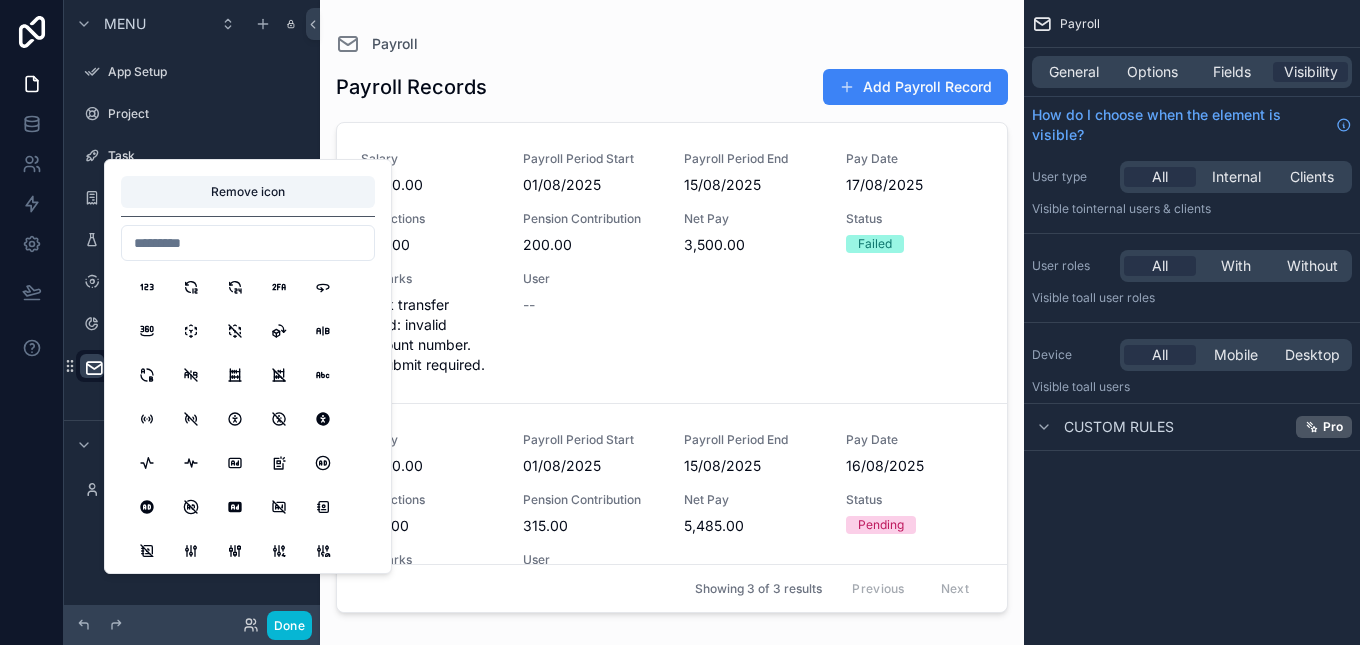 click on "Add Payroll Record" at bounding box center (192, 402) 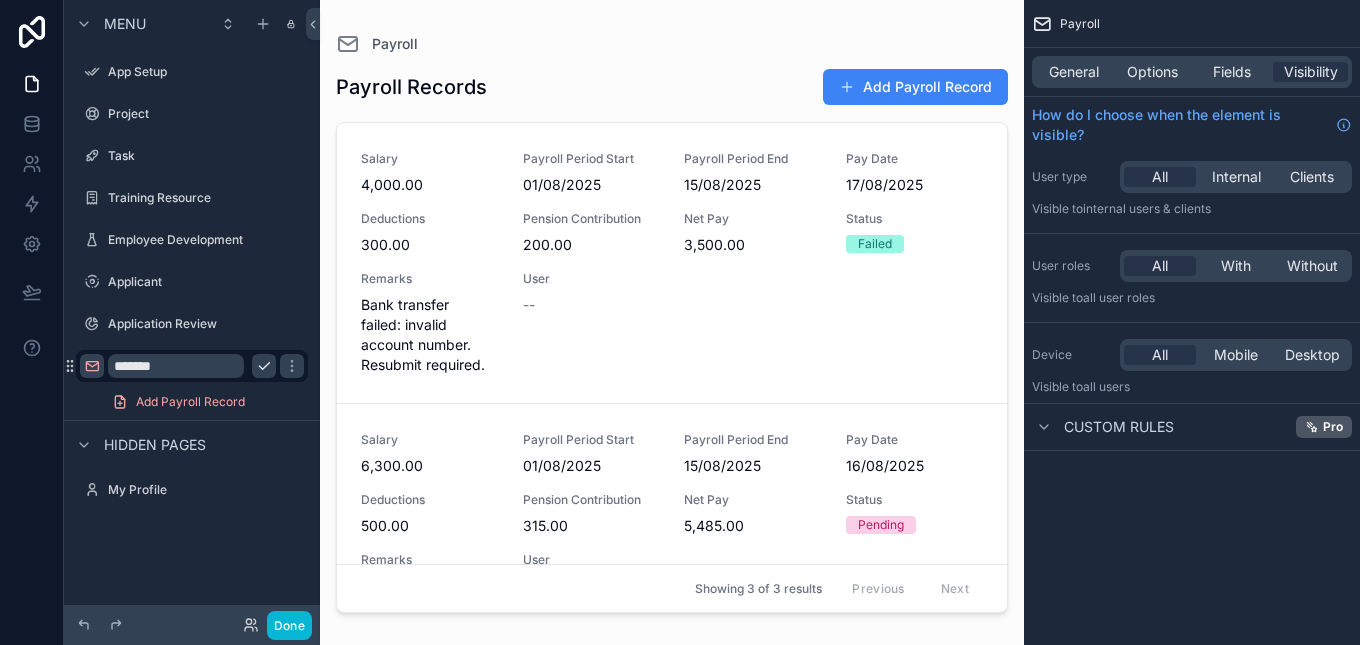 click at bounding box center (92, 366) 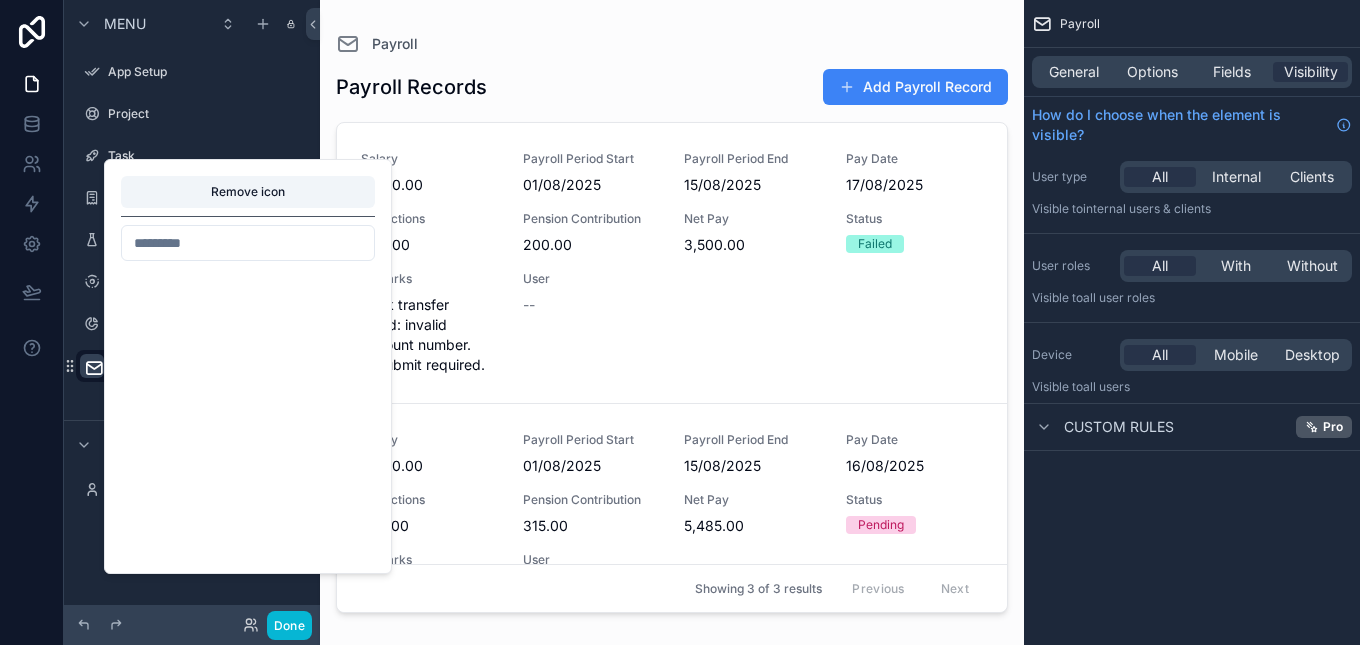 scroll, scrollTop: 184, scrollLeft: 0, axis: vertical 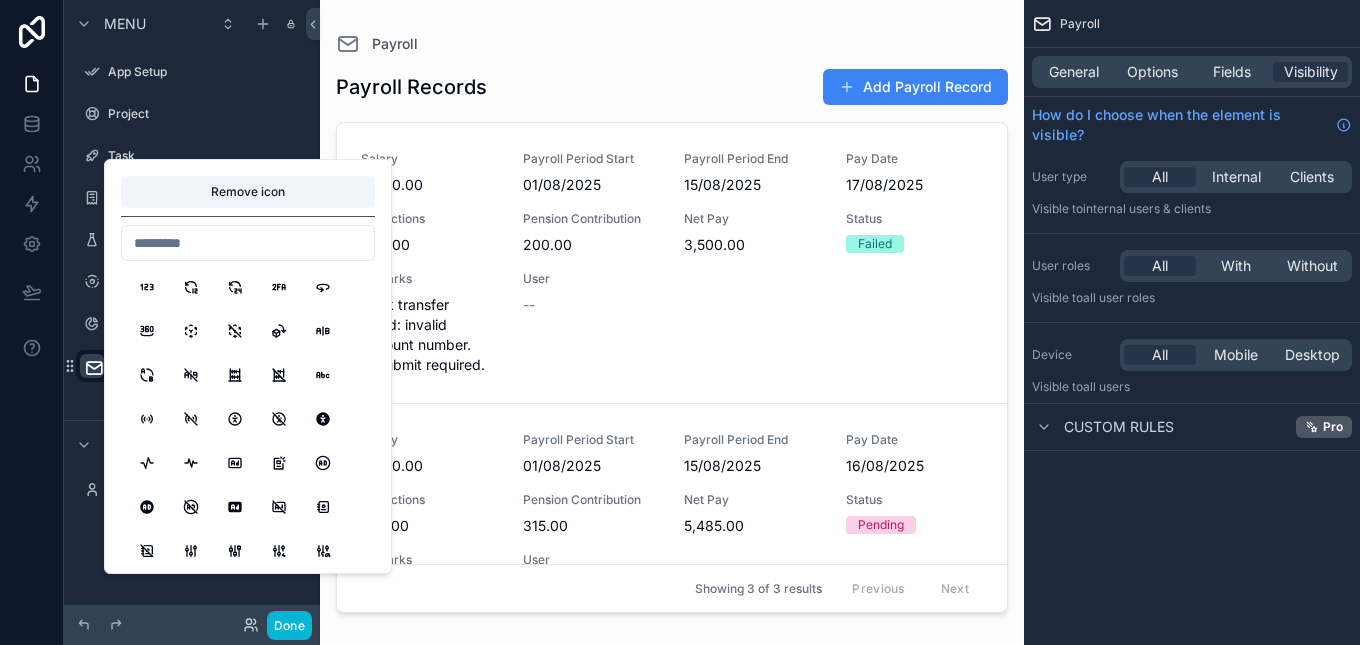 click at bounding box center [248, 243] 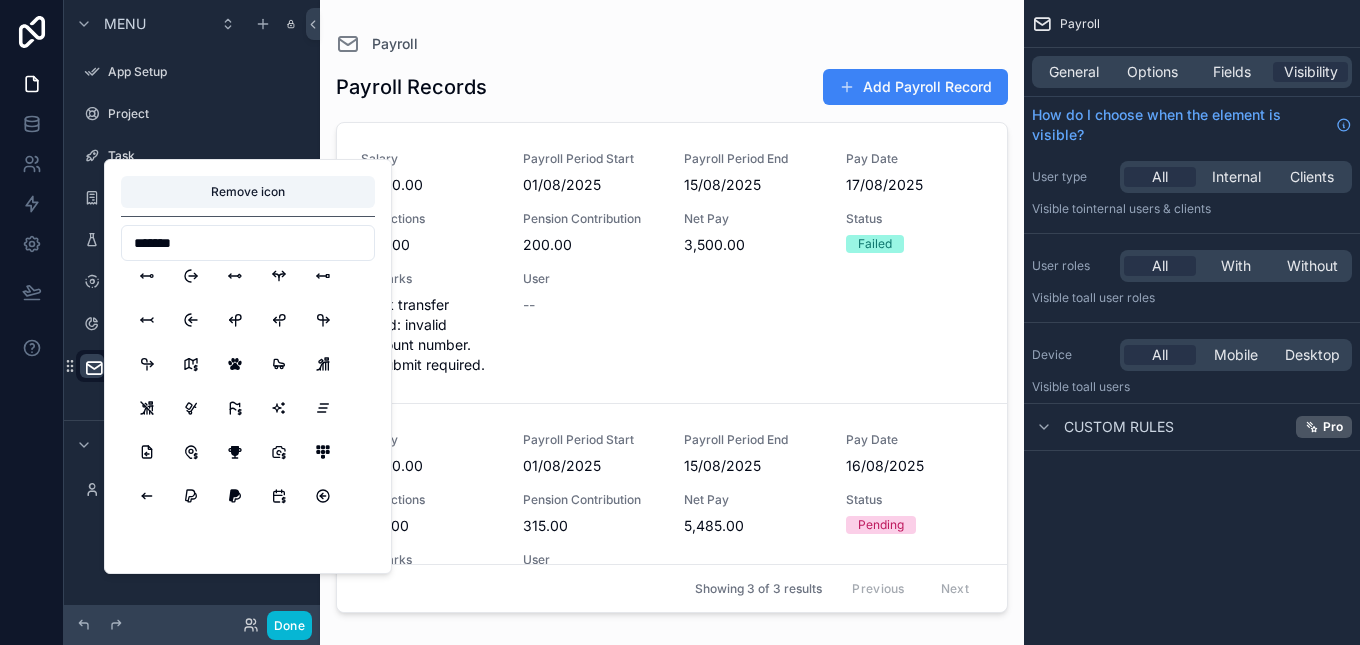 scroll, scrollTop: 0, scrollLeft: 0, axis: both 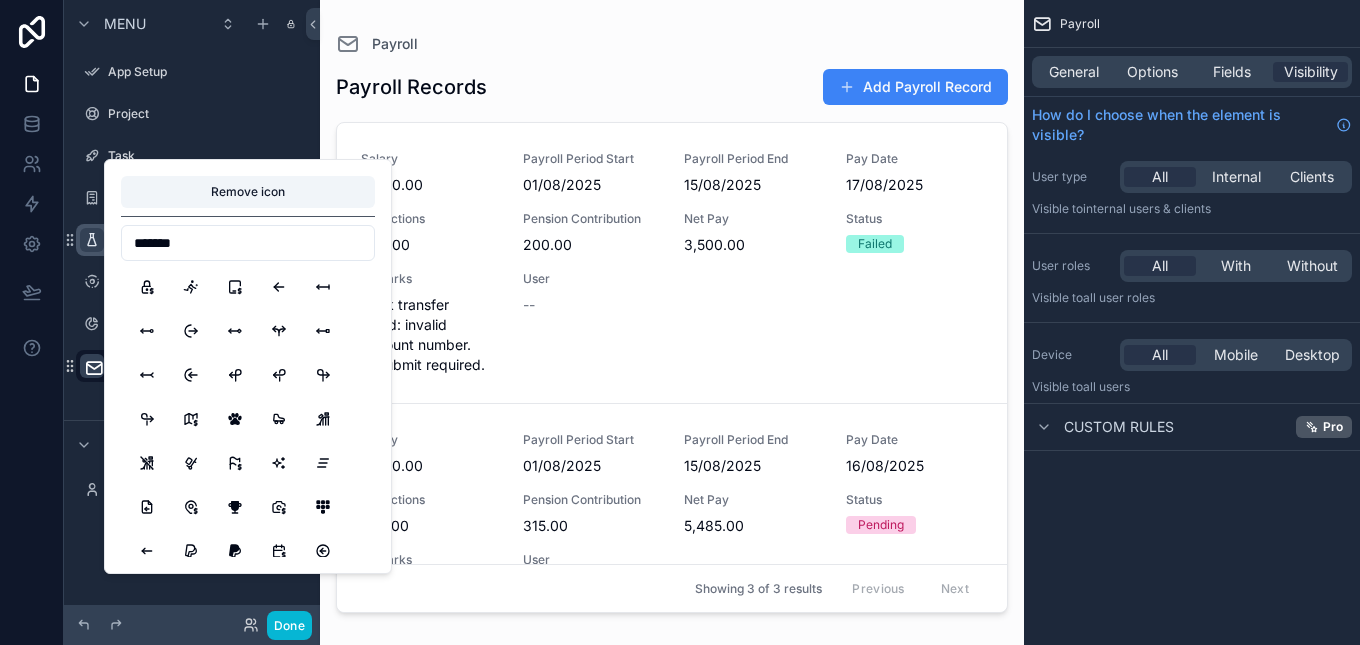 drag, startPoint x: 194, startPoint y: 248, endPoint x: 97, endPoint y: 240, distance: 97.32934 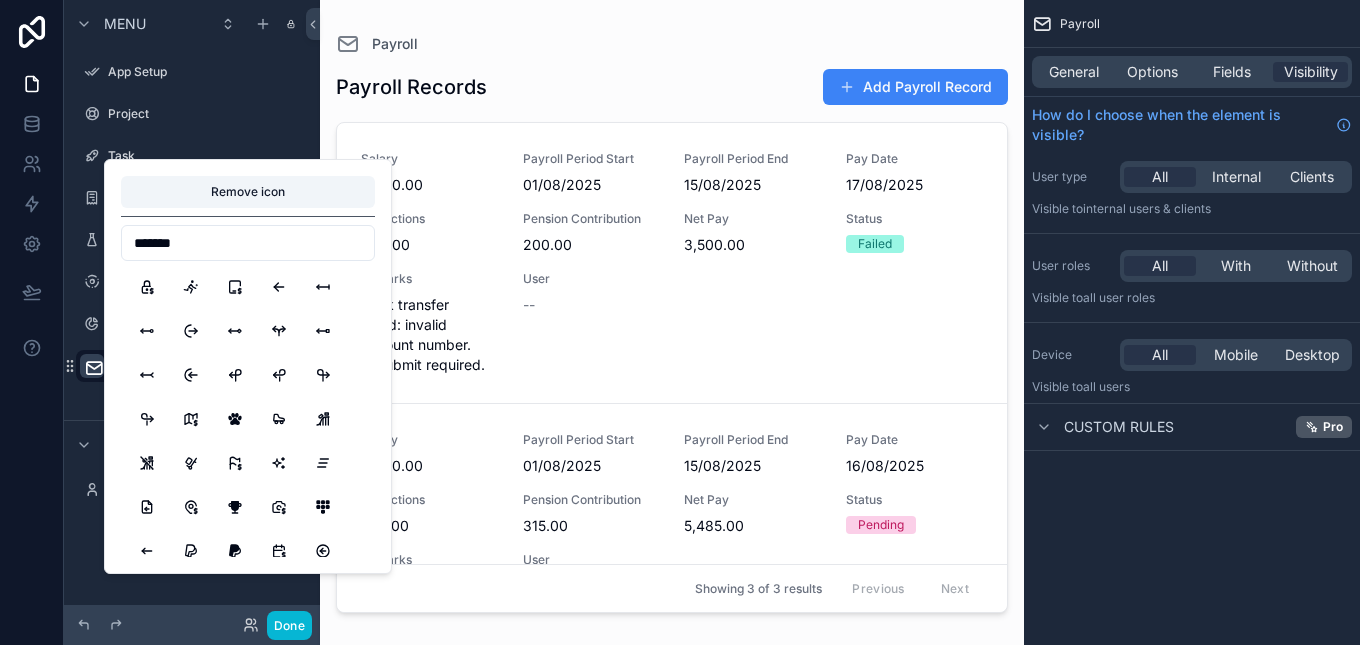drag, startPoint x: 221, startPoint y: 239, endPoint x: 127, endPoint y: 246, distance: 94.26028 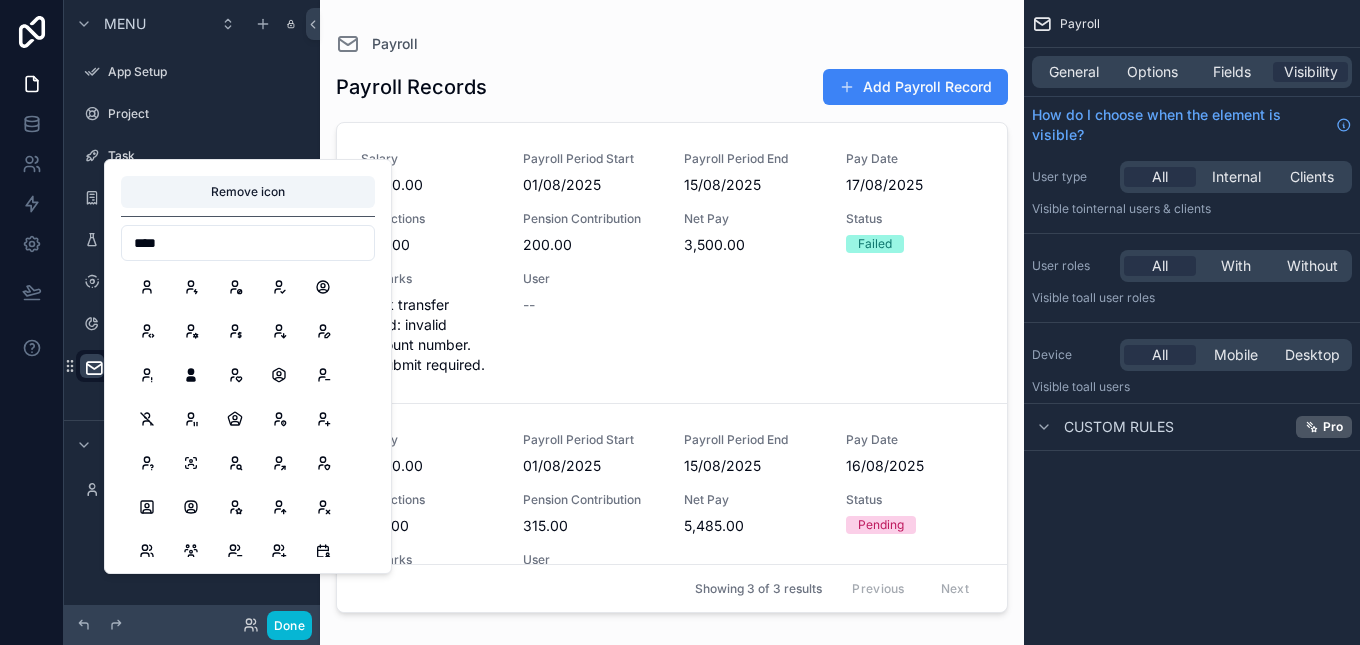 type on "****" 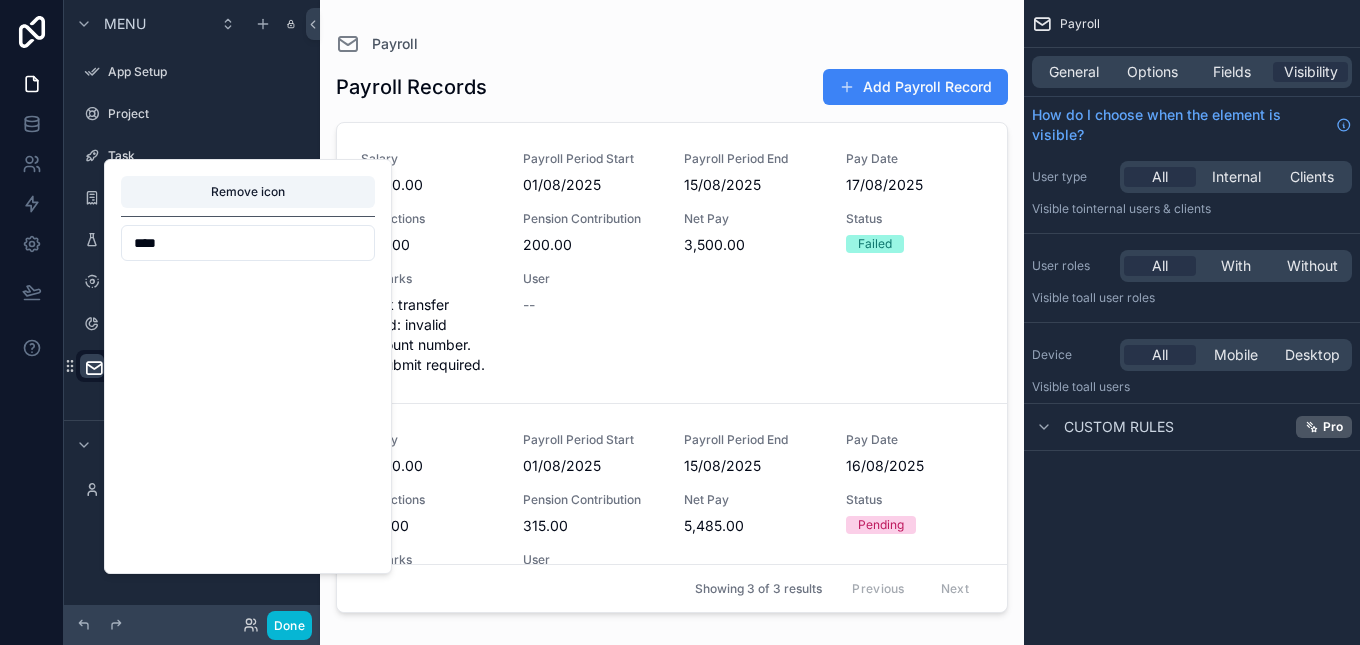 scroll, scrollTop: 0, scrollLeft: 0, axis: both 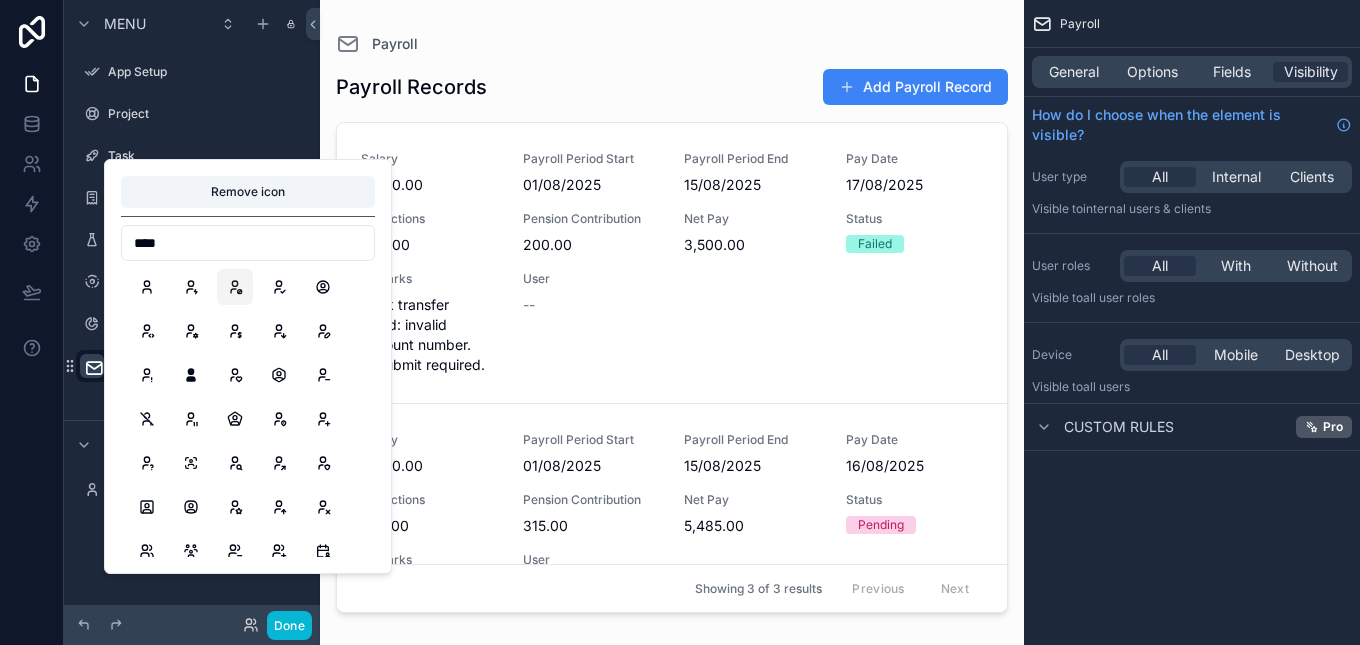 click at bounding box center (235, 287) 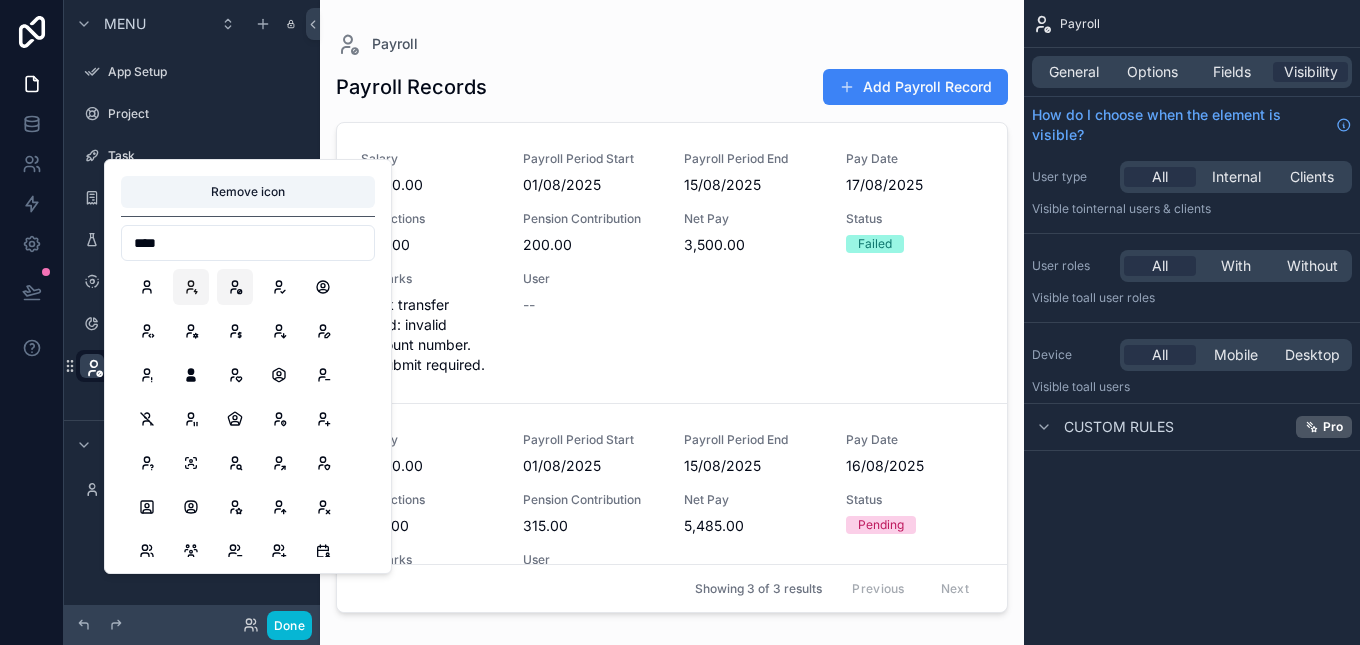 click at bounding box center [191, 287] 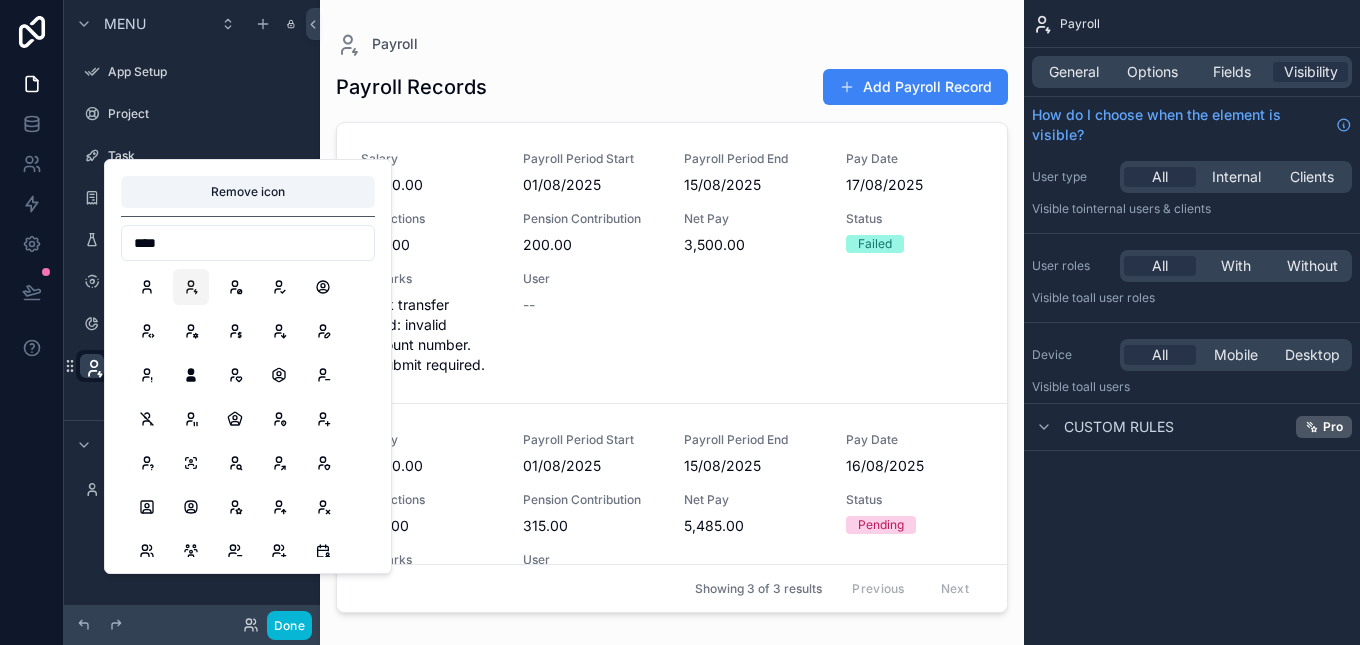 click at bounding box center (191, 287) 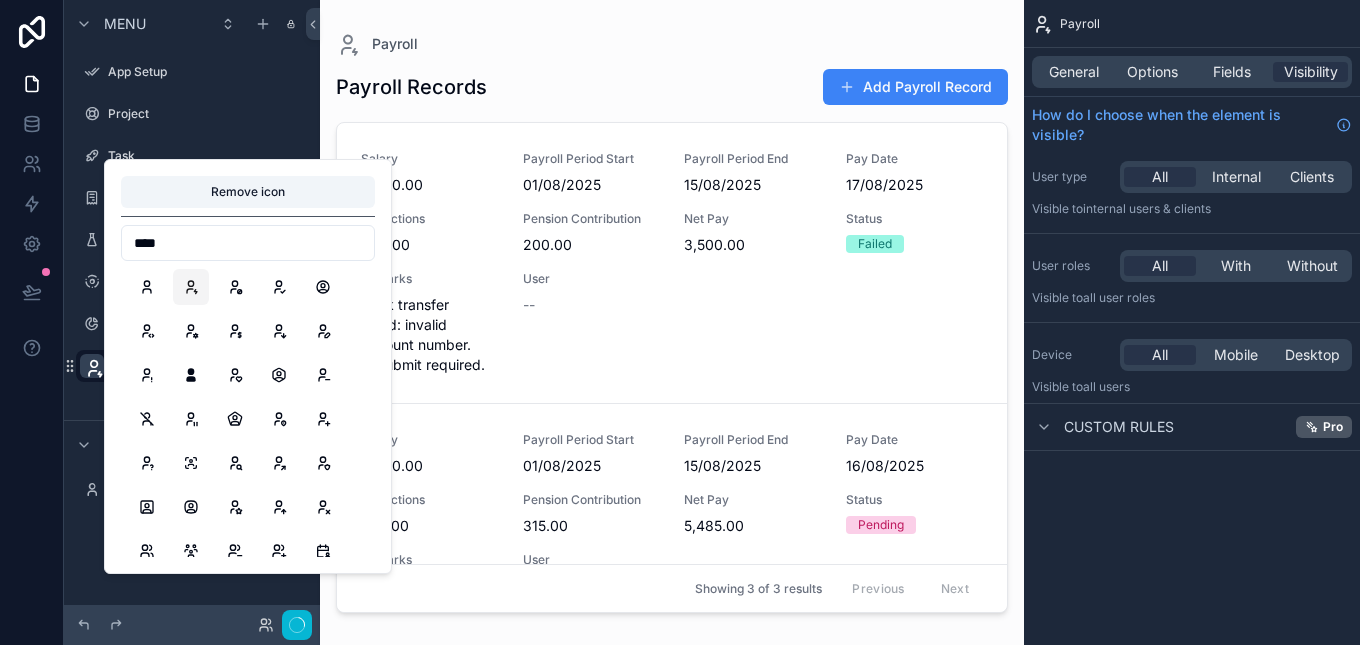 click at bounding box center [191, 287] 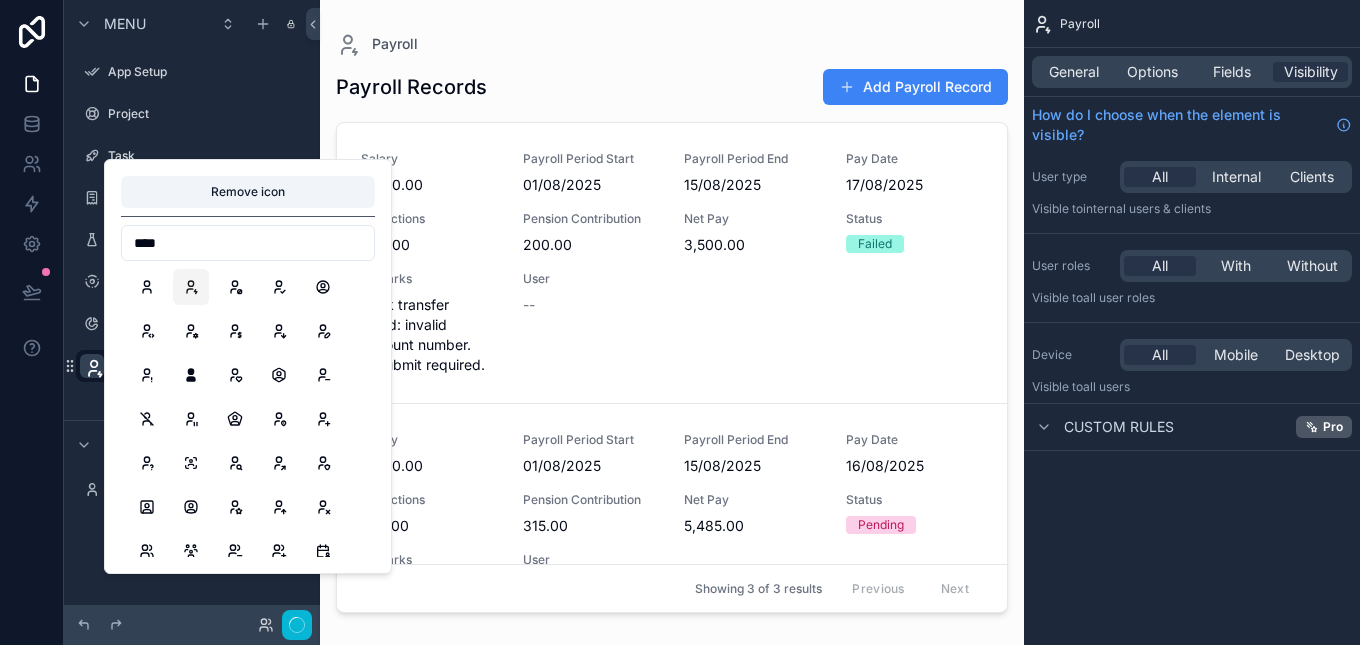 click at bounding box center [191, 287] 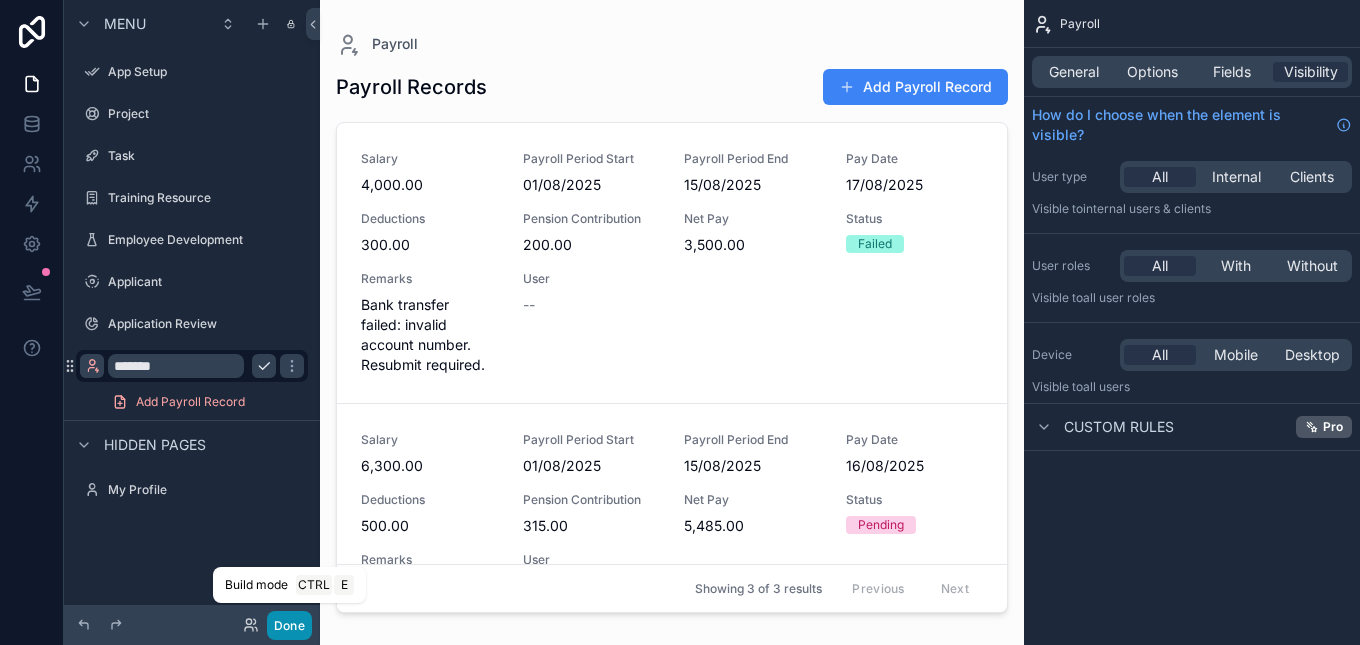 click on "Done" at bounding box center (289, 625) 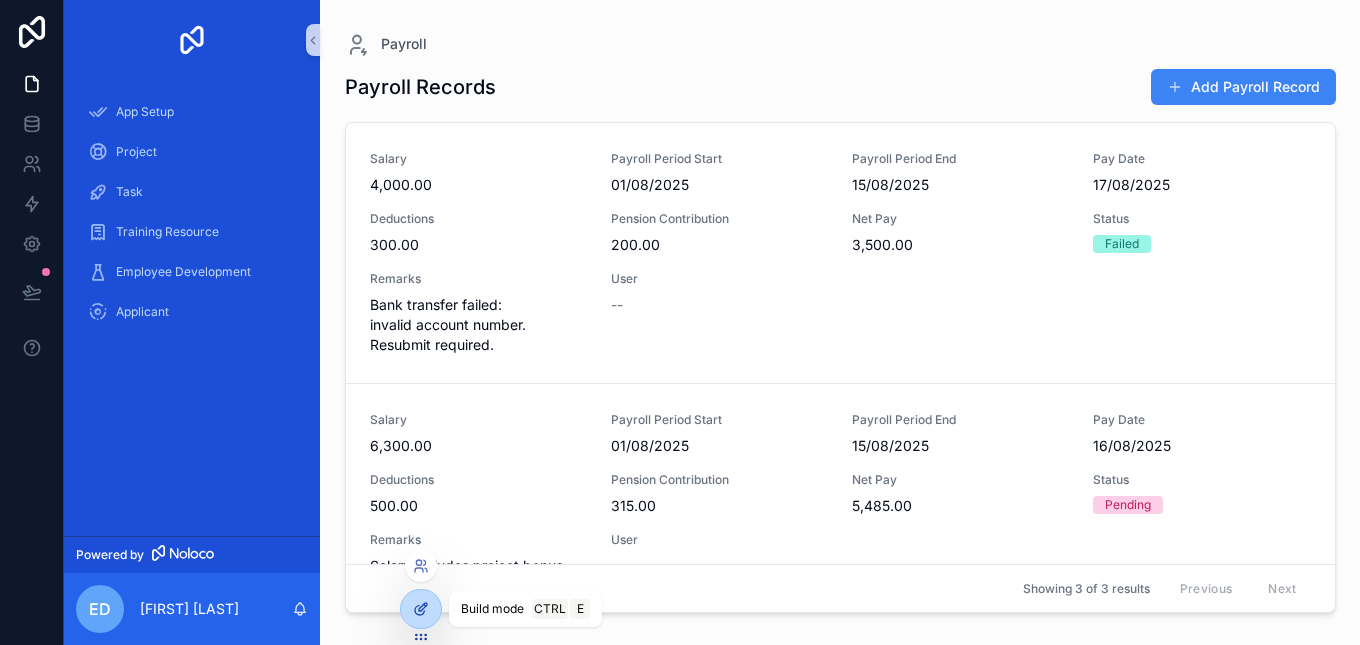 click 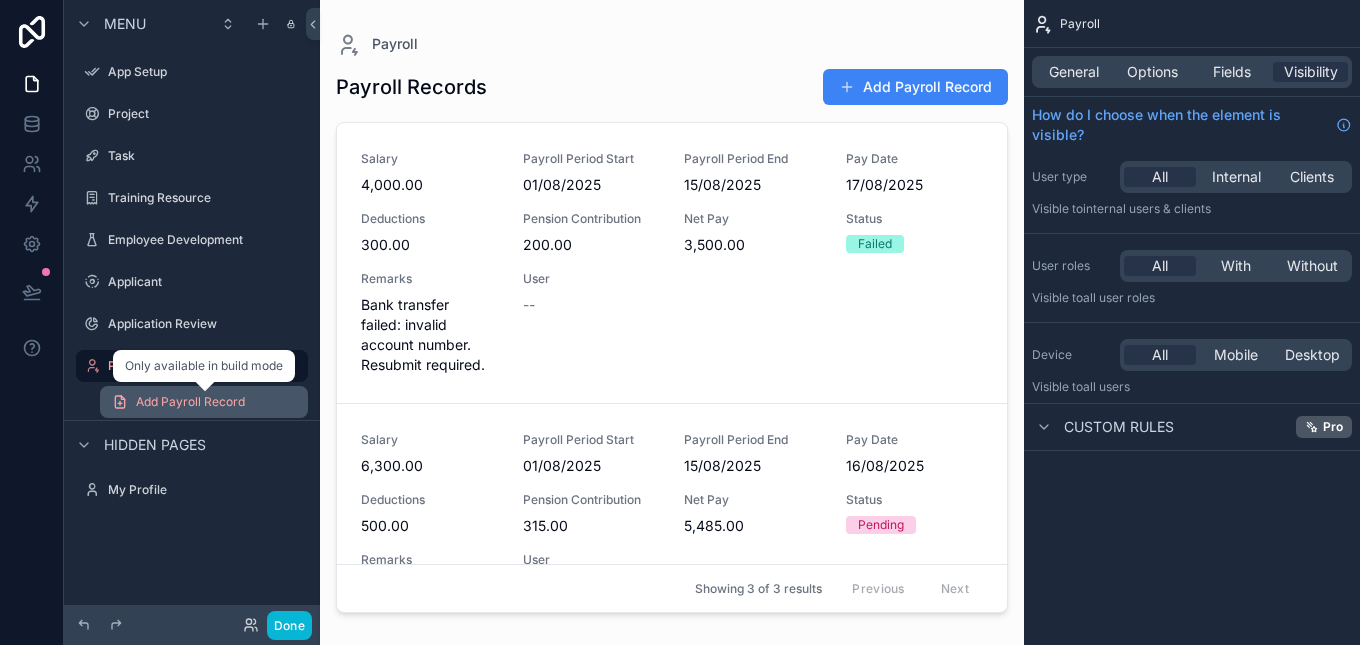 click on "Add Payroll Record" at bounding box center [204, 402] 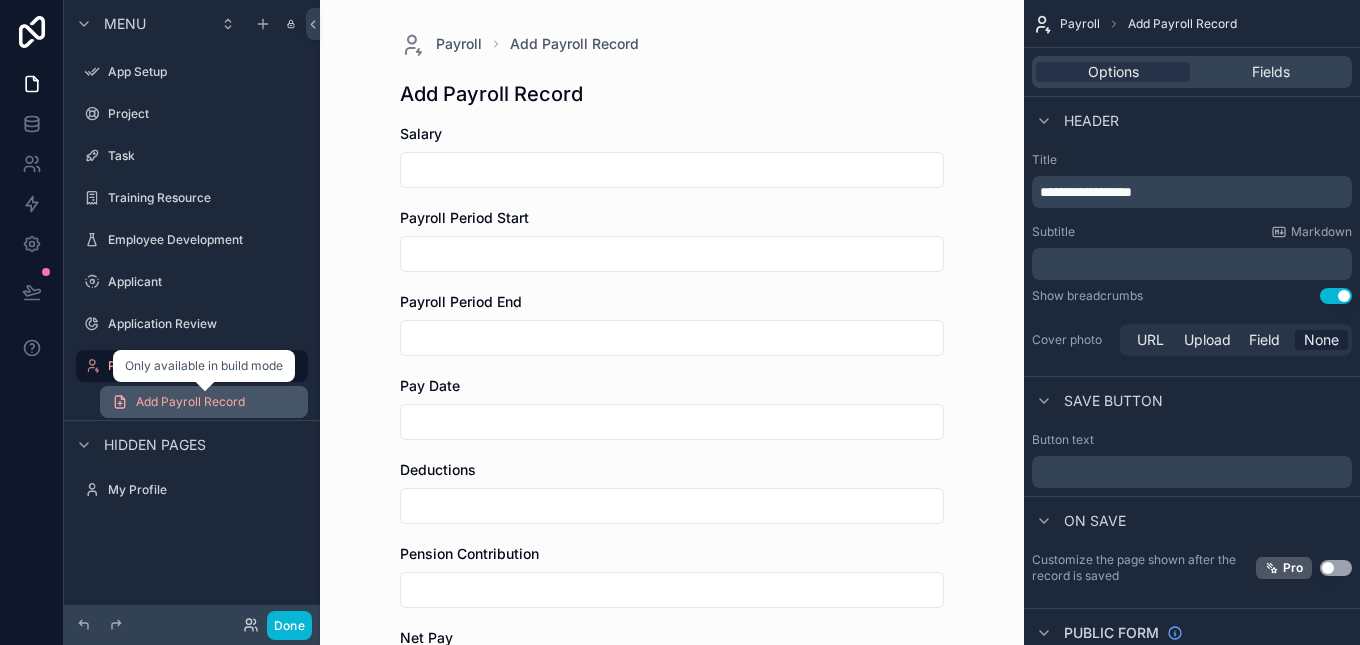 click 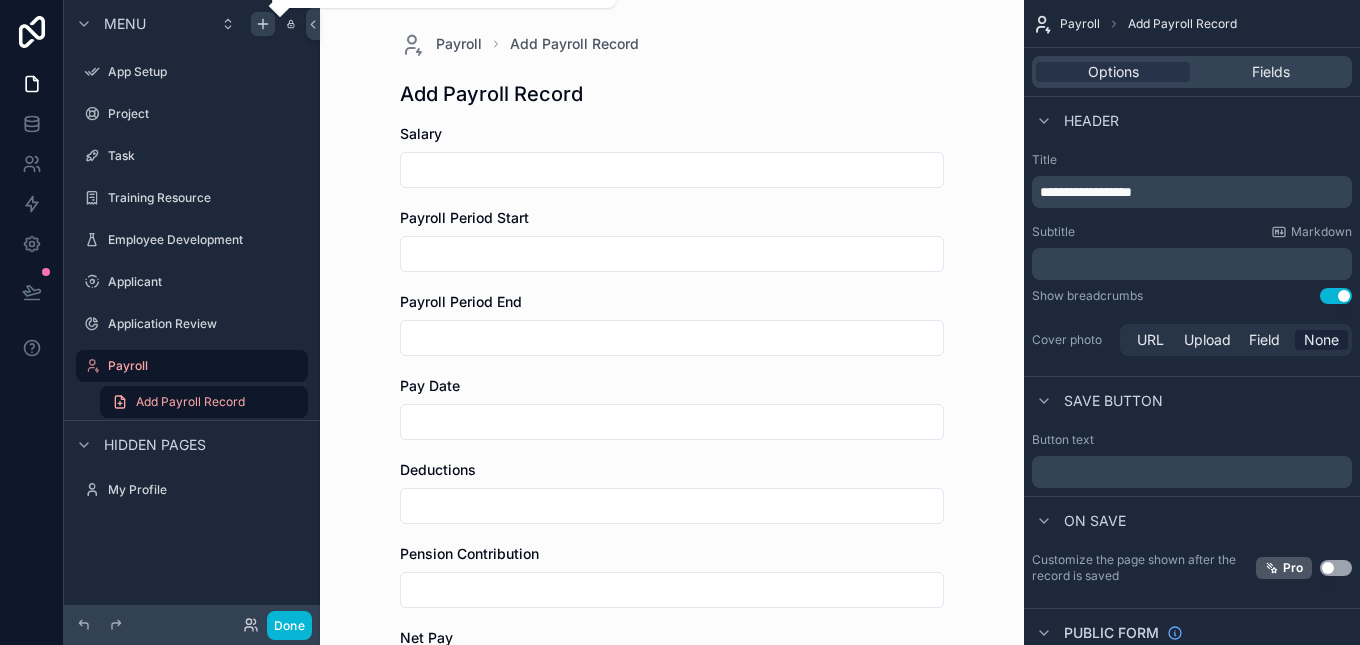 click 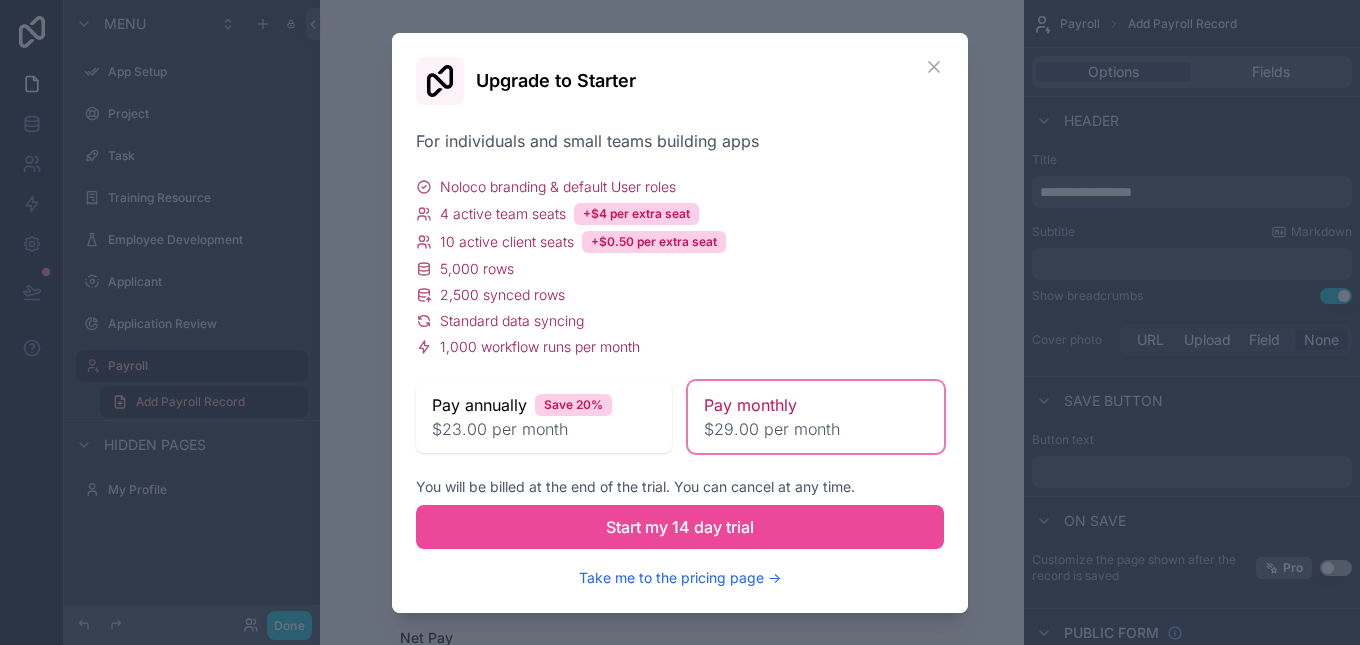click on "Upgrade to Starter" at bounding box center (680, 81) 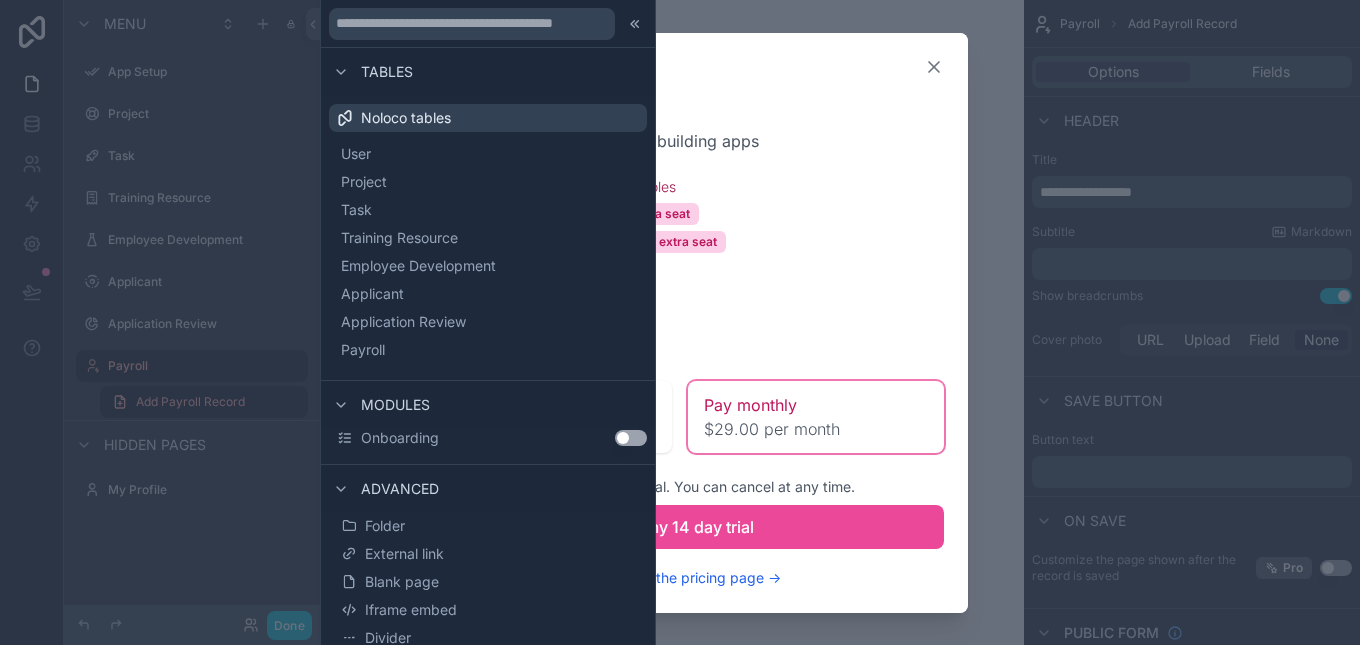 click 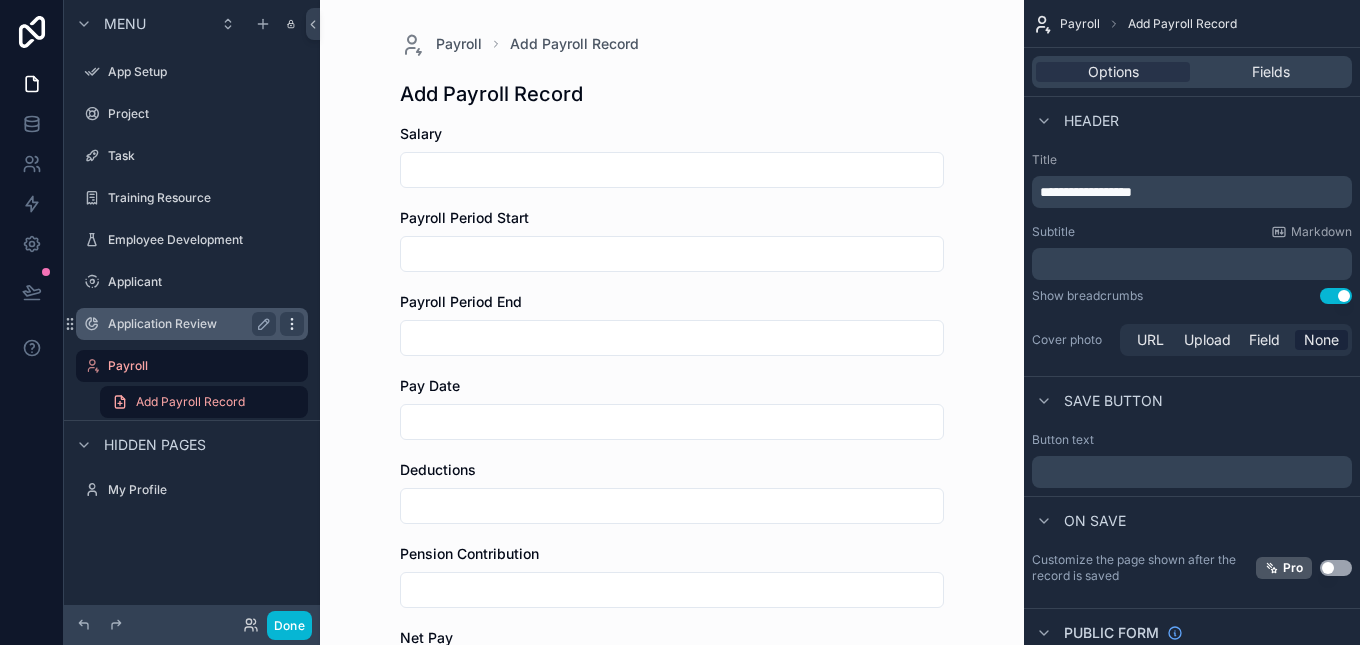 click 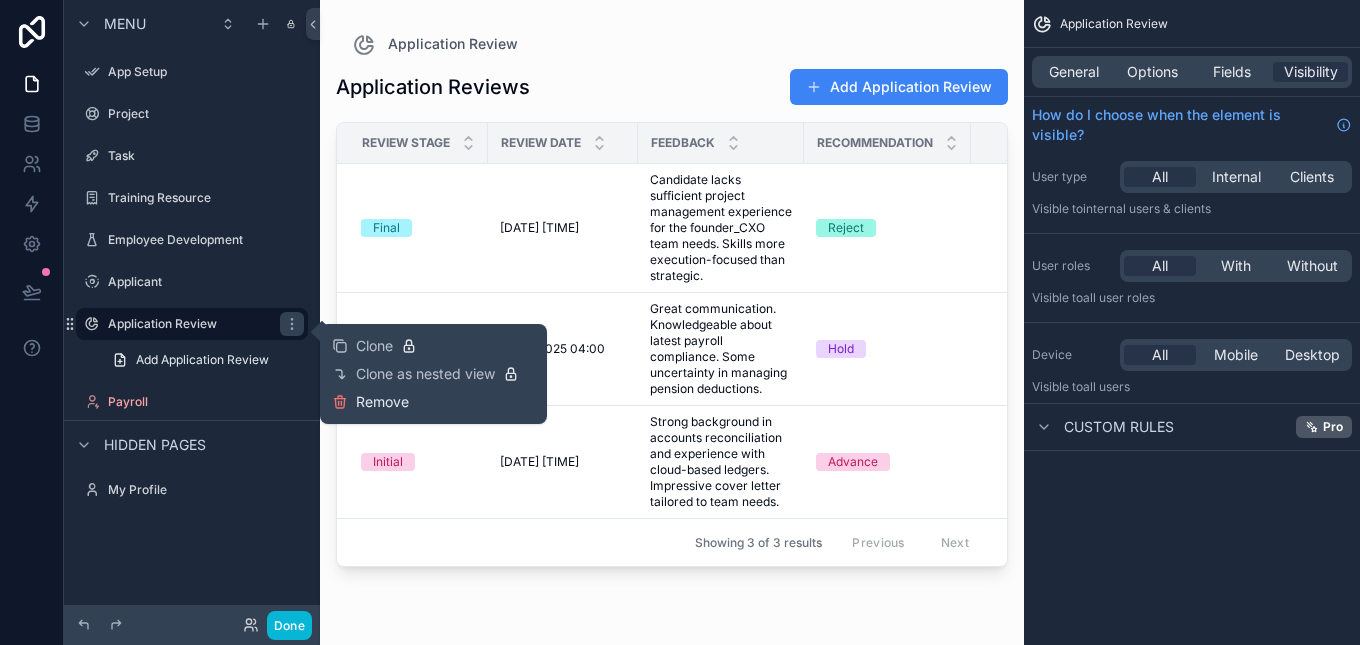 click on "Remove" at bounding box center [382, 402] 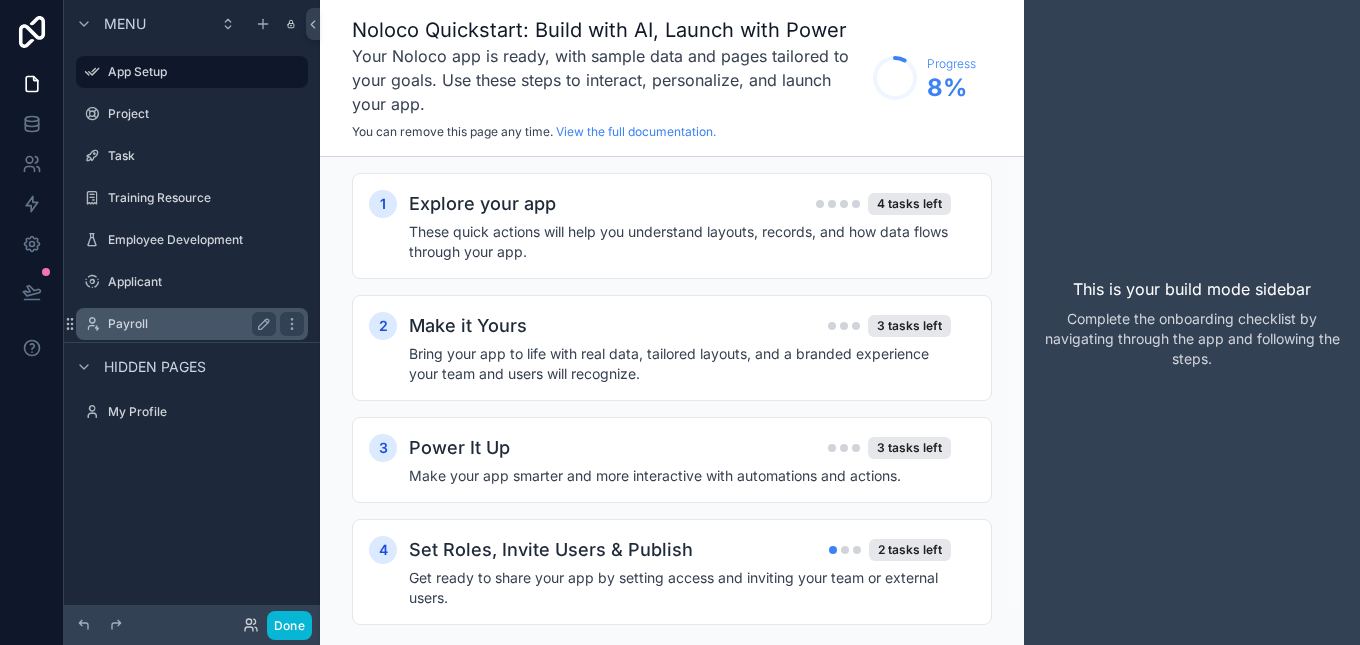 click on "Payroll" at bounding box center [188, 324] 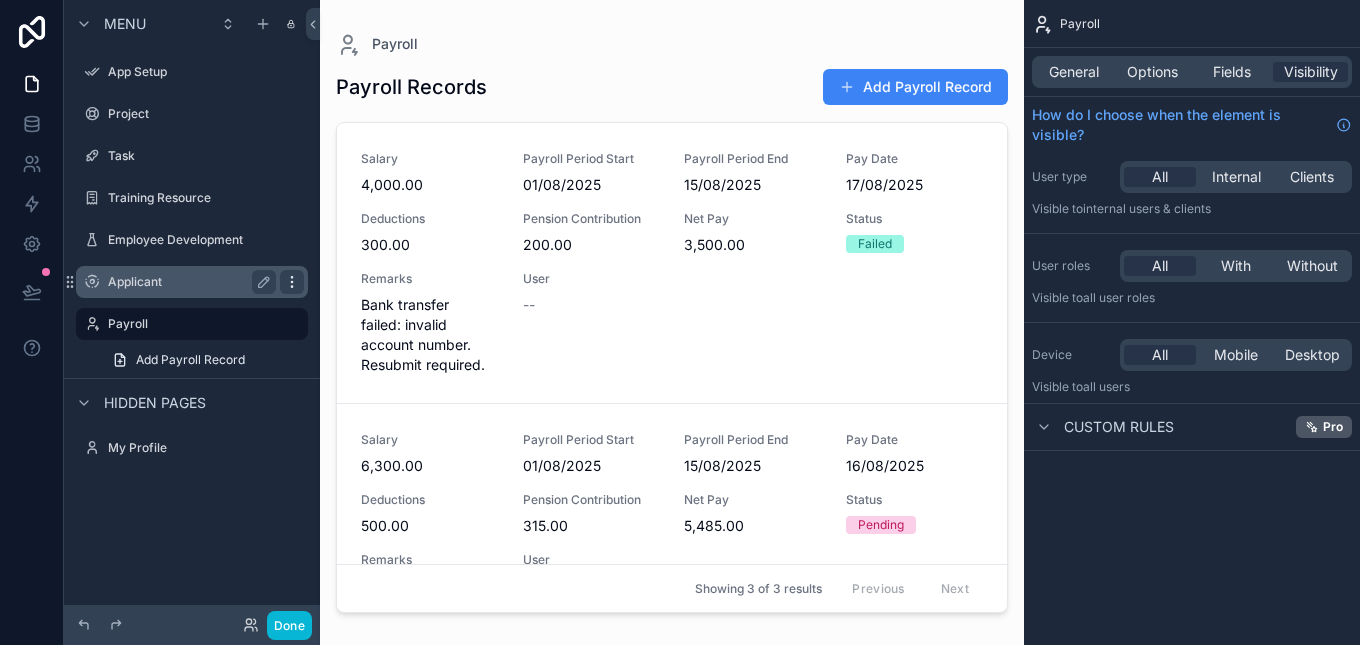 click 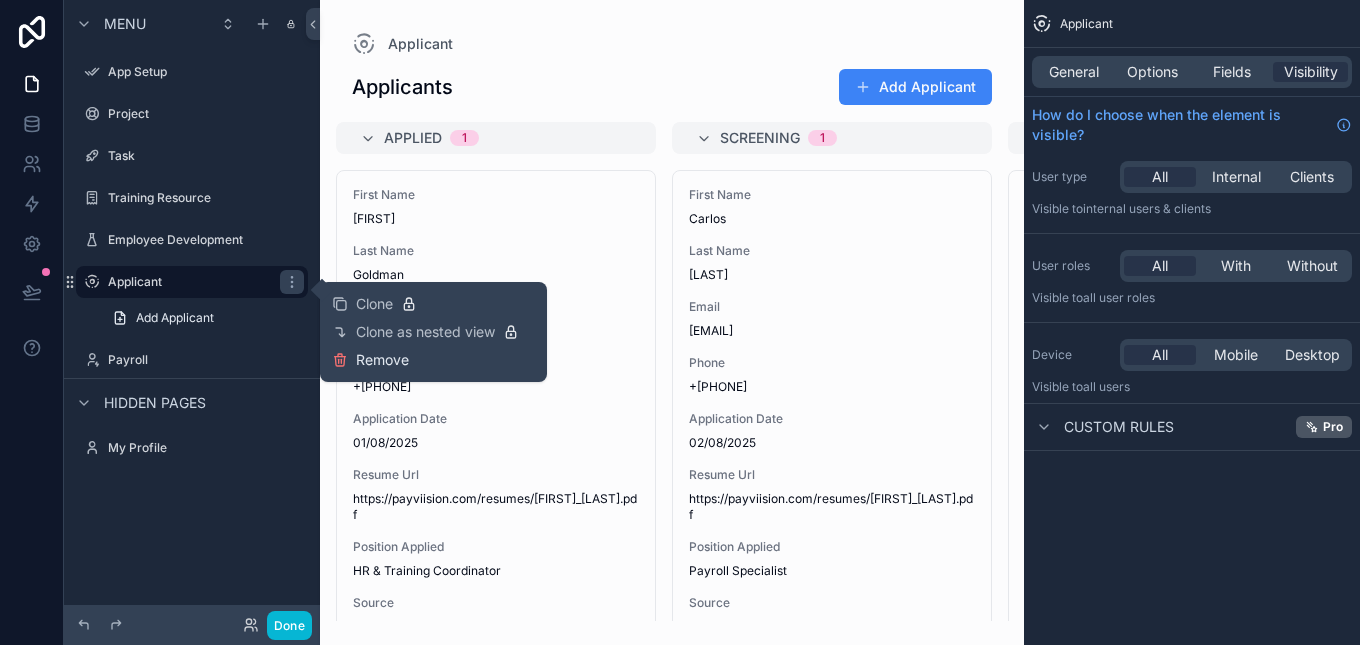 click on "Remove" at bounding box center [382, 360] 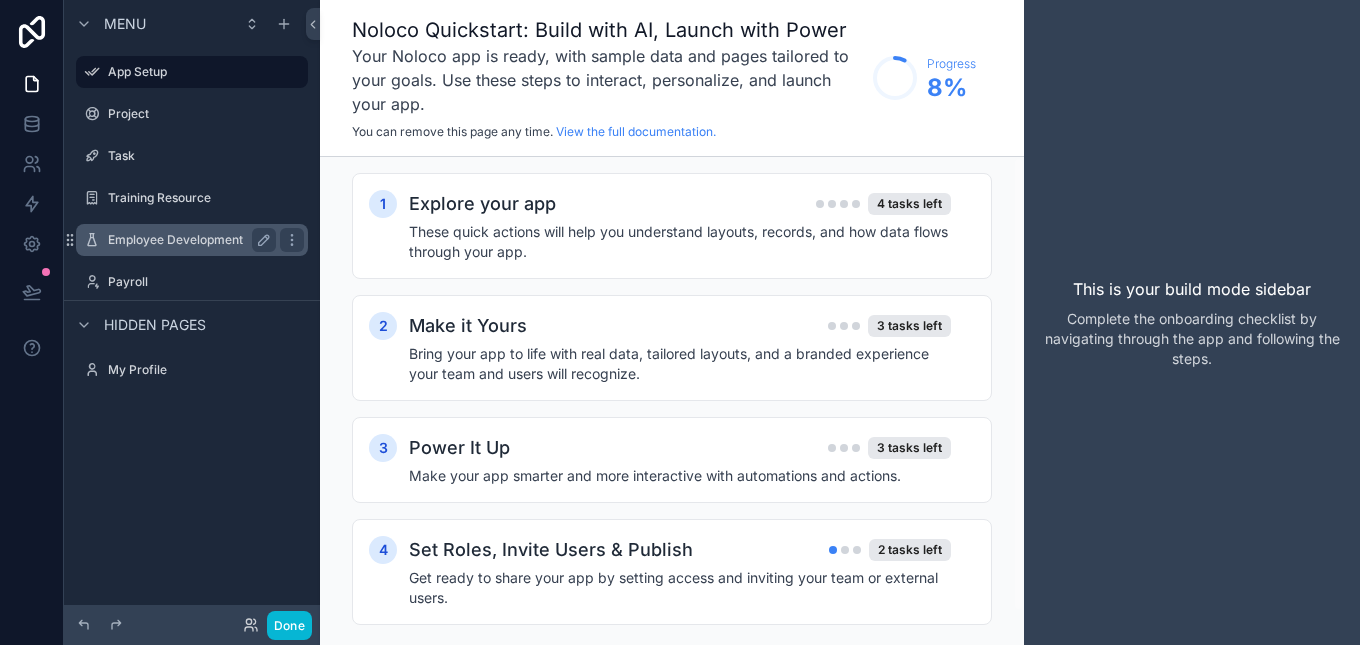 click on "Employee Development" at bounding box center [188, 240] 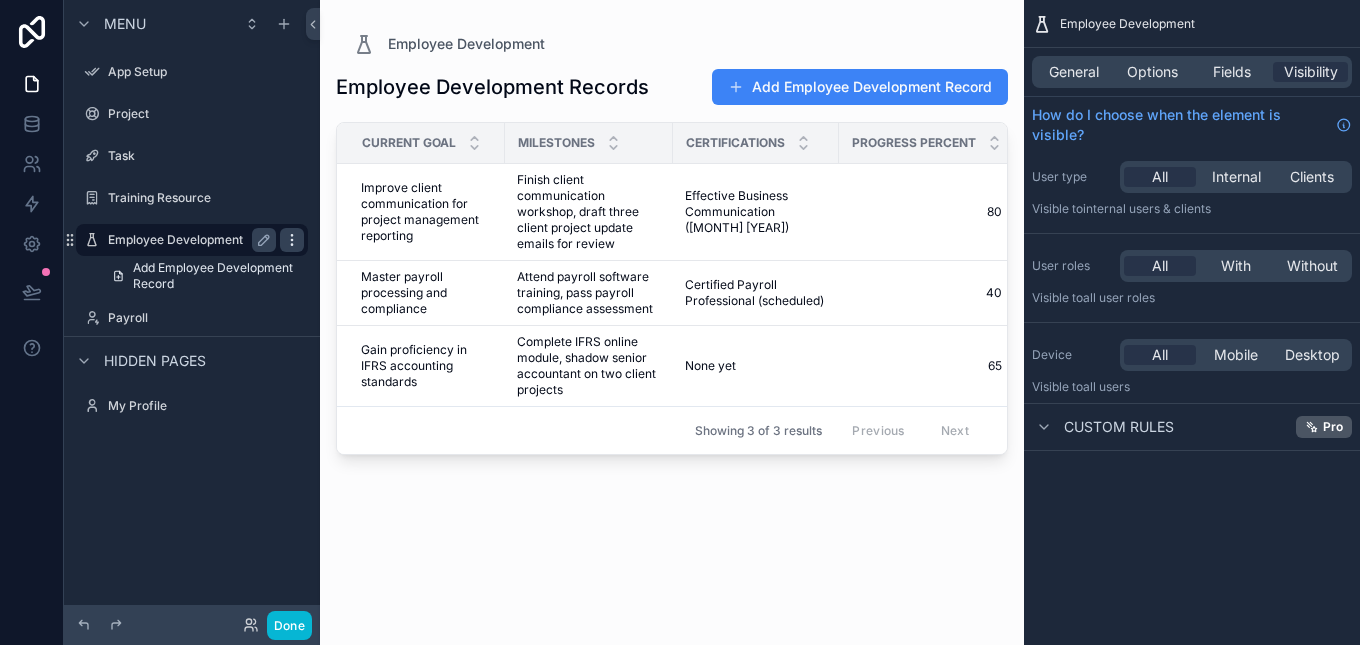 click 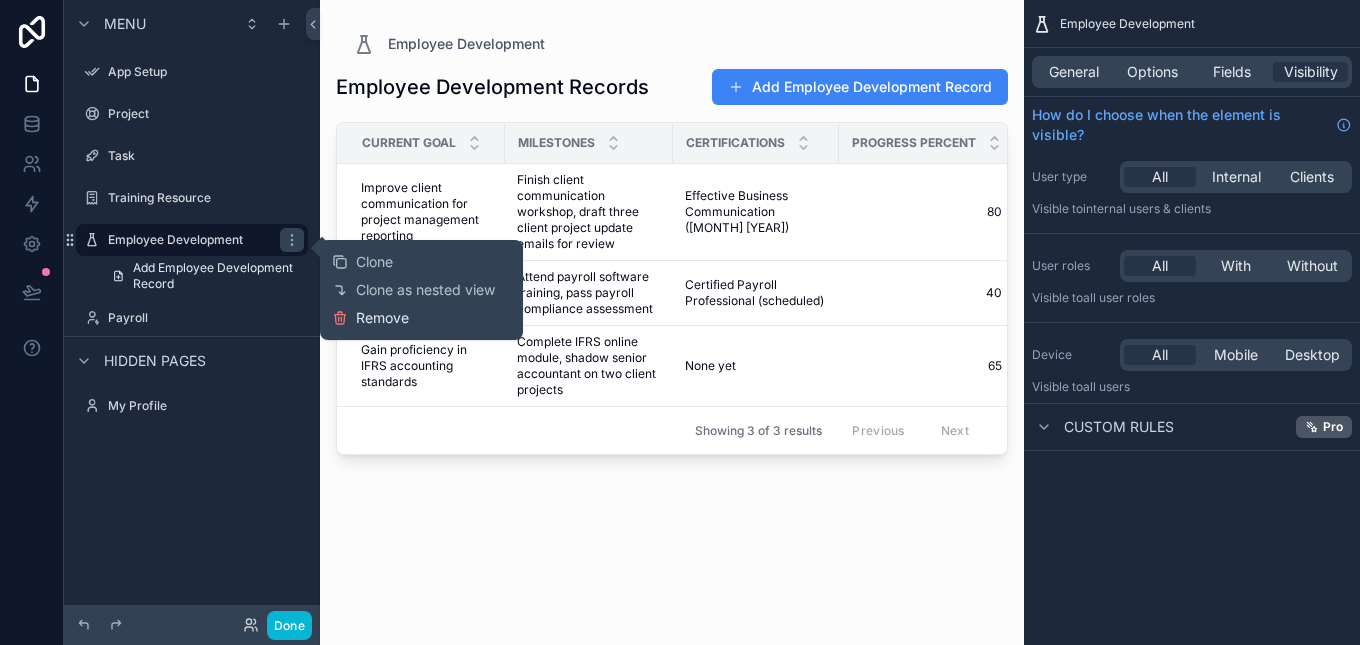 click on "Remove" at bounding box center [382, 318] 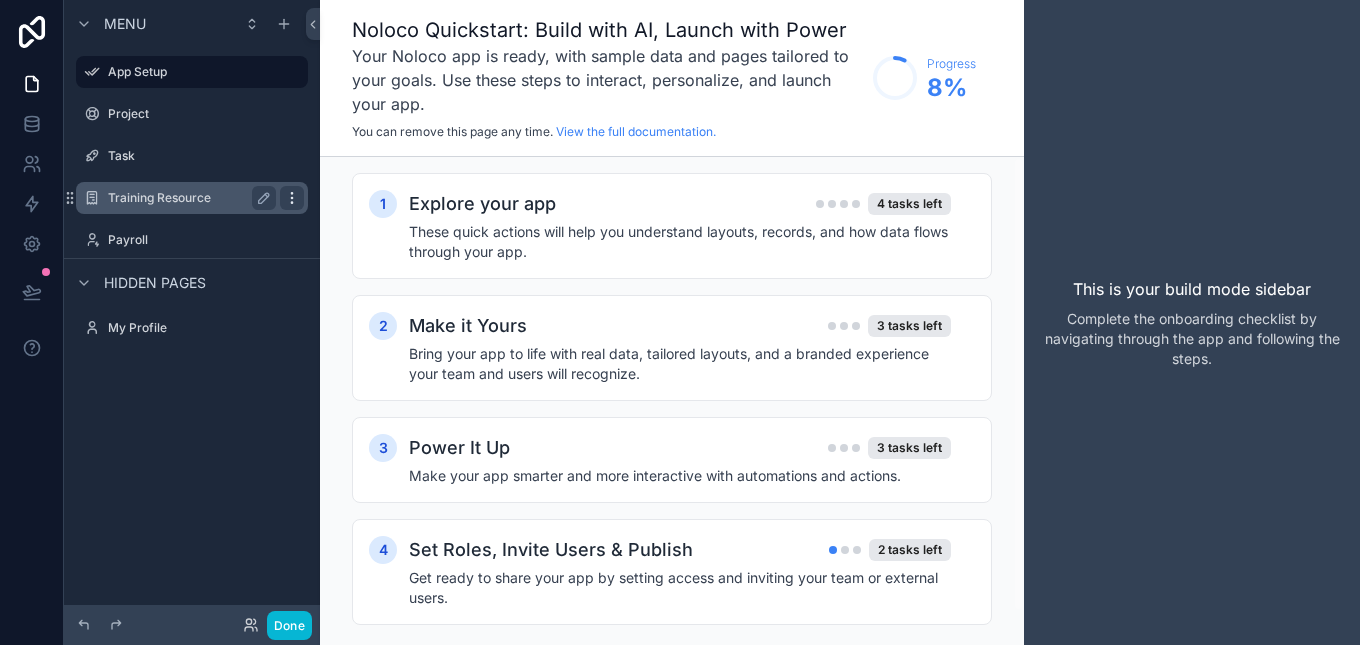 click 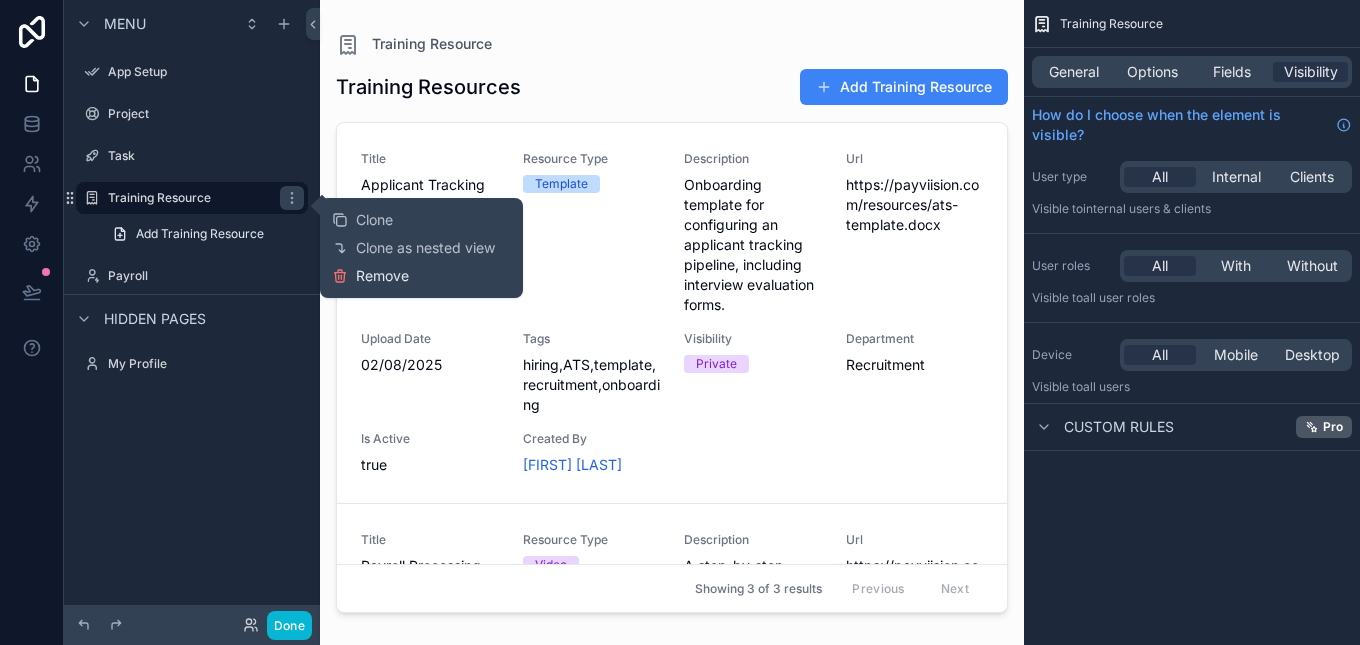 click on "Remove" at bounding box center [382, 276] 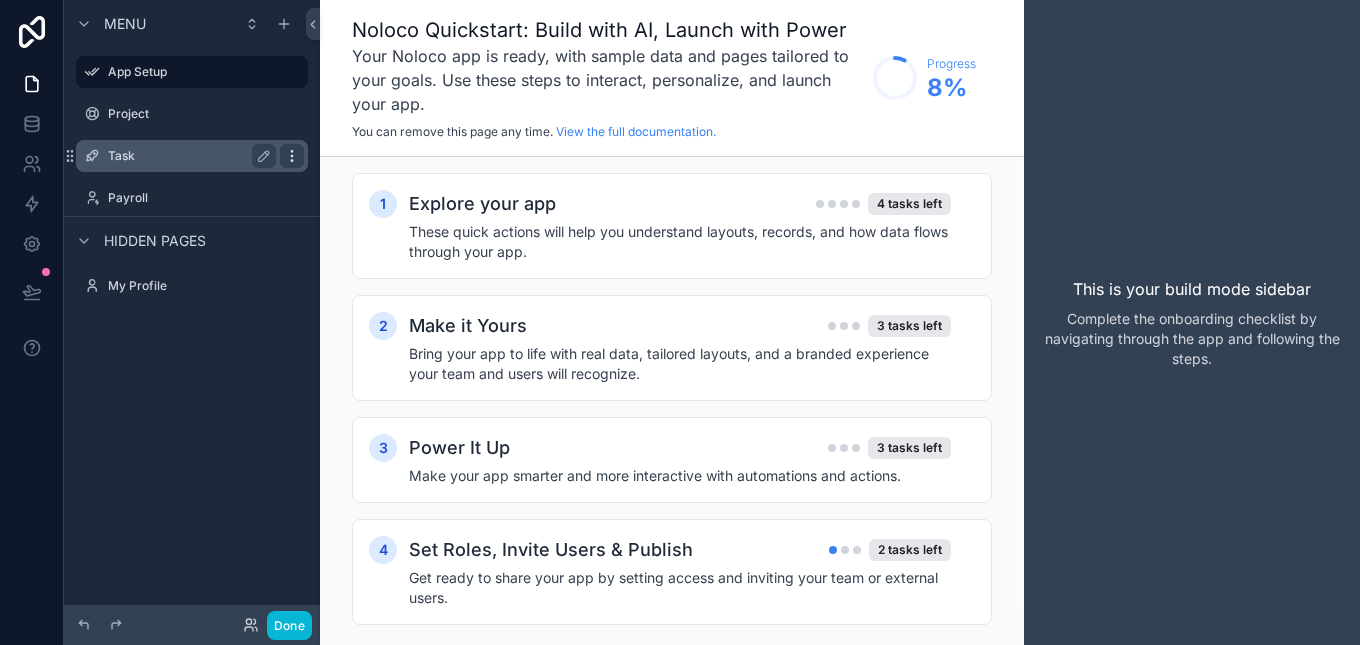 click 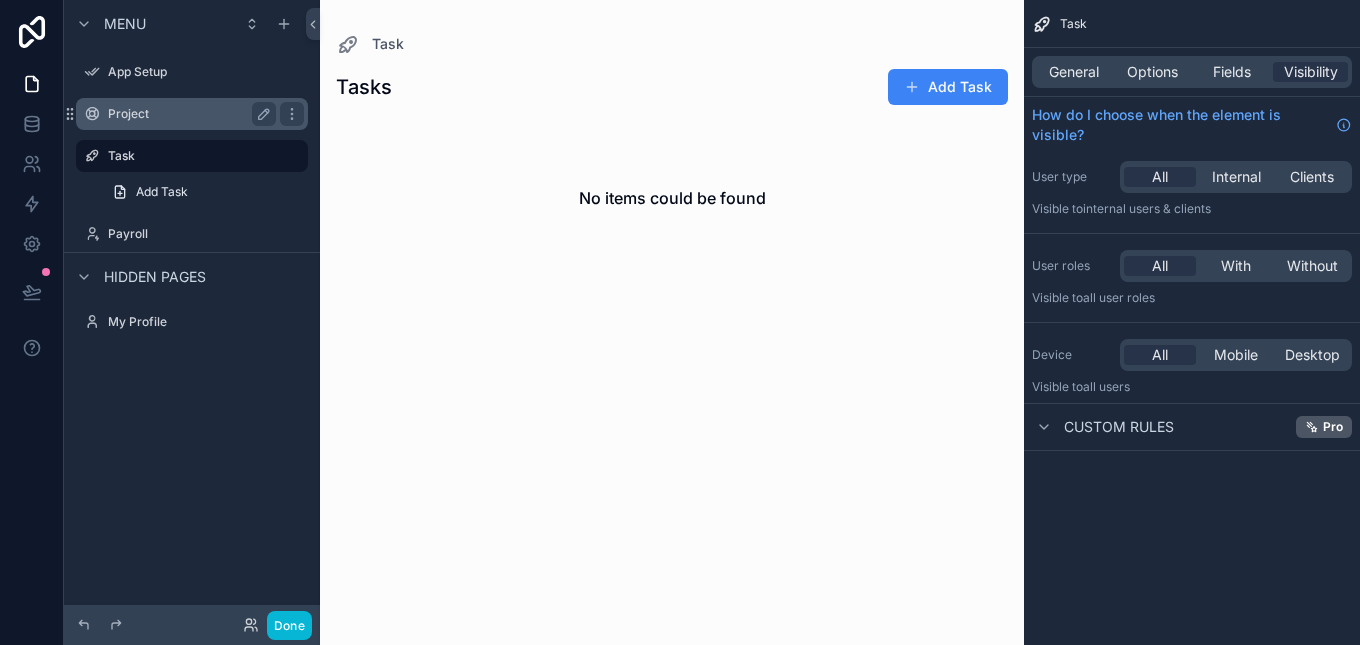 click on "Project" at bounding box center (188, 114) 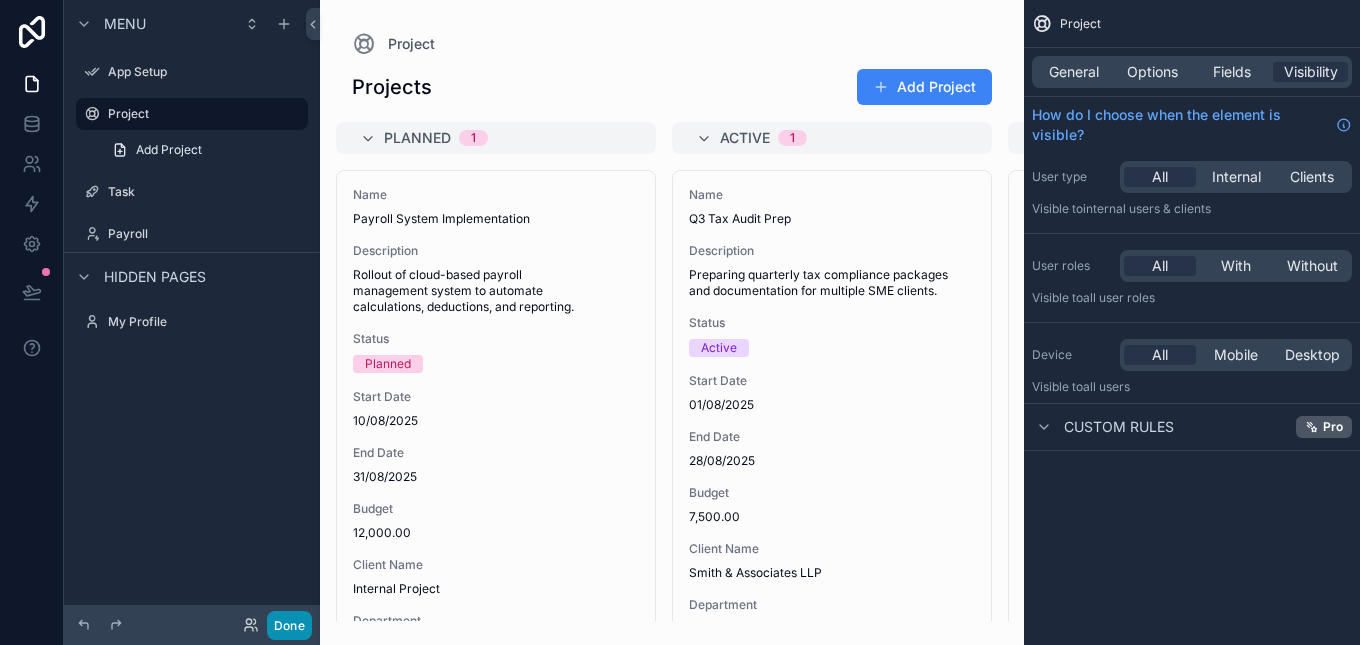 click on "Done" at bounding box center (289, 625) 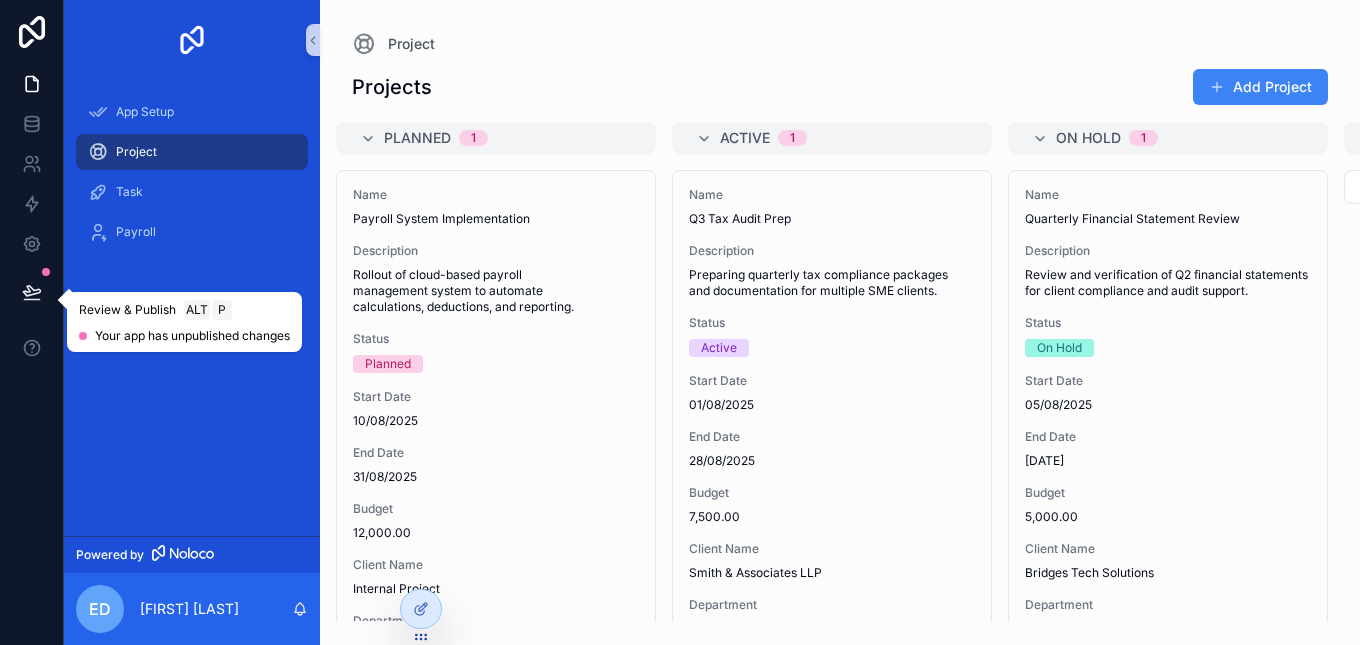 click 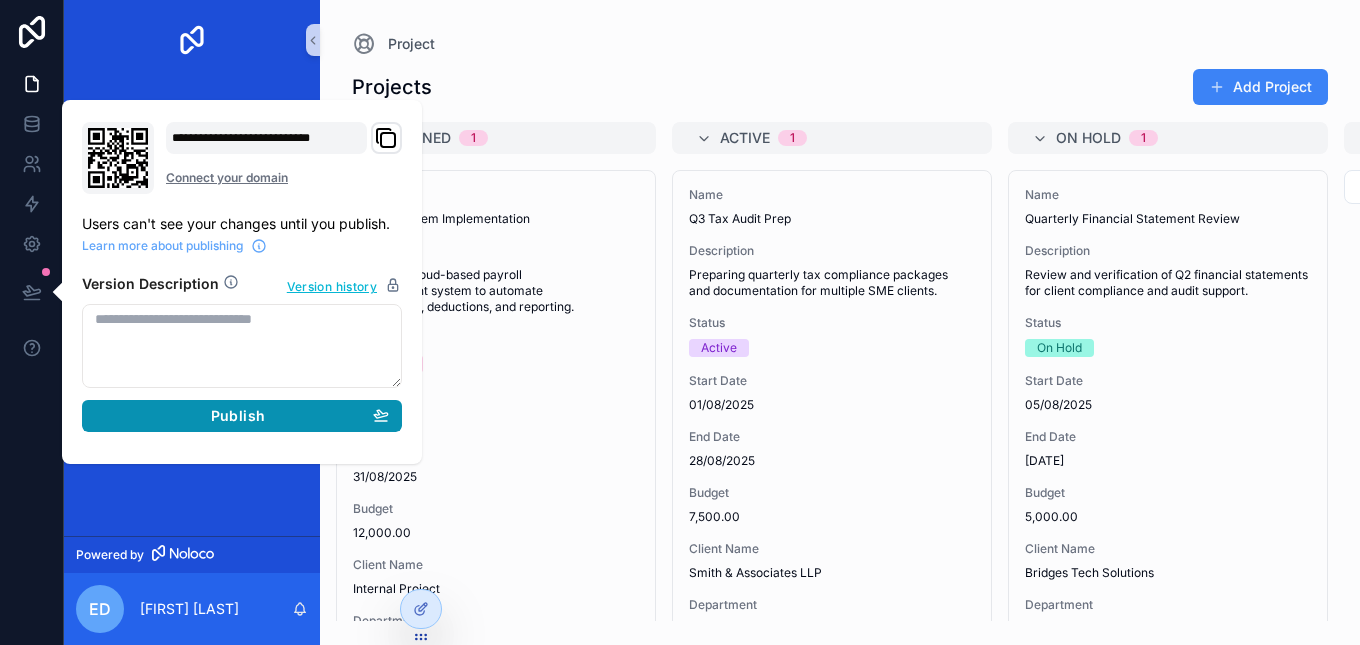 click on "Publish" at bounding box center (238, 416) 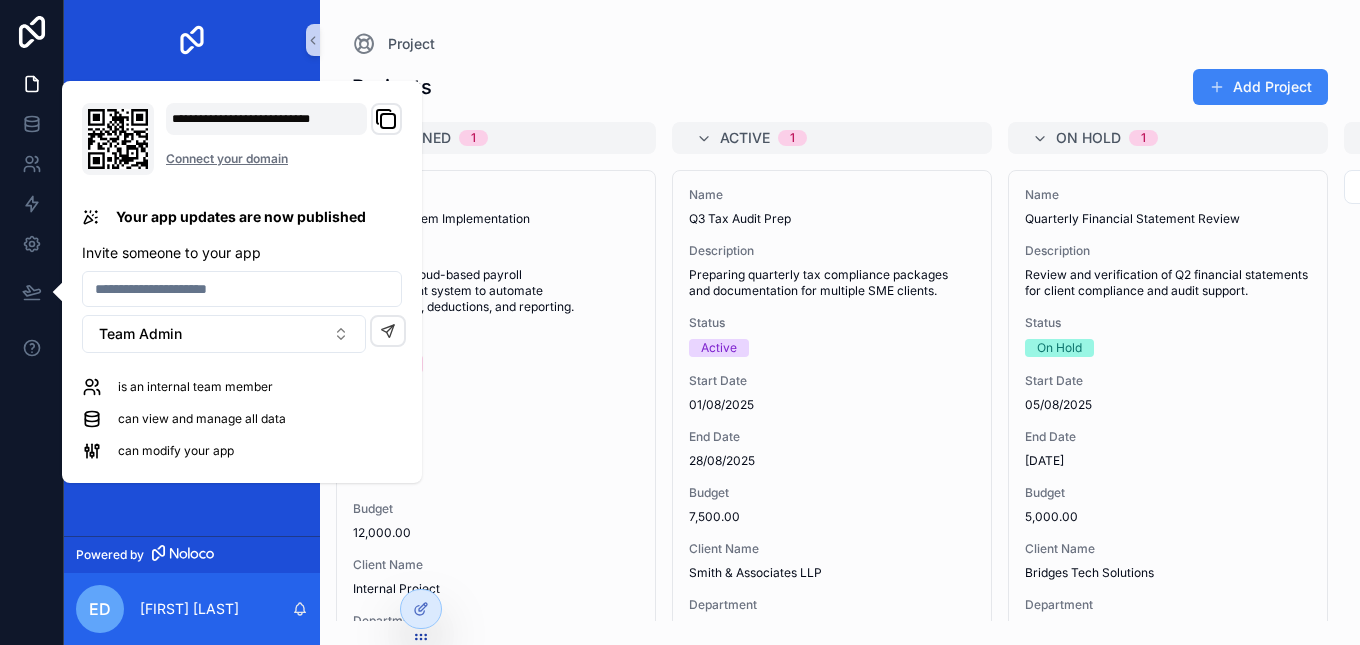click on "Projects Add Project" at bounding box center [840, 87] 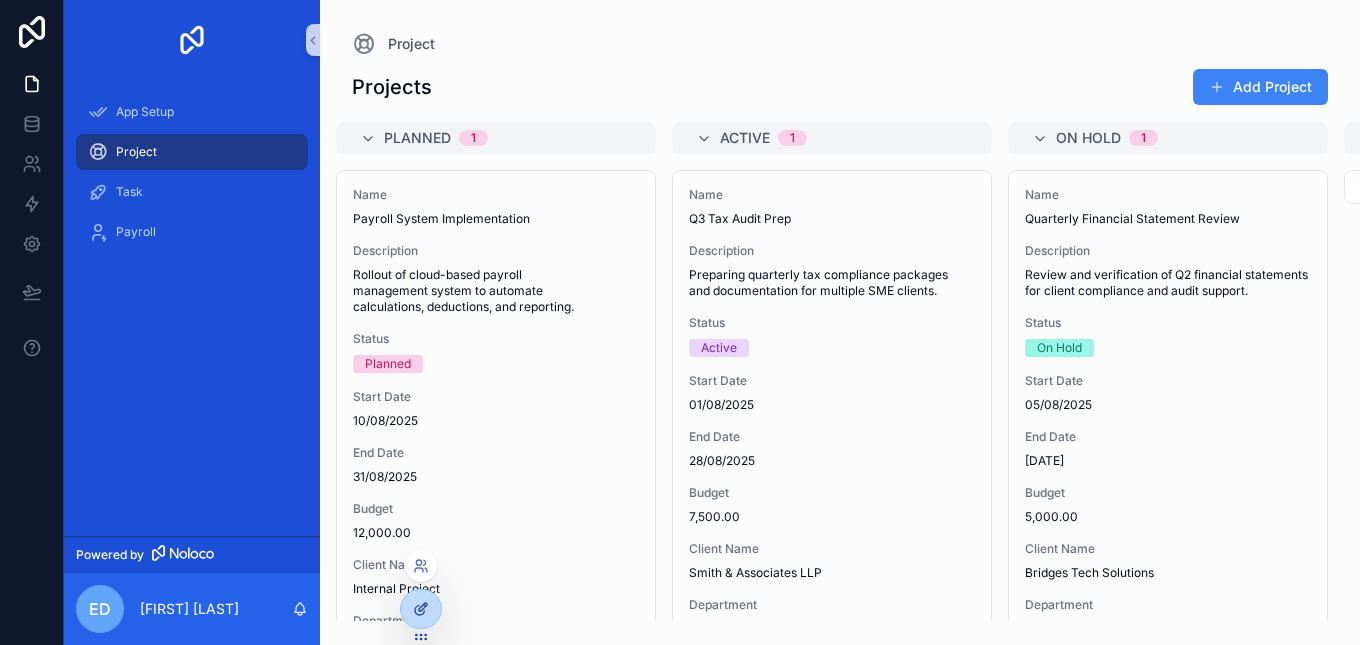 click at bounding box center (421, 609) 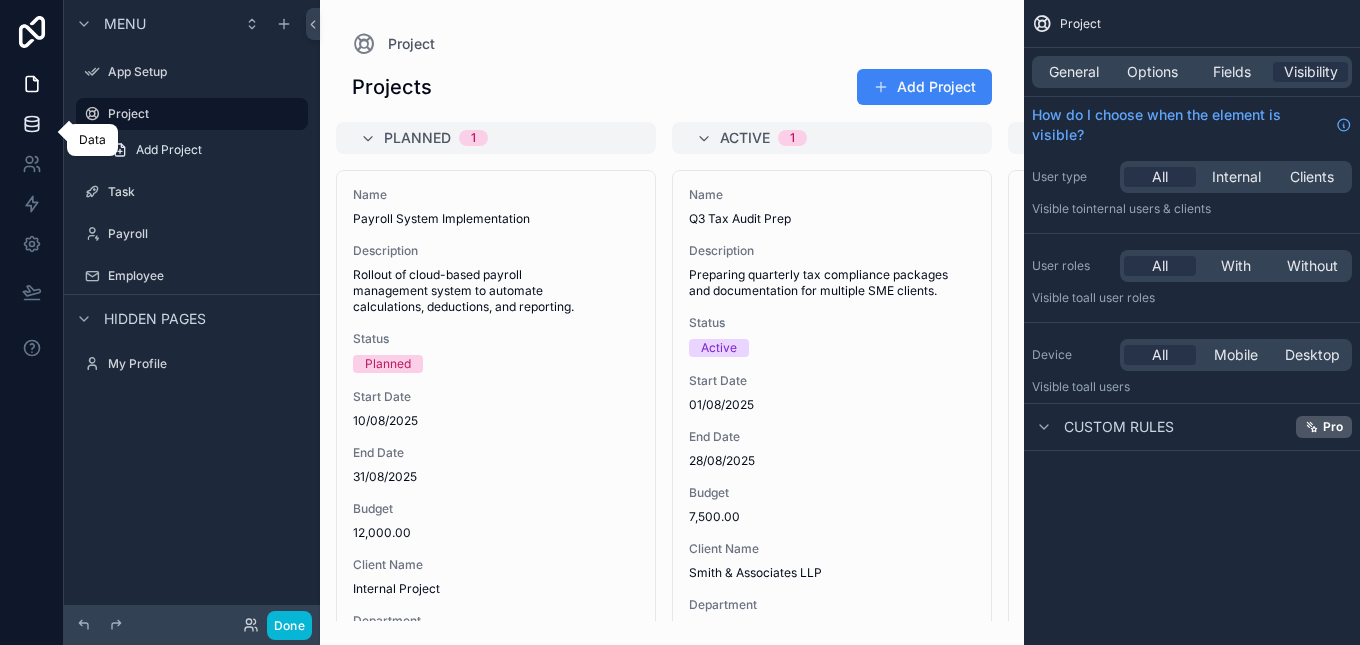 click at bounding box center (31, 124) 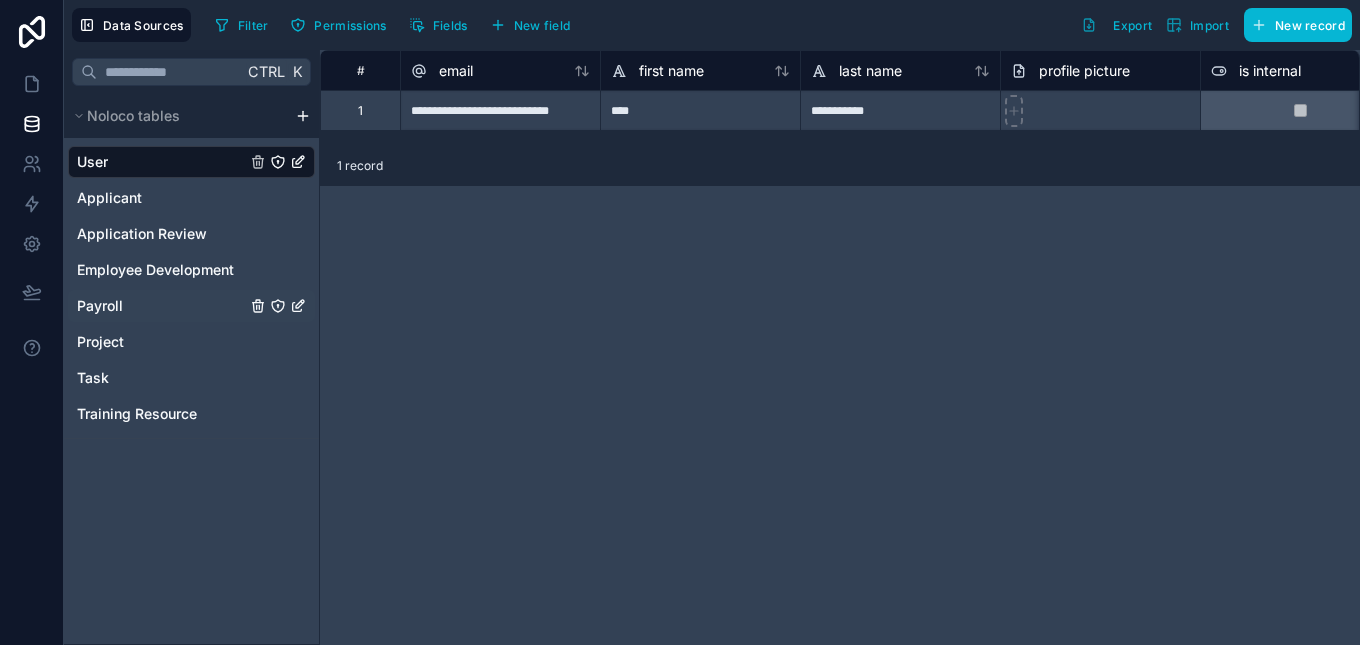 click on "Payroll" at bounding box center (191, 306) 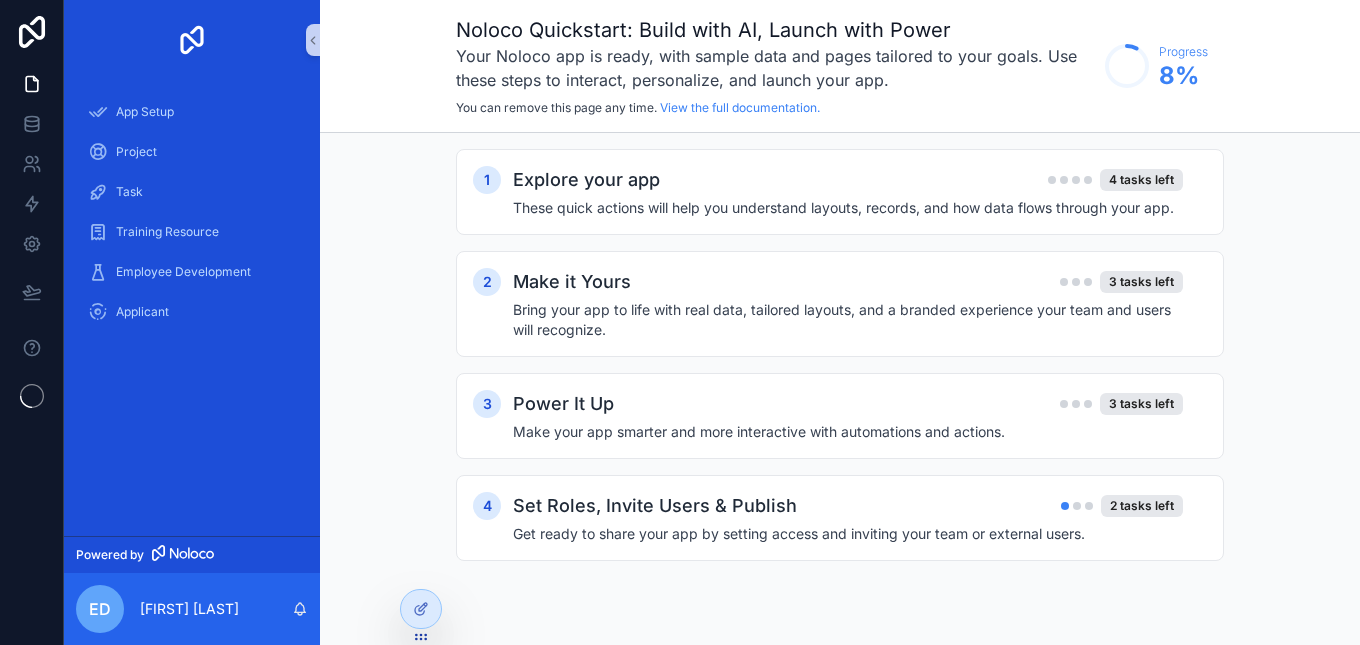 scroll, scrollTop: 0, scrollLeft: 0, axis: both 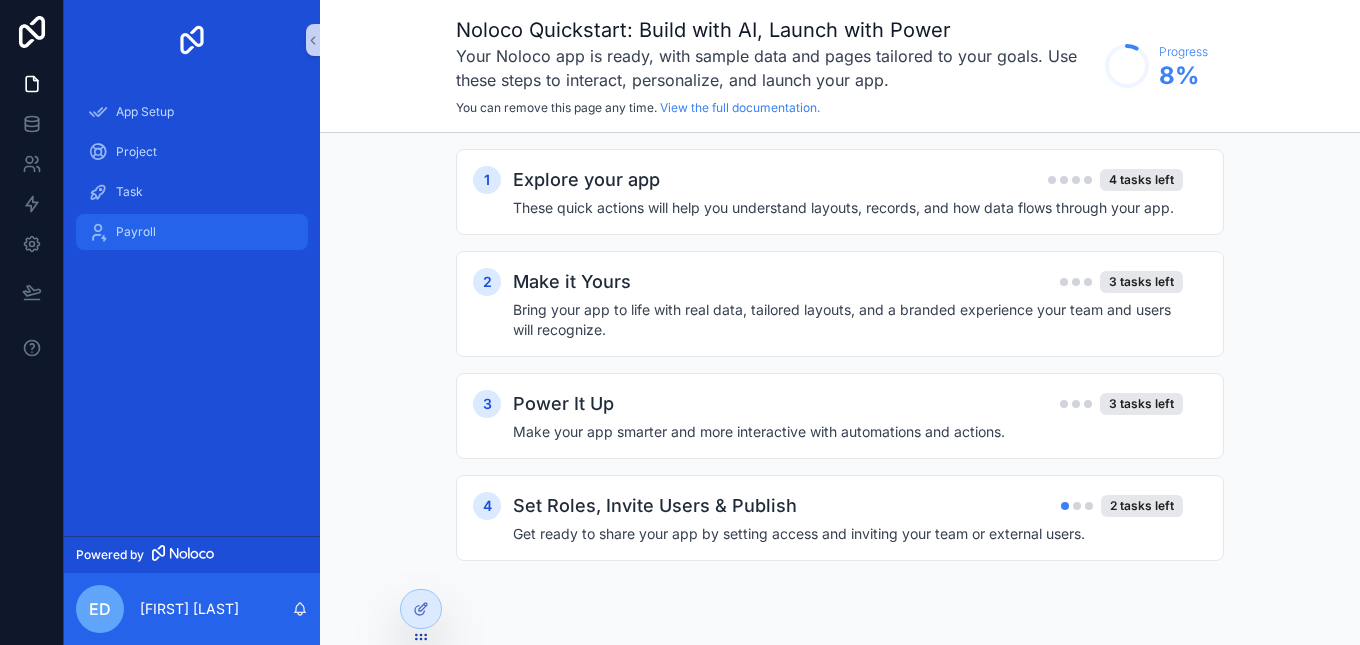 click on "Payroll" at bounding box center (136, 232) 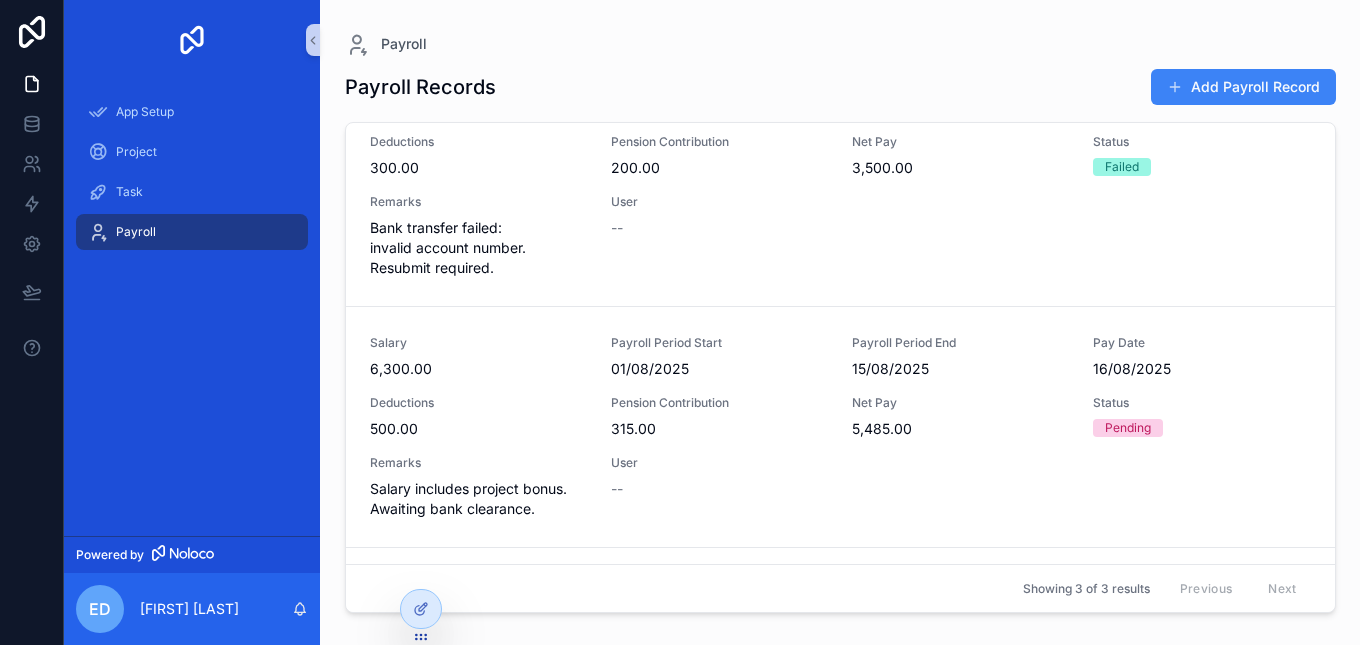 scroll, scrollTop: 0, scrollLeft: 0, axis: both 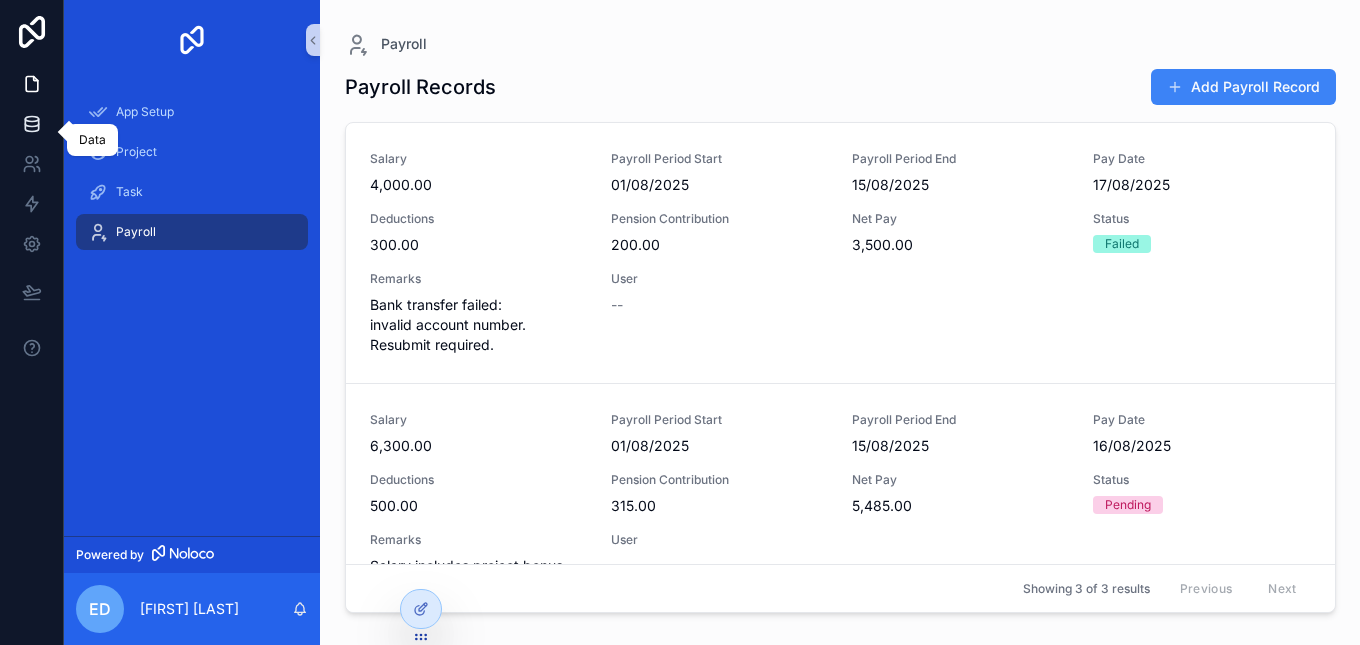 click 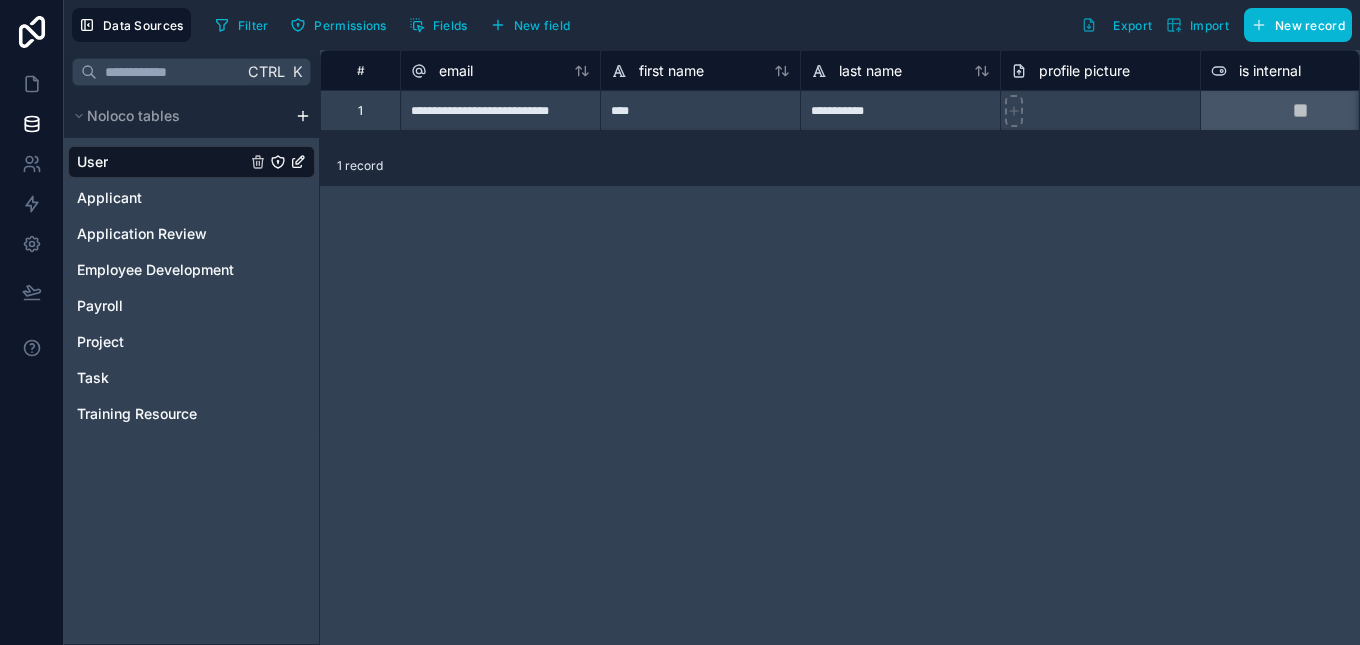 click on "**********" at bounding box center [680, 322] 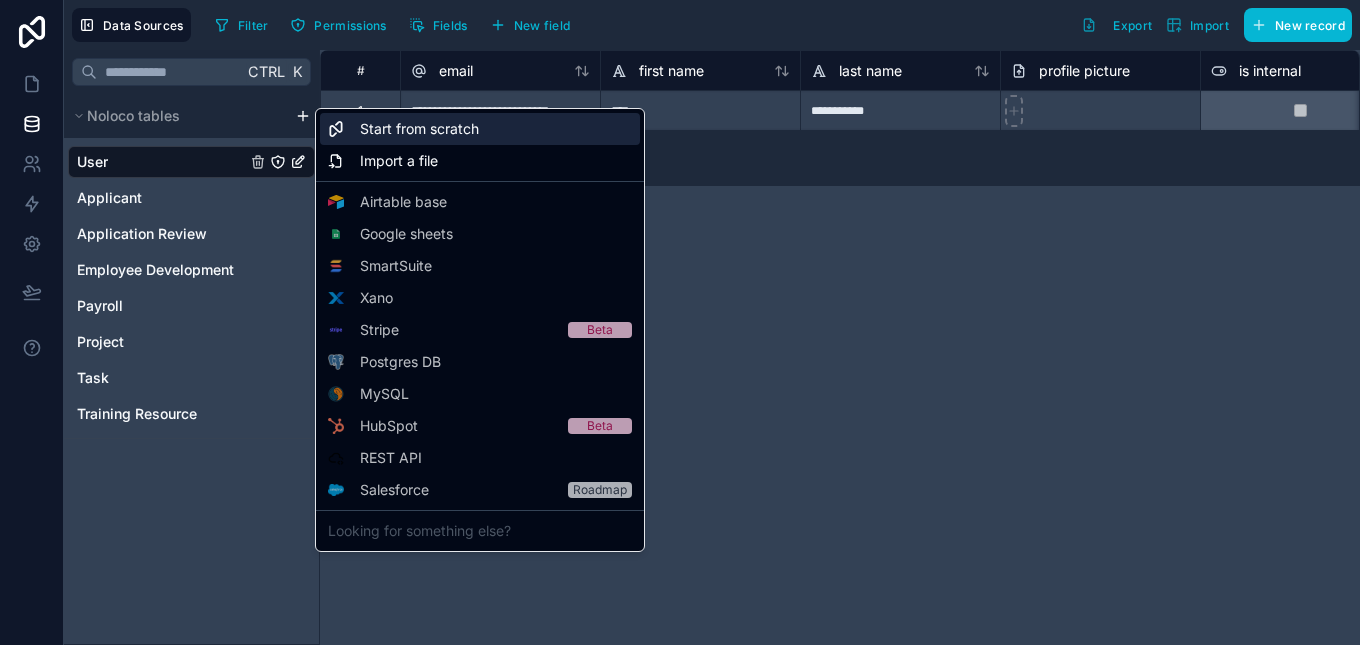 click on "Start from scratch" at bounding box center (419, 129) 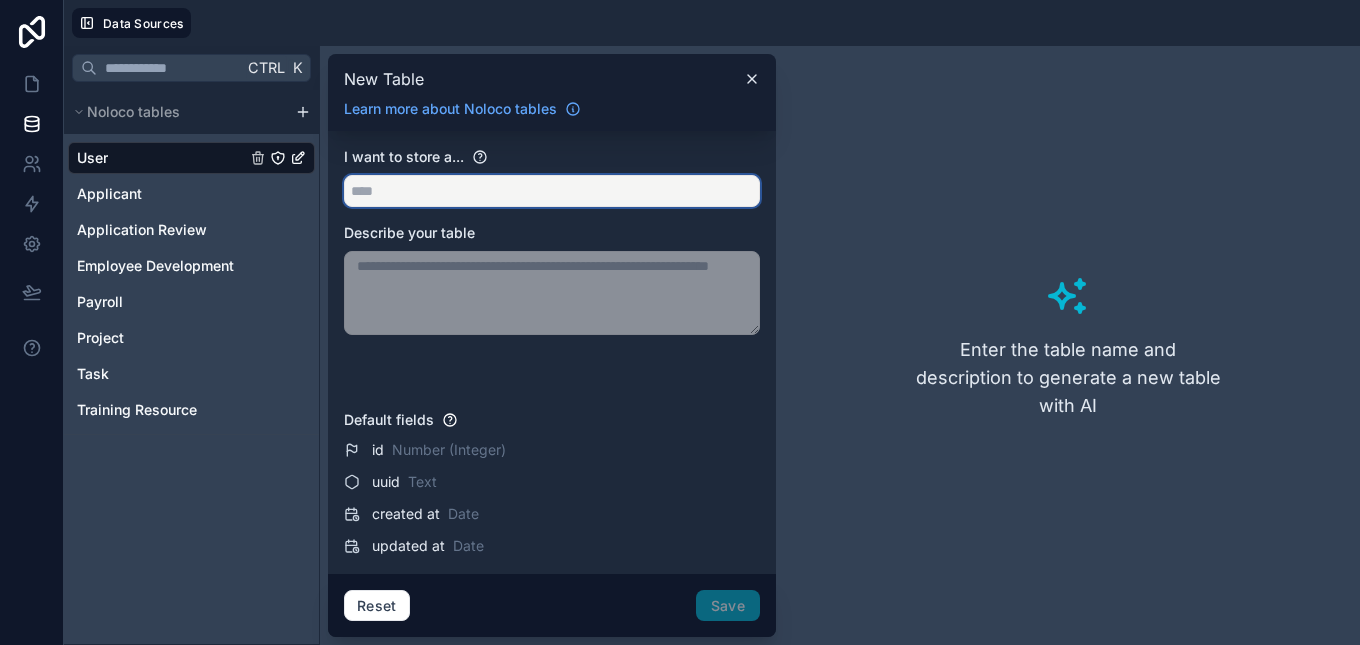 click at bounding box center [552, 191] 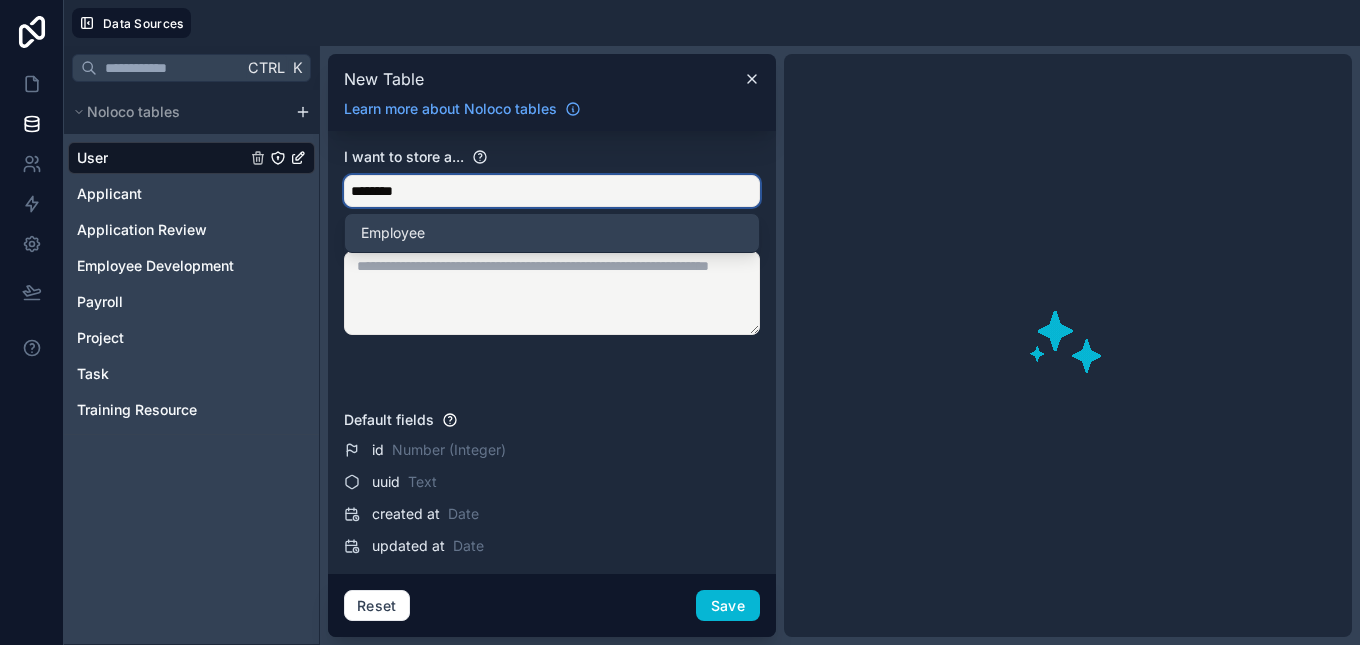 type on "********" 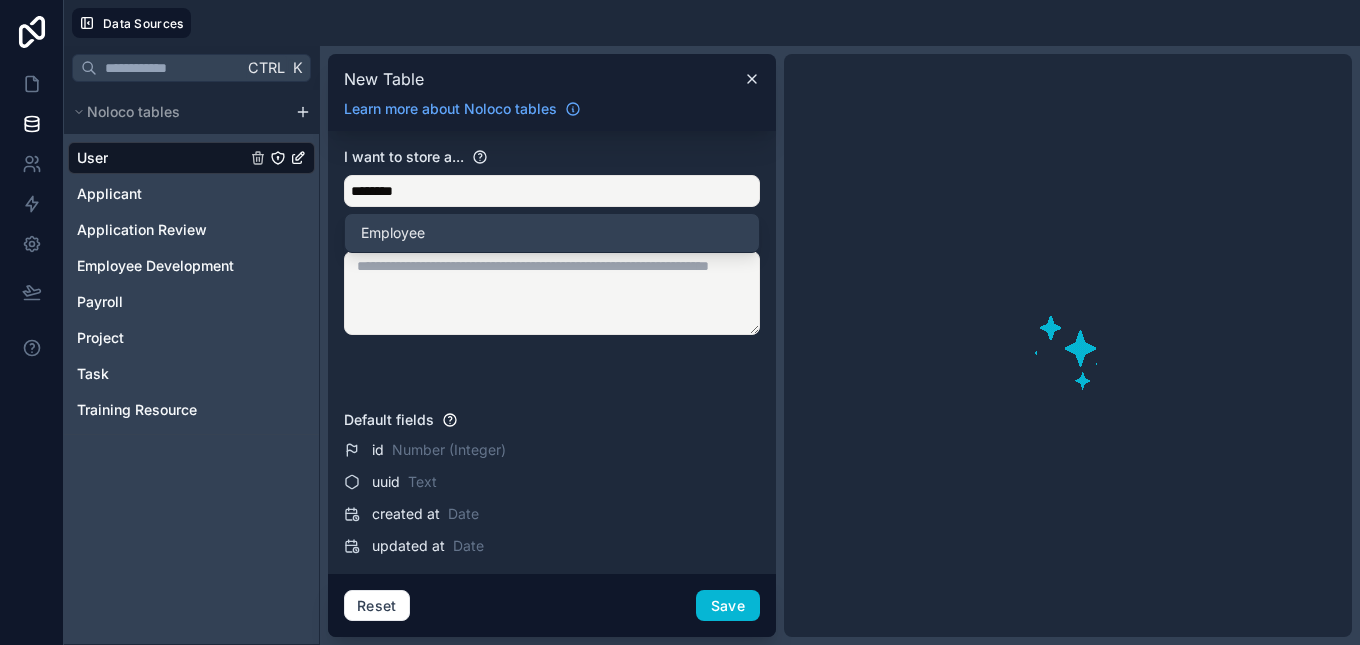 click at bounding box center (552, 293) 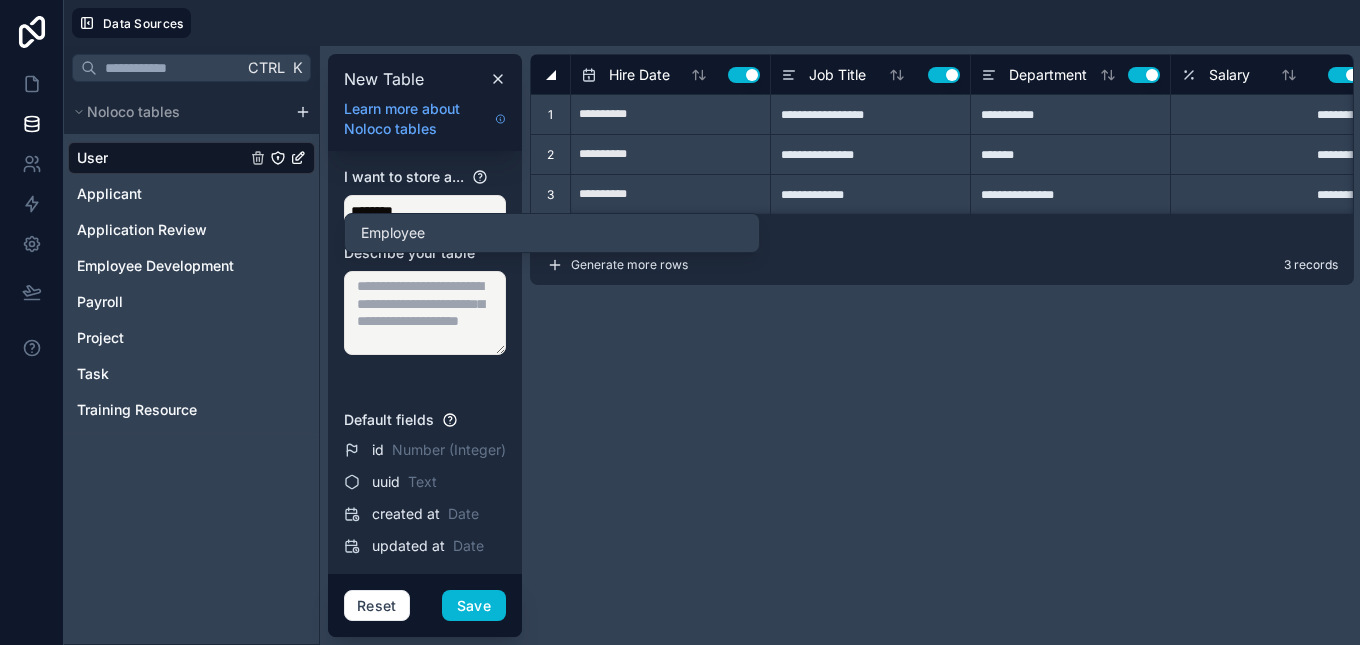 type on "**" 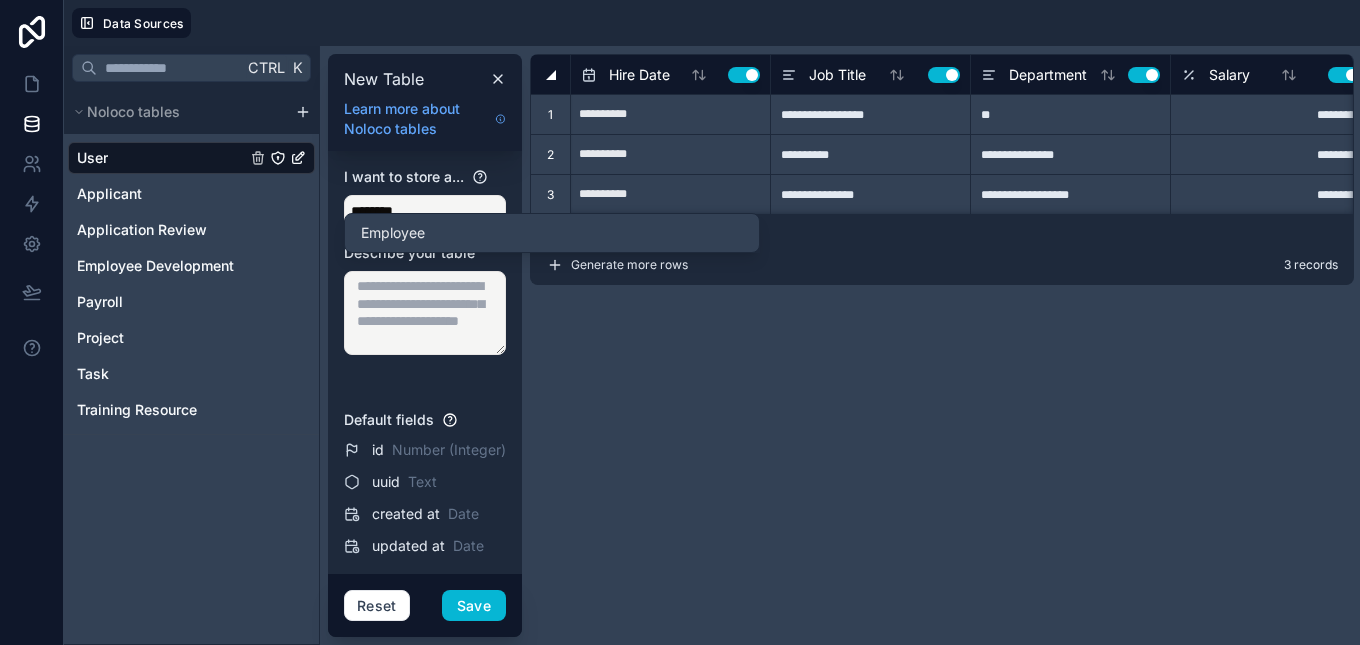 type on "**********" 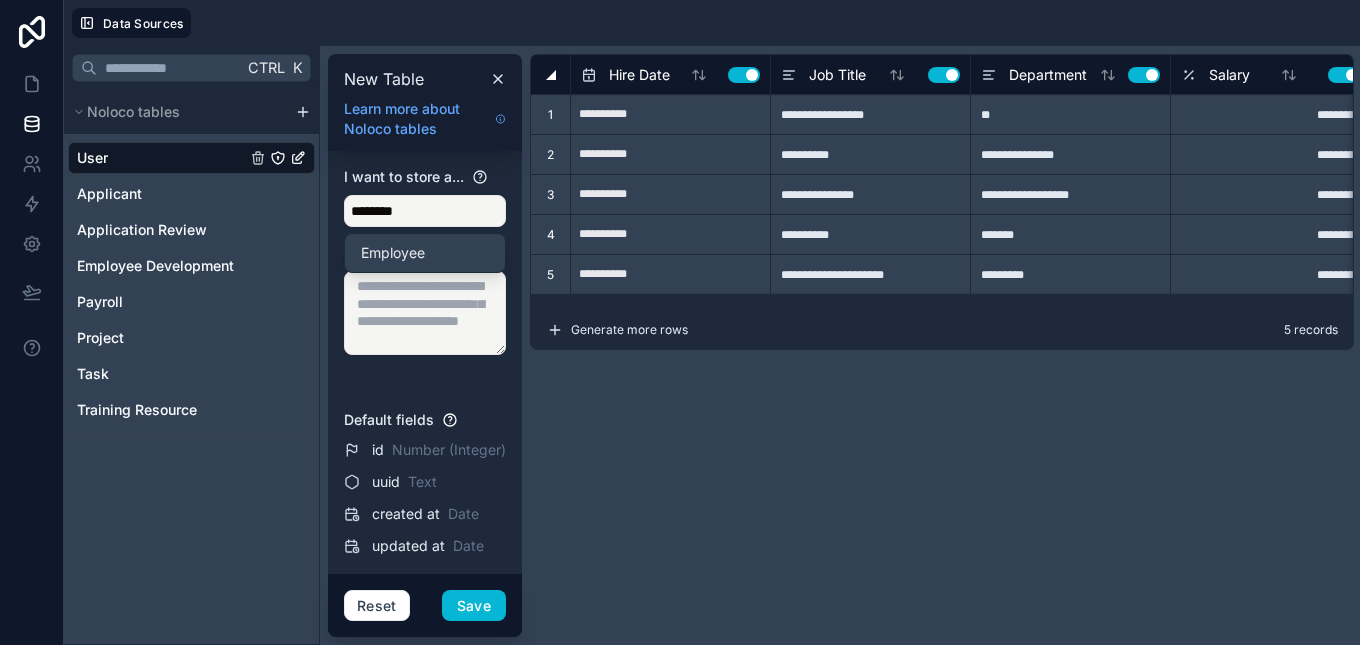 type 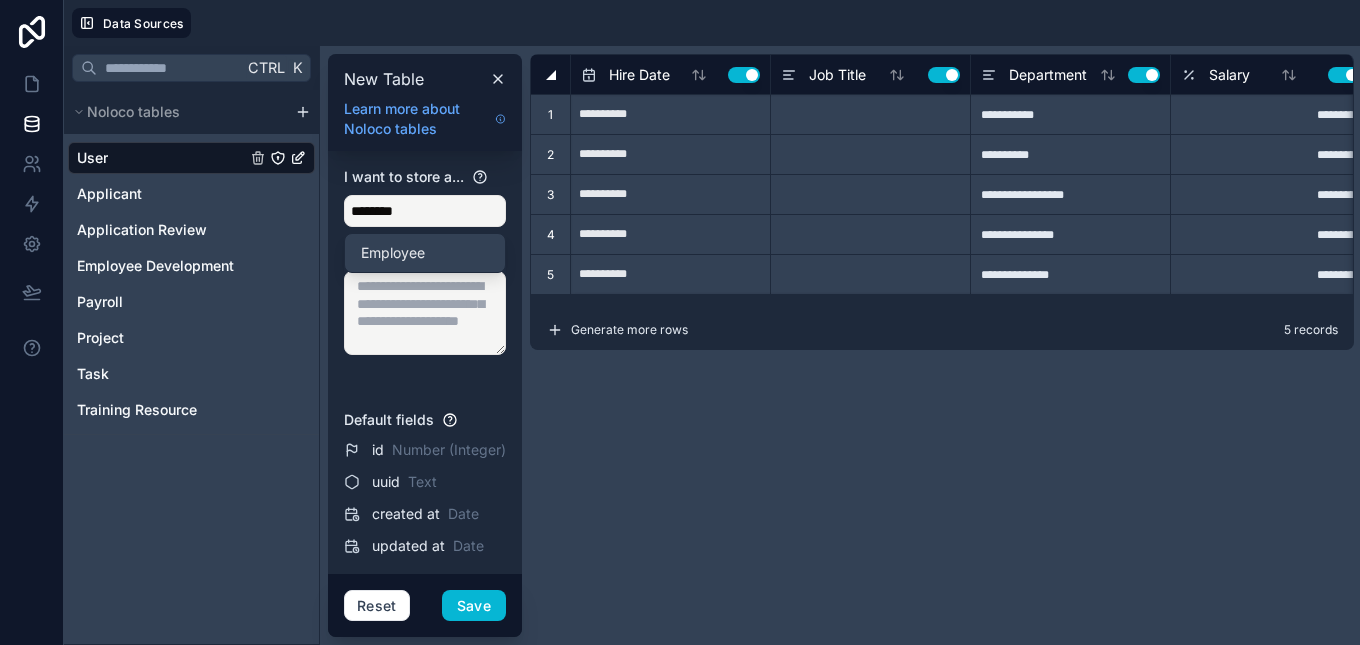type on "**********" 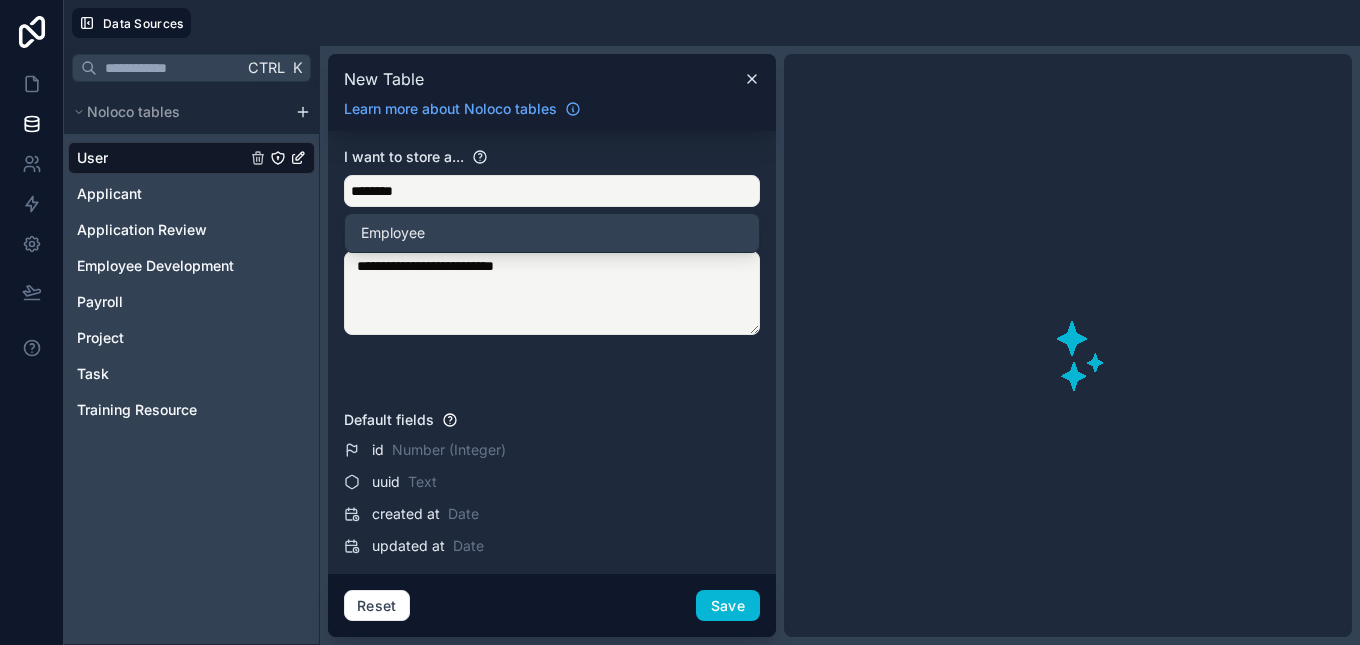 type on "**********" 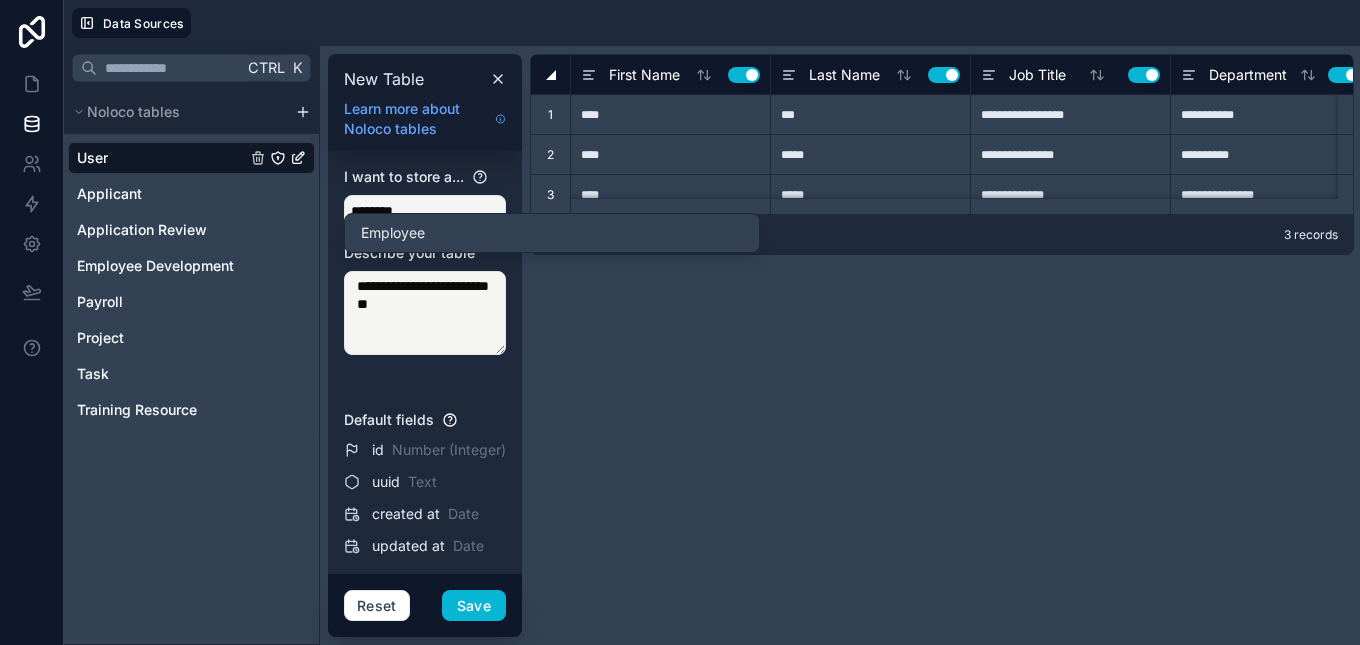 type 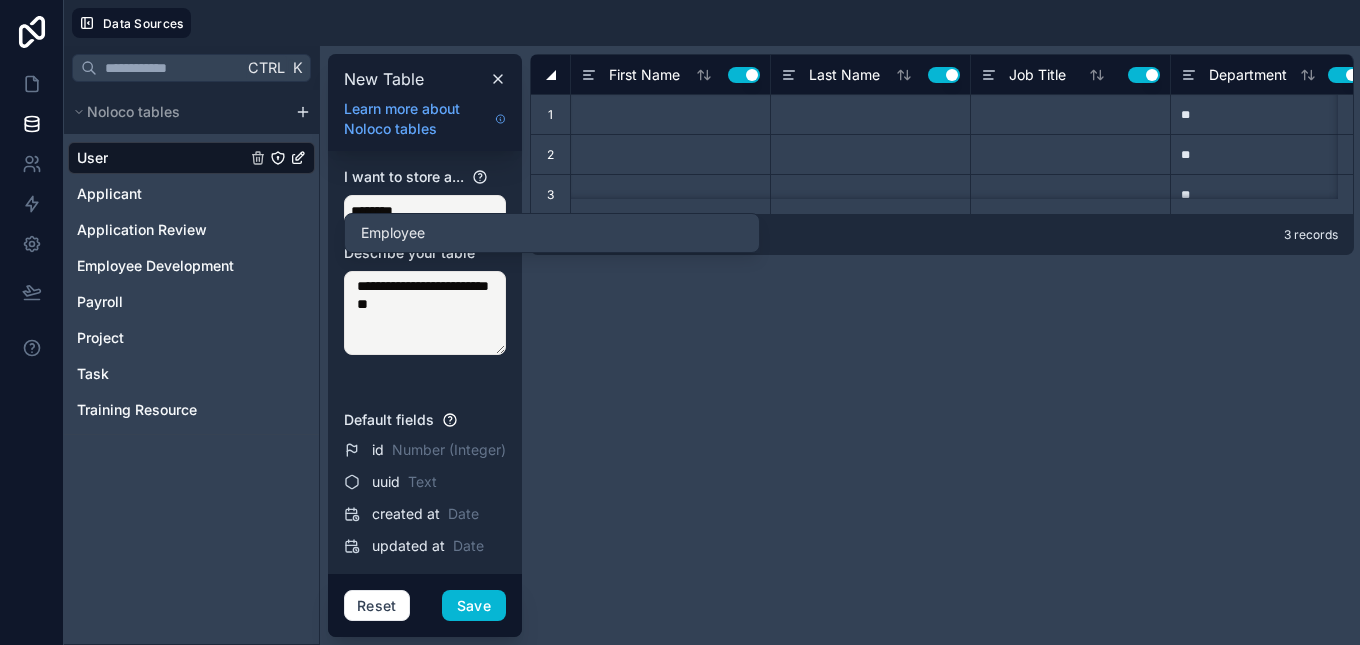 type on "**********" 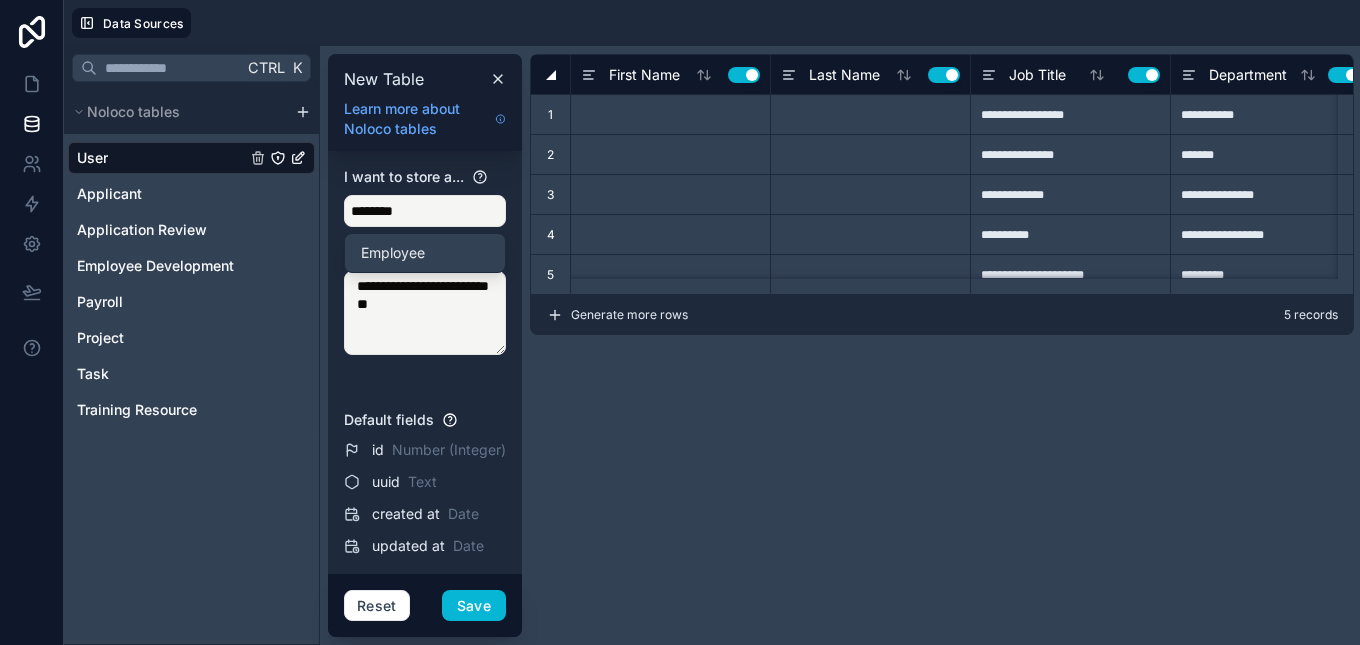 type on "**********" 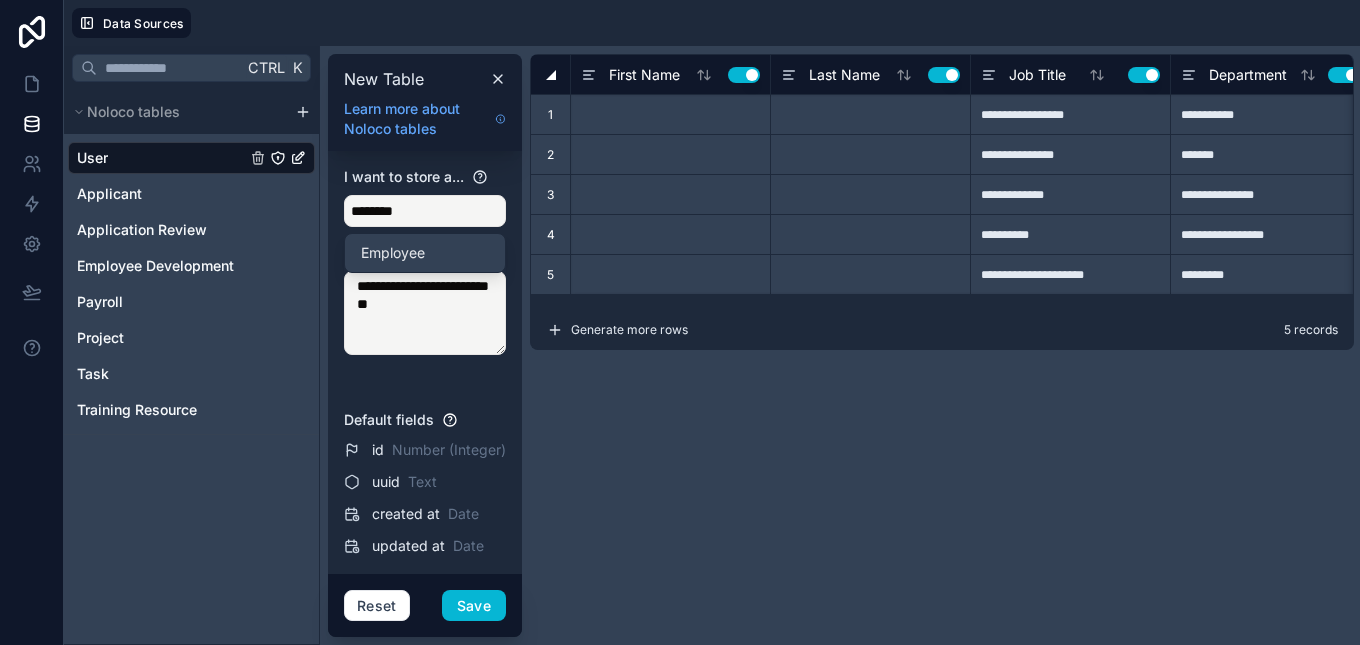 type on "****" 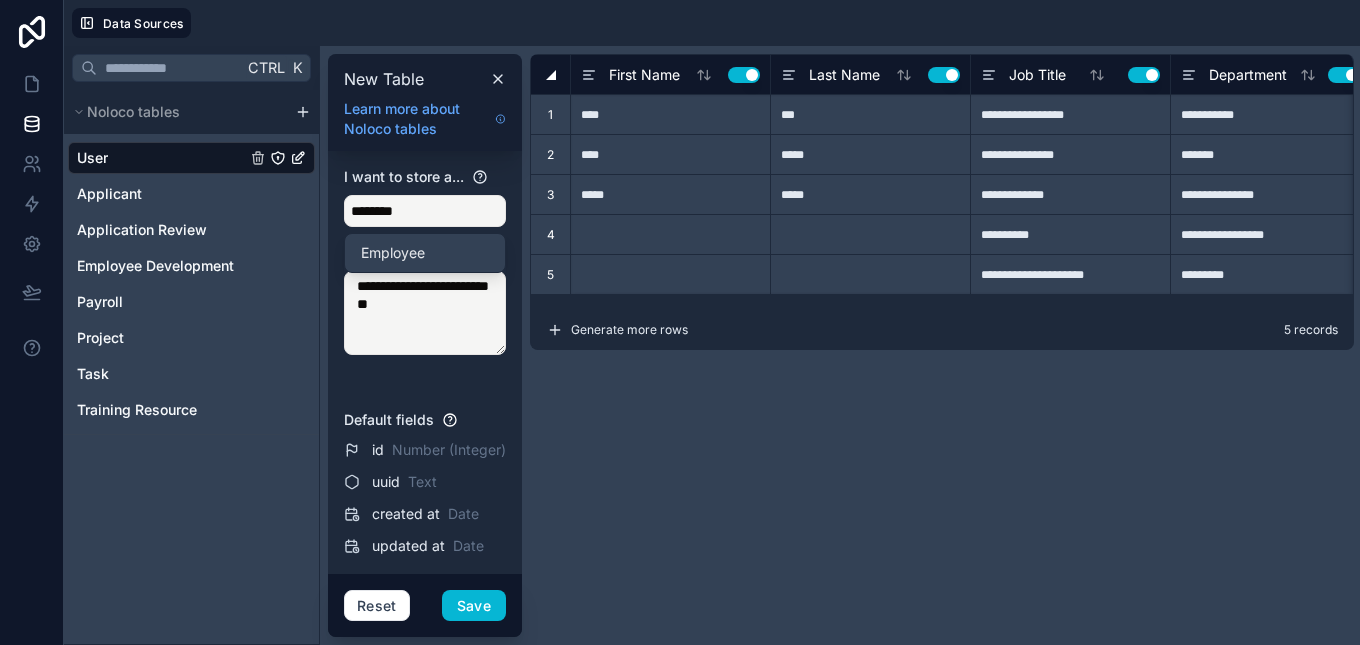 type on "**********" 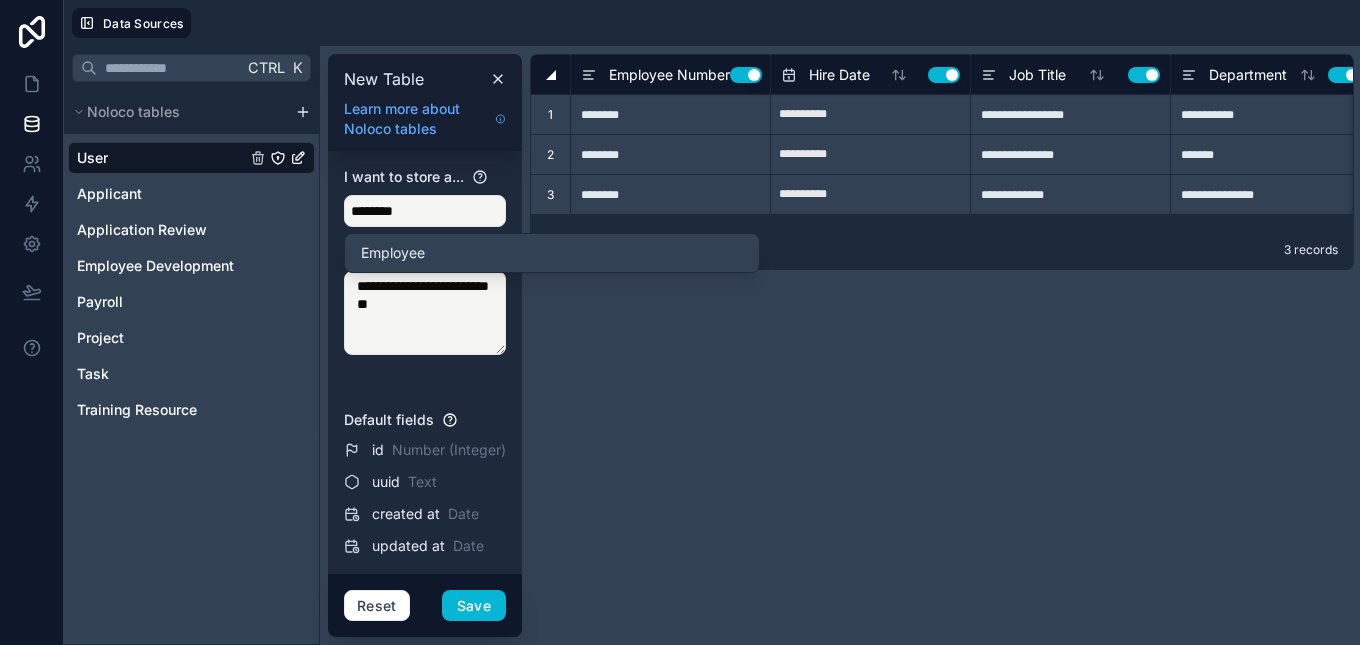 type 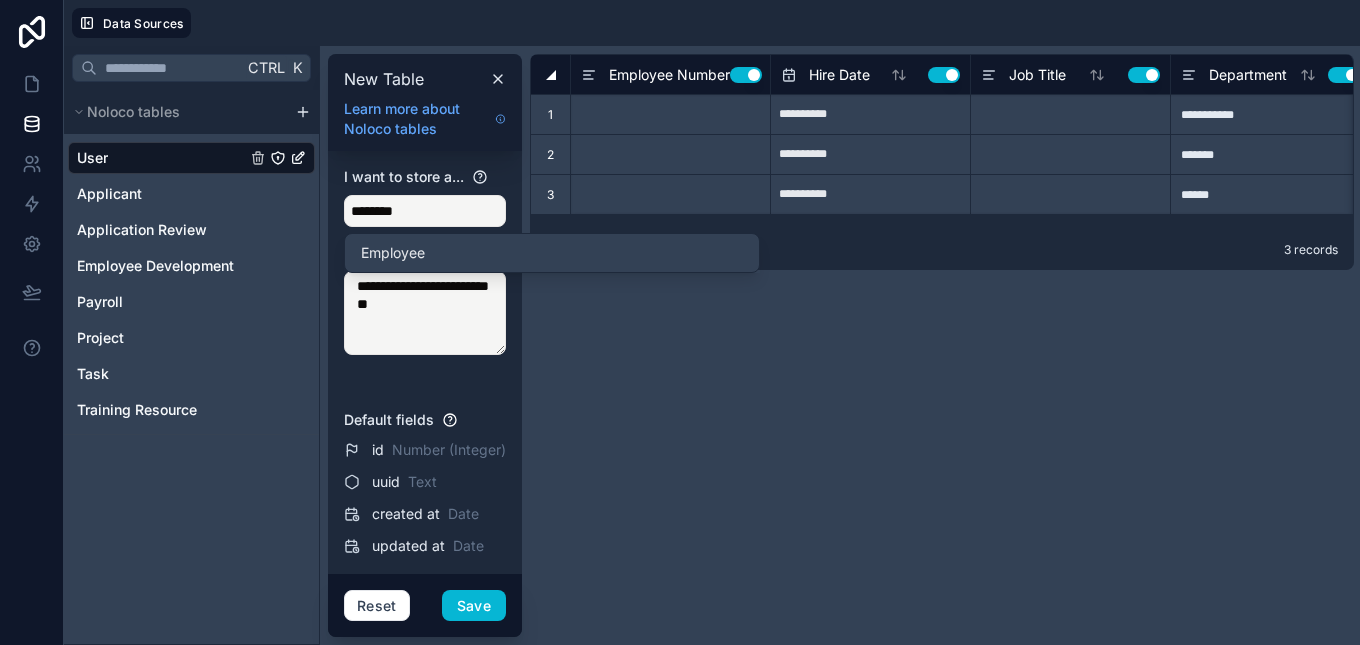 type on "**********" 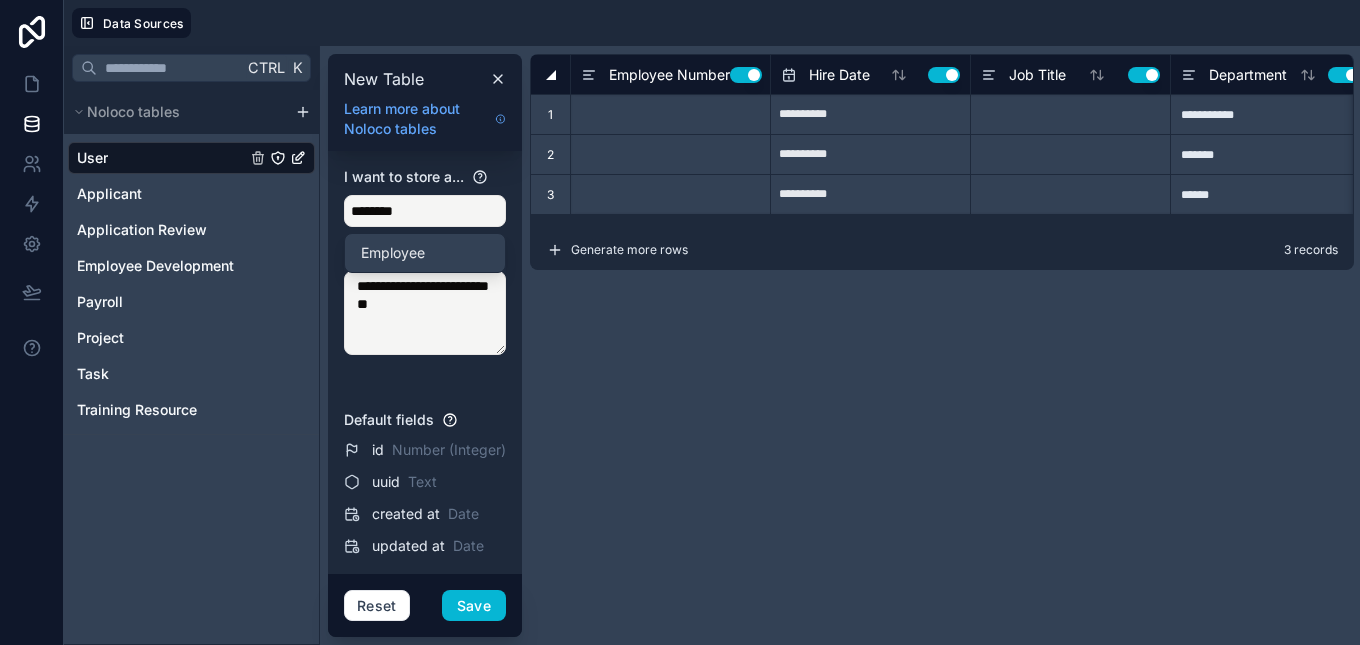 type on "**********" 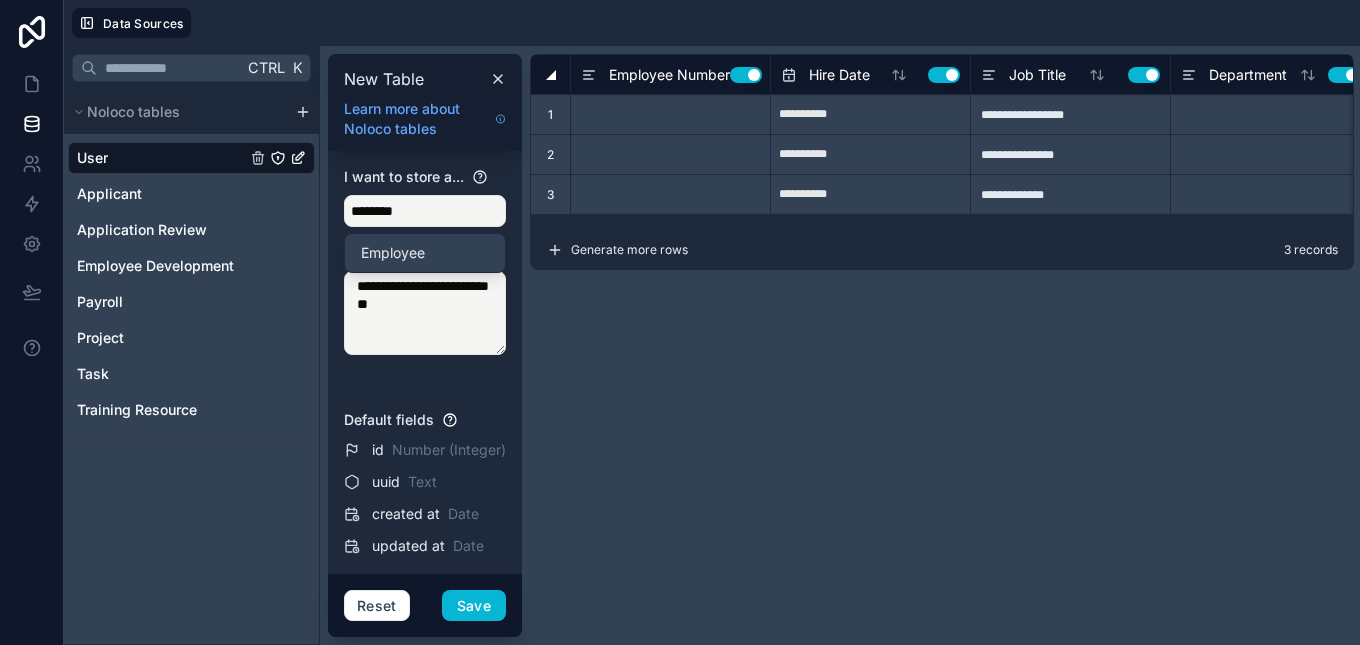 type on "**********" 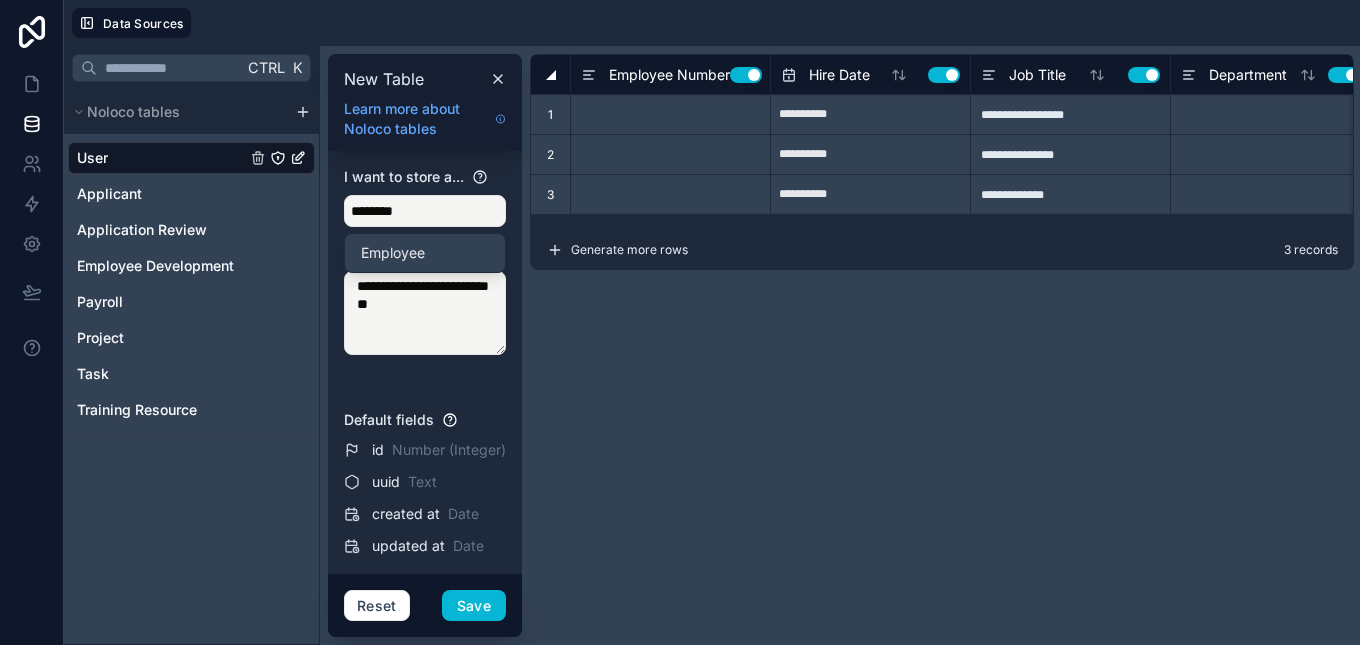 type on "**" 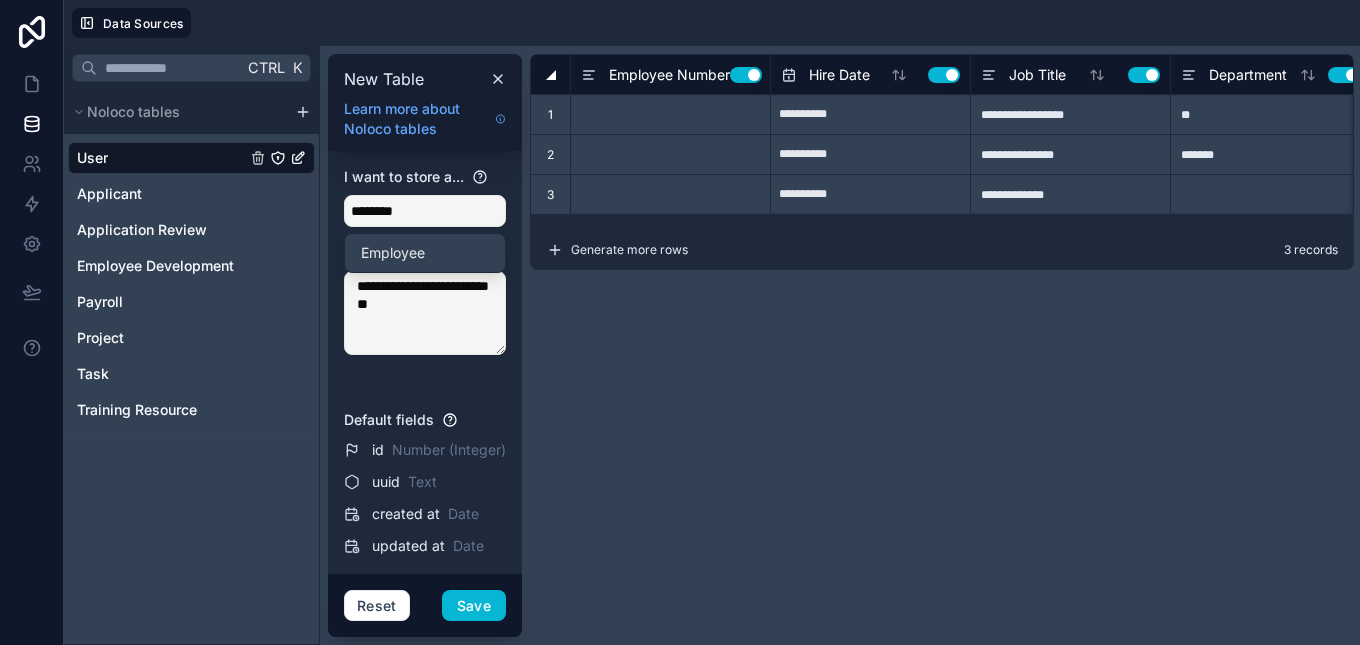 type on "********" 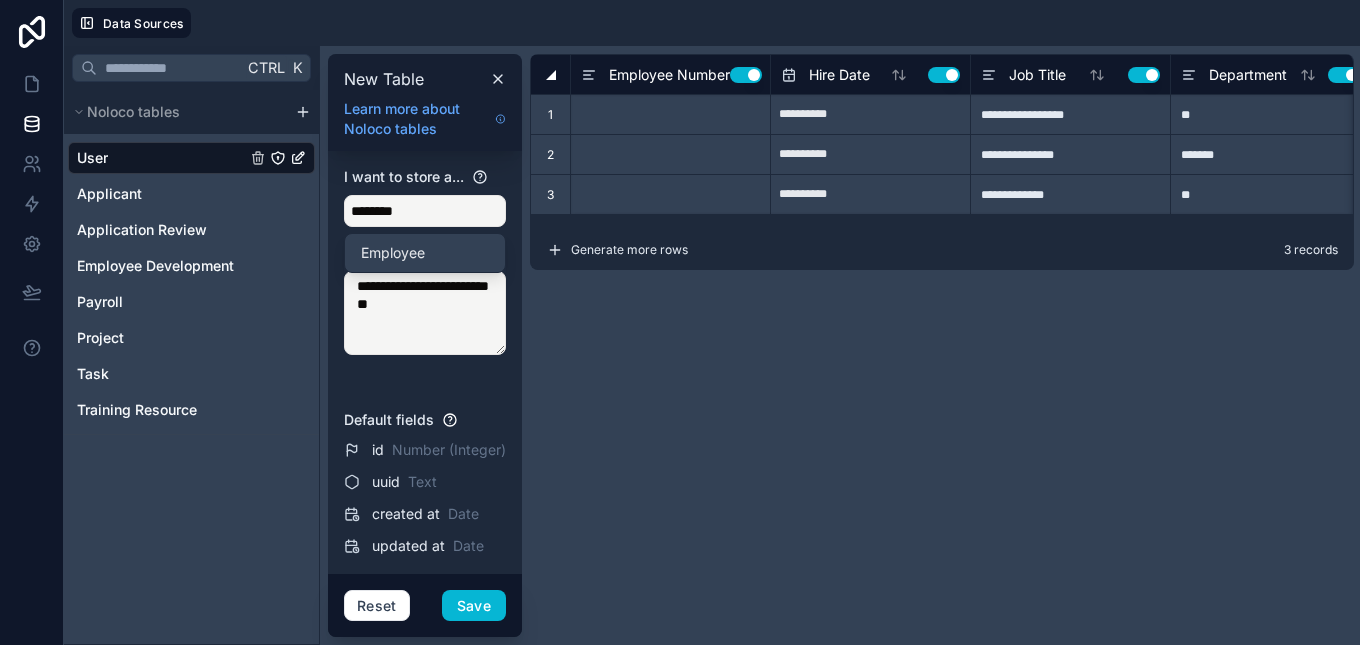 type on "**********" 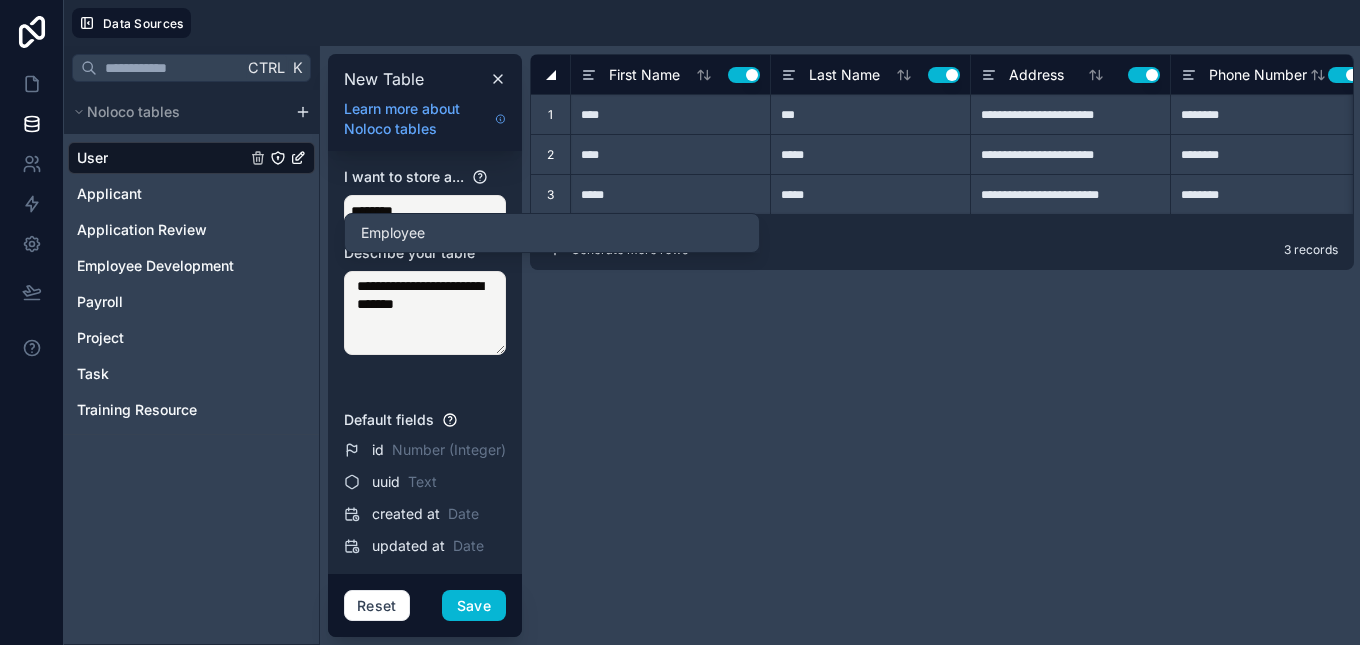 type on "**********" 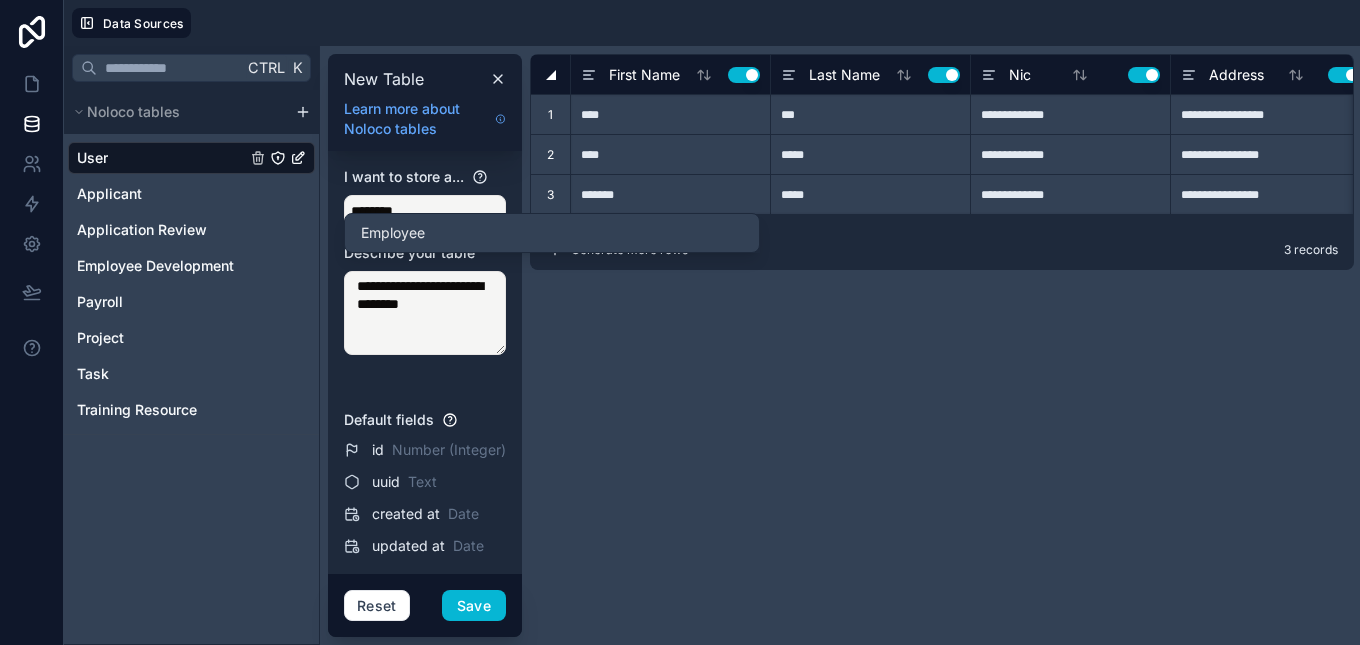 type 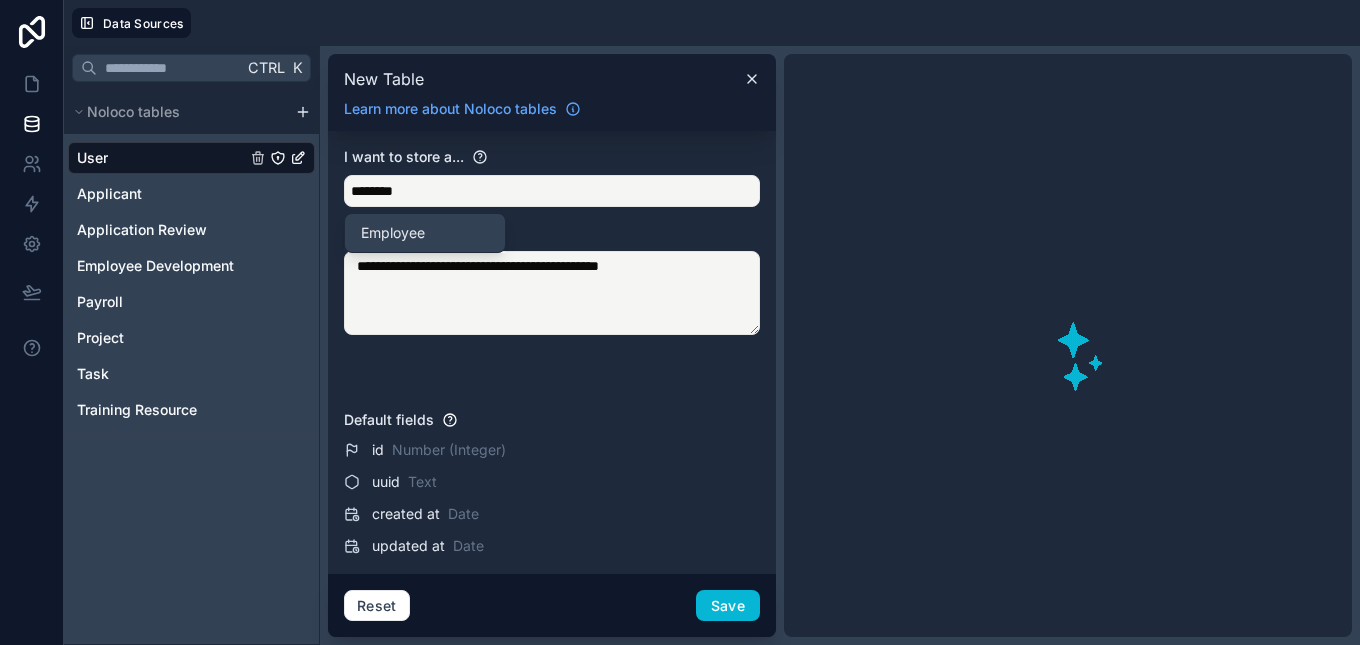 type on "**********" 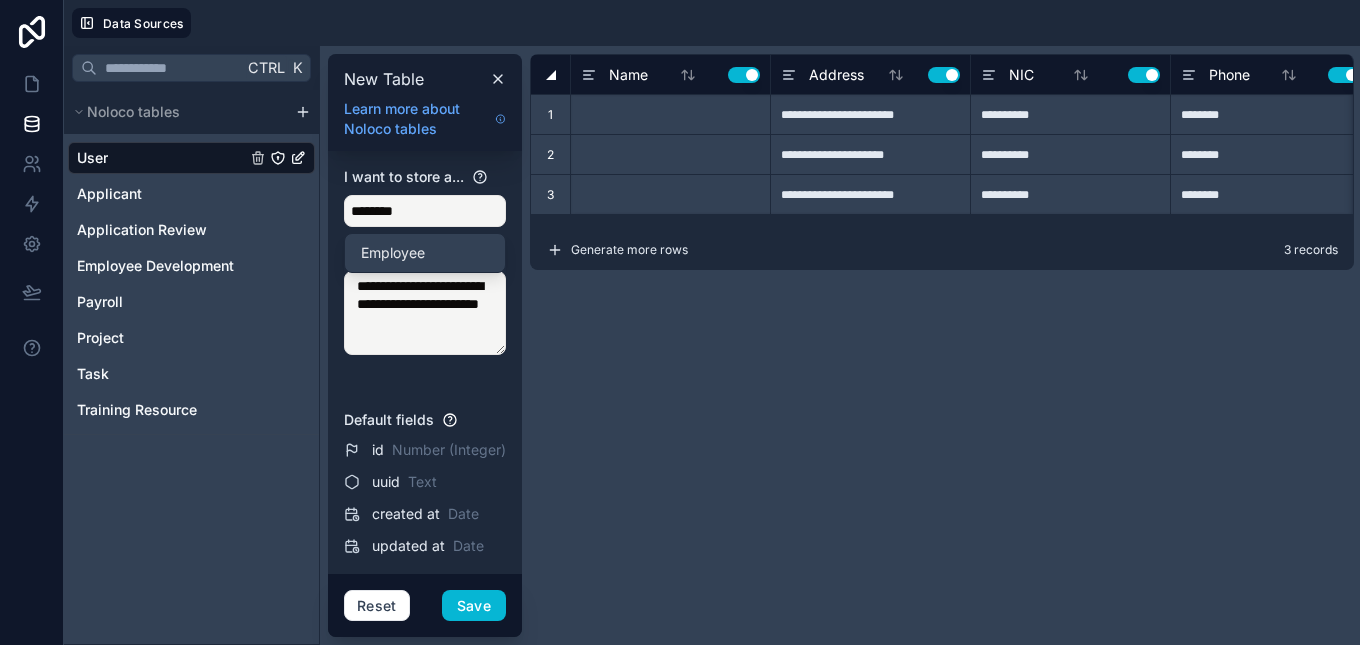 type 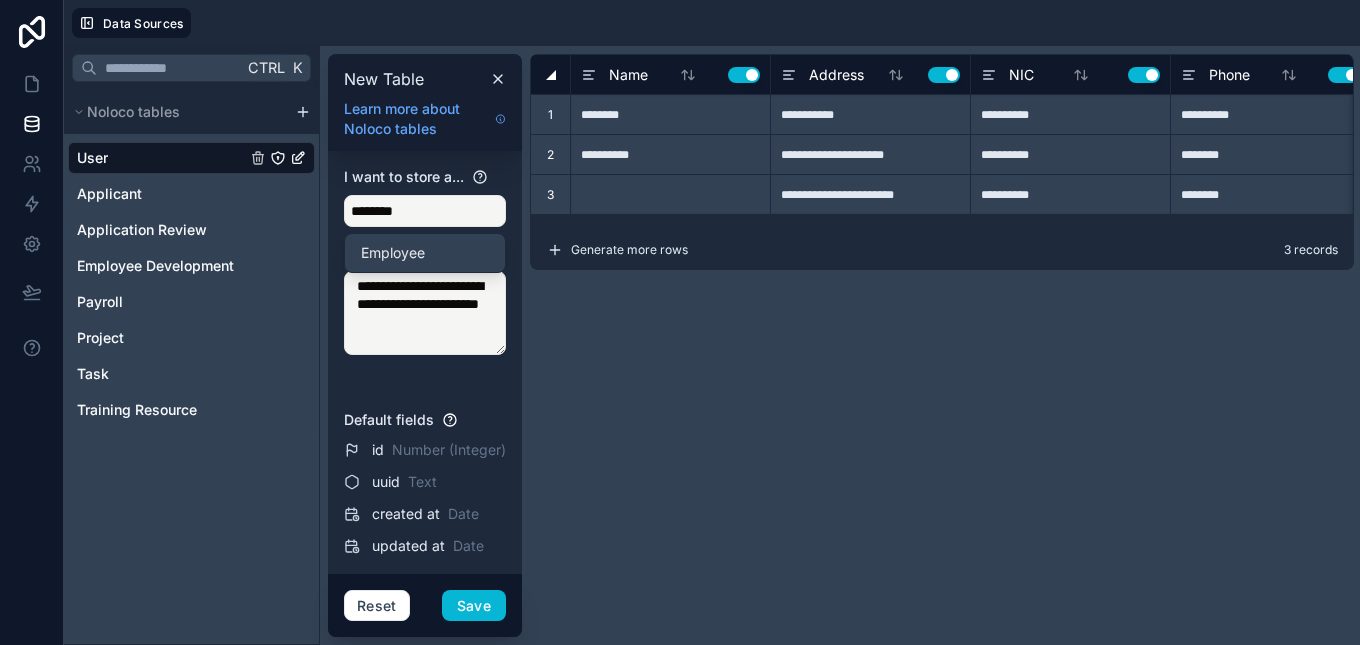 type on "**********" 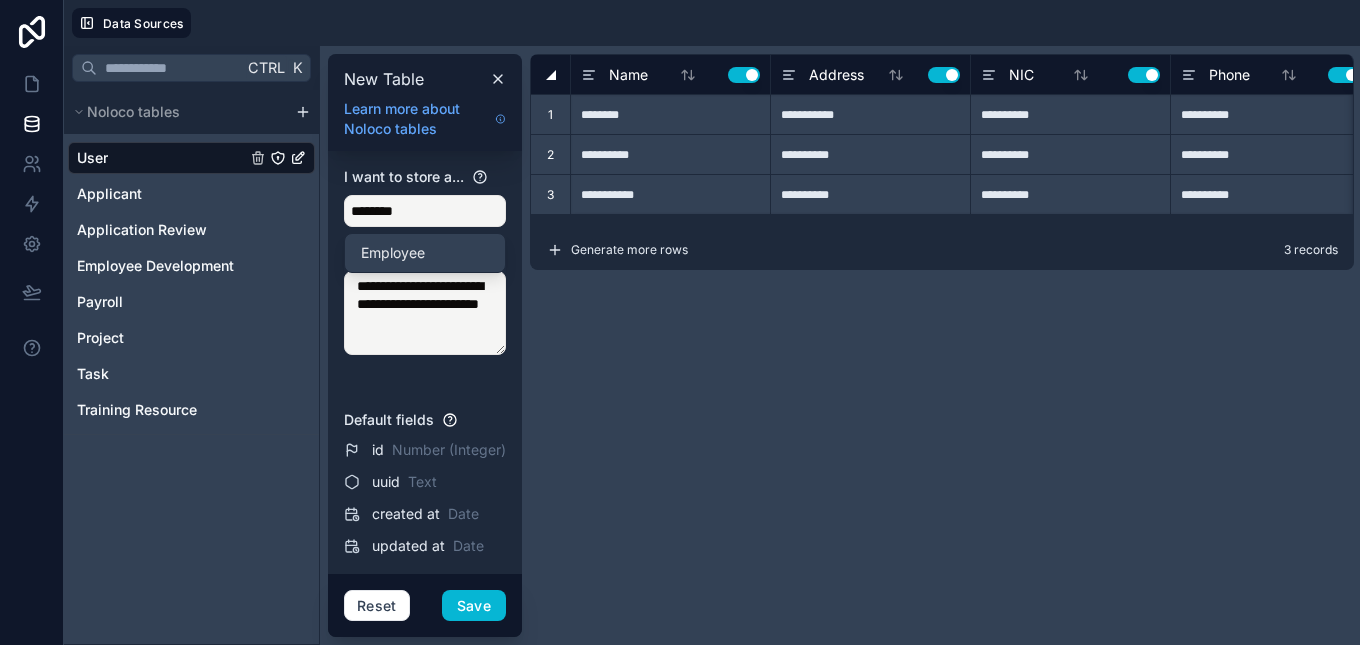 type 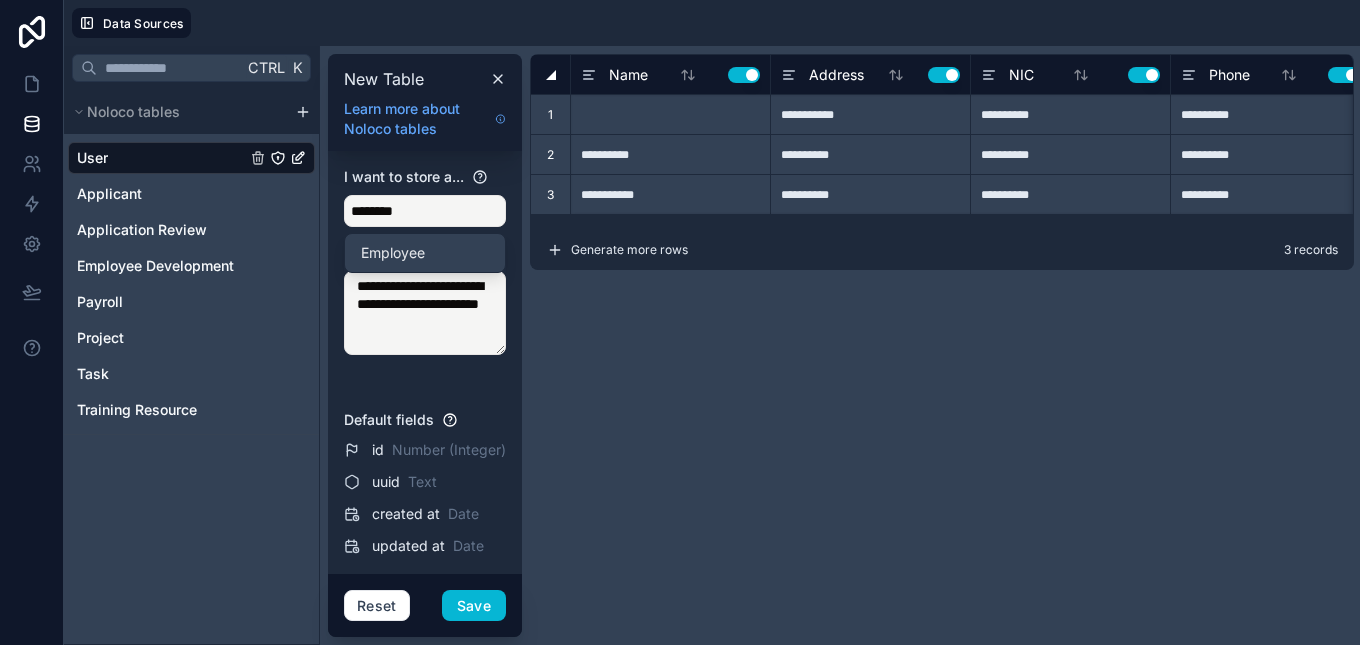 type on "**********" 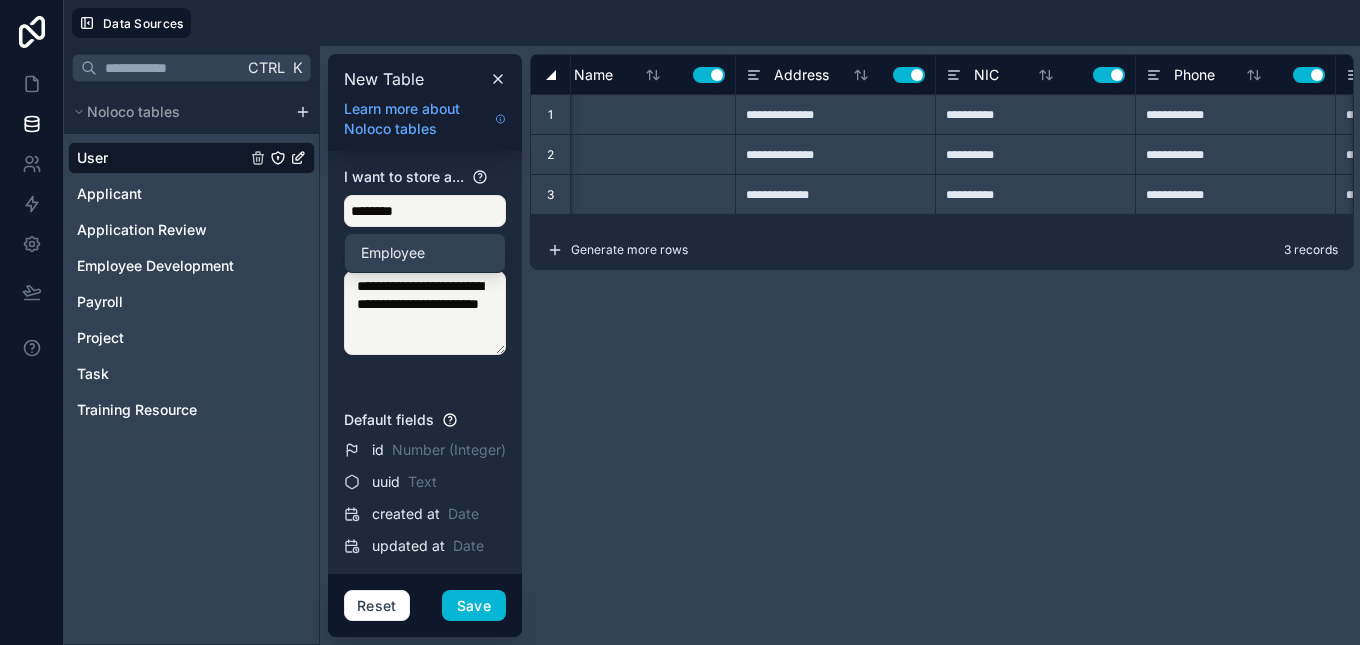 scroll, scrollTop: 0, scrollLeft: 0, axis: both 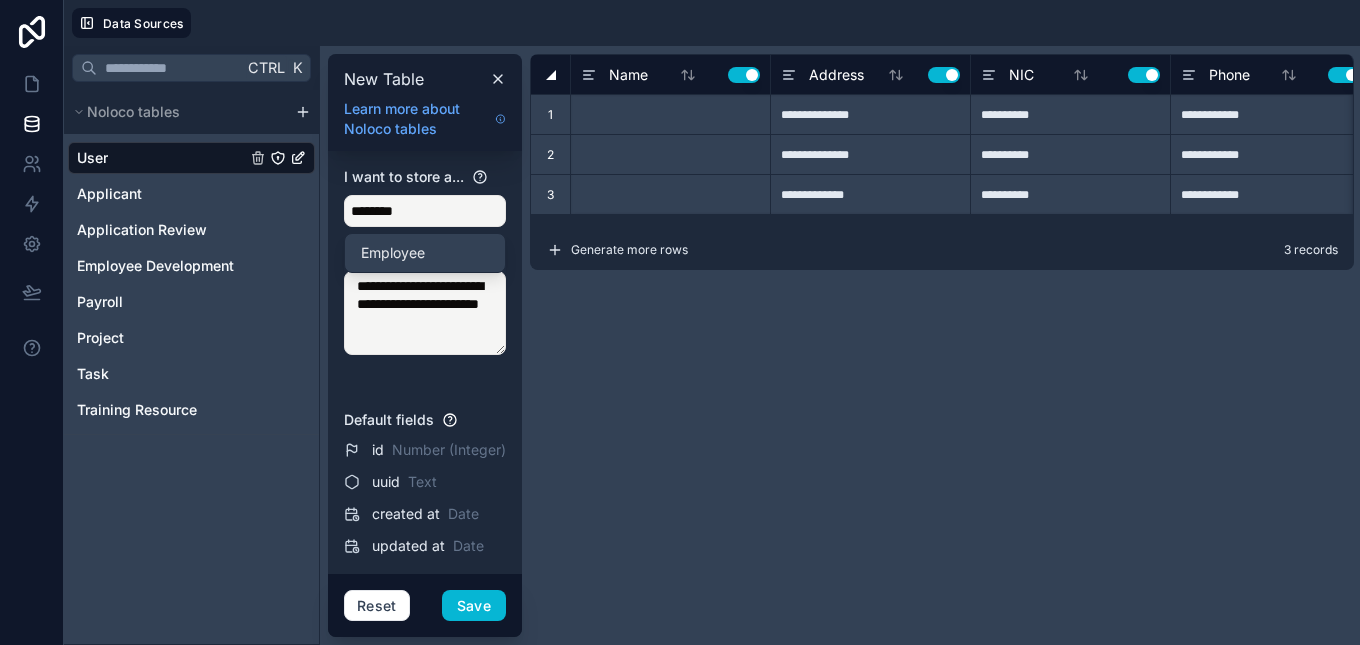 click on "**********" at bounding box center [425, 313] 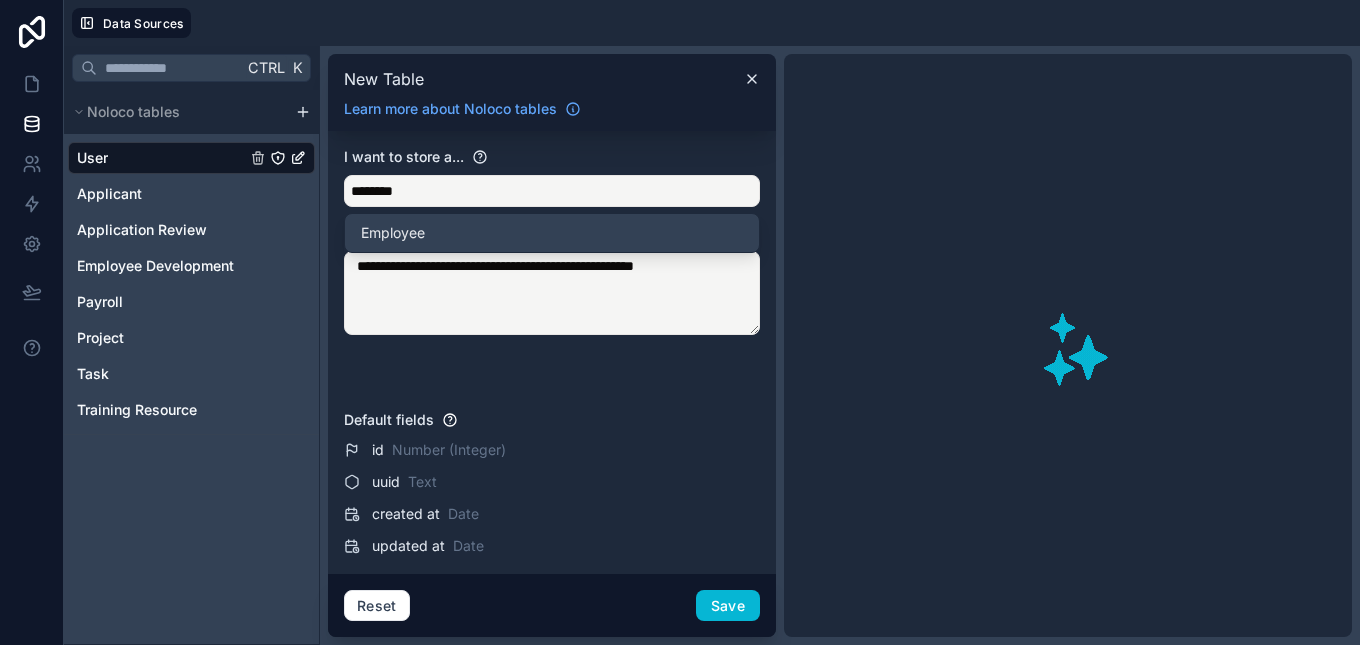 click on "**********" at bounding box center [552, 293] 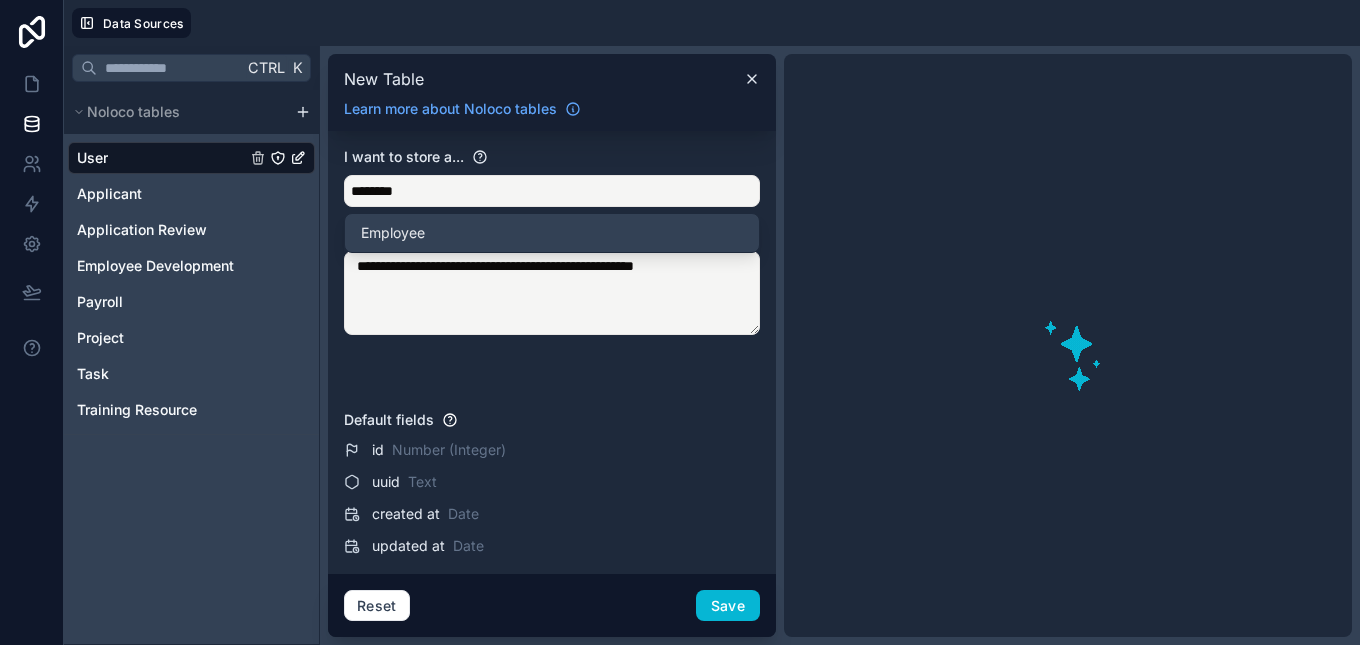 type on "**********" 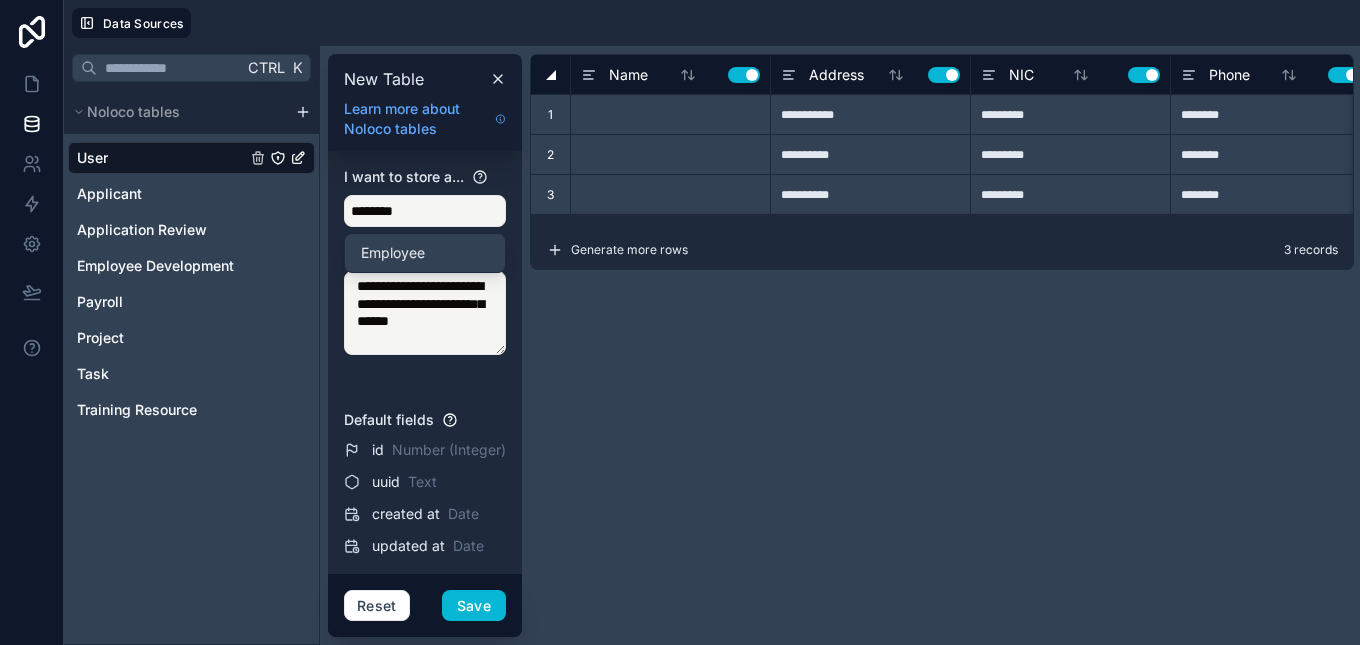 type 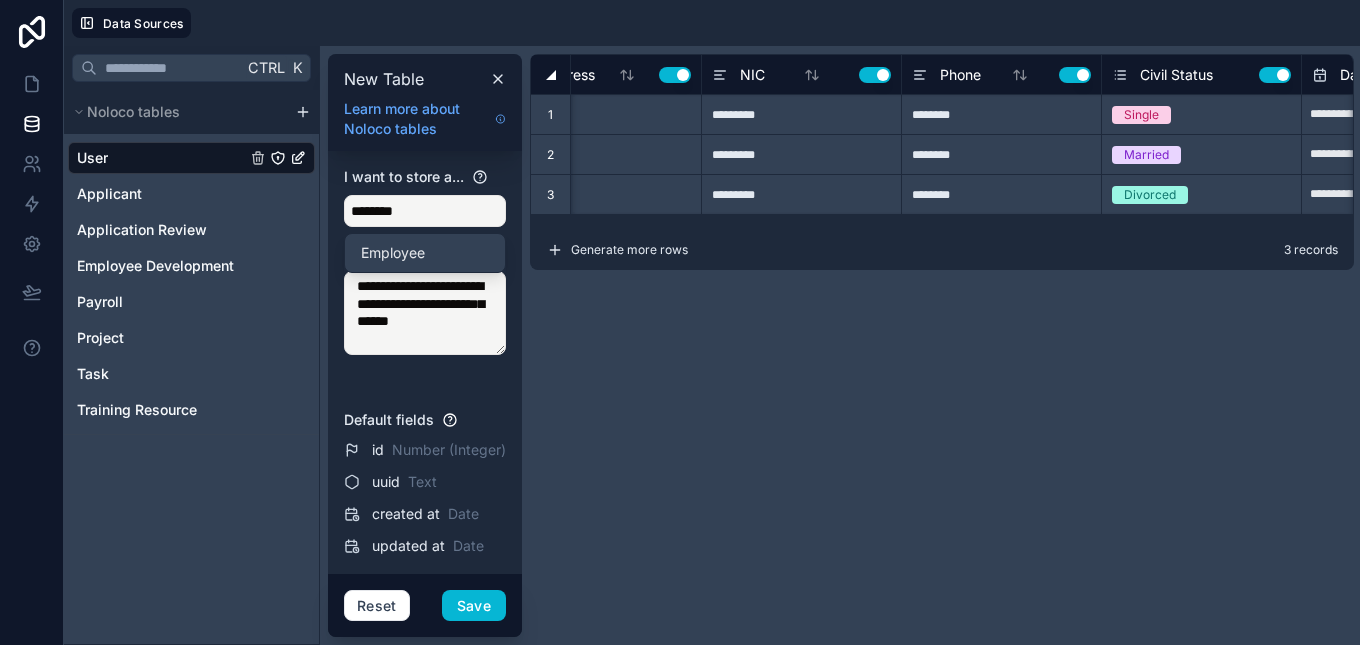 scroll, scrollTop: 0, scrollLeft: 273, axis: horizontal 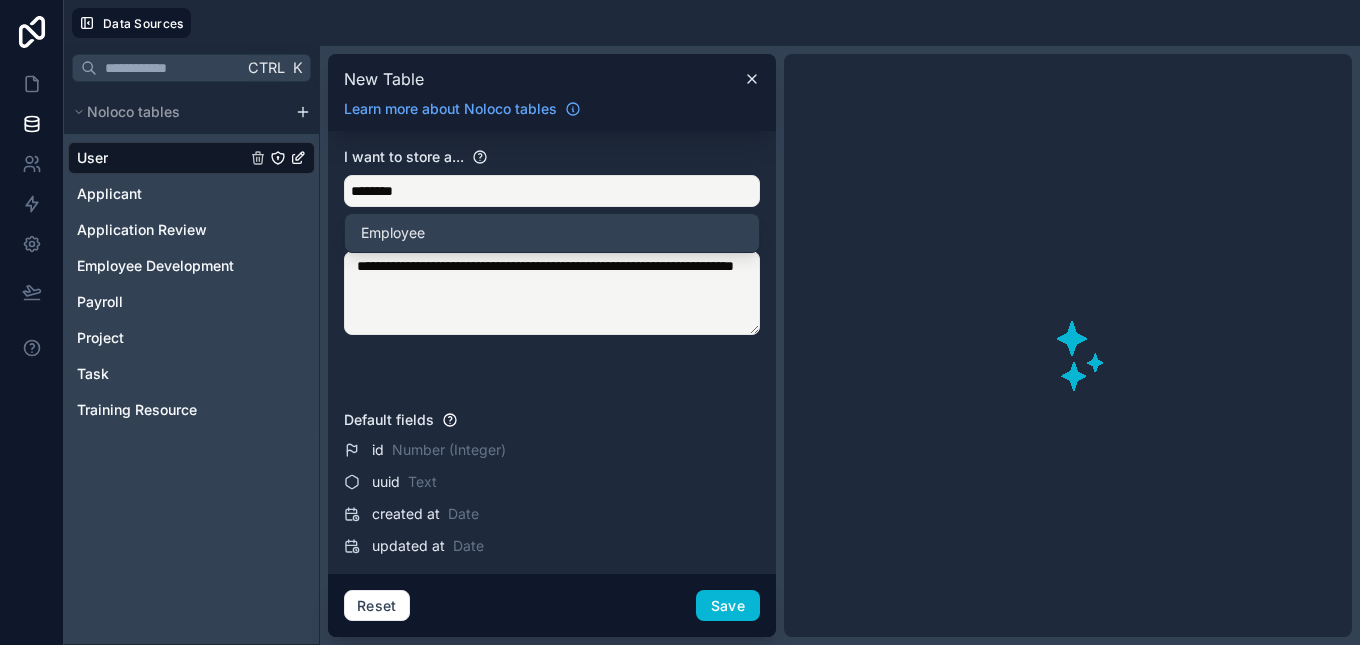 type on "**********" 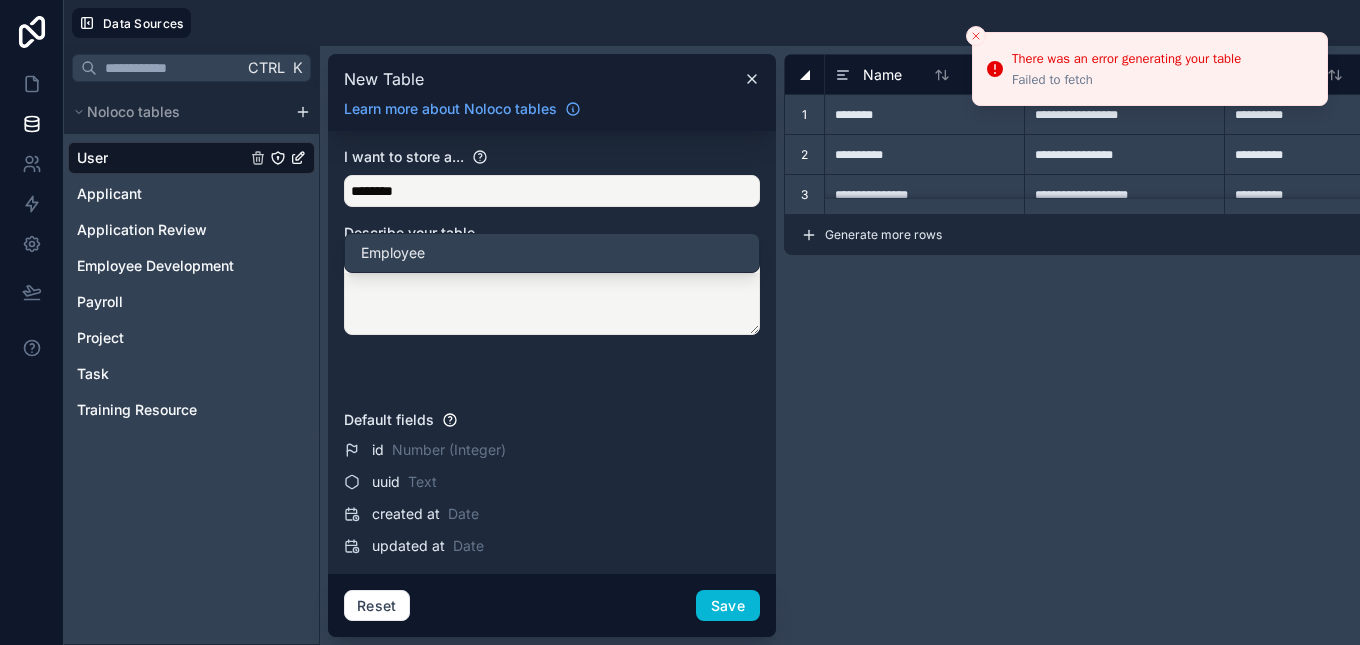 type on "**********" 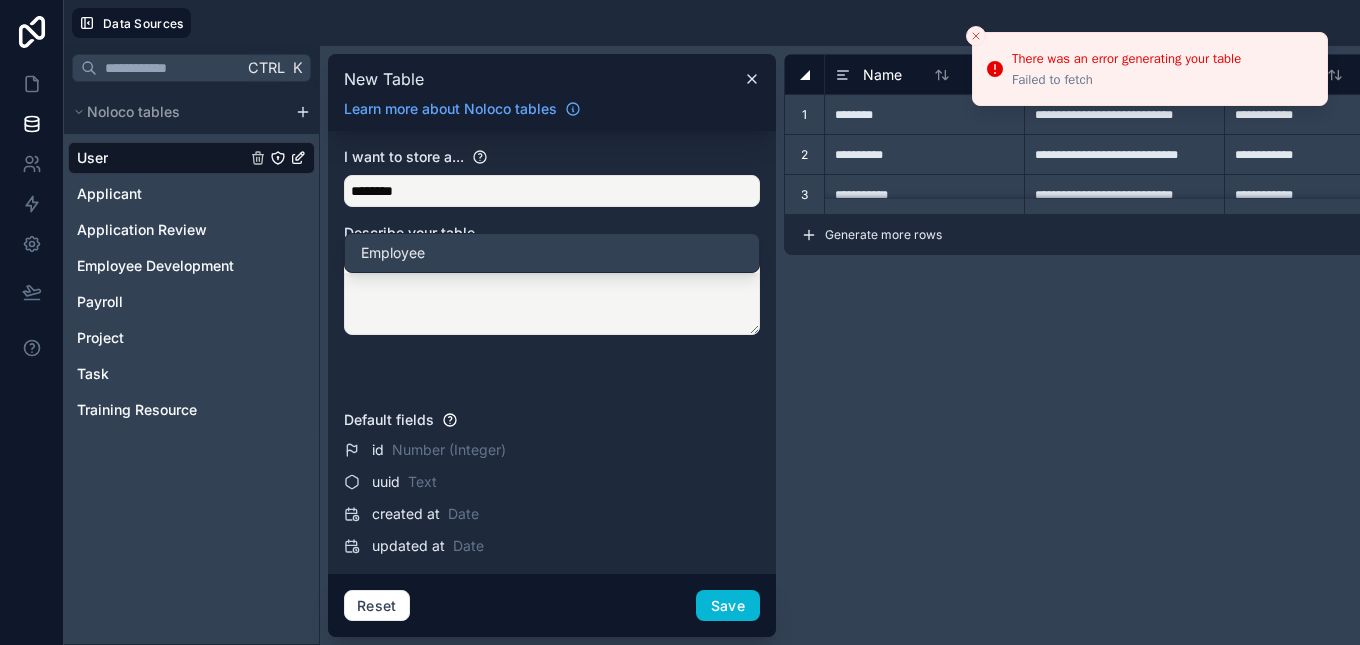 type 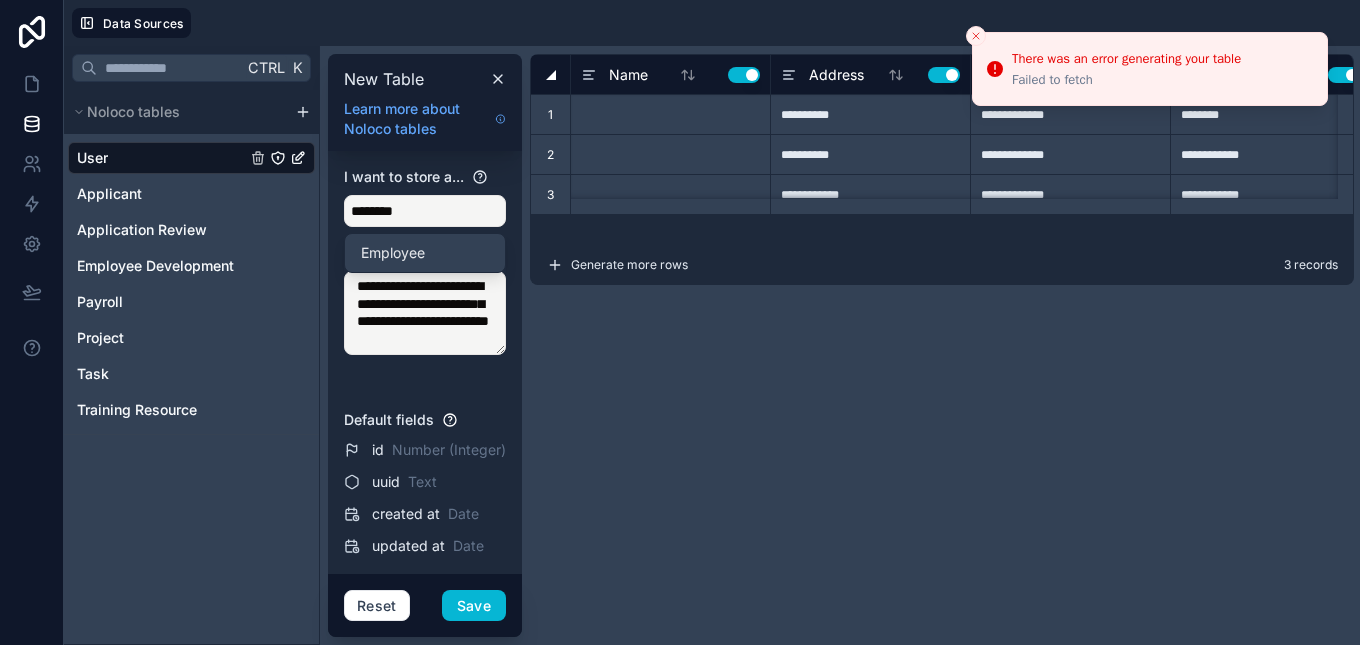 type on "********" 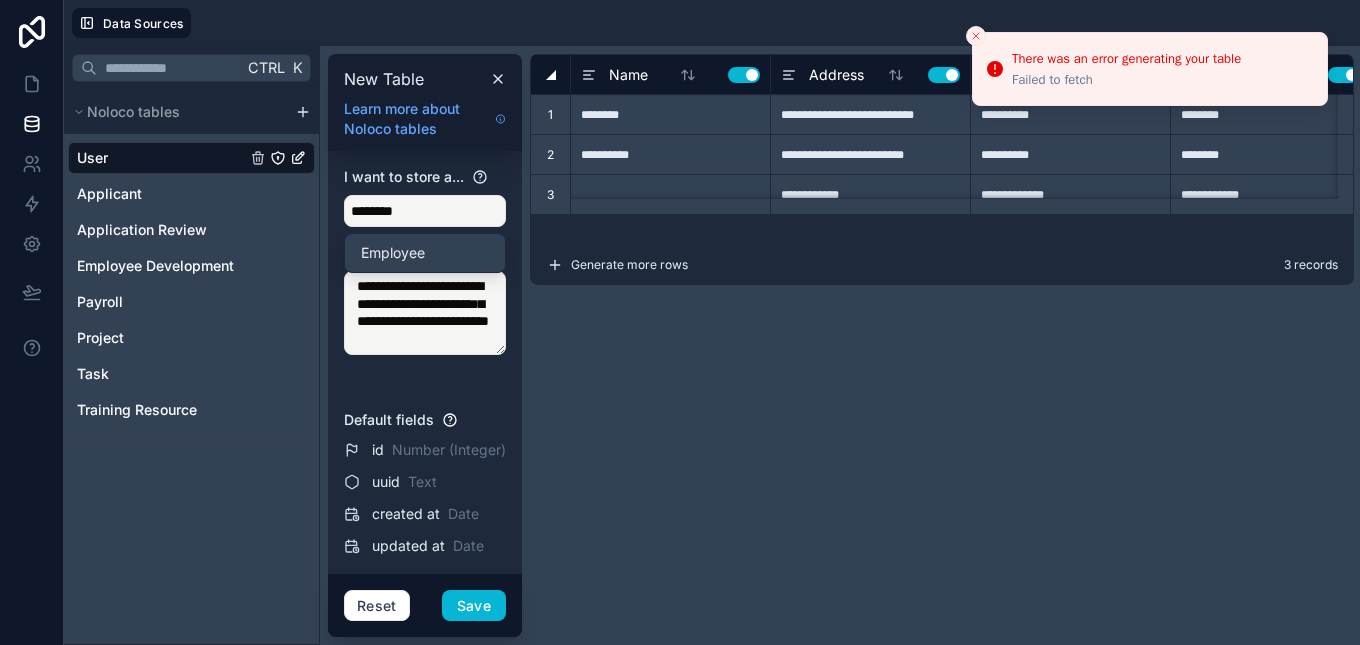 type on "**********" 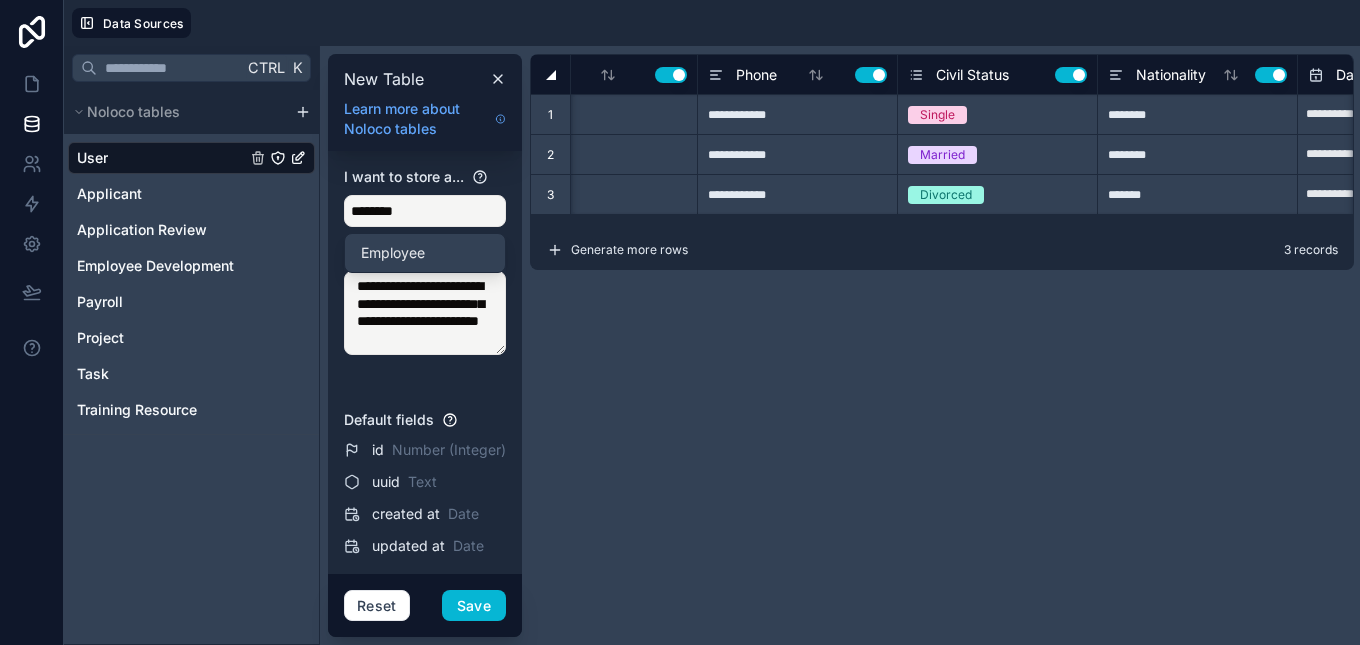 scroll, scrollTop: 0, scrollLeft: 617, axis: horizontal 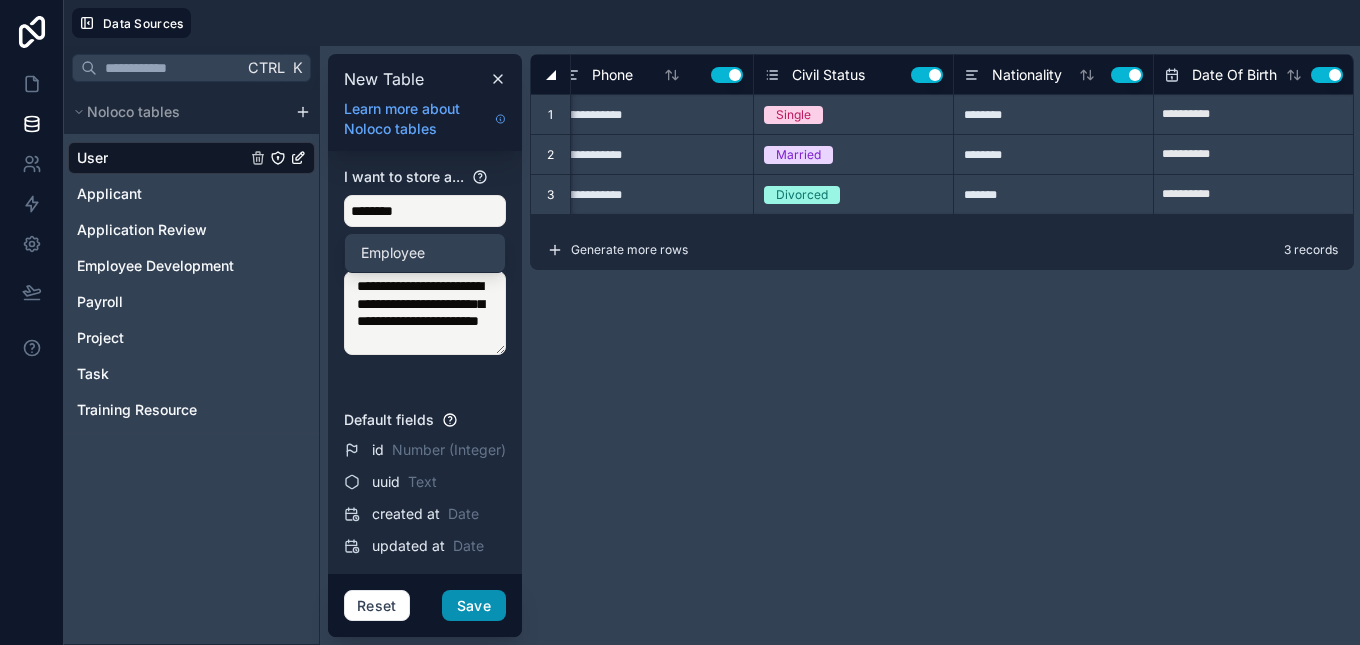 click on "Save" at bounding box center (474, 606) 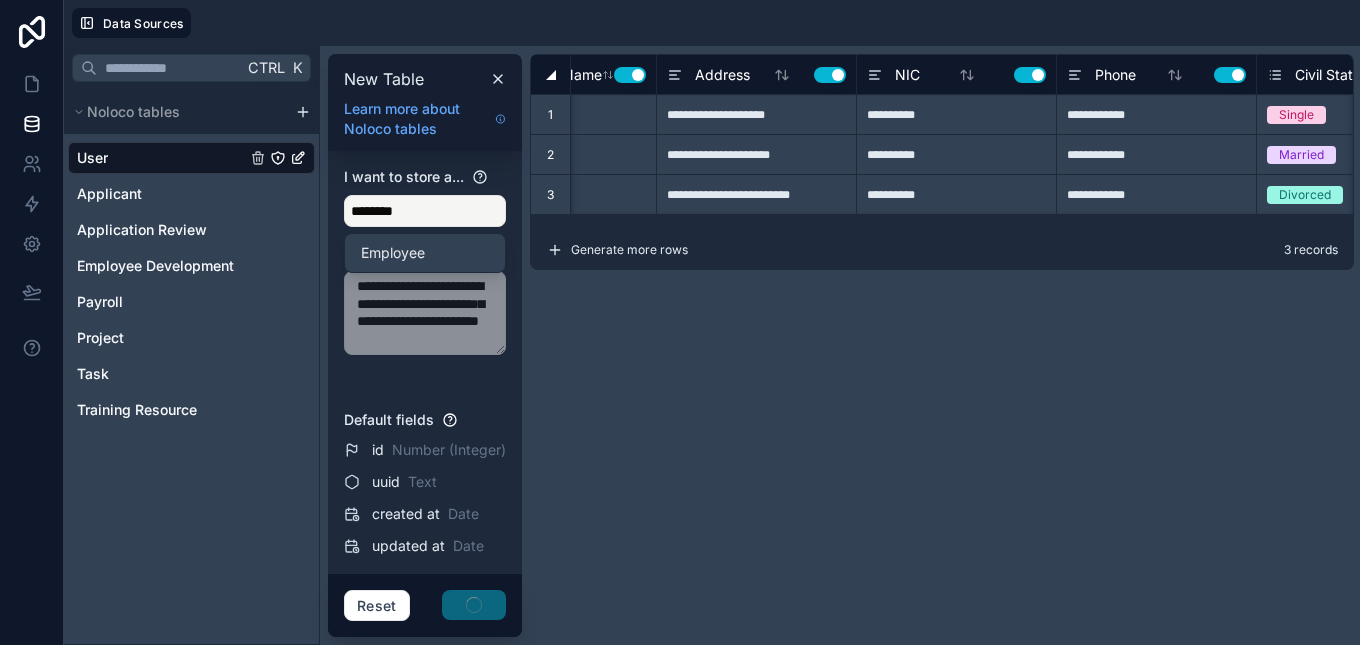 scroll, scrollTop: 0, scrollLeft: 0, axis: both 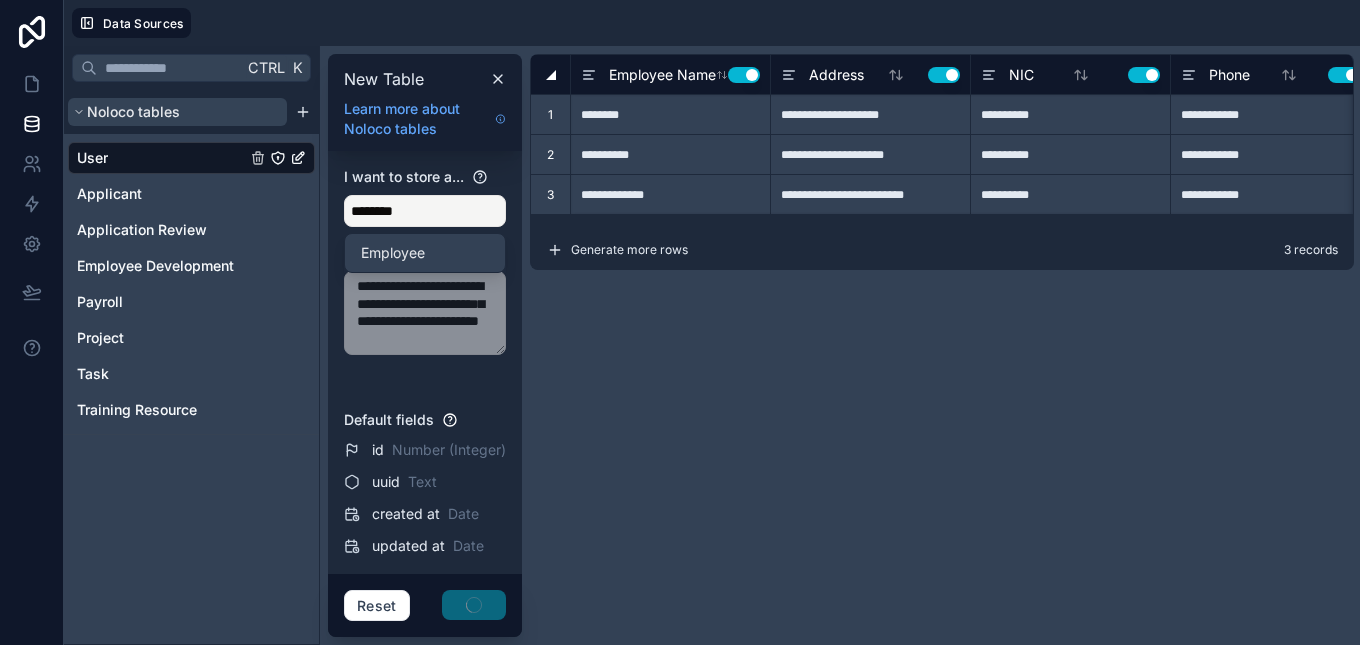 click on "Noloco tables" at bounding box center (177, 112) 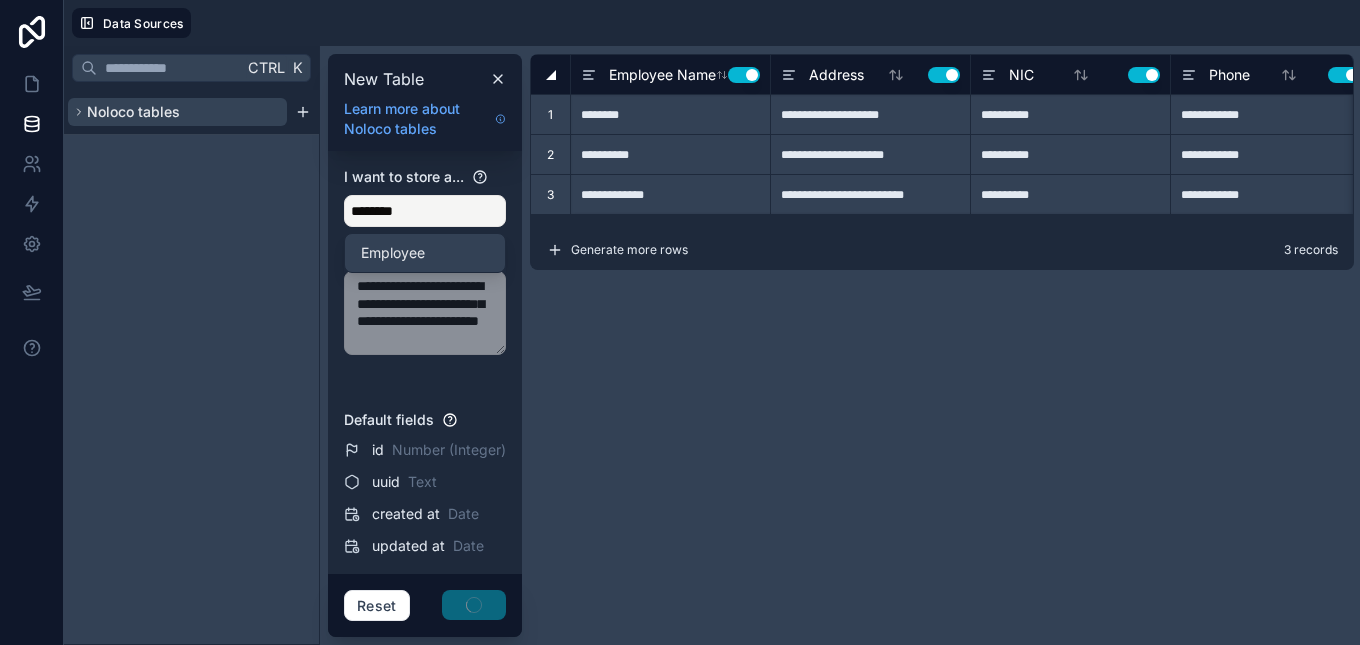 click on "Noloco tables" at bounding box center [177, 112] 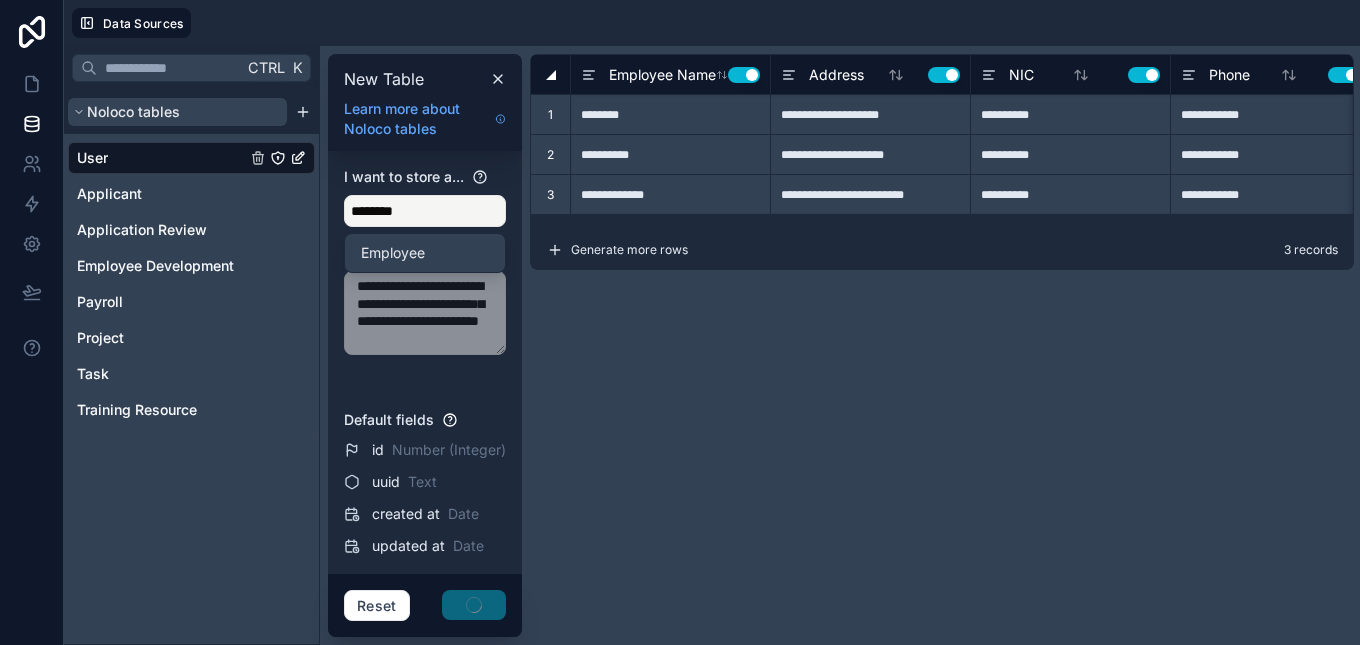 click on "Noloco tables" at bounding box center (177, 112) 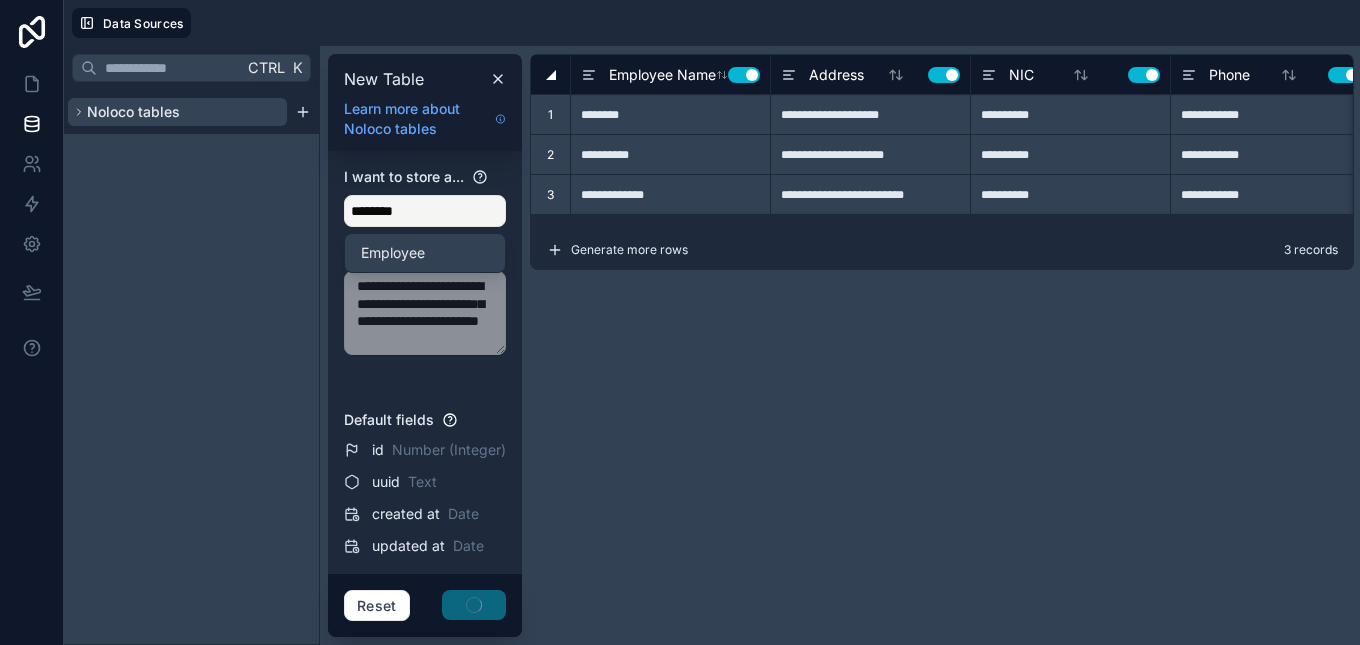 click on "Noloco tables" at bounding box center [177, 112] 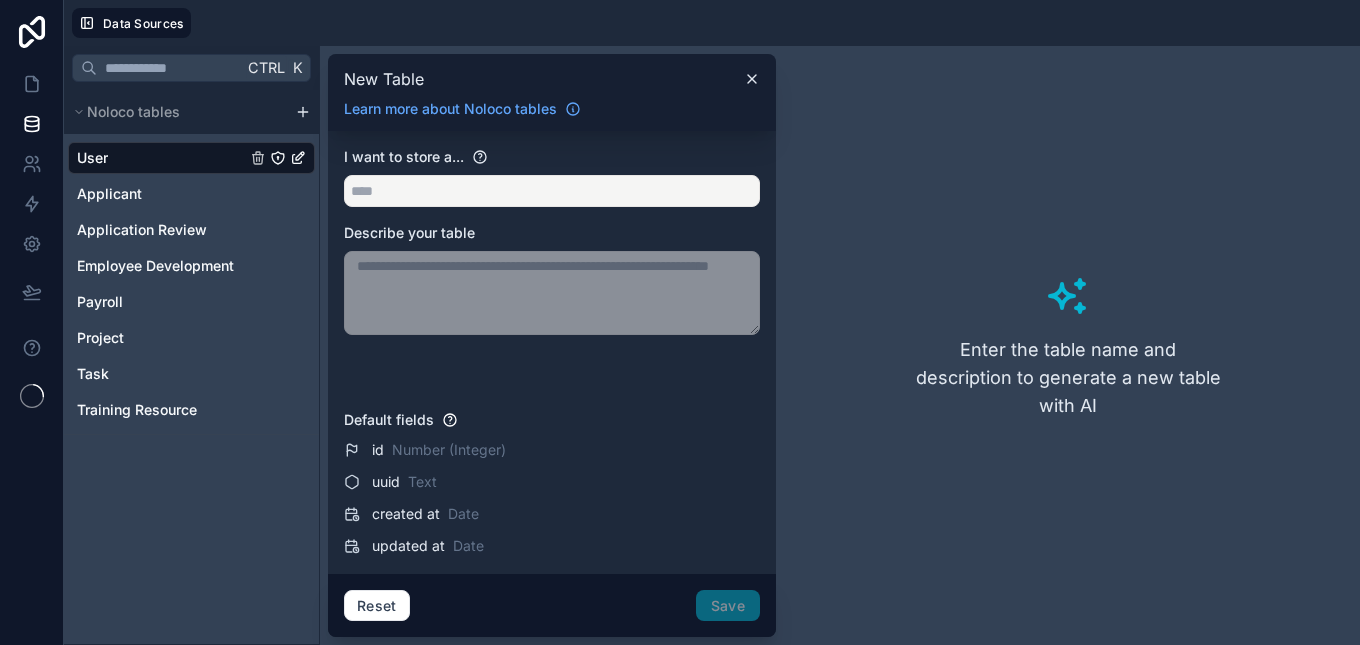 scroll, scrollTop: 0, scrollLeft: 0, axis: both 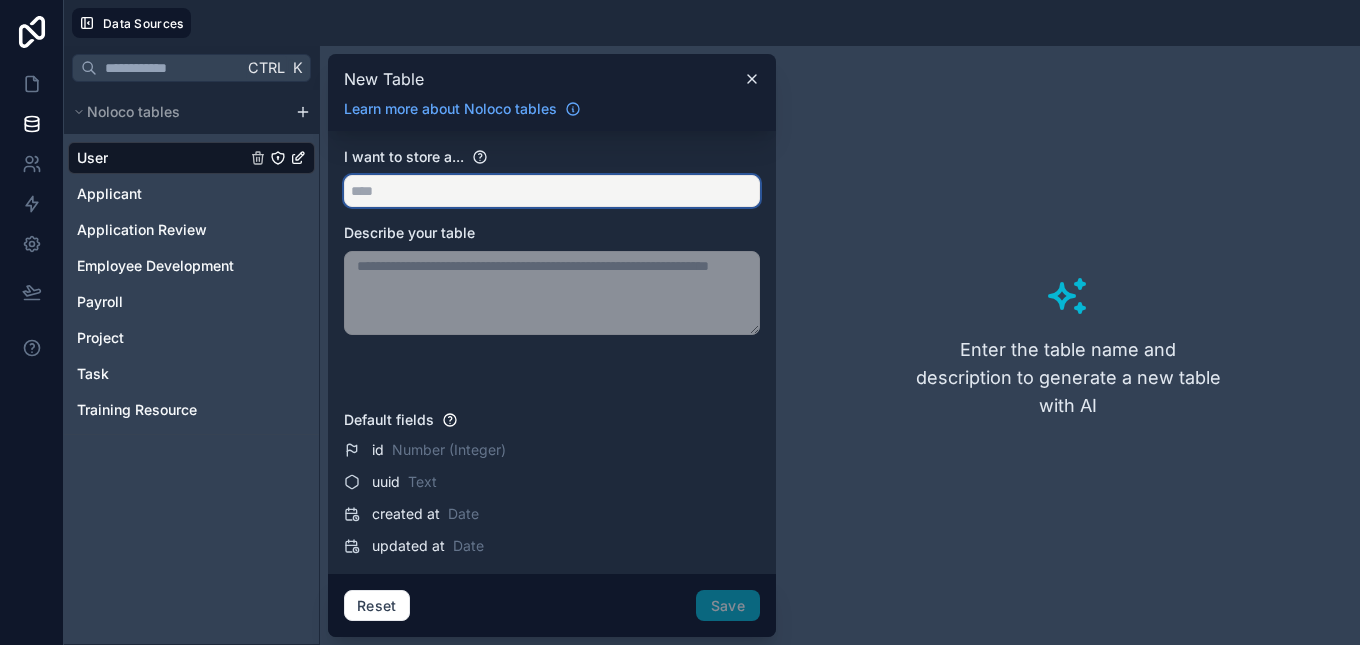 click at bounding box center [552, 191] 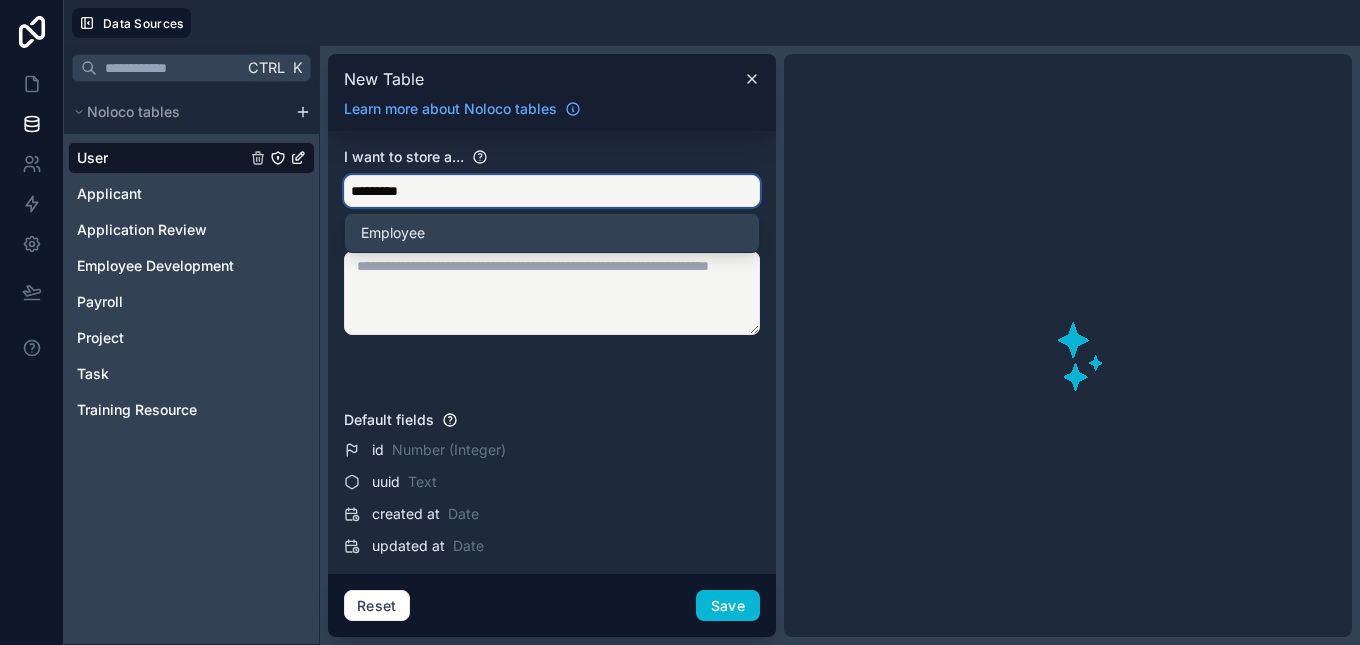 click on "********" at bounding box center (552, 191) 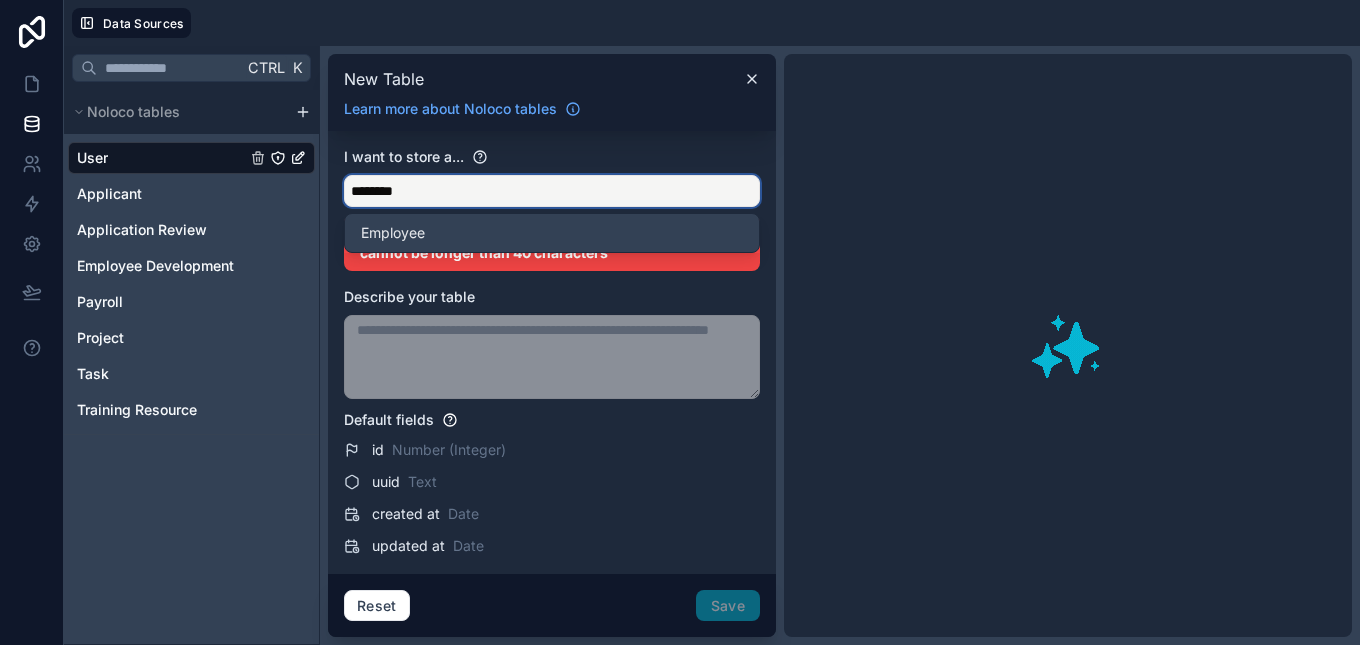 type on "********" 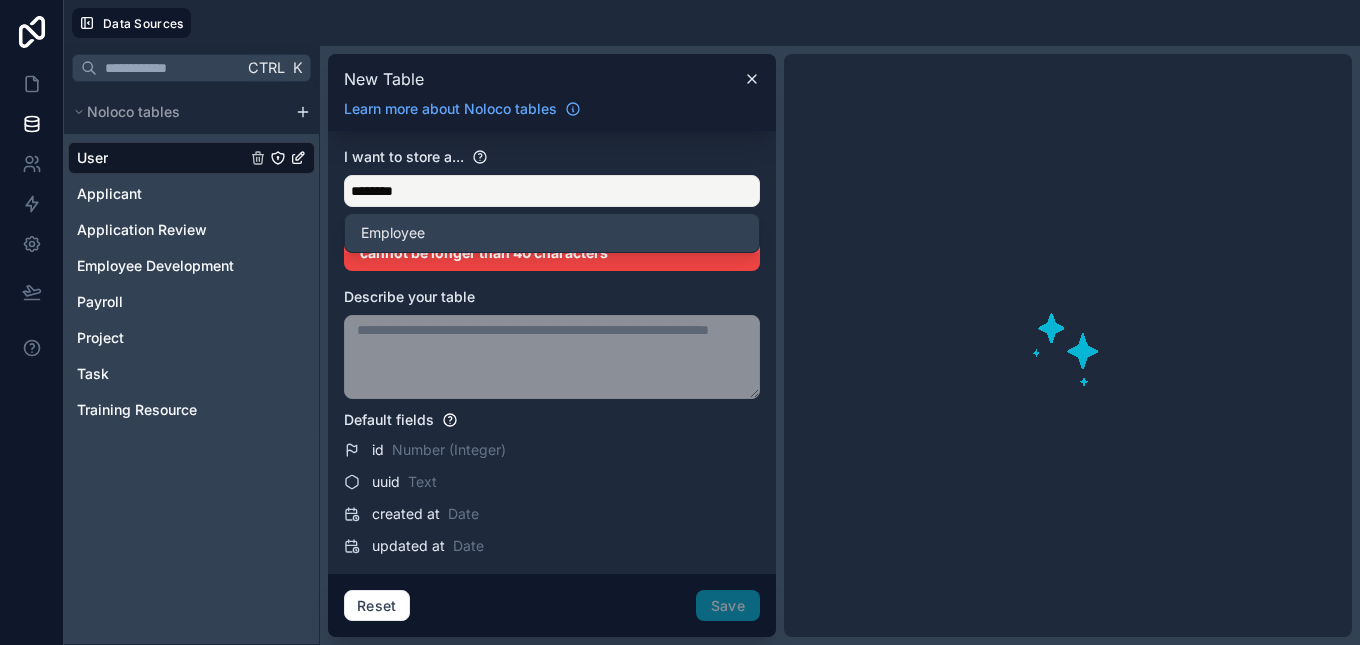 click on "The name cannot contain special characters, and cannot be longer than 40 characters" at bounding box center (552, 243) 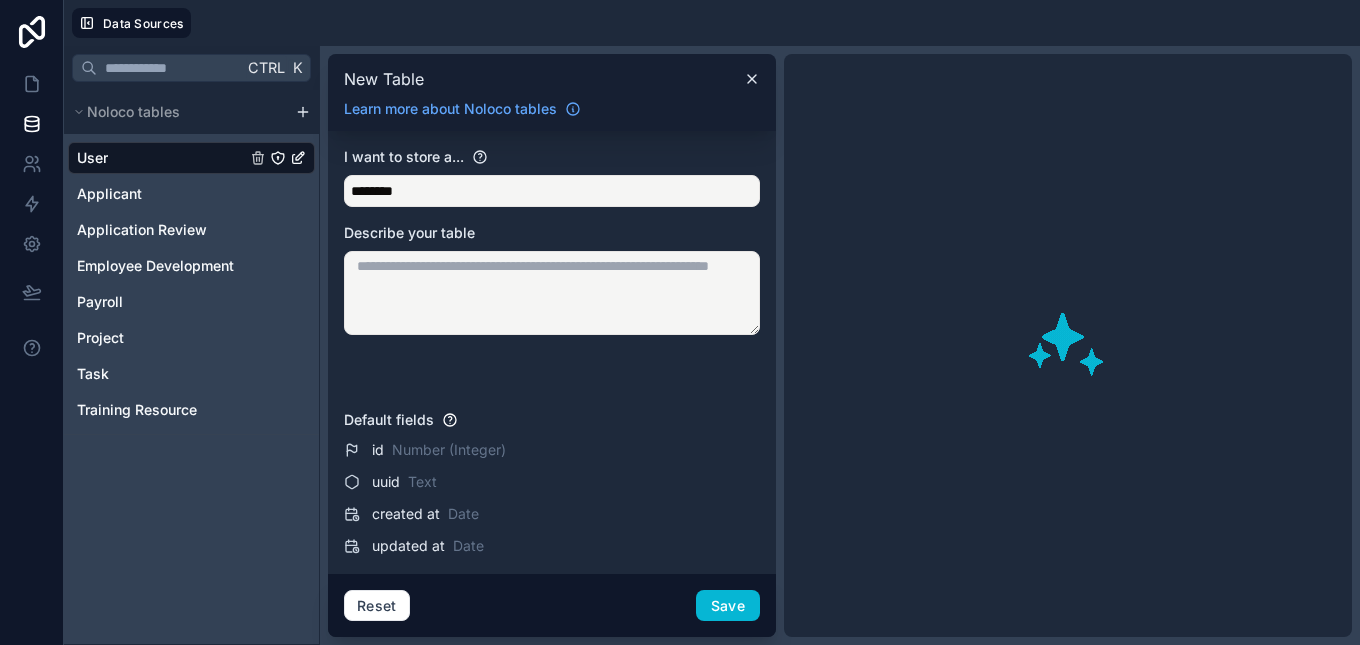 click at bounding box center [552, 293] 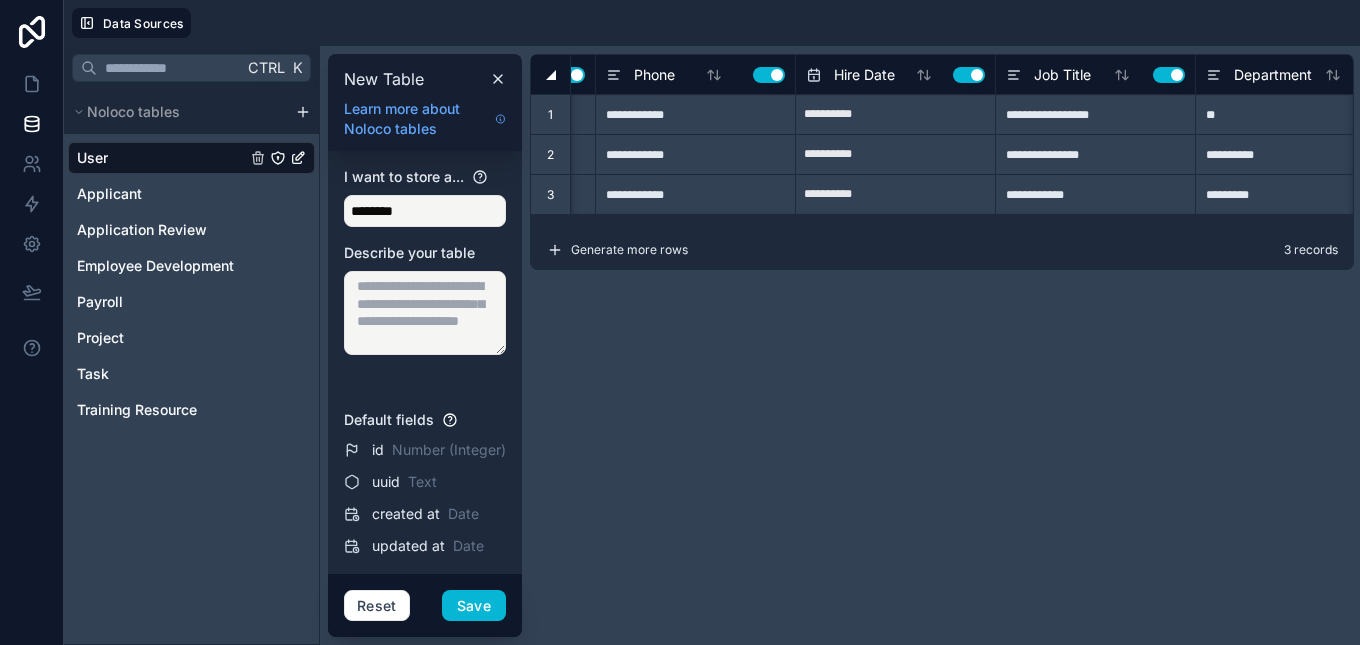 type 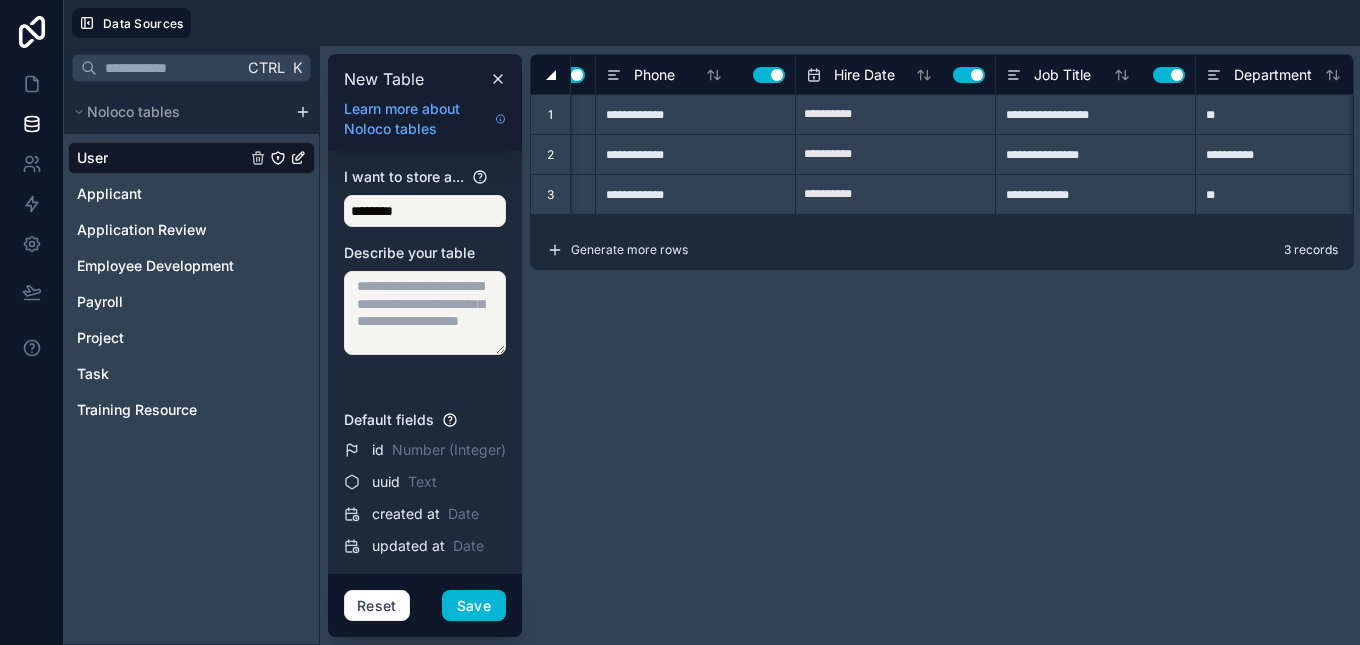 type on "**********" 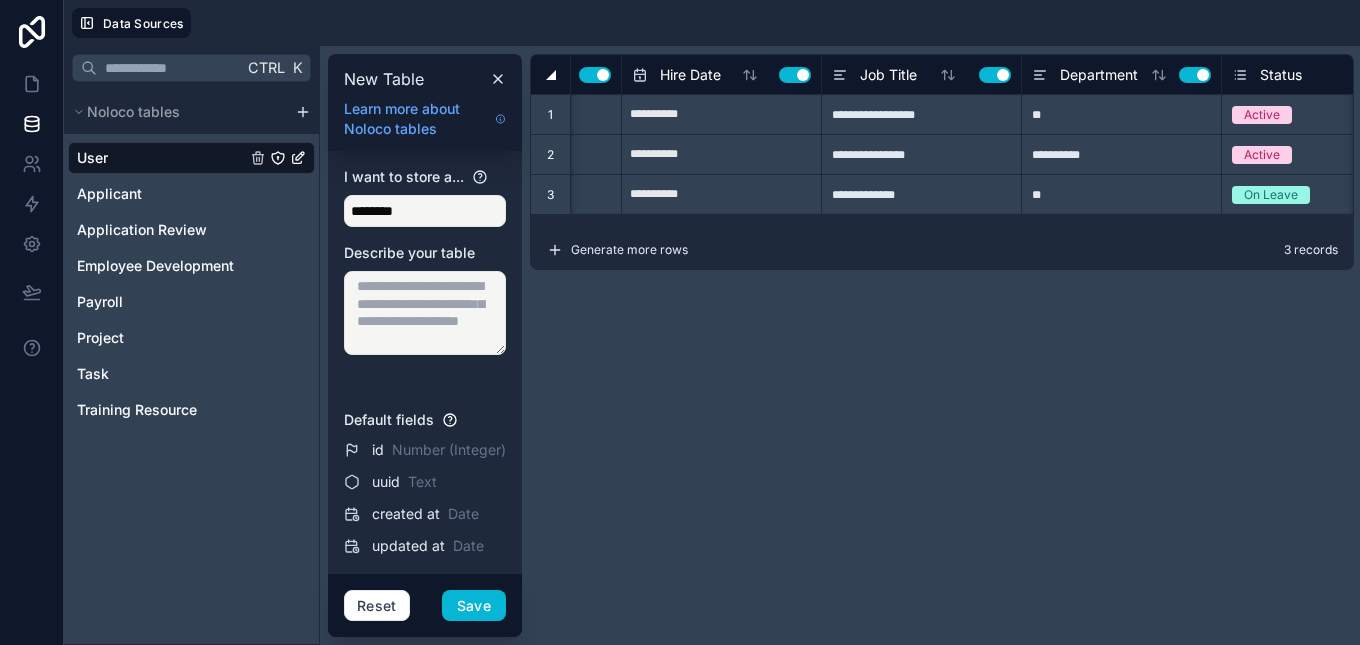 scroll, scrollTop: 0, scrollLeft: 817, axis: horizontal 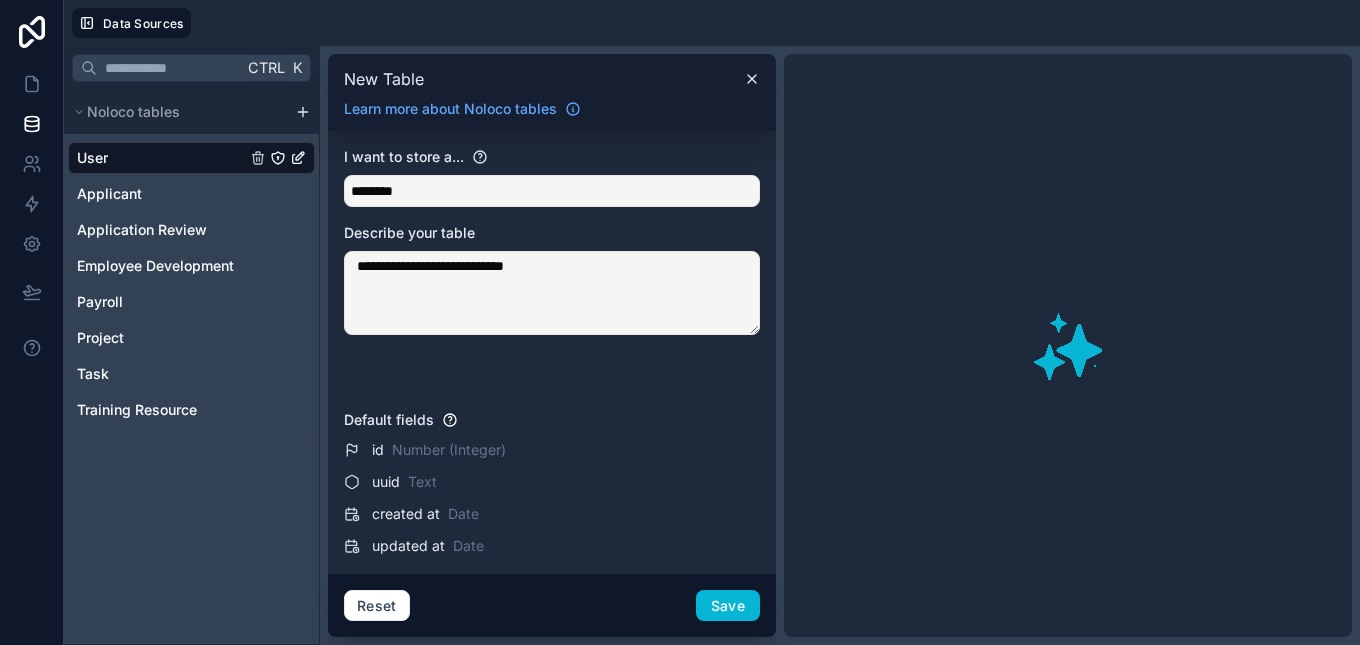 type on "**********" 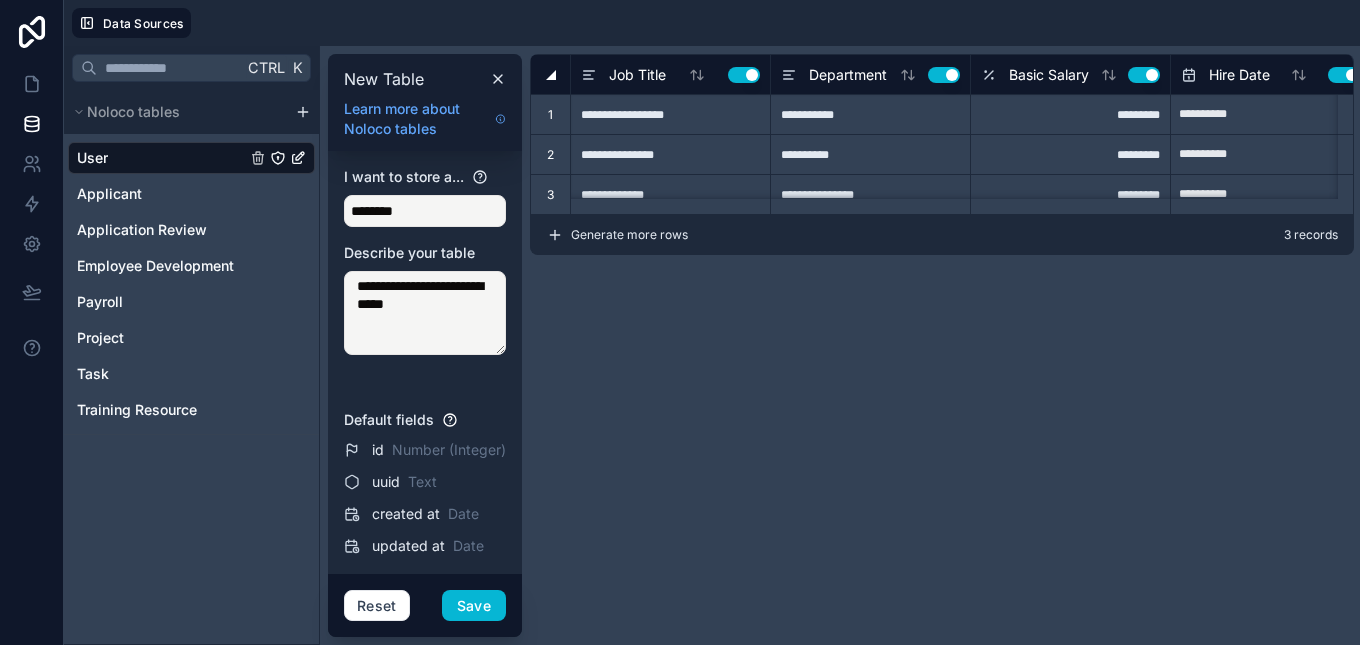 type on "**" 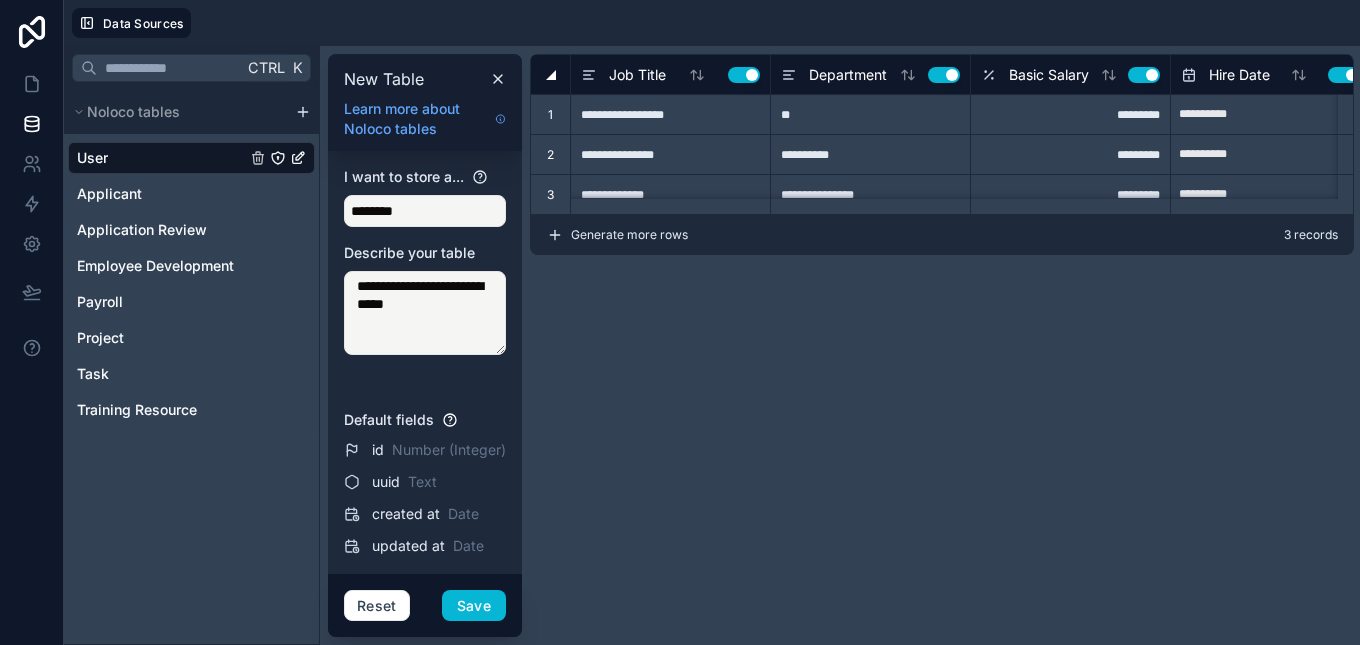 type 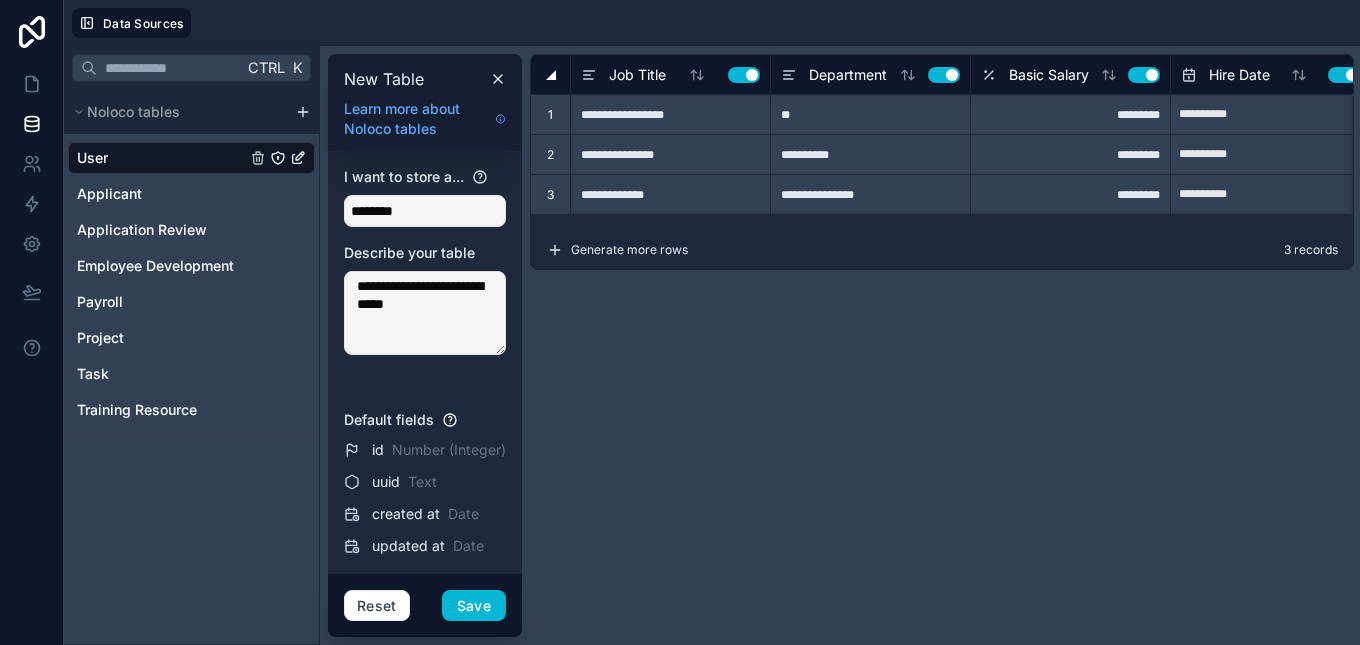 type 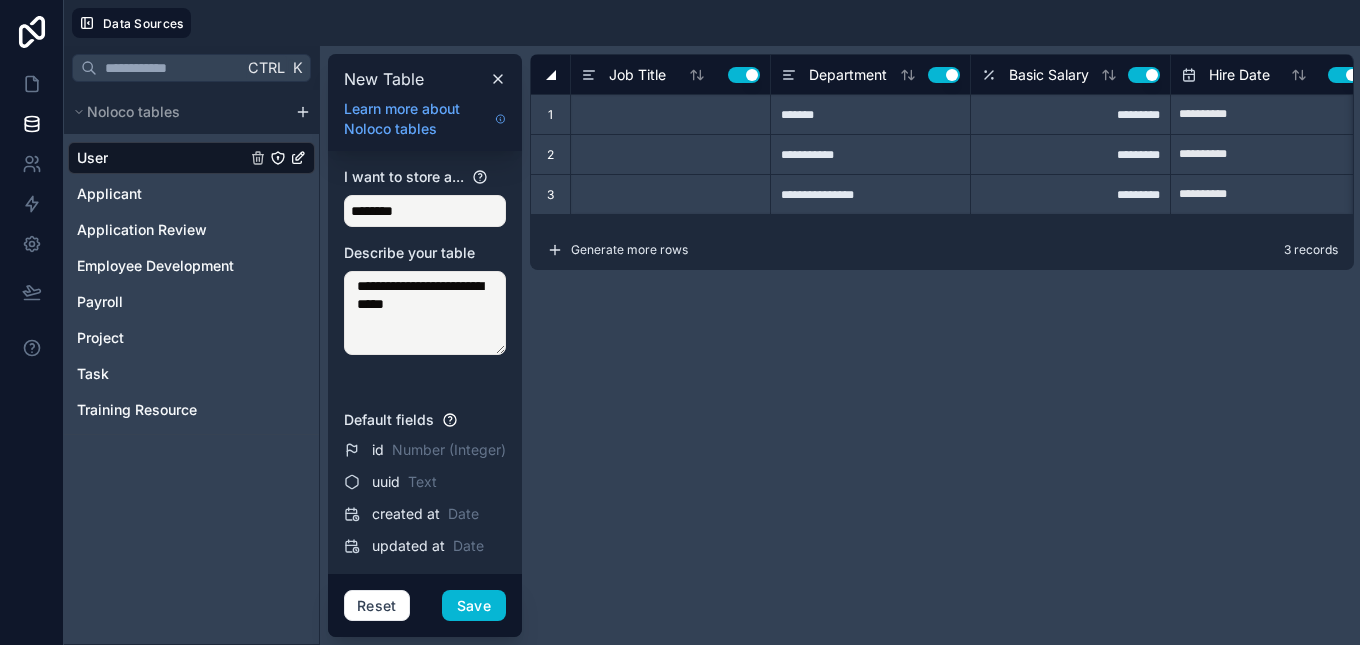 type 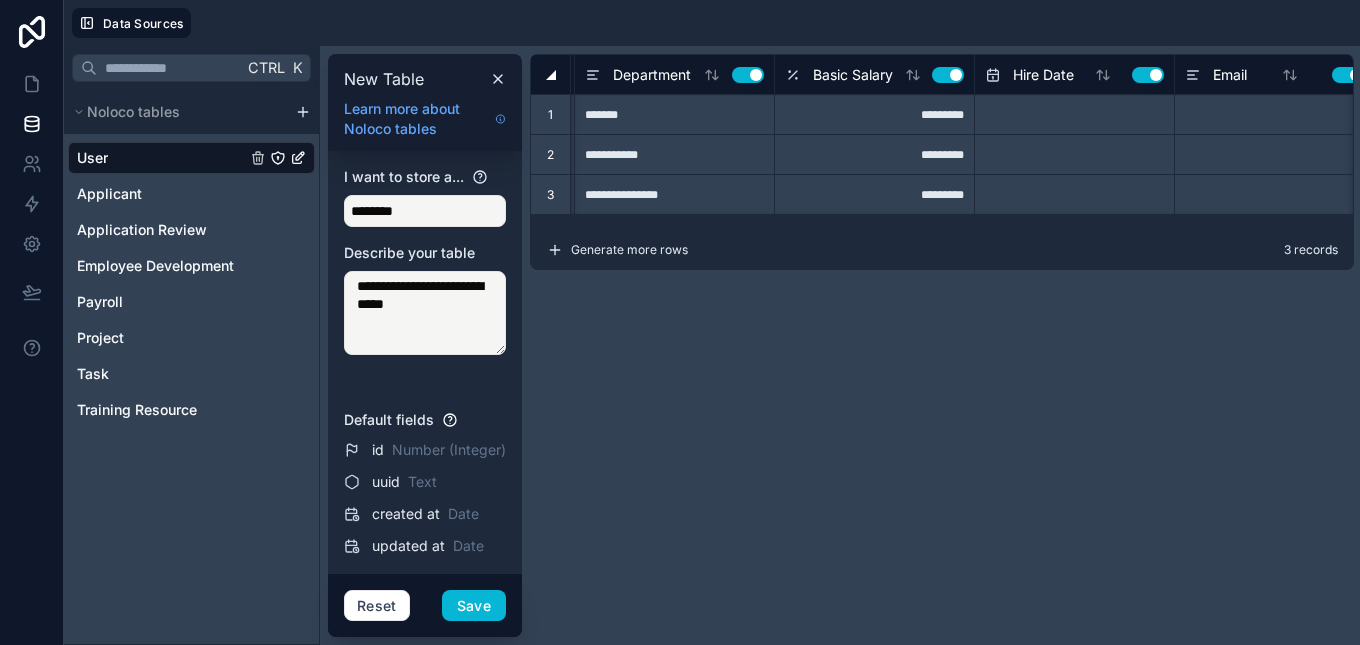 type on "**" 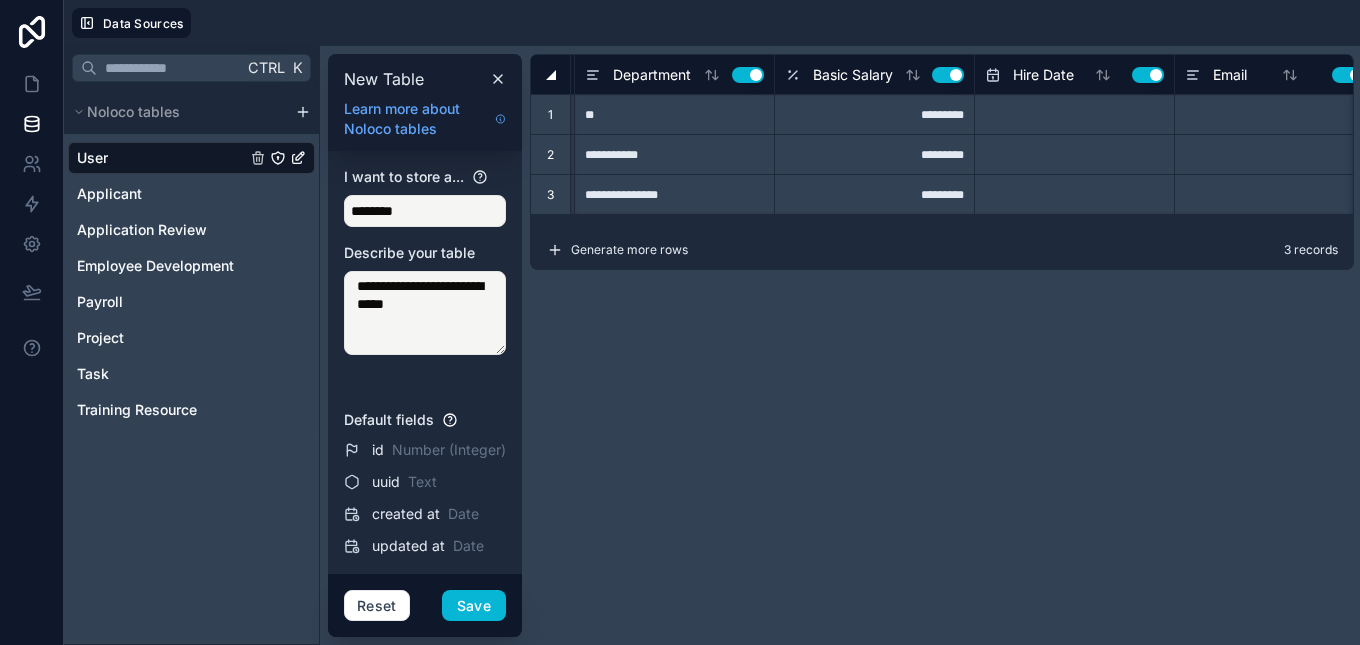 type on "*********" 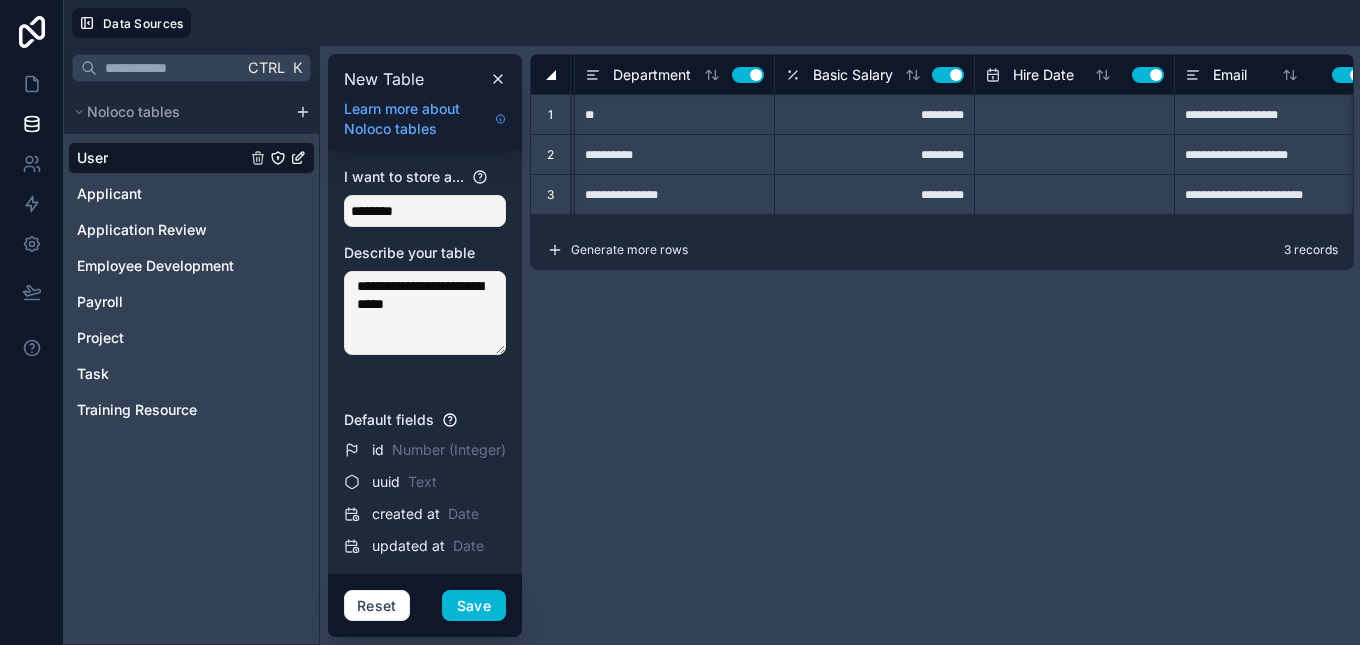 type on "**********" 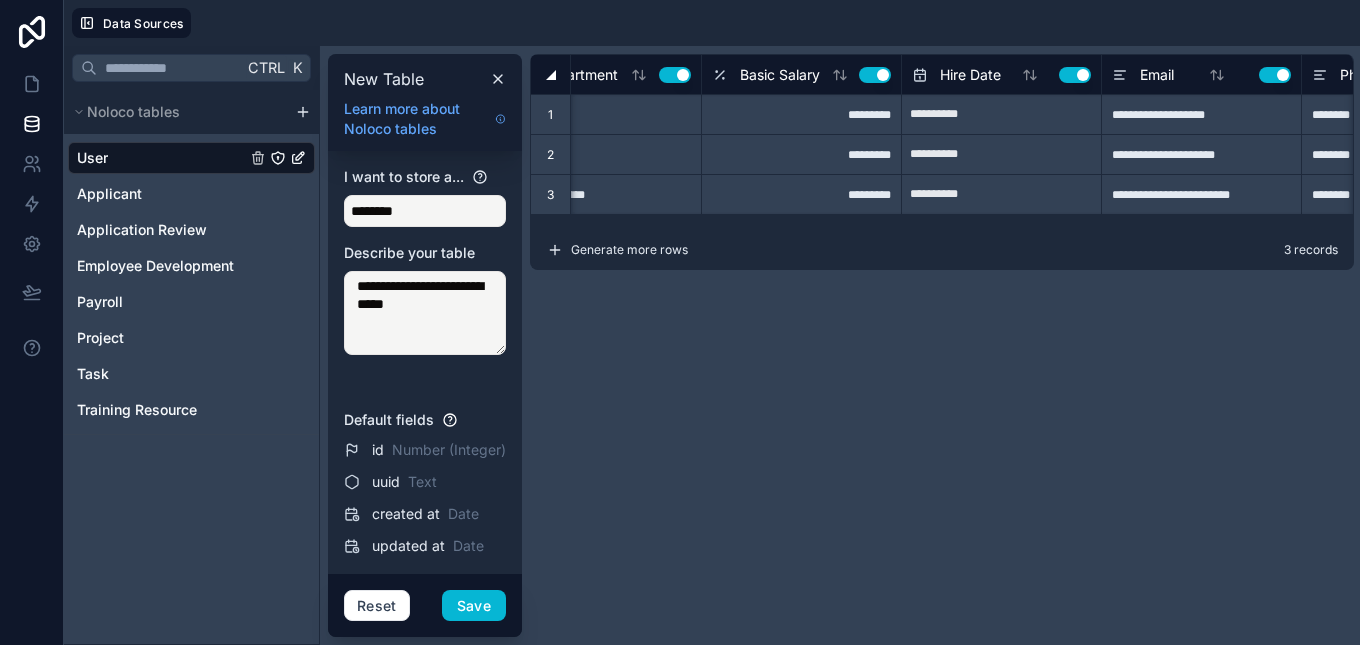 type on "*******" 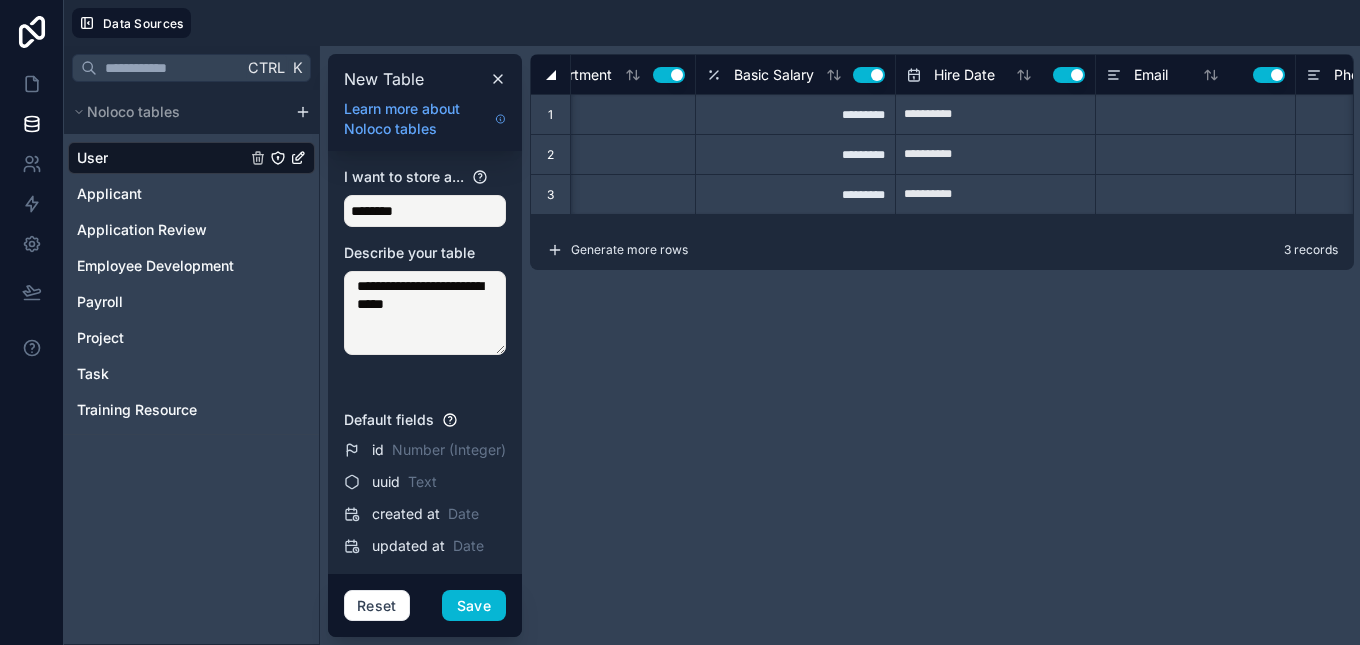 type 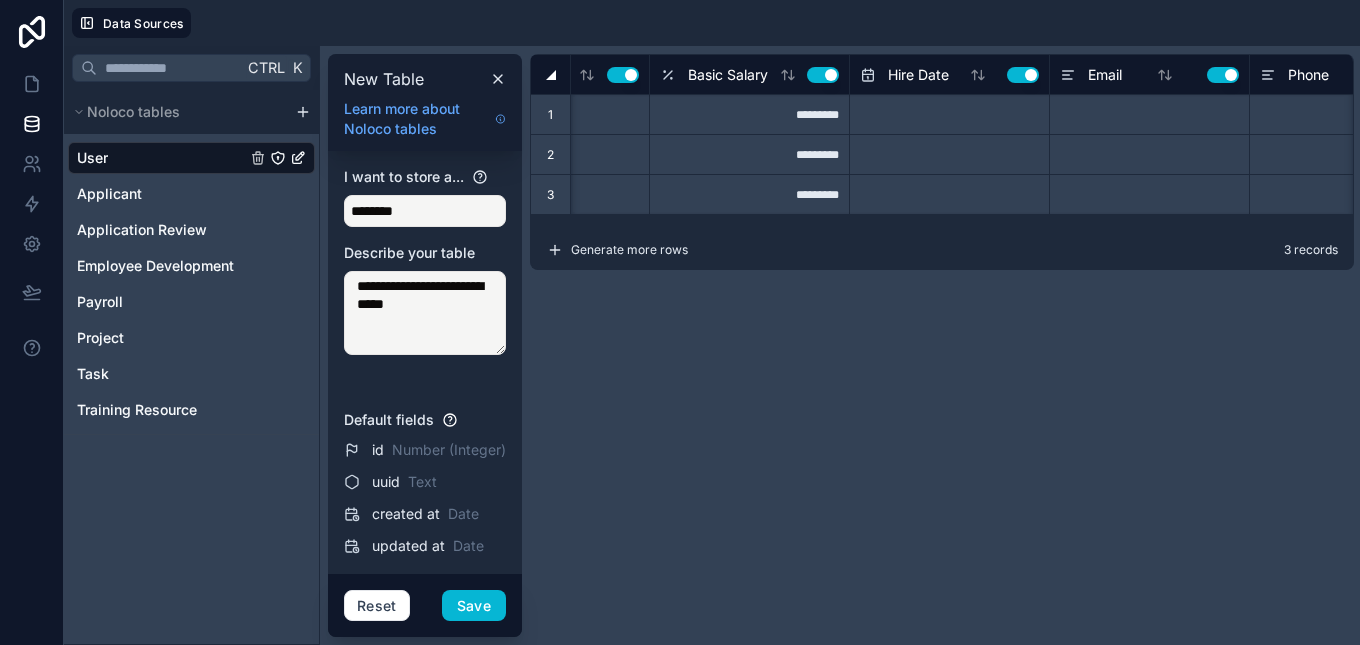 type on "**********" 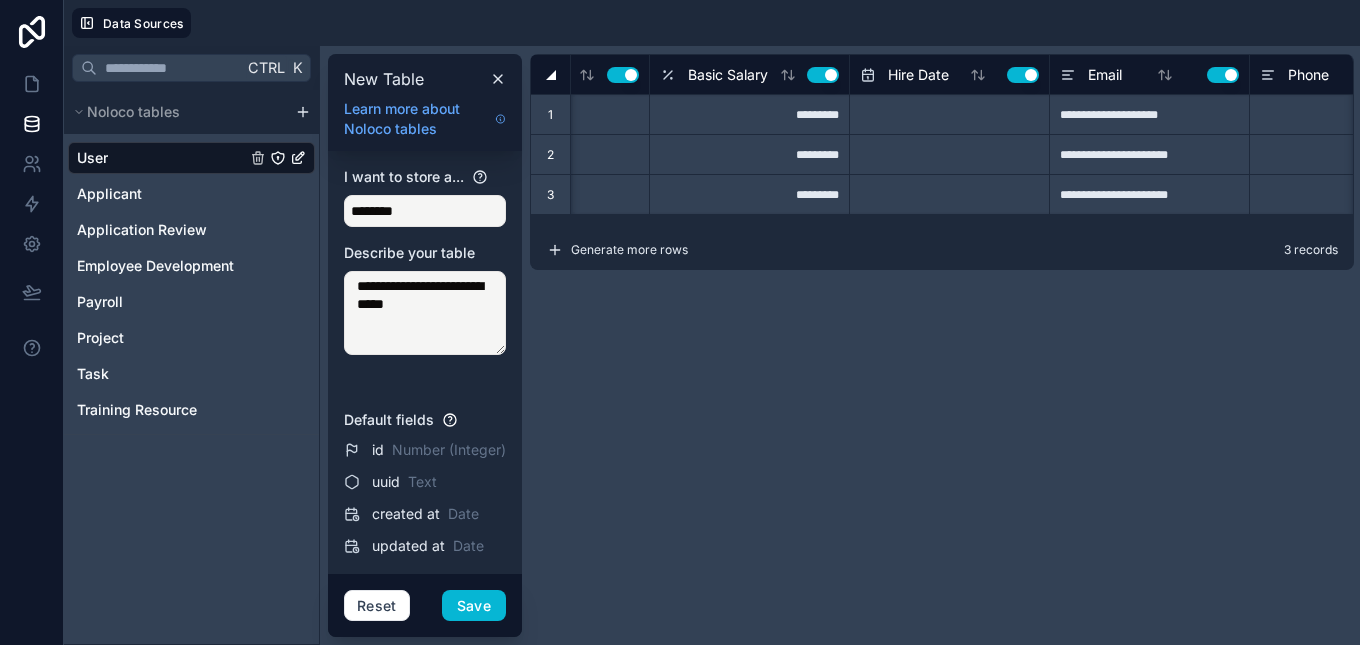 type on "**********" 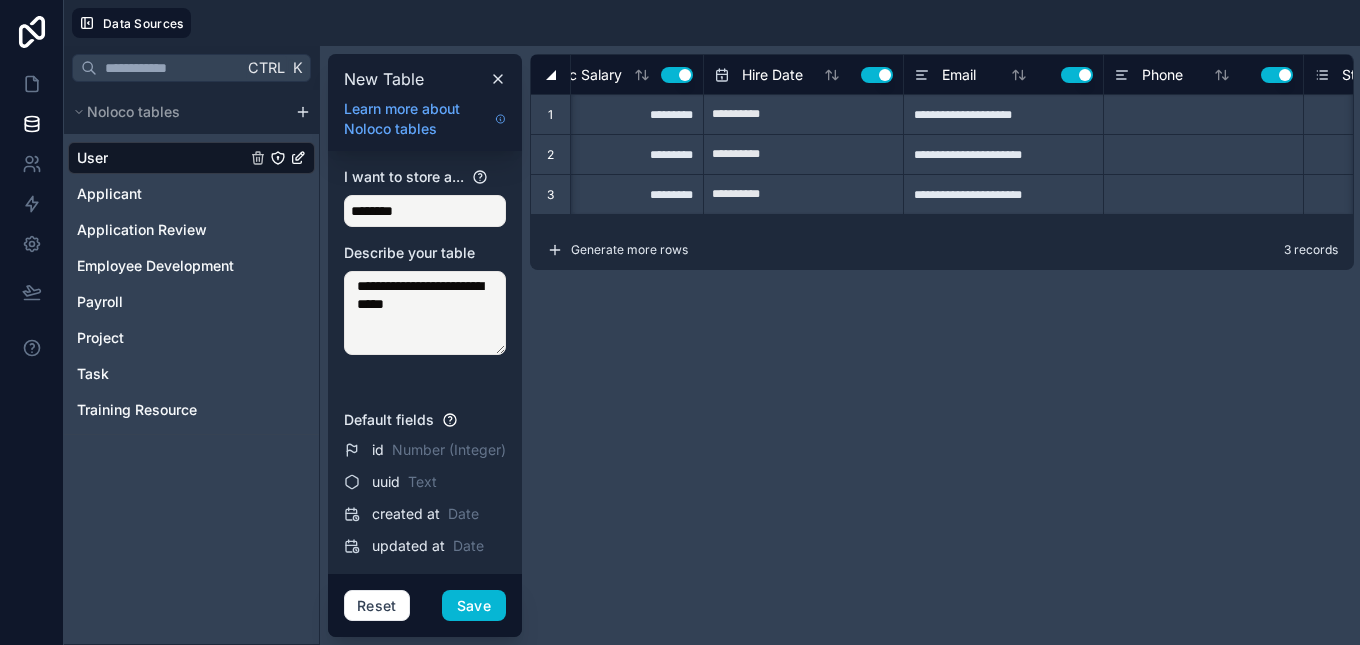 type on "**********" 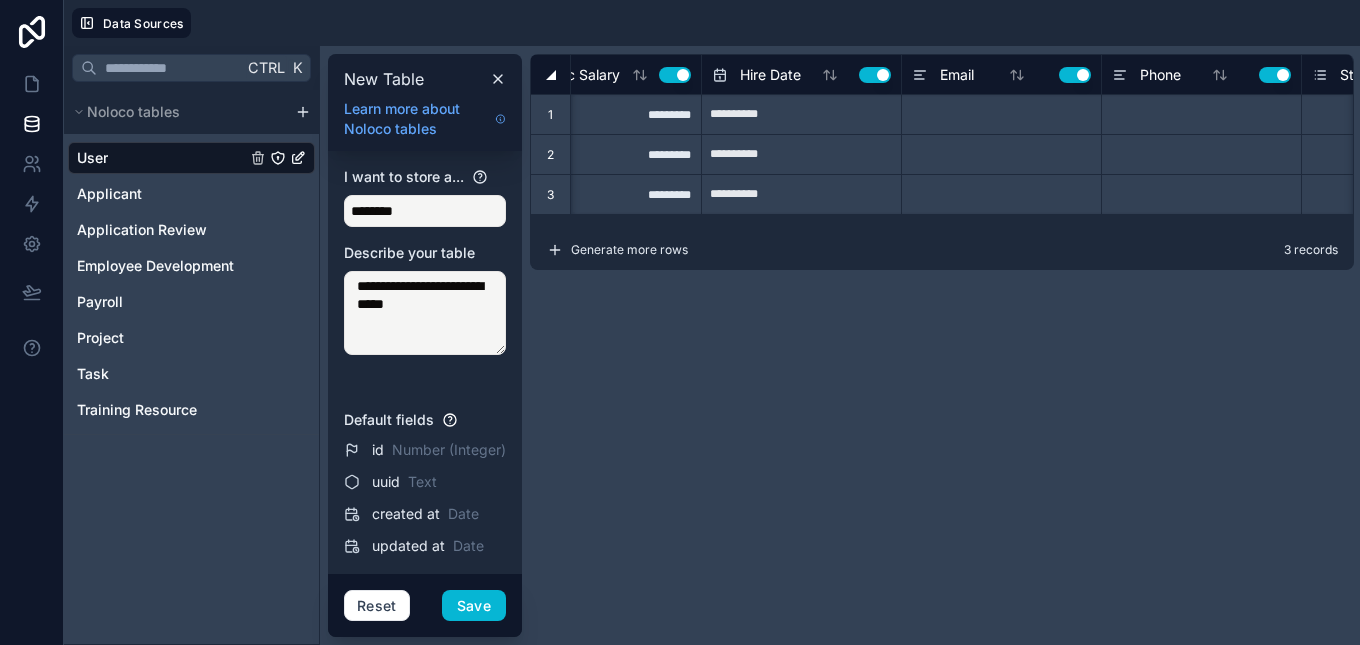 type on "**********" 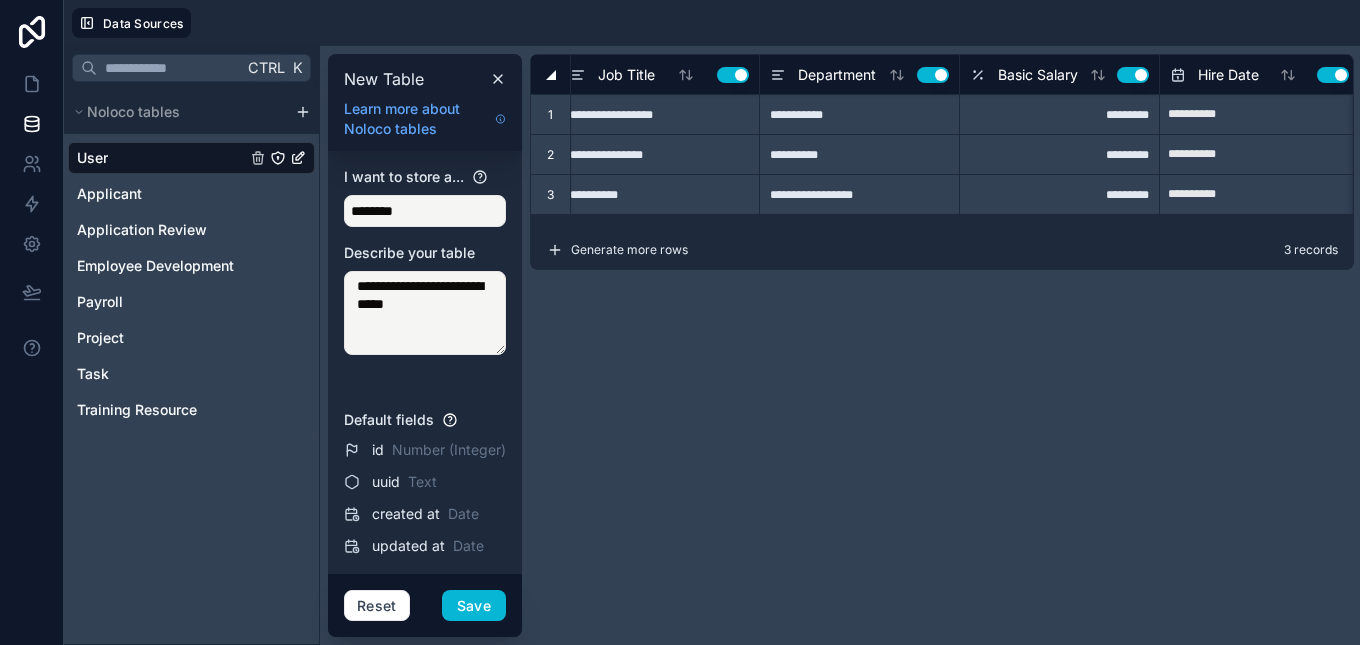 scroll, scrollTop: 0, scrollLeft: 0, axis: both 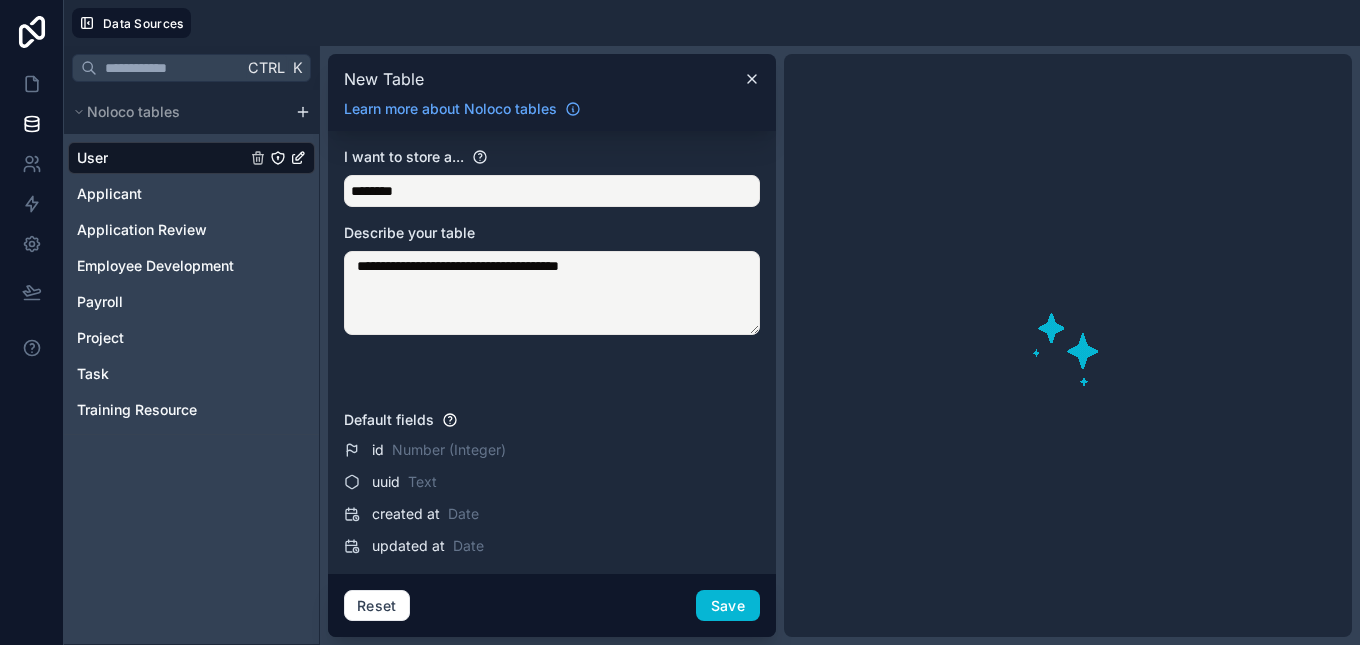 type on "**********" 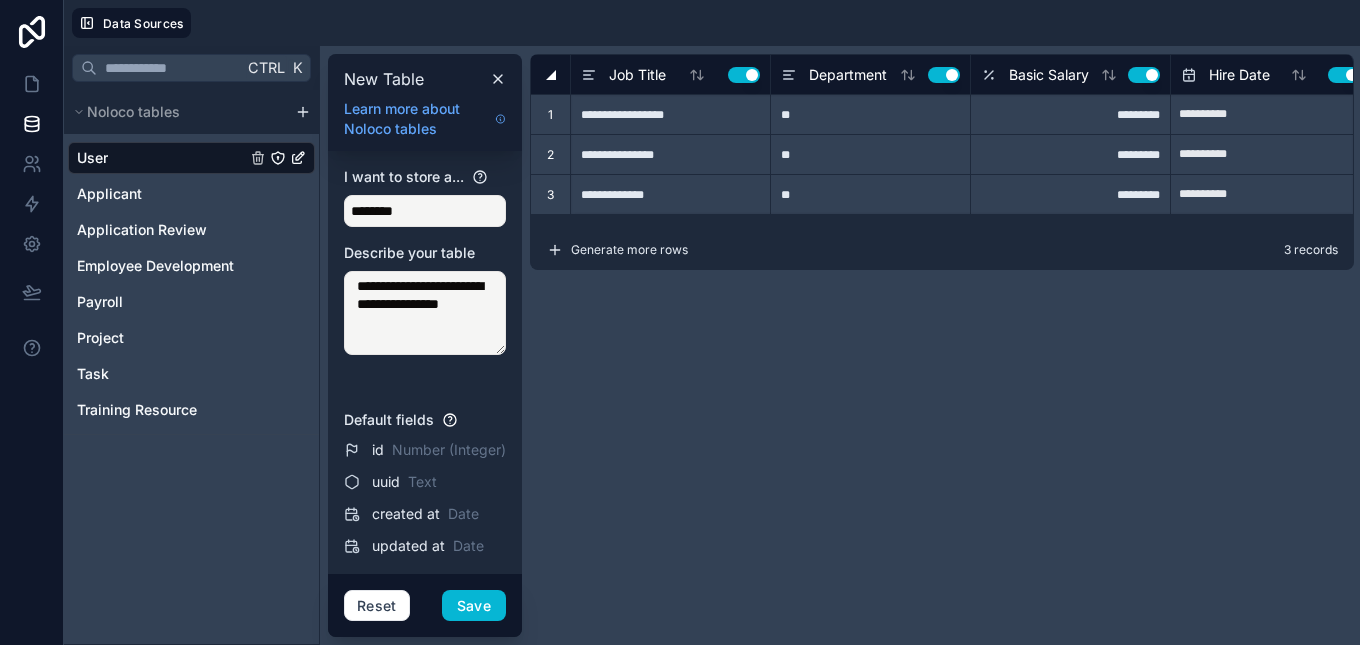 type on "**********" 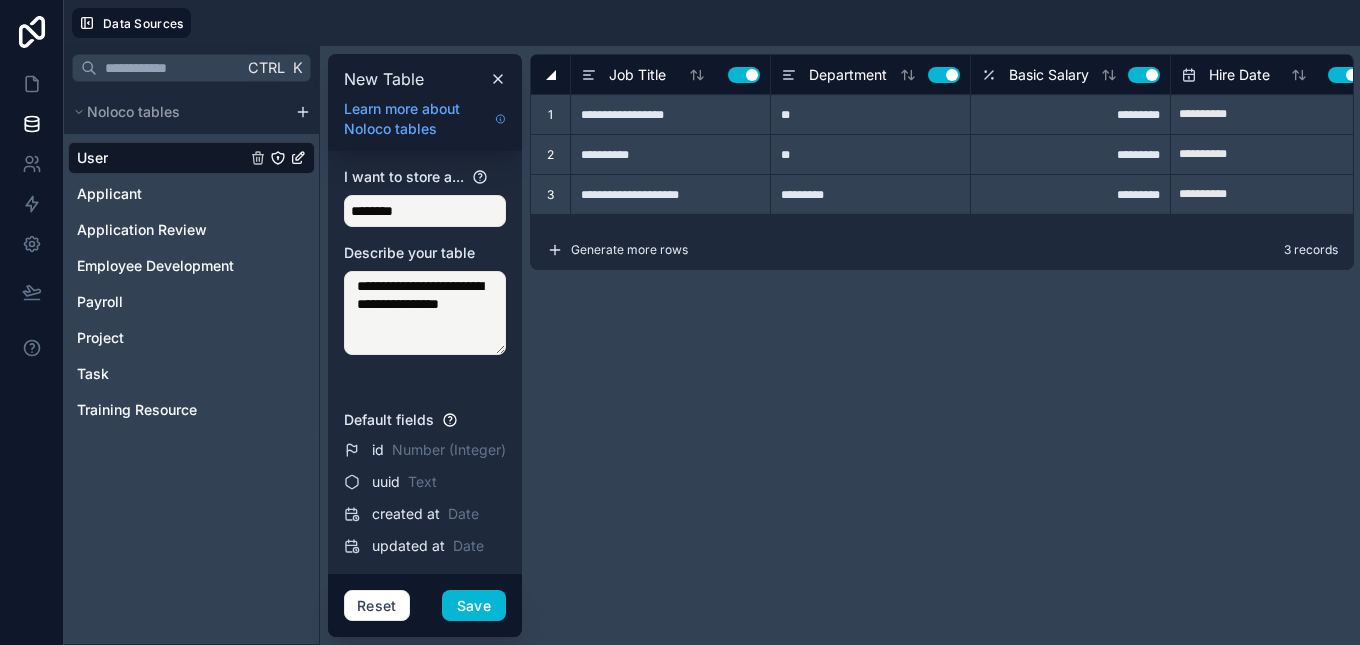 type 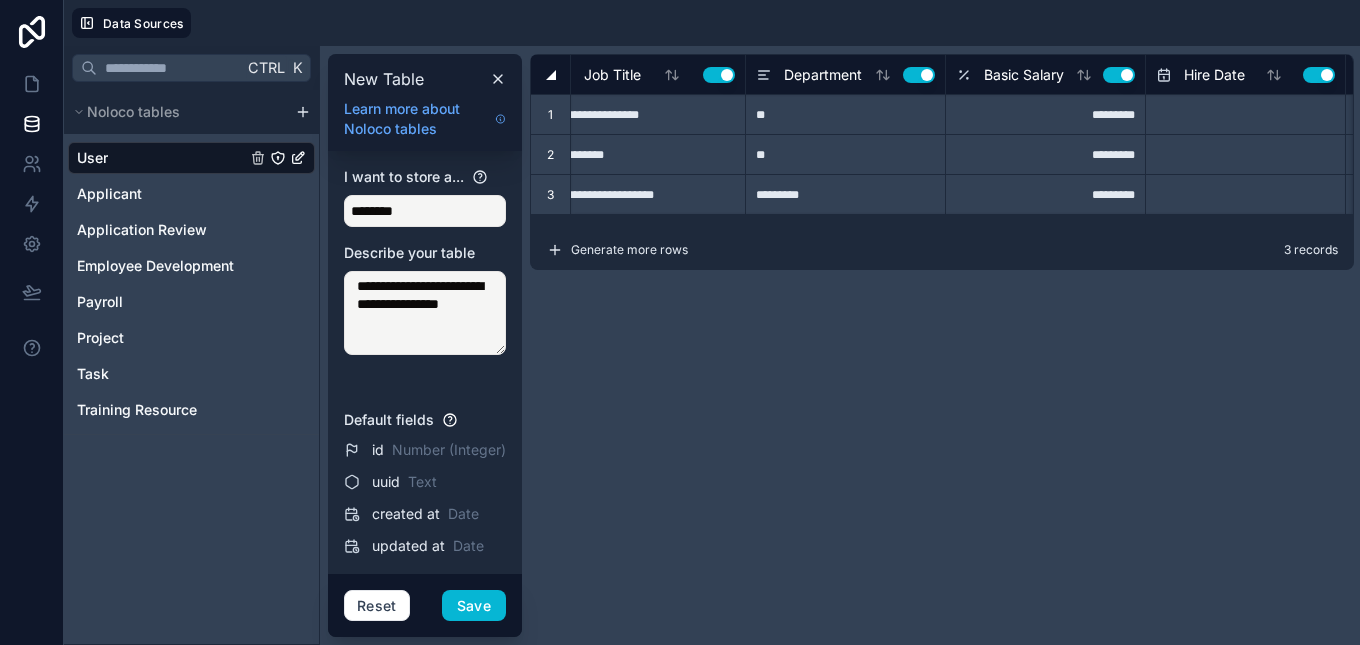 scroll, scrollTop: 0, scrollLeft: 0, axis: both 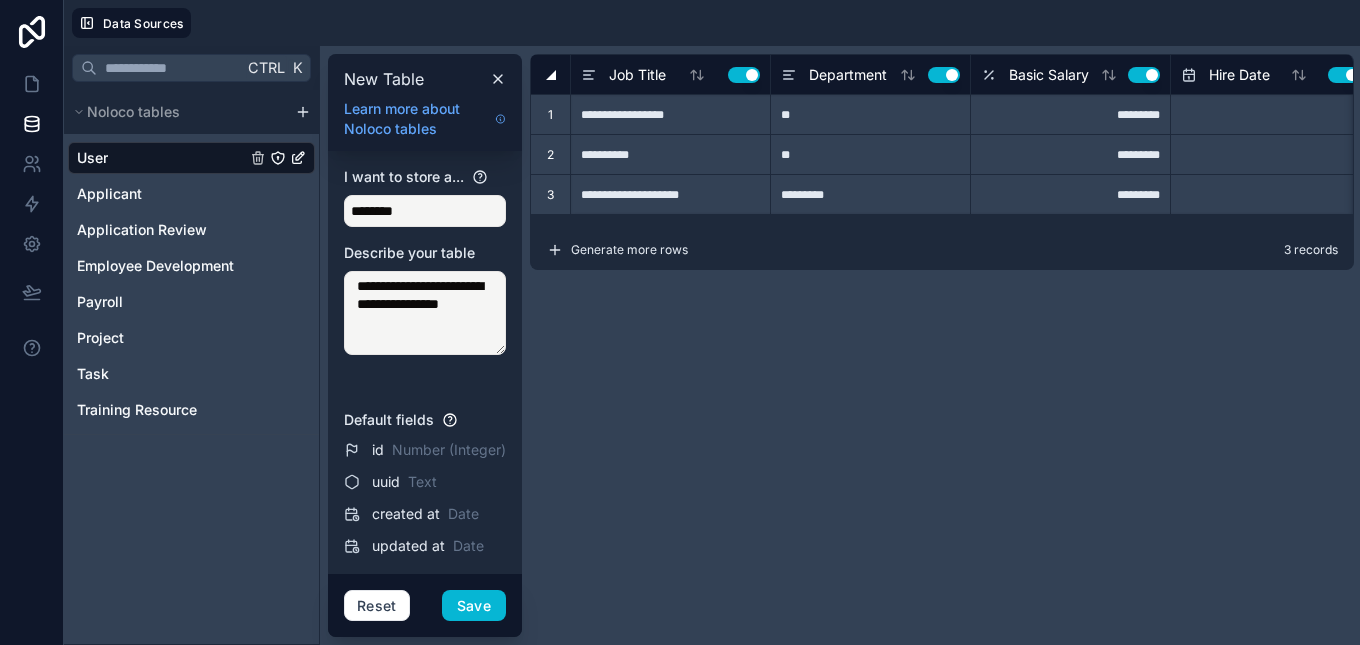 type 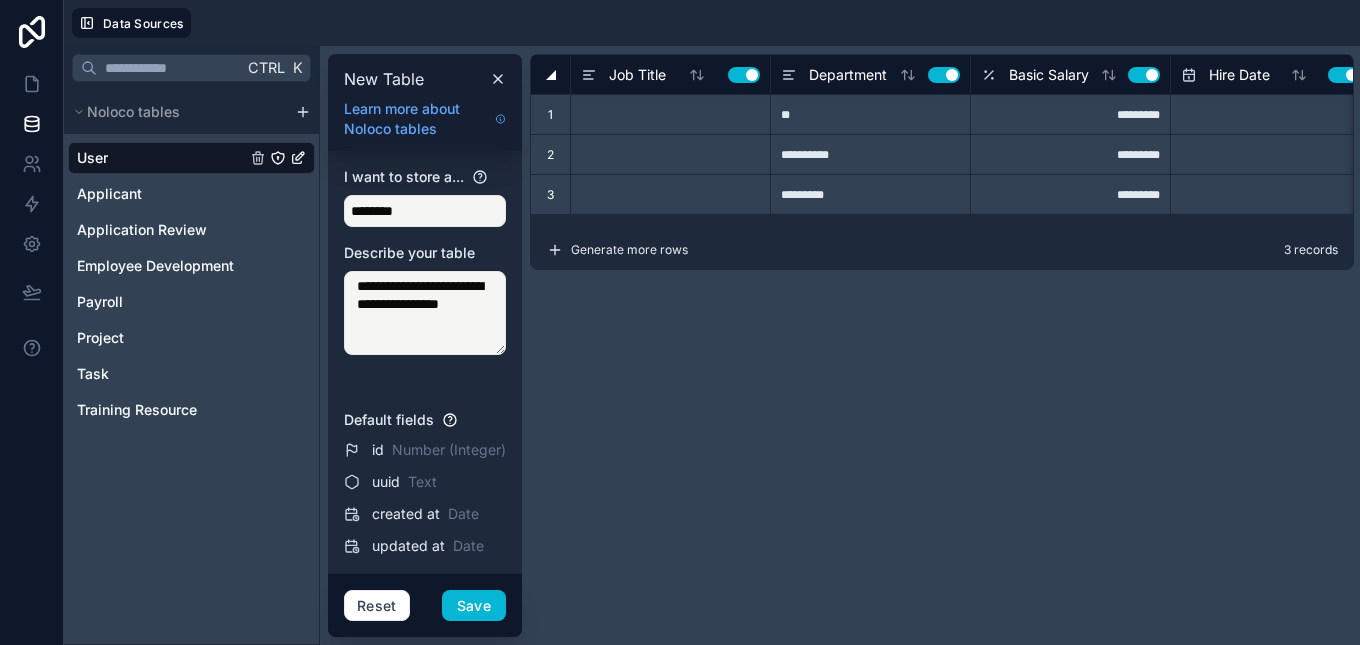 type on "********" 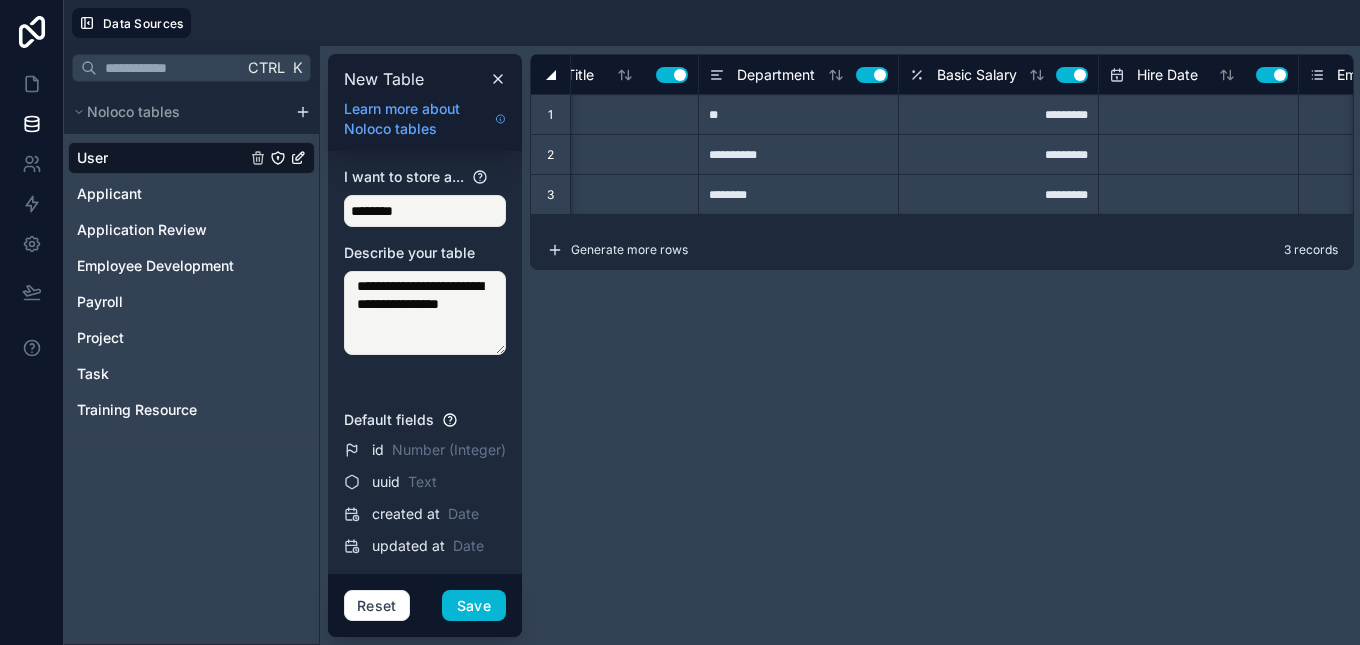 scroll, scrollTop: 0, scrollLeft: 0, axis: both 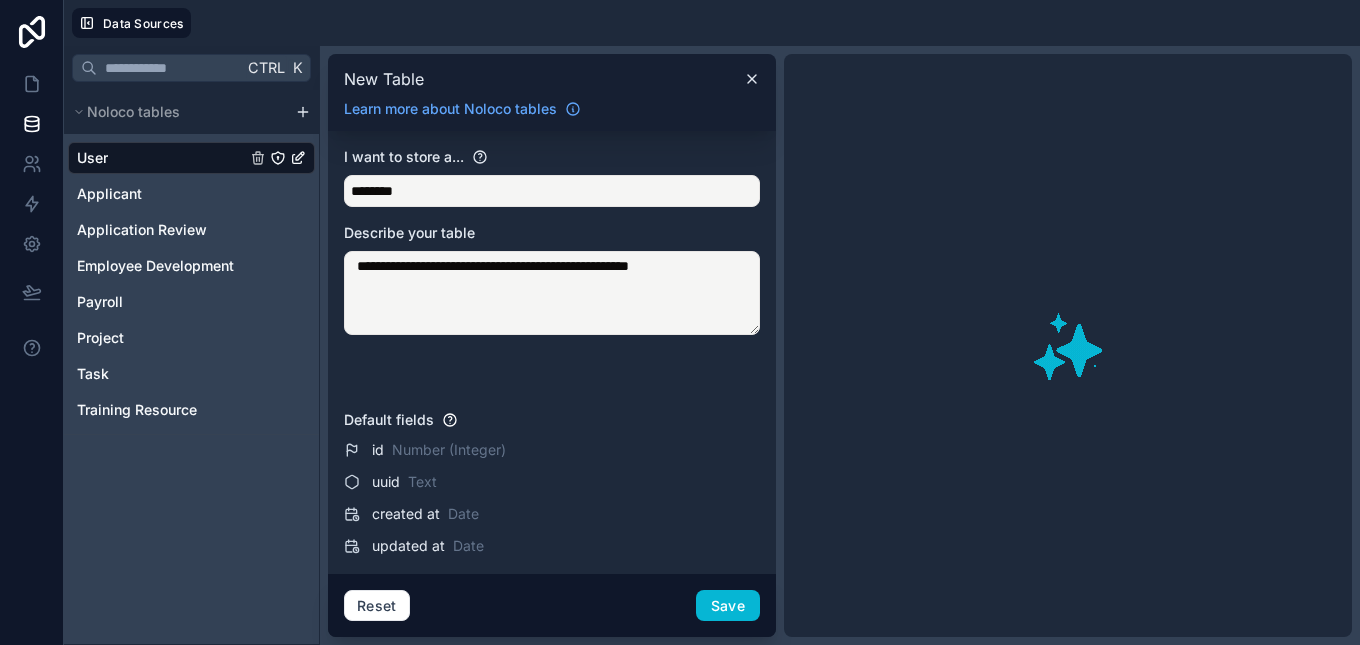 drag, startPoint x: 578, startPoint y: 266, endPoint x: 554, endPoint y: 270, distance: 24.33105 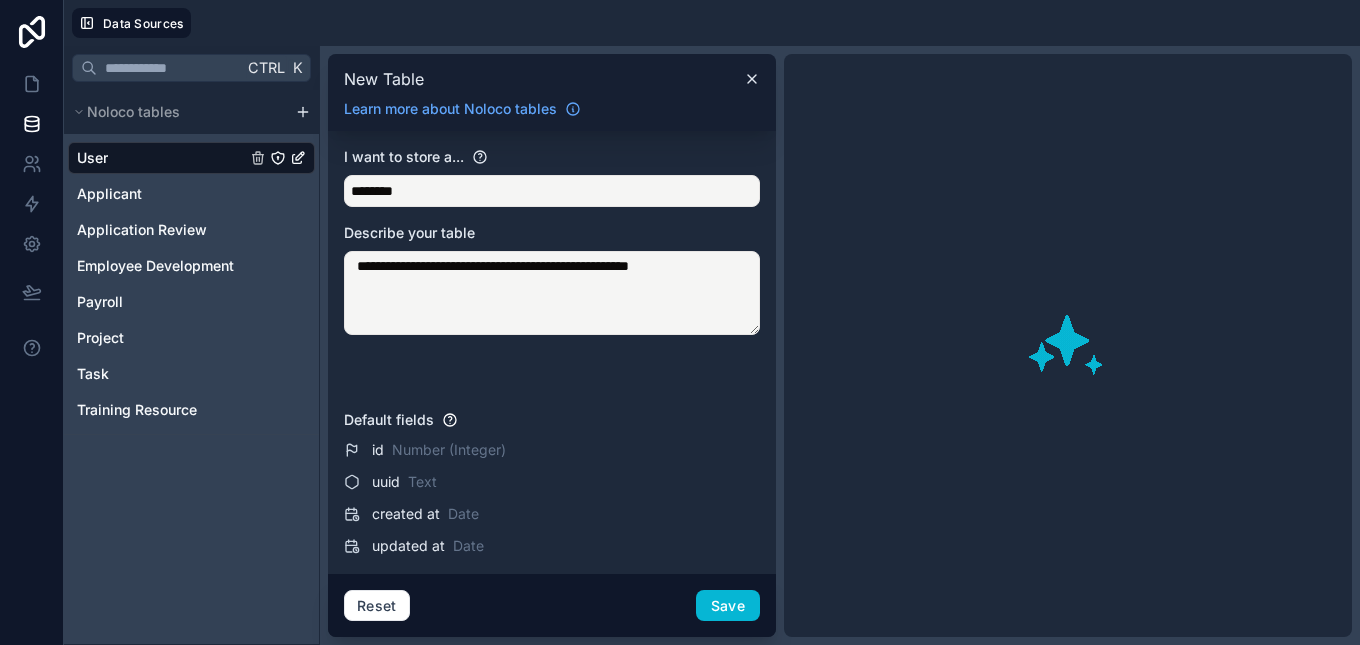 click on "**********" at bounding box center (552, 293) 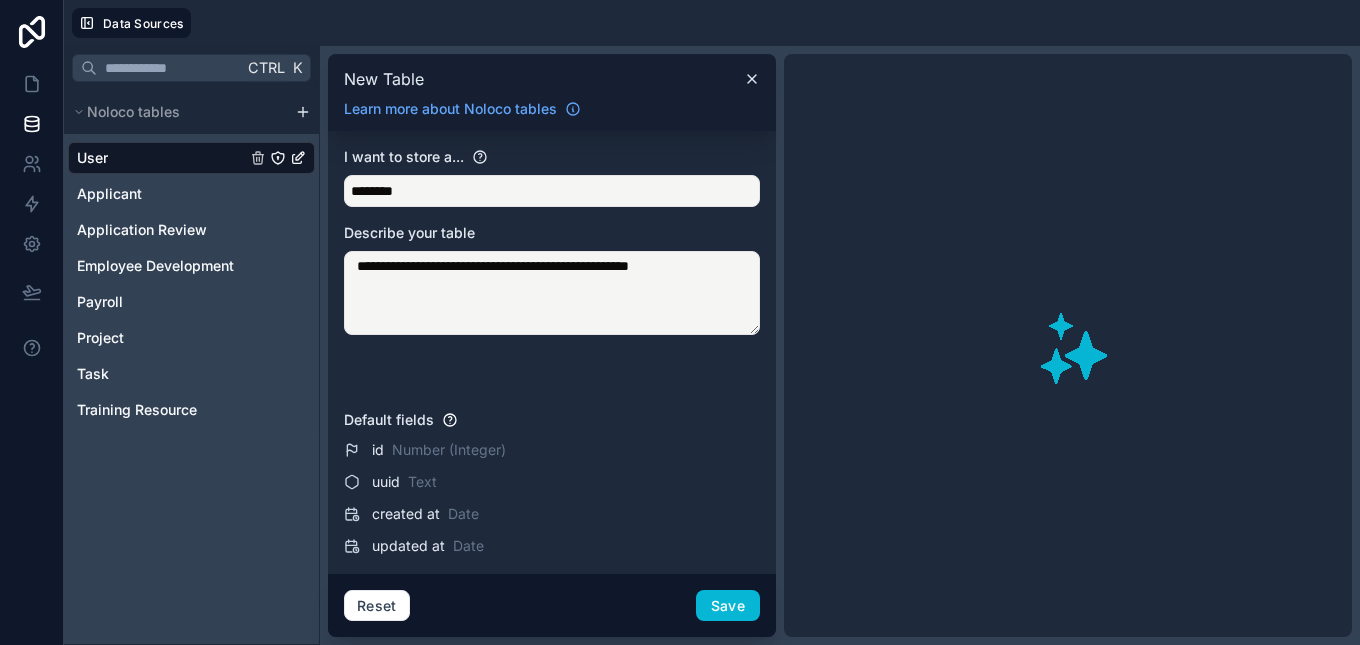 type on "**********" 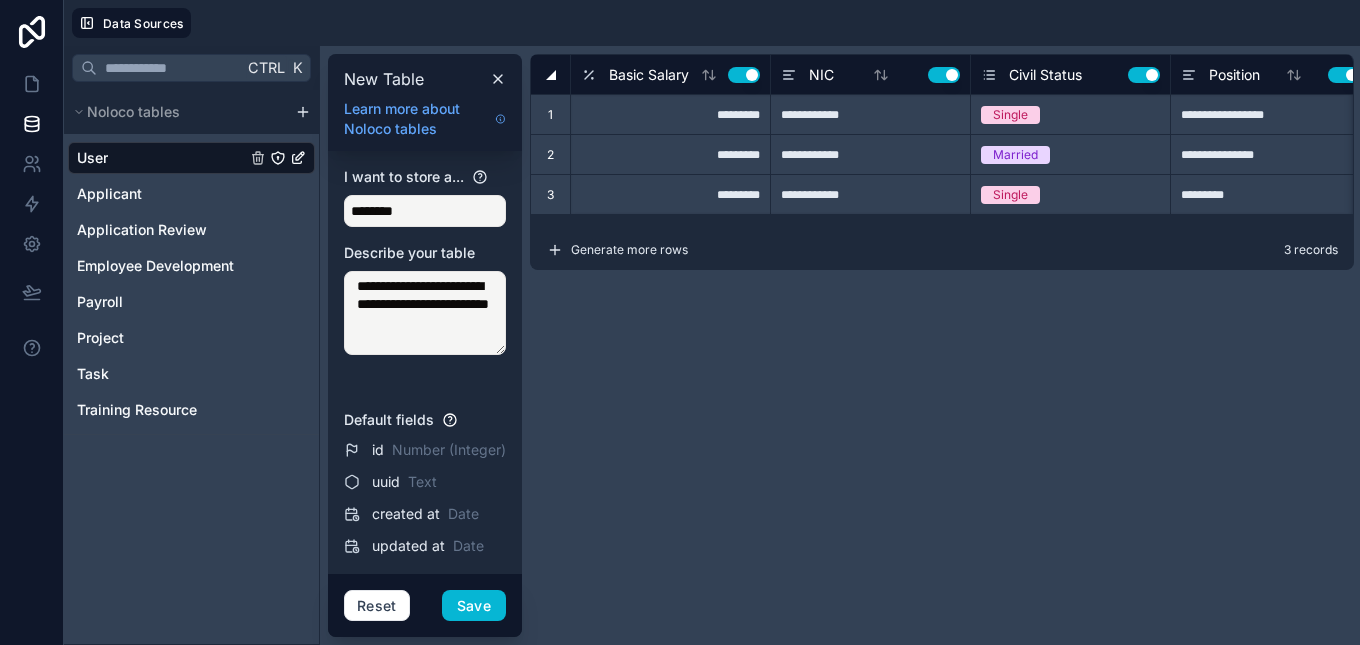 type on "*********" 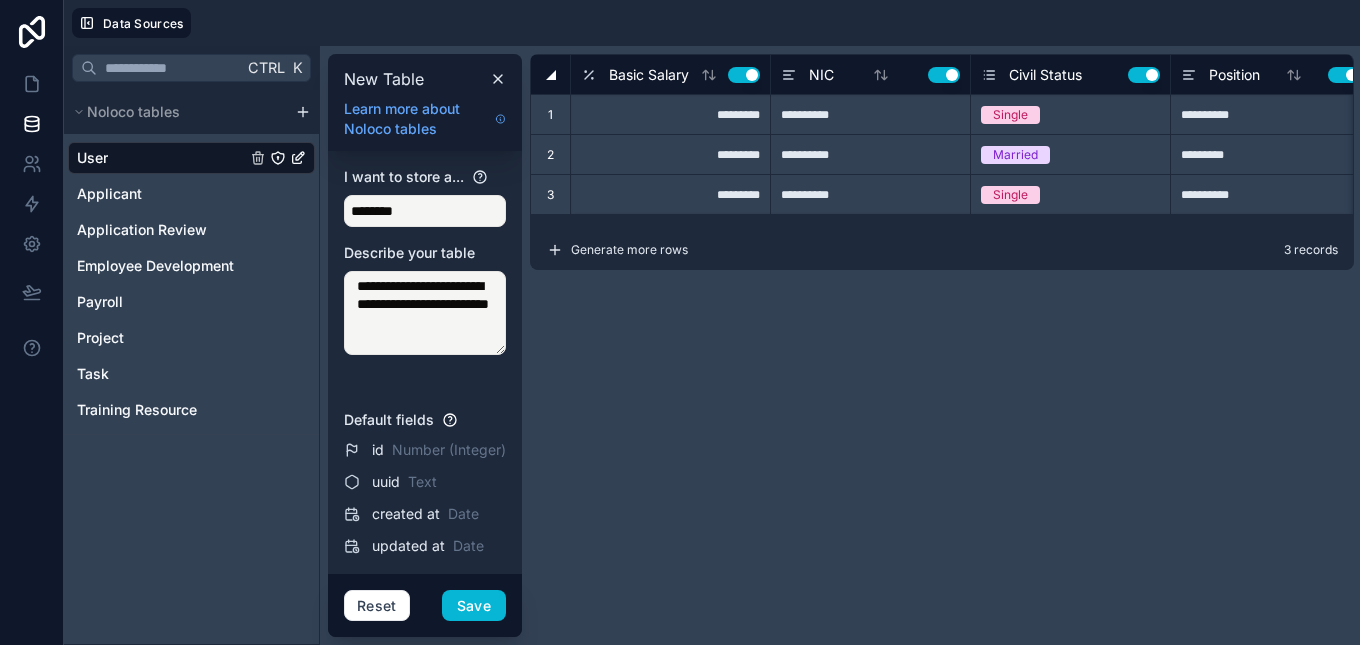 type 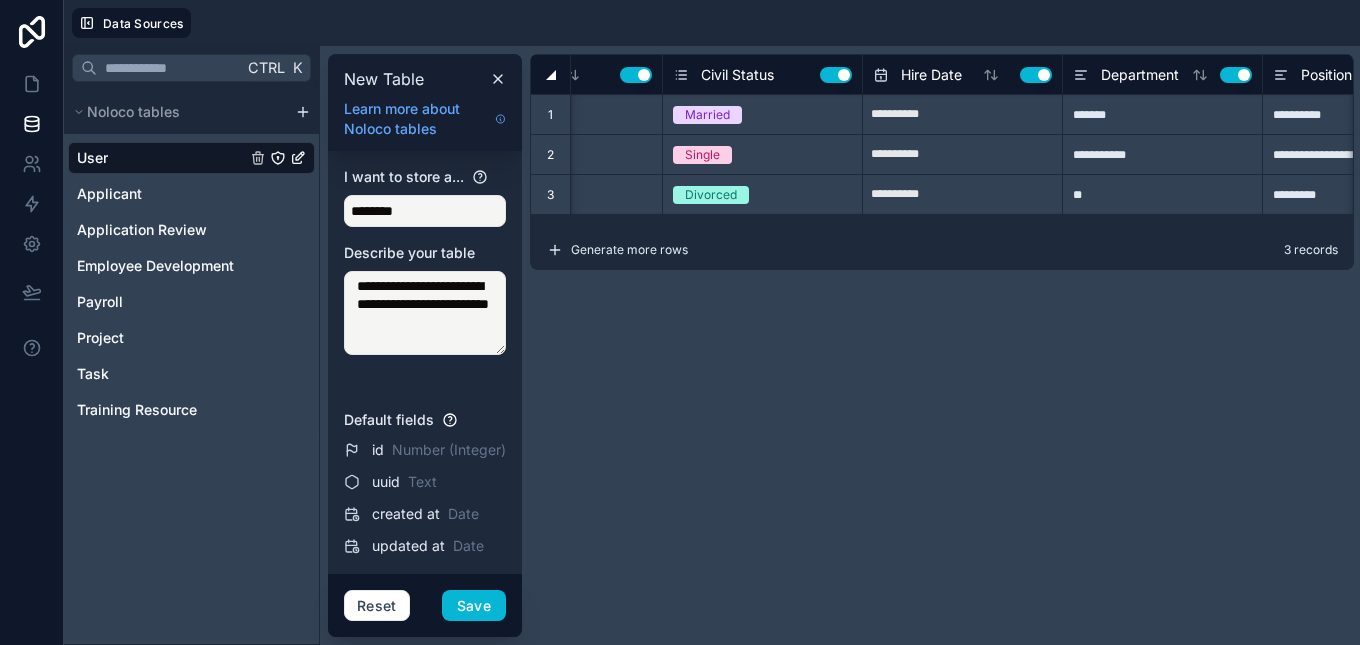 type on "*********" 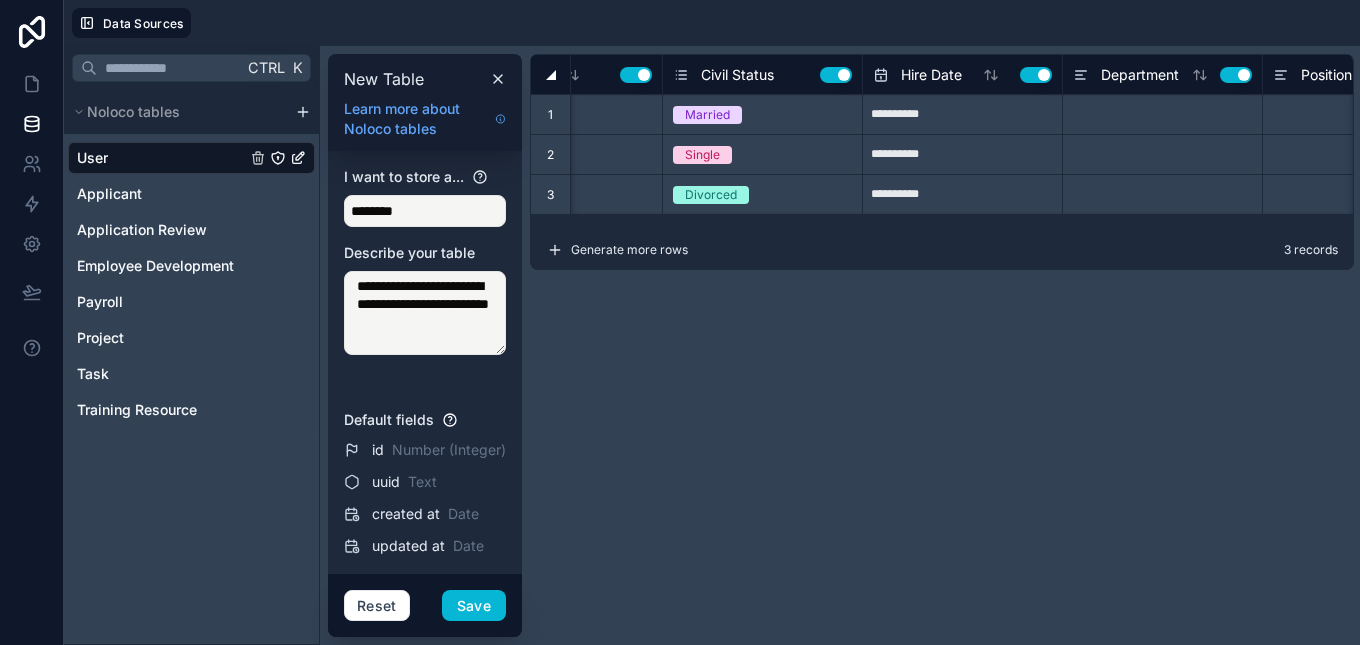 type 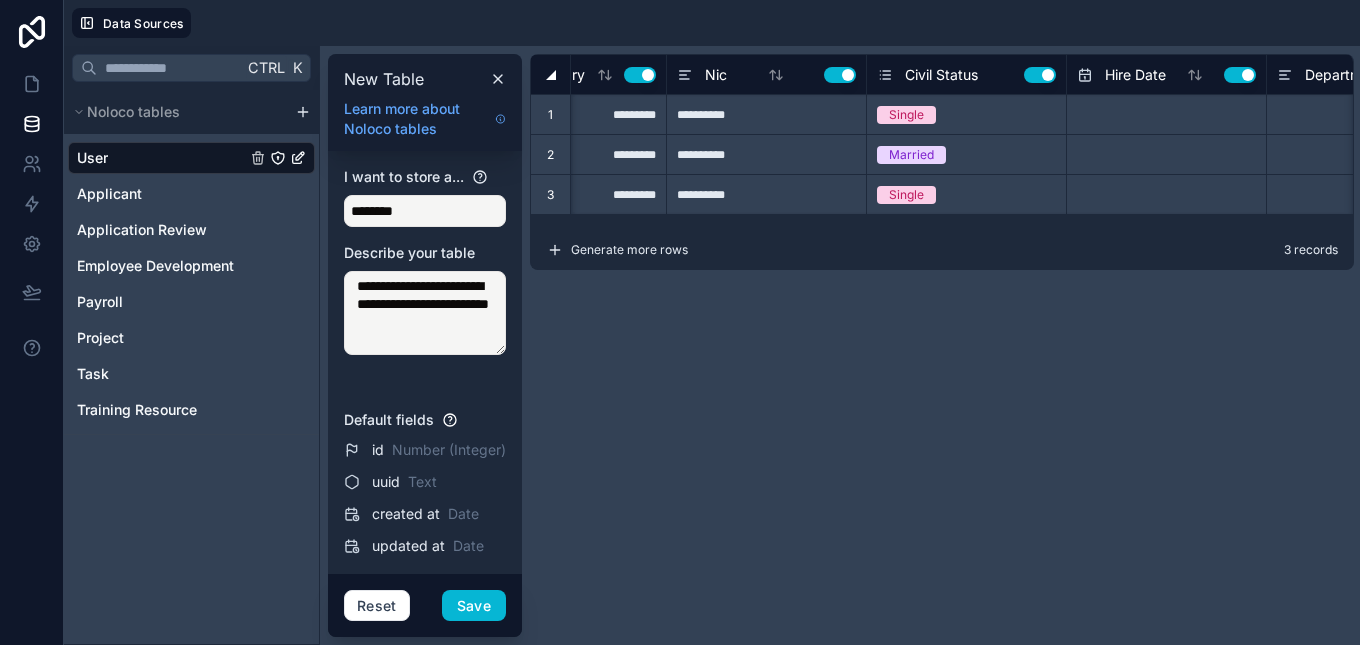 scroll, scrollTop: 0, scrollLeft: 0, axis: both 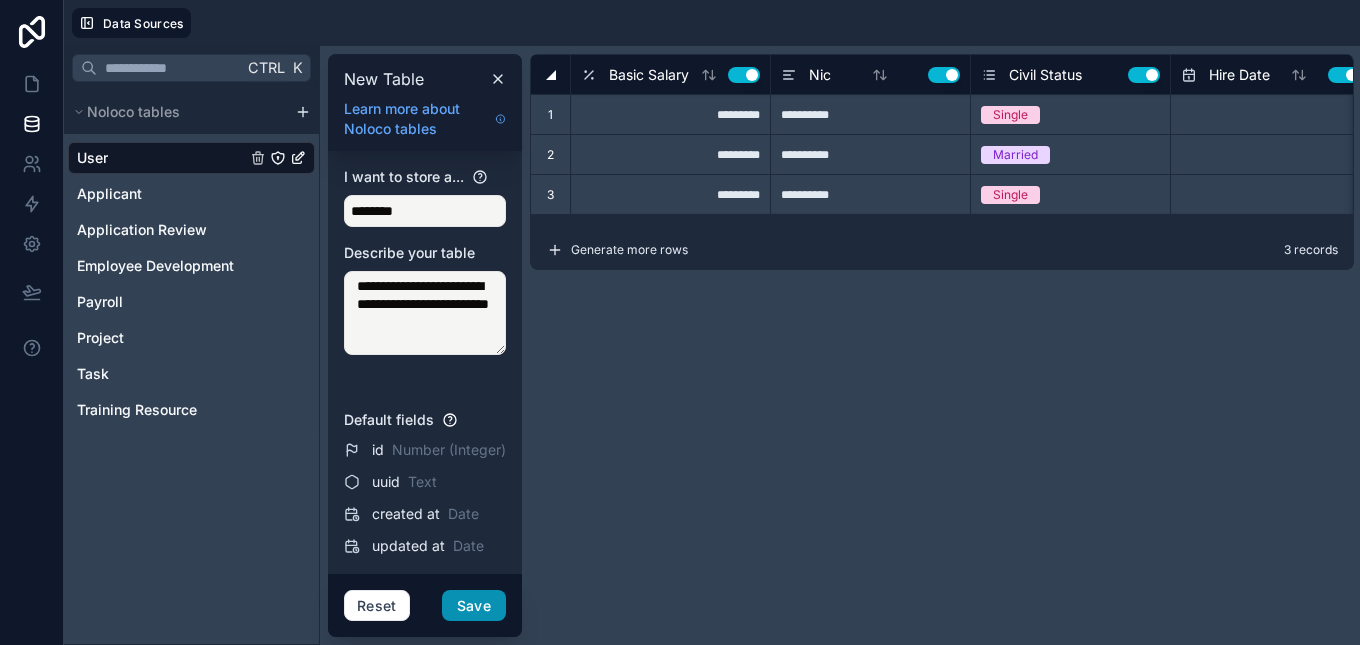 type on "**********" 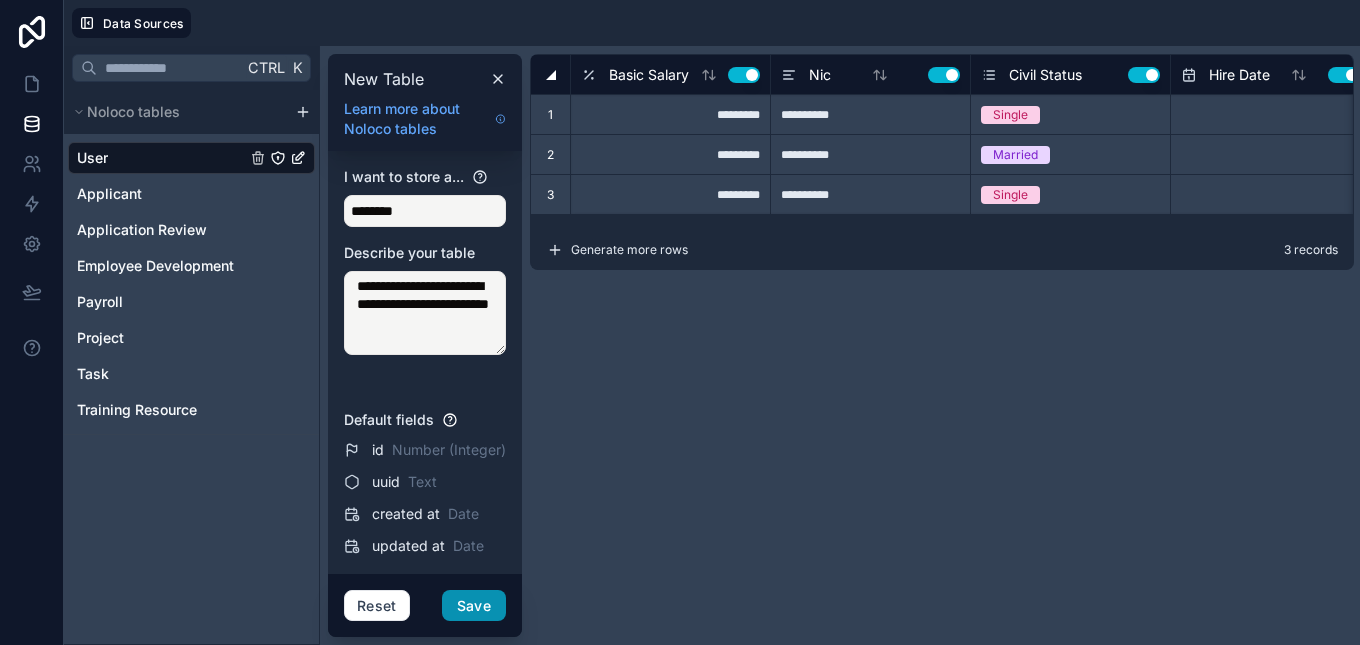 click on "Save" at bounding box center [474, 606] 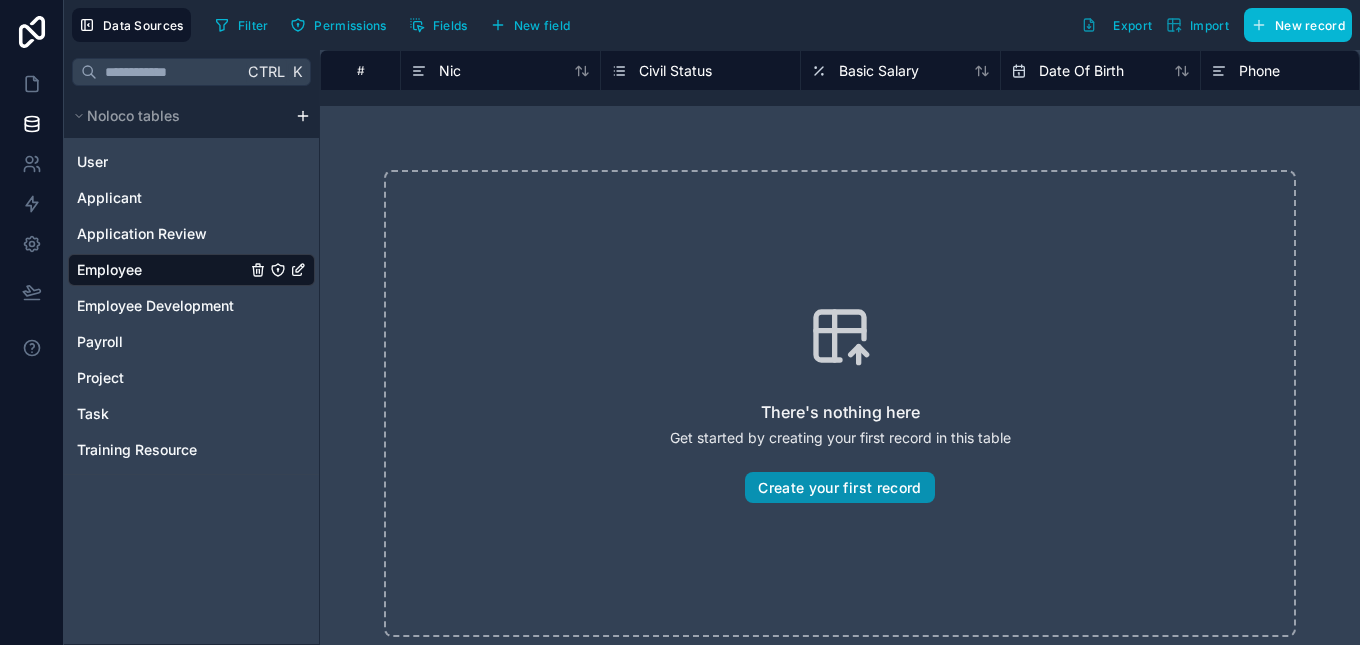 click on "Create your first record" at bounding box center (839, 488) 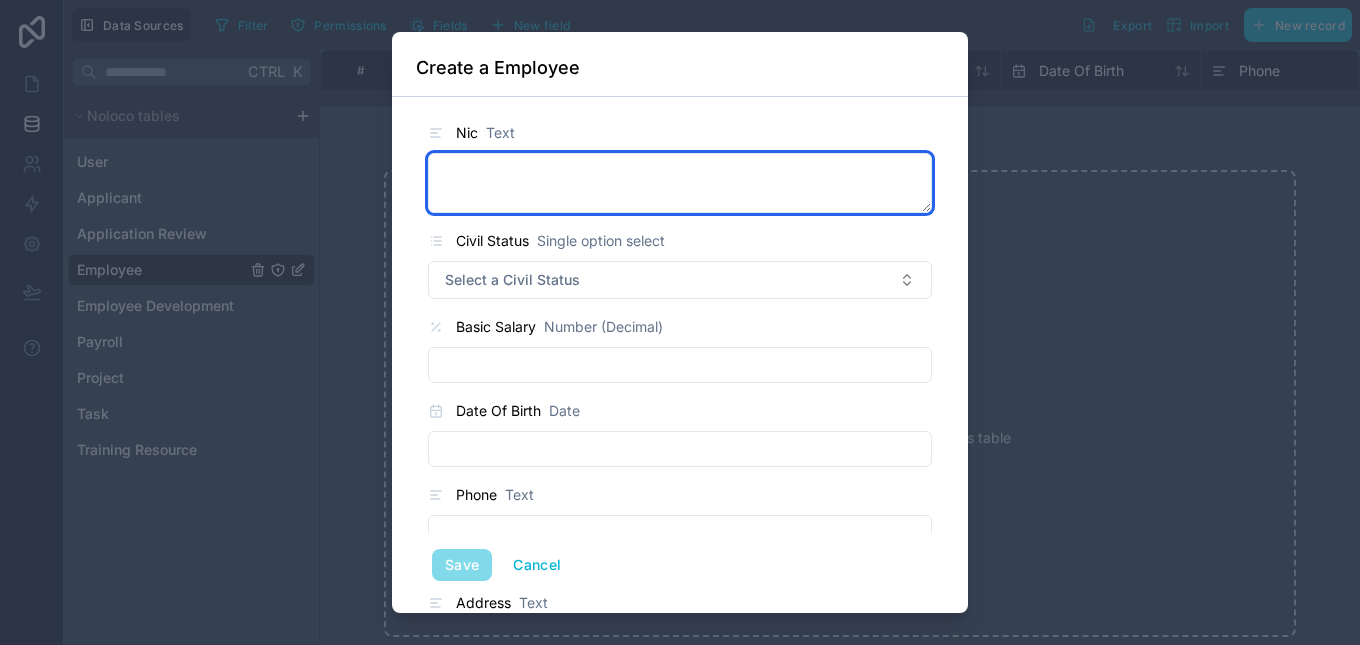 click at bounding box center [680, 183] 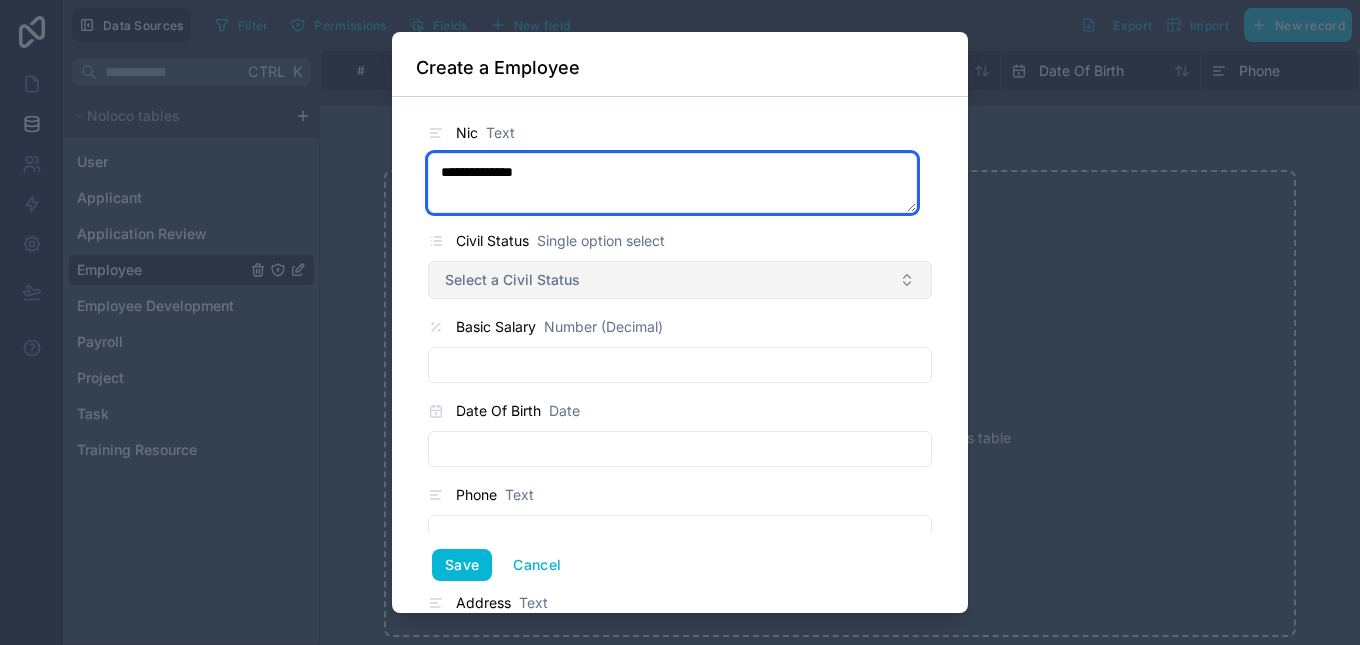 type on "**********" 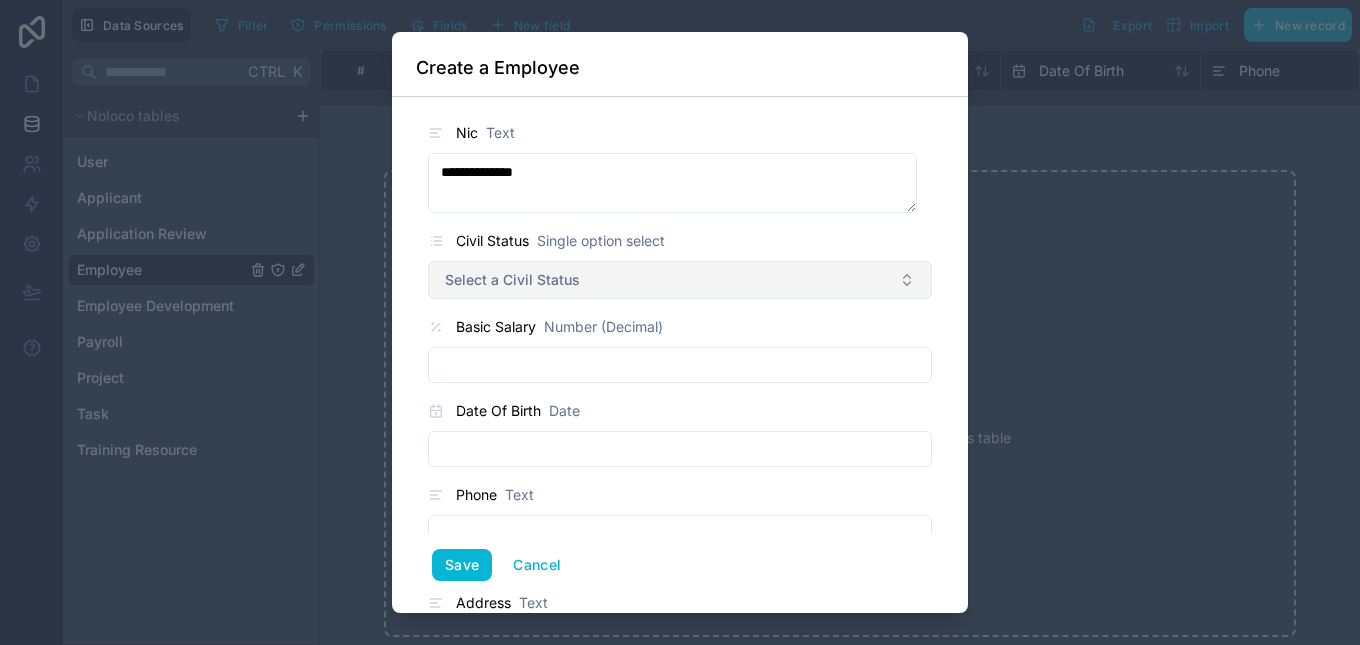 click on "Select a Civil Status" at bounding box center [680, 280] 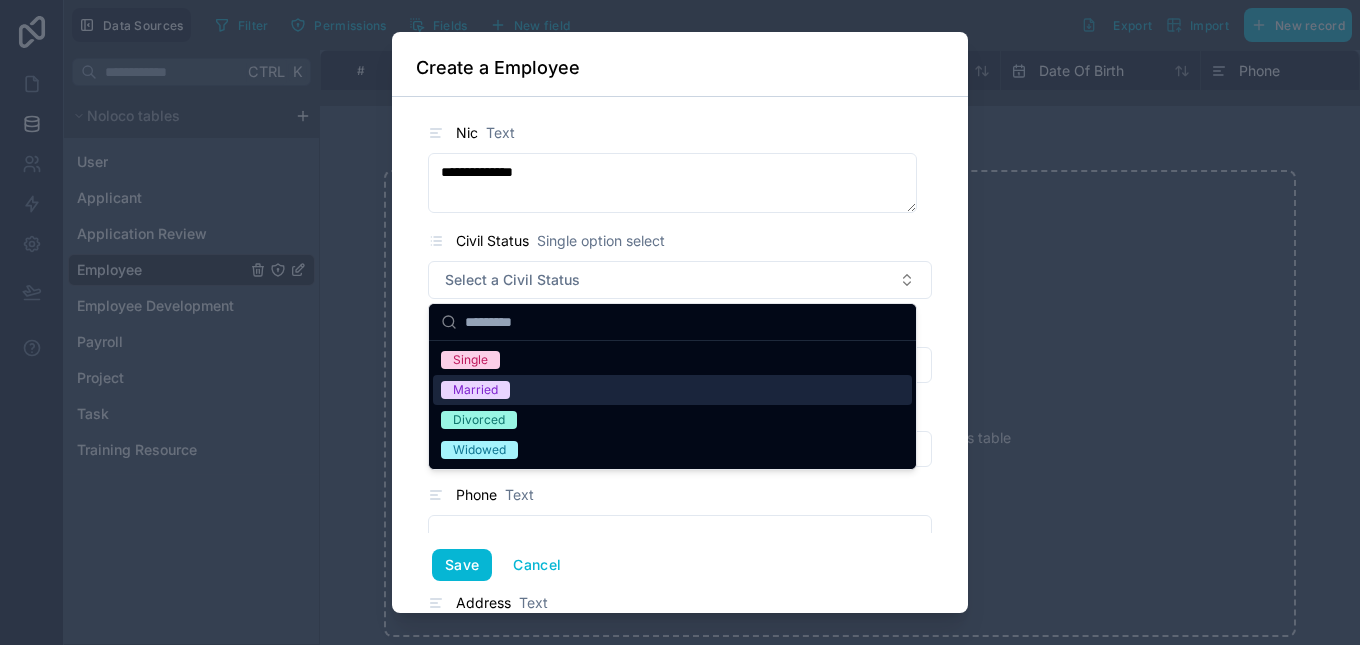 click on "Married" at bounding box center [672, 390] 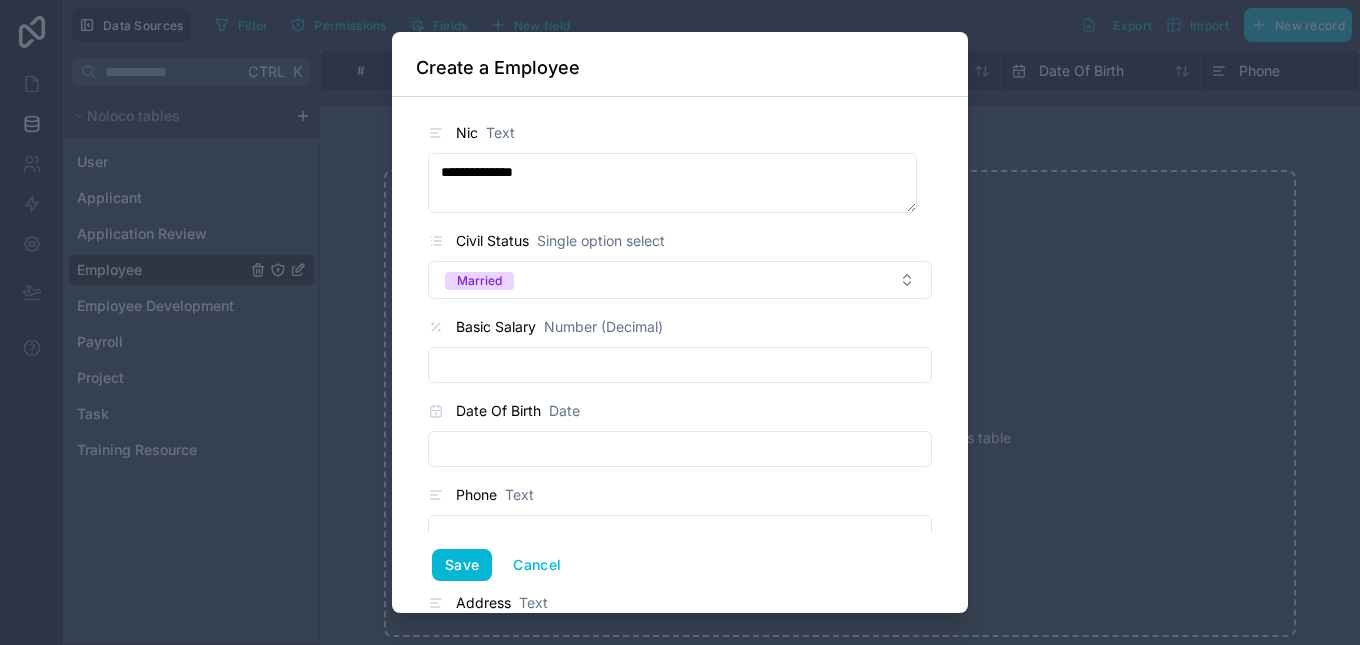 click on "Number (Decimal)" at bounding box center (603, 327) 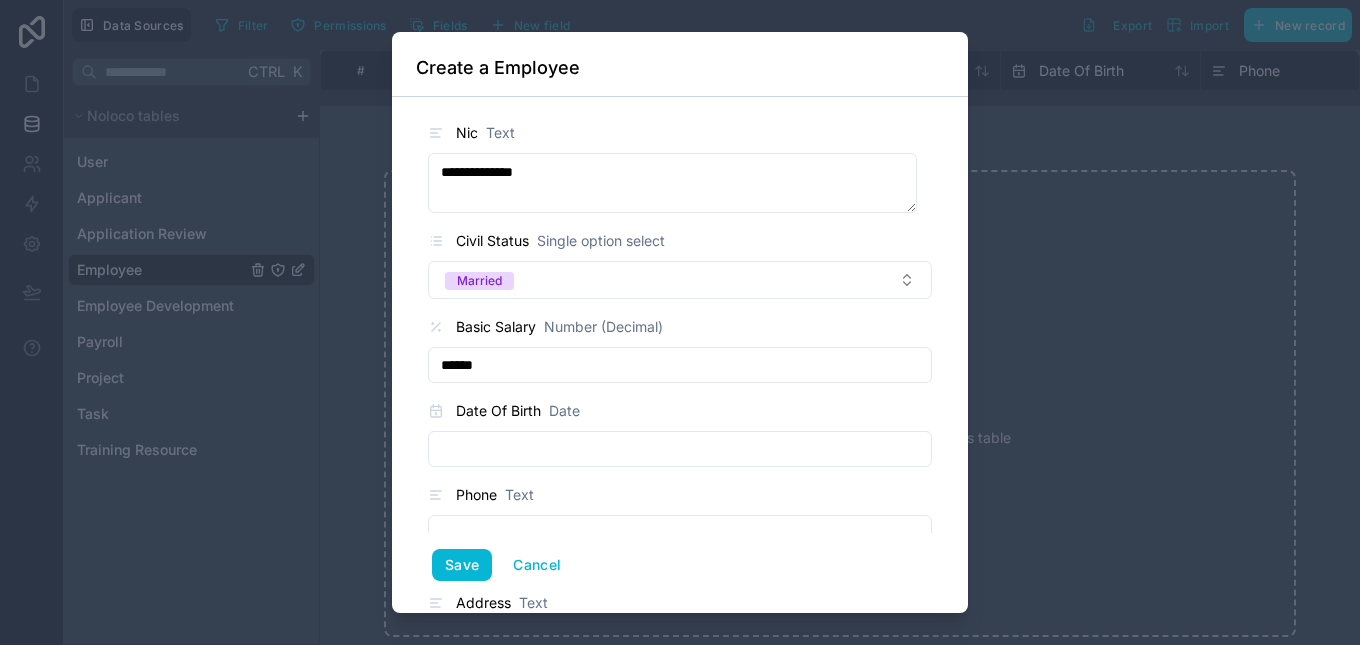 type on "******" 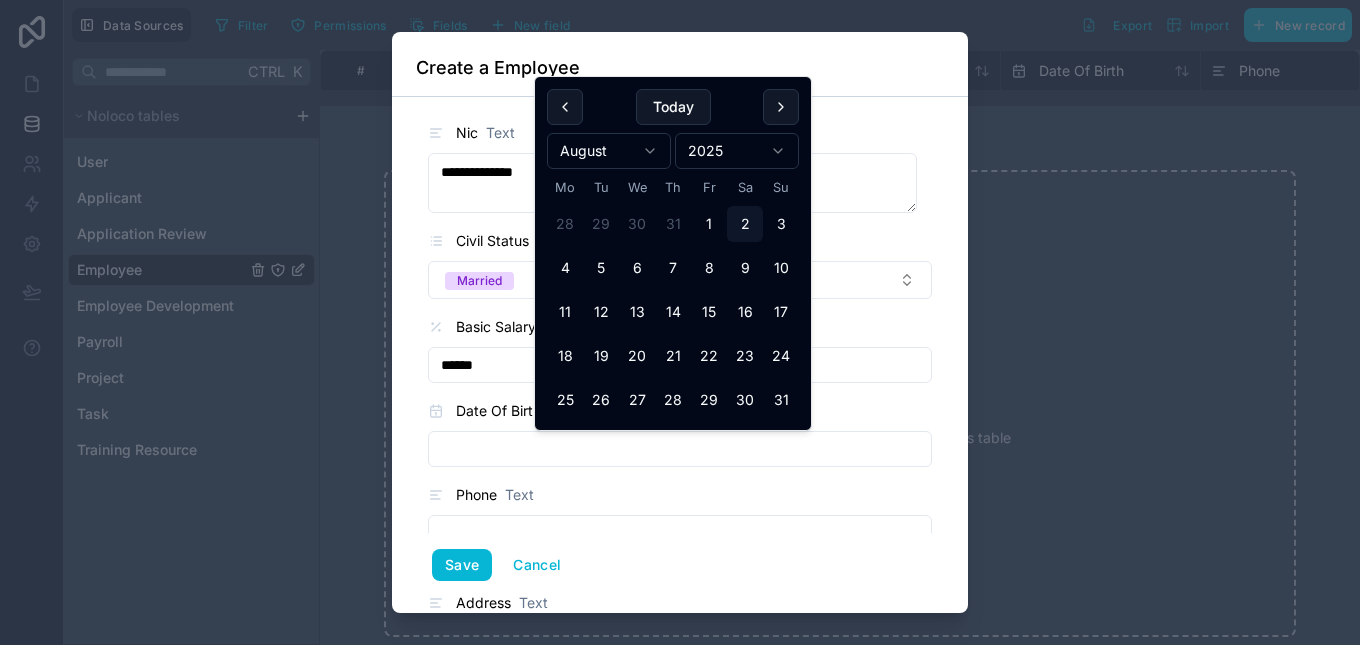 click on "**********" at bounding box center (680, 322) 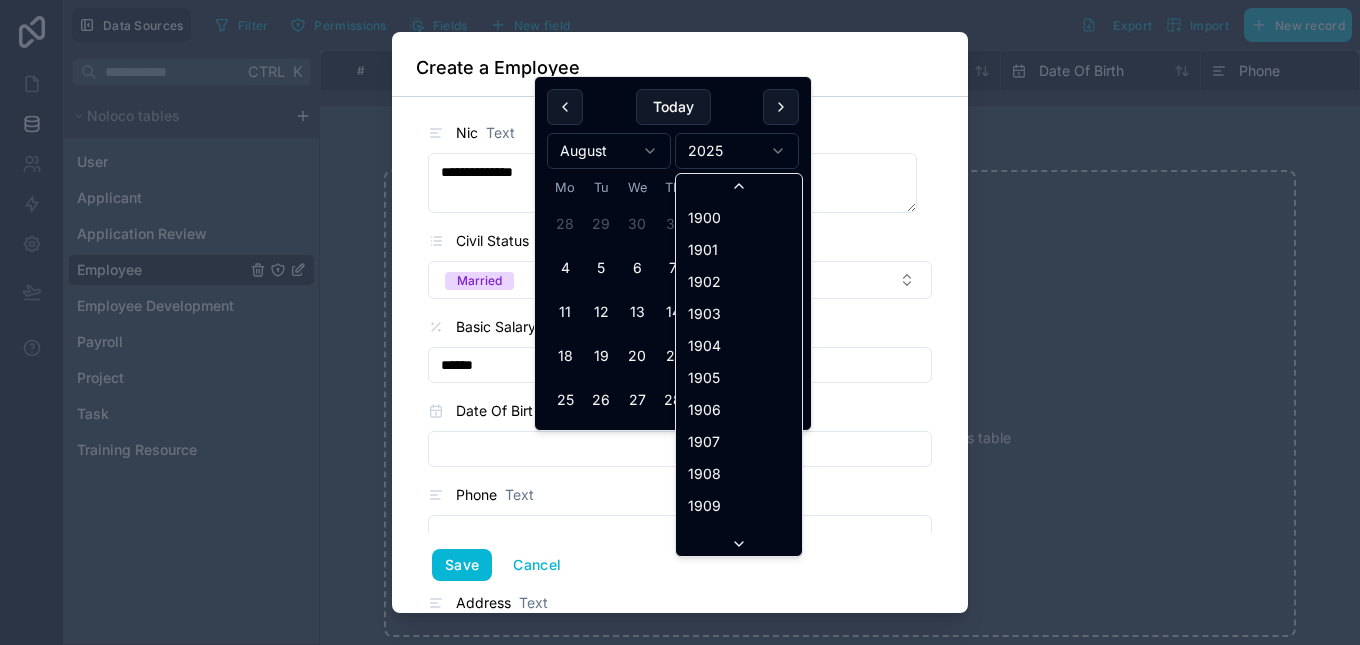 scroll, scrollTop: 3702, scrollLeft: 0, axis: vertical 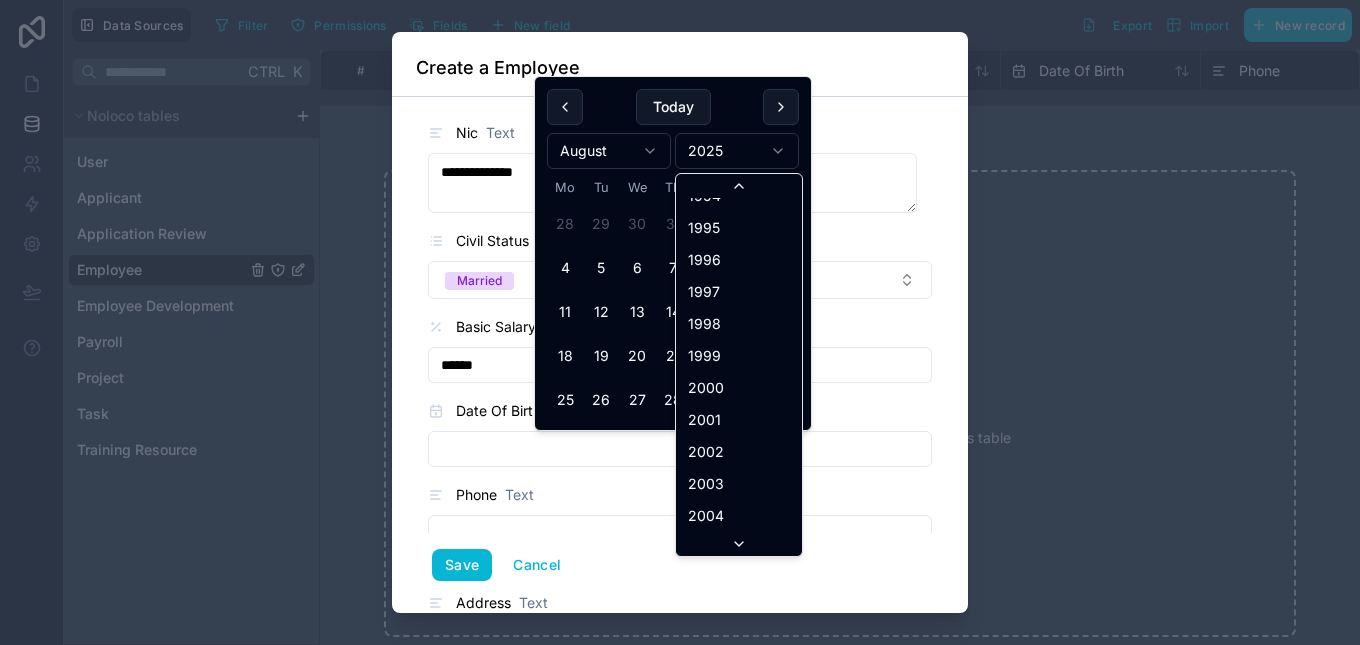 click at bounding box center (739, 186) 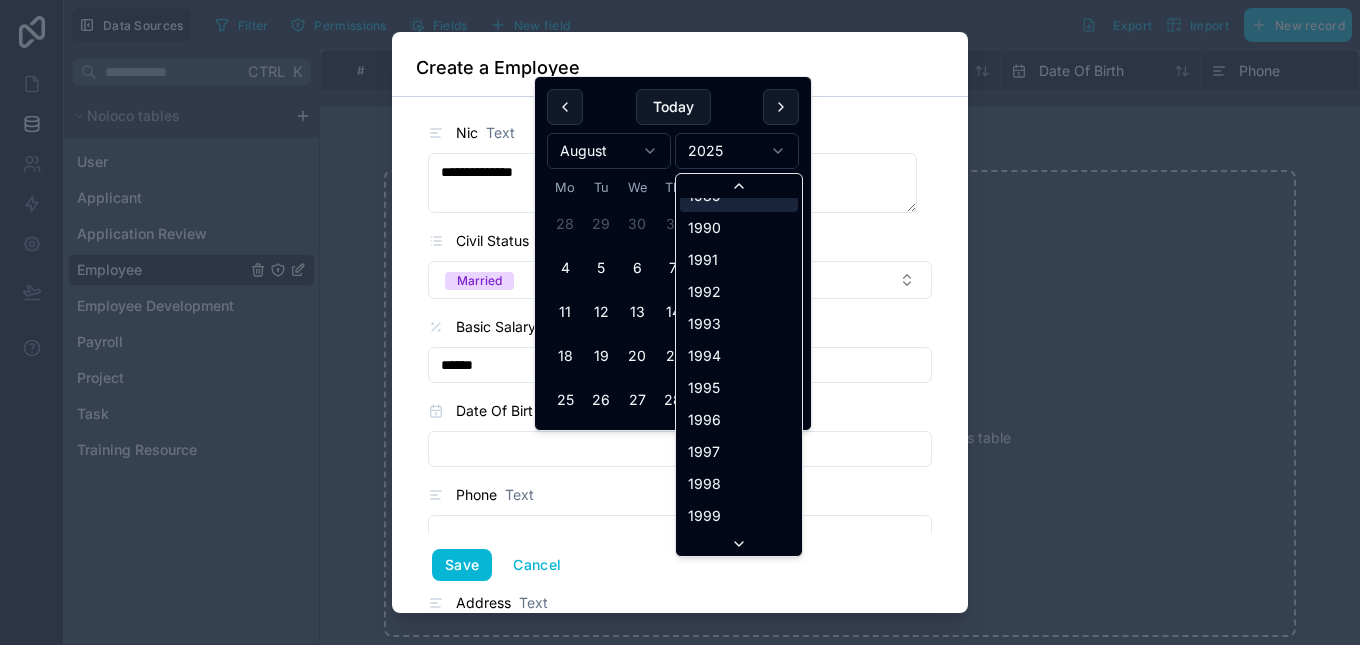 scroll, scrollTop: 2838, scrollLeft: 0, axis: vertical 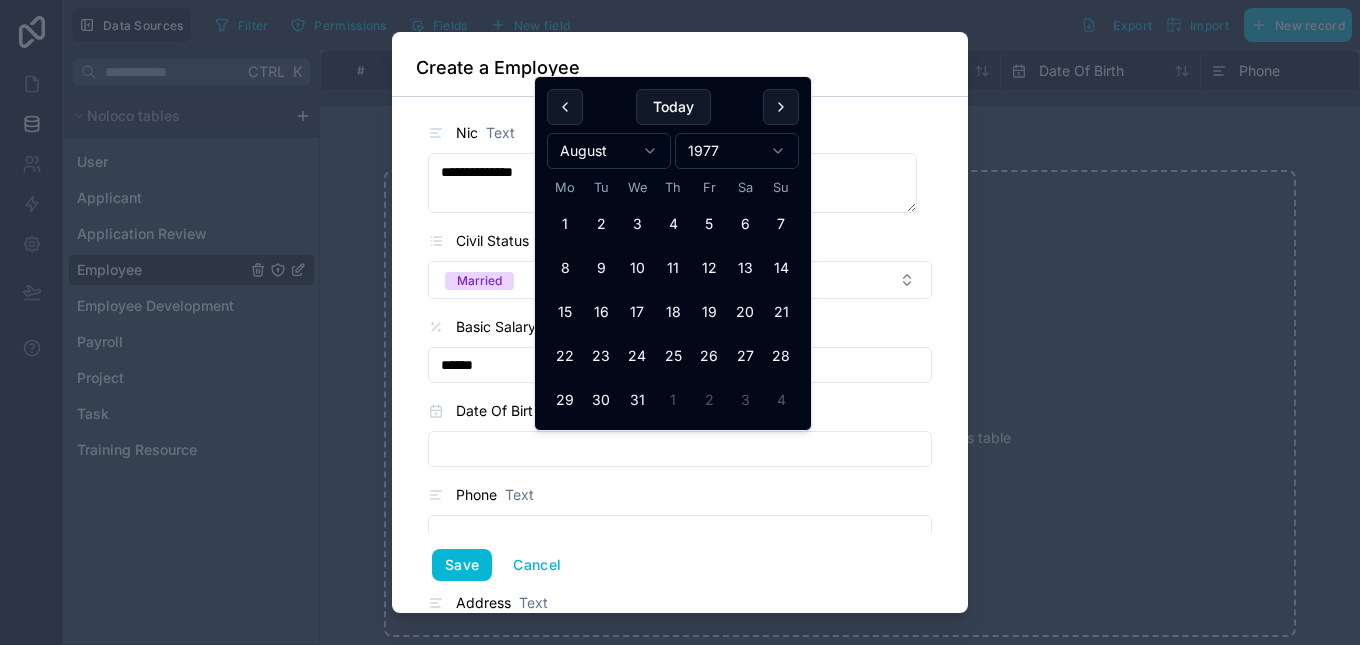 click on "**********" at bounding box center [680, 322] 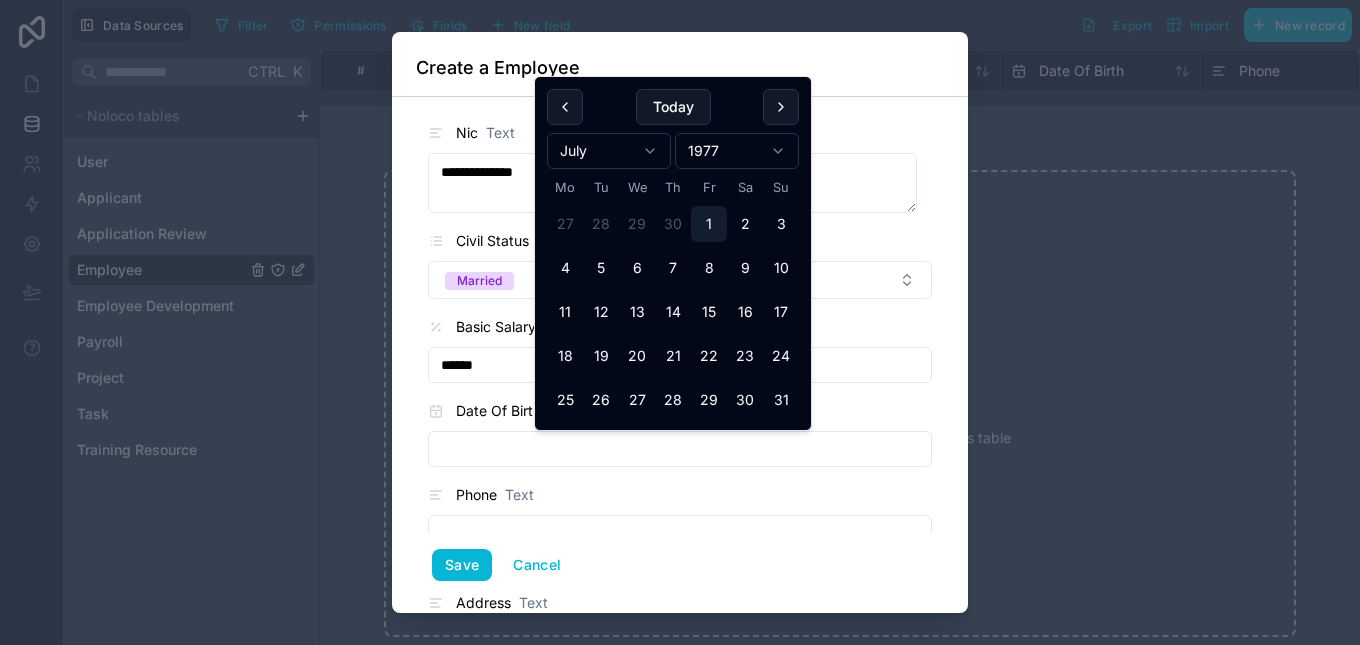 click on "1" at bounding box center [709, 224] 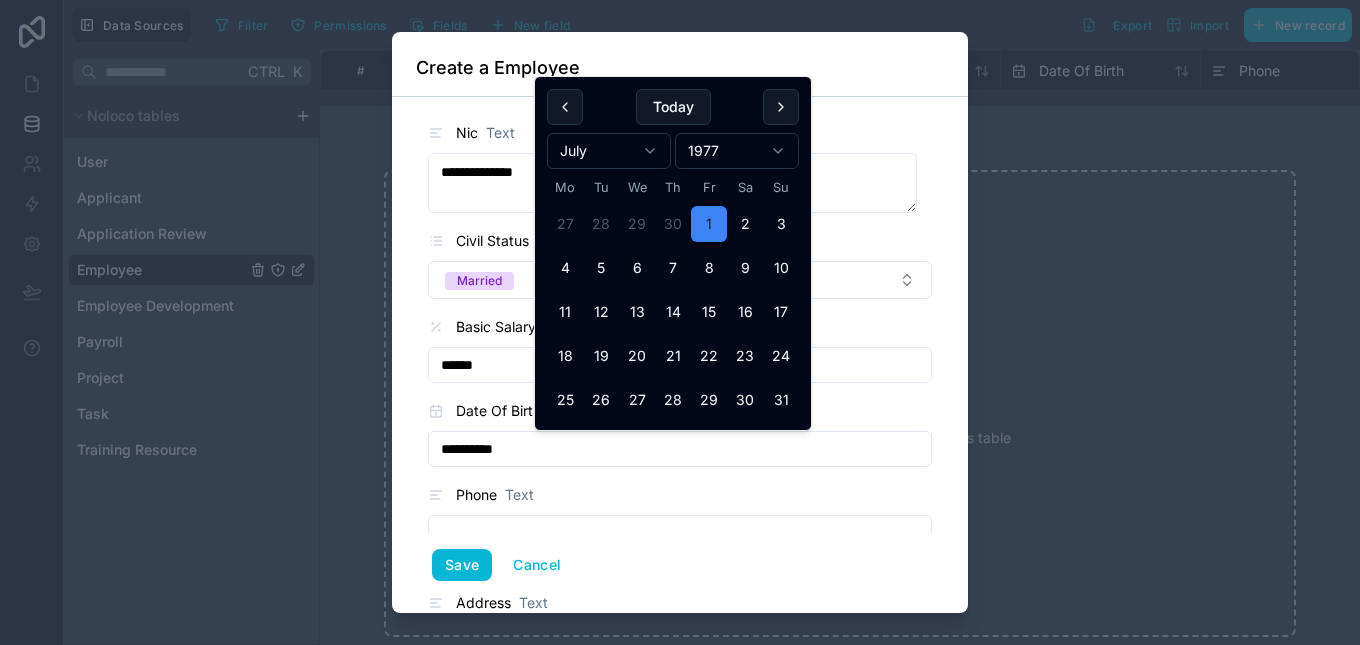 type on "**********" 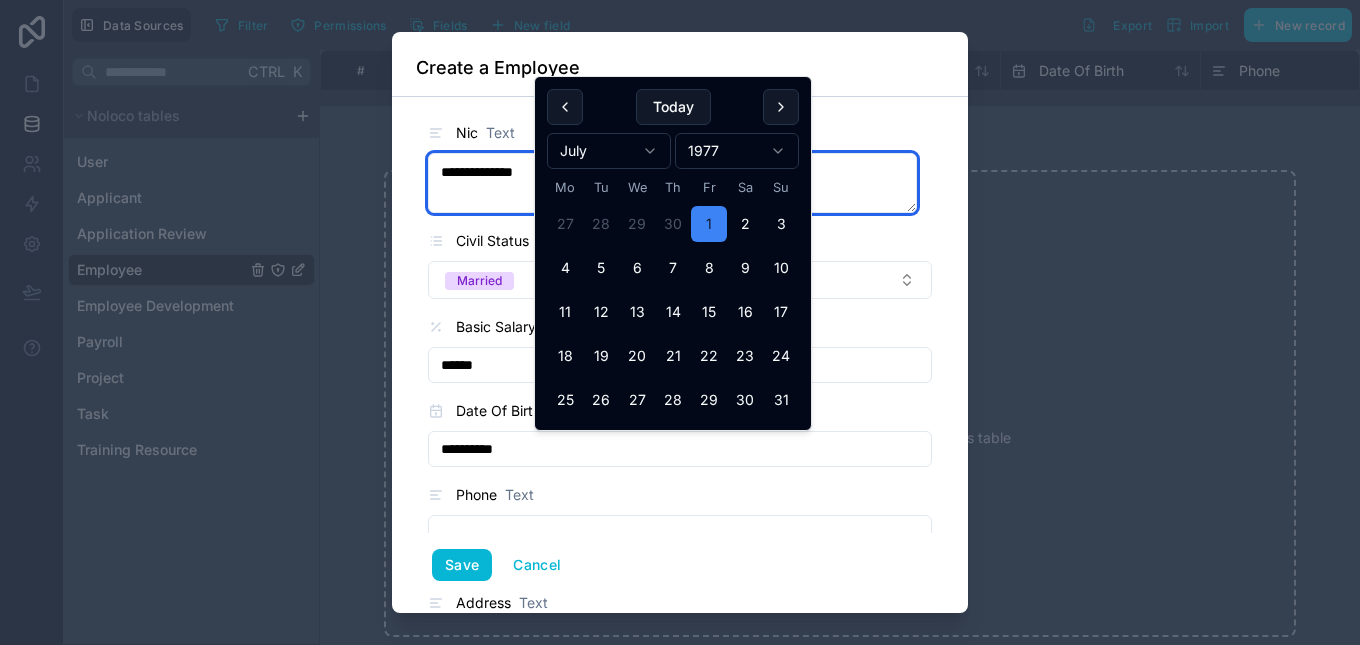 click on "**********" at bounding box center [672, 183] 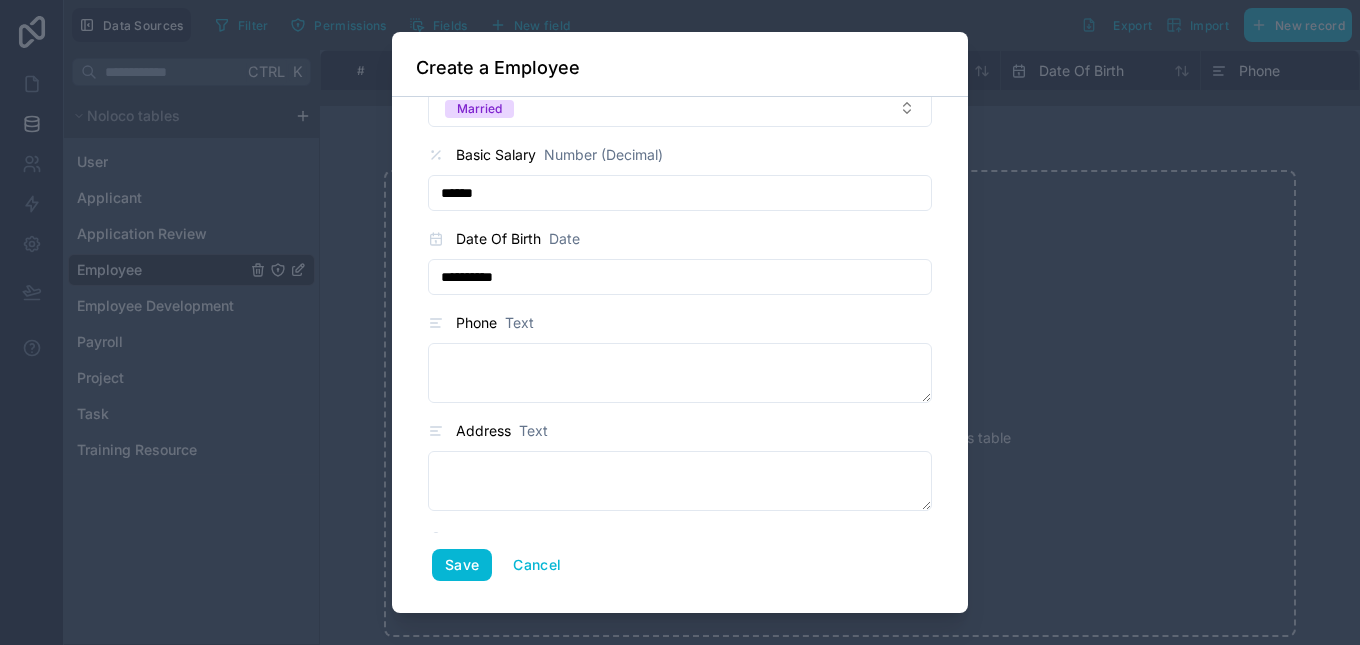 scroll, scrollTop: 248, scrollLeft: 0, axis: vertical 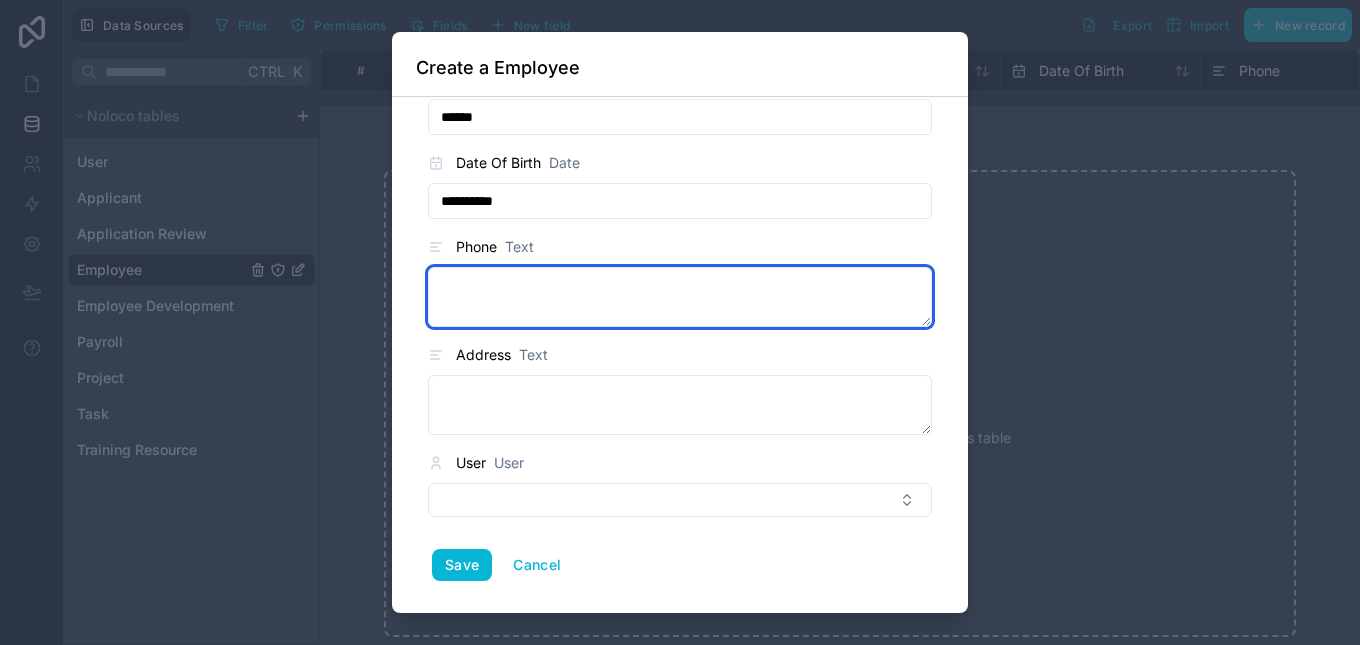 click at bounding box center (680, 297) 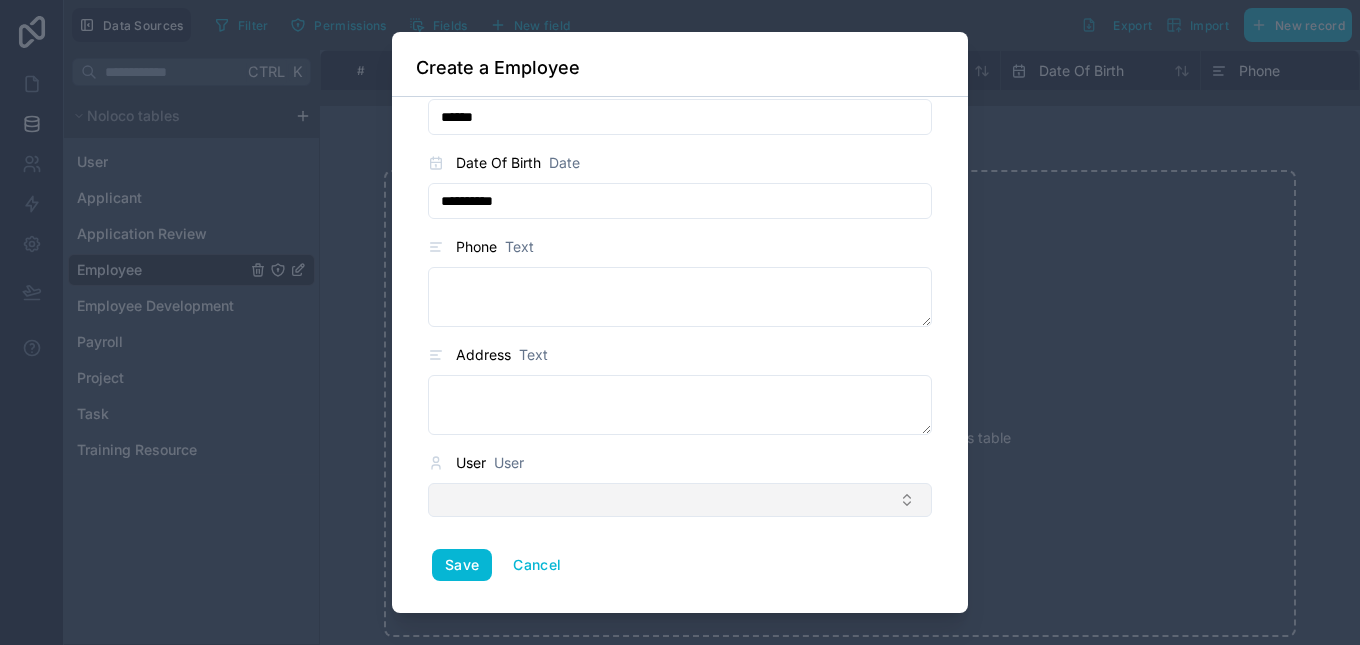 click at bounding box center [680, 500] 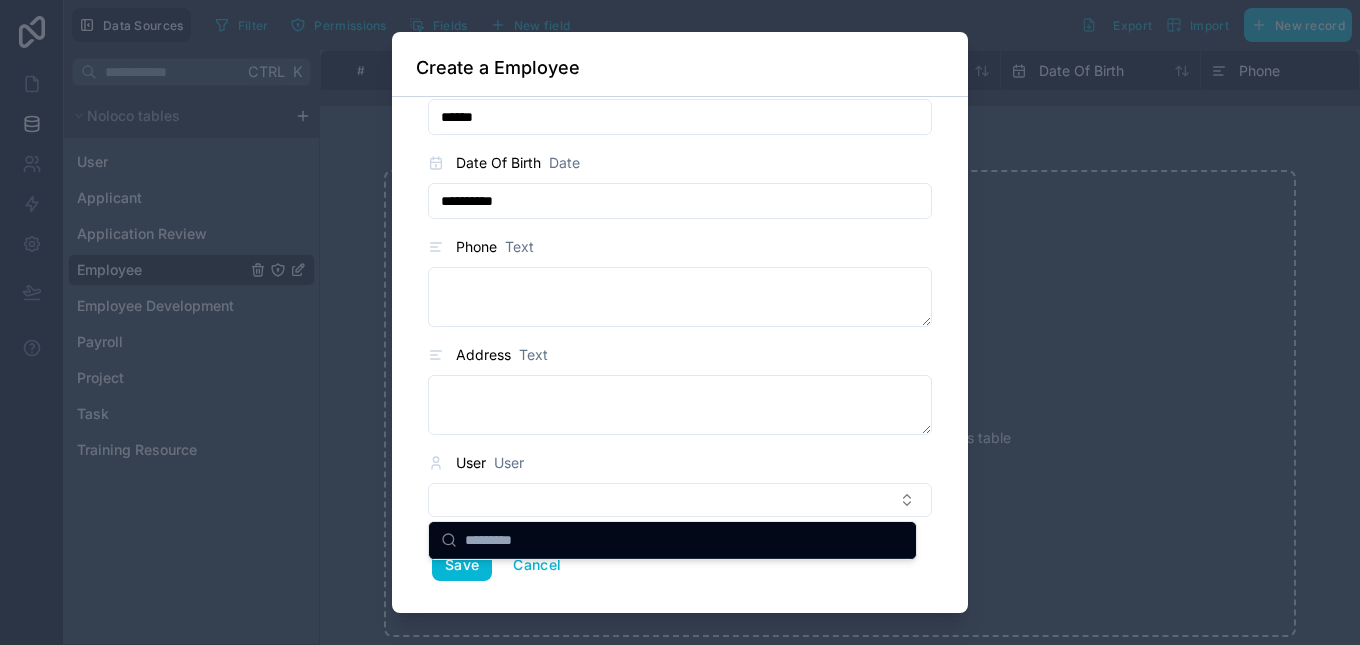 click on "User User" at bounding box center [680, 463] 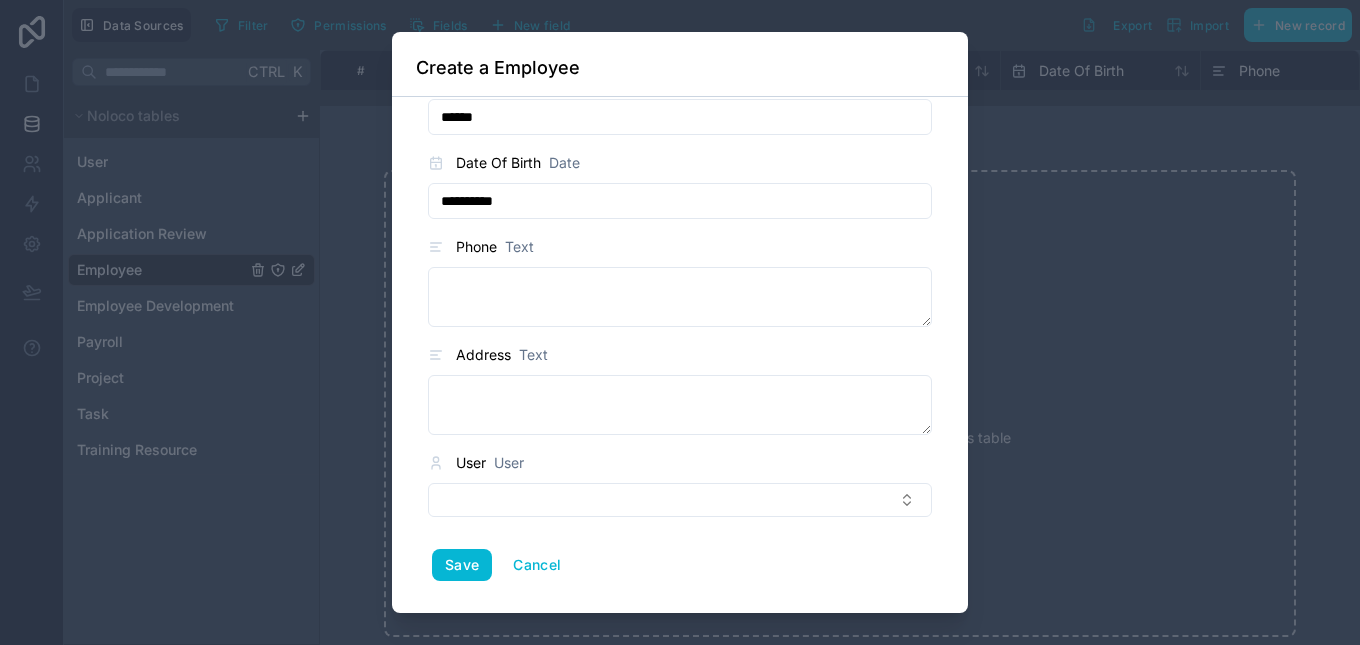 click on "User User" at bounding box center [680, 463] 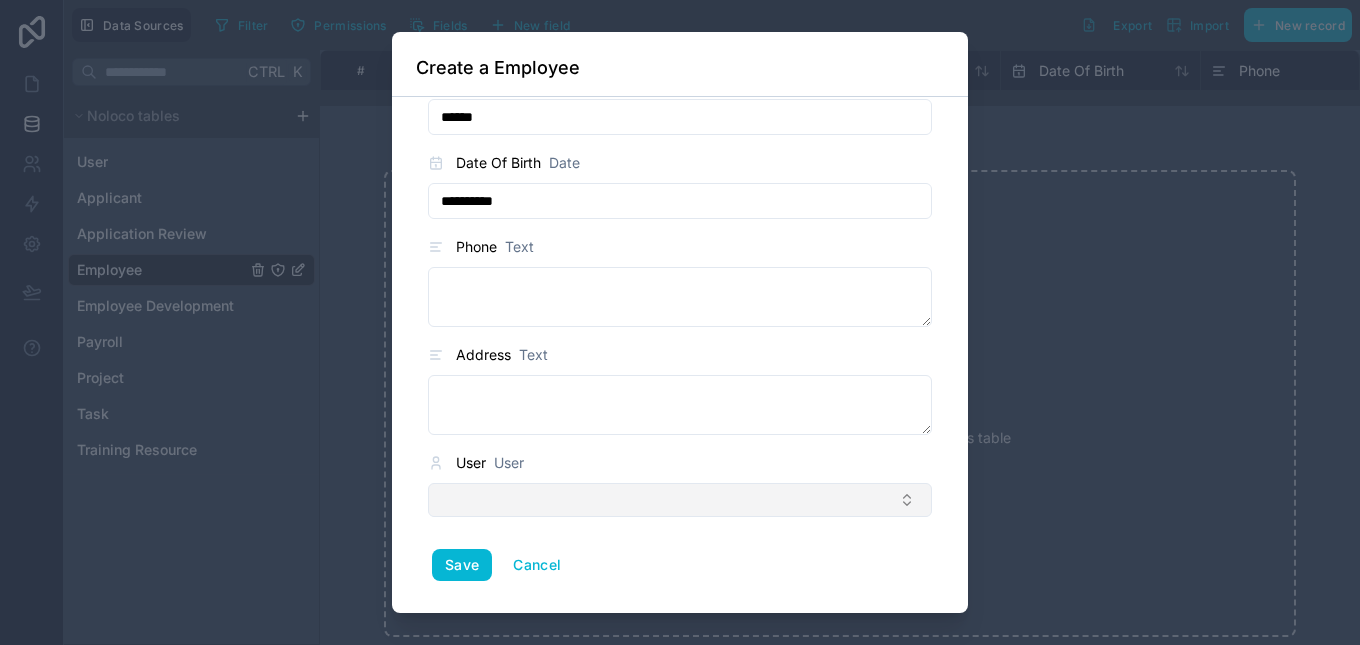 click at bounding box center [680, 500] 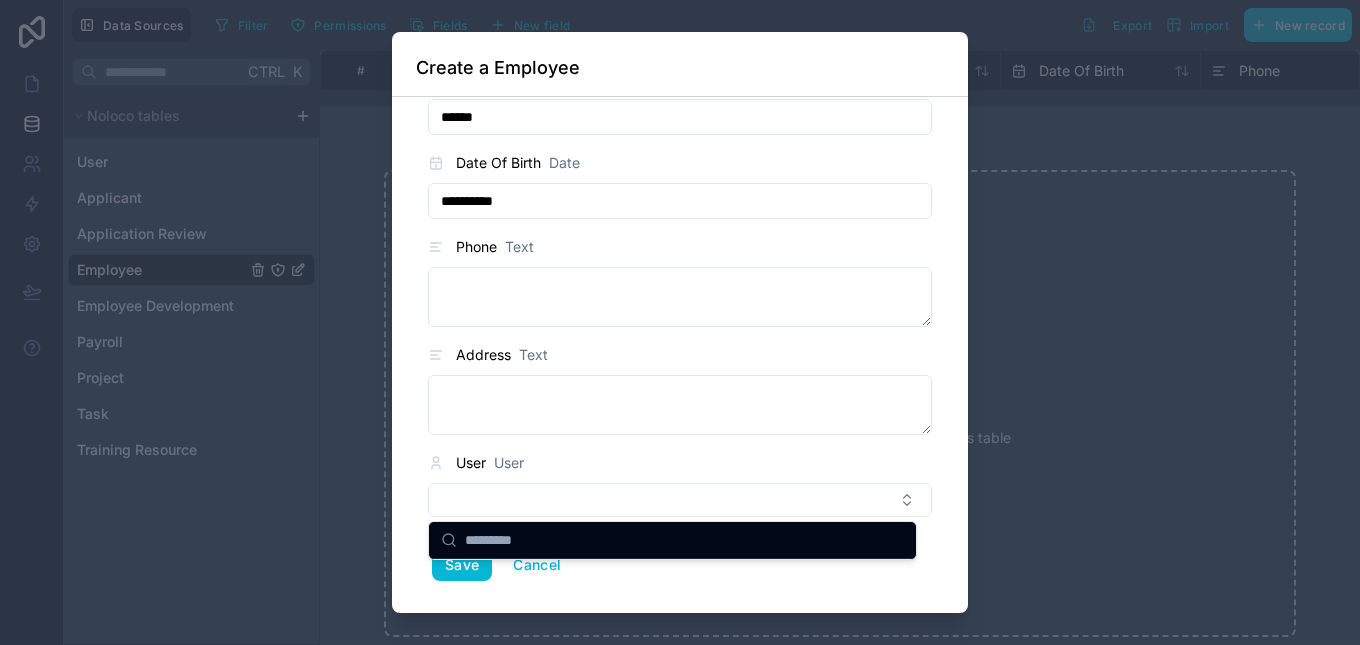 click on "**********" at bounding box center (680, 227) 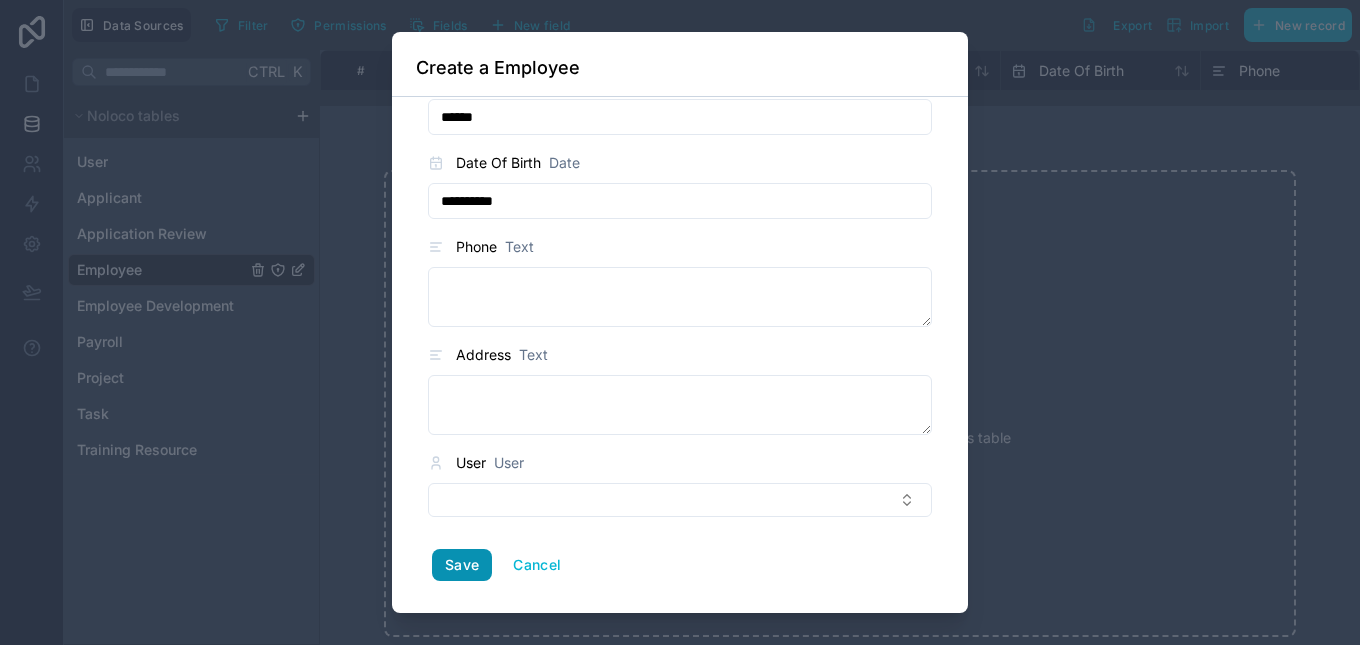 drag, startPoint x: 471, startPoint y: 565, endPoint x: 471, endPoint y: 540, distance: 25 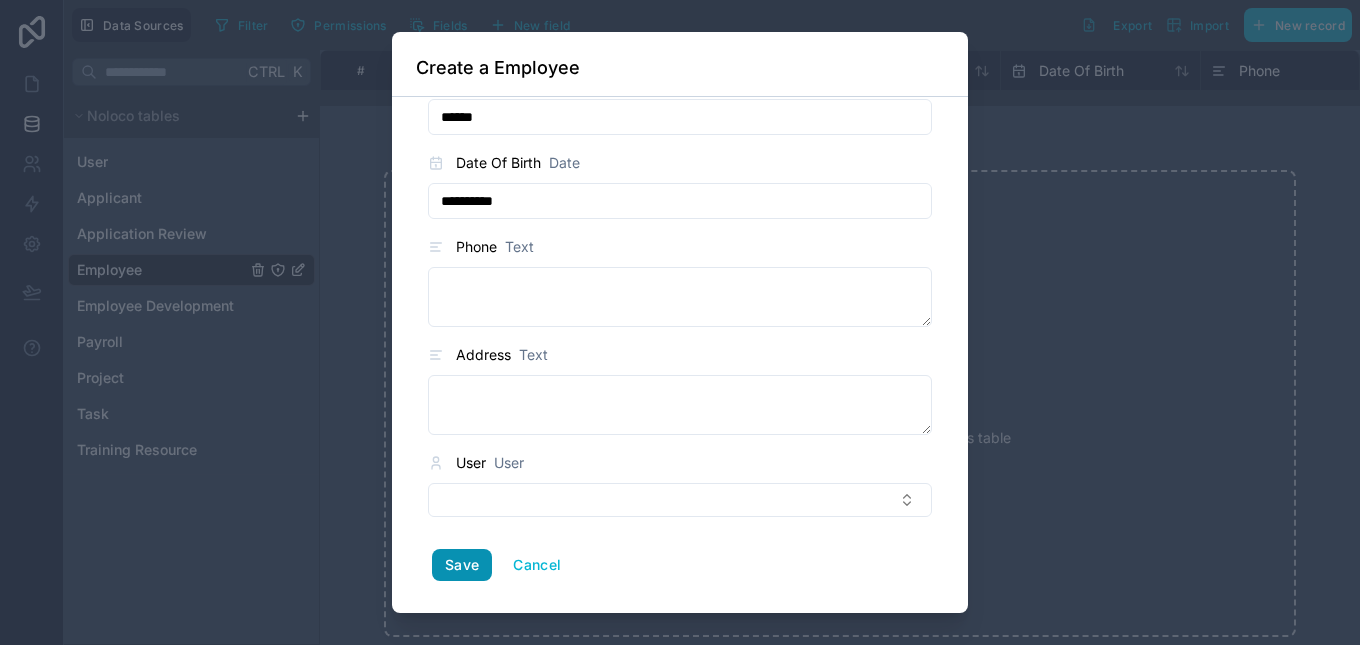 click on "Save Cancel" at bounding box center [680, 565] 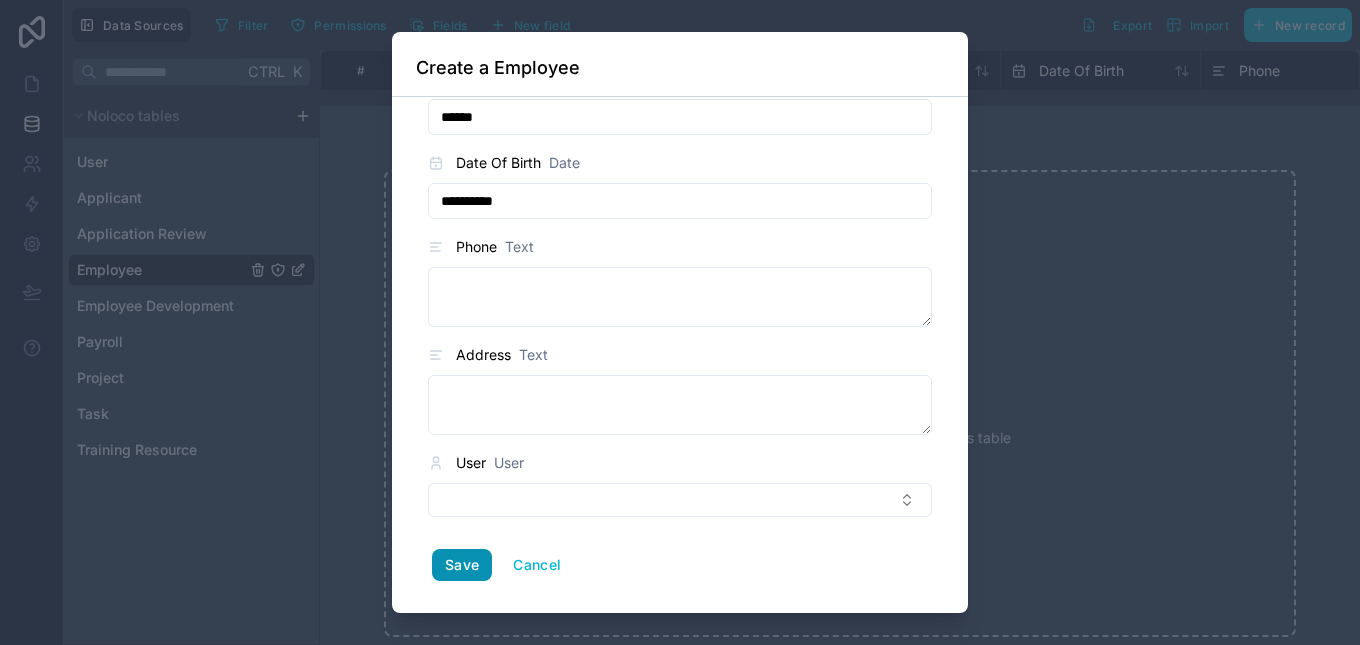 click on "Save" at bounding box center [462, 565] 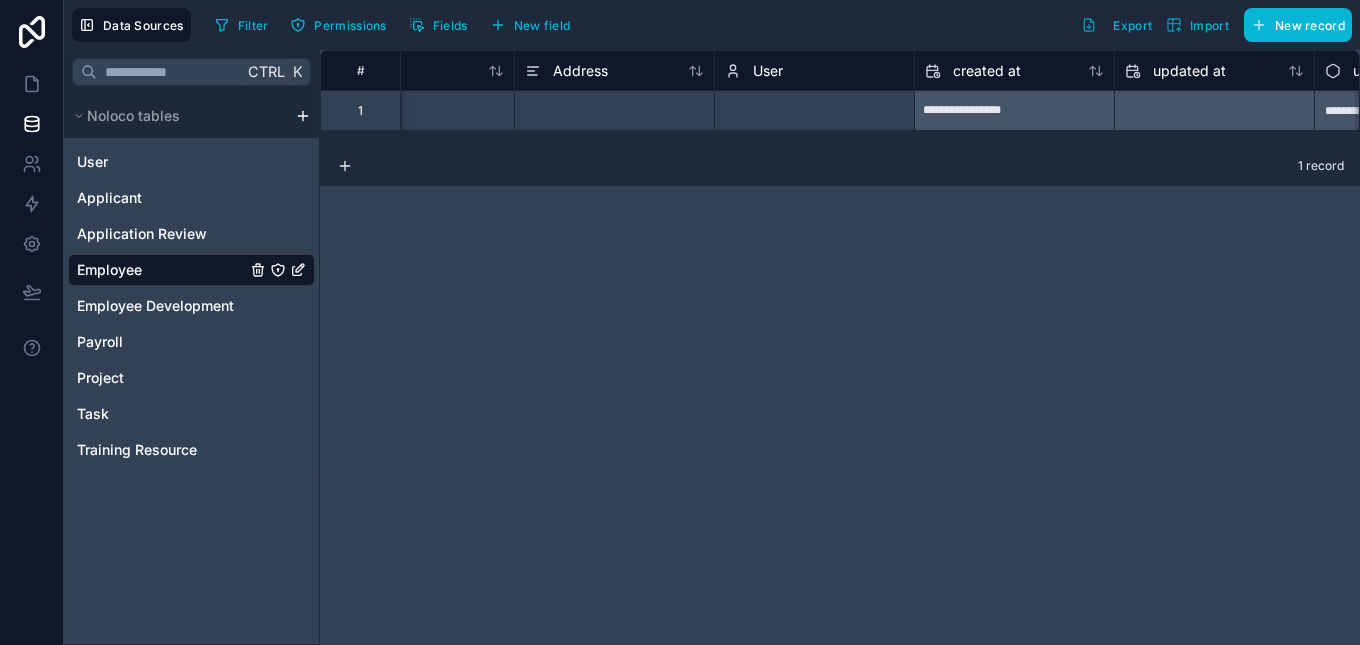 scroll, scrollTop: 0, scrollLeft: 1041, axis: horizontal 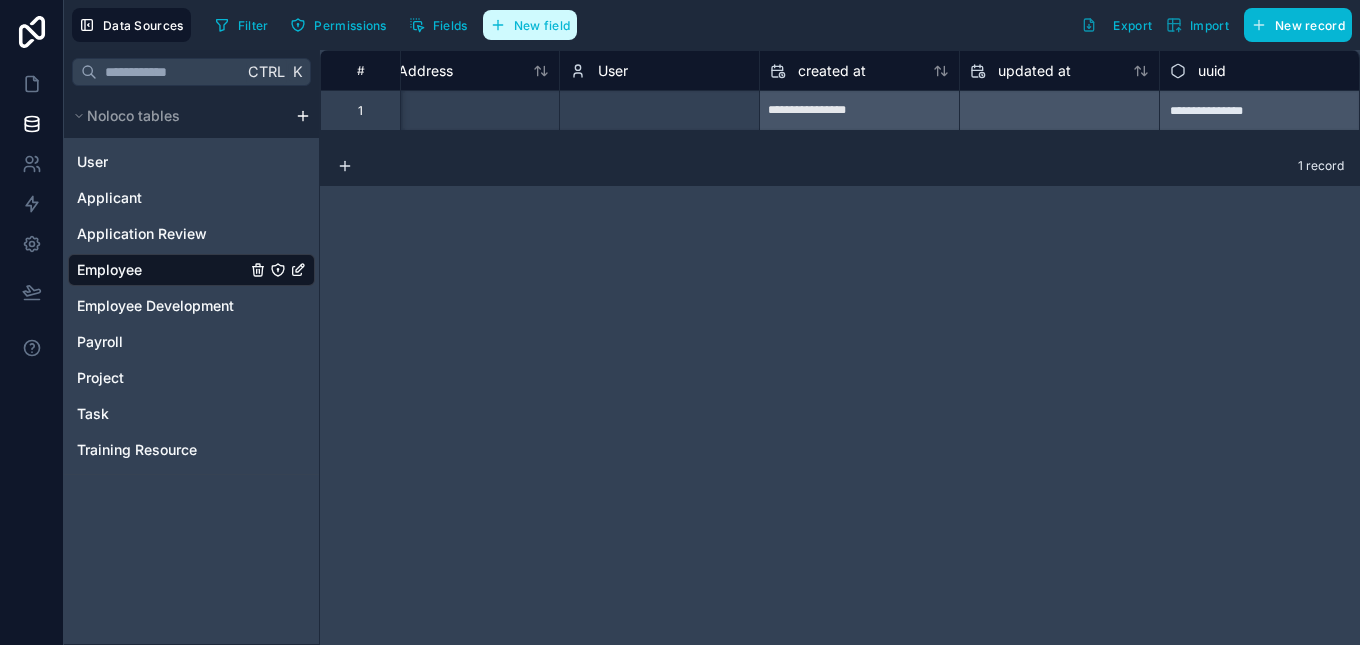 click on "New field" at bounding box center (530, 25) 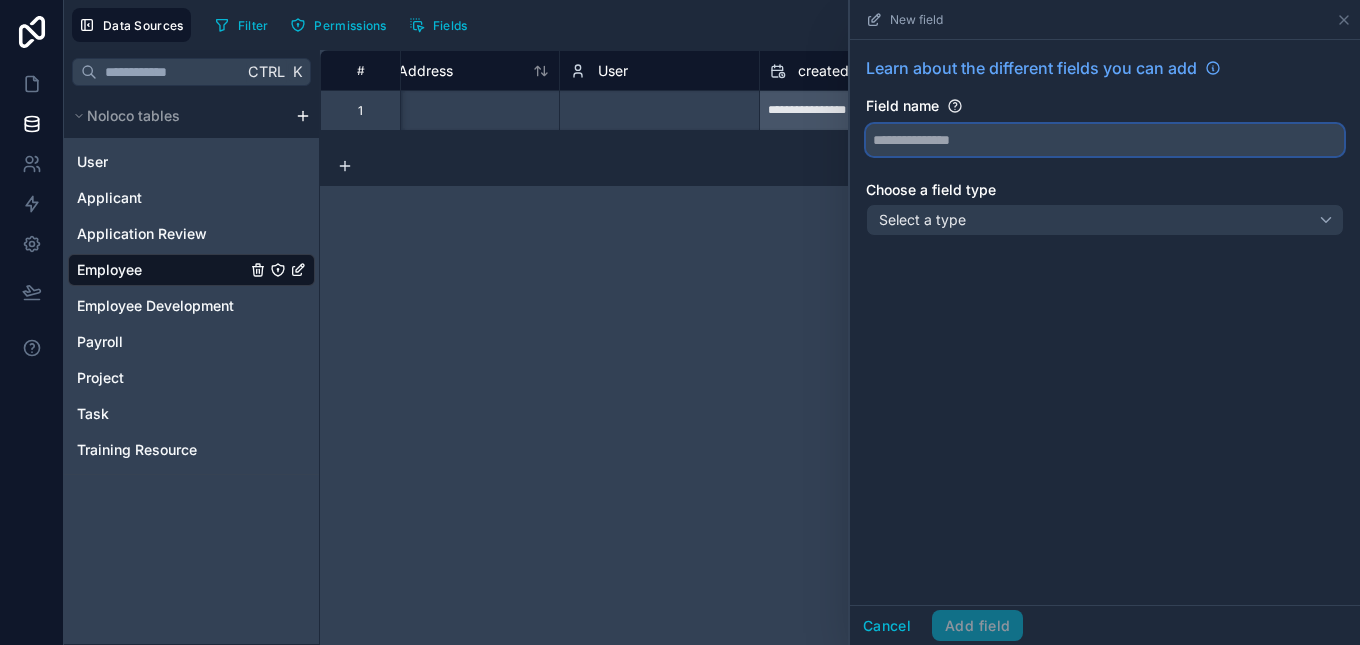 click at bounding box center (1105, 140) 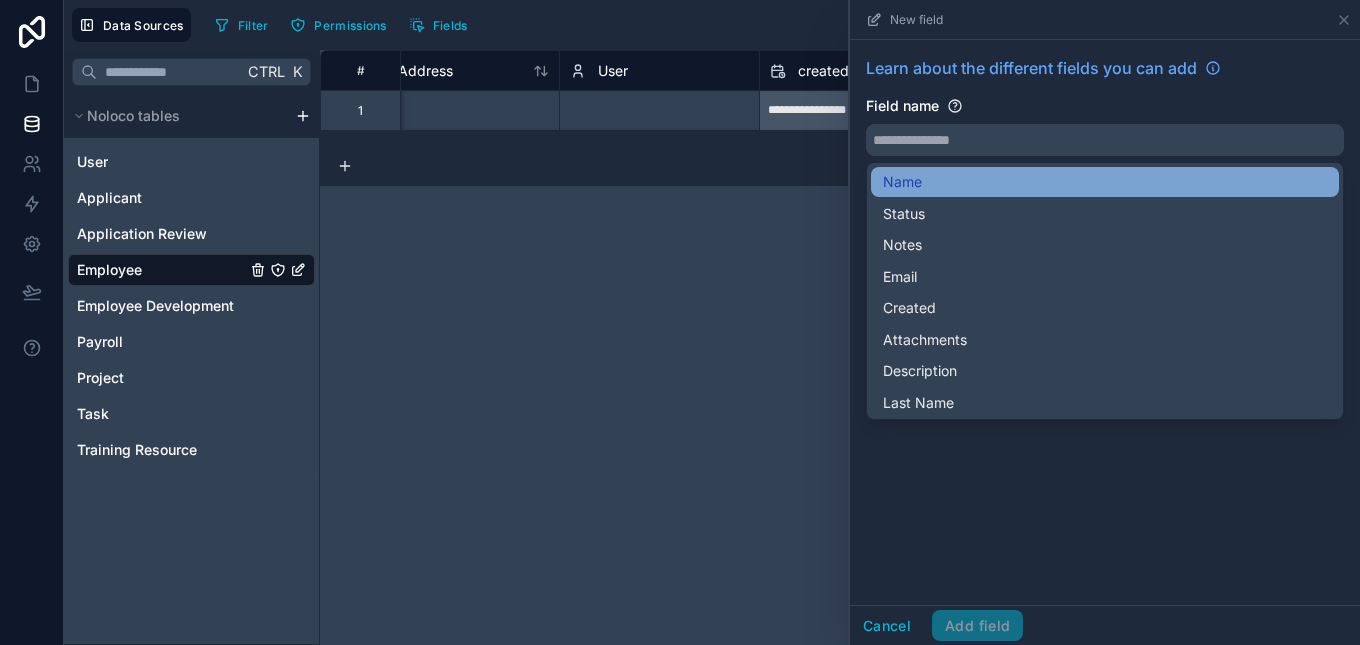 click on "Name" at bounding box center (1105, 182) 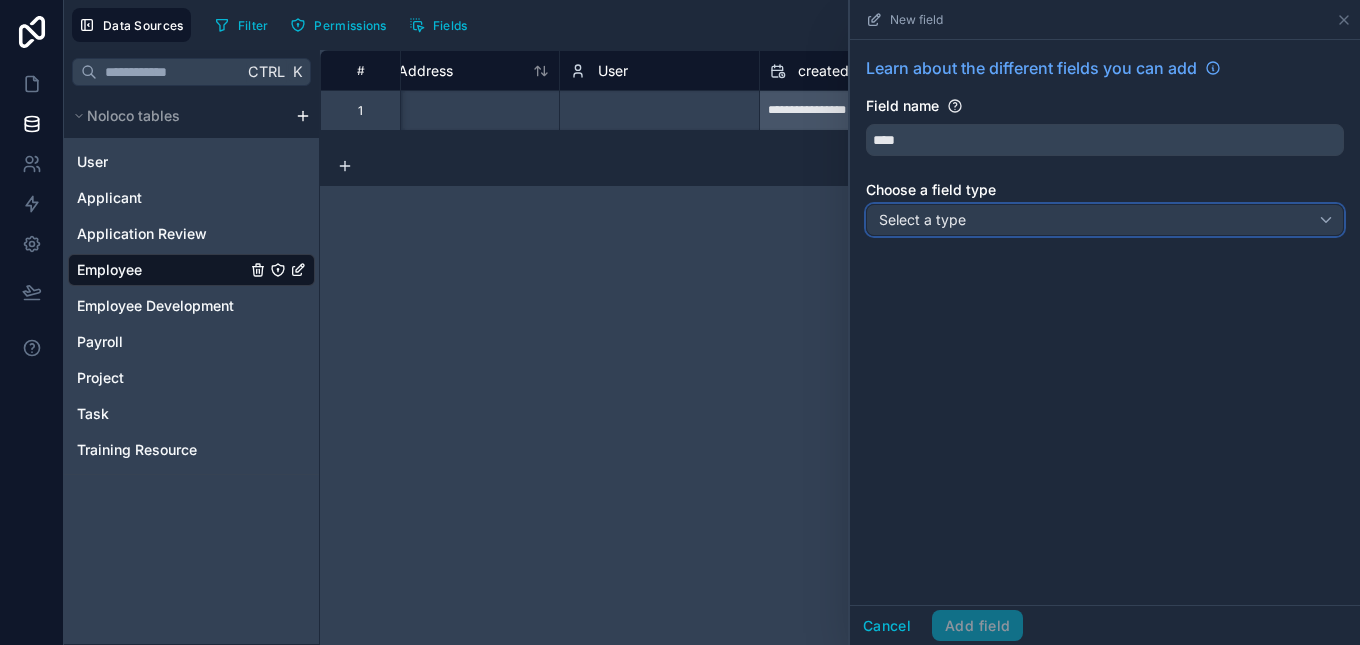 drag, startPoint x: 1024, startPoint y: 223, endPoint x: 1024, endPoint y: 209, distance: 14 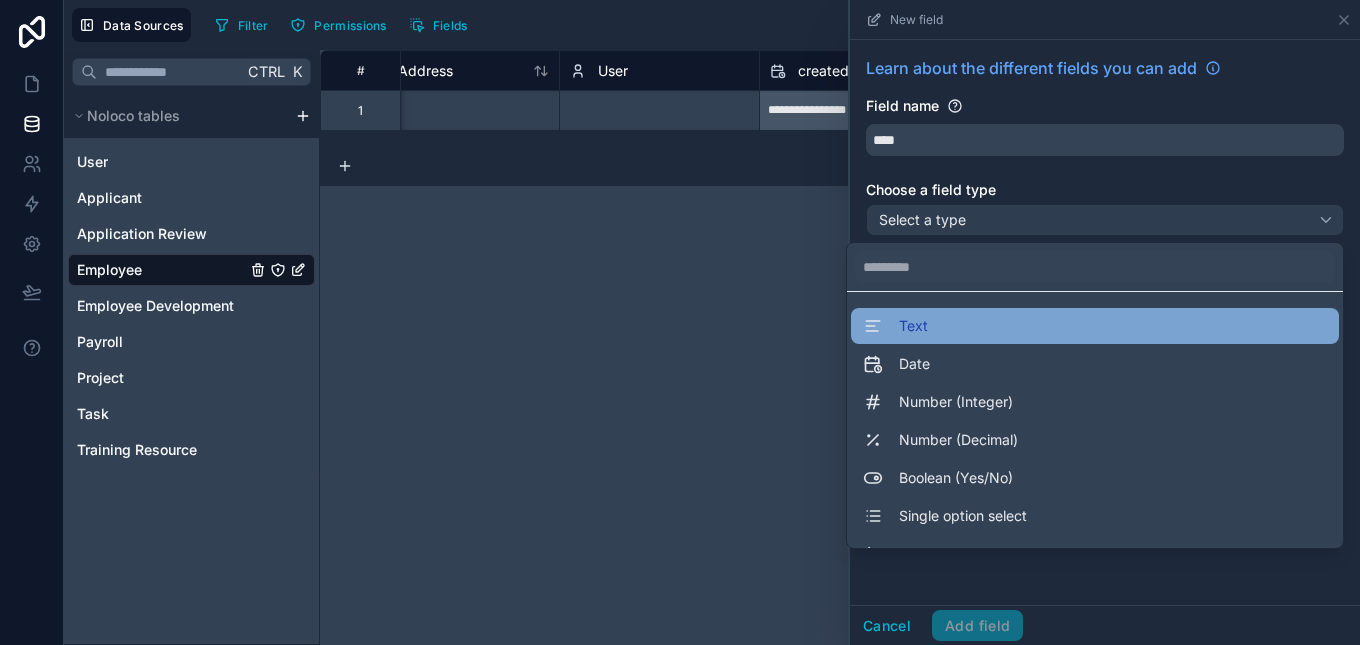 click on "Text" at bounding box center (1095, 326) 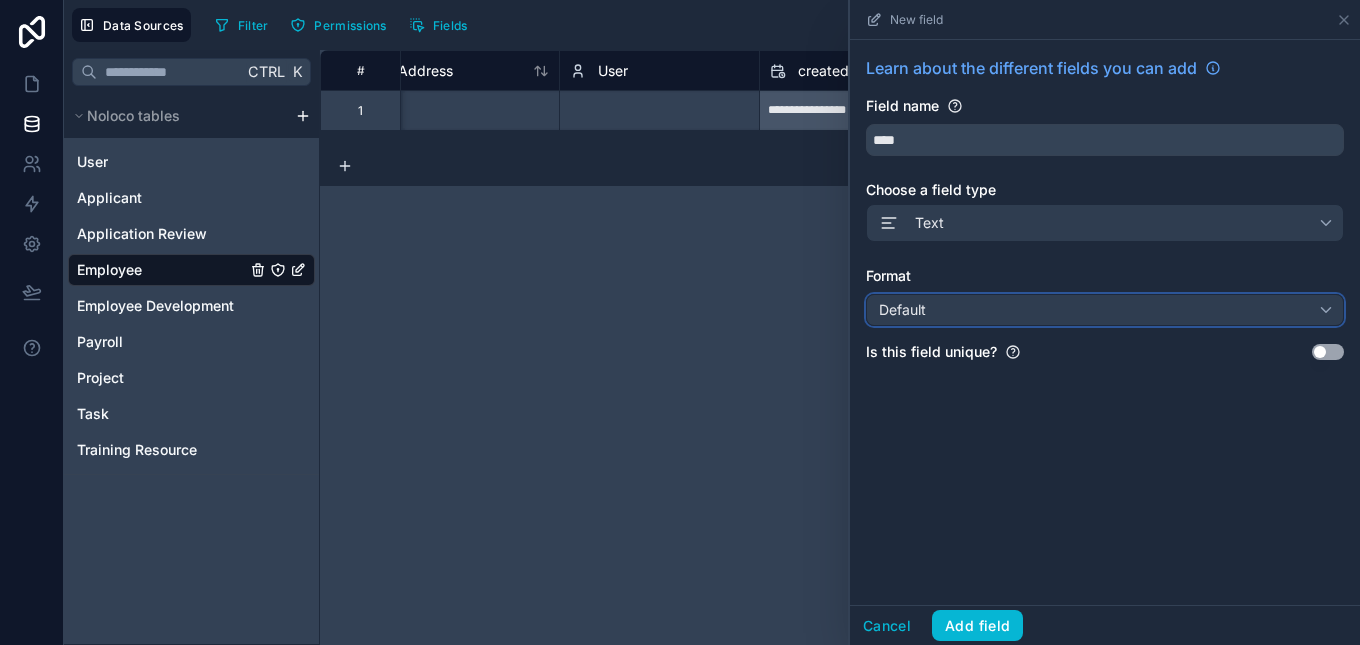 click on "Default" at bounding box center [1105, 310] 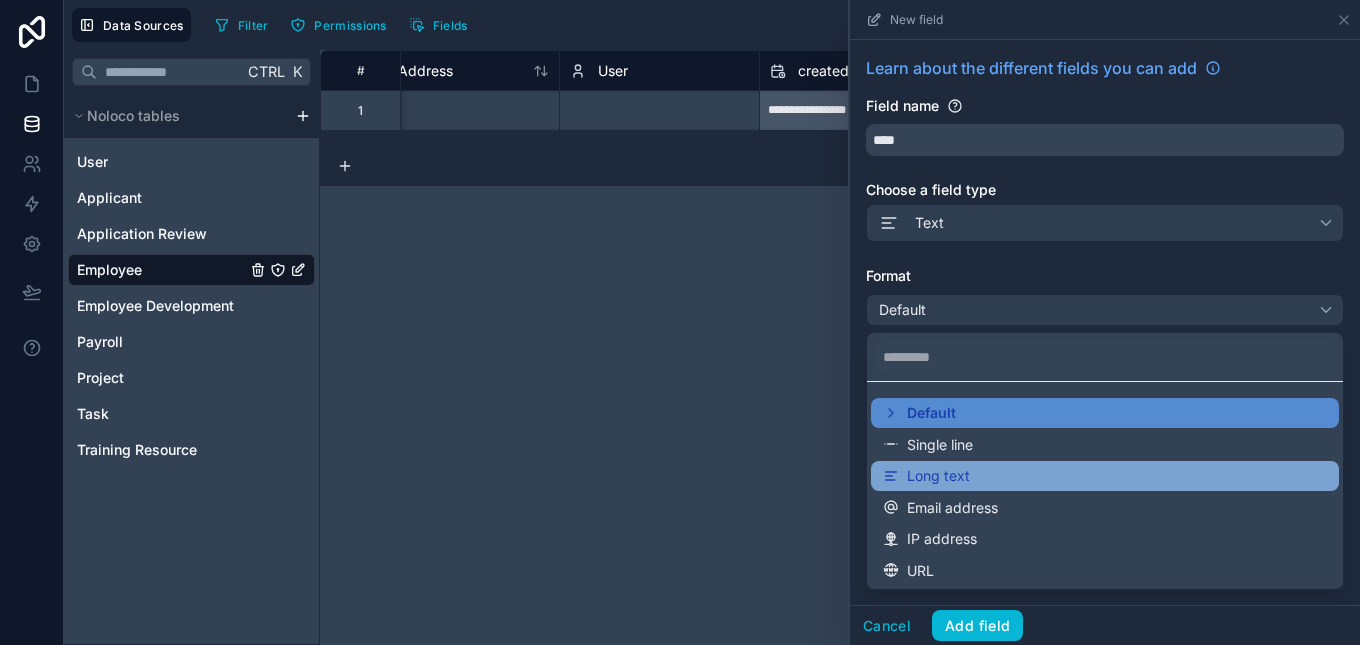 click on "Long text" at bounding box center [1105, 476] 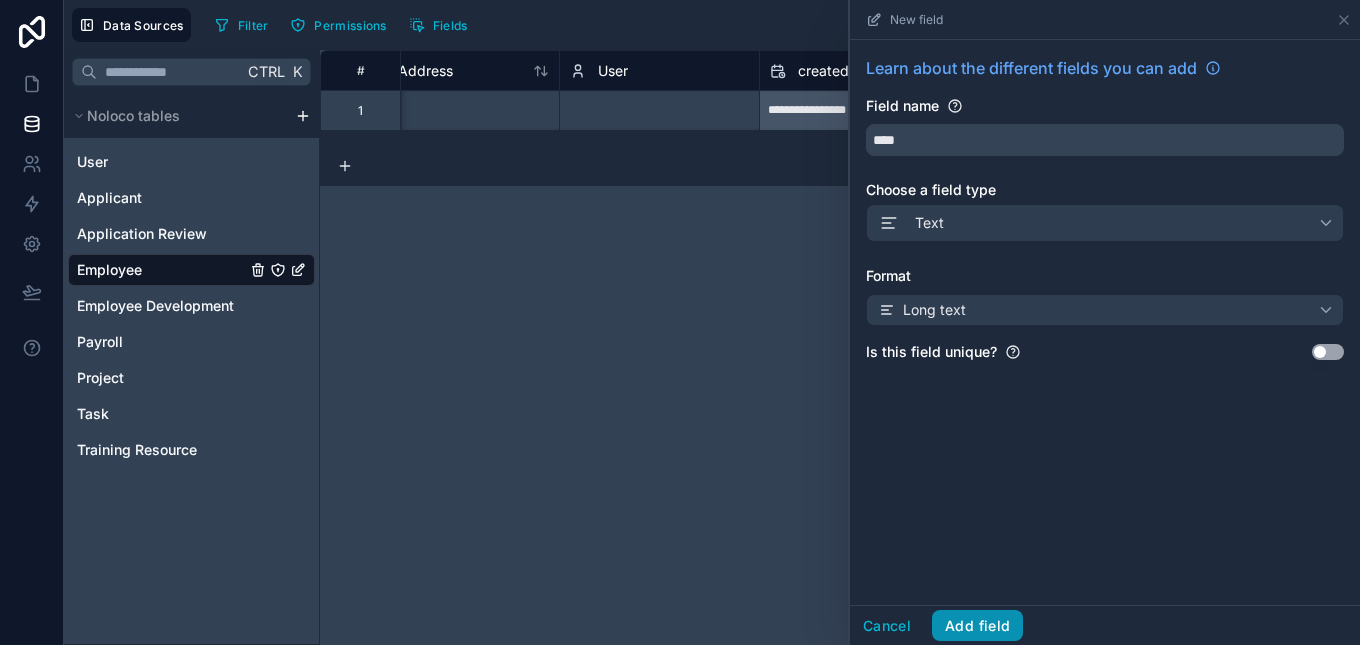 drag, startPoint x: 984, startPoint y: 618, endPoint x: 984, endPoint y: 630, distance: 12 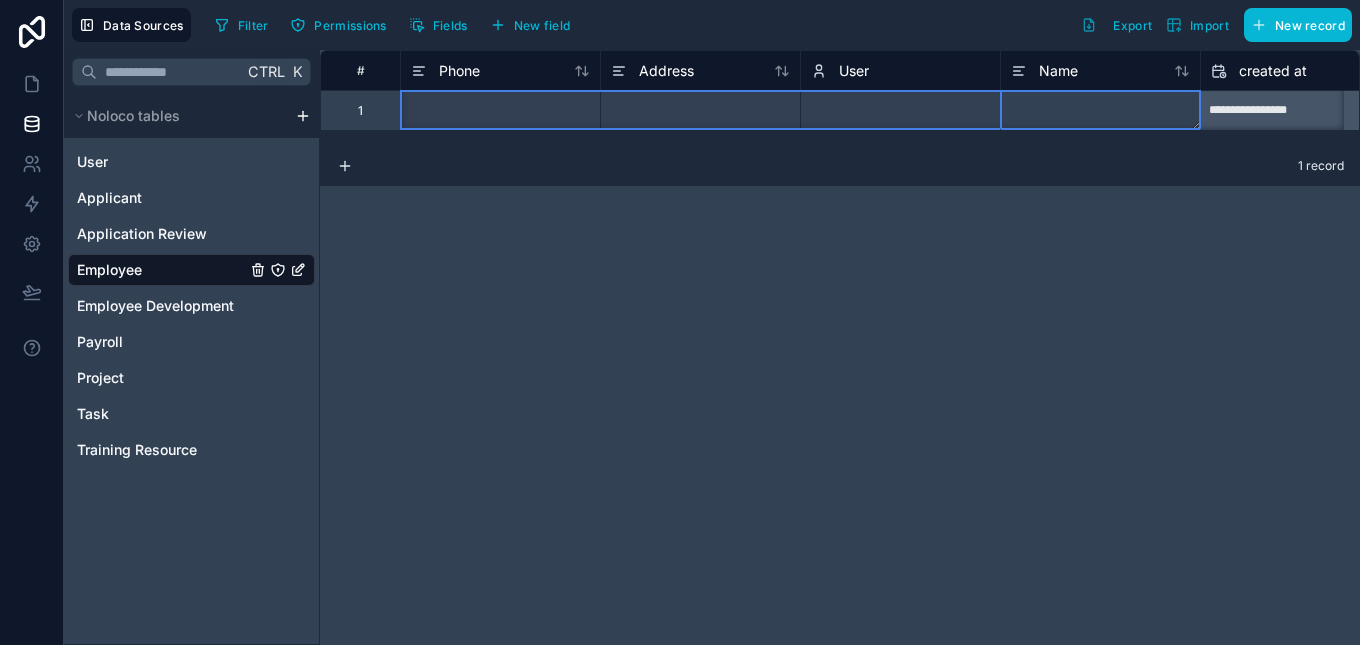 scroll, scrollTop: 0, scrollLeft: 600, axis: horizontal 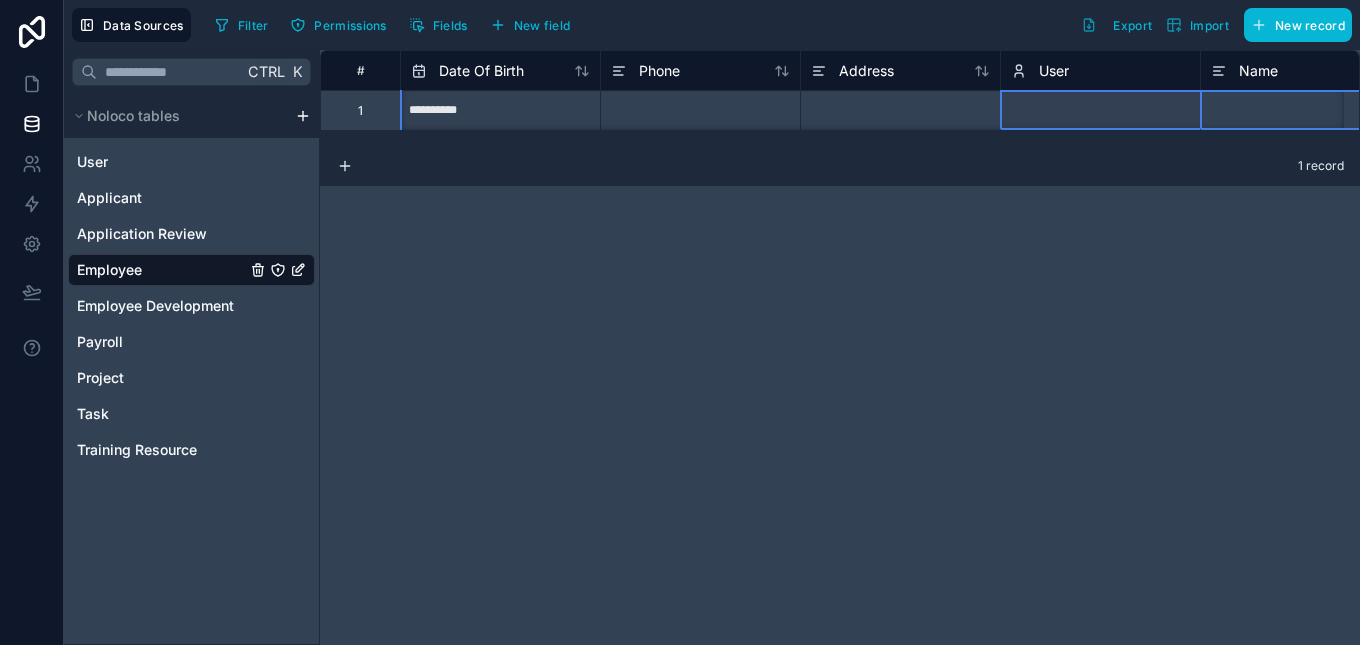 drag, startPoint x: 669, startPoint y: 68, endPoint x: 1149, endPoint y: 96, distance: 480.81598 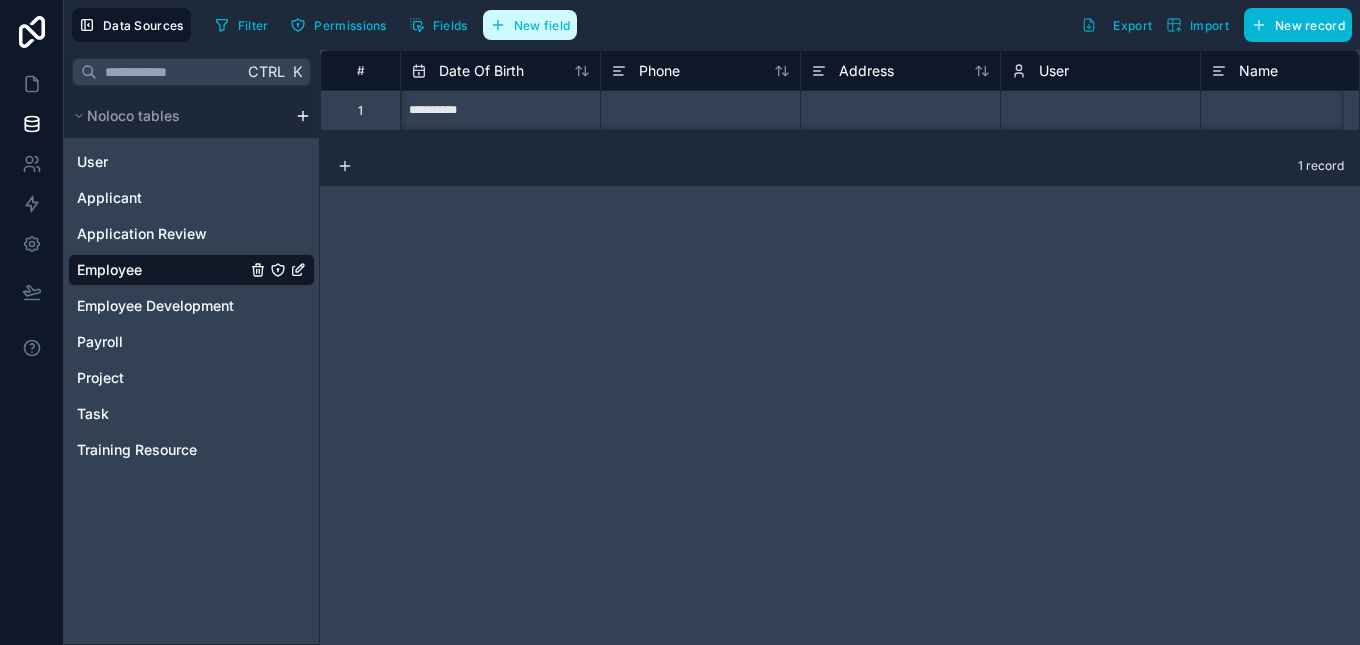 click on "New field" at bounding box center (542, 25) 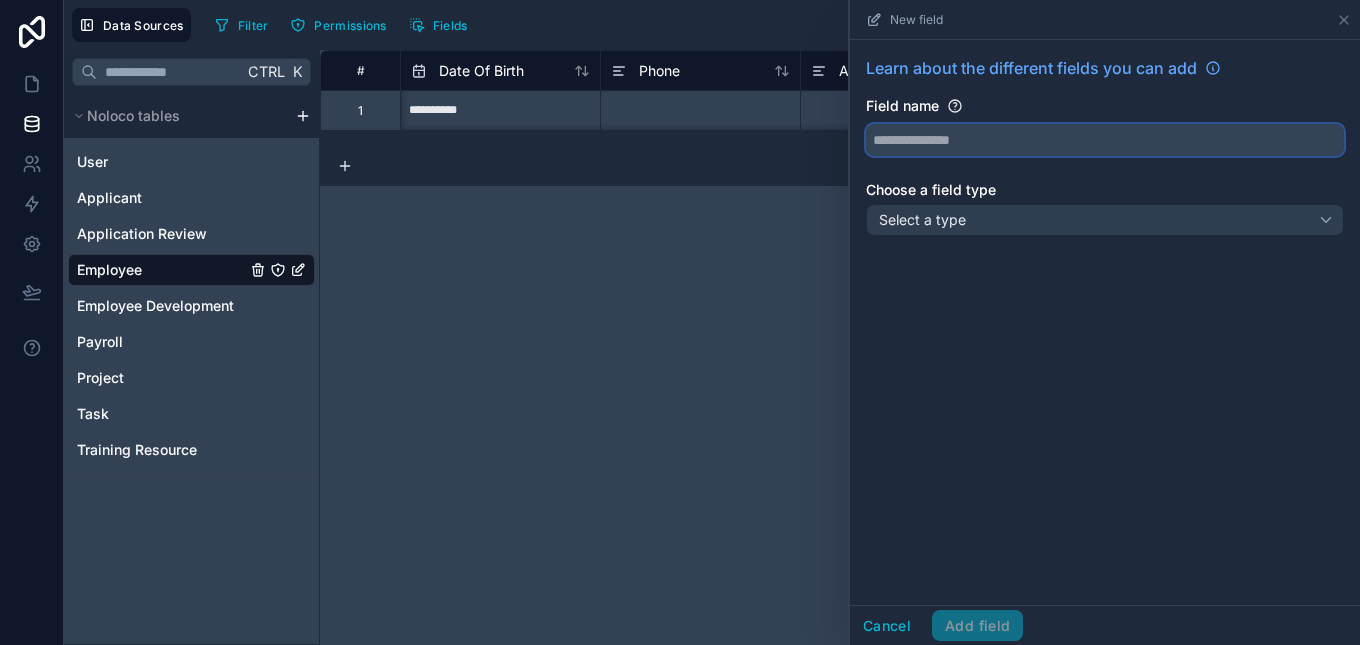 click at bounding box center [1105, 140] 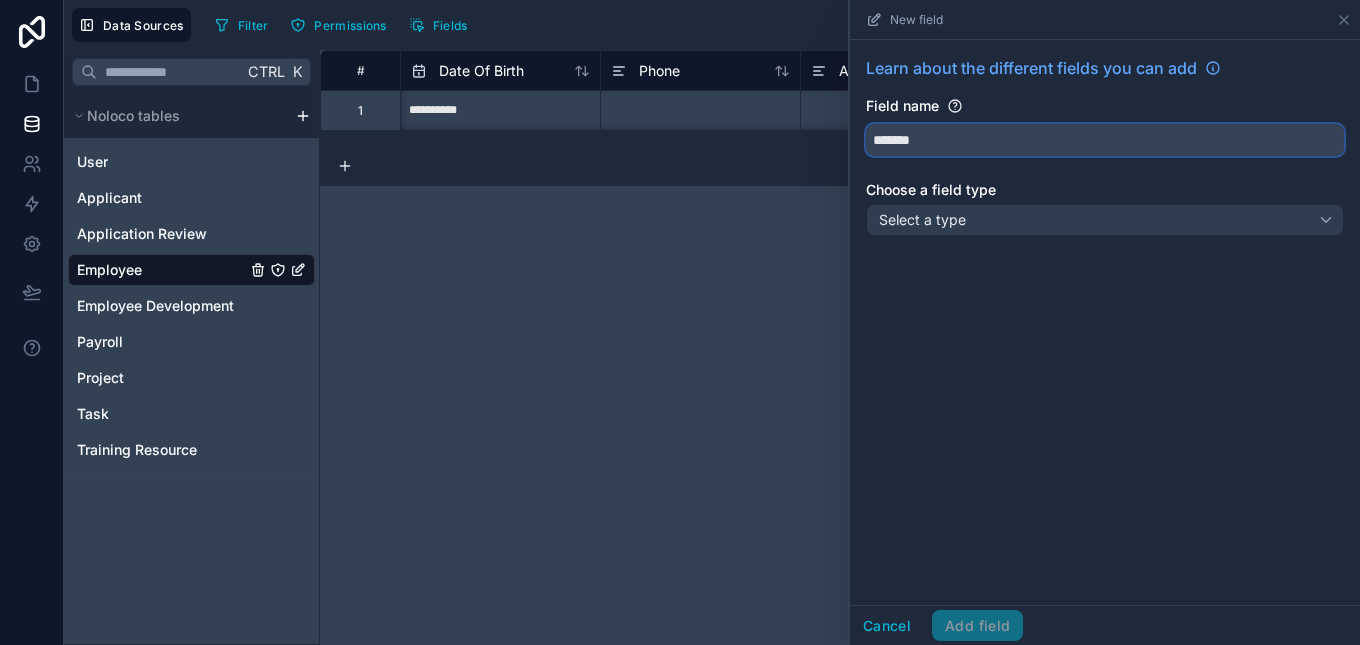 type on "*******" 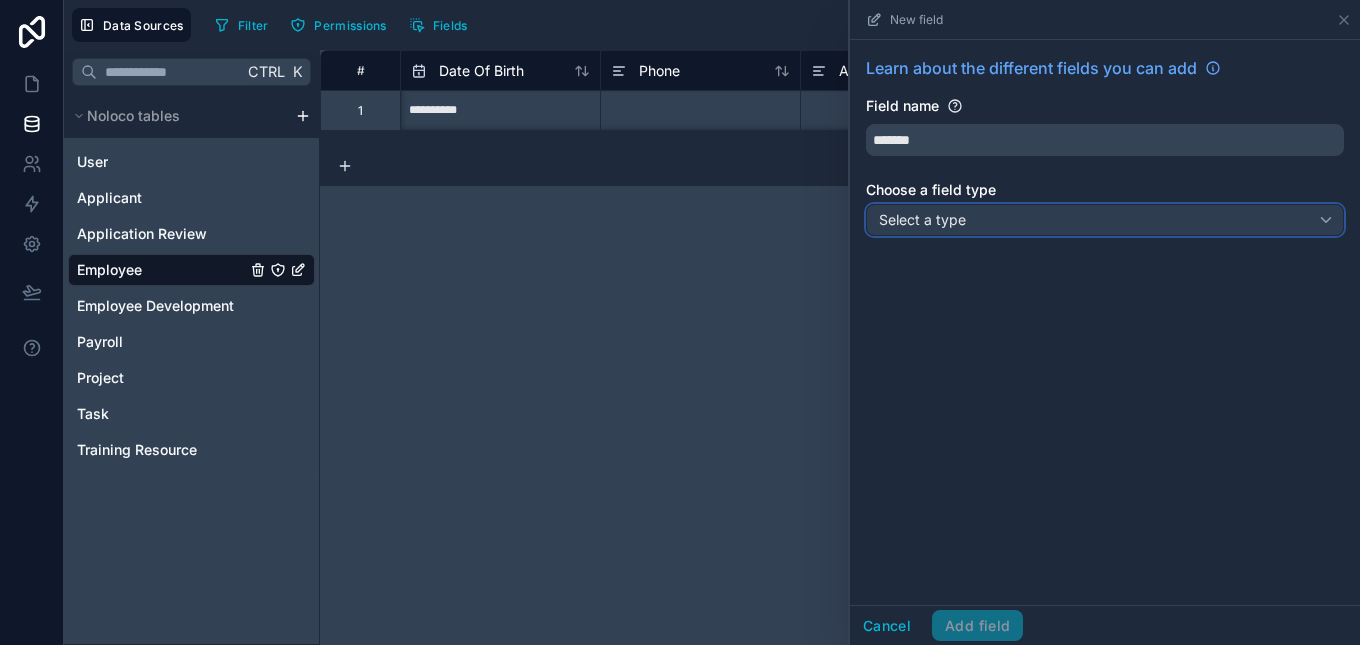 drag, startPoint x: 976, startPoint y: 218, endPoint x: 975, endPoint y: 229, distance: 11.045361 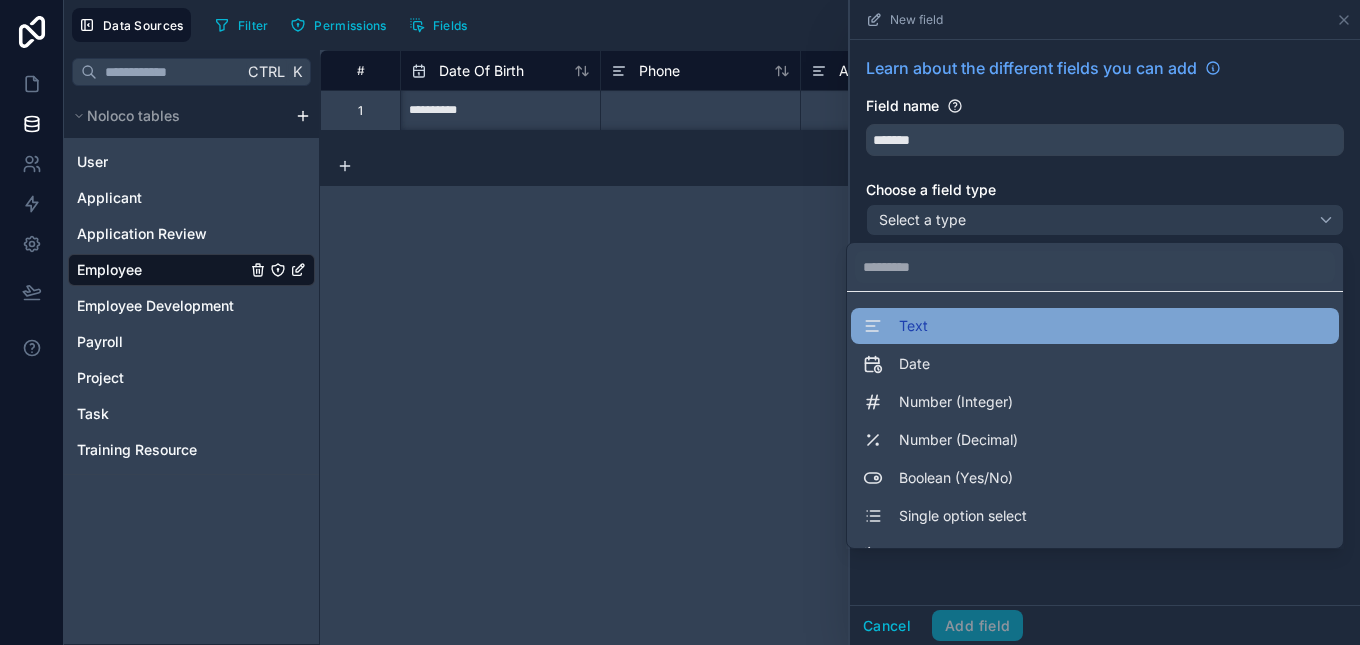 click on "Text" at bounding box center (1095, 326) 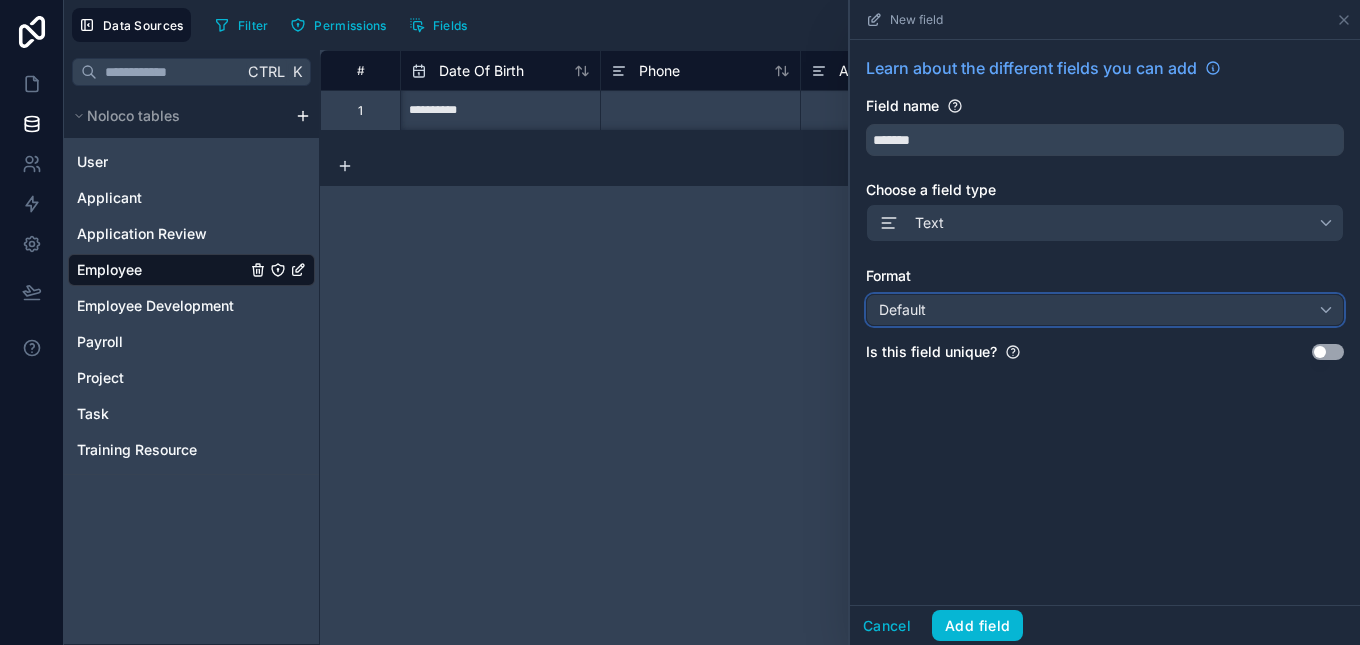 click on "Default" at bounding box center [1105, 310] 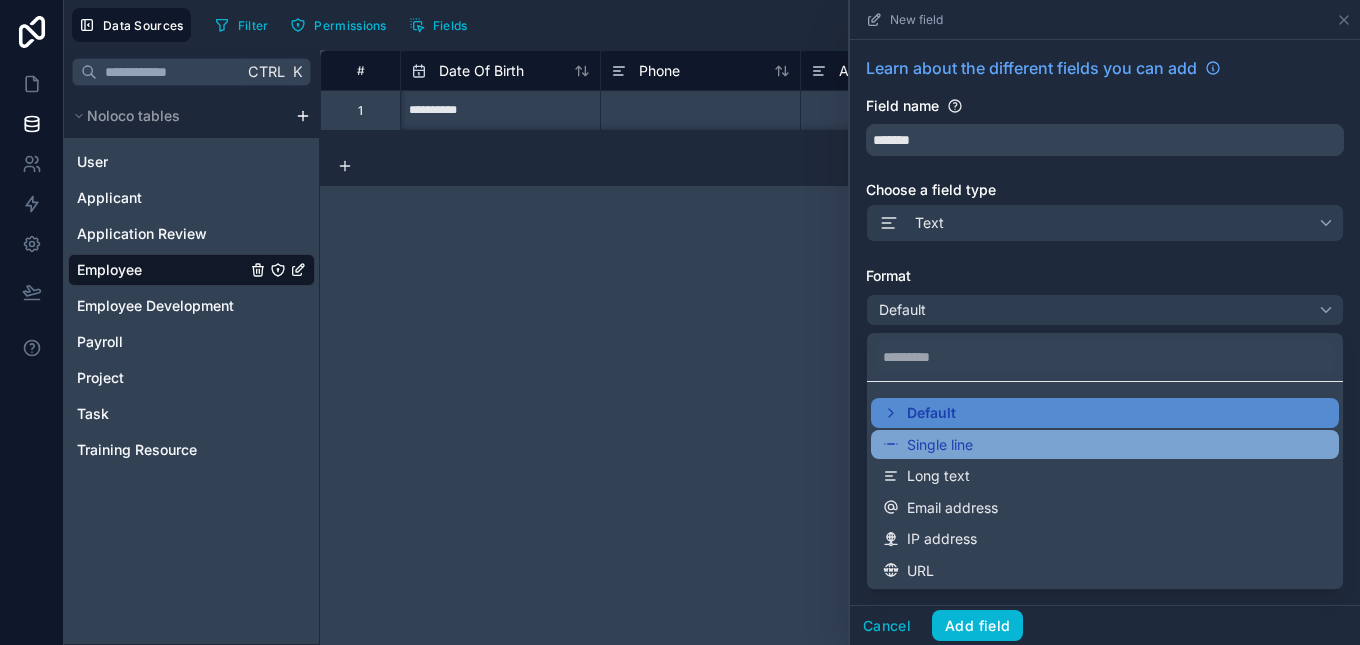 click on "Single line" at bounding box center [1105, 445] 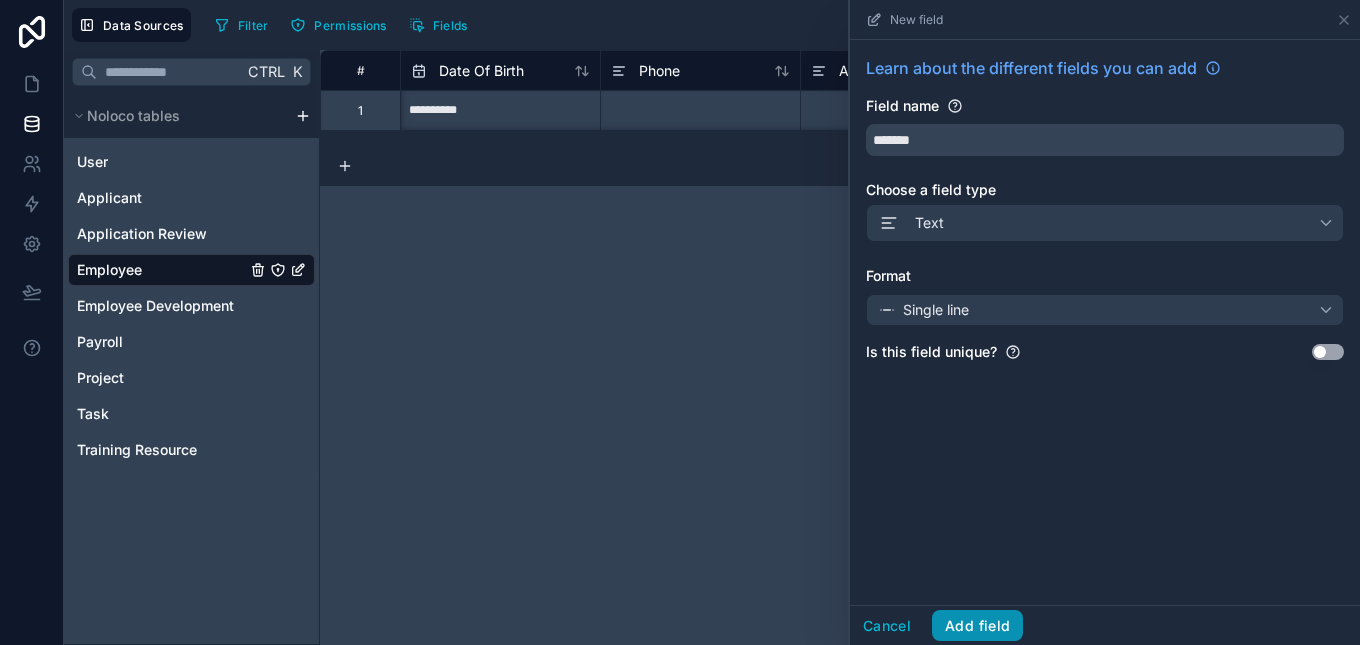 click on "Add field" at bounding box center (977, 626) 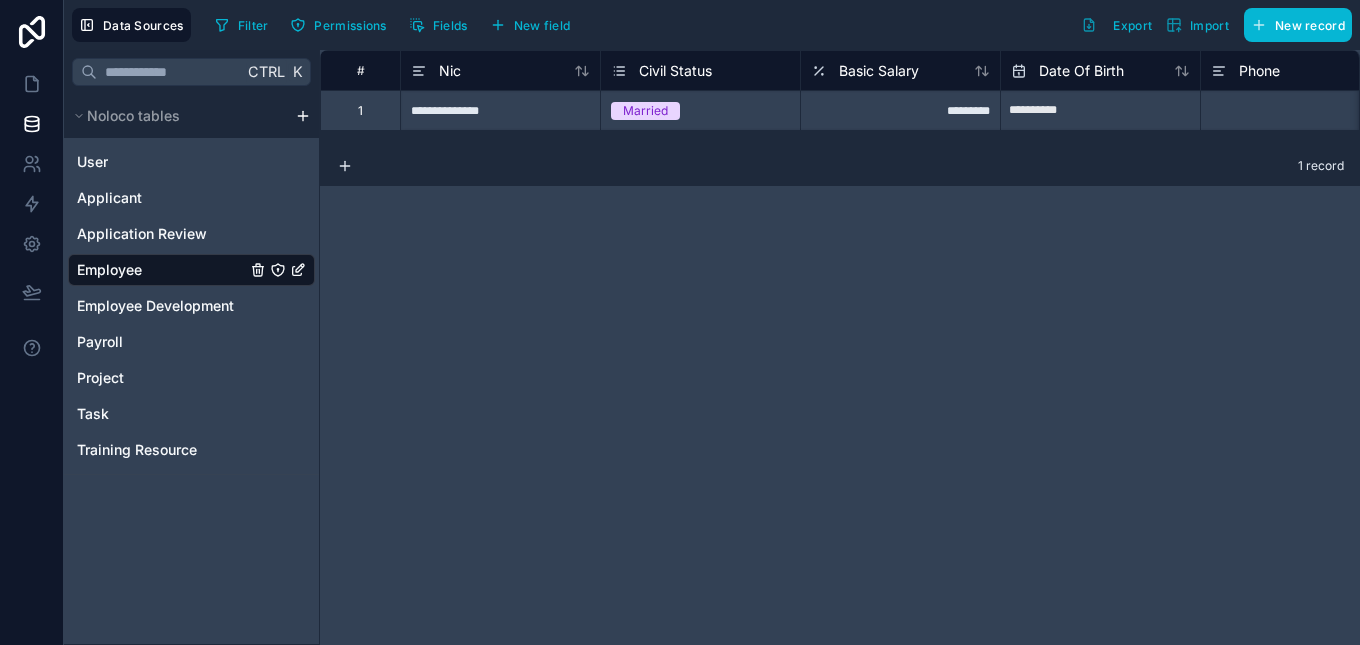 drag, startPoint x: 722, startPoint y: 147, endPoint x: 739, endPoint y: 129, distance: 24.758837 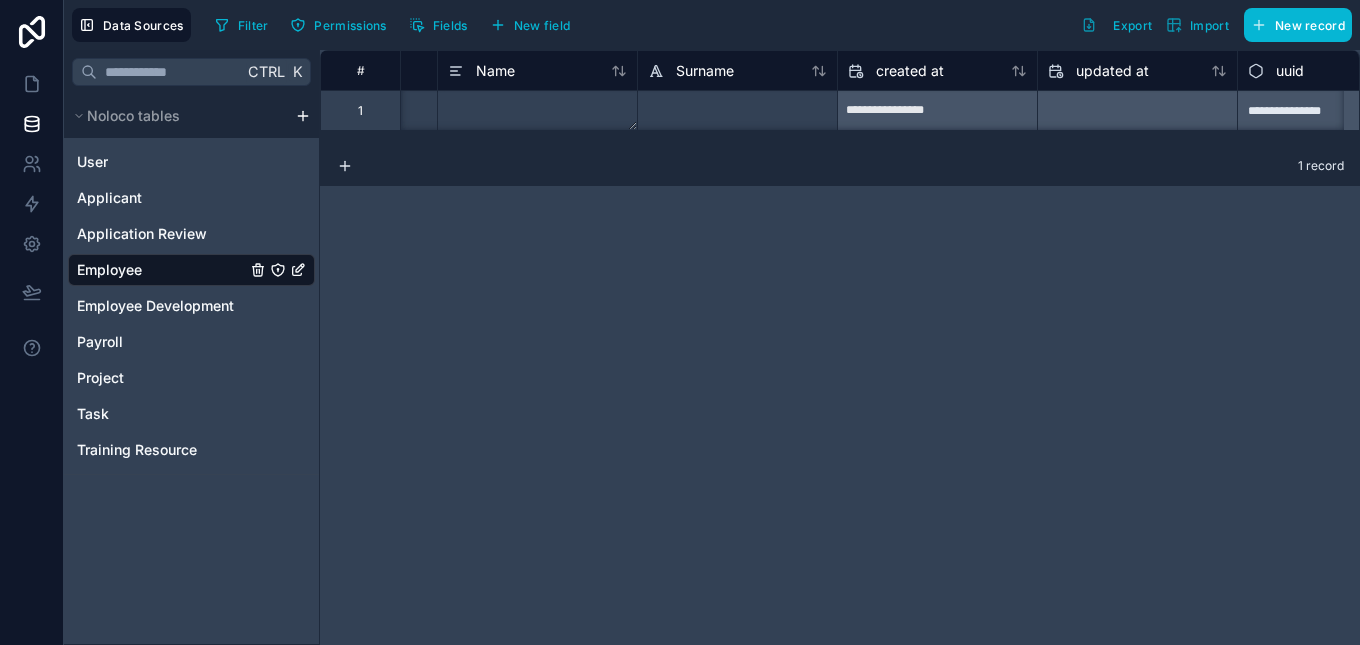 scroll, scrollTop: 0, scrollLeft: 1456, axis: horizontal 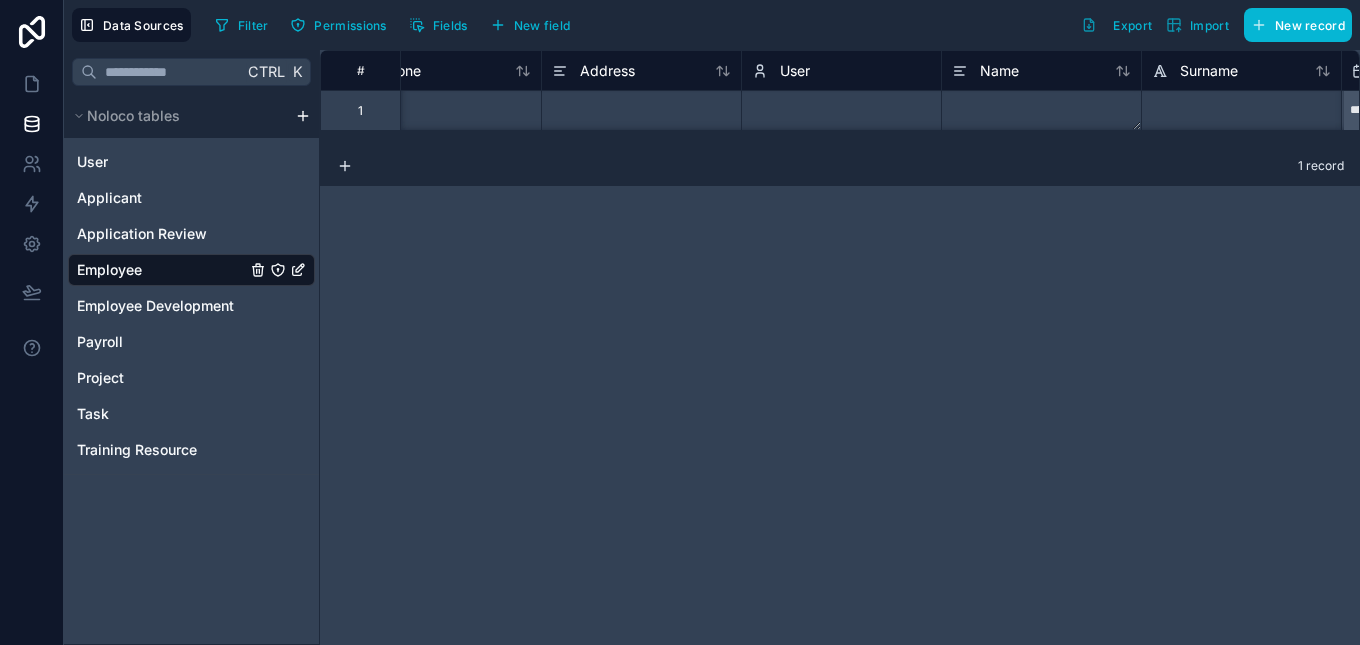 click on "User" at bounding box center [841, 71] 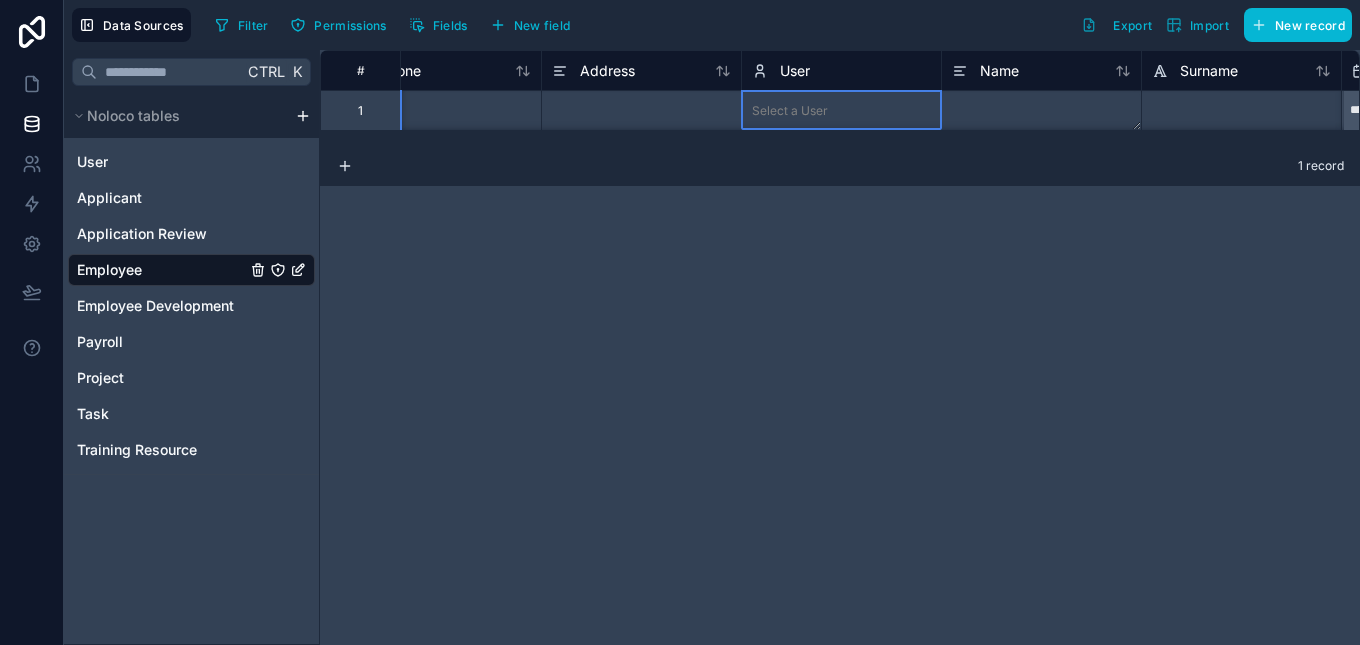 click on "User" at bounding box center (841, 71) 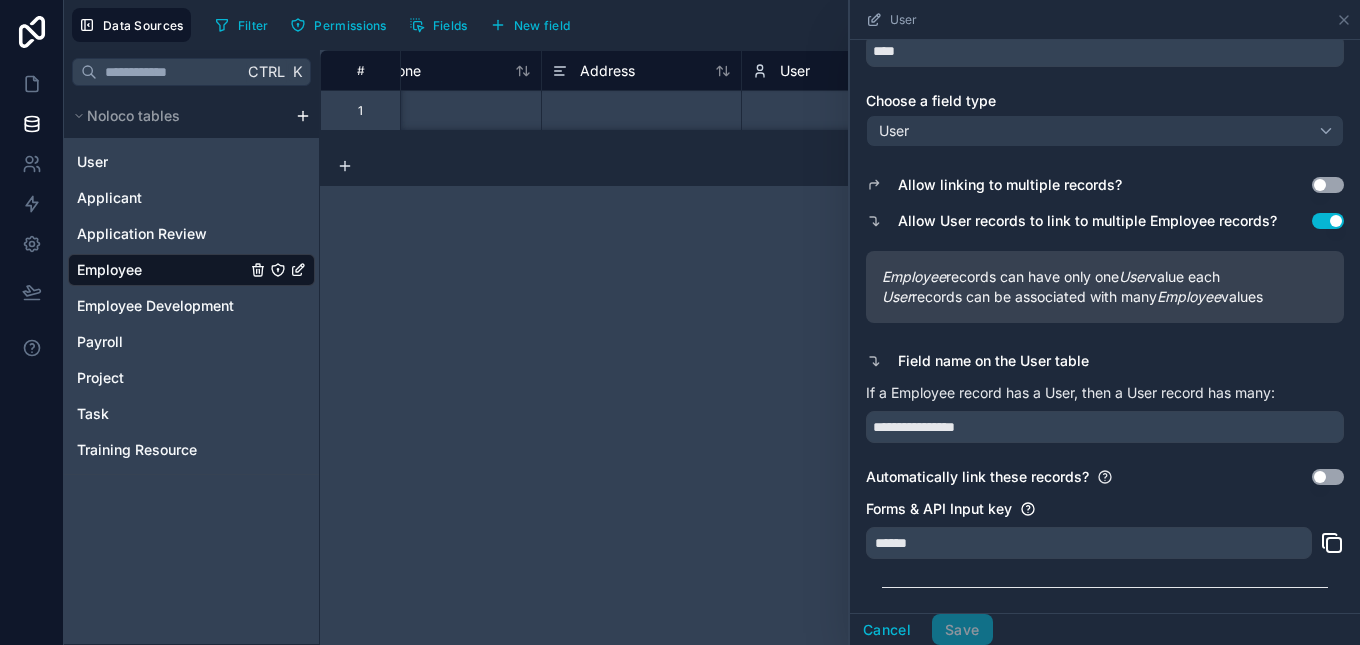 scroll, scrollTop: 140, scrollLeft: 0, axis: vertical 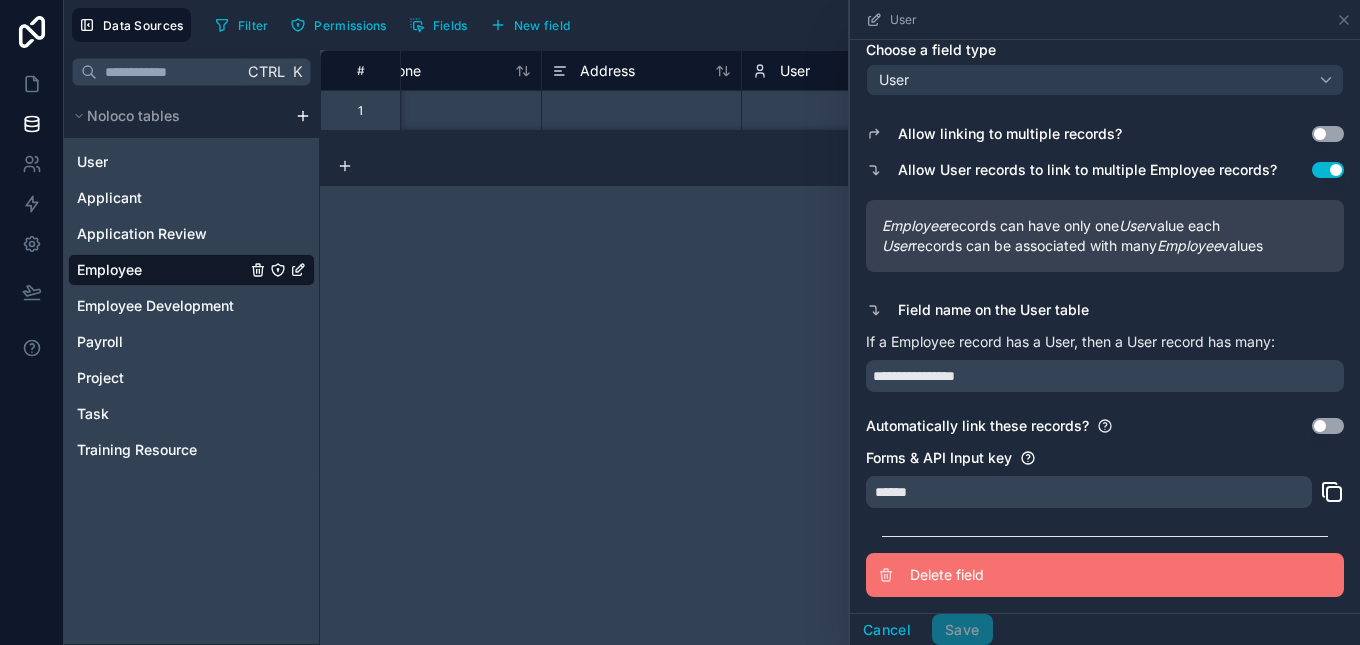 click on "Delete field" at bounding box center [1054, 575] 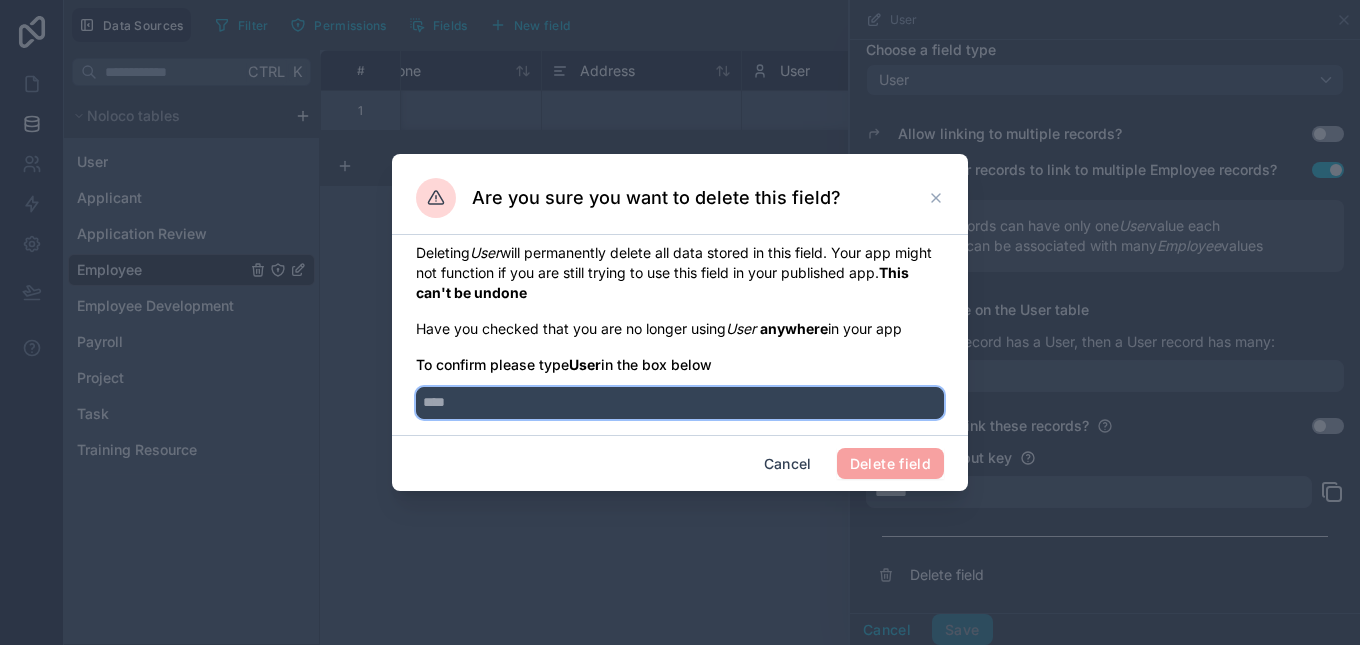 click at bounding box center (680, 403) 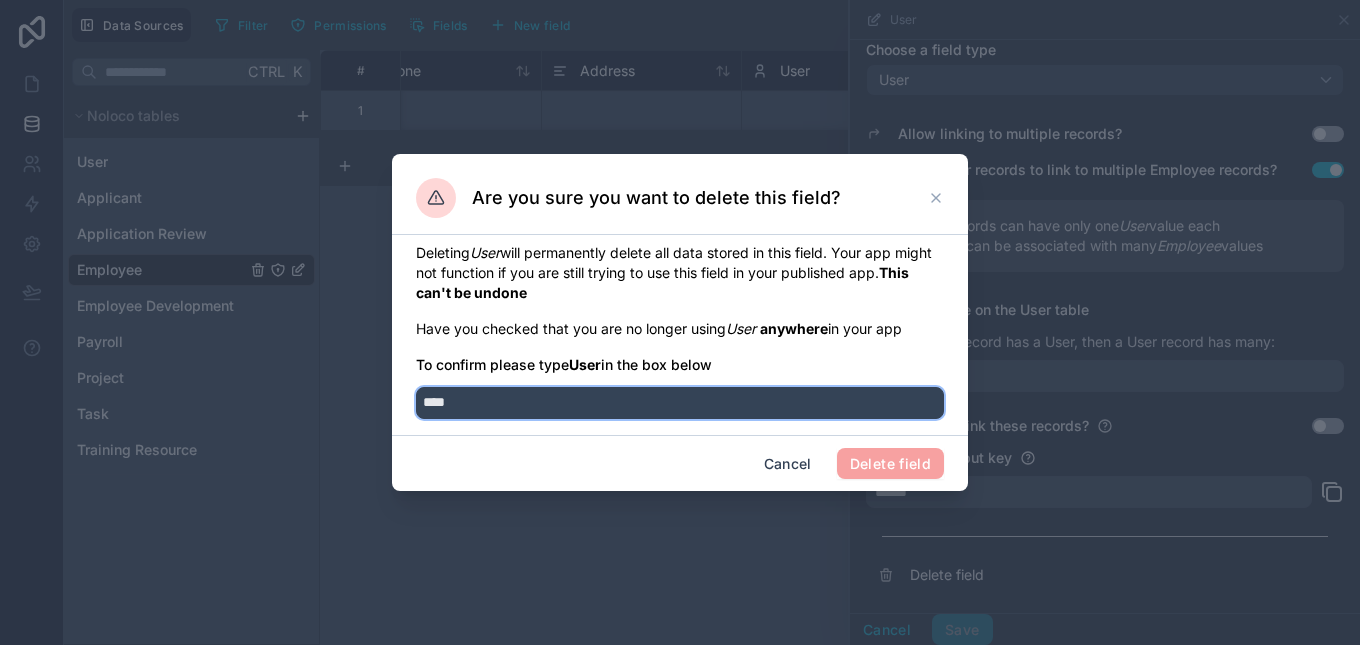 drag, startPoint x: 430, startPoint y: 405, endPoint x: 400, endPoint y: 405, distance: 30 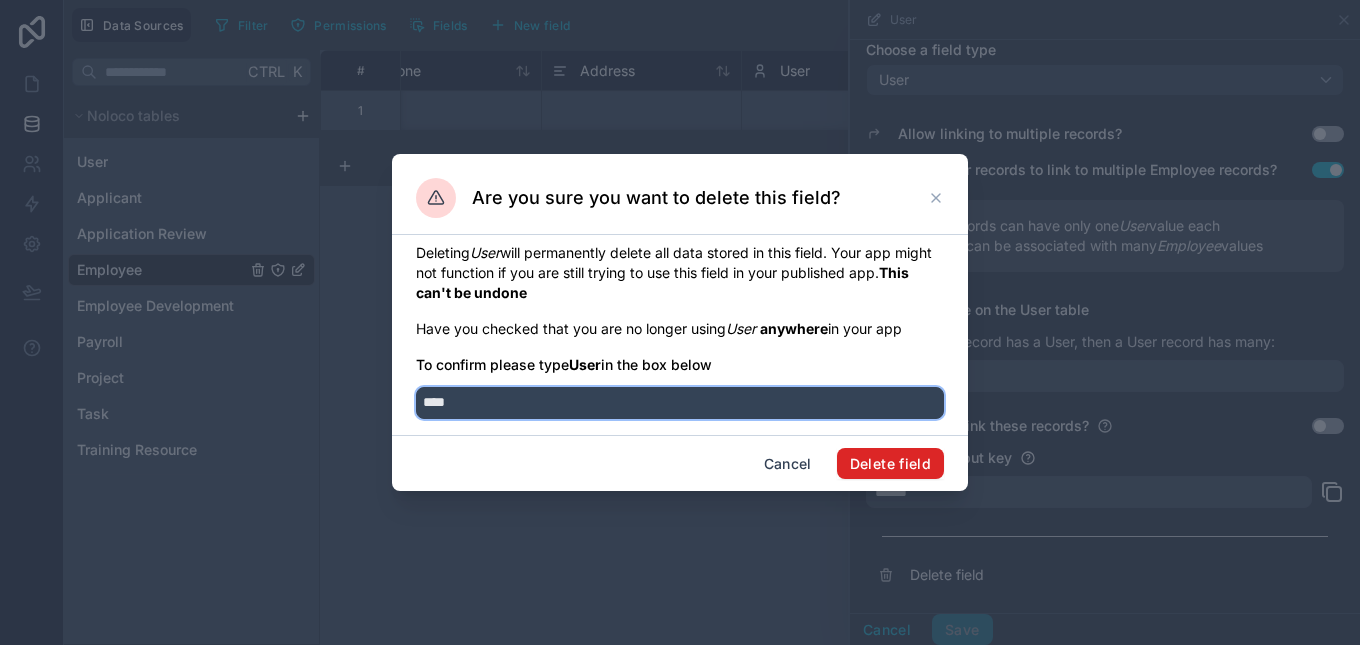 type on "****" 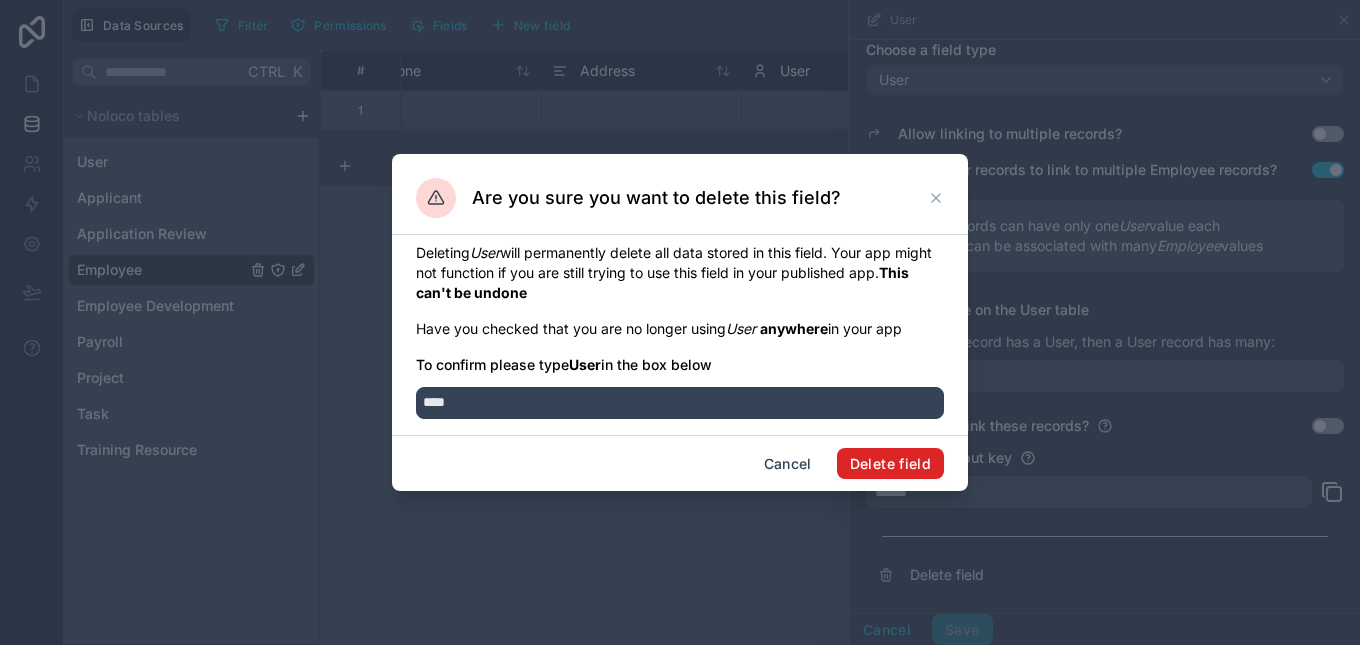 click on "Delete field" at bounding box center (890, 464) 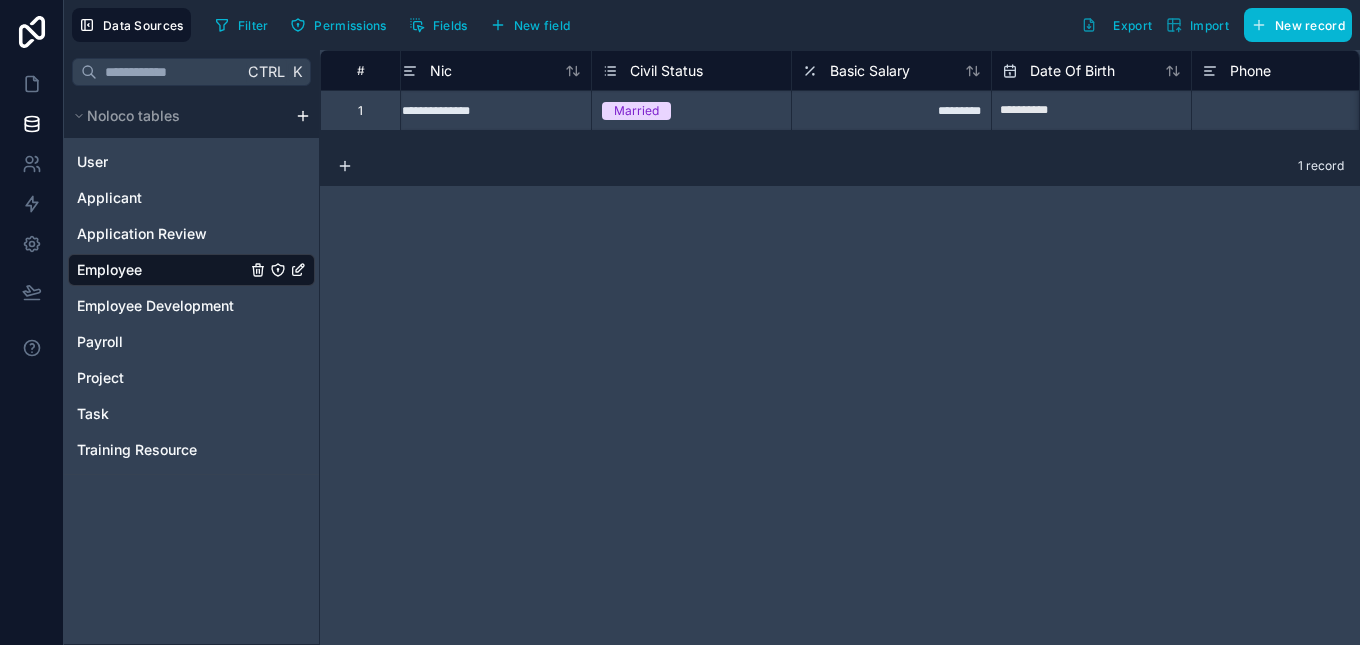scroll, scrollTop: 0, scrollLeft: 0, axis: both 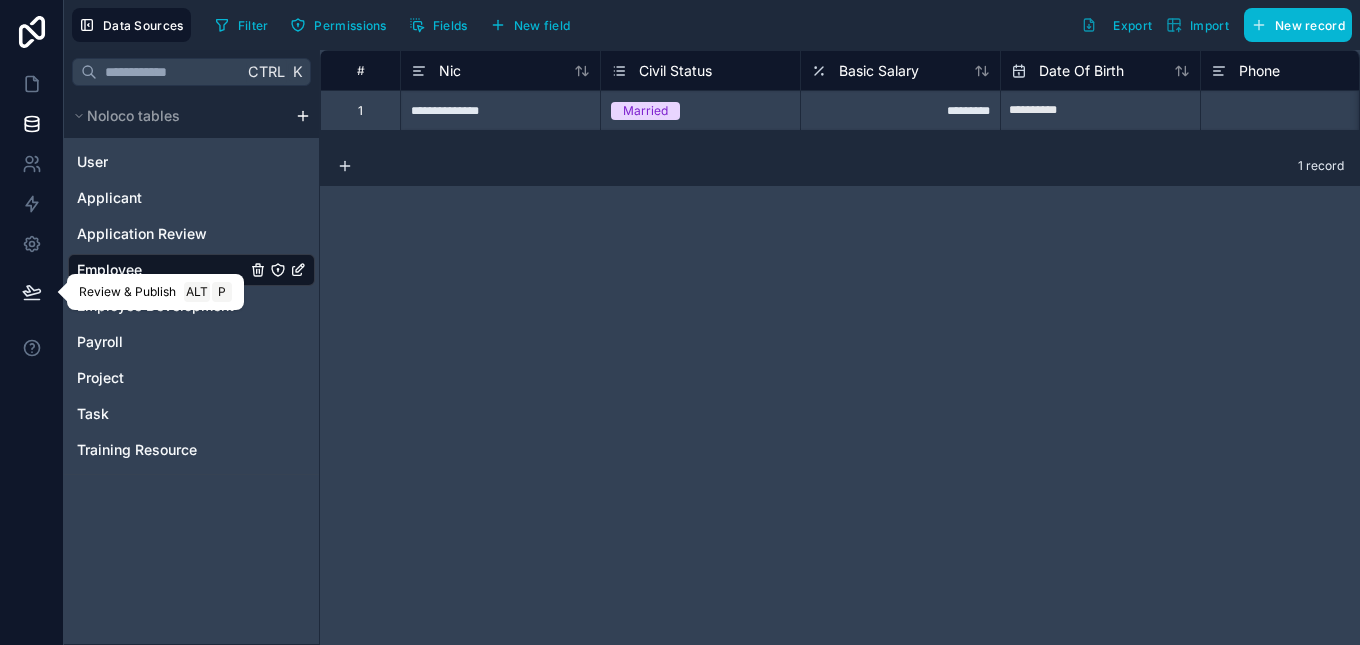 click 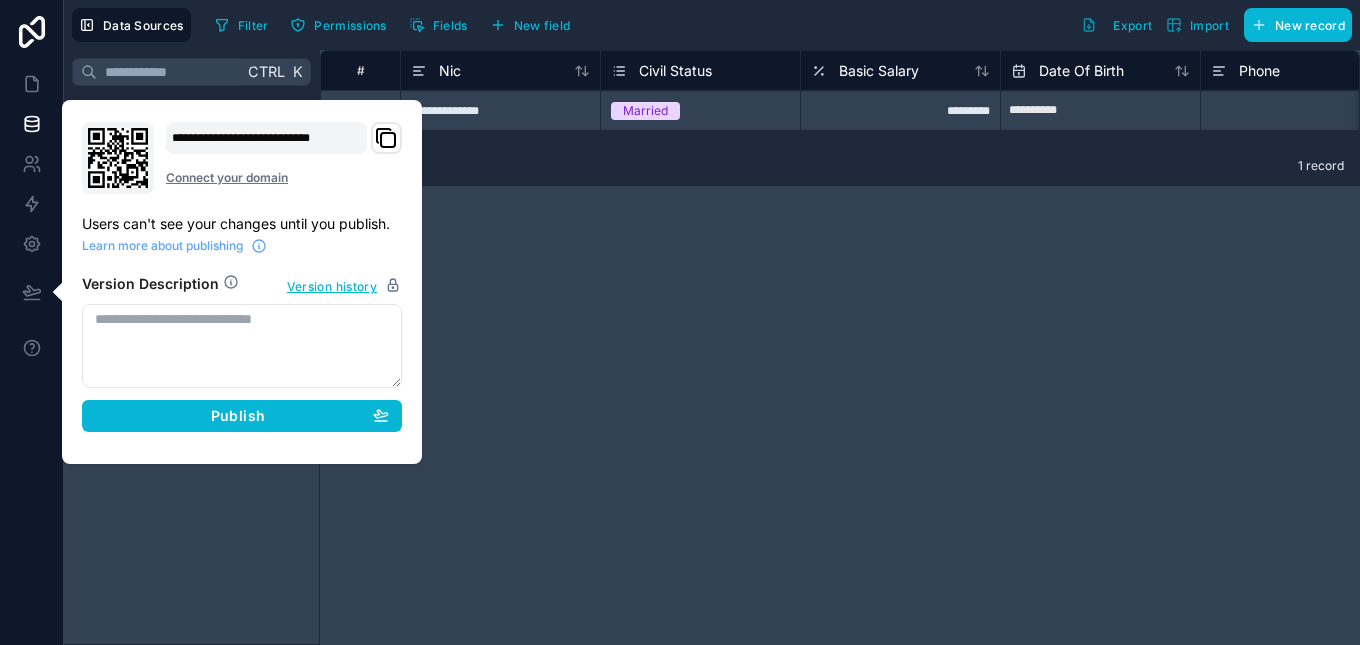 click on "**********" at bounding box center (242, 282) 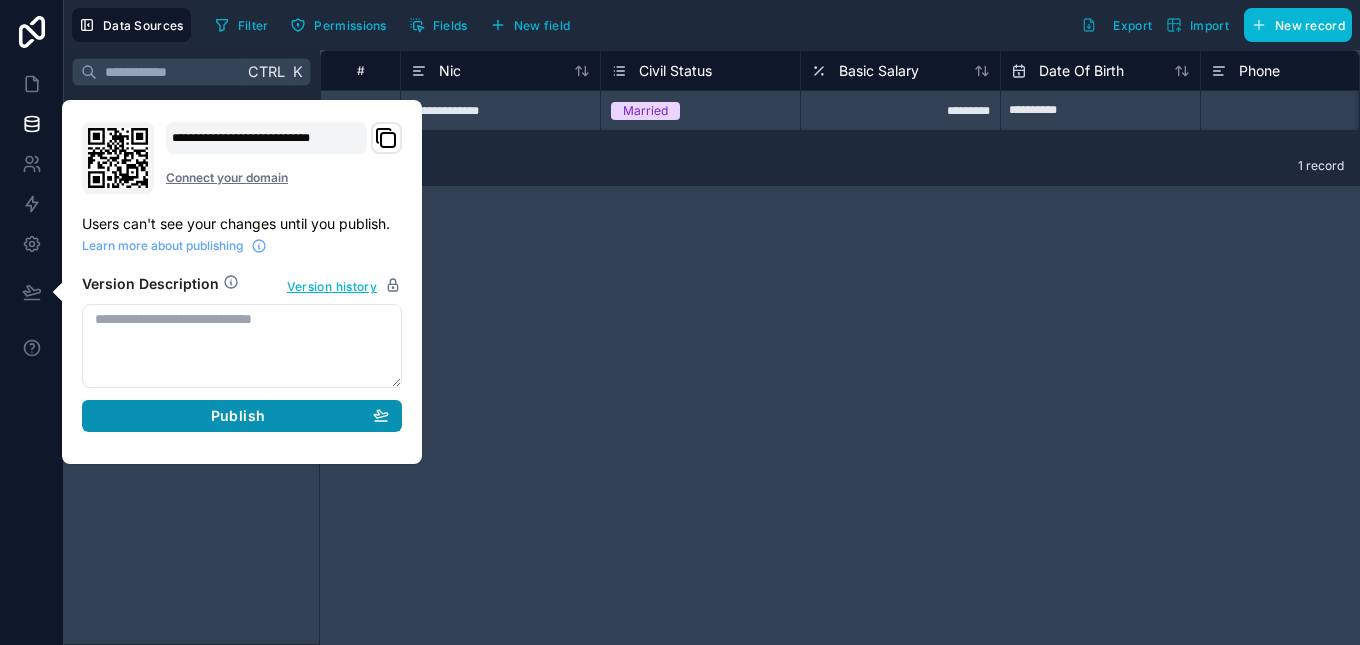 click on "Publish" at bounding box center [238, 416] 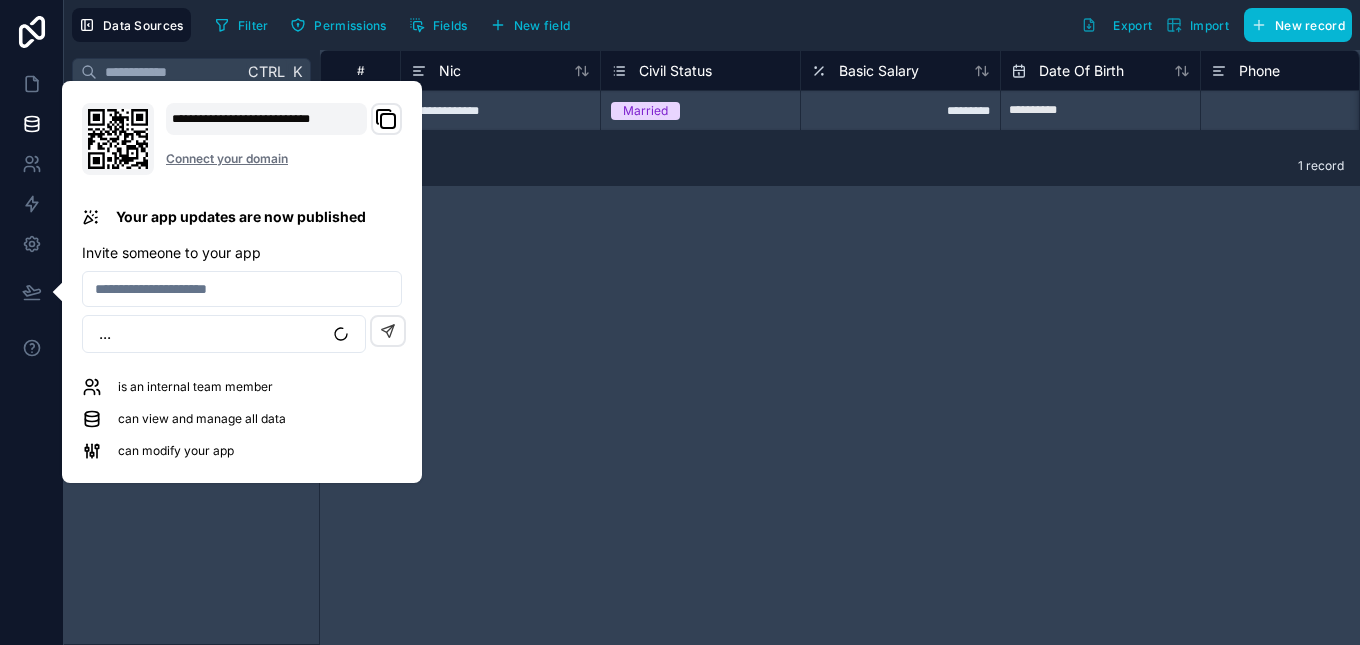 click on "**********" at bounding box center (284, 139) 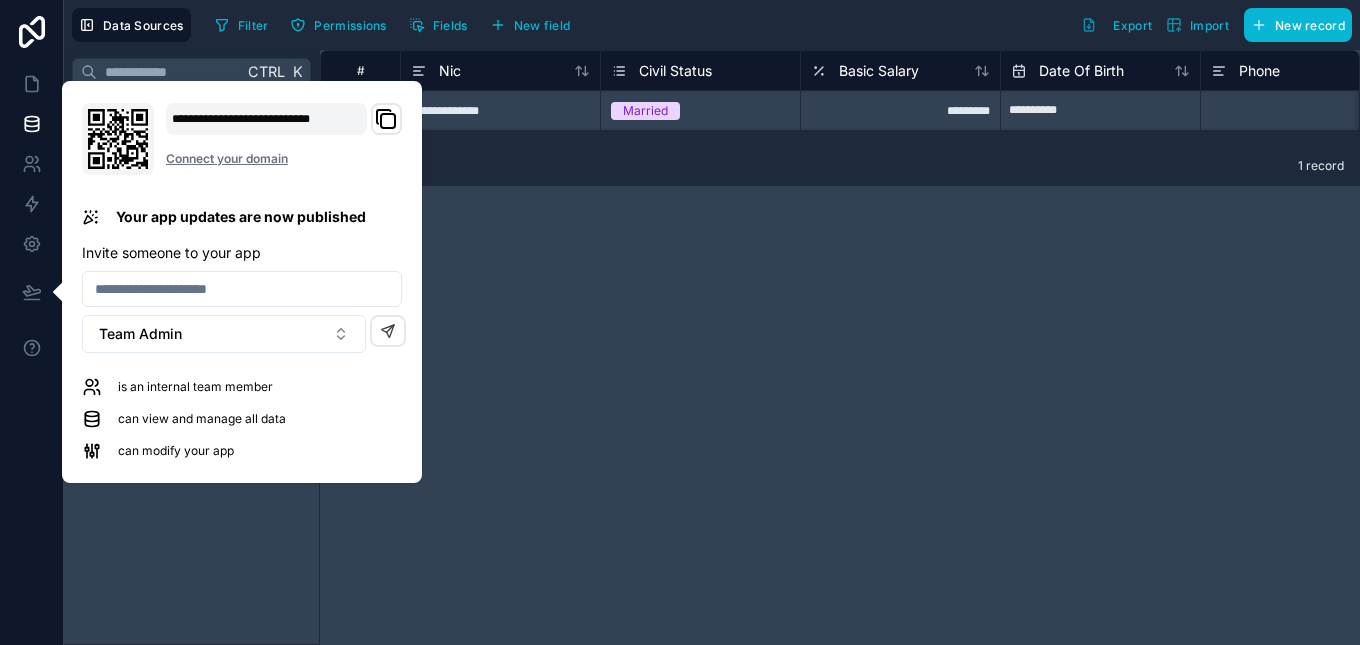 click 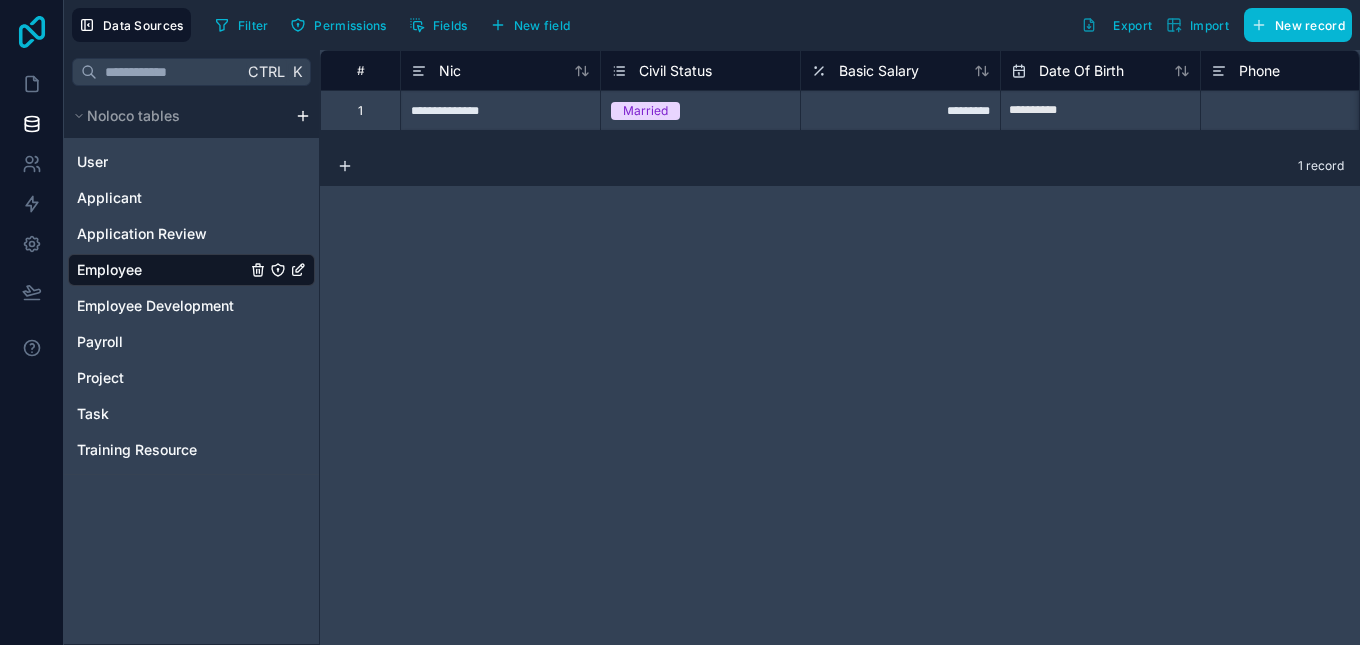 click 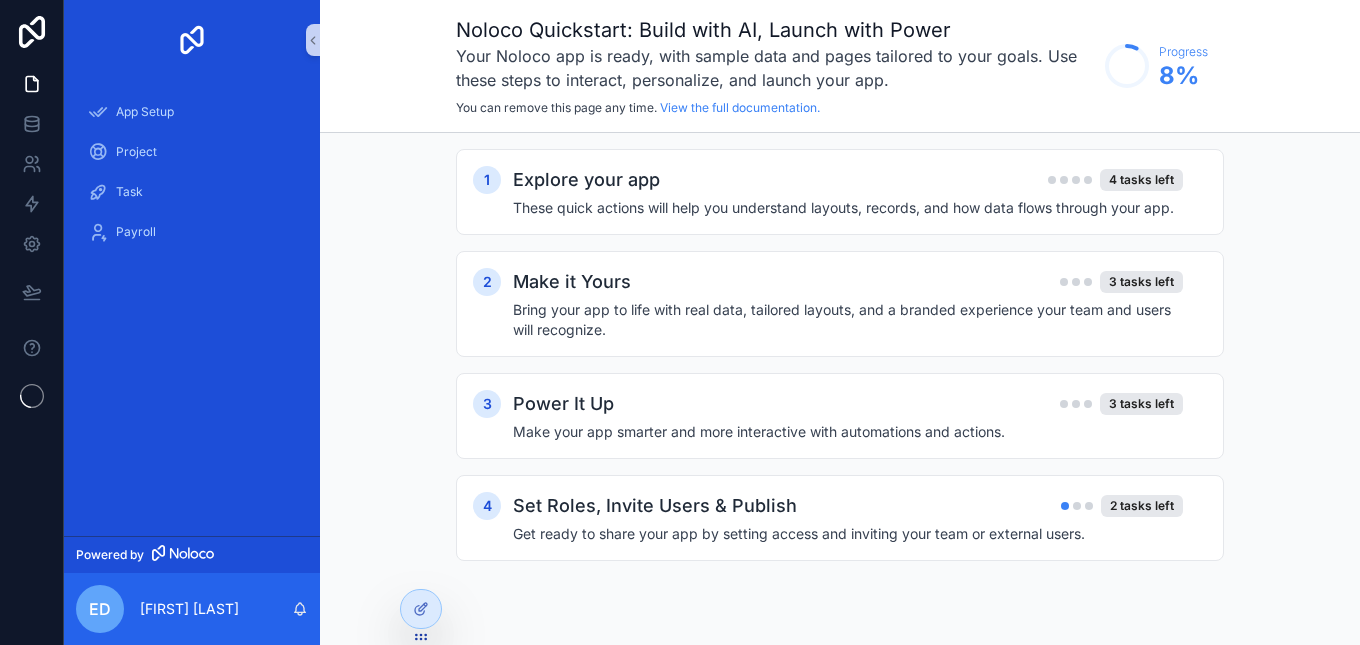 scroll, scrollTop: 0, scrollLeft: 0, axis: both 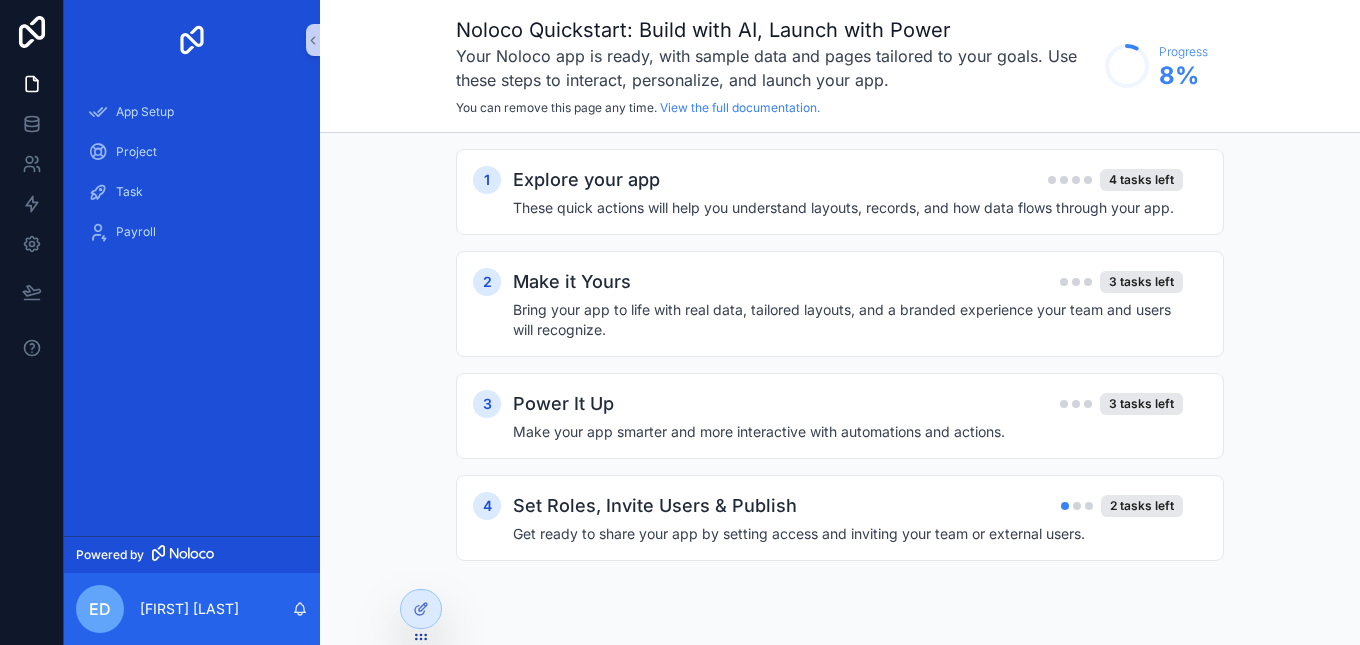 click on "App Setup Project Task Payroll" at bounding box center [192, 178] 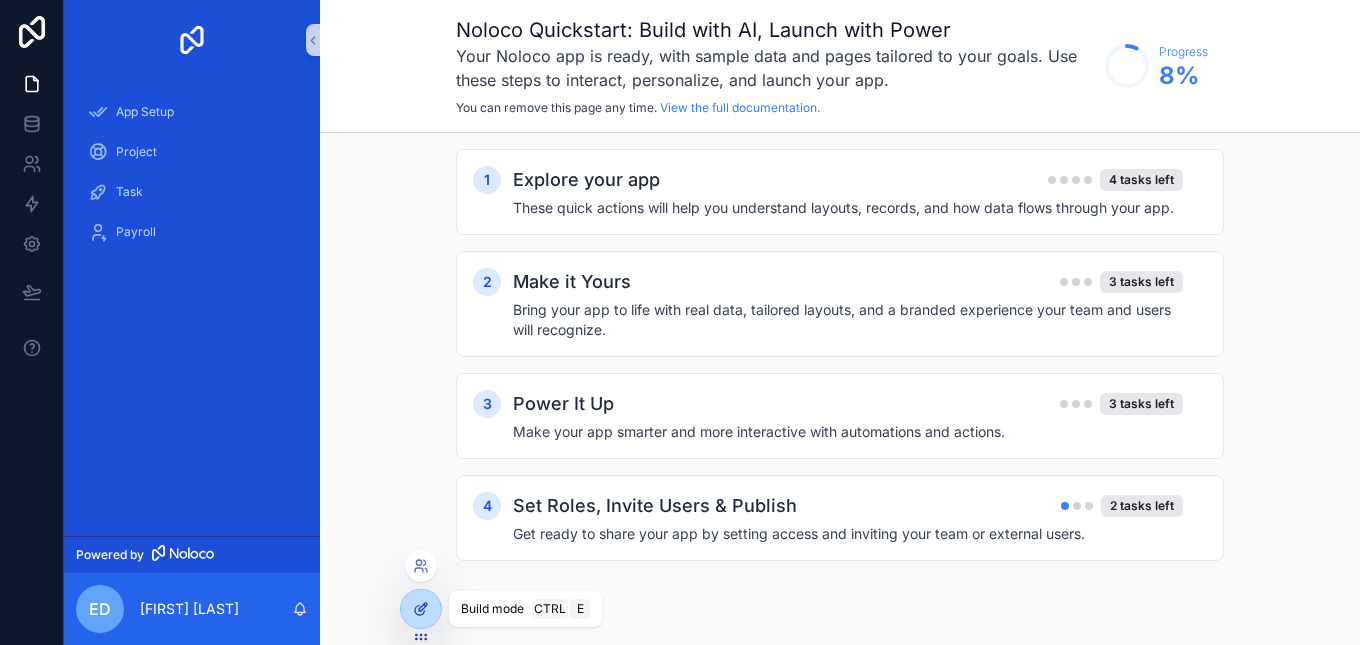 click 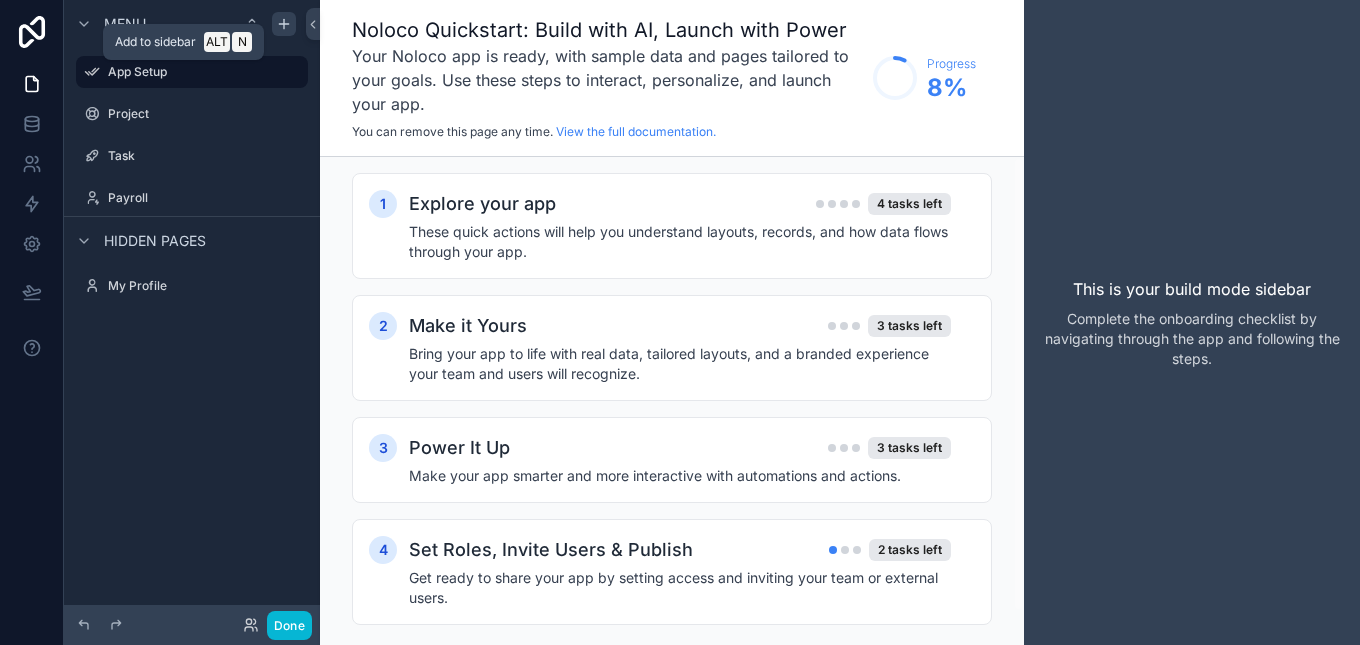 click 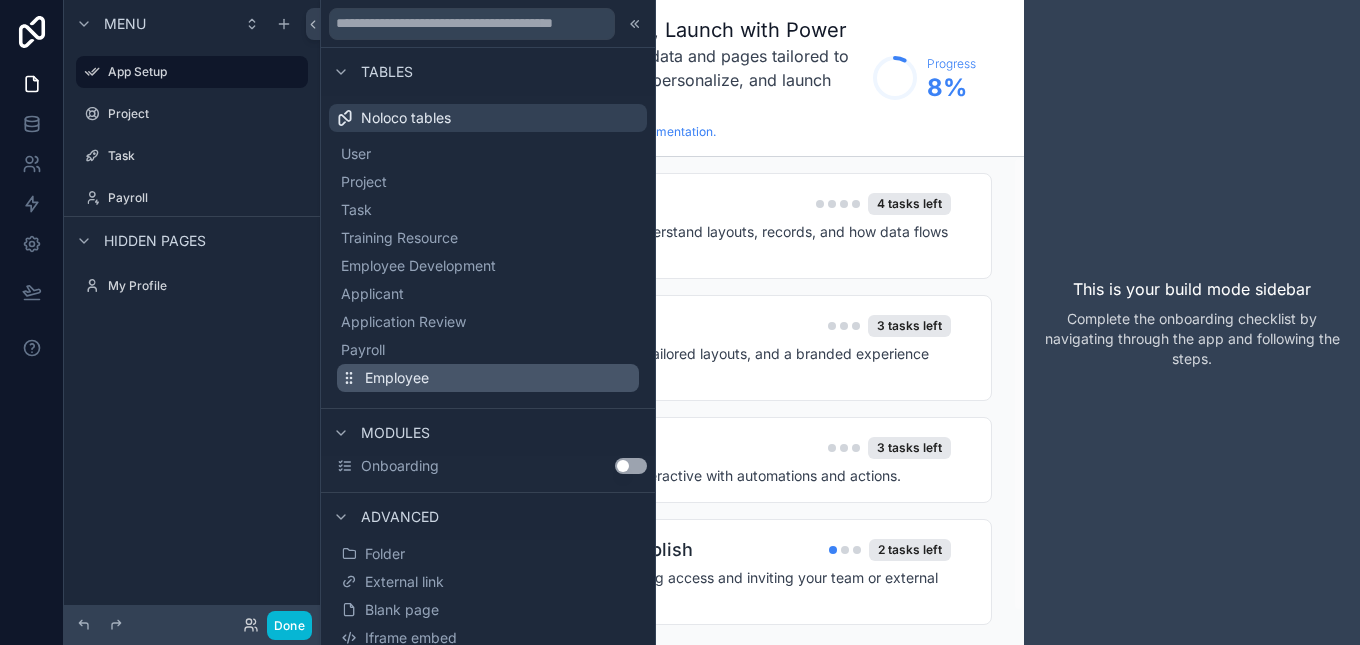 click on "Employee" at bounding box center (488, 378) 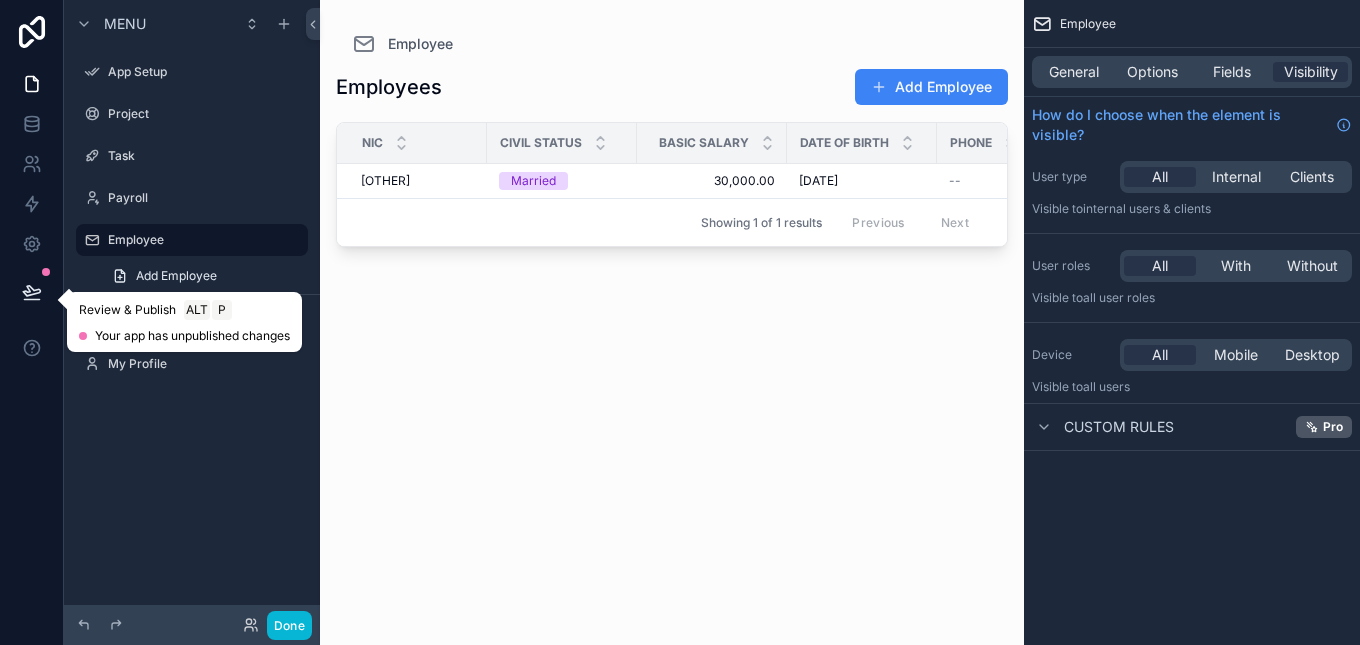 click 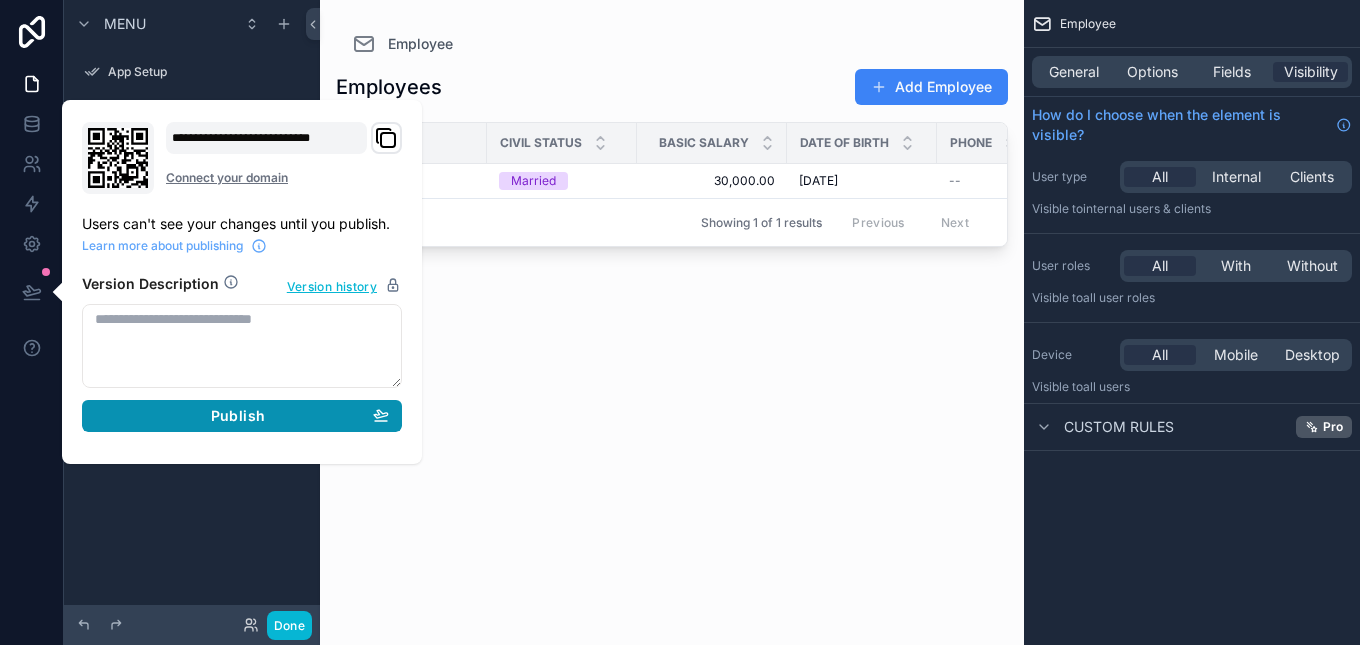 click on "Publish" at bounding box center [242, 416] 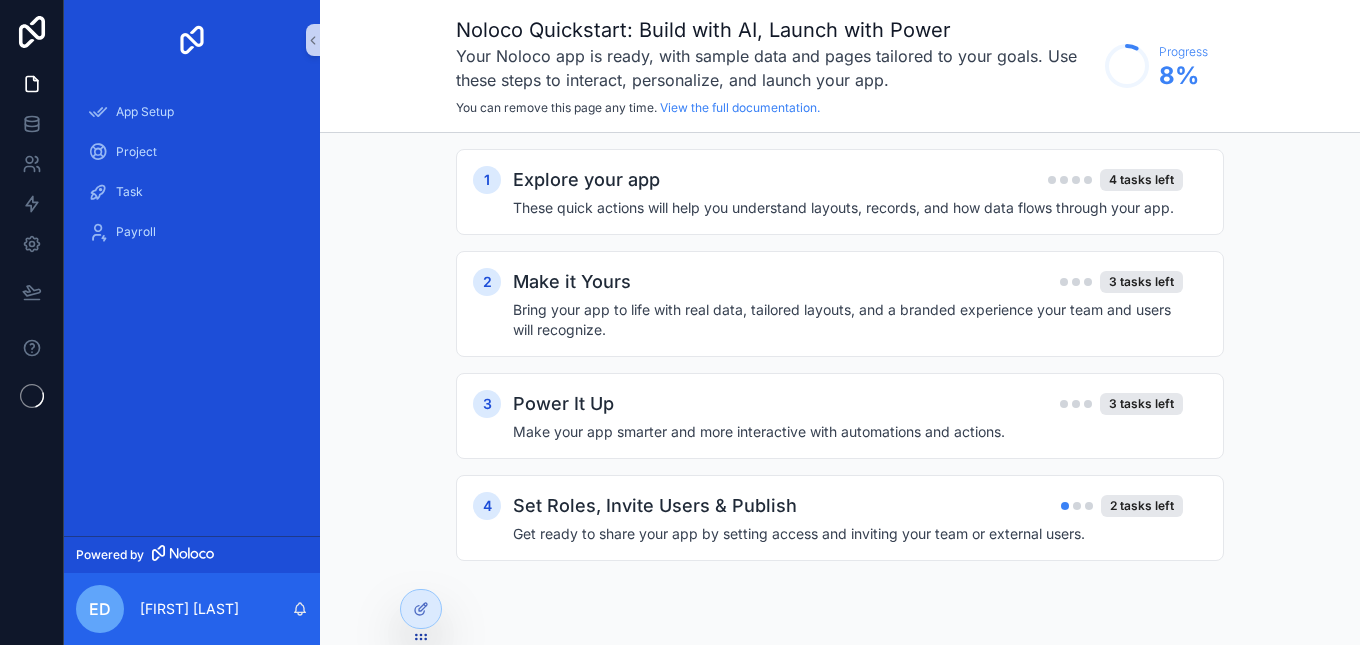 scroll, scrollTop: 0, scrollLeft: 0, axis: both 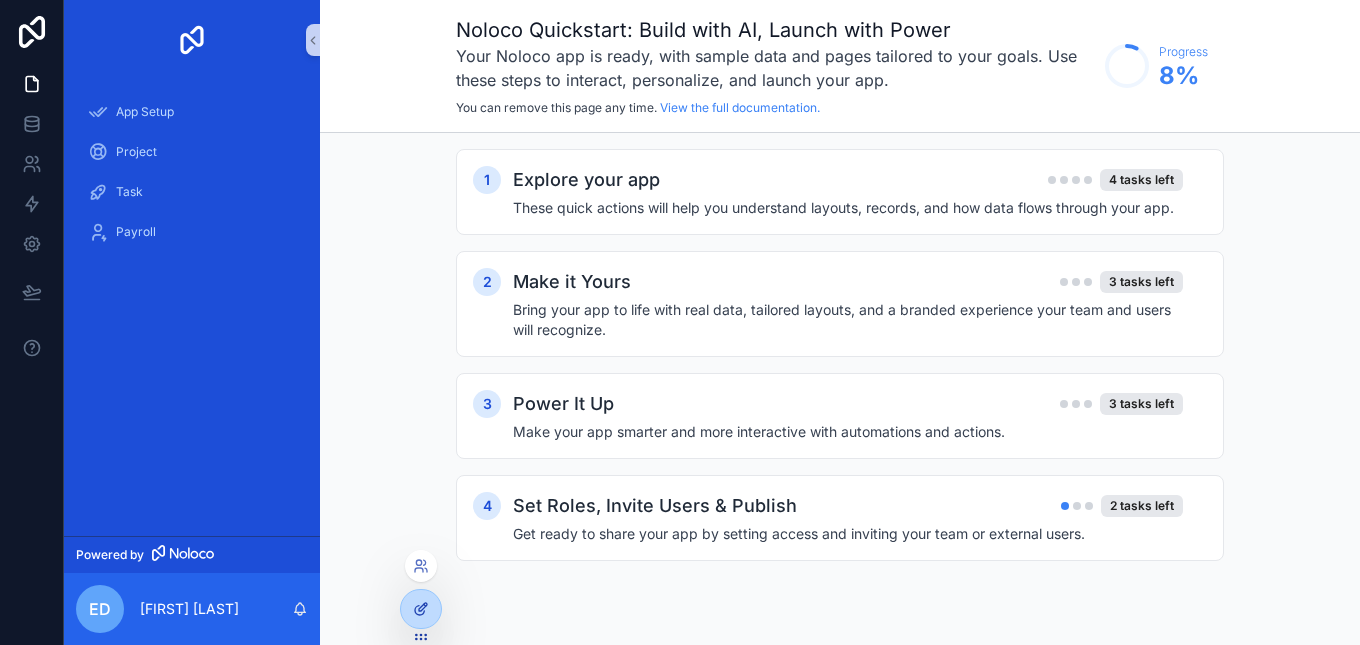 click at bounding box center (421, 609) 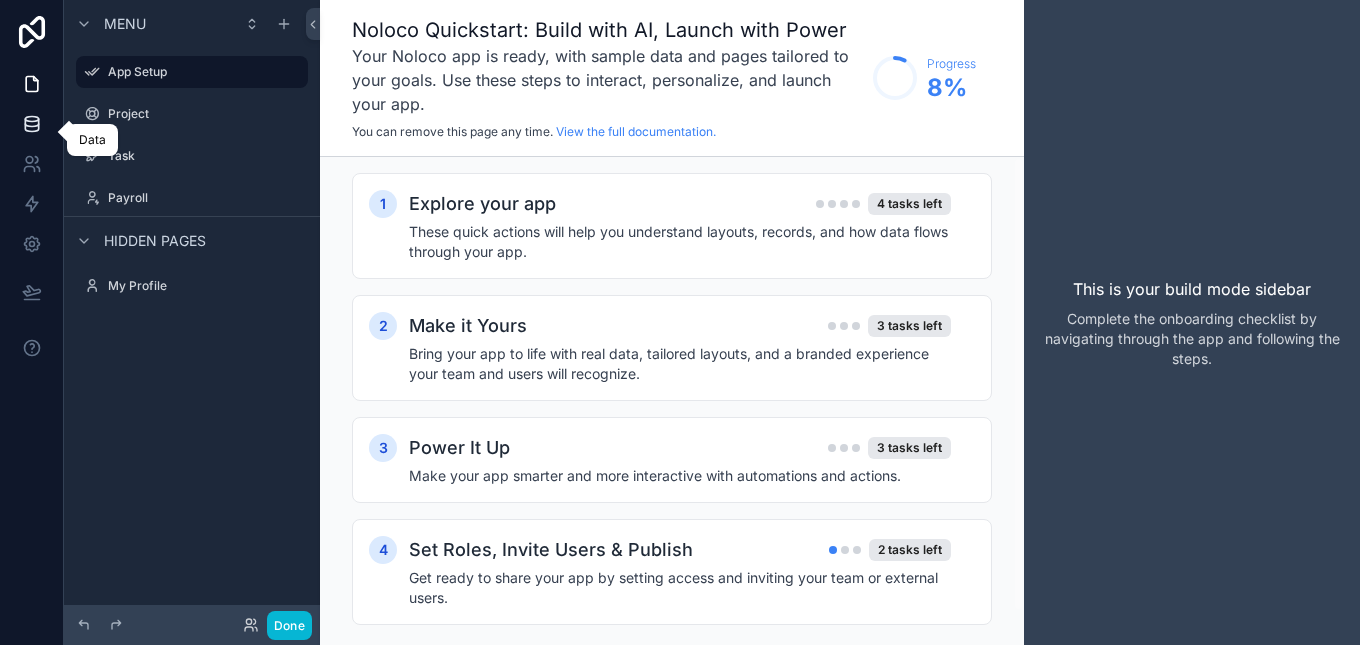 click at bounding box center [31, 124] 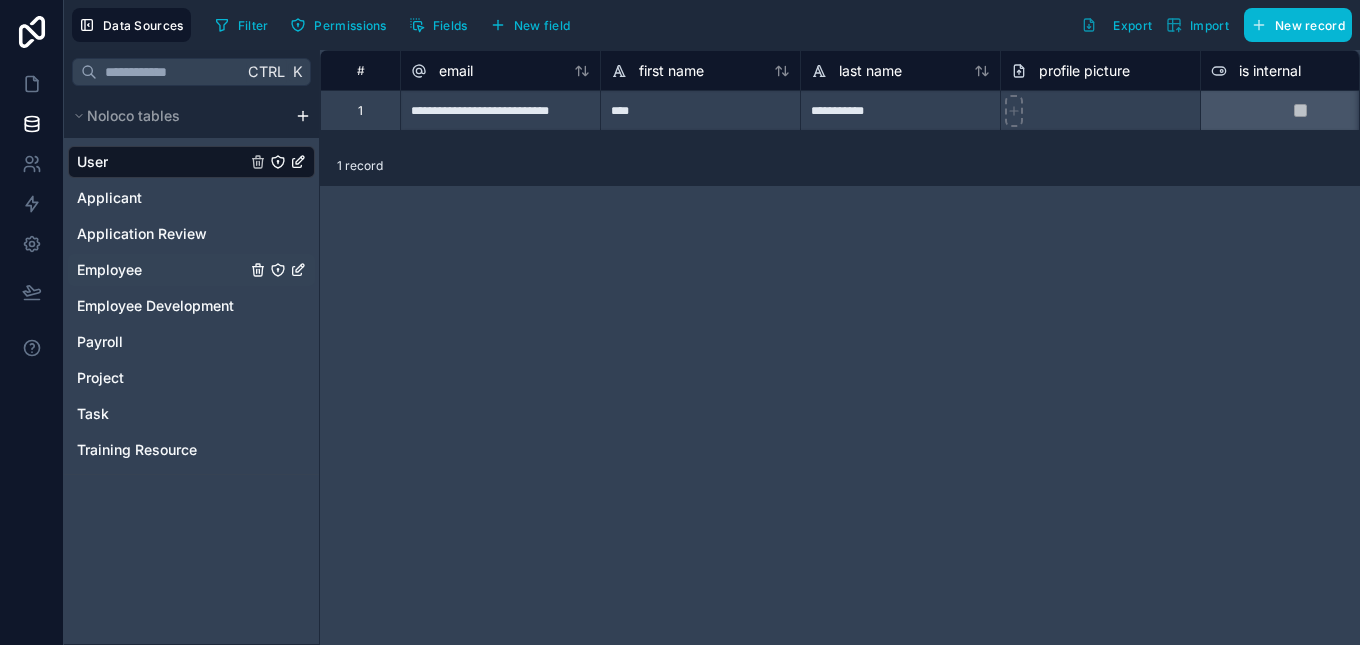 click on "Employee" at bounding box center (191, 270) 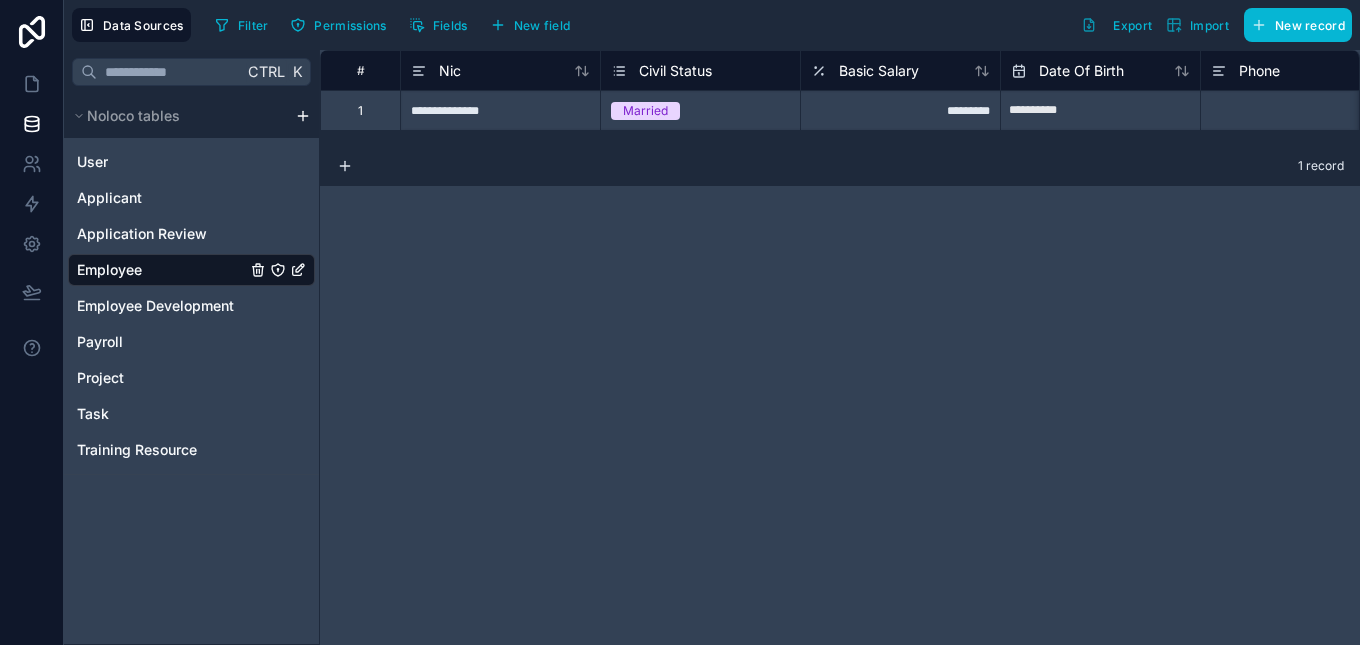 drag, startPoint x: 214, startPoint y: 272, endPoint x: 562, endPoint y: 214, distance: 352.80023 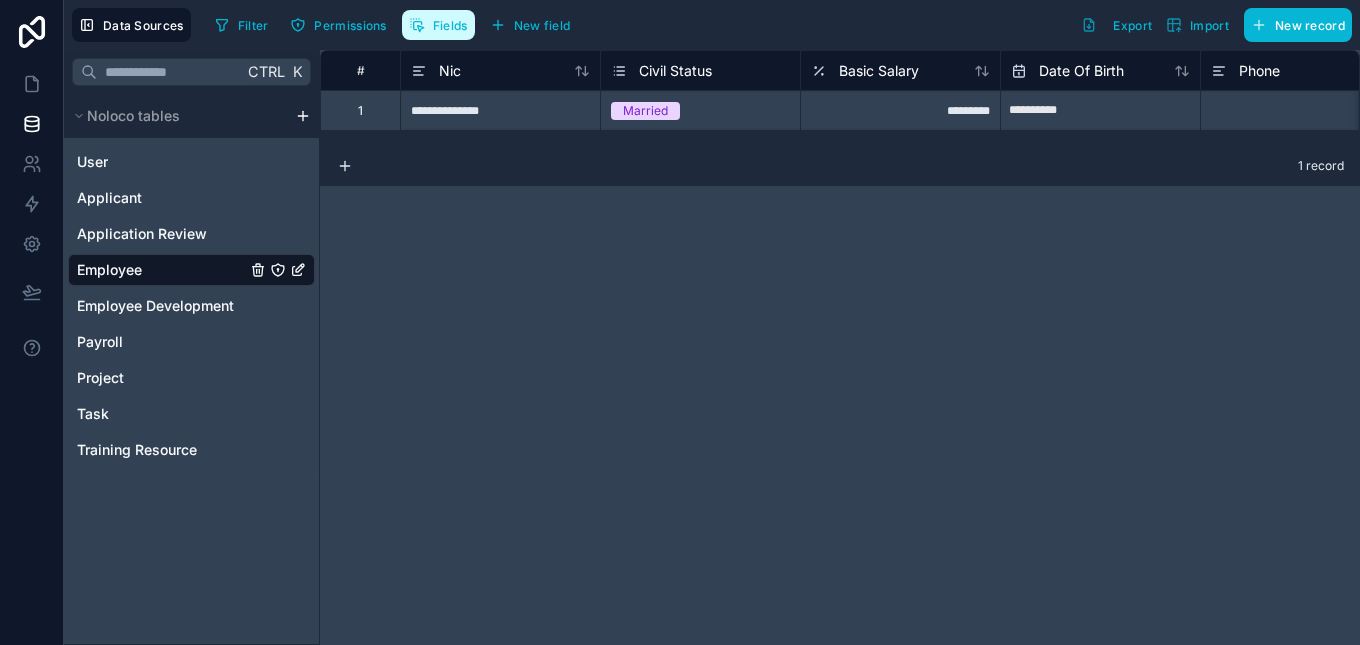 click on "Fields" at bounding box center [450, 25] 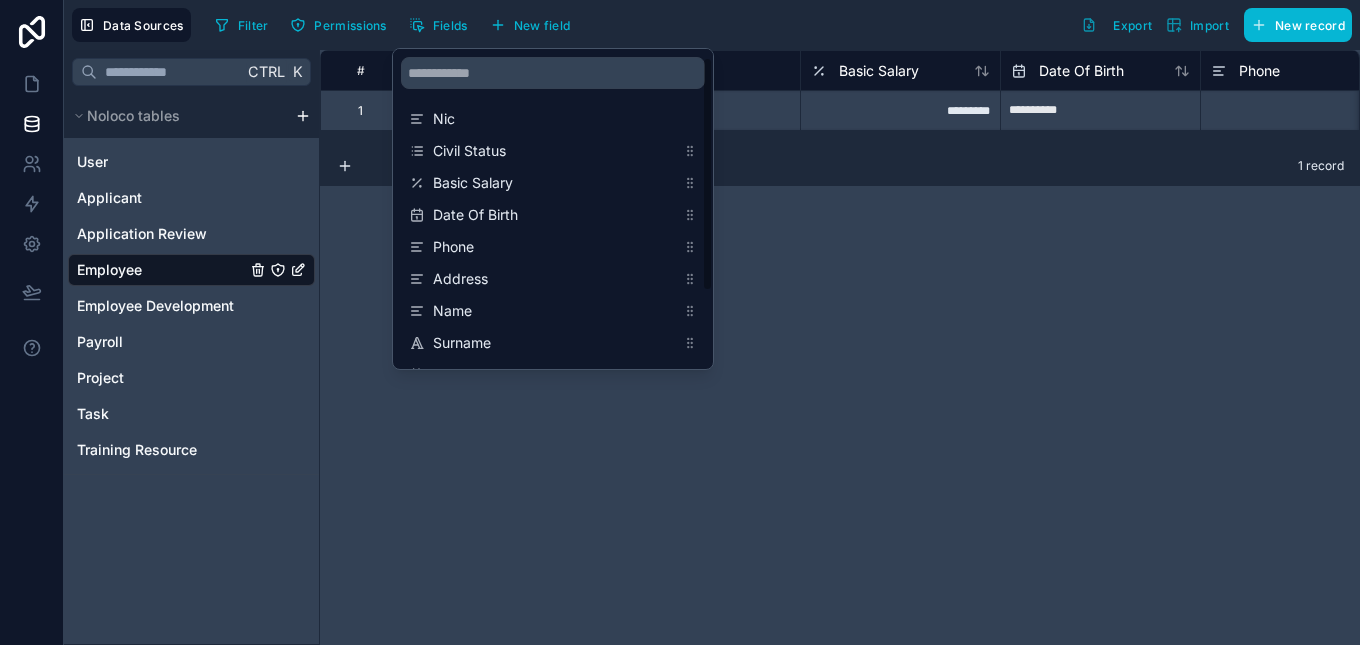 drag, startPoint x: 350, startPoint y: 239, endPoint x: 350, endPoint y: 222, distance: 17 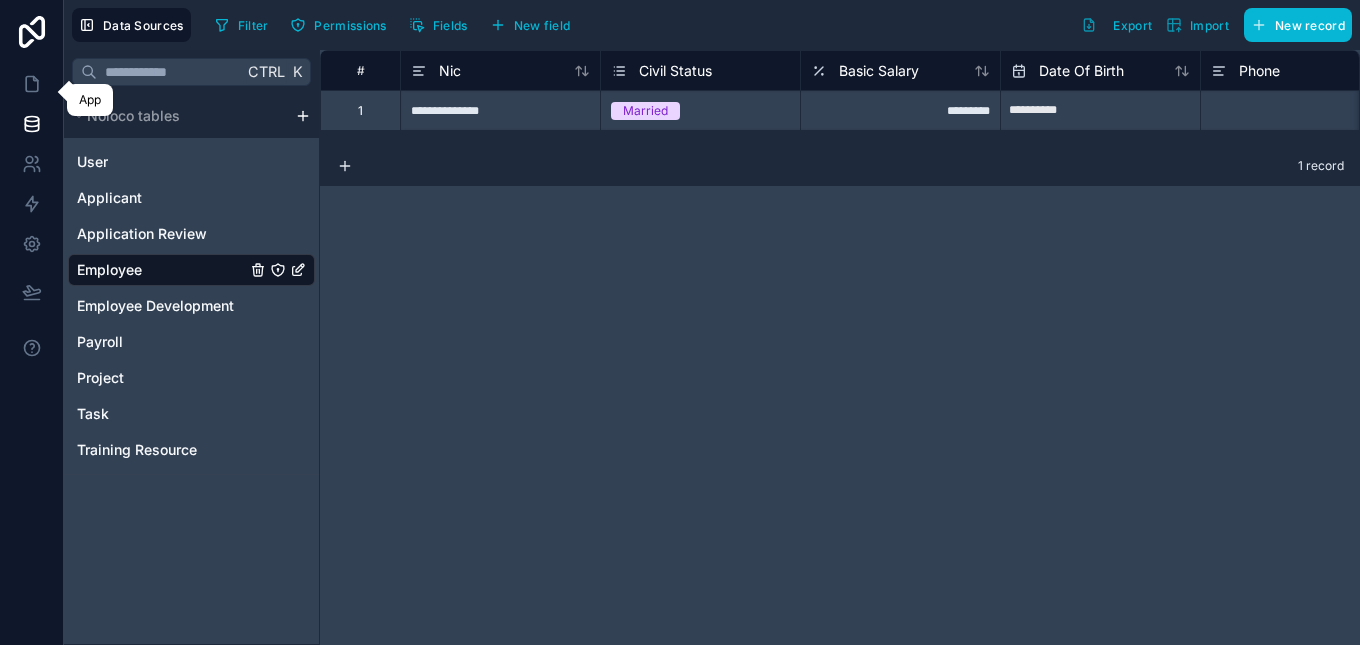 click 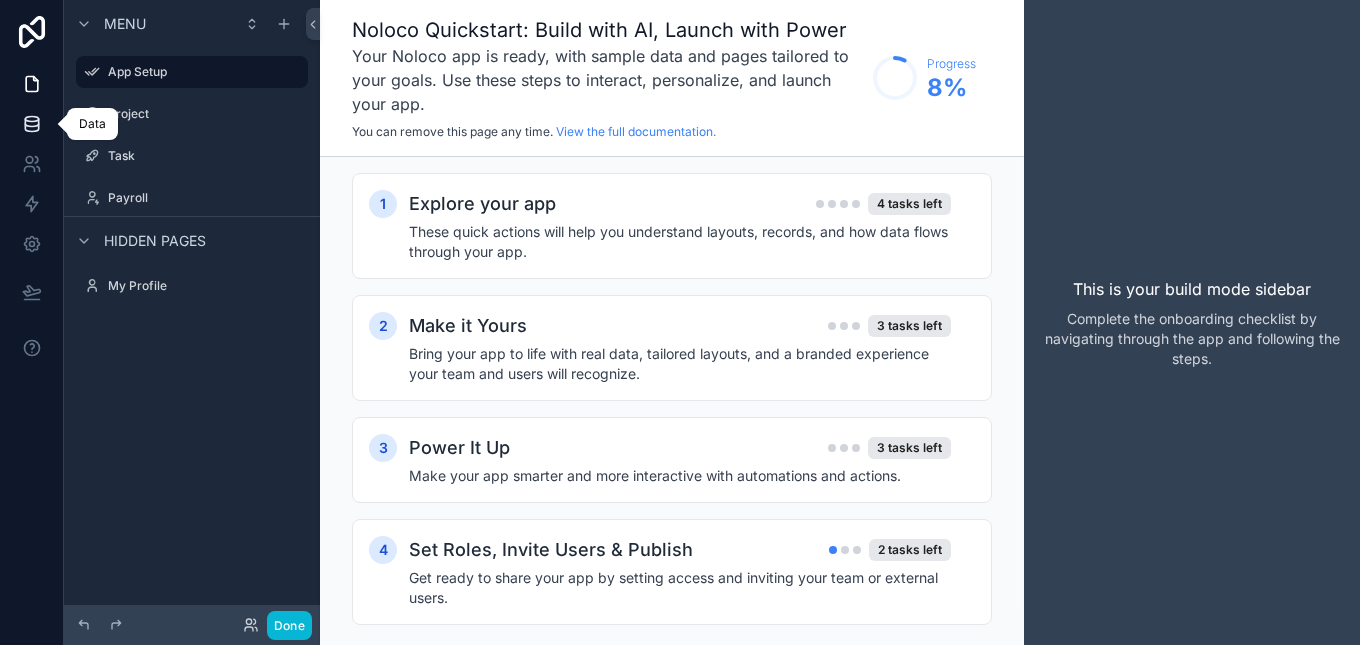click 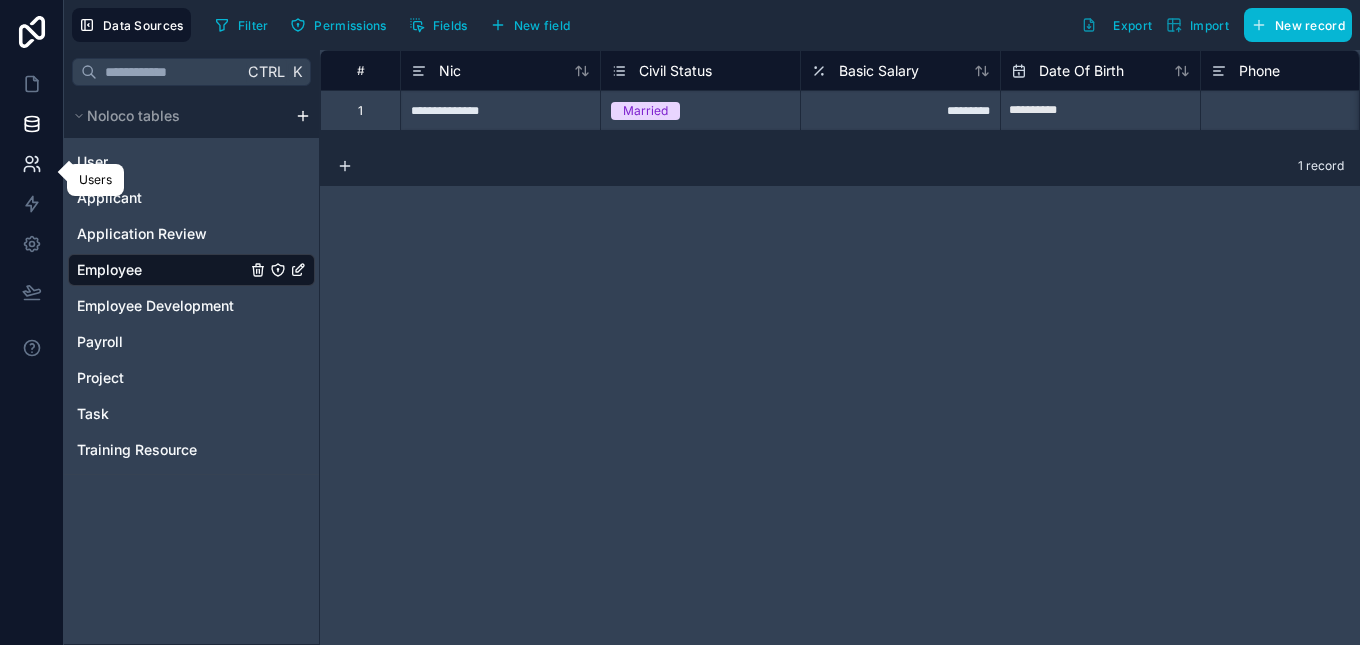 click at bounding box center (31, 164) 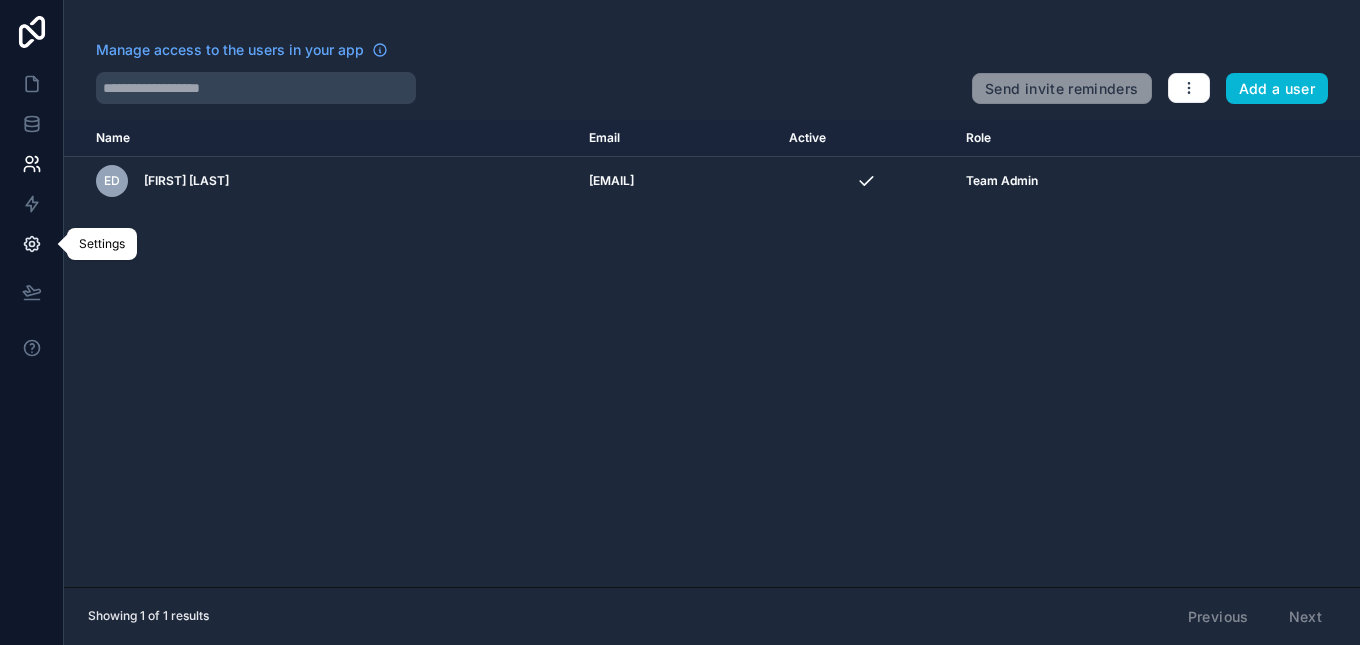 click 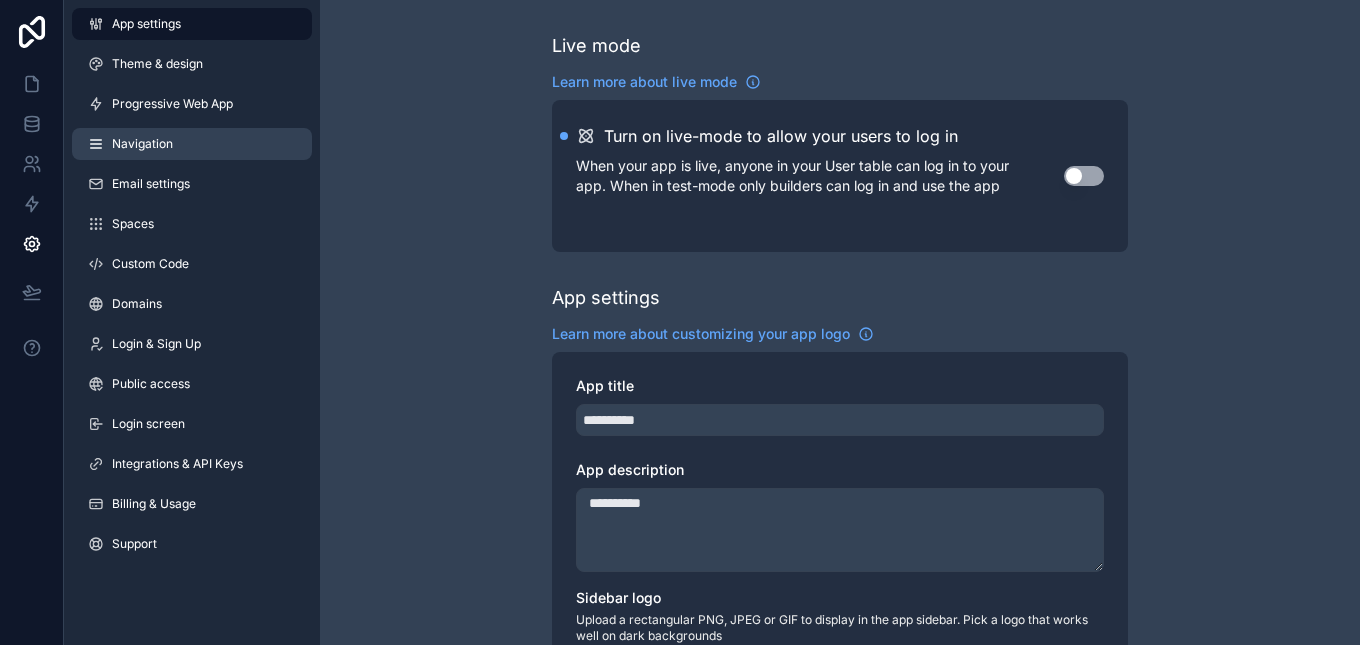click on "Navigation" at bounding box center [192, 144] 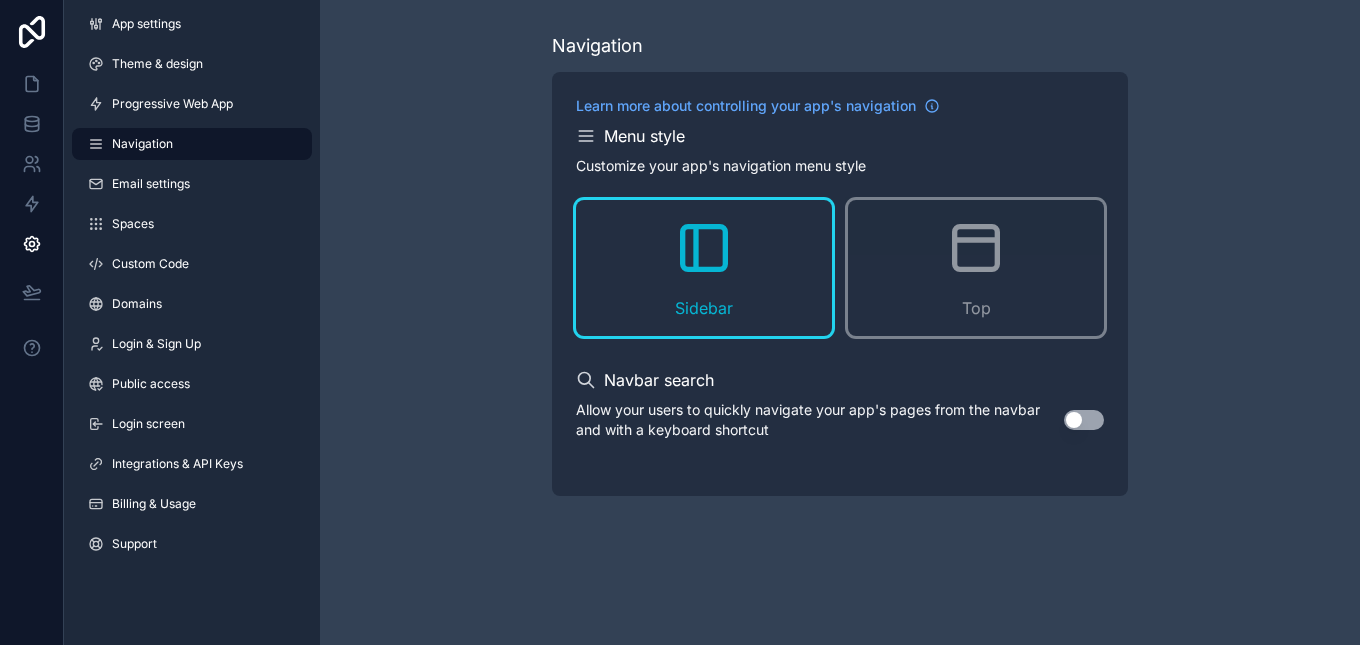 click on "Sidebar" at bounding box center (704, 268) 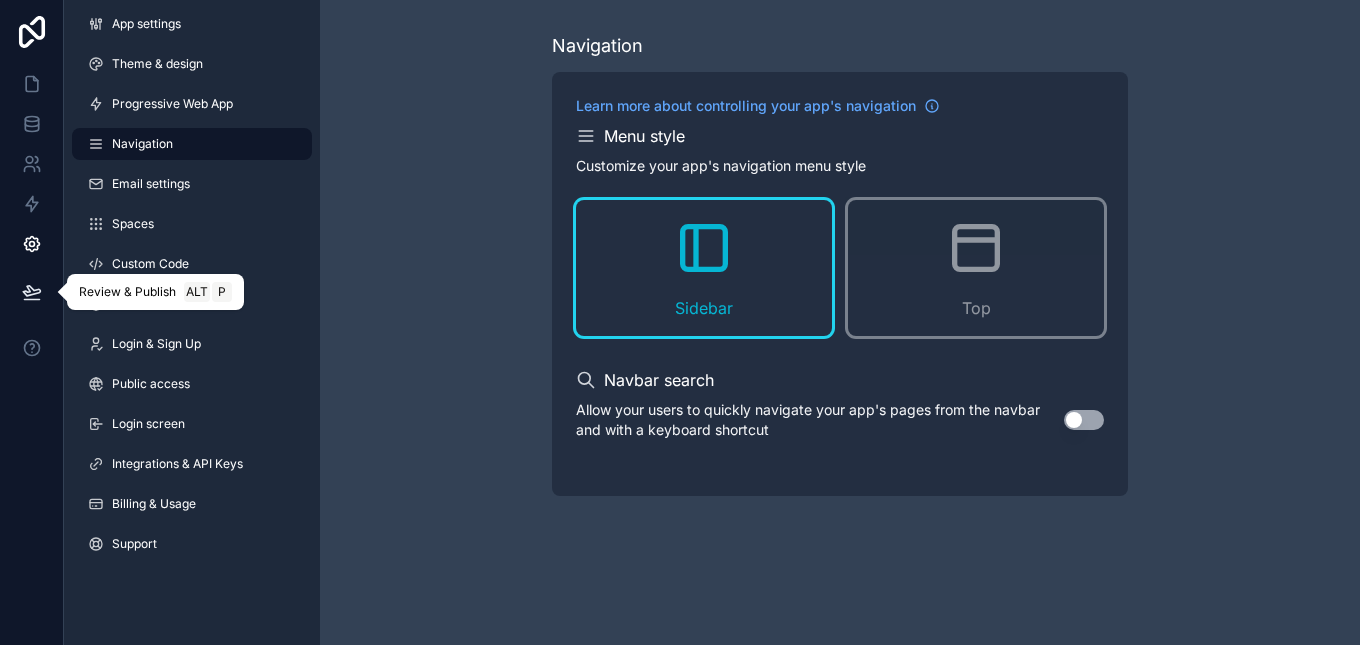 click 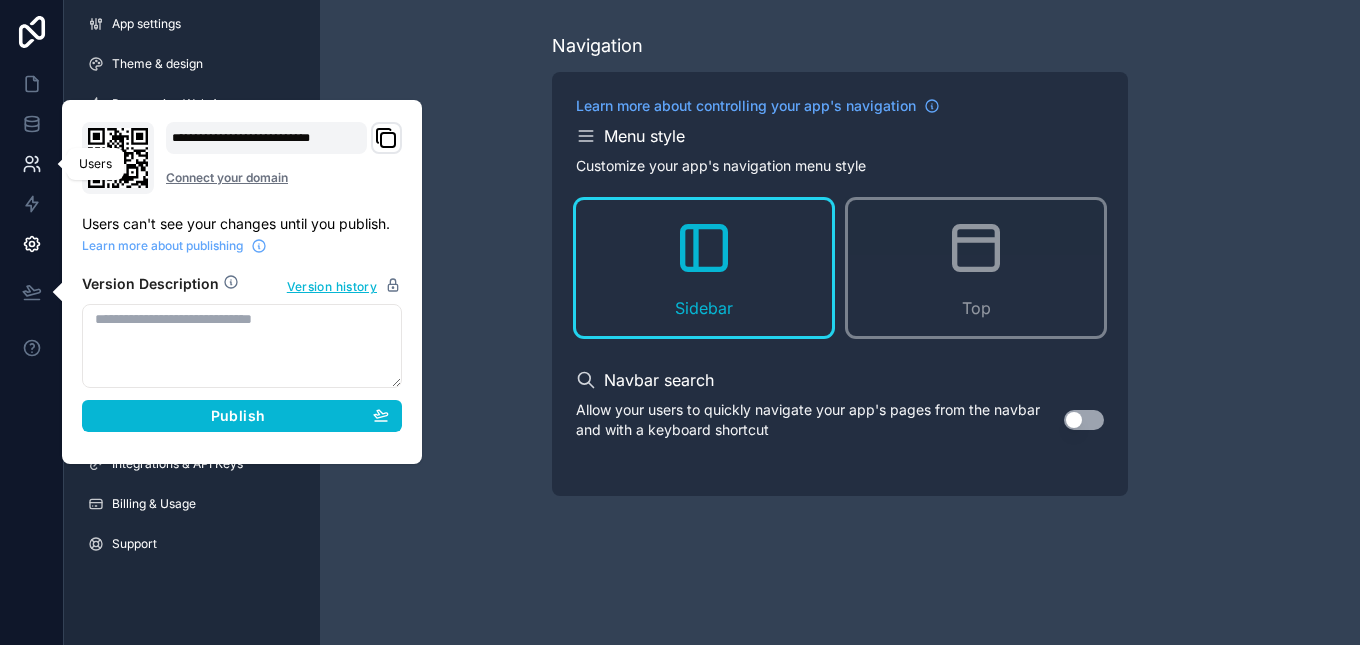 click 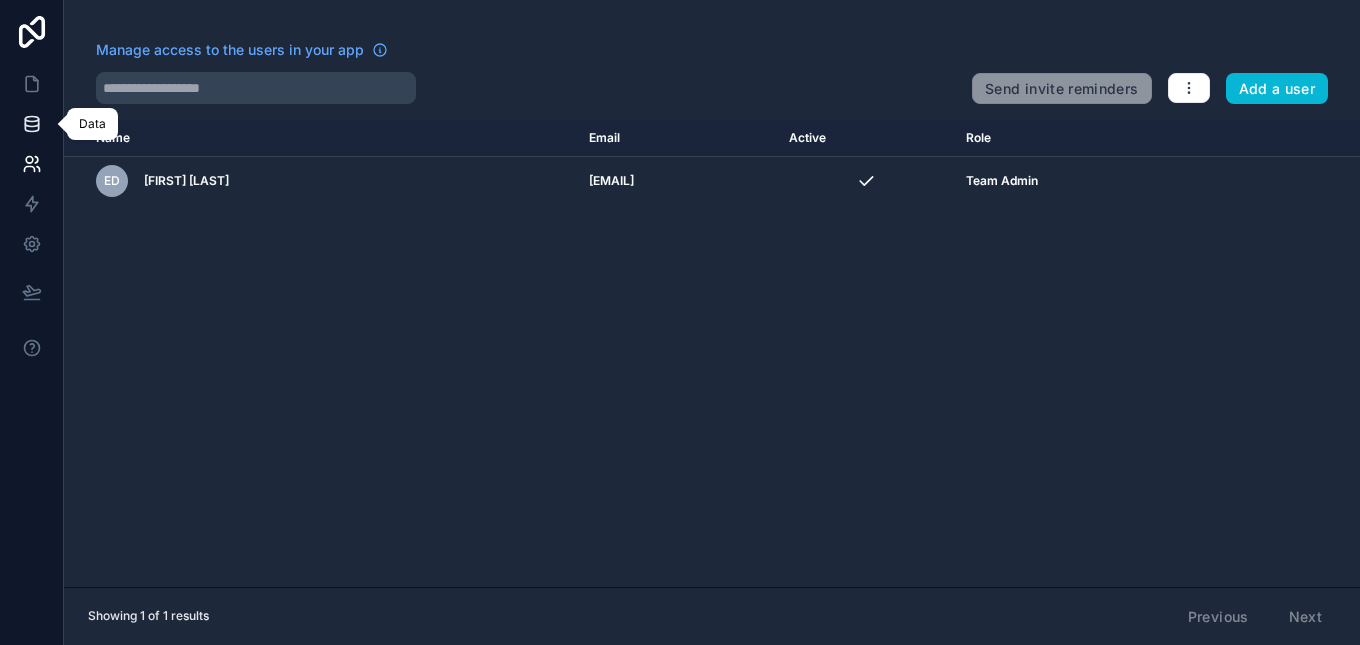 click 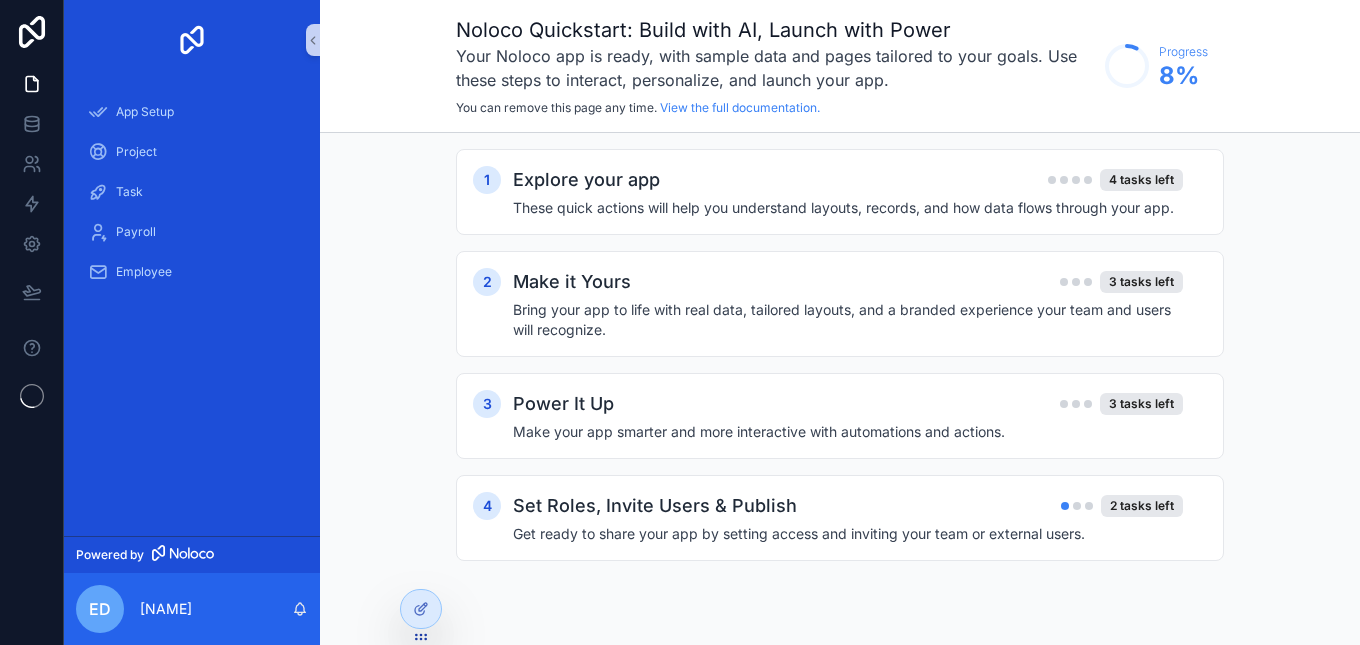 scroll, scrollTop: 0, scrollLeft: 0, axis: both 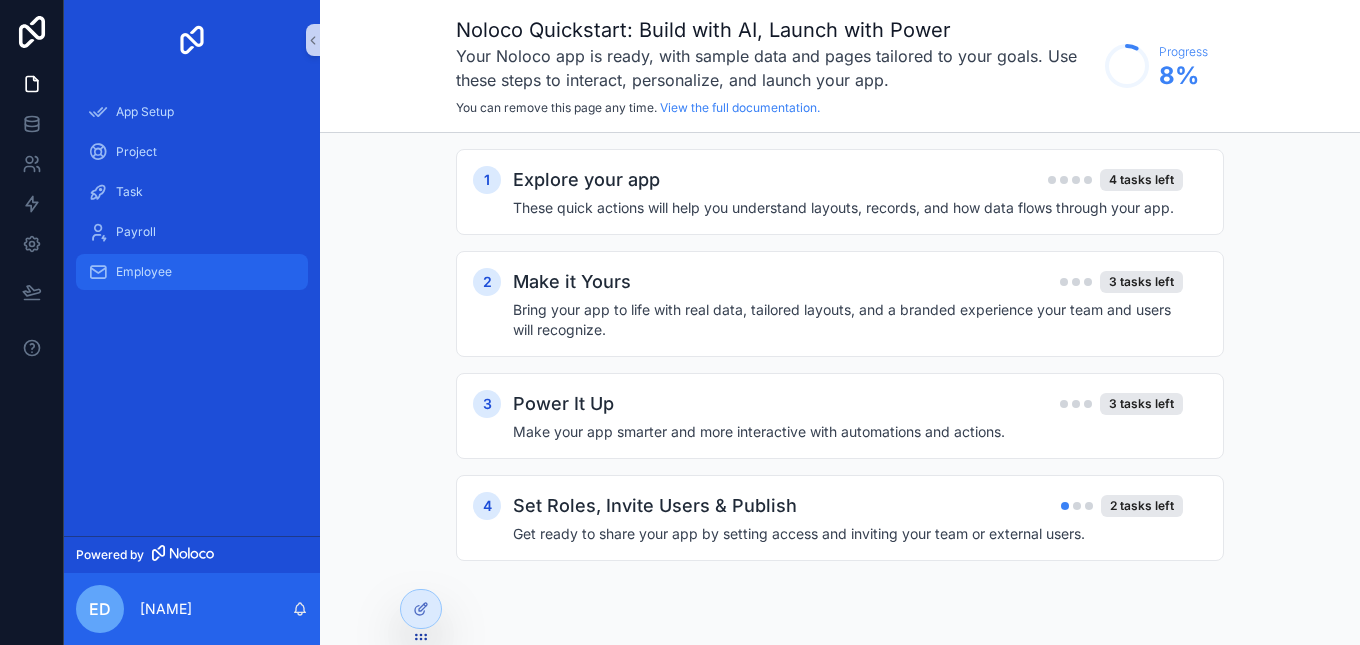click on "Employee" at bounding box center (192, 272) 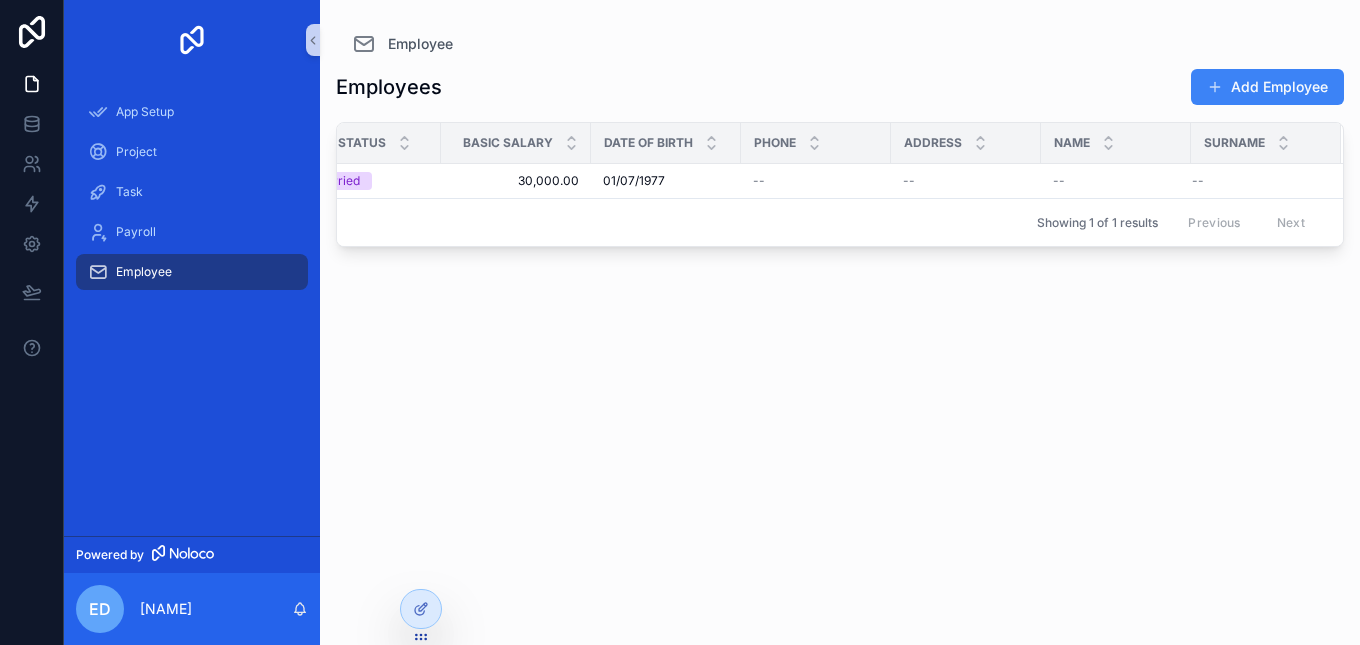 scroll, scrollTop: 0, scrollLeft: 0, axis: both 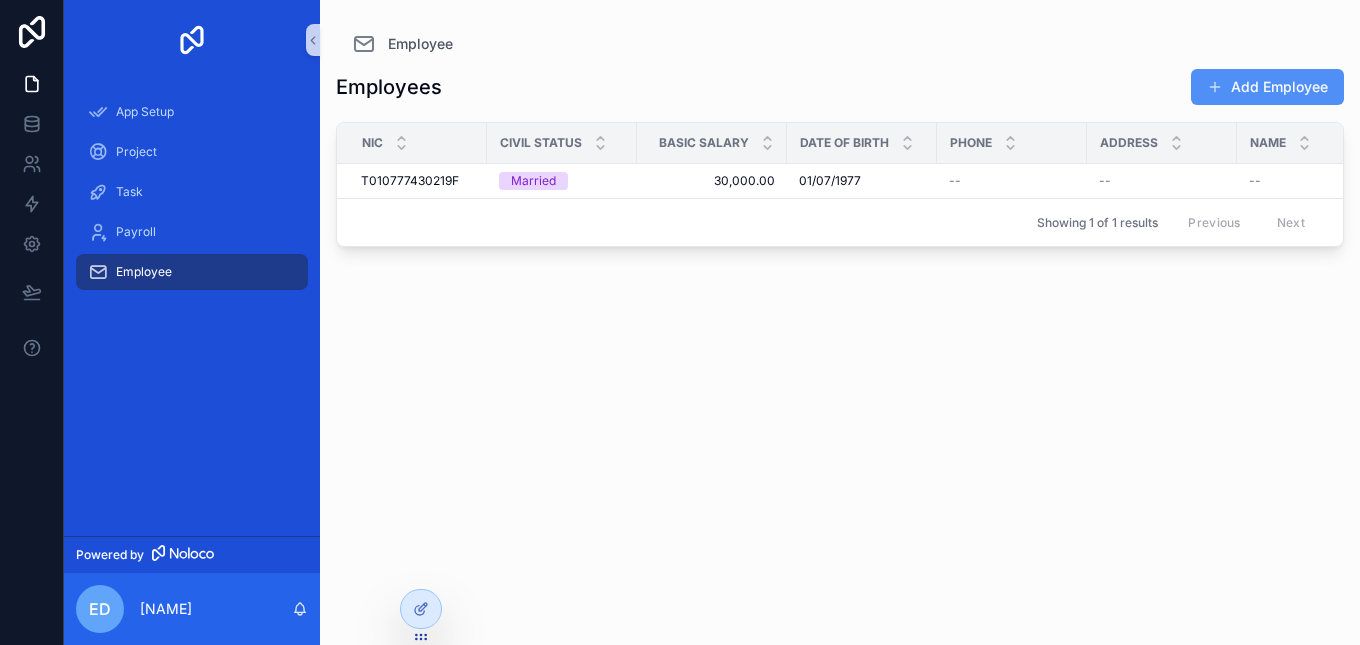 click on "Add Employee" at bounding box center [1267, 87] 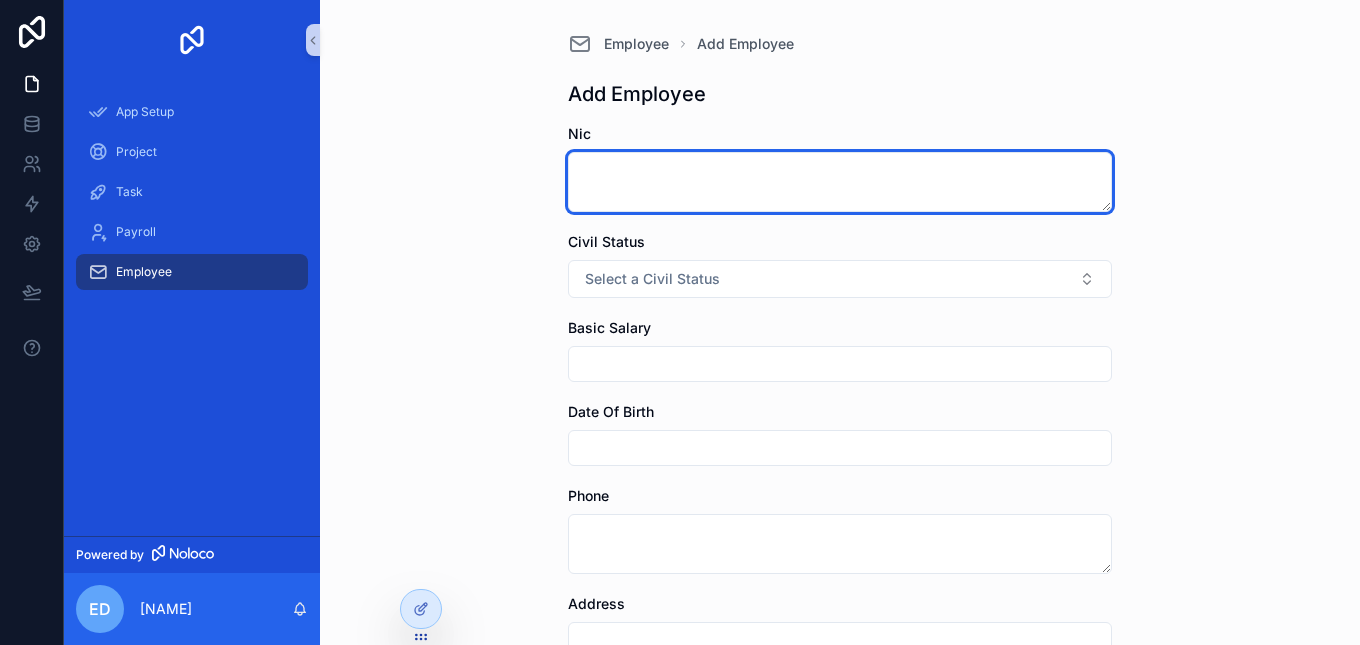 click at bounding box center [840, 182] 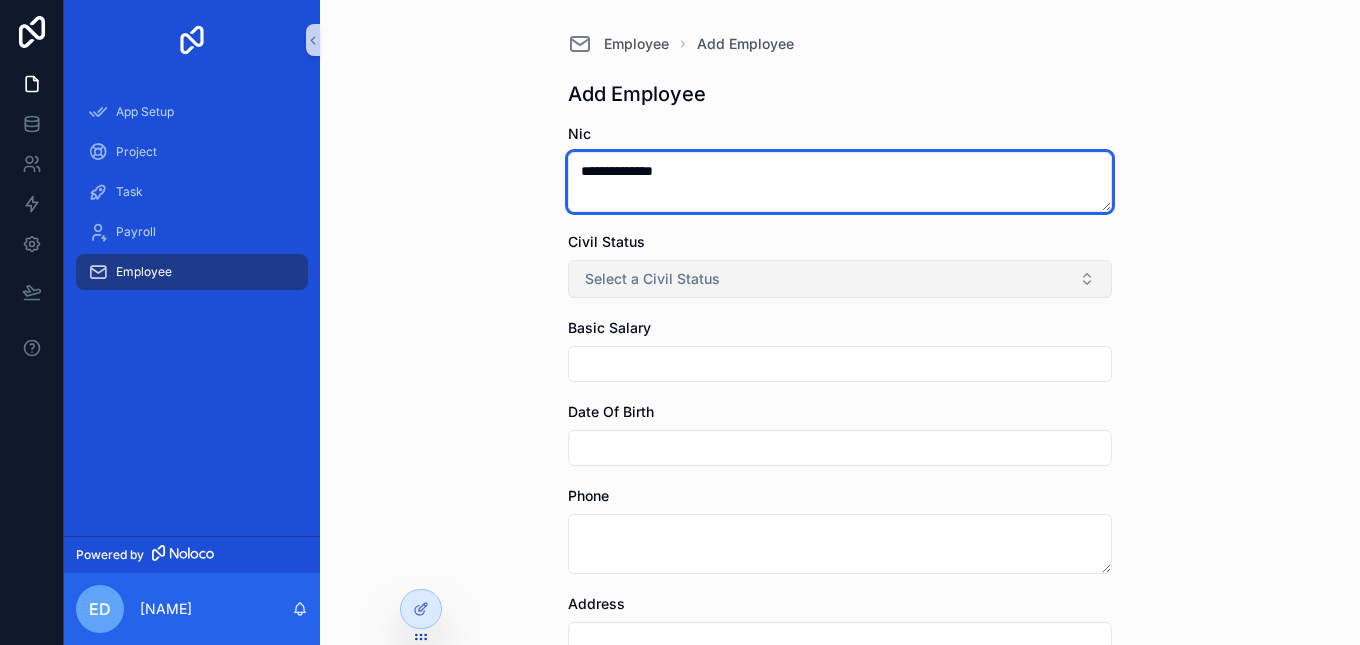type on "**********" 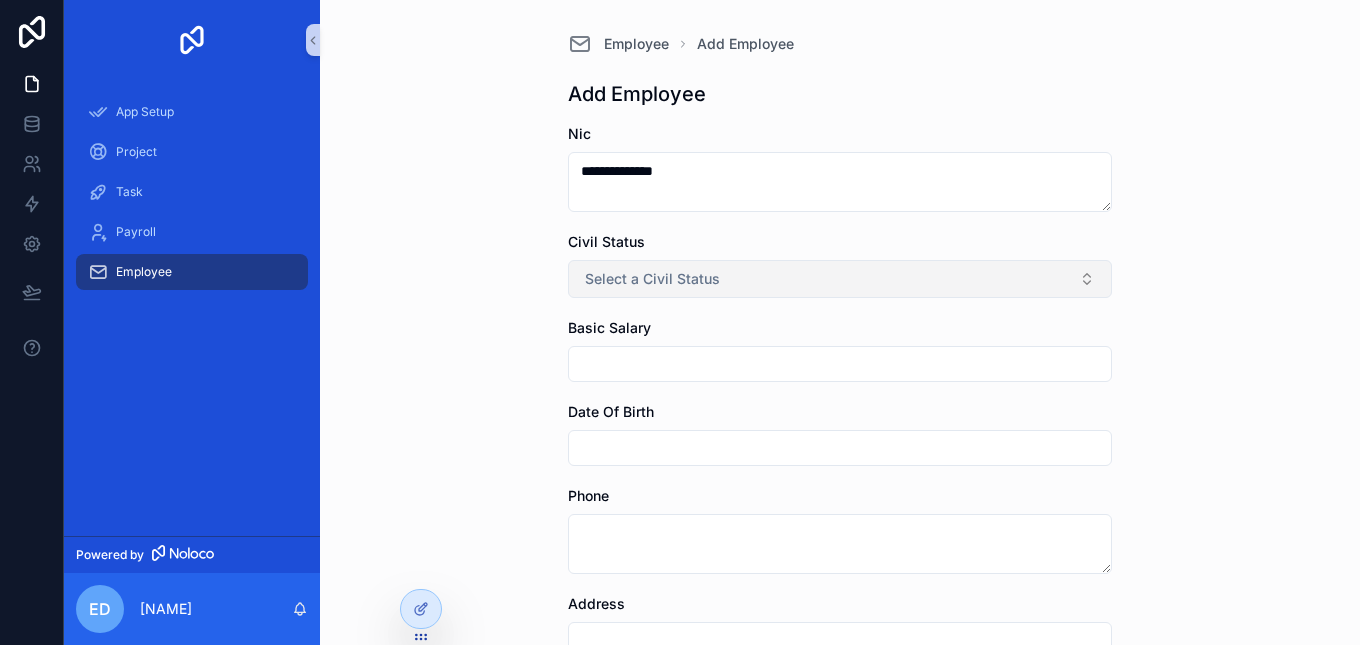 click on "Select a Civil Status" at bounding box center (840, 279) 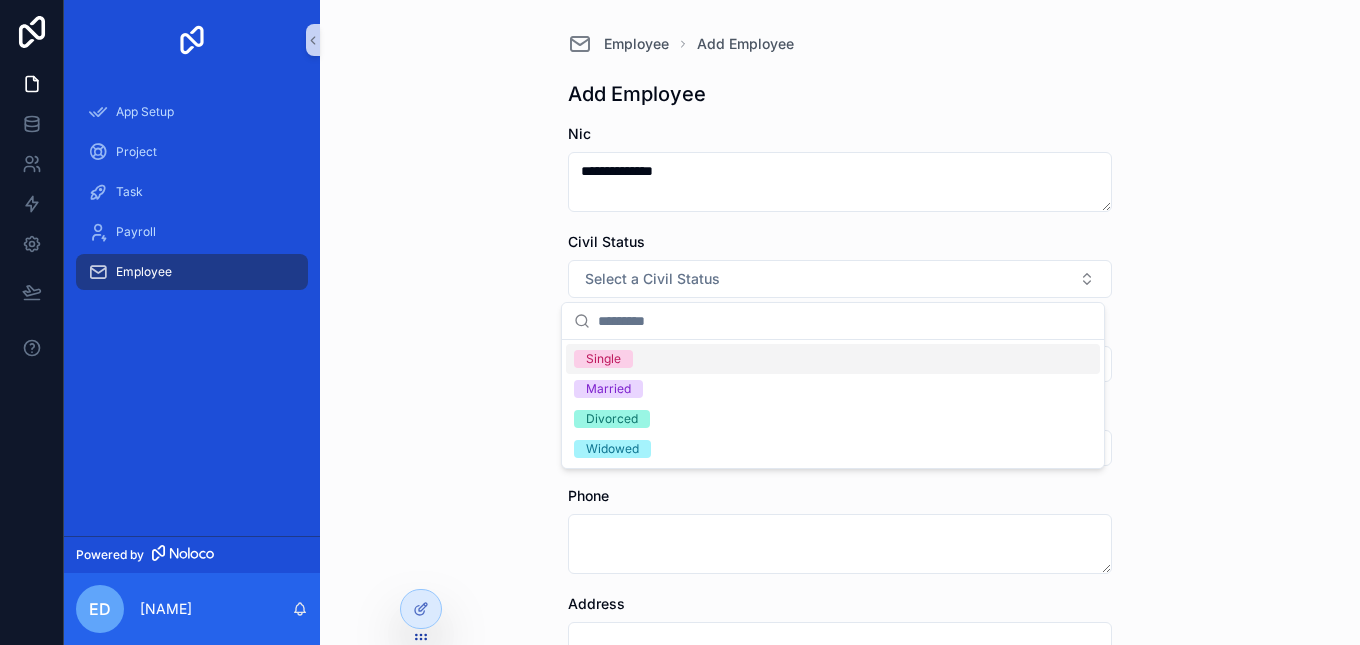 click on "Single" at bounding box center [833, 359] 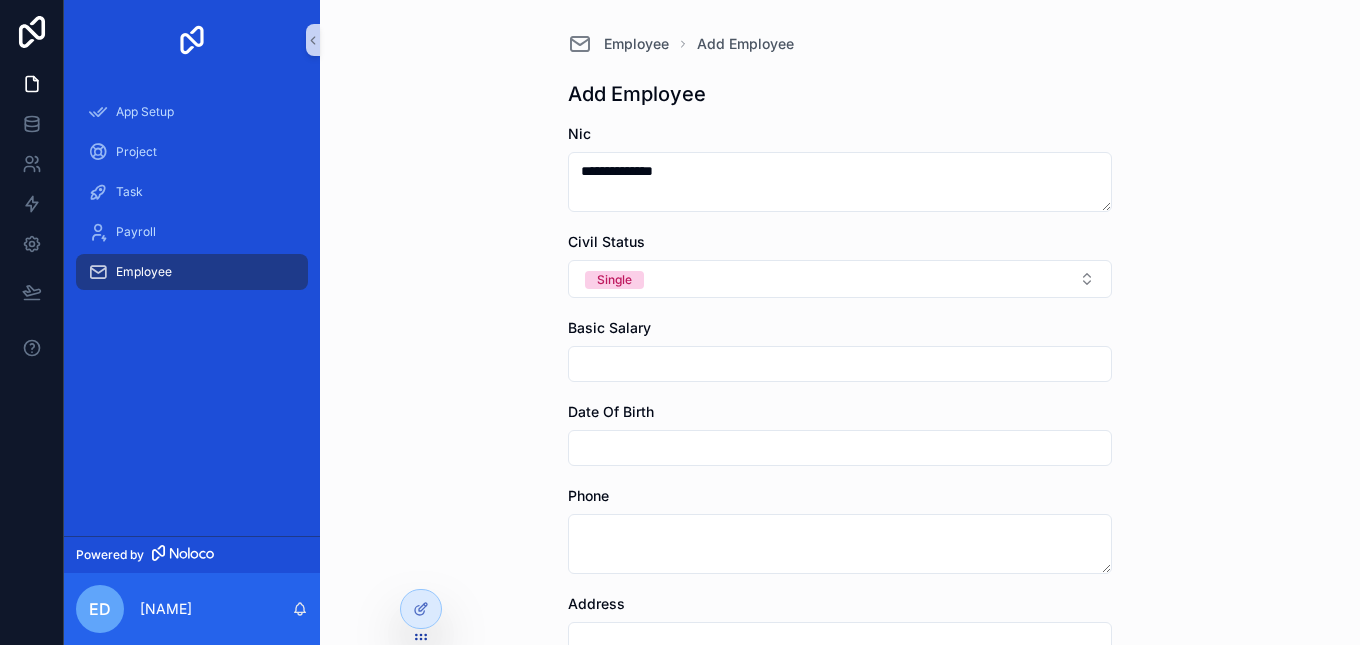 click on "Basic Salary" at bounding box center [840, 350] 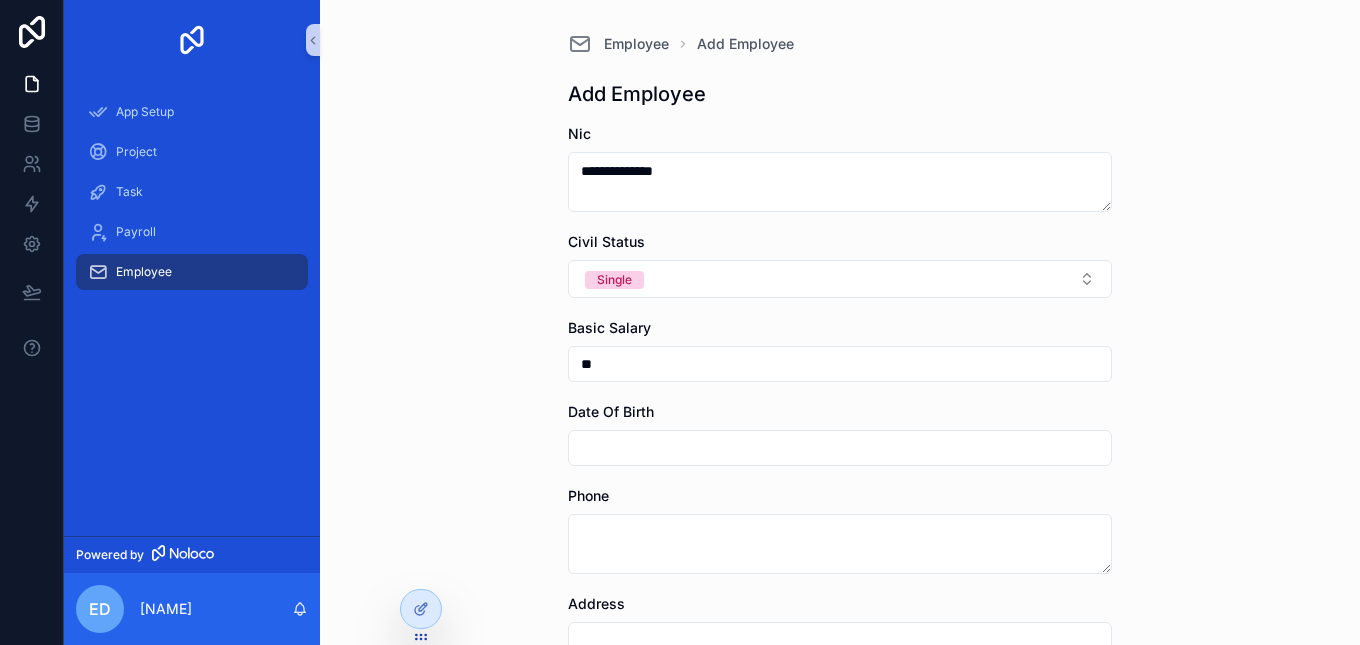 type on "*" 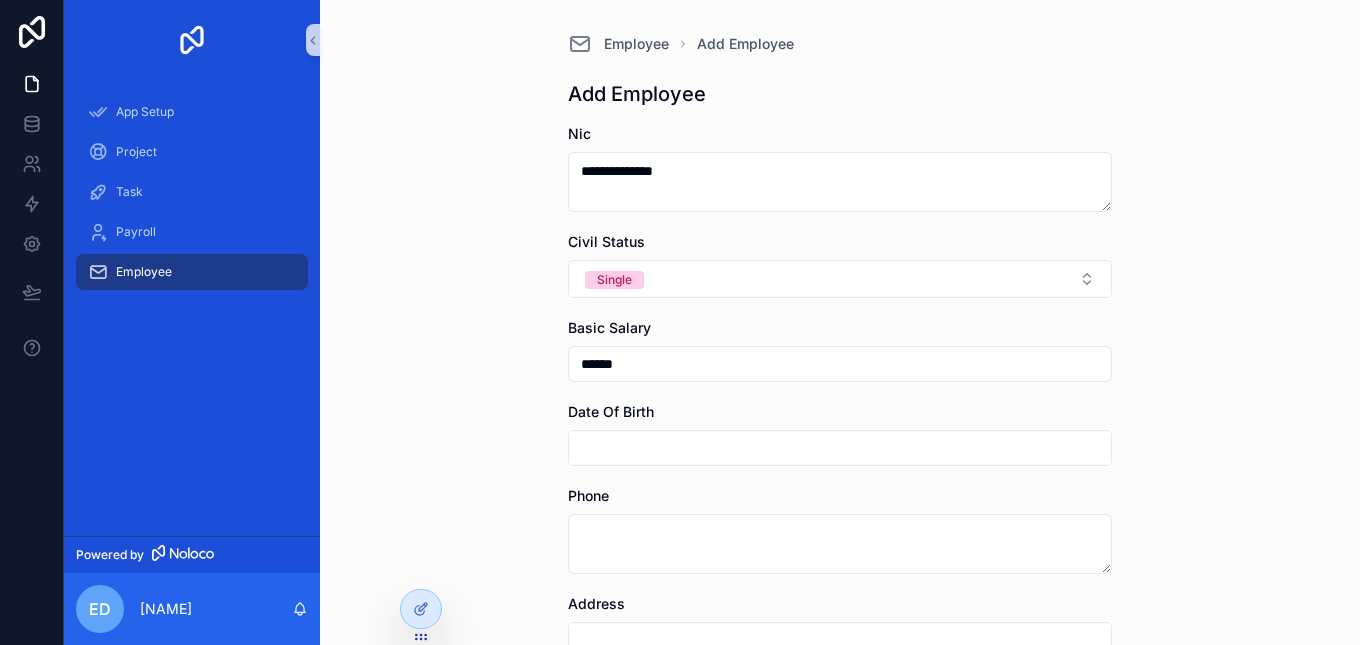 type on "******" 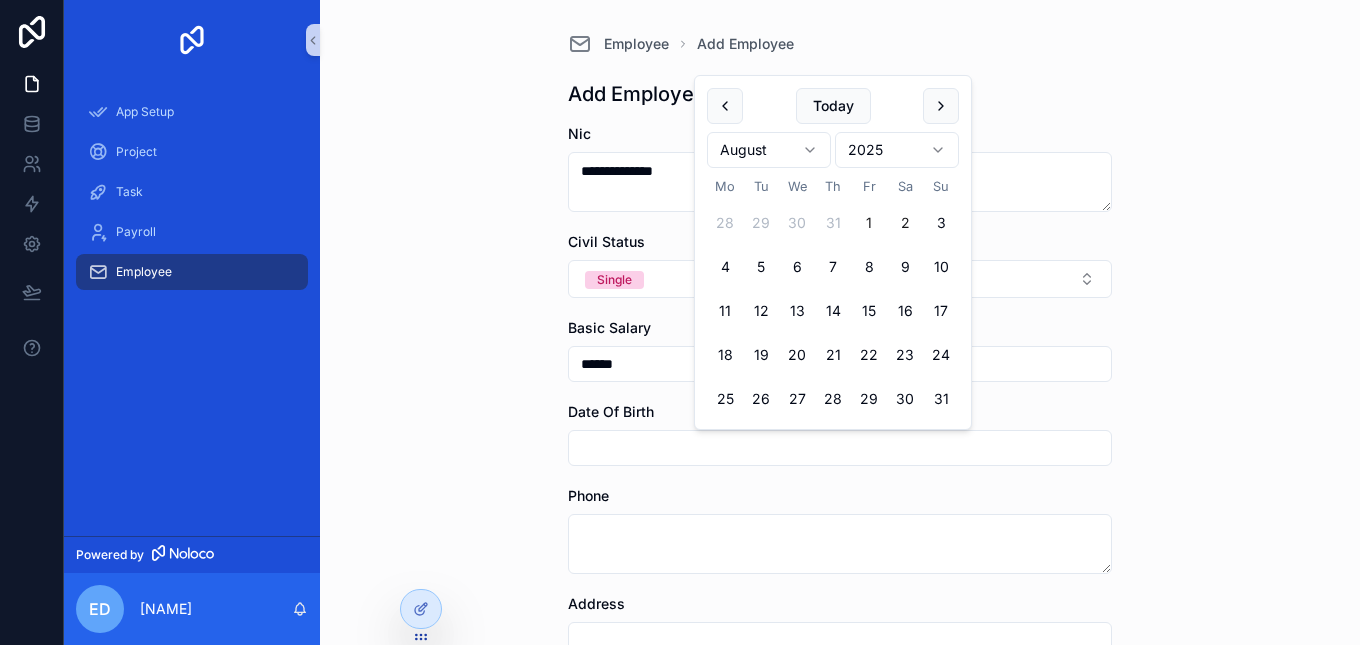 click on "1" at bounding box center [869, 223] 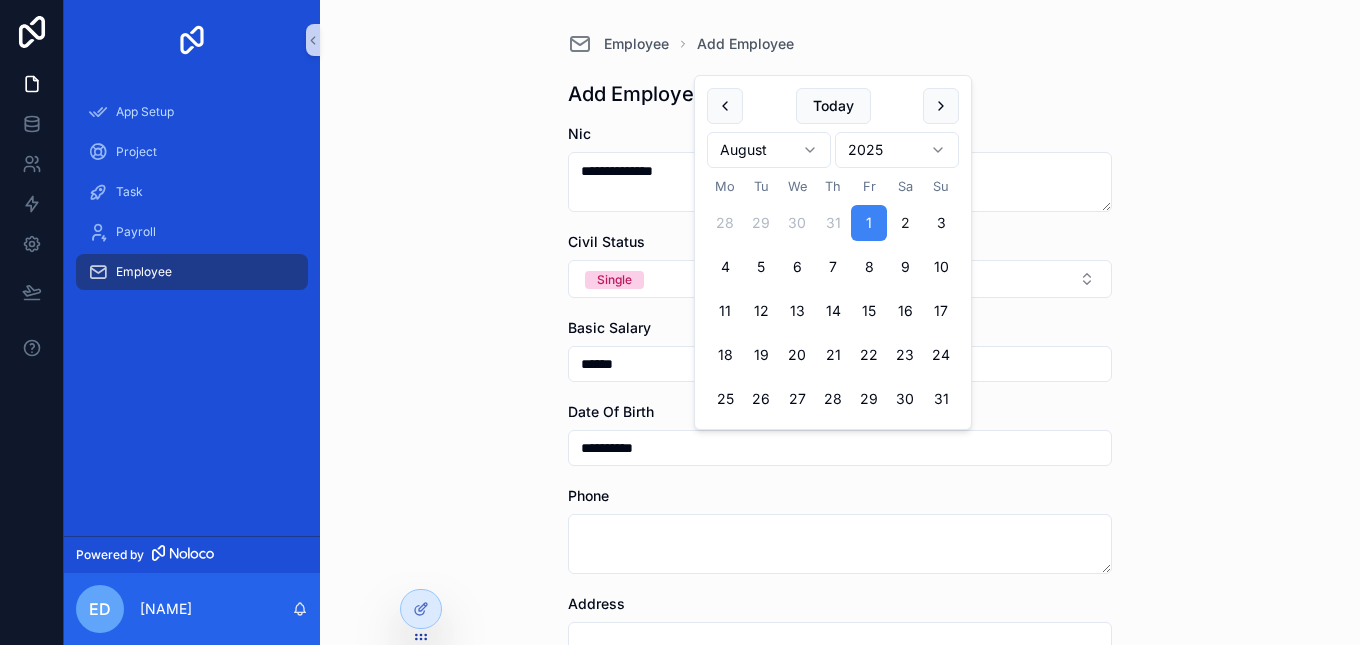 click on "**********" at bounding box center (680, 322) 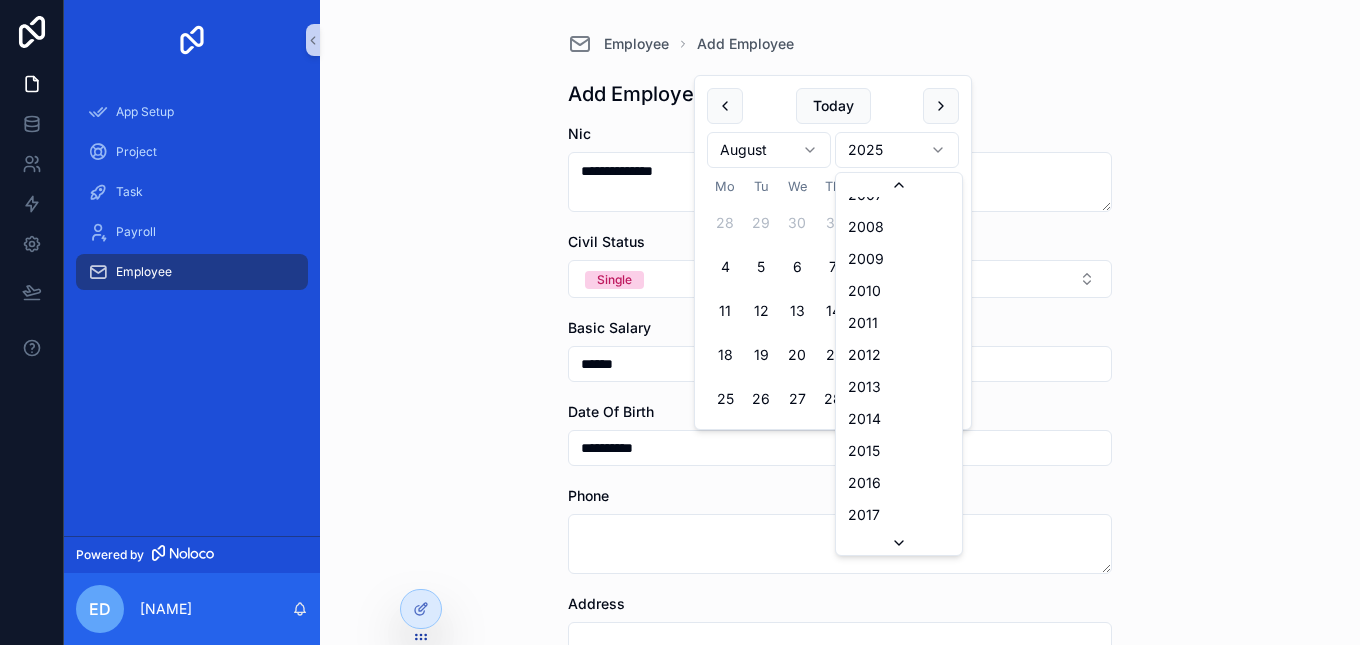 scroll, scrollTop: 3414, scrollLeft: 0, axis: vertical 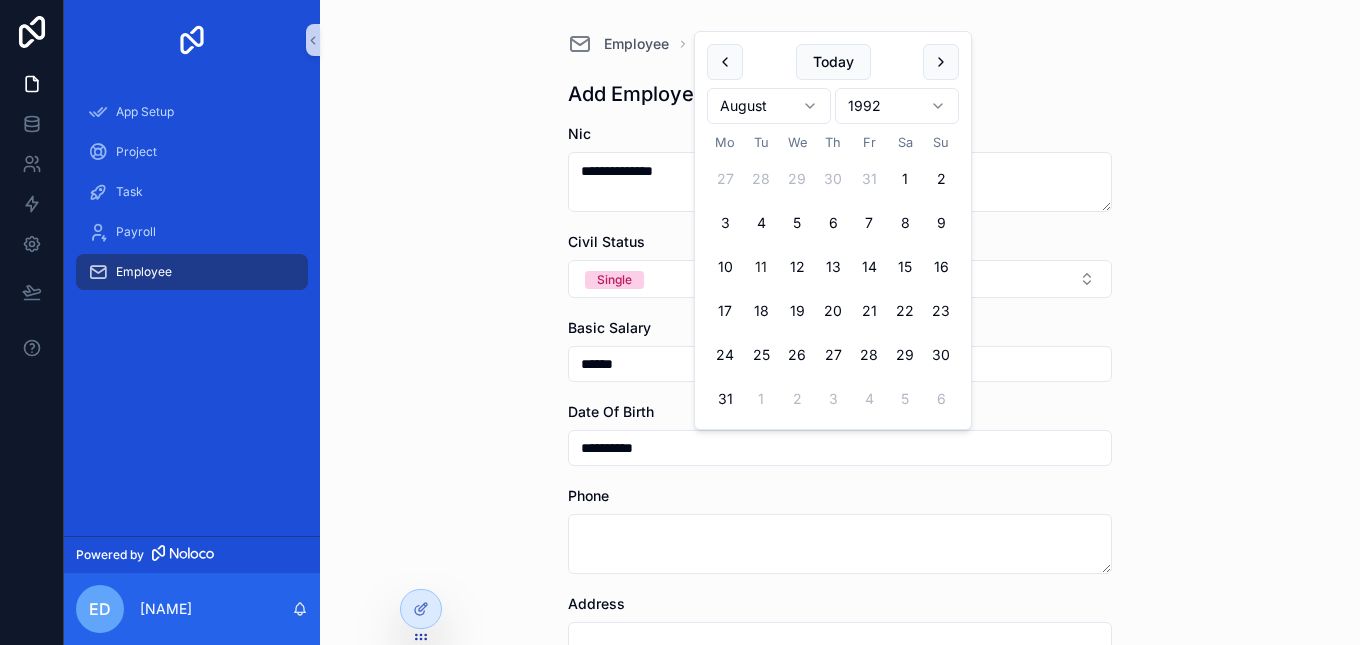 click on "11" at bounding box center [761, 267] 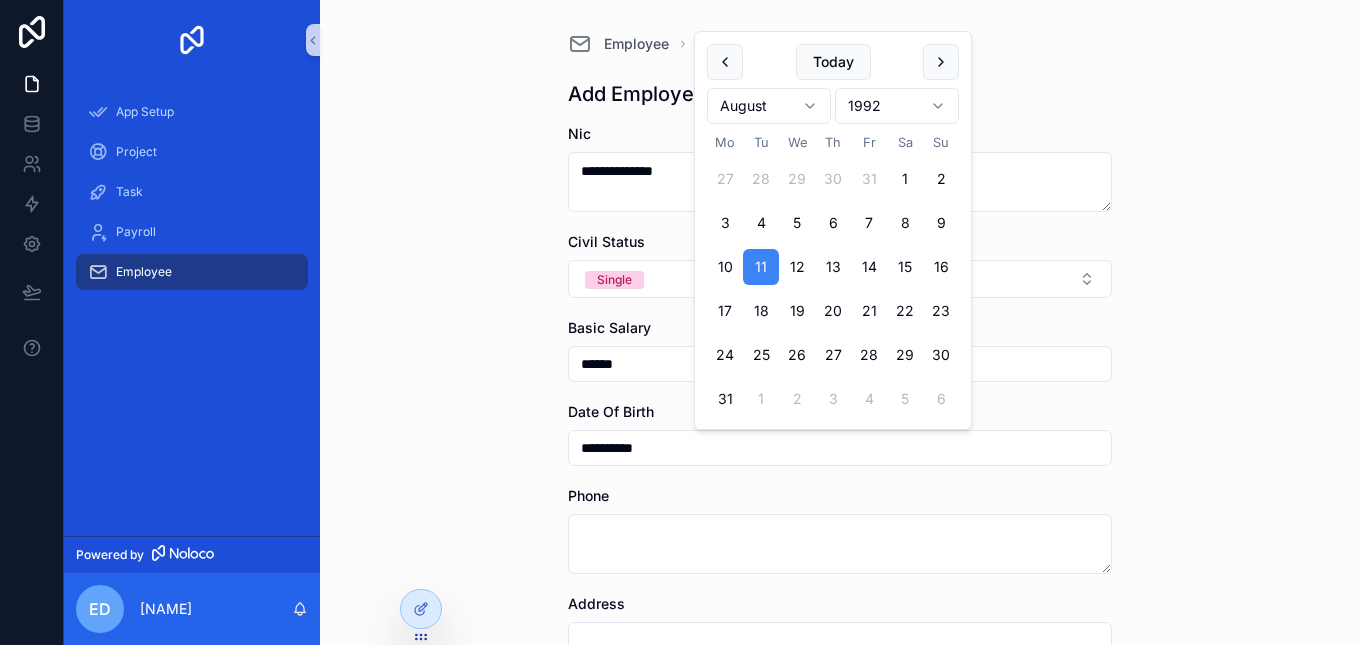 type on "**********" 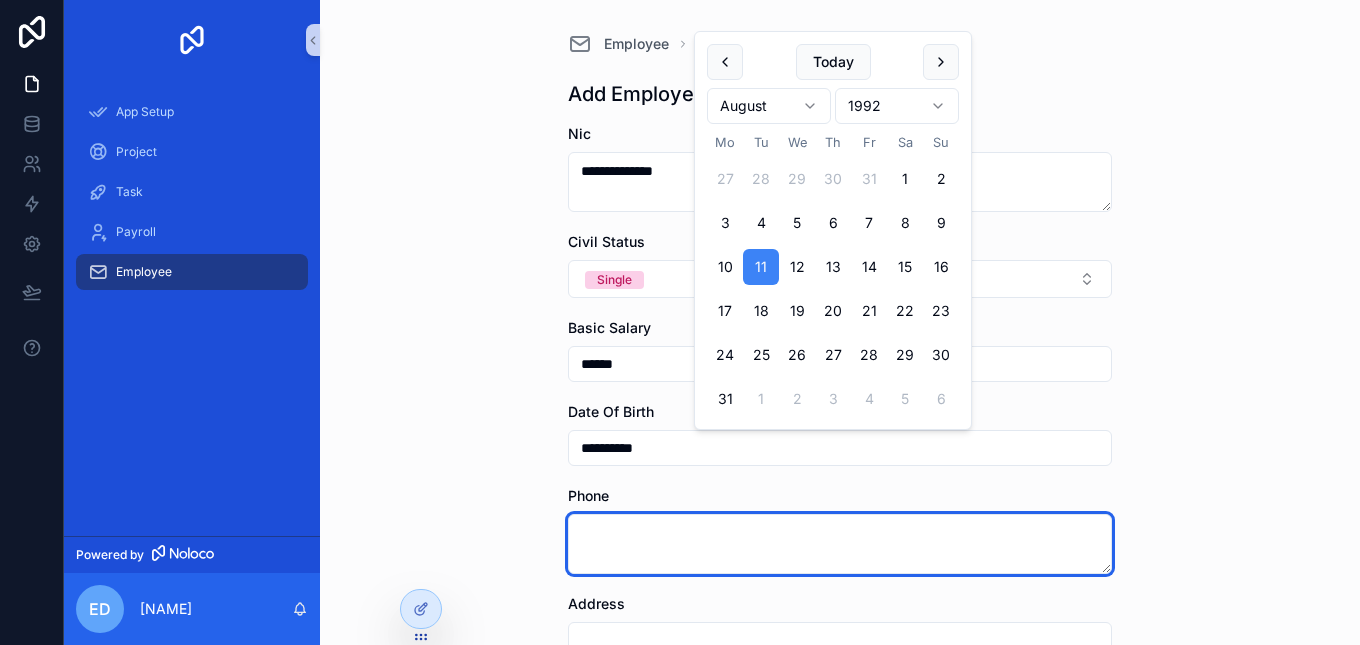 click at bounding box center [840, 544] 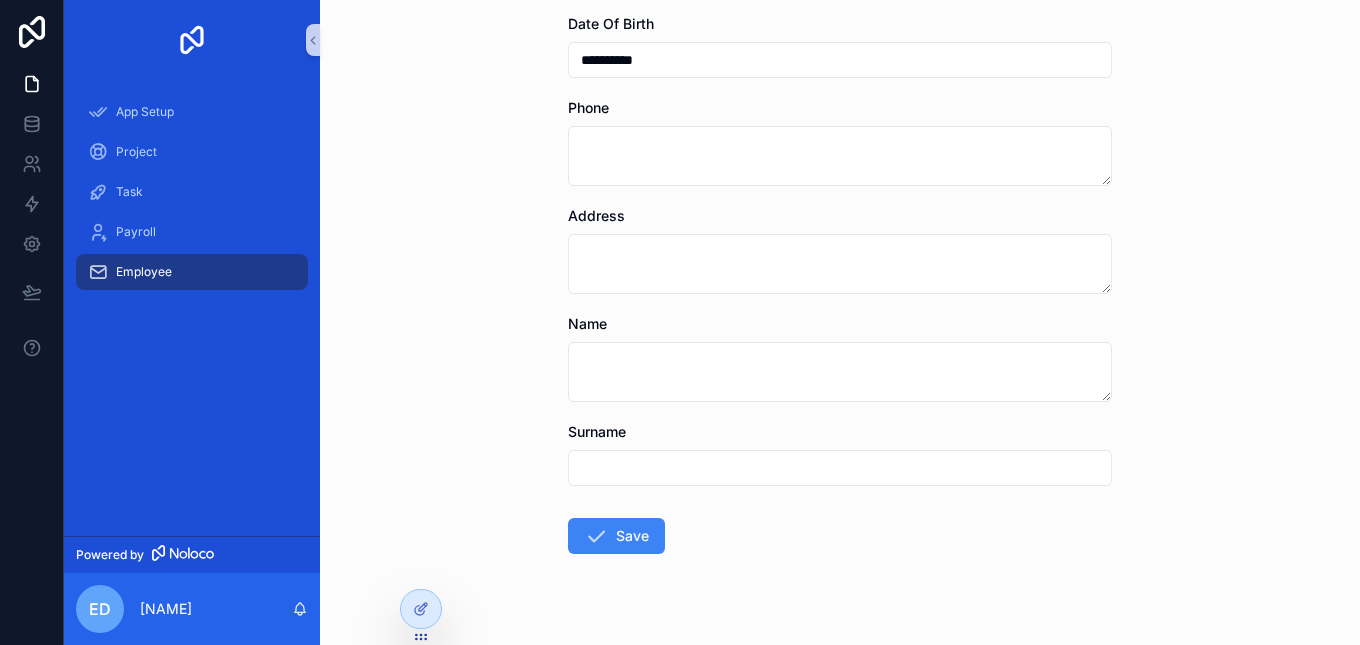 scroll, scrollTop: 365, scrollLeft: 0, axis: vertical 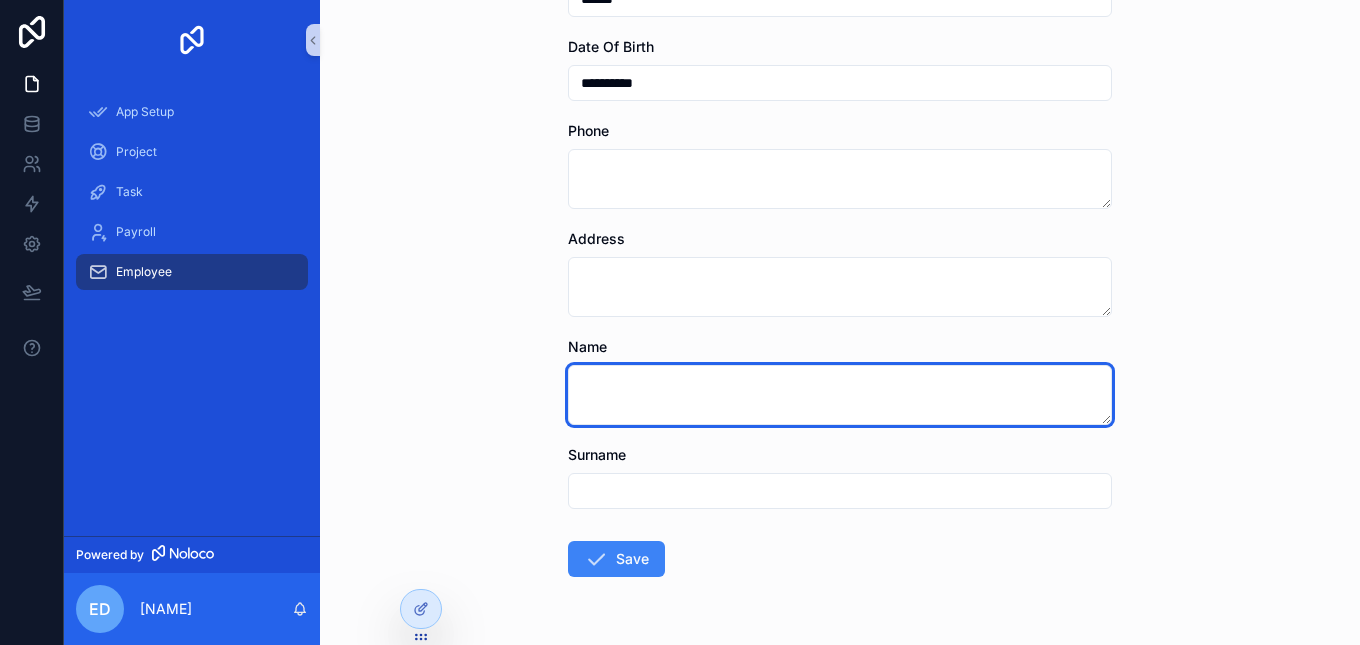 click at bounding box center (840, 395) 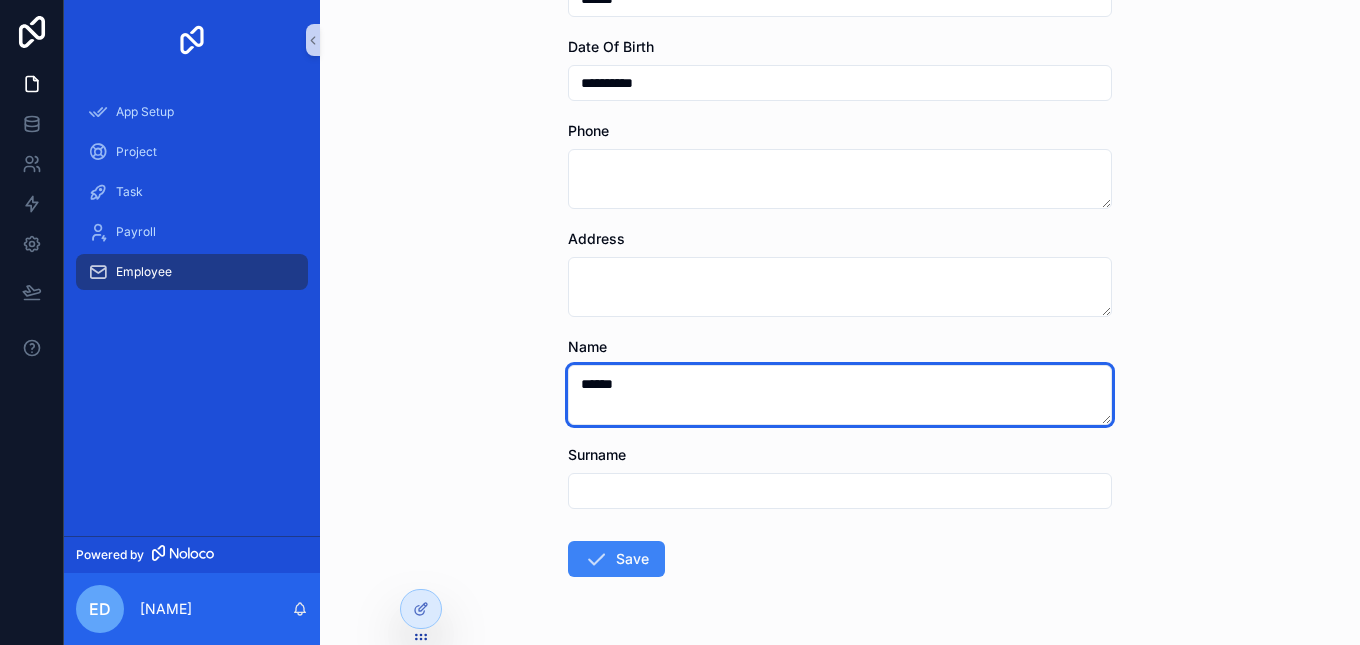 type on "*****" 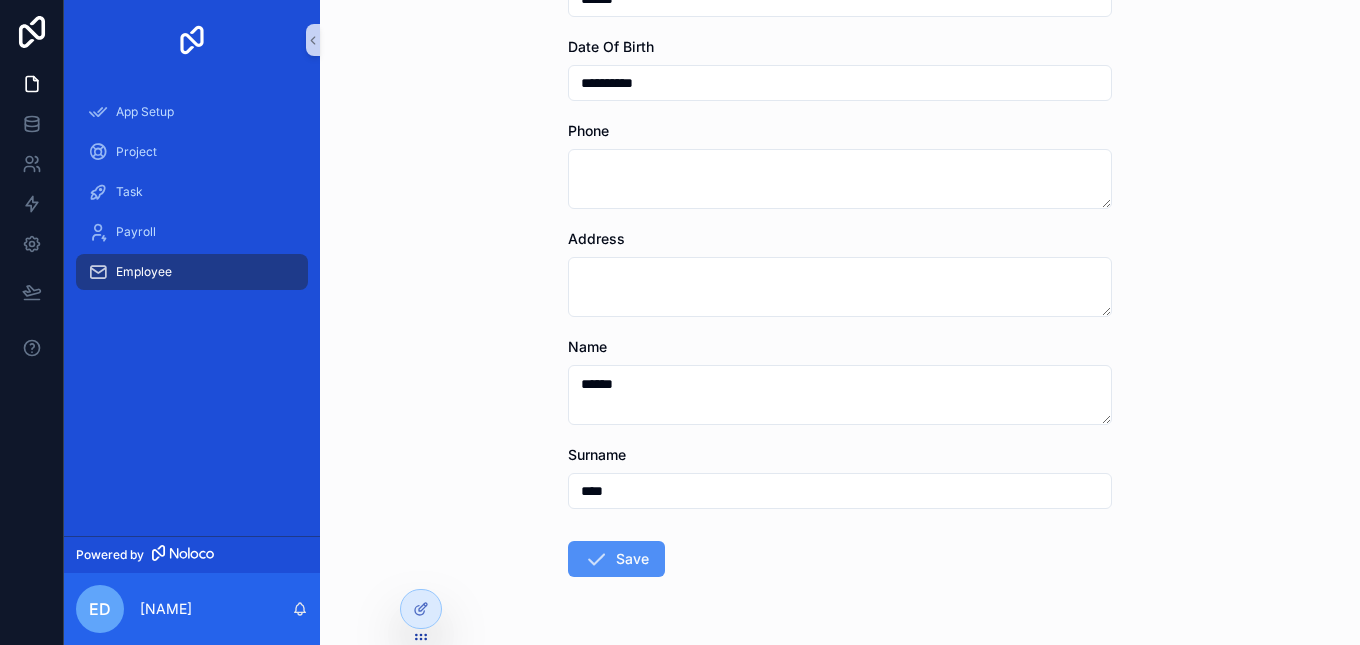 type on "****" 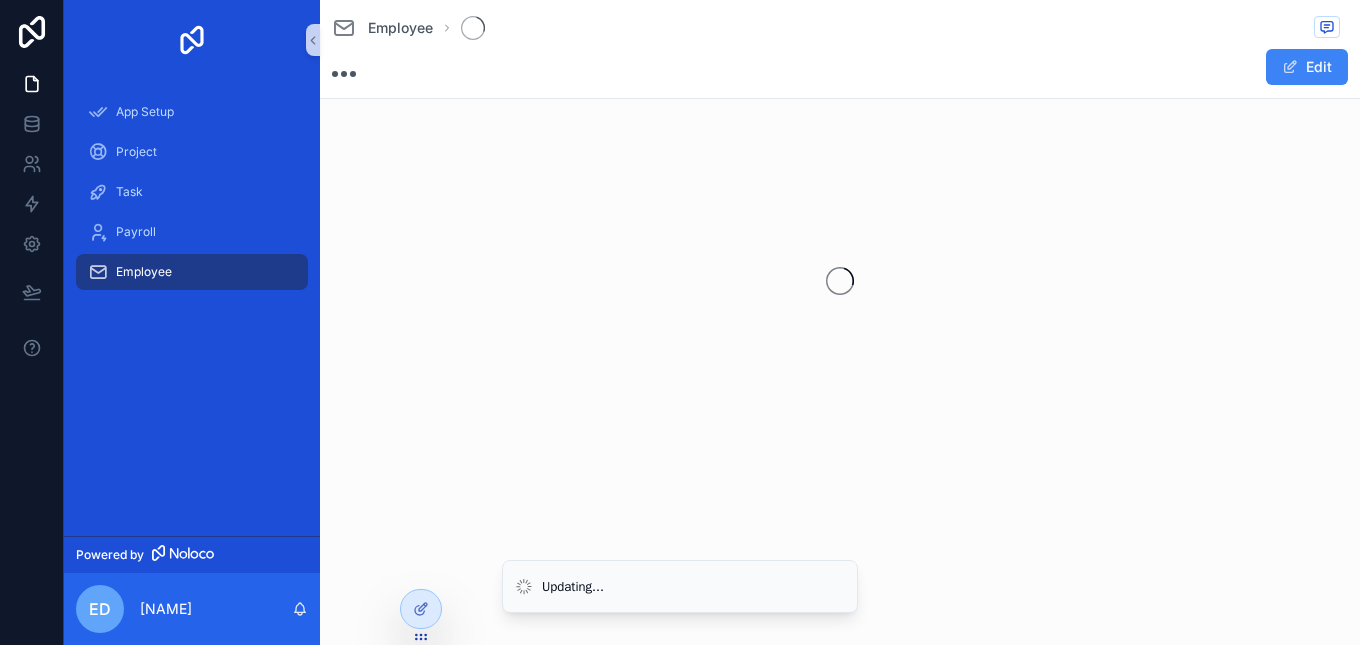 scroll, scrollTop: 0, scrollLeft: 0, axis: both 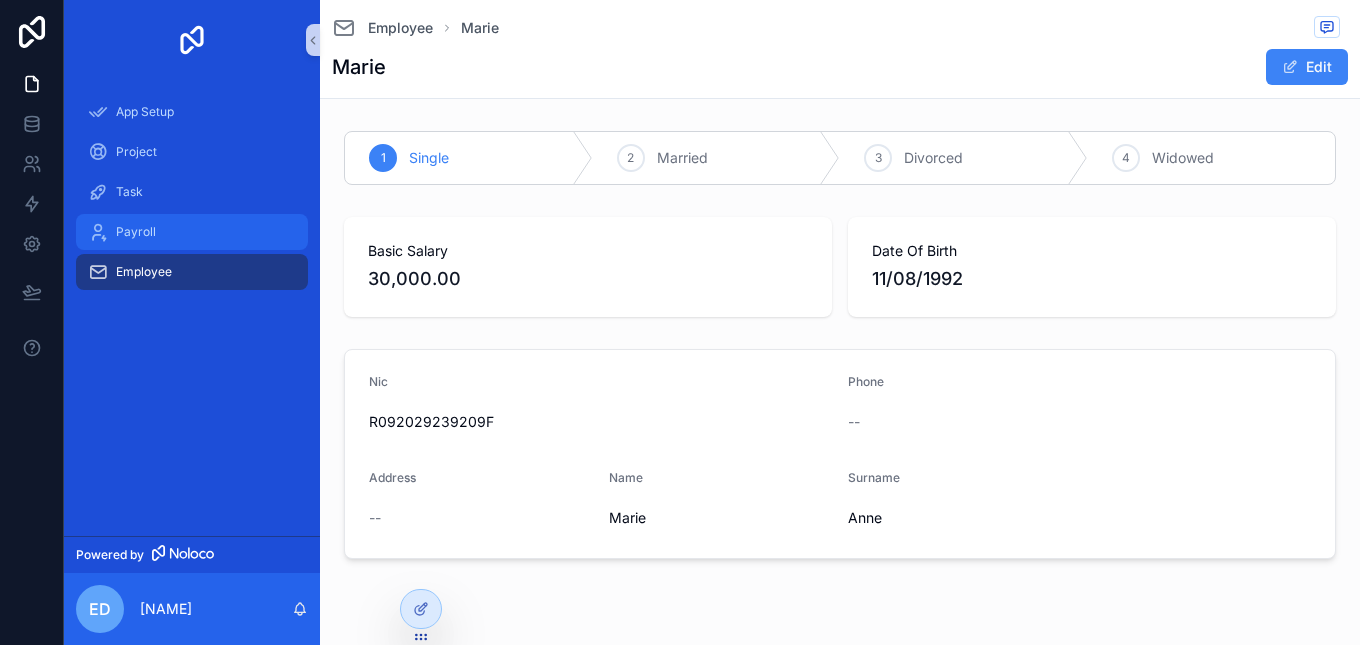 click on "Payroll" at bounding box center (136, 232) 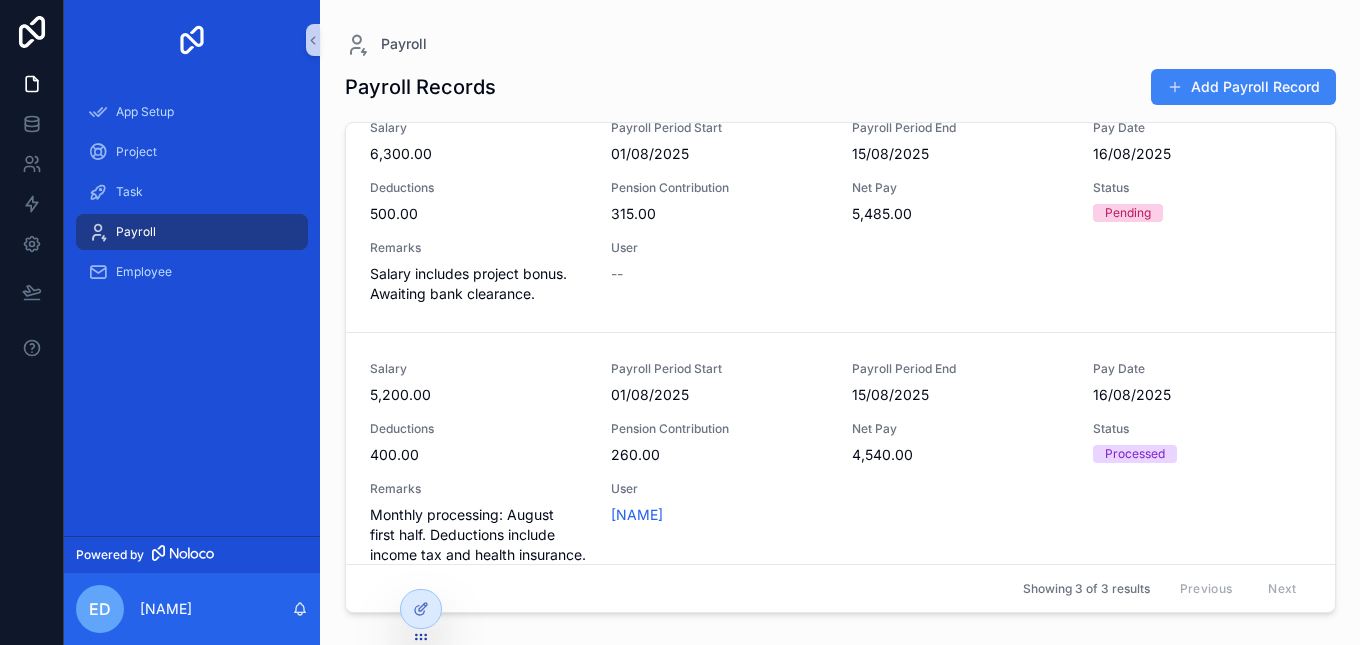 scroll, scrollTop: 341, scrollLeft: 0, axis: vertical 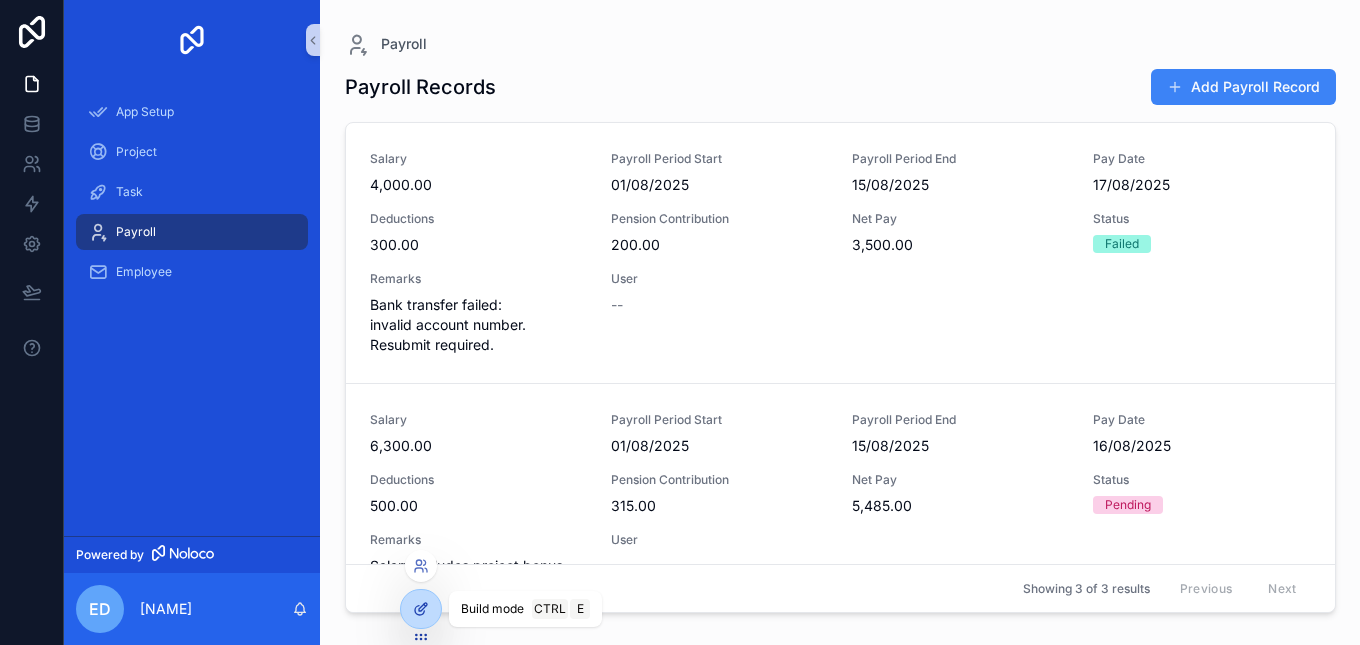 click 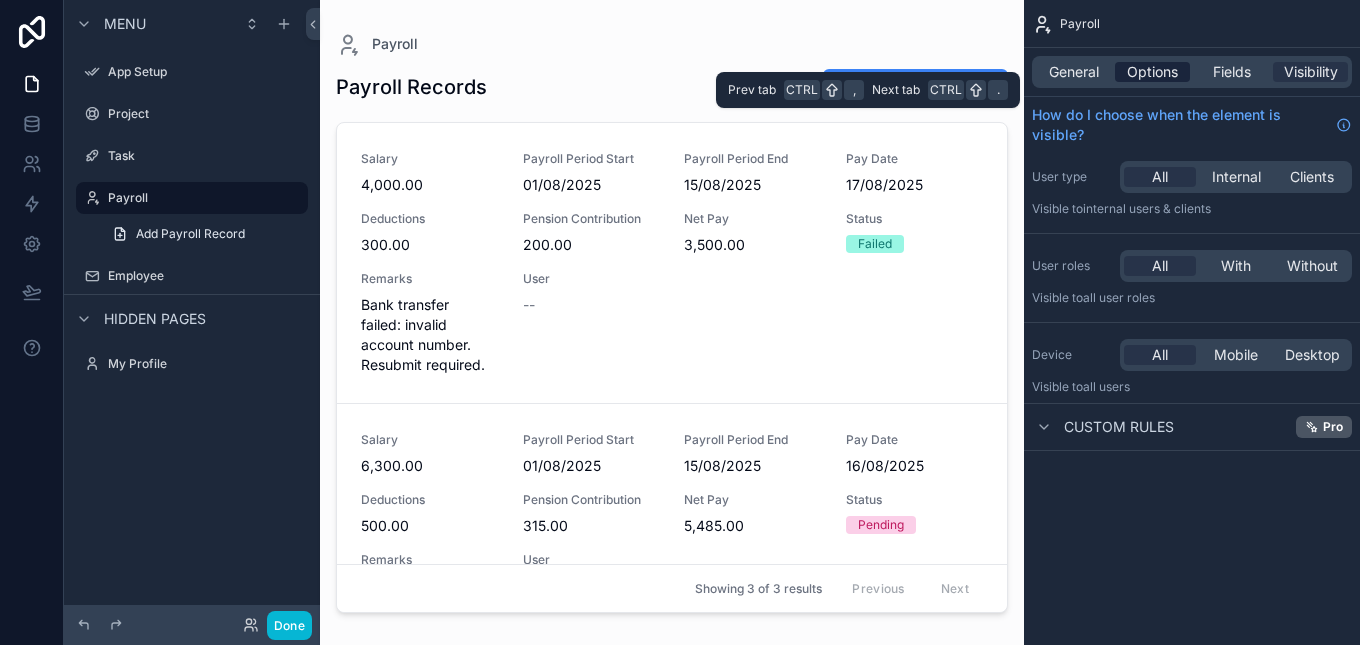 click on "Options" at bounding box center (1152, 72) 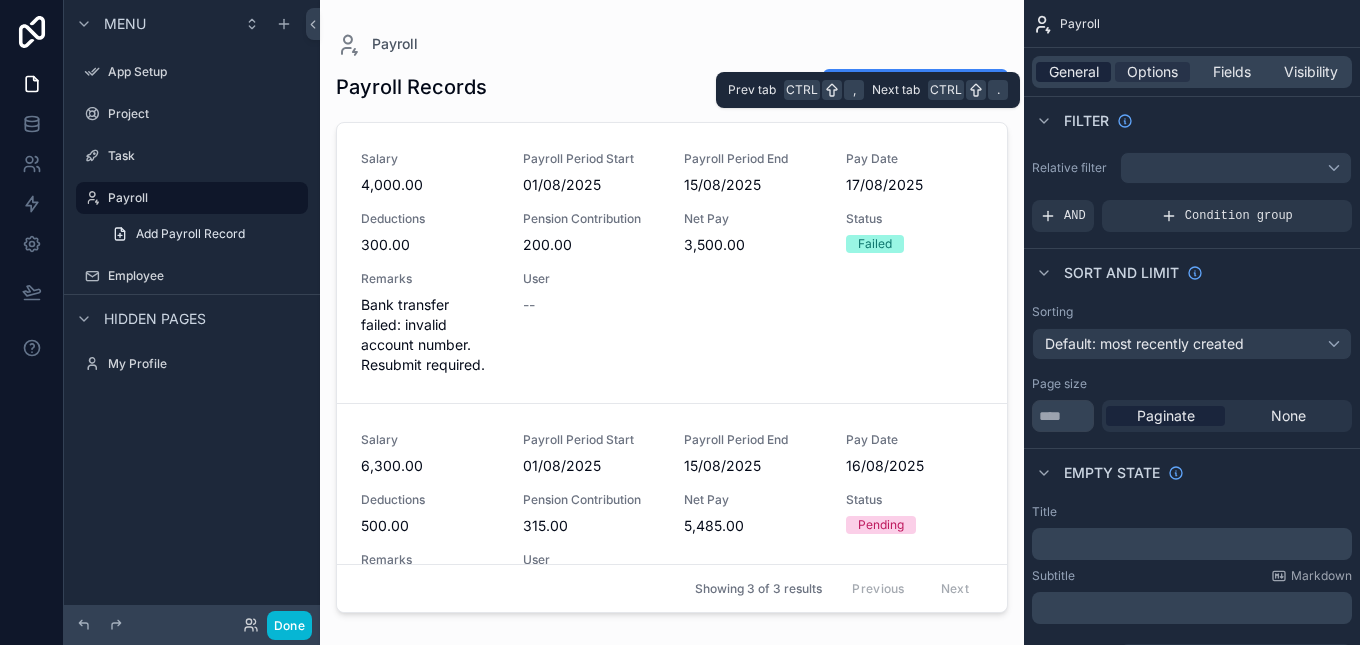 click on "General" at bounding box center (1074, 72) 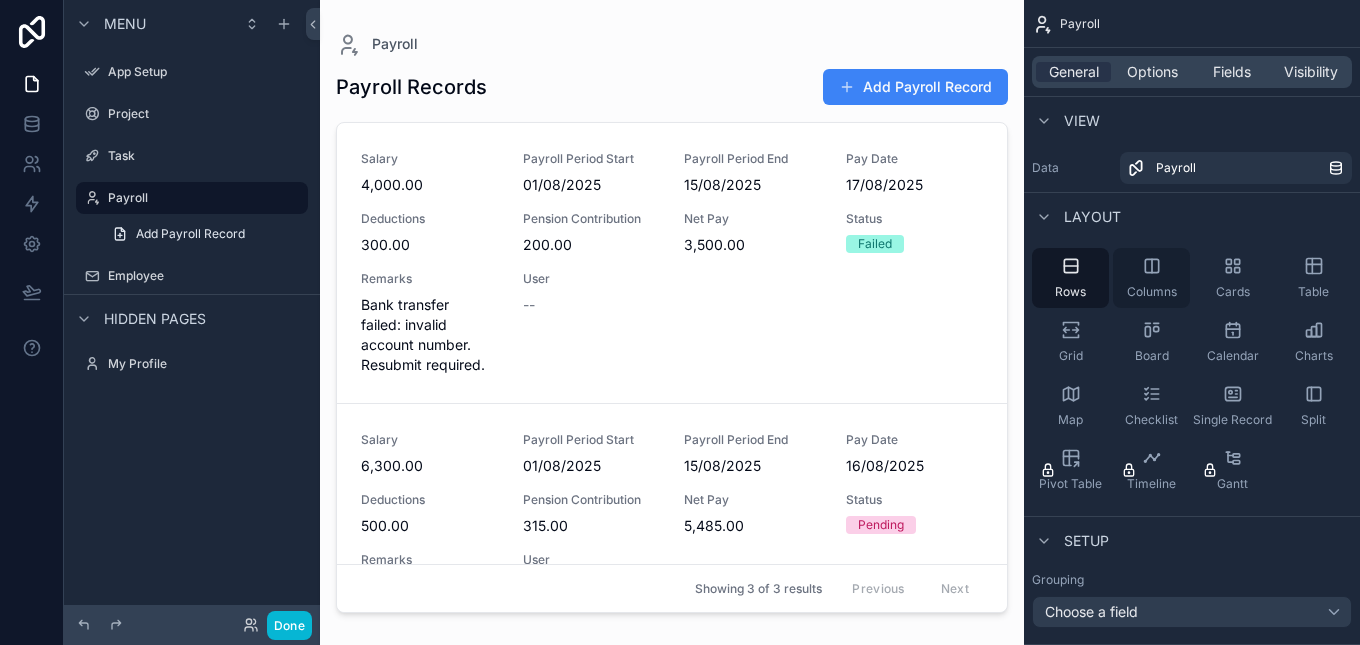 click on "Columns" at bounding box center [1151, 278] 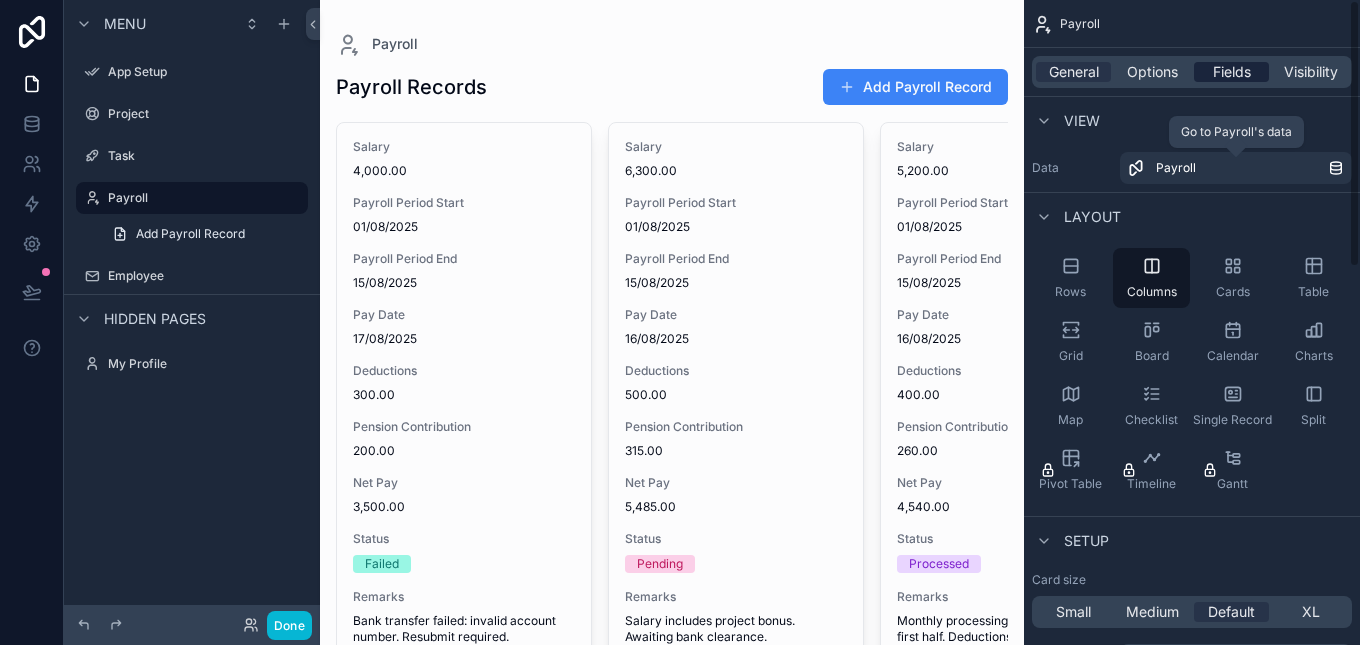 click on "Fields" at bounding box center (1232, 72) 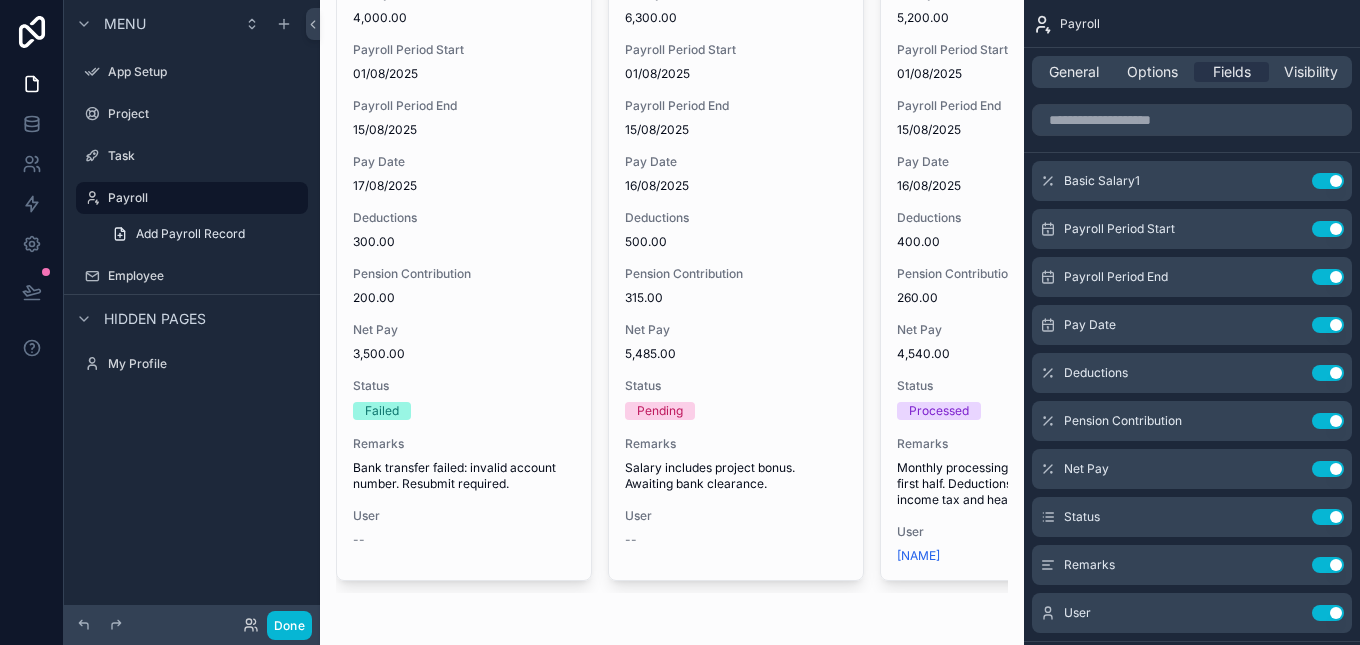 scroll, scrollTop: 0, scrollLeft: 0, axis: both 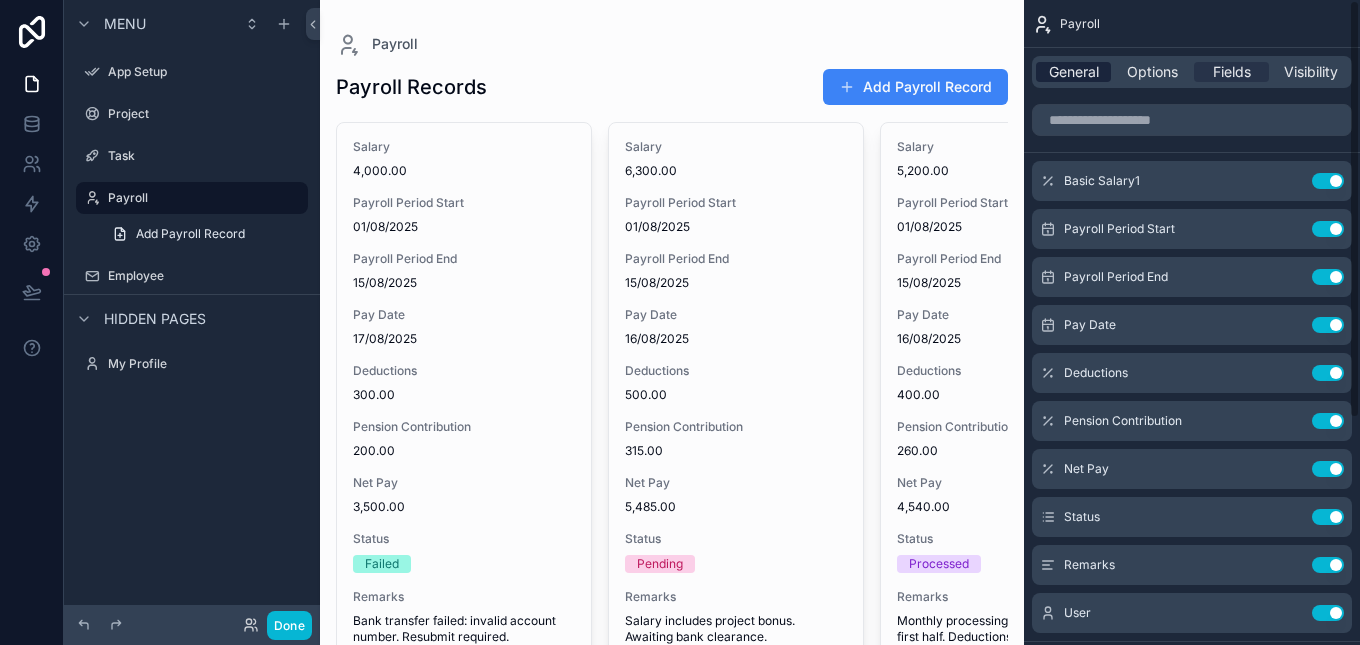 click on "General" at bounding box center (1074, 72) 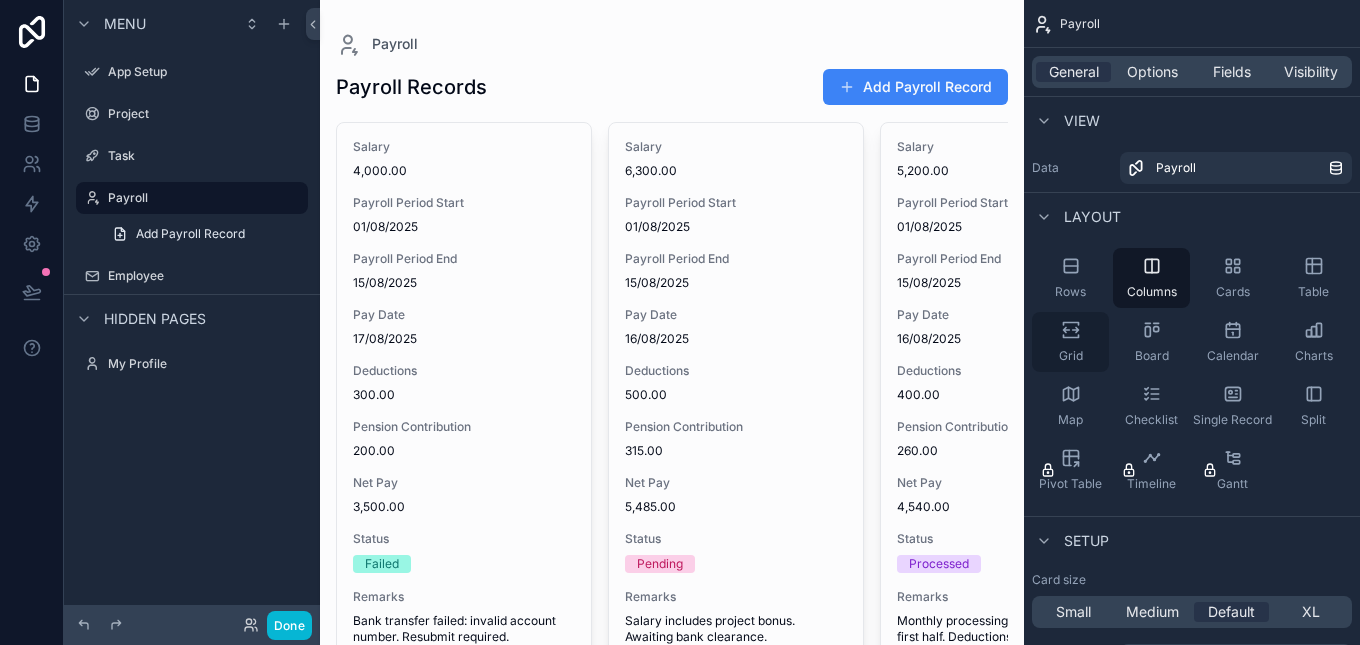 click 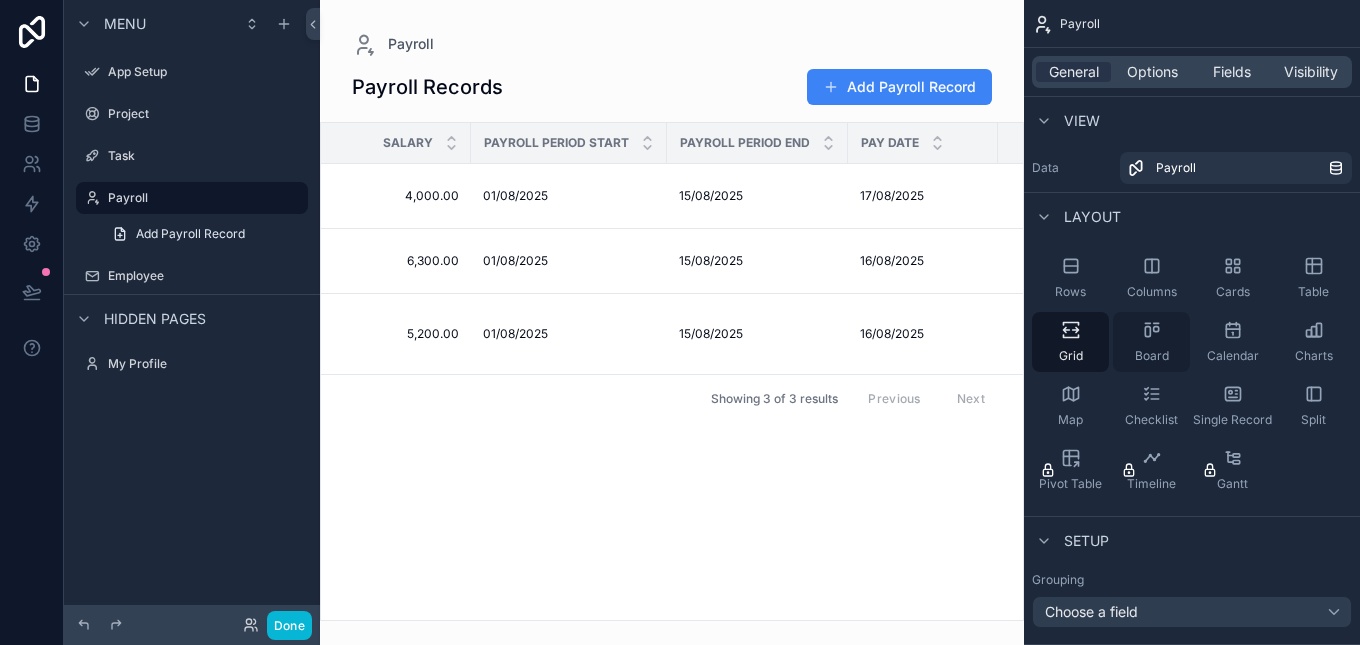 click on "Board" at bounding box center (1151, 342) 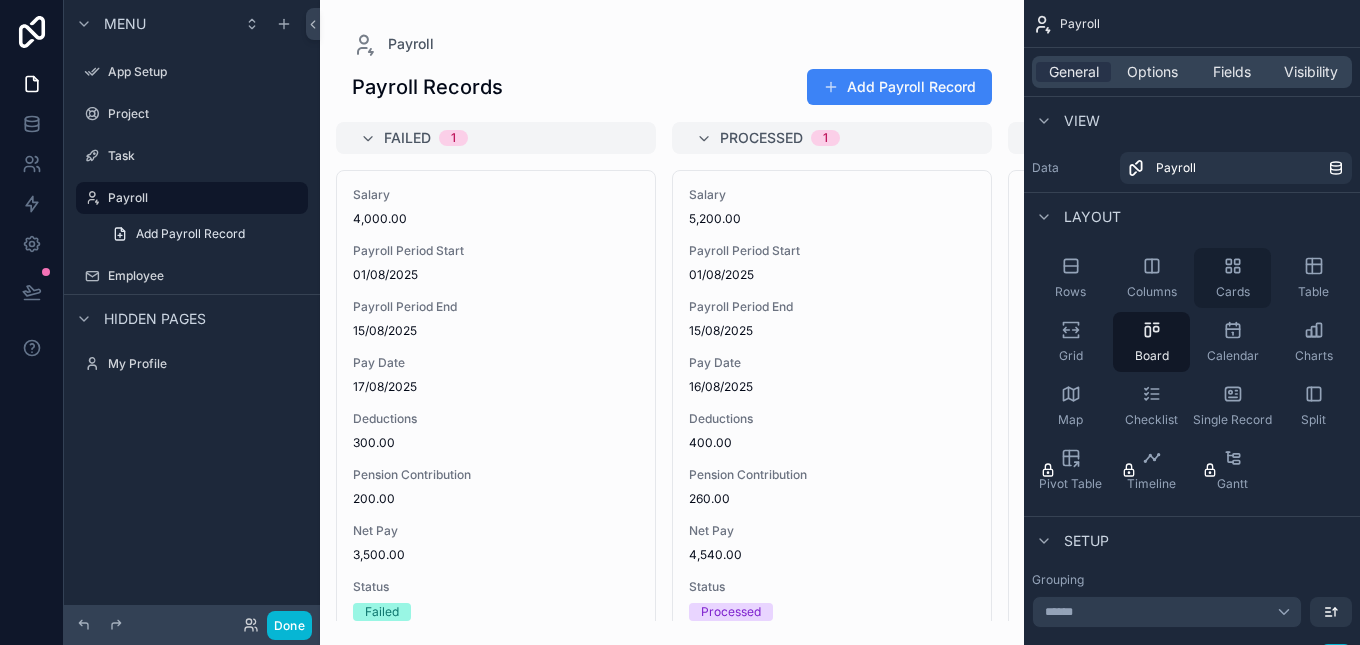 click on "Cards" at bounding box center [1232, 278] 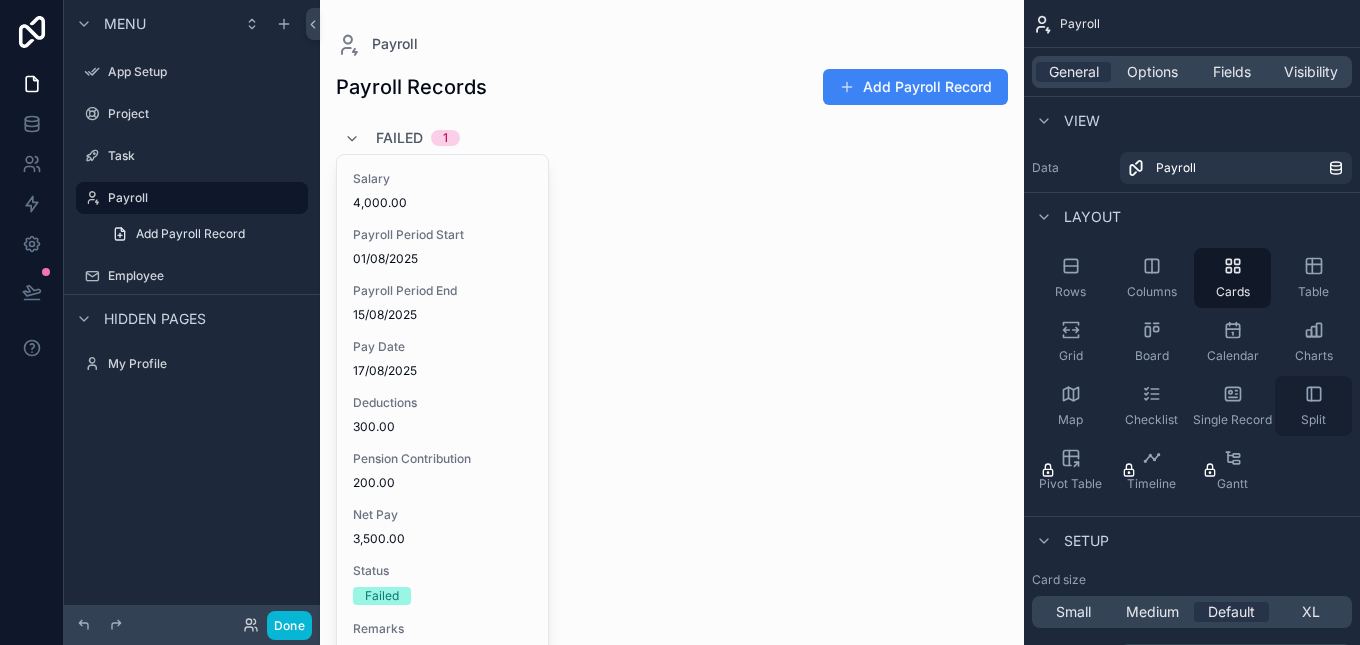 click on "Split" at bounding box center (1313, 406) 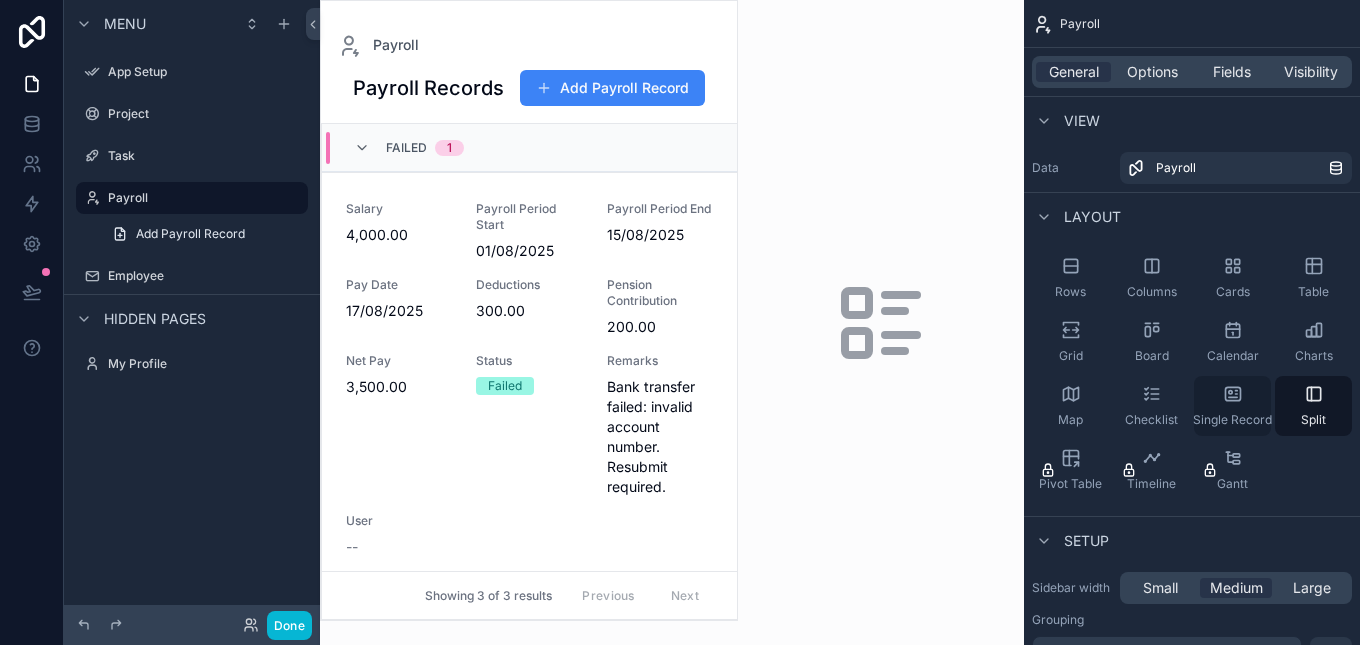 click on "Single Record" at bounding box center [1232, 420] 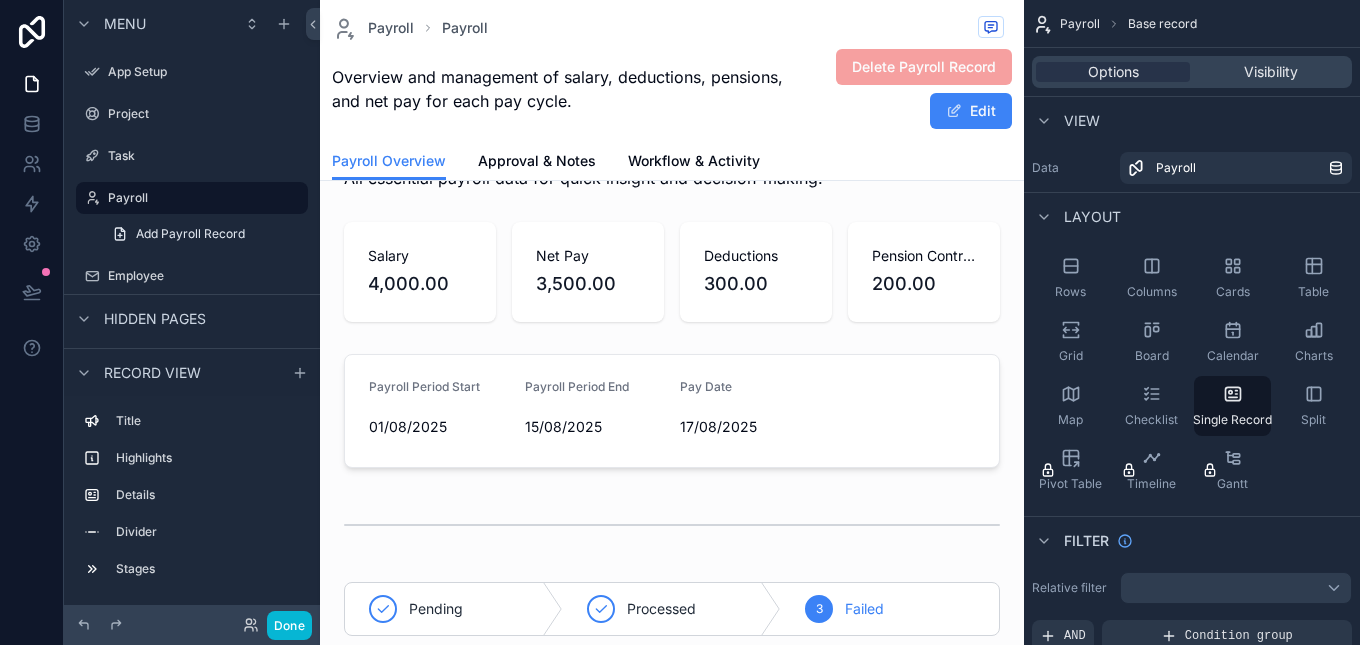 scroll, scrollTop: 0, scrollLeft: 0, axis: both 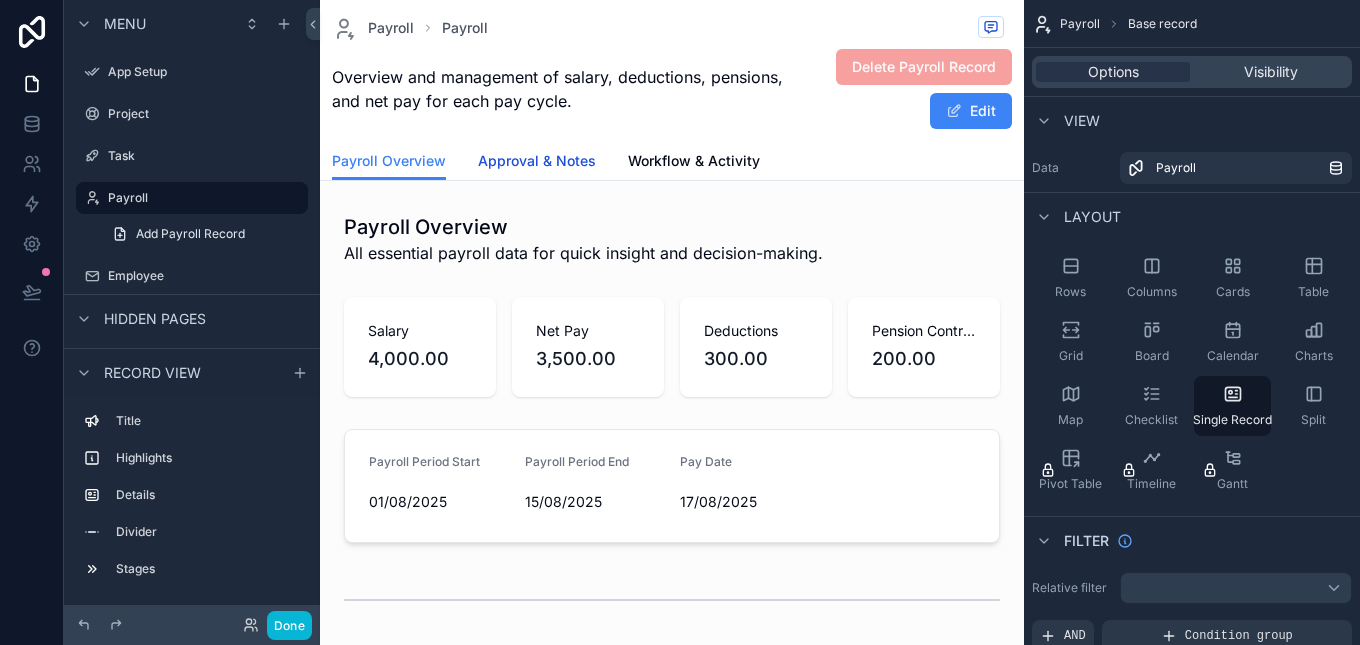 click on "Approval & Notes" at bounding box center (537, 161) 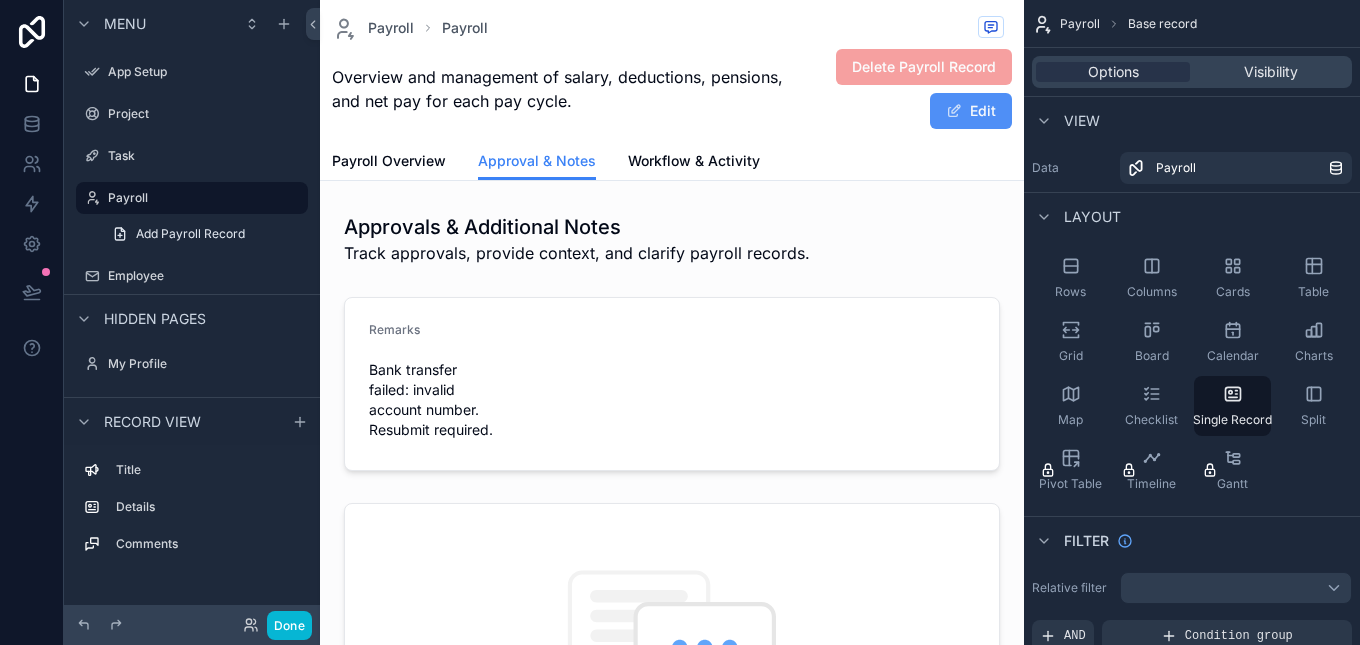 drag, startPoint x: 568, startPoint y: 165, endPoint x: 945, endPoint y: 113, distance: 380.5693 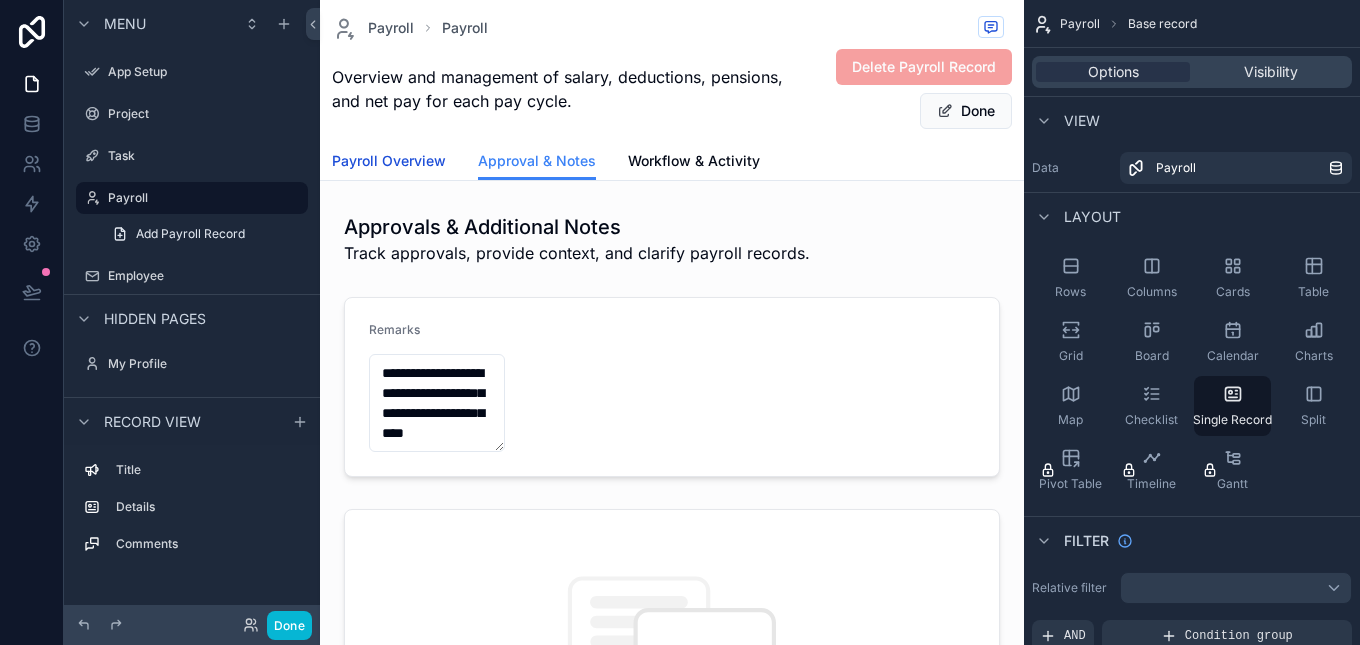 click on "Payroll Overview" at bounding box center (389, 161) 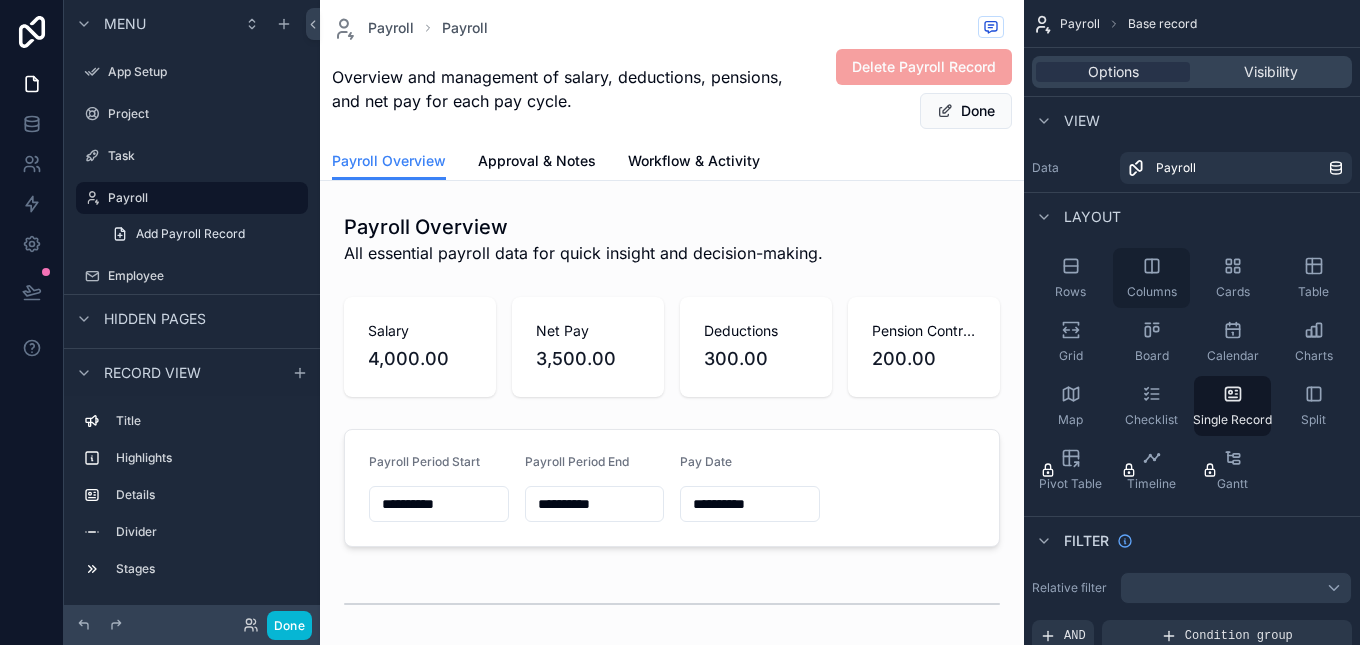 click on "Columns" at bounding box center (1152, 292) 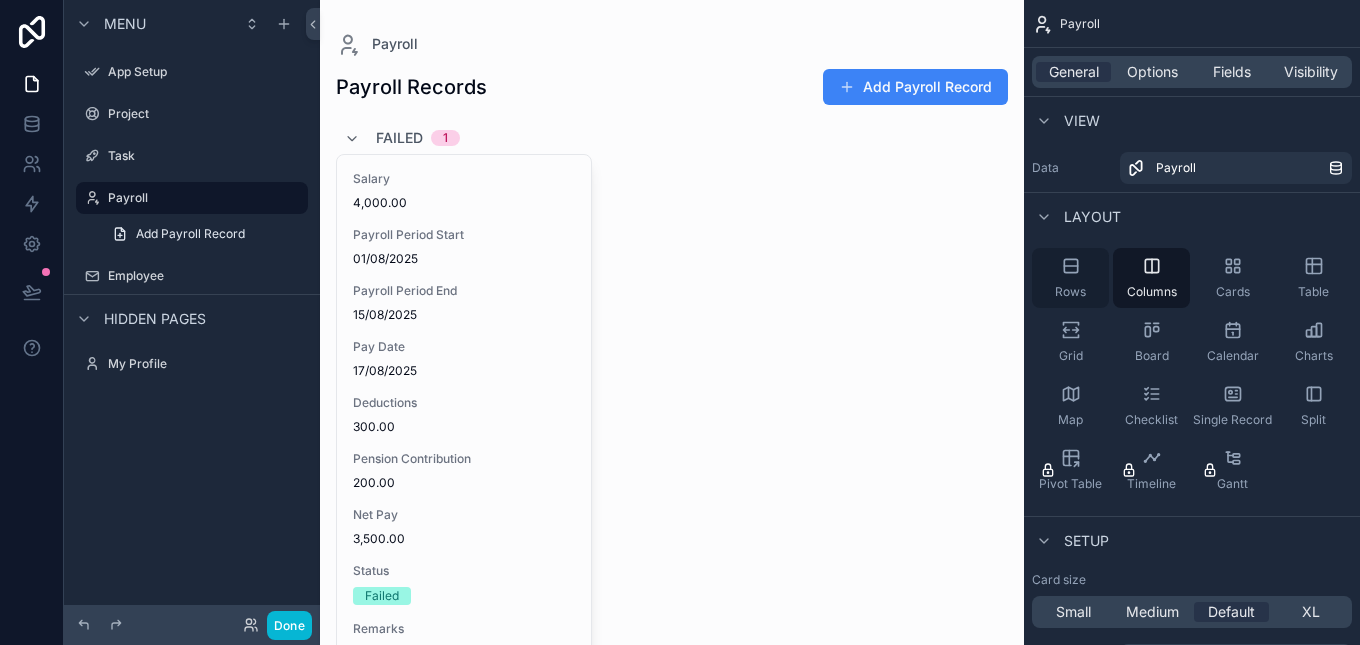 click on "Rows" at bounding box center [1070, 278] 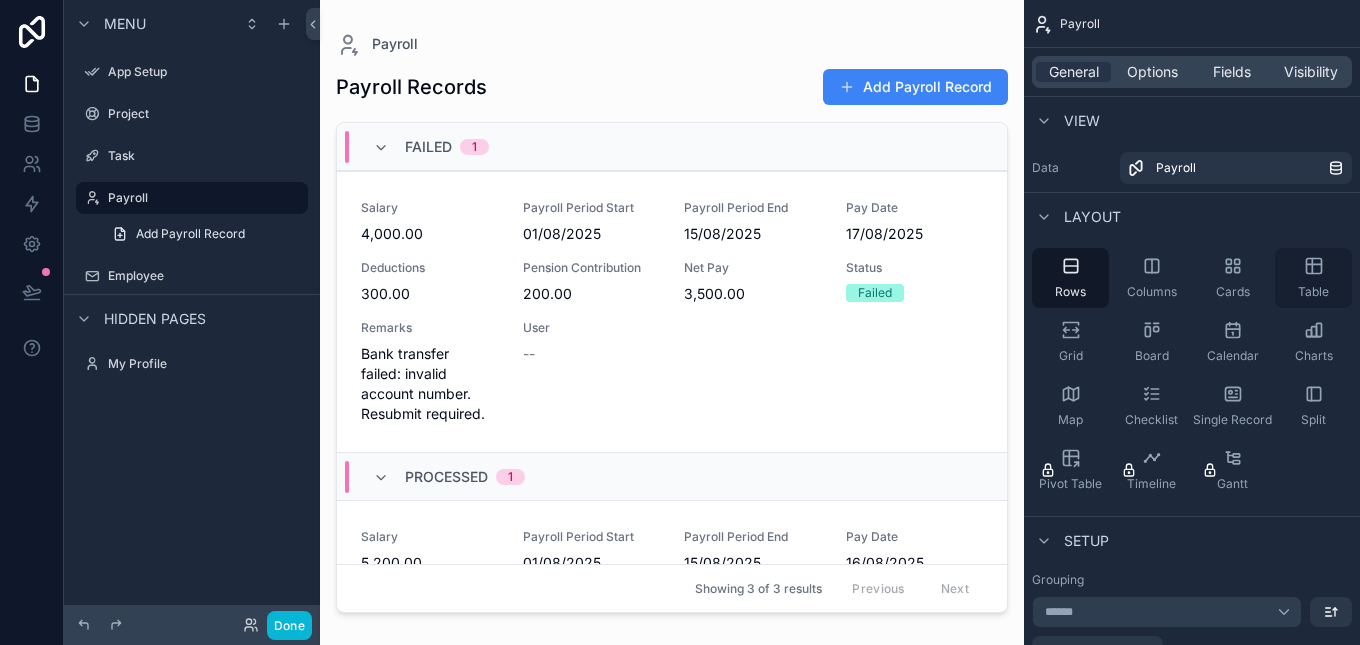 click on "Table" at bounding box center [1313, 278] 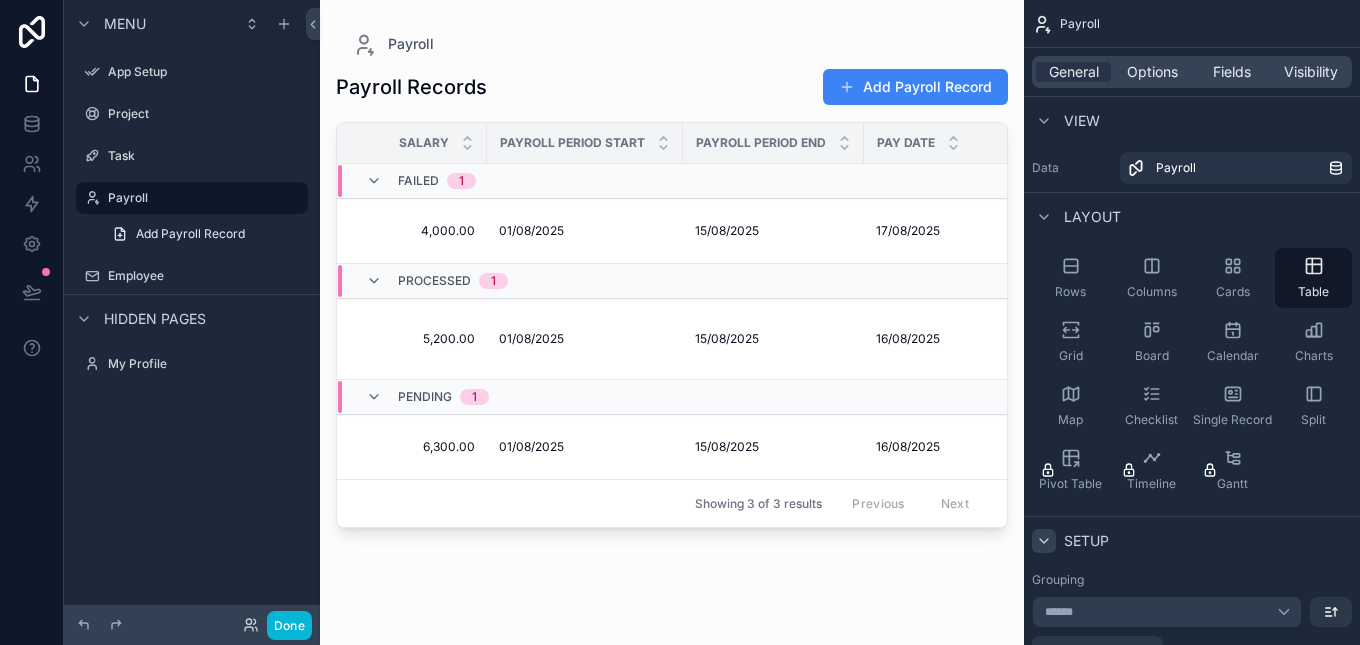 click 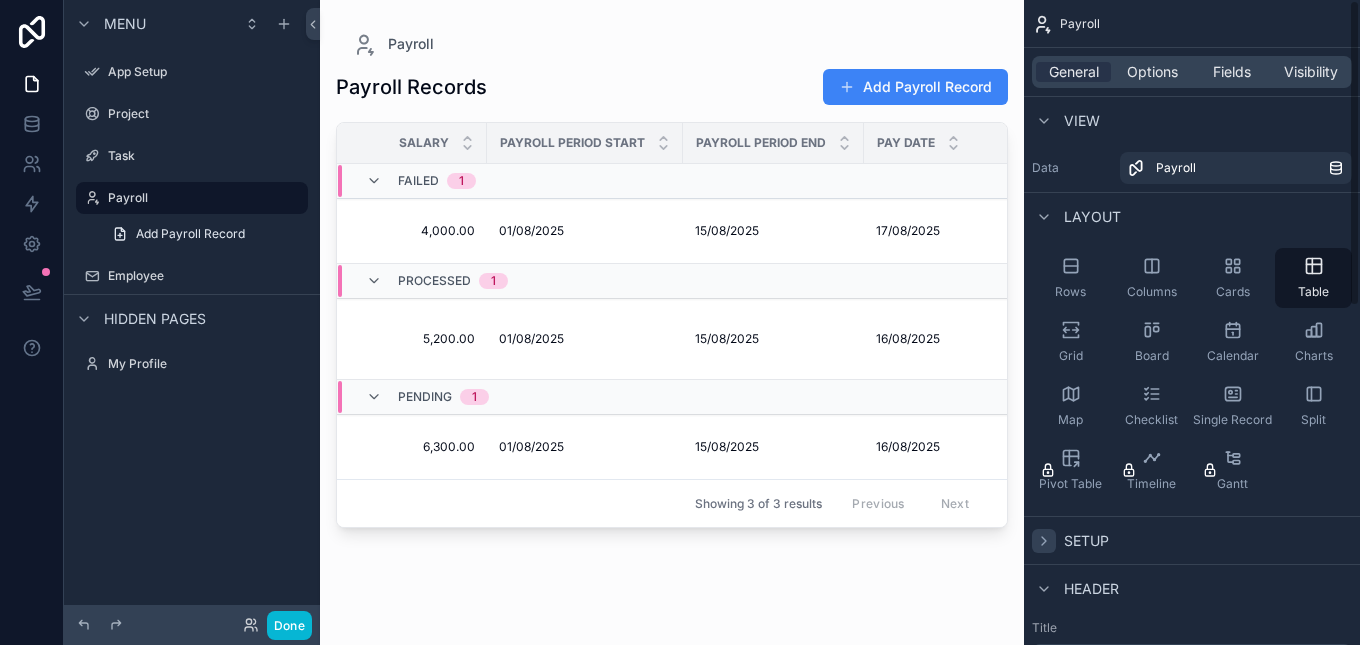click 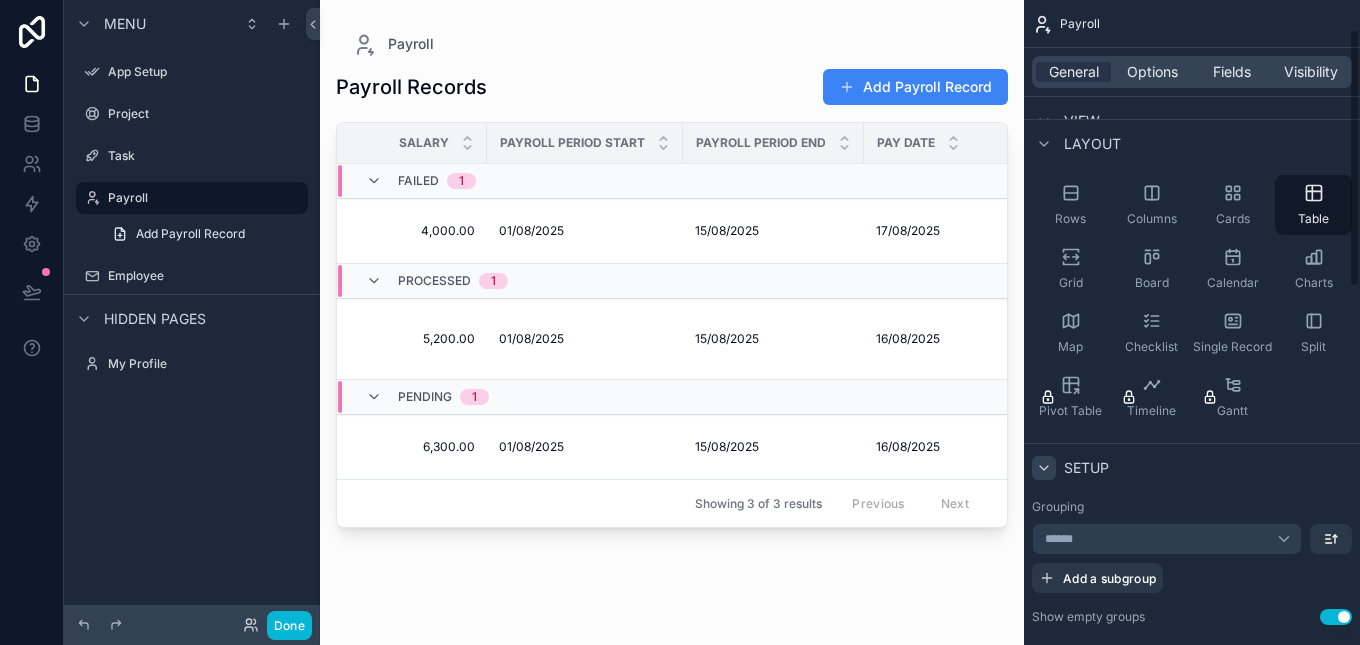 scroll, scrollTop: 165, scrollLeft: 0, axis: vertical 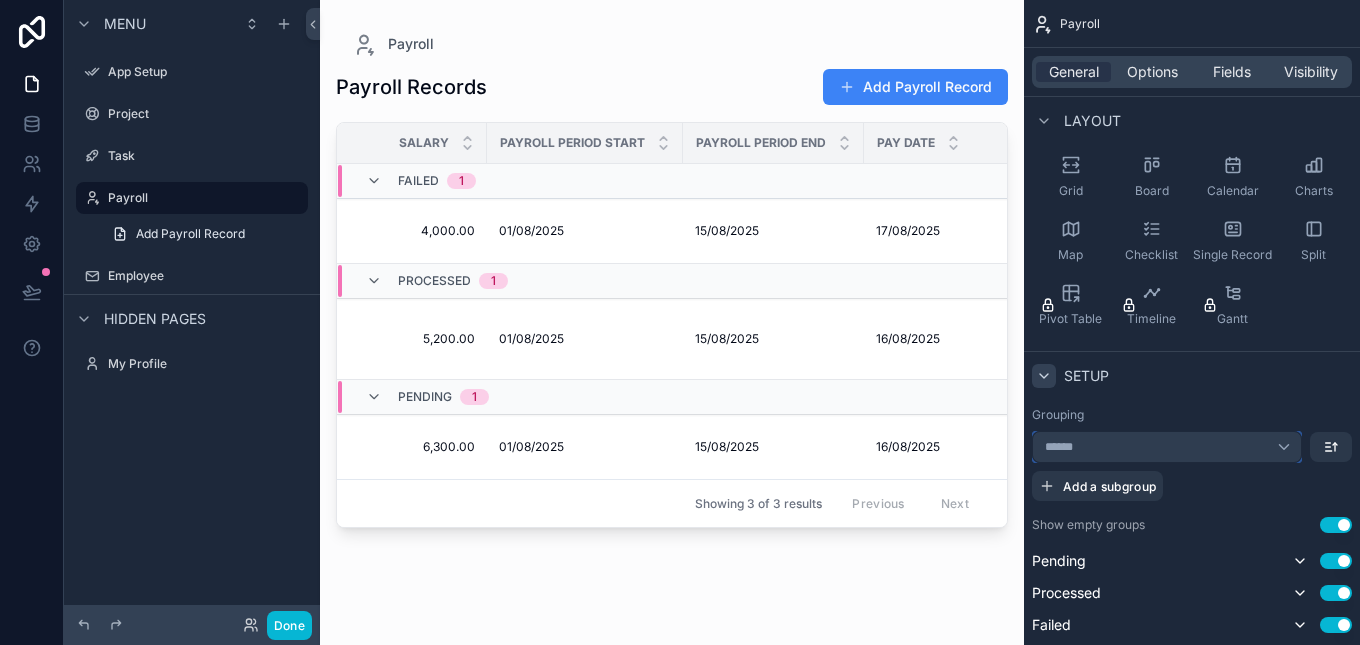 click on "******" at bounding box center [1167, 447] 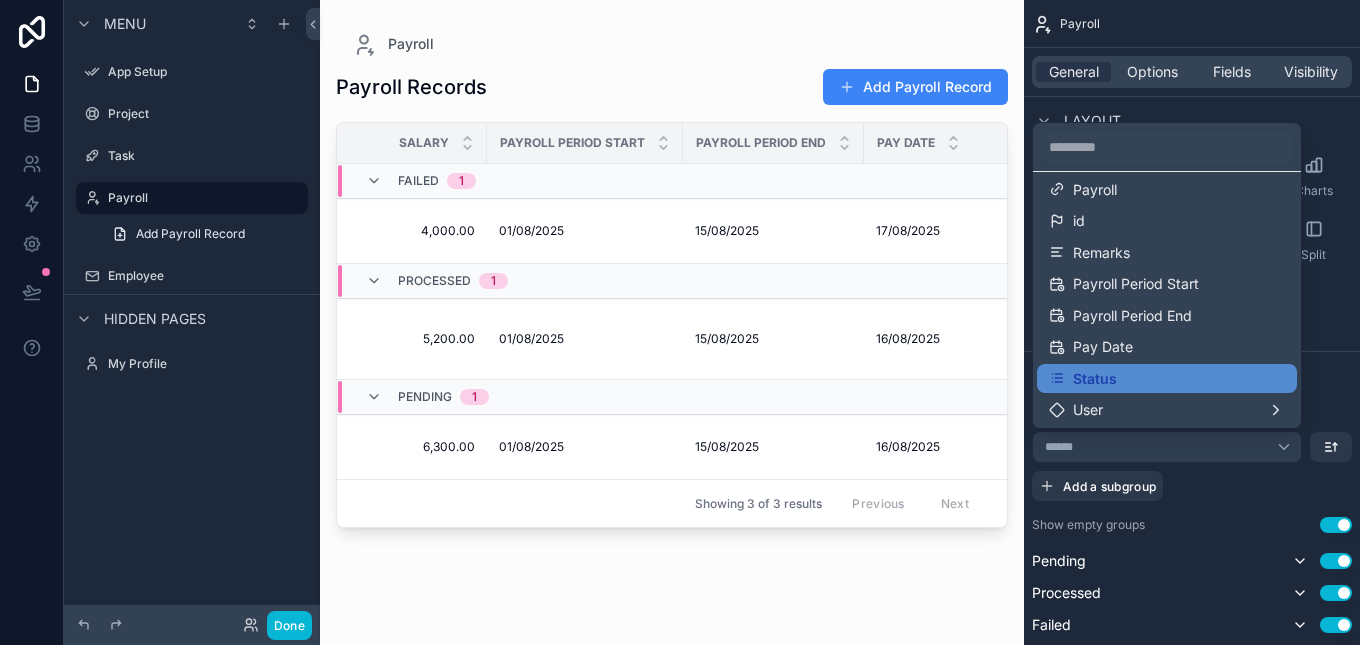 scroll, scrollTop: 0, scrollLeft: 0, axis: both 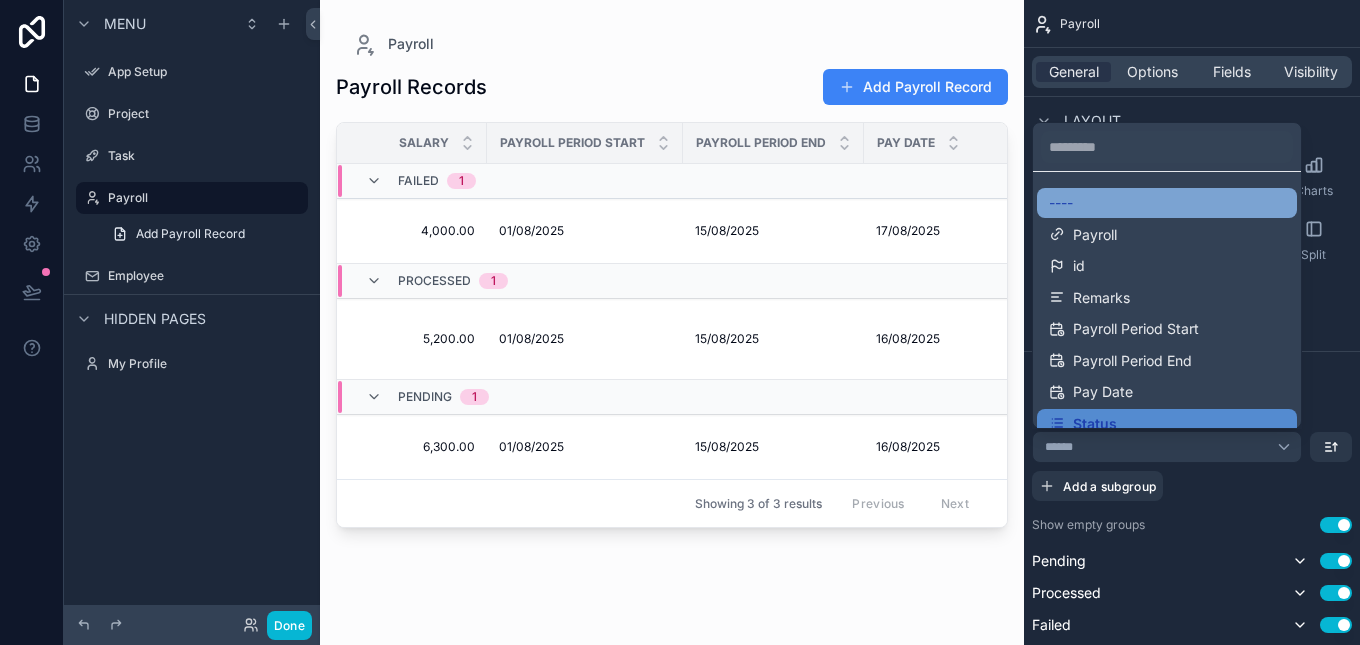 click on "----" at bounding box center [1167, 203] 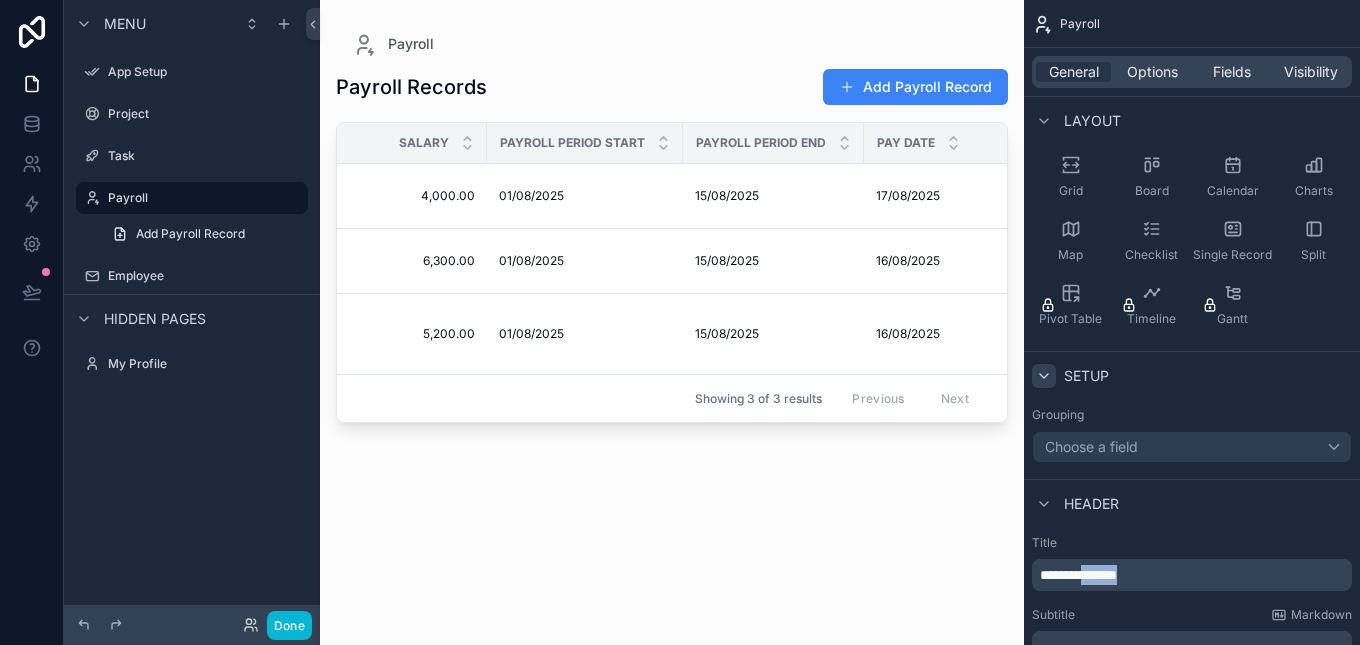 drag, startPoint x: 1088, startPoint y: 576, endPoint x: 1156, endPoint y: 569, distance: 68.359344 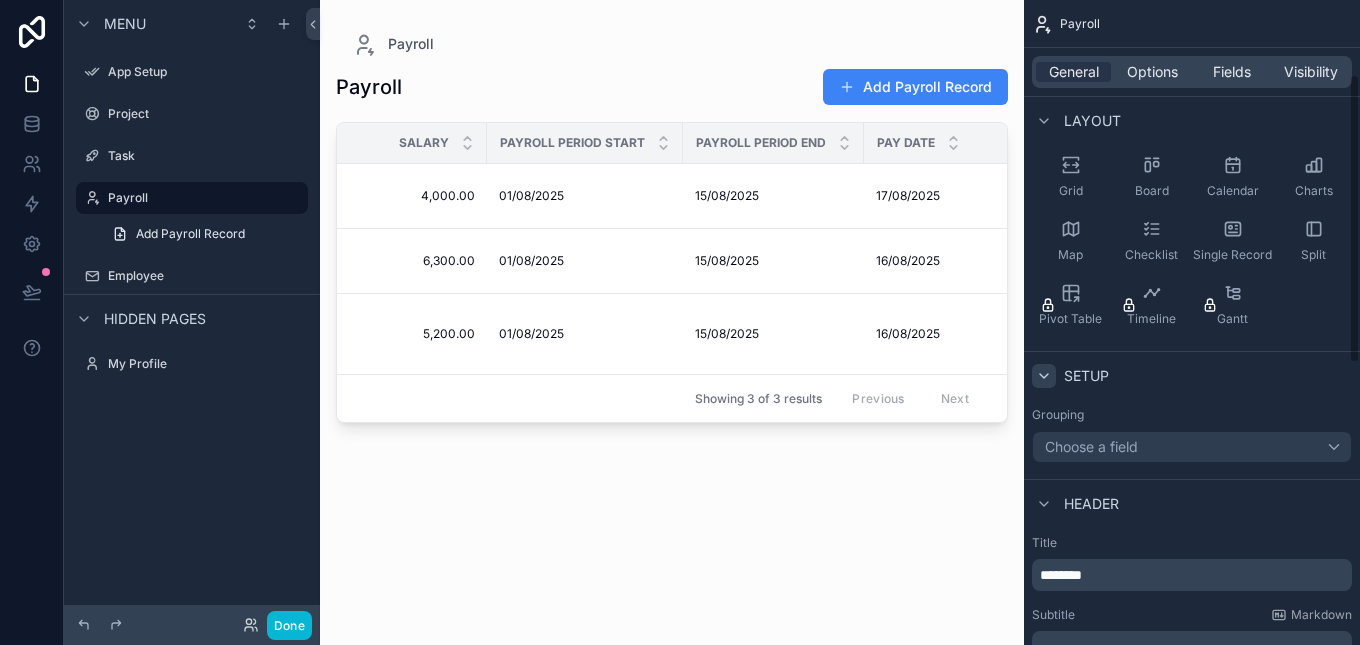 click on "Subtitle Markdown" at bounding box center [1192, 615] 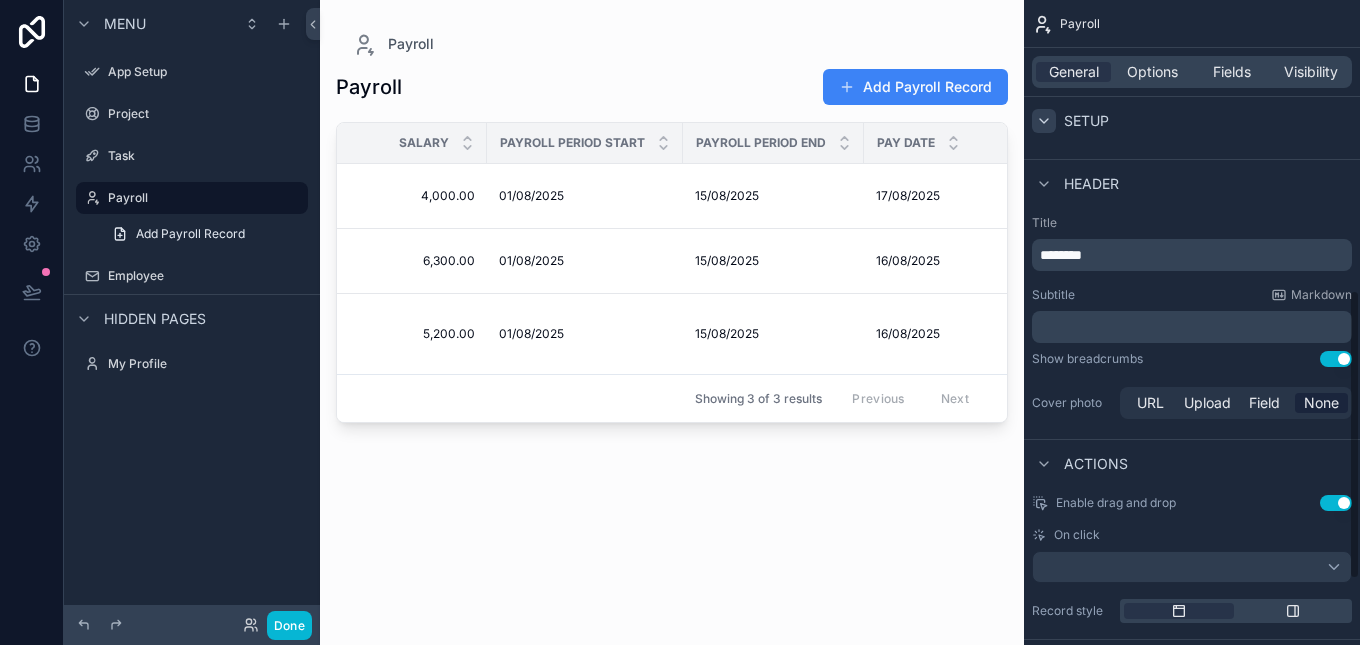 scroll, scrollTop: 791, scrollLeft: 0, axis: vertical 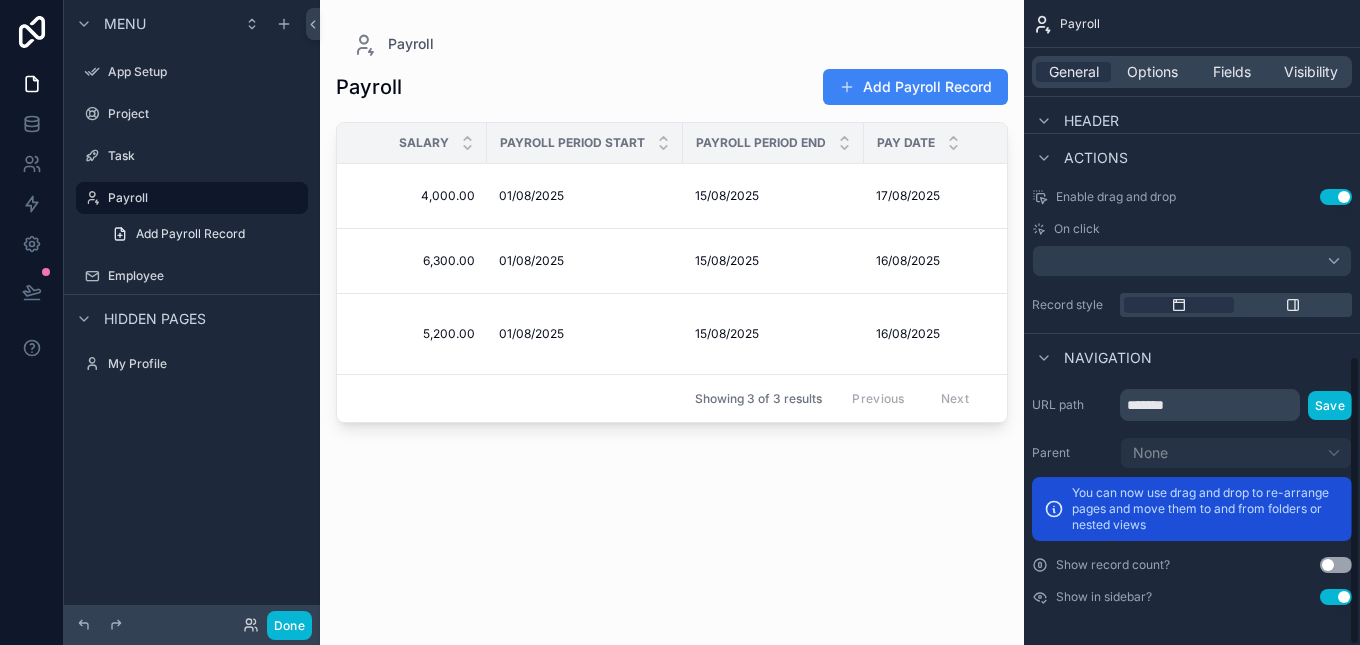 drag, startPoint x: 1359, startPoint y: 411, endPoint x: 1359, endPoint y: 390, distance: 21 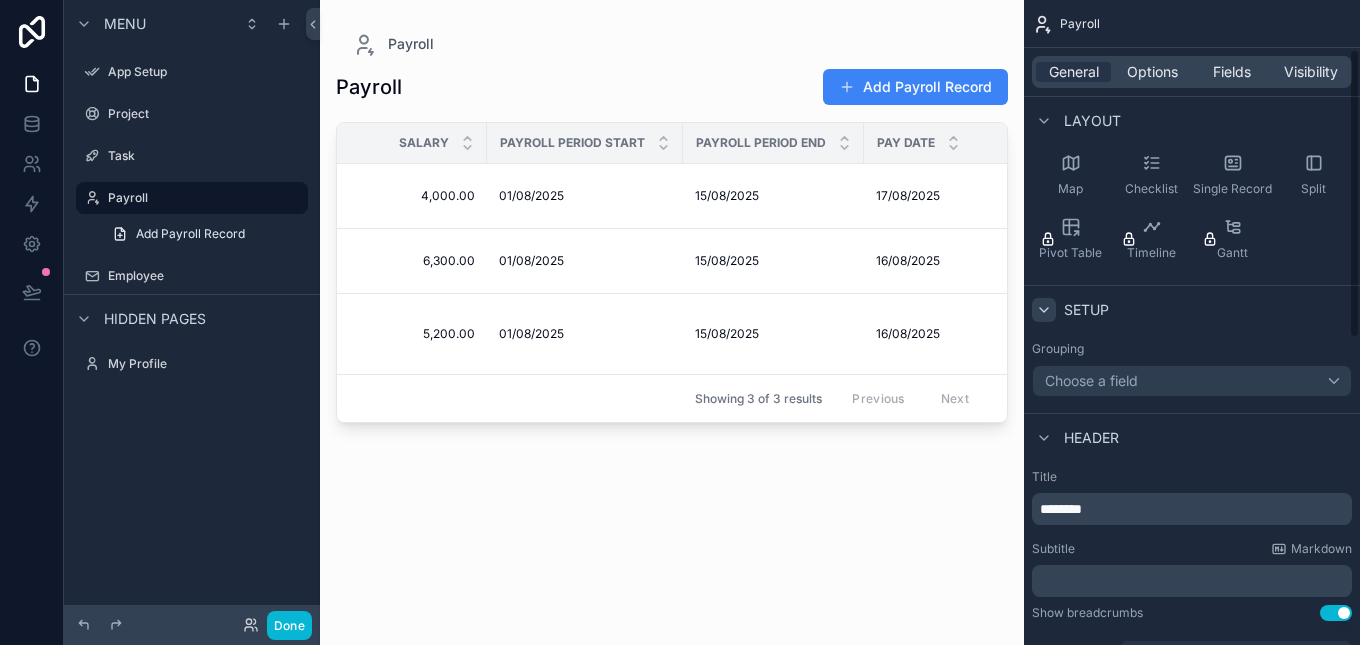 scroll, scrollTop: 111, scrollLeft: 0, axis: vertical 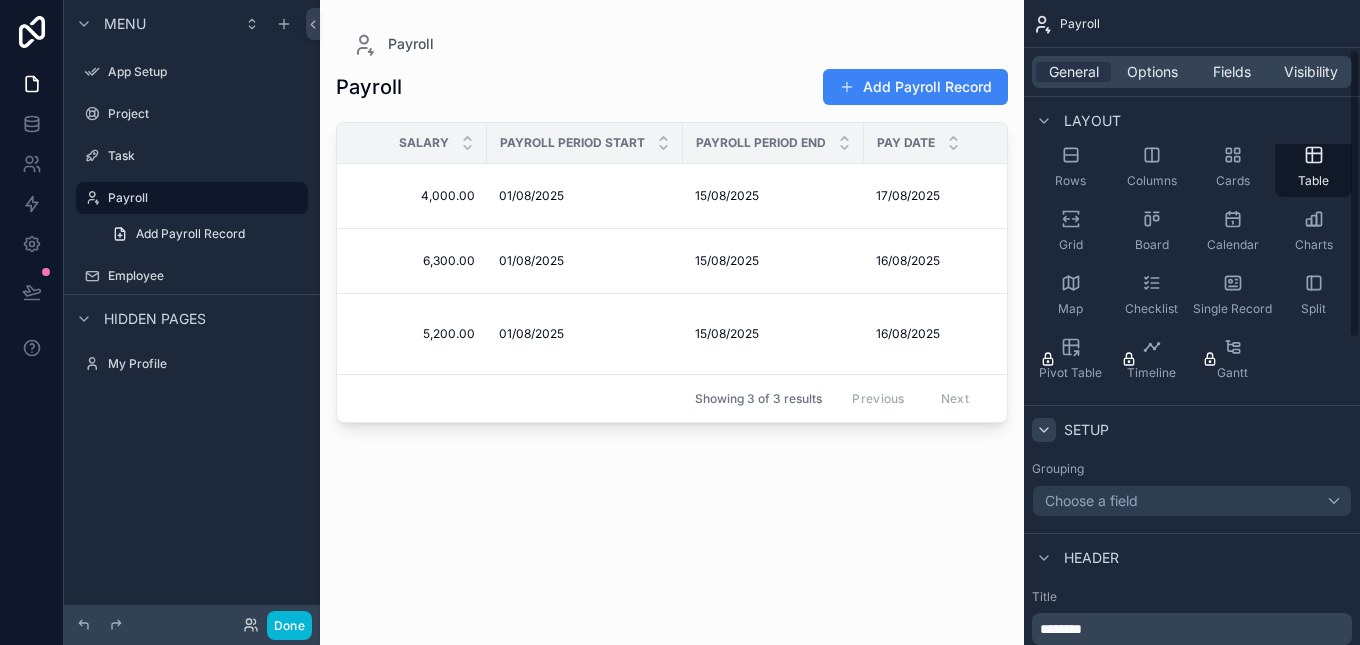 drag, startPoint x: 1359, startPoint y: 305, endPoint x: 1359, endPoint y: 246, distance: 59 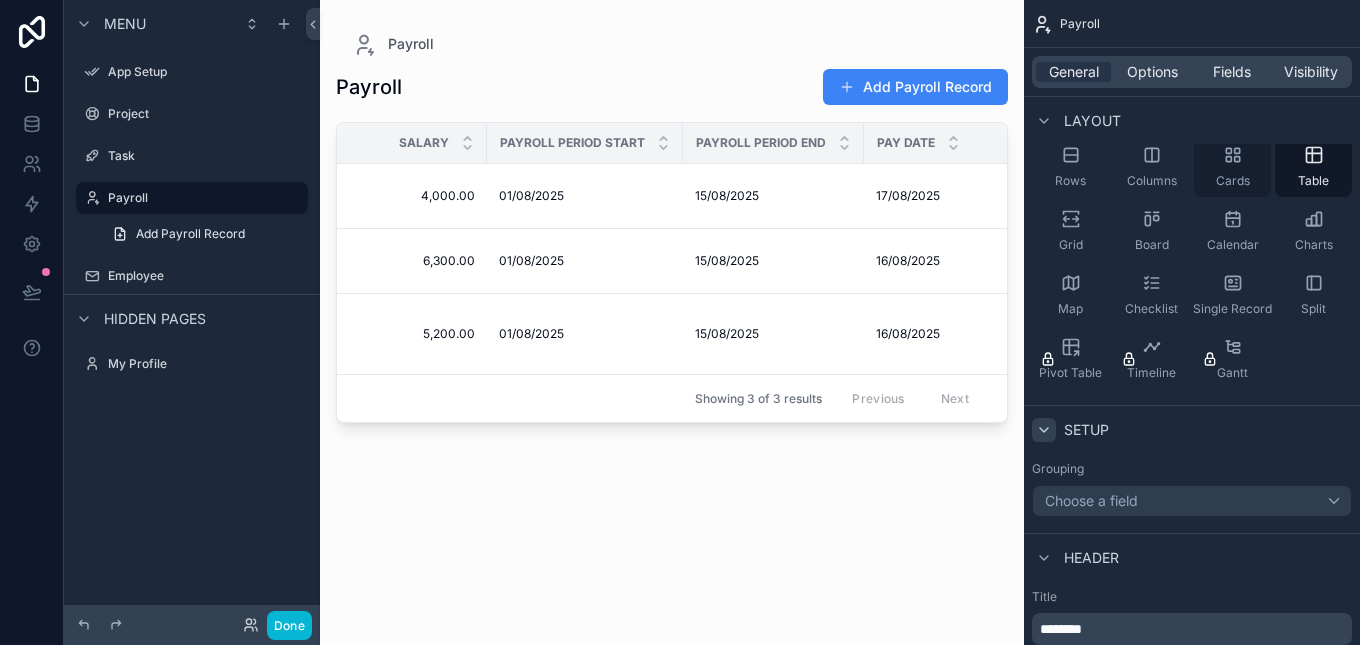 click on "Cards" at bounding box center (1232, 167) 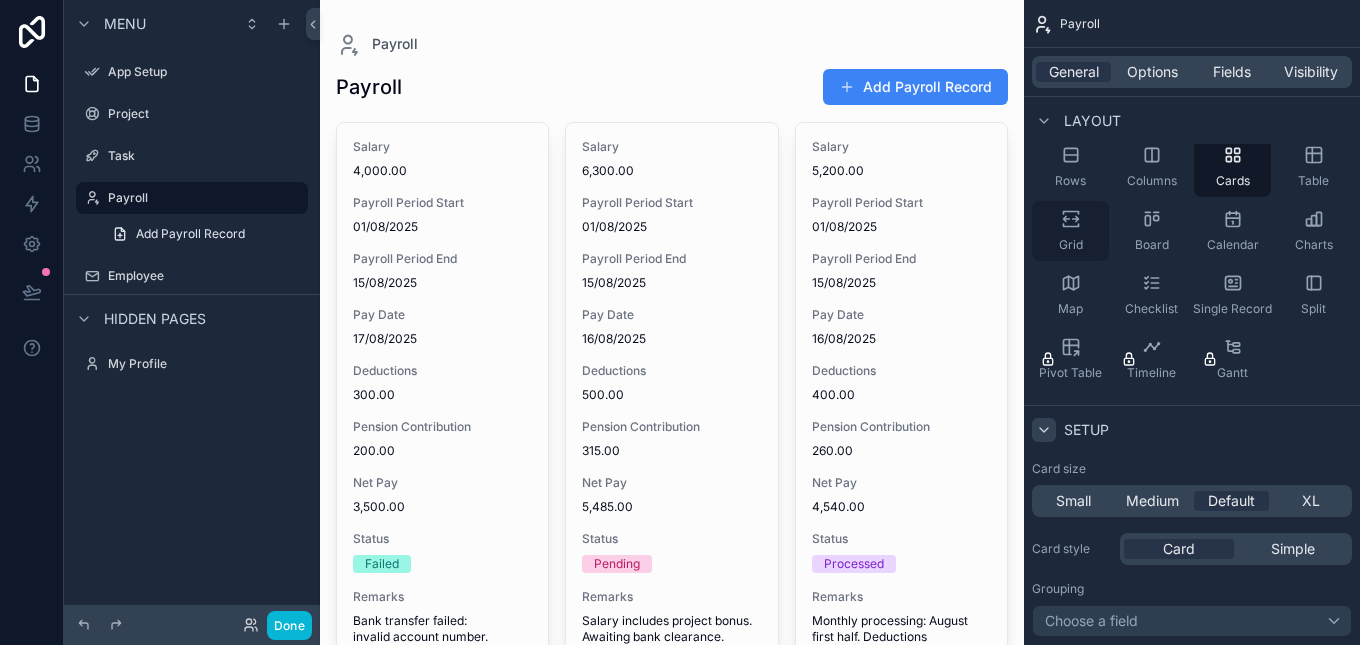 click on "Grid" at bounding box center [1070, 231] 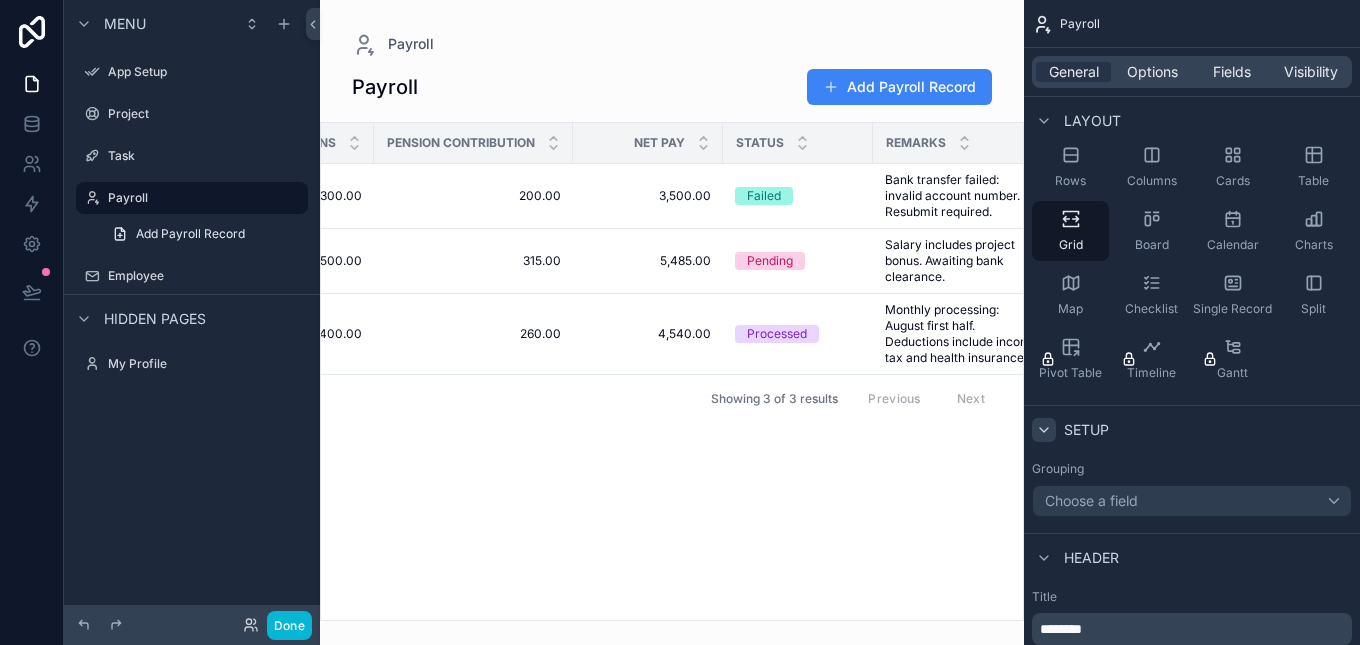 scroll, scrollTop: 0, scrollLeft: 953, axis: horizontal 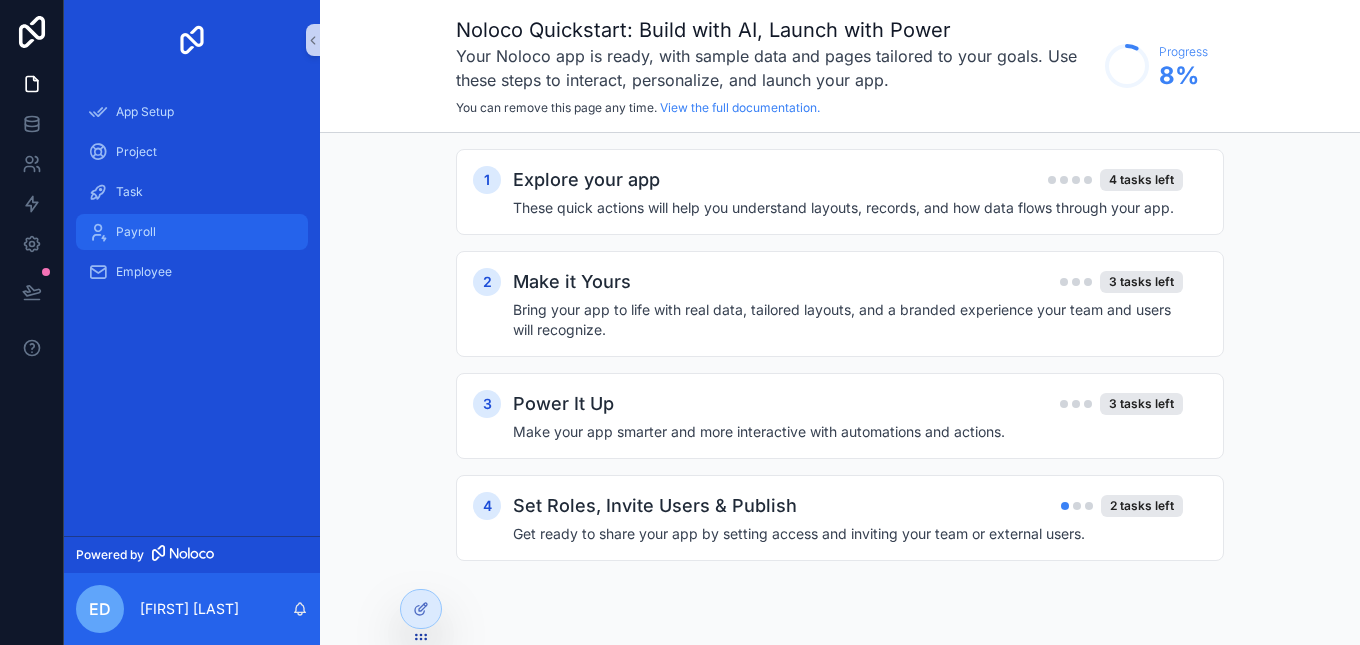 click on "Payroll" at bounding box center (192, 232) 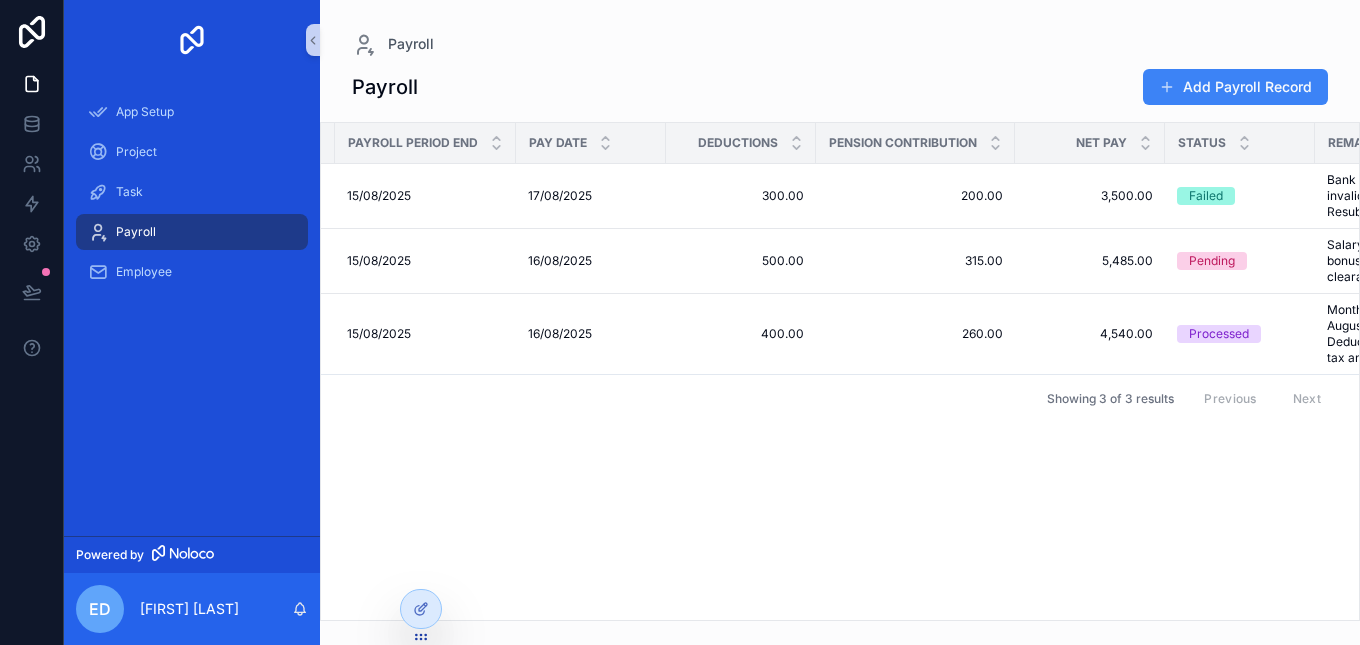 scroll, scrollTop: 0, scrollLeft: 0, axis: both 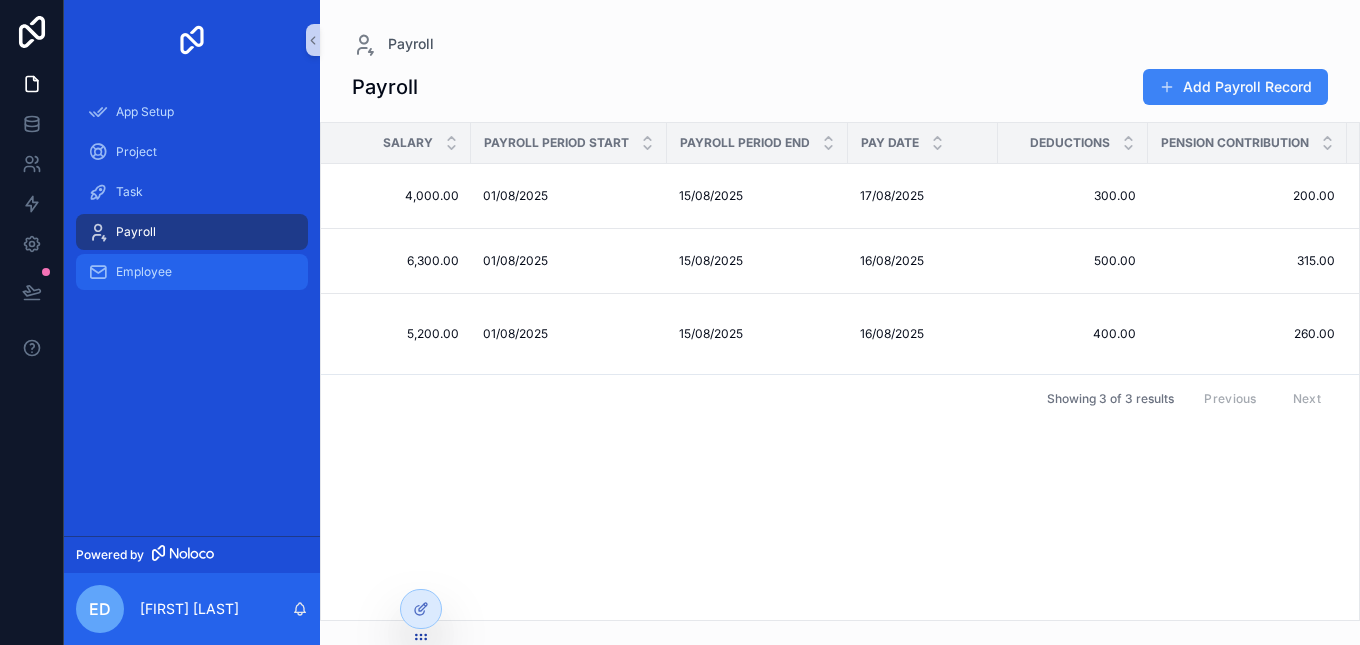 click on "Employee" at bounding box center [144, 272] 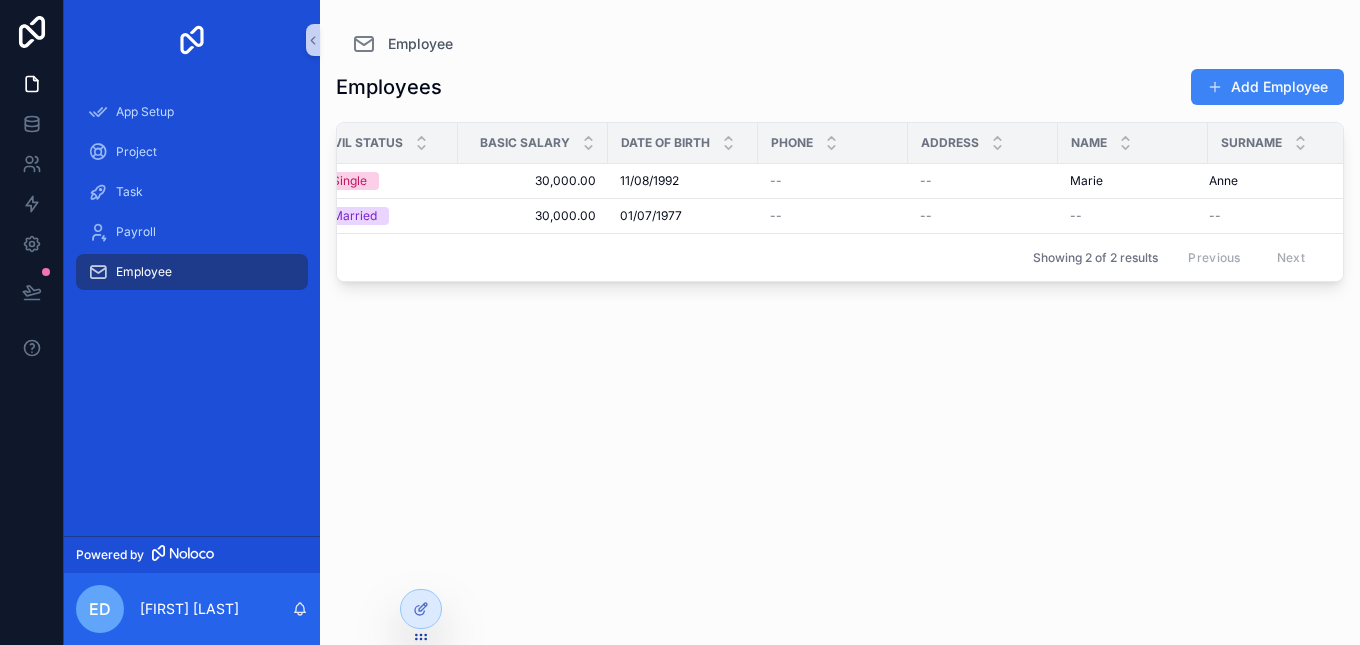 scroll, scrollTop: 0, scrollLeft: 196, axis: horizontal 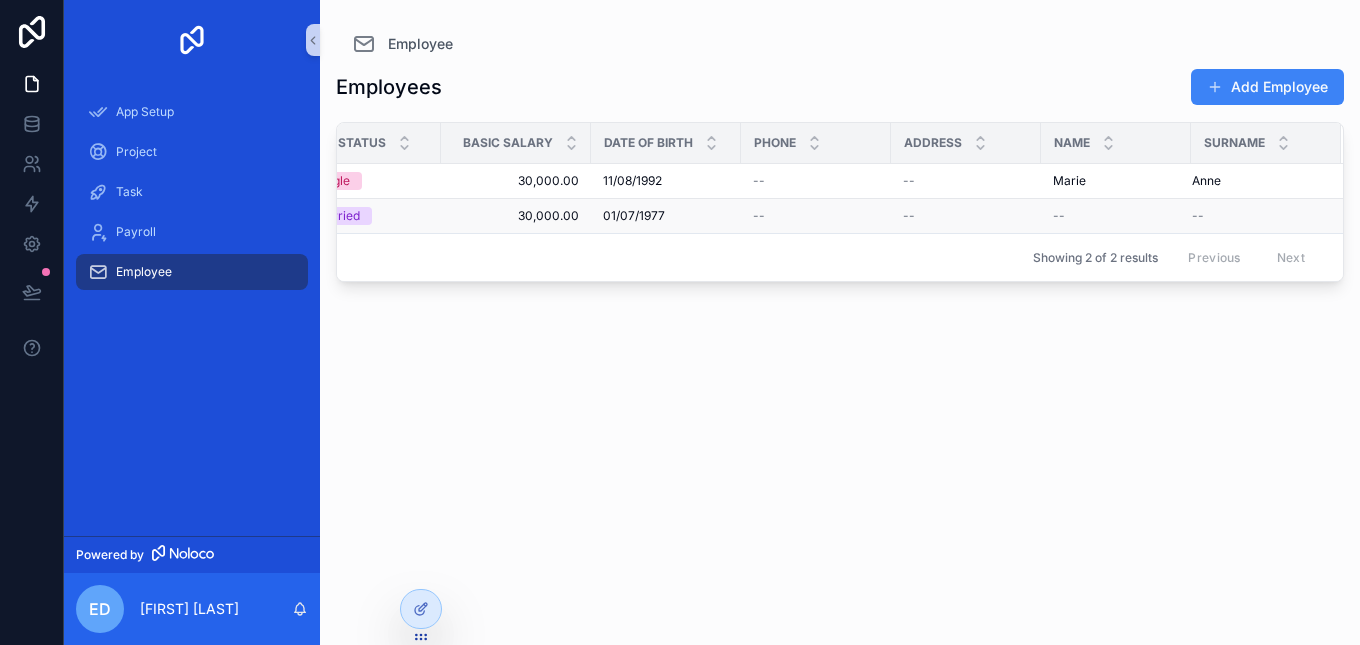 click on "--" at bounding box center (1059, 216) 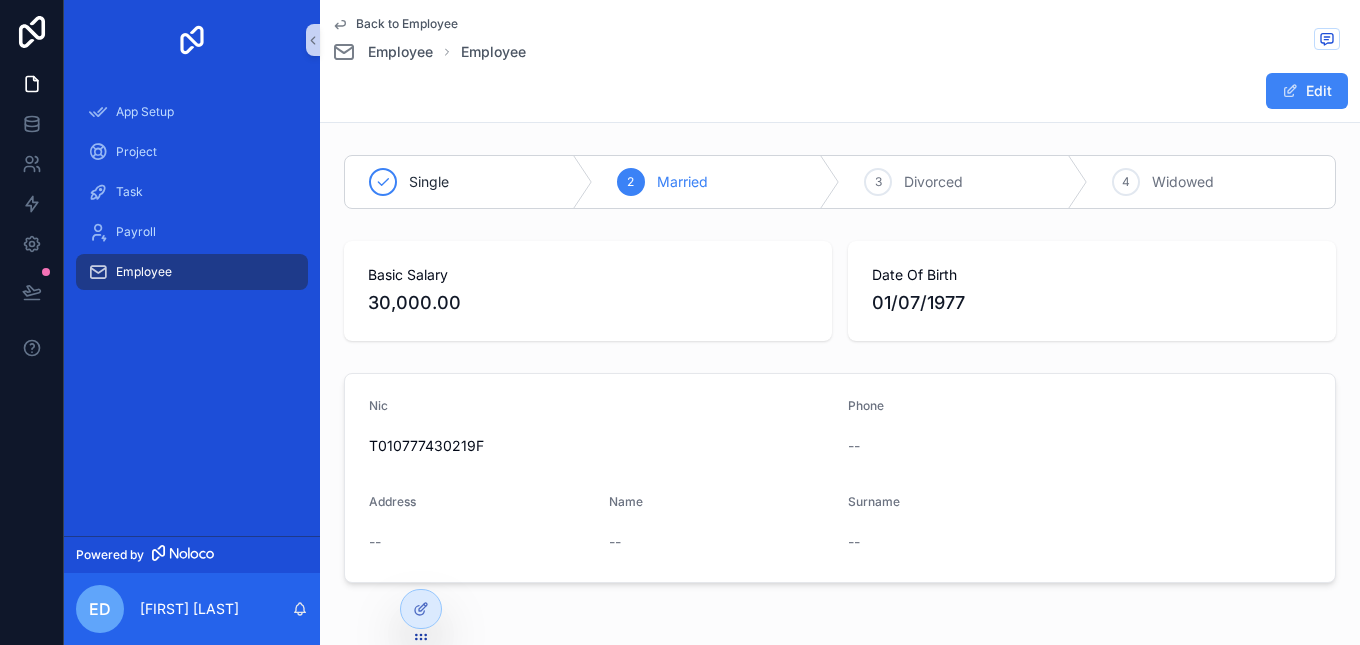 click on "--" at bounding box center [615, 542] 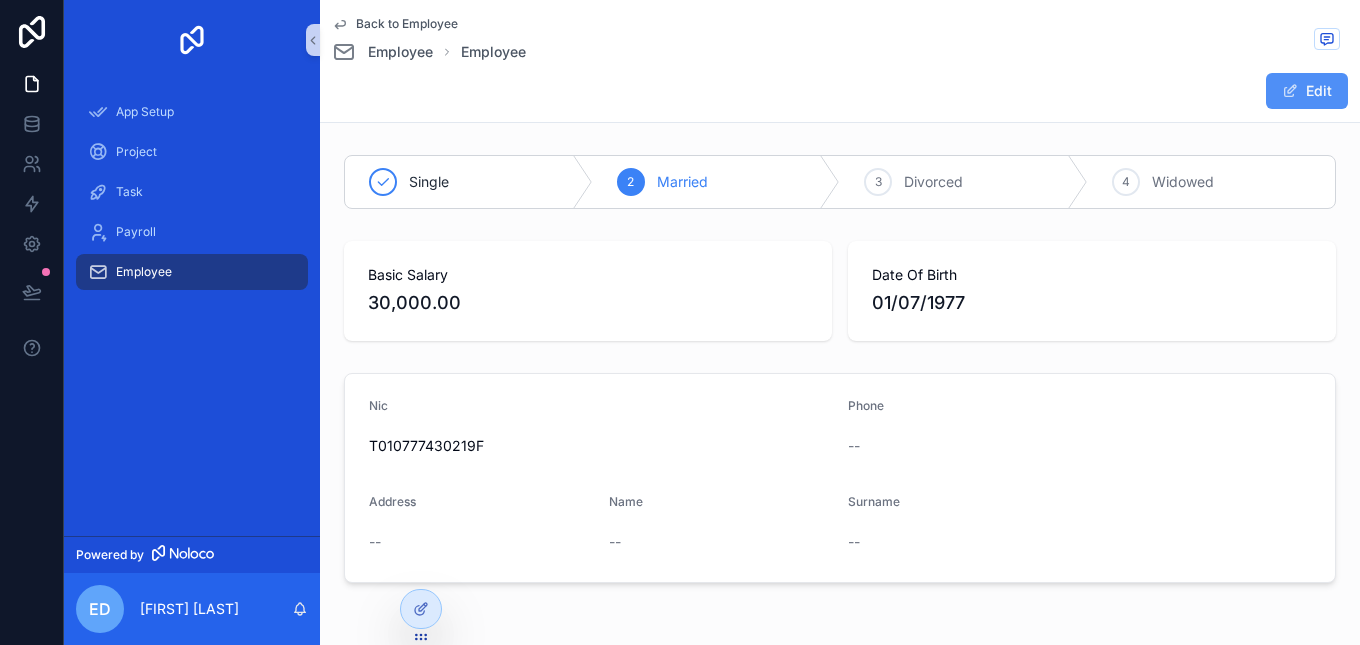 click at bounding box center [1290, 91] 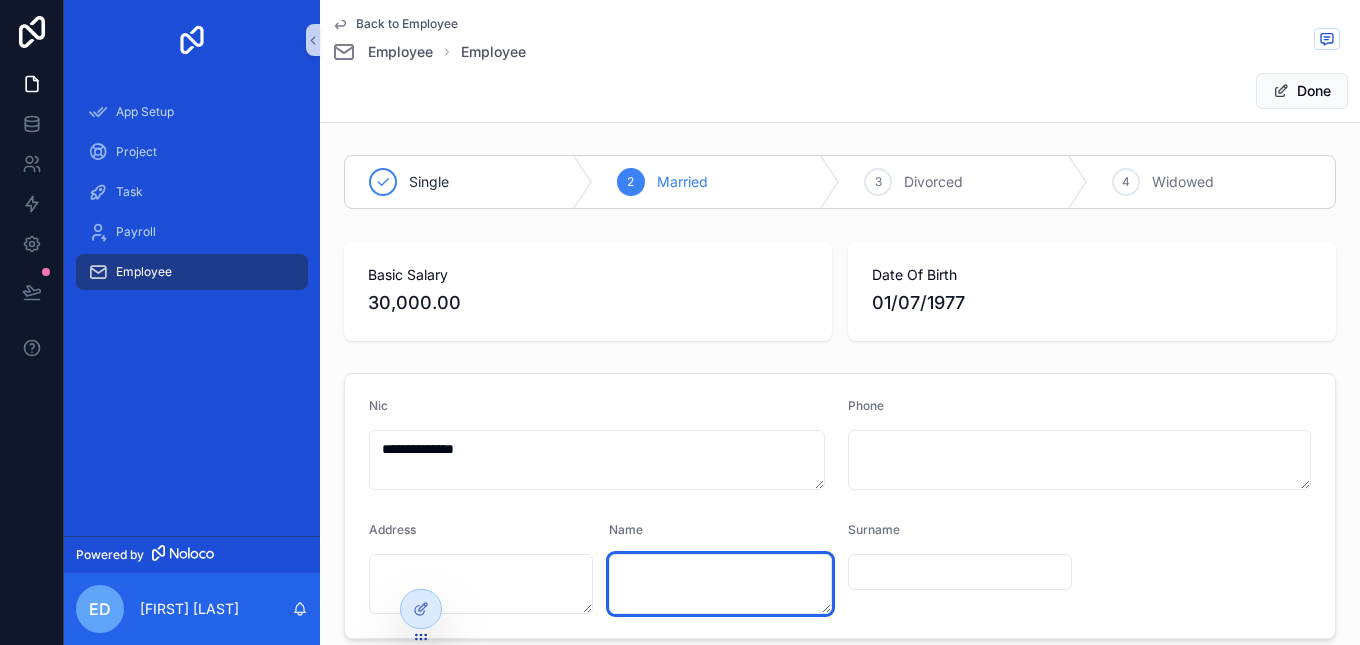 click at bounding box center [721, 584] 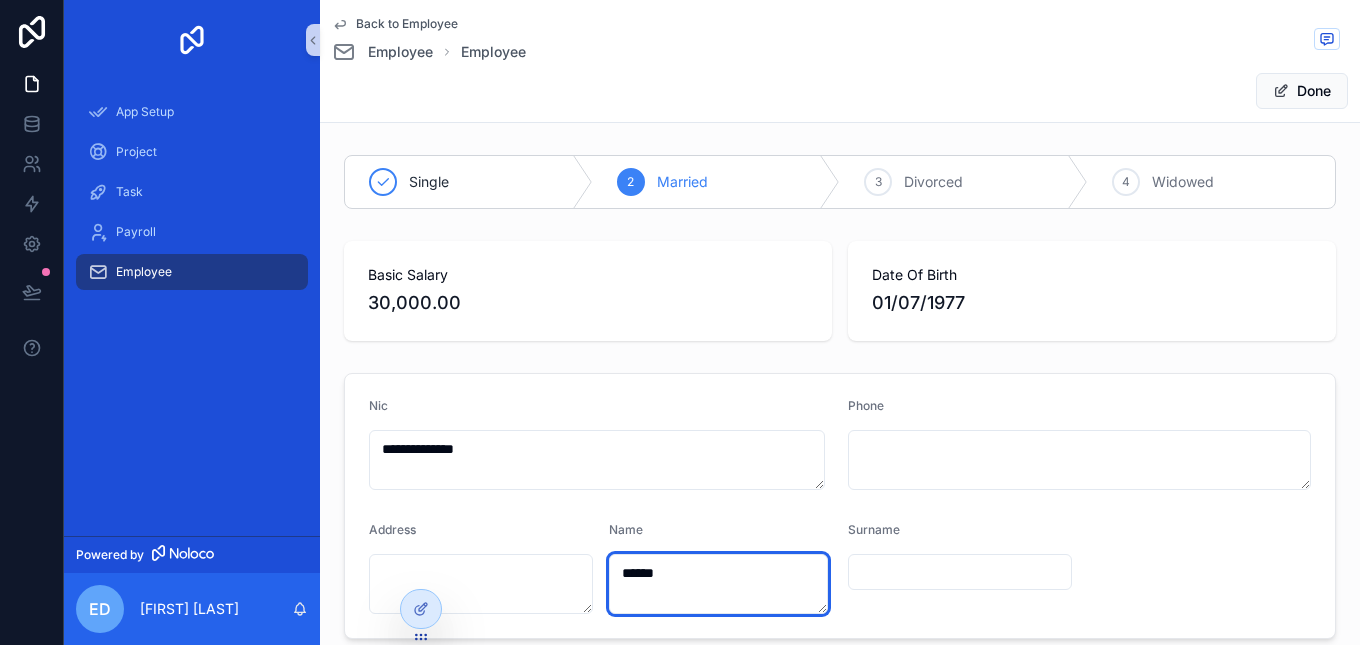 type on "*****" 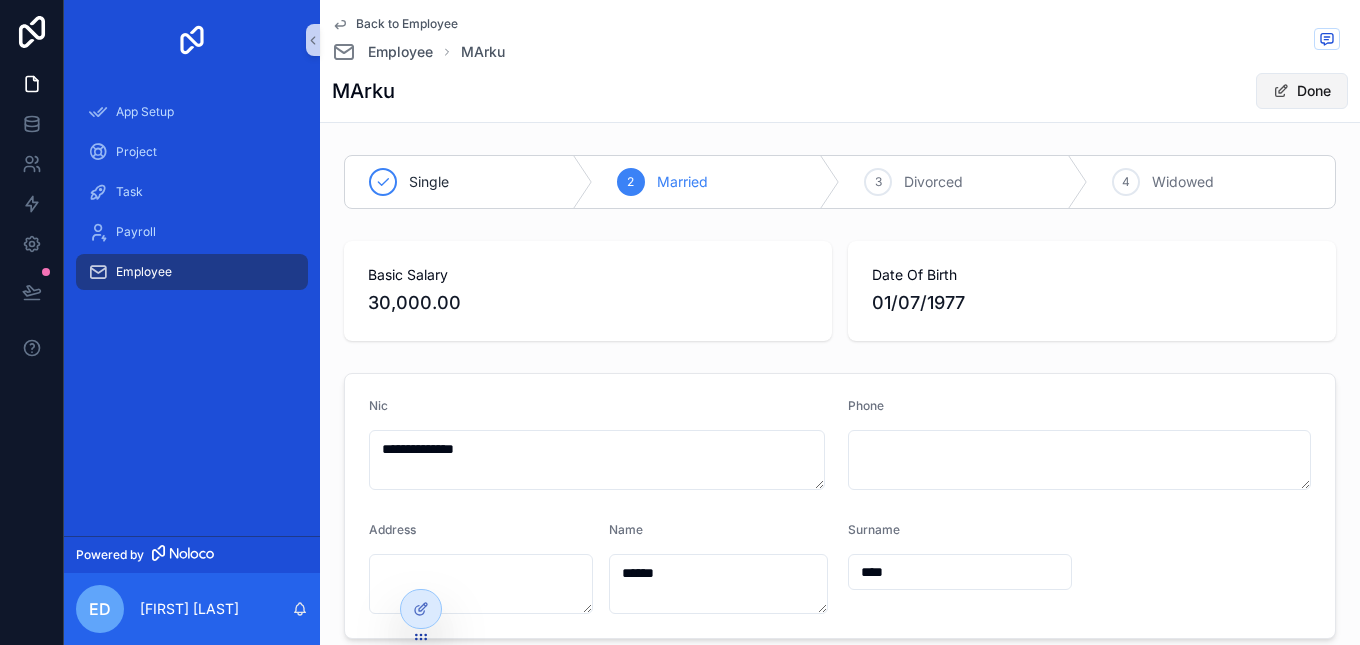 type on "****" 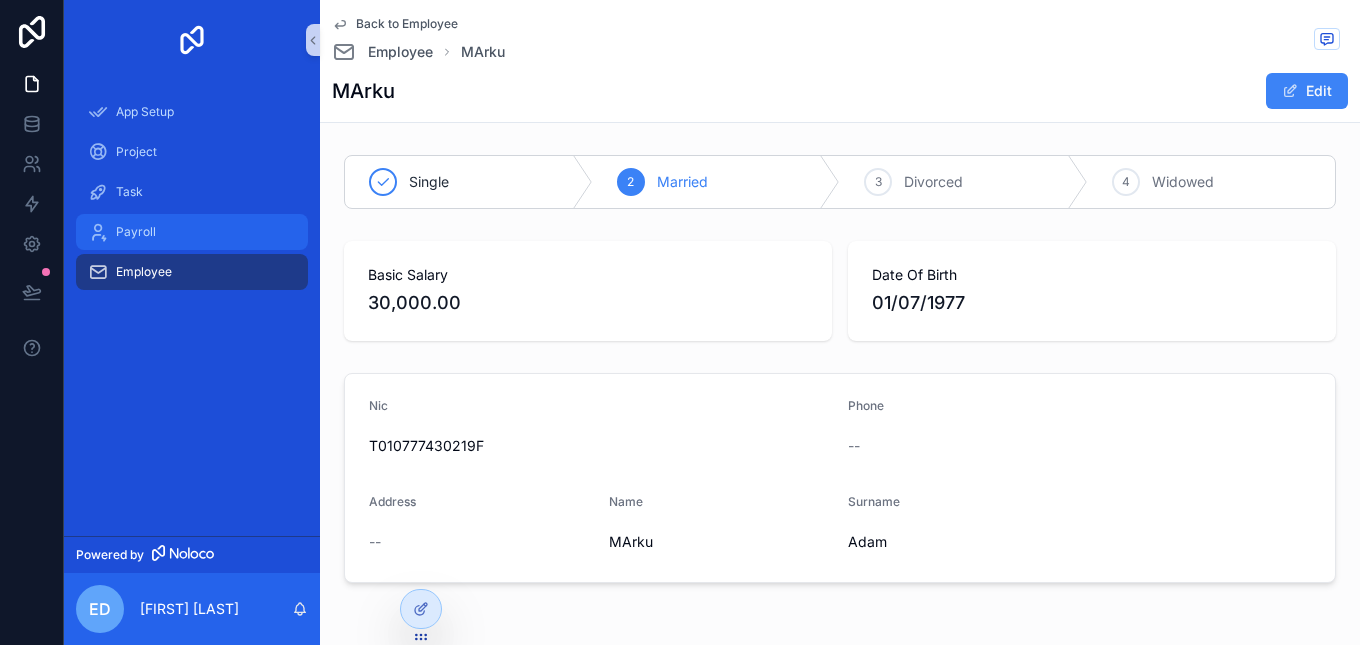 click on "Payroll" at bounding box center [192, 232] 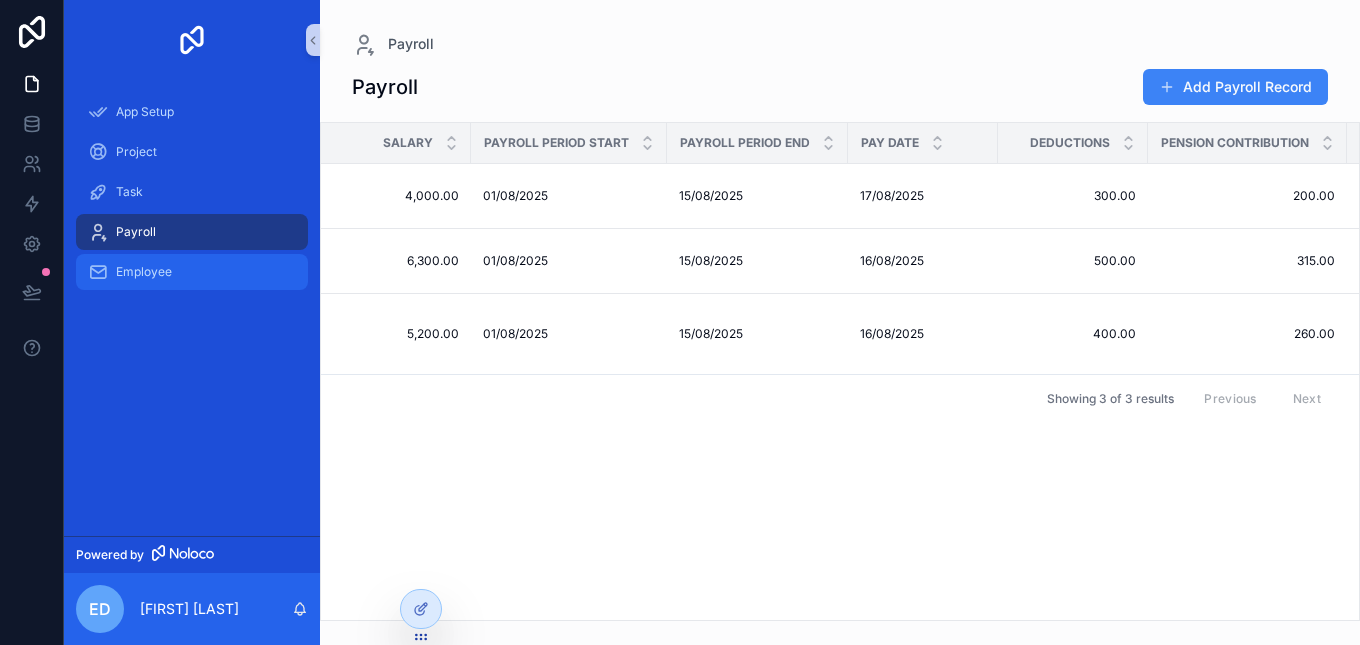 click on "Employee" at bounding box center [192, 272] 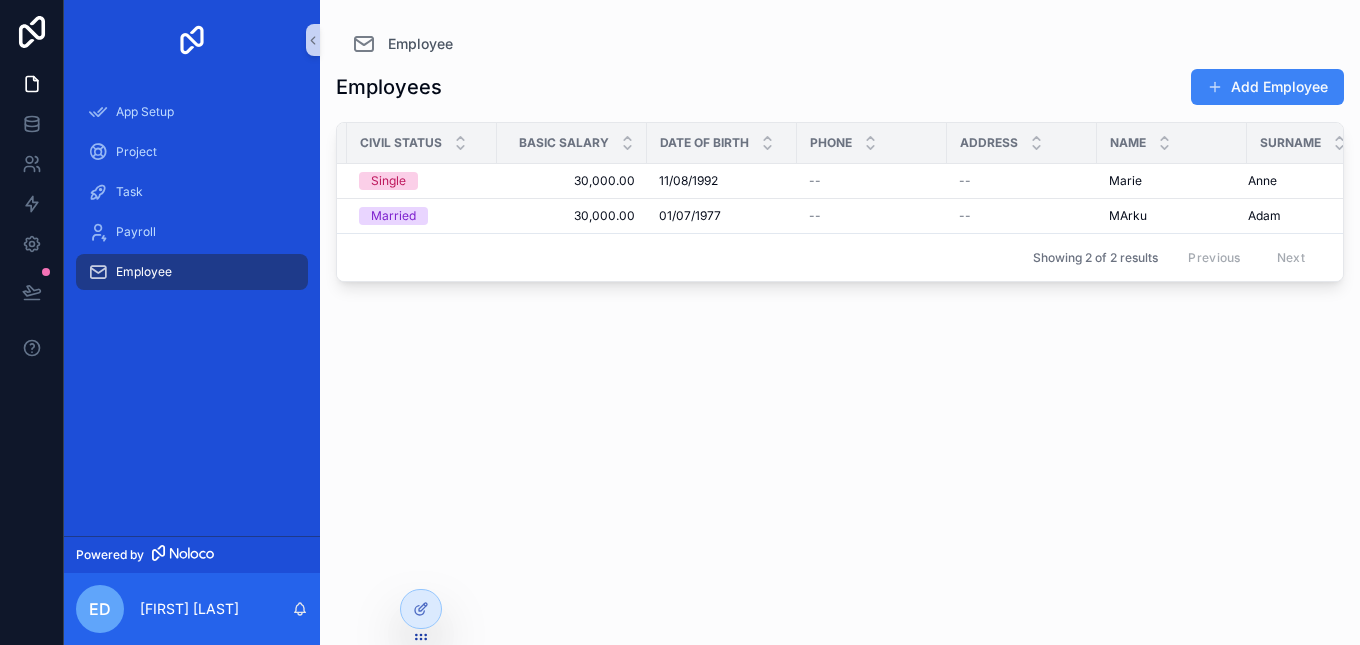 scroll, scrollTop: 0, scrollLeft: 0, axis: both 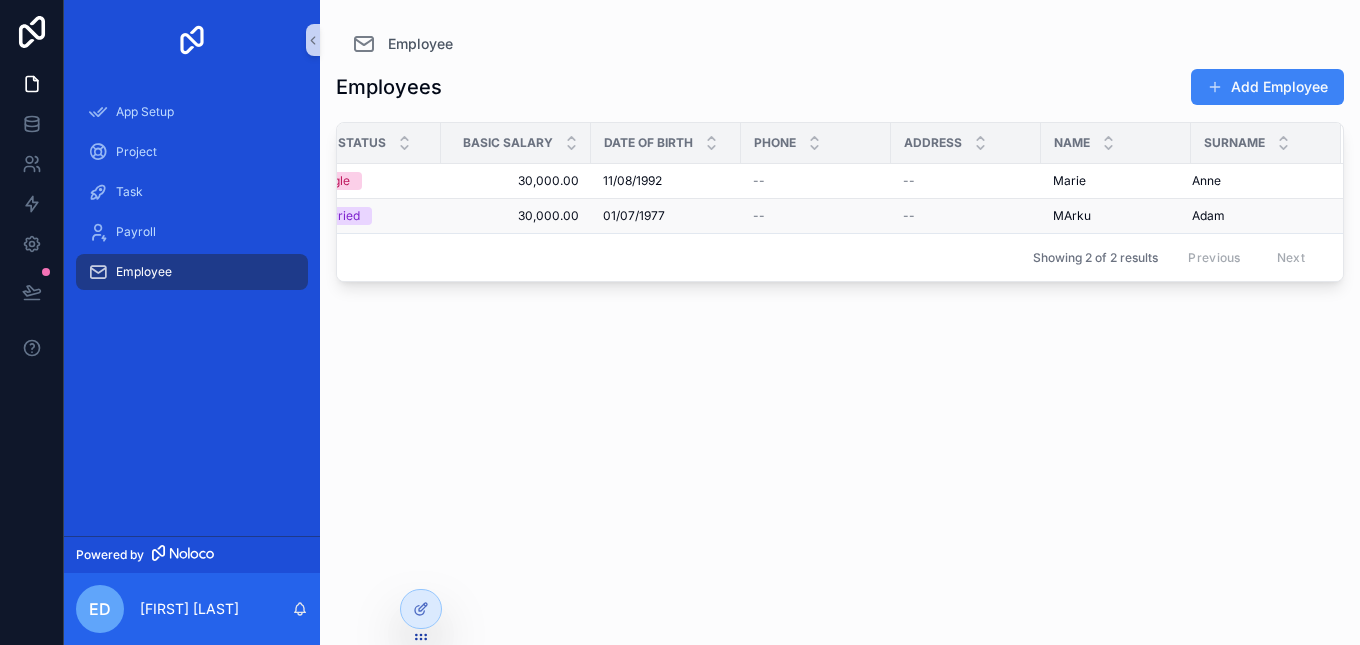 click on "MArku" at bounding box center (1072, 216) 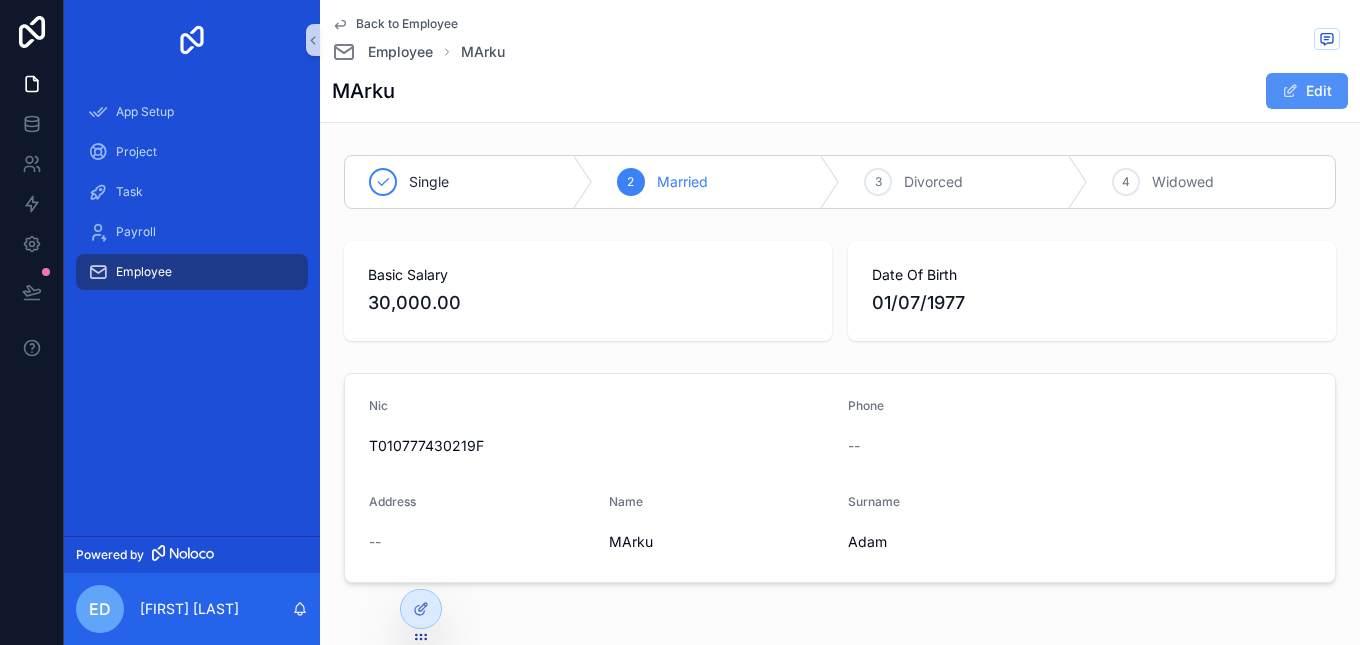 click on "Edit" at bounding box center (1307, 91) 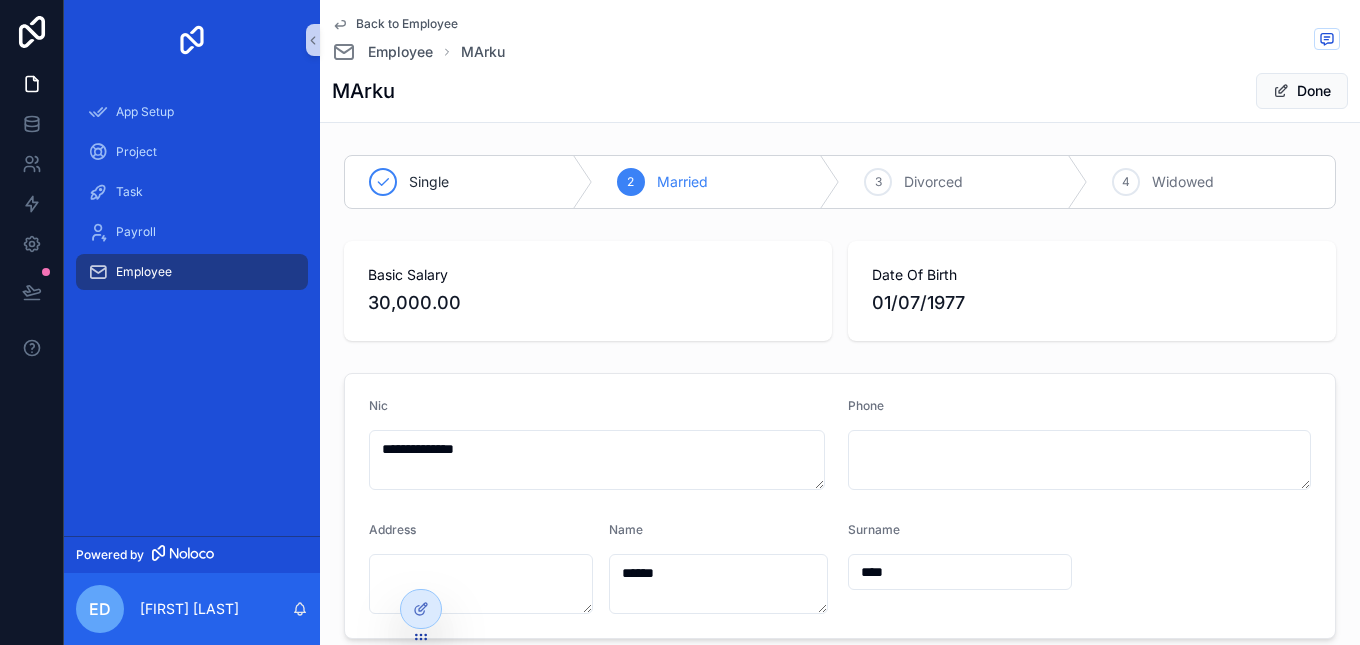 click on "MArku" at bounding box center [363, 91] 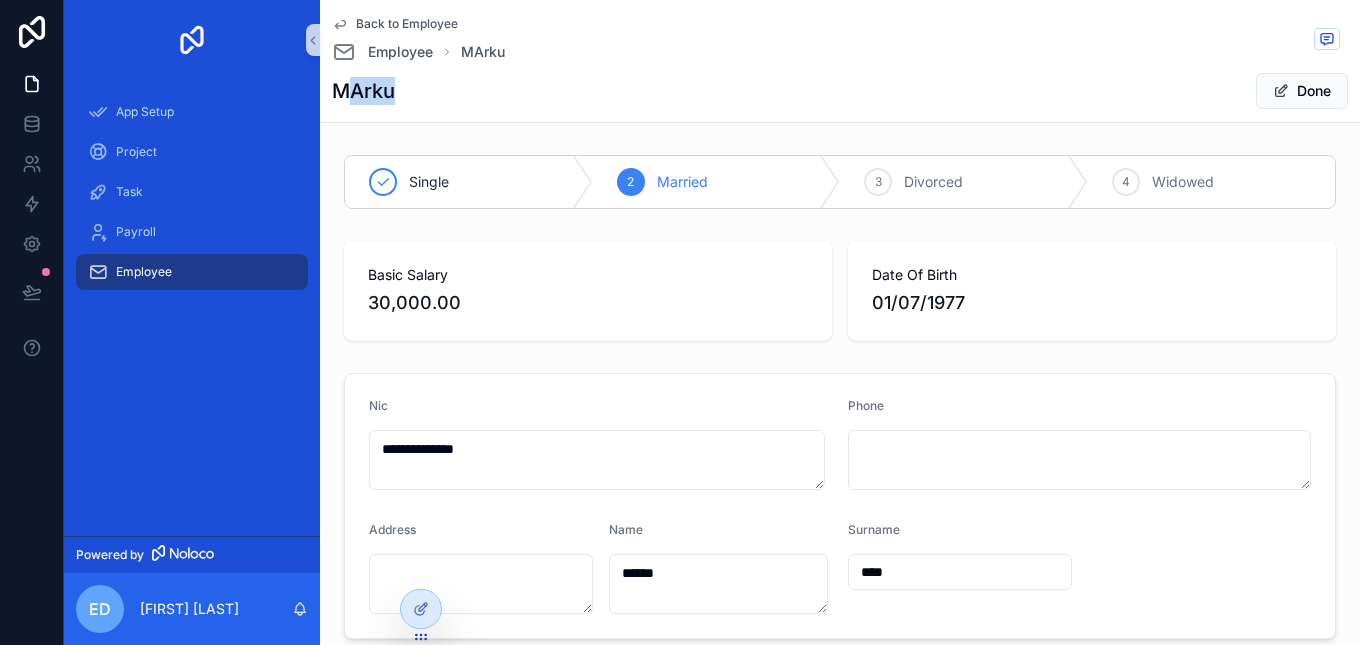 drag, startPoint x: 352, startPoint y: 94, endPoint x: 449, endPoint y: 82, distance: 97.73945 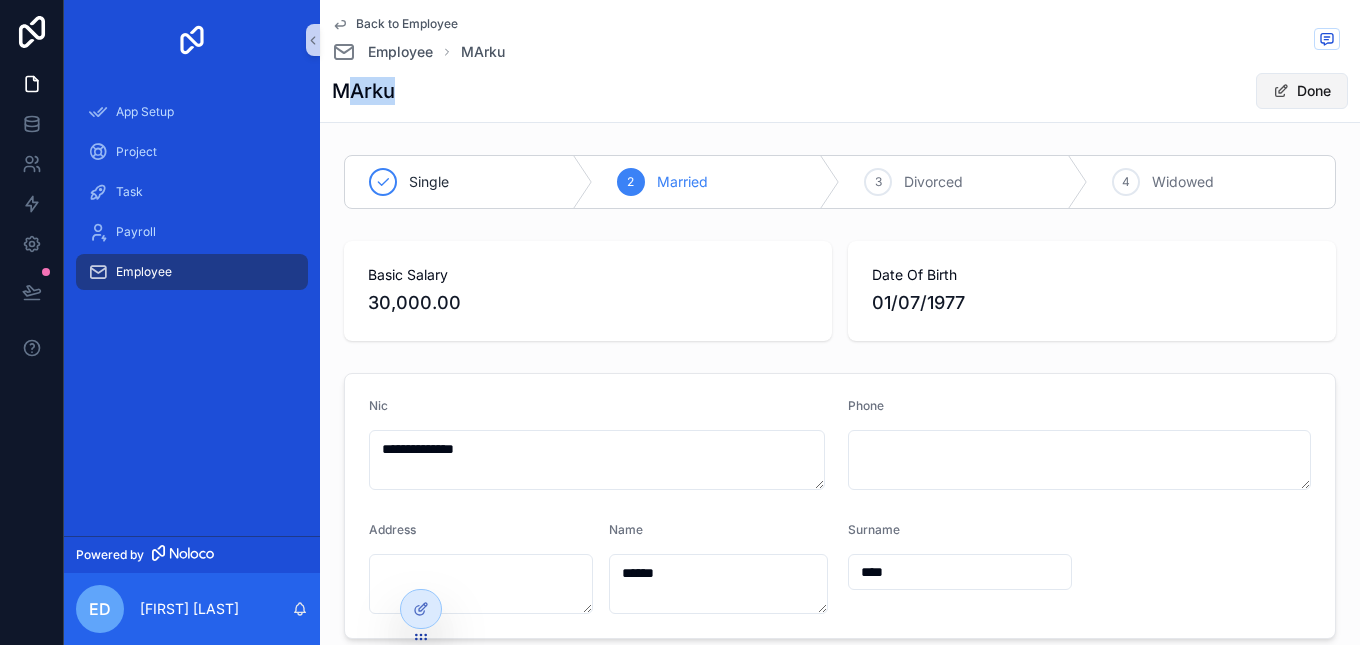 click on "Done" at bounding box center (1302, 91) 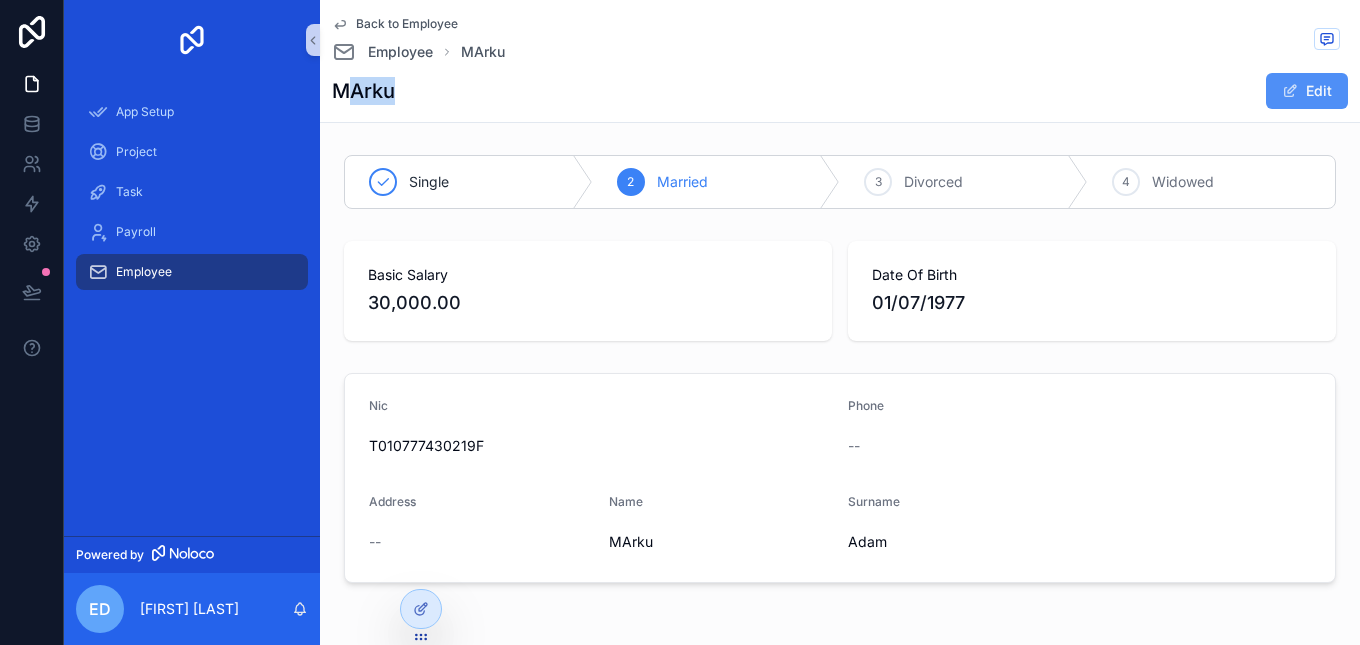 click on "Edit" at bounding box center (1307, 91) 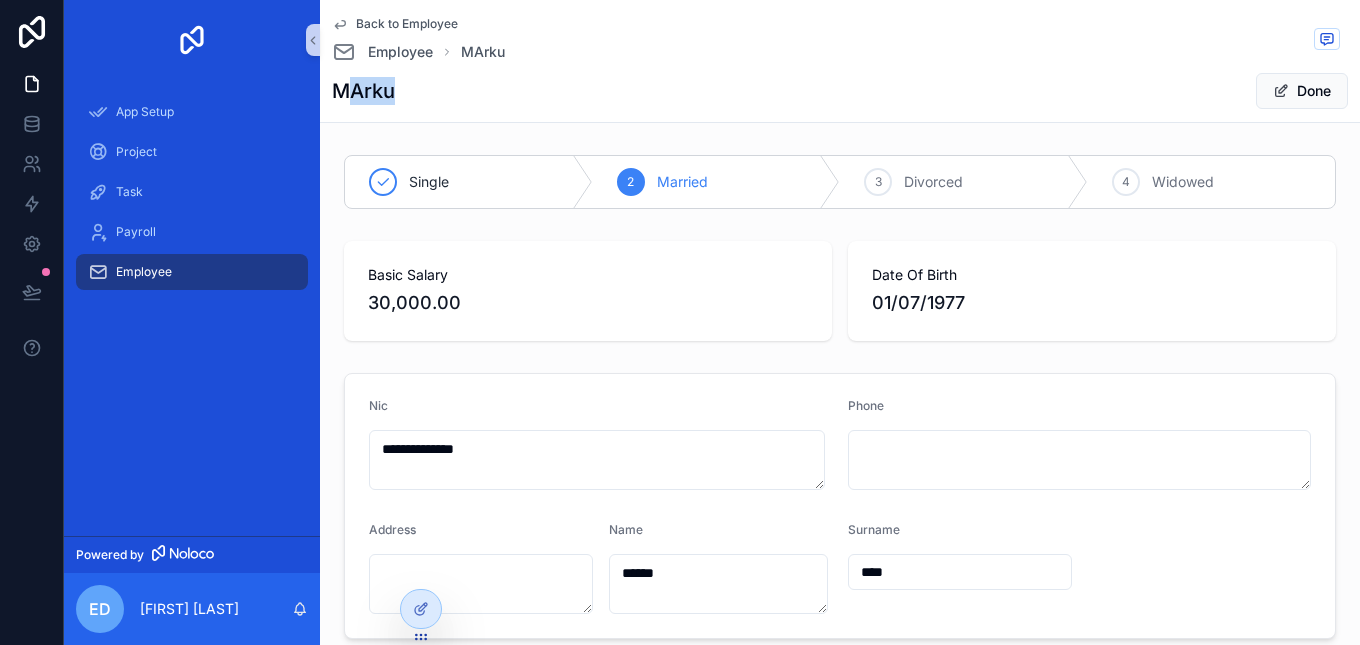click on "MArku  Done" at bounding box center [840, 91] 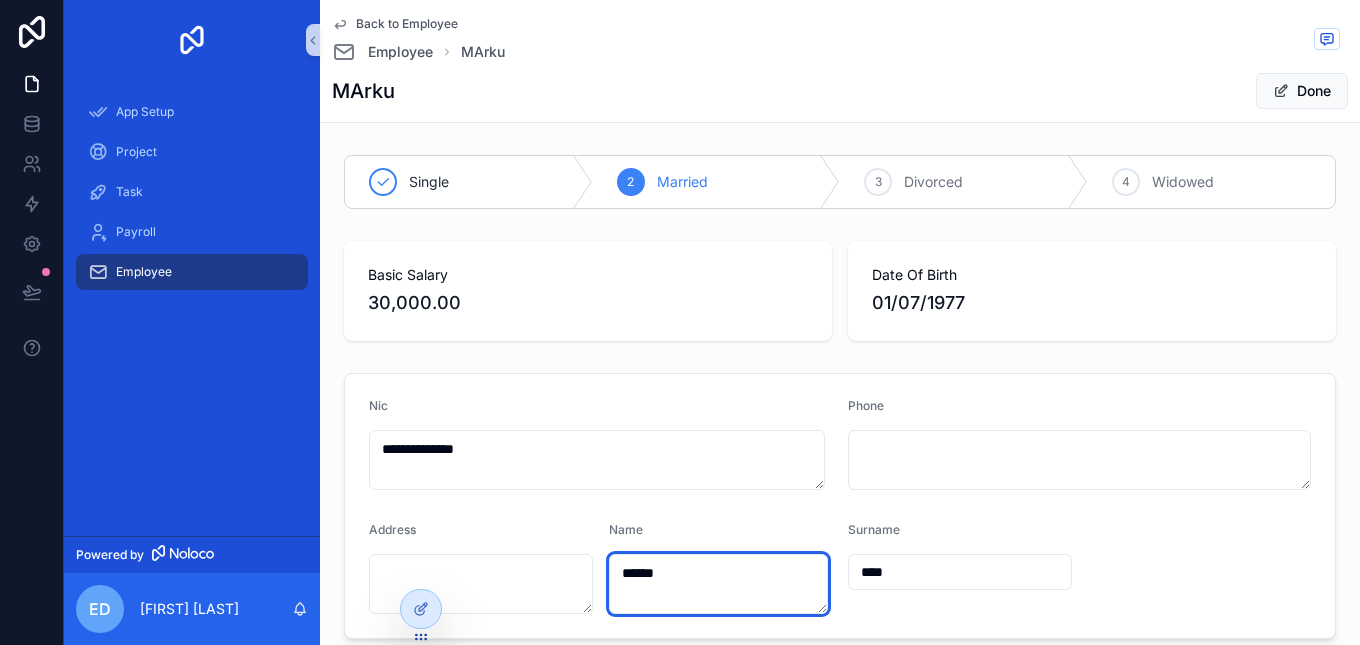 drag, startPoint x: 630, startPoint y: 573, endPoint x: 705, endPoint y: 565, distance: 75.42546 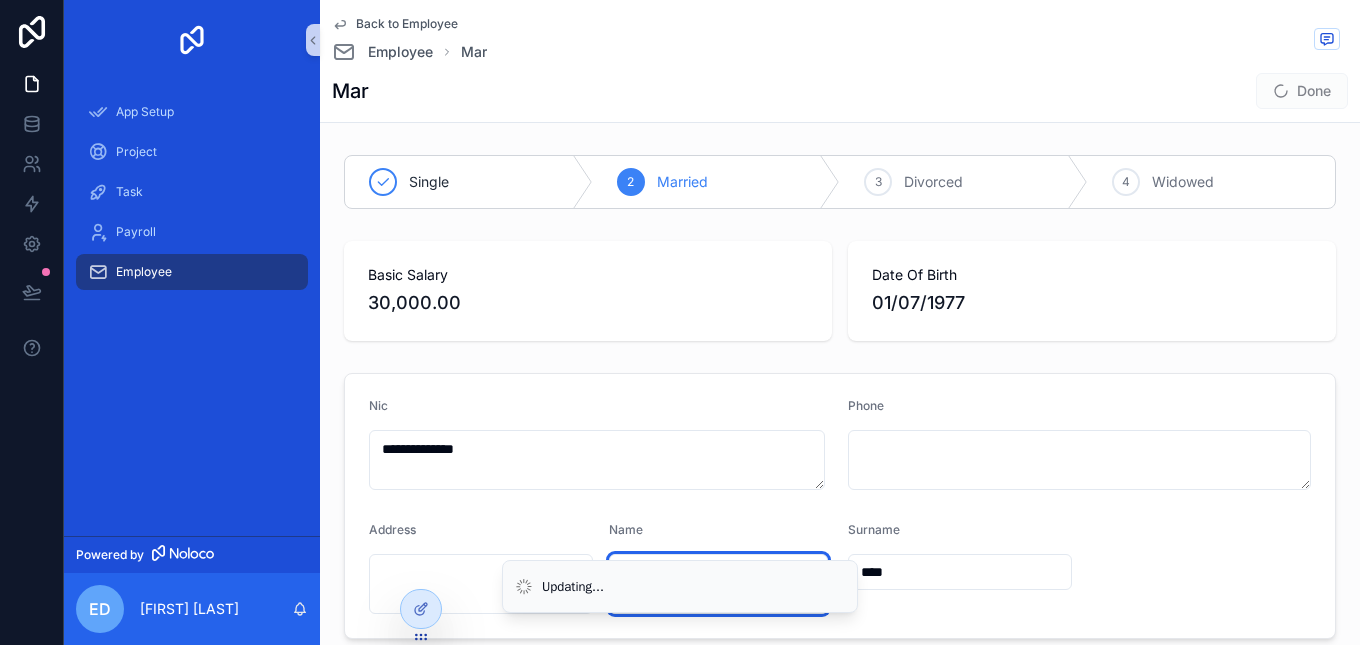 type on "****" 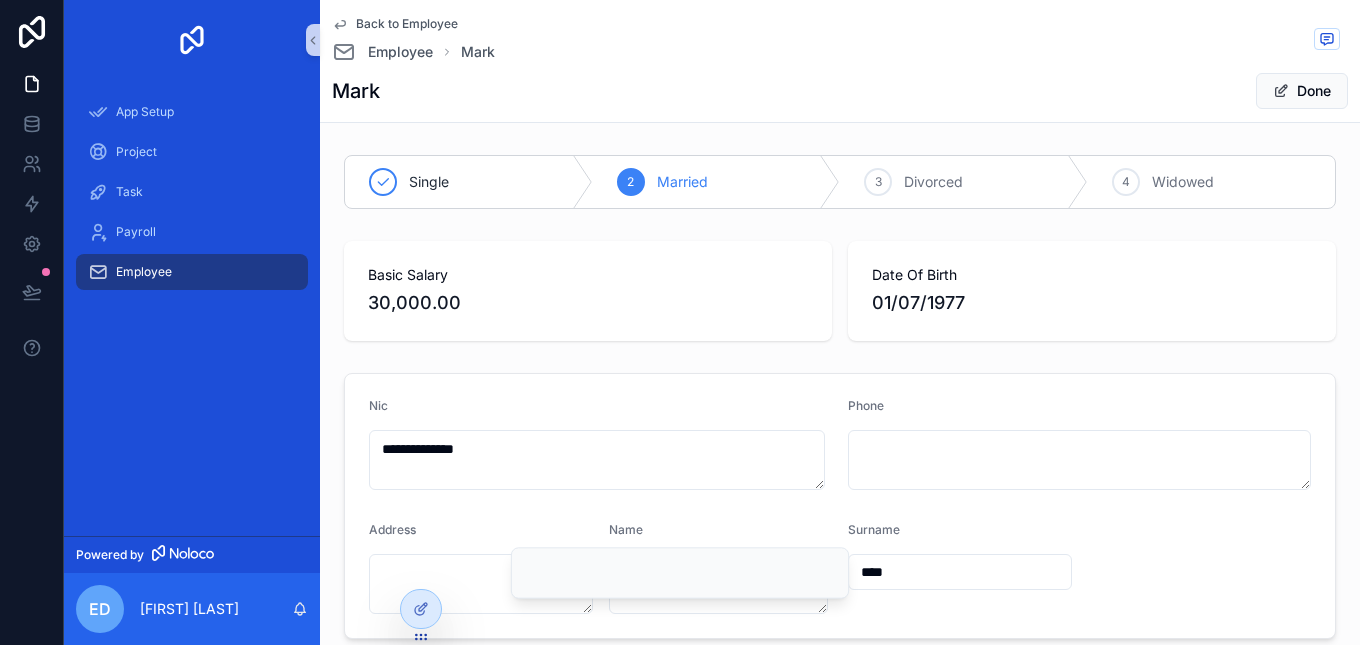 click on "**********" at bounding box center (840, 506) 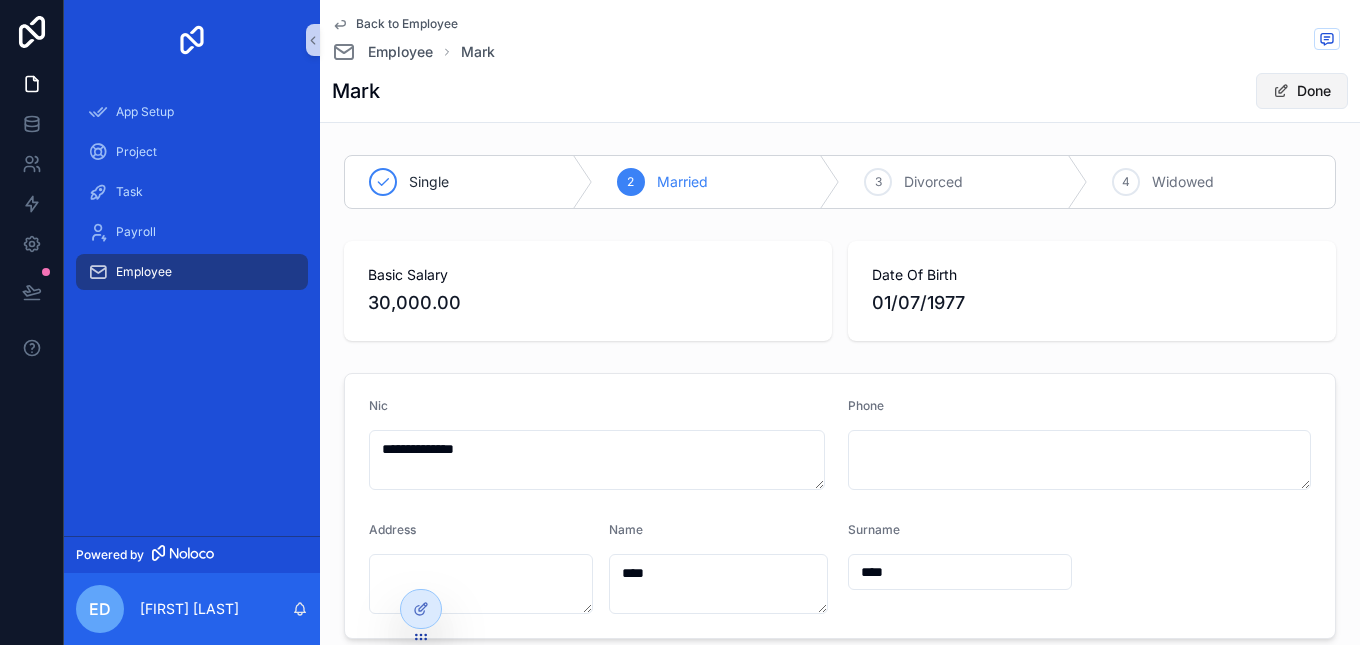 click on "Done" at bounding box center [1302, 91] 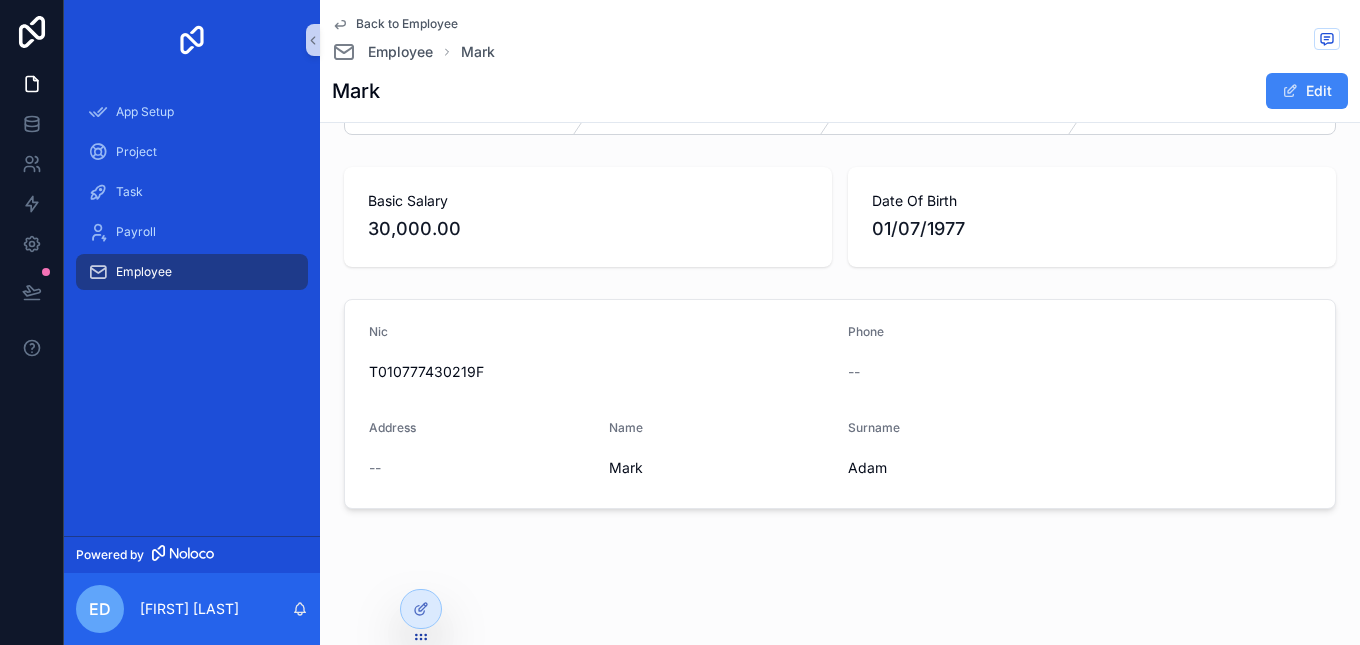 scroll, scrollTop: 70, scrollLeft: 0, axis: vertical 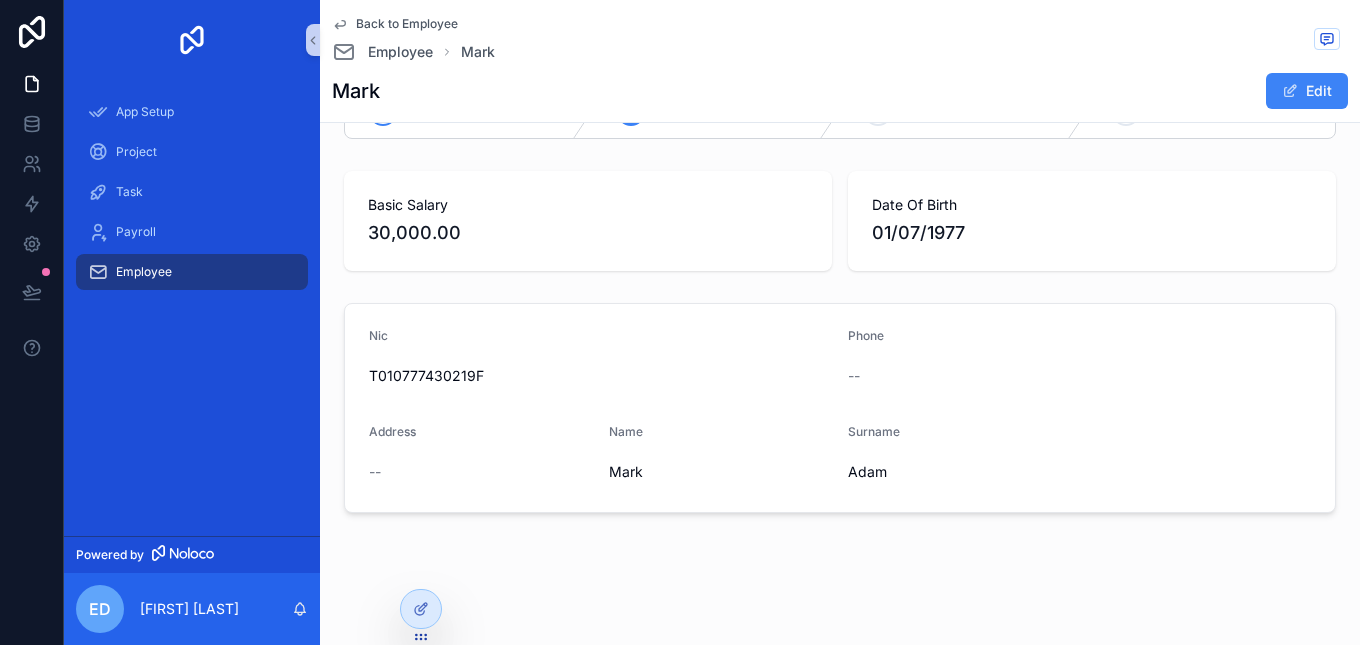click on "Employee" at bounding box center (144, 272) 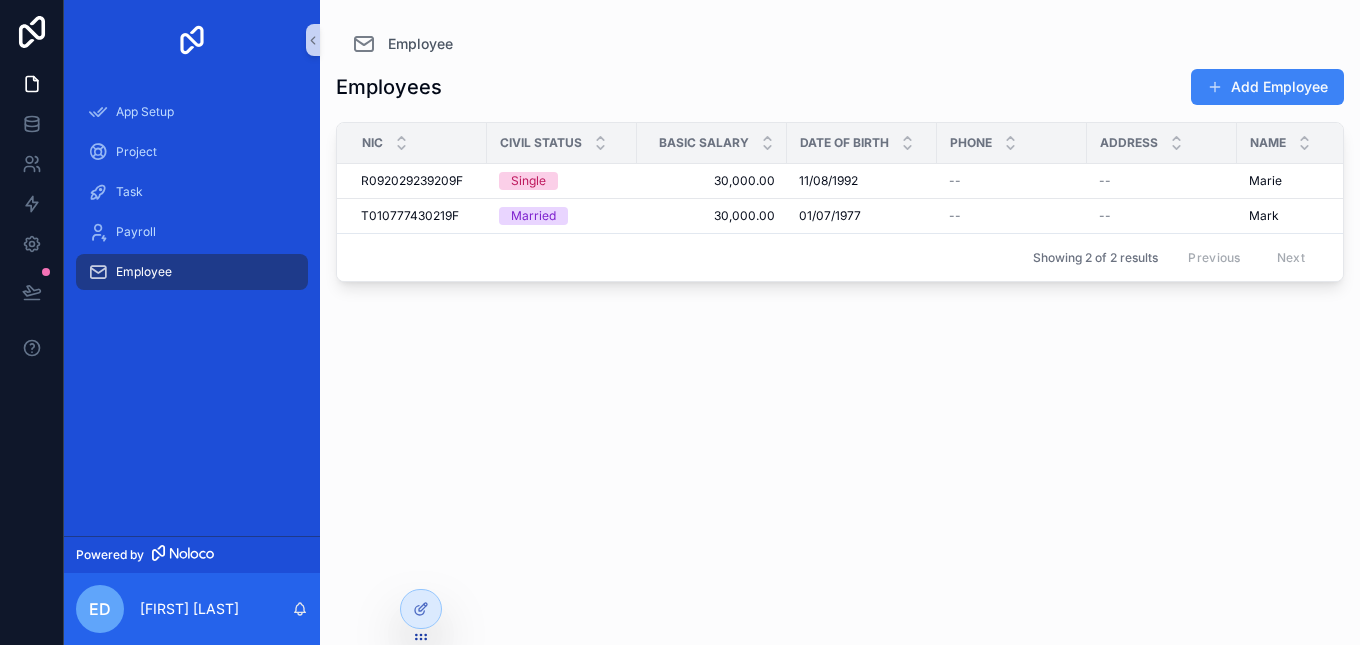 scroll, scrollTop: 0, scrollLeft: 0, axis: both 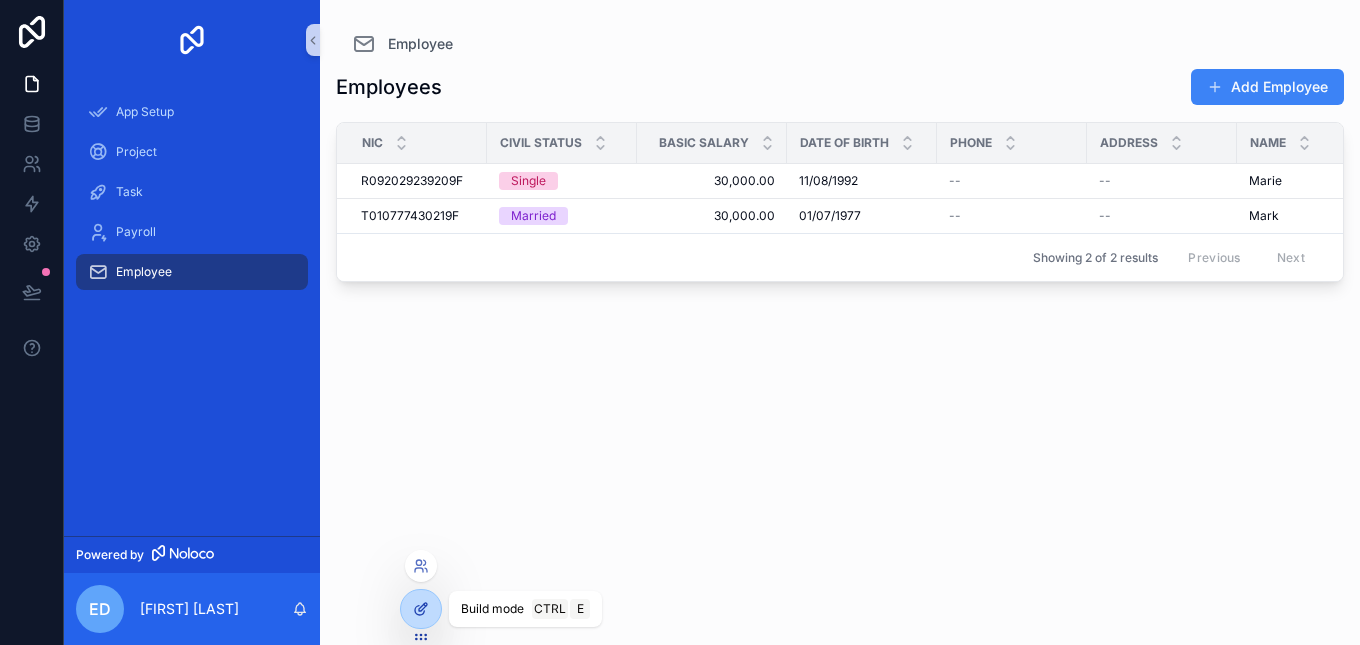 click at bounding box center (421, 609) 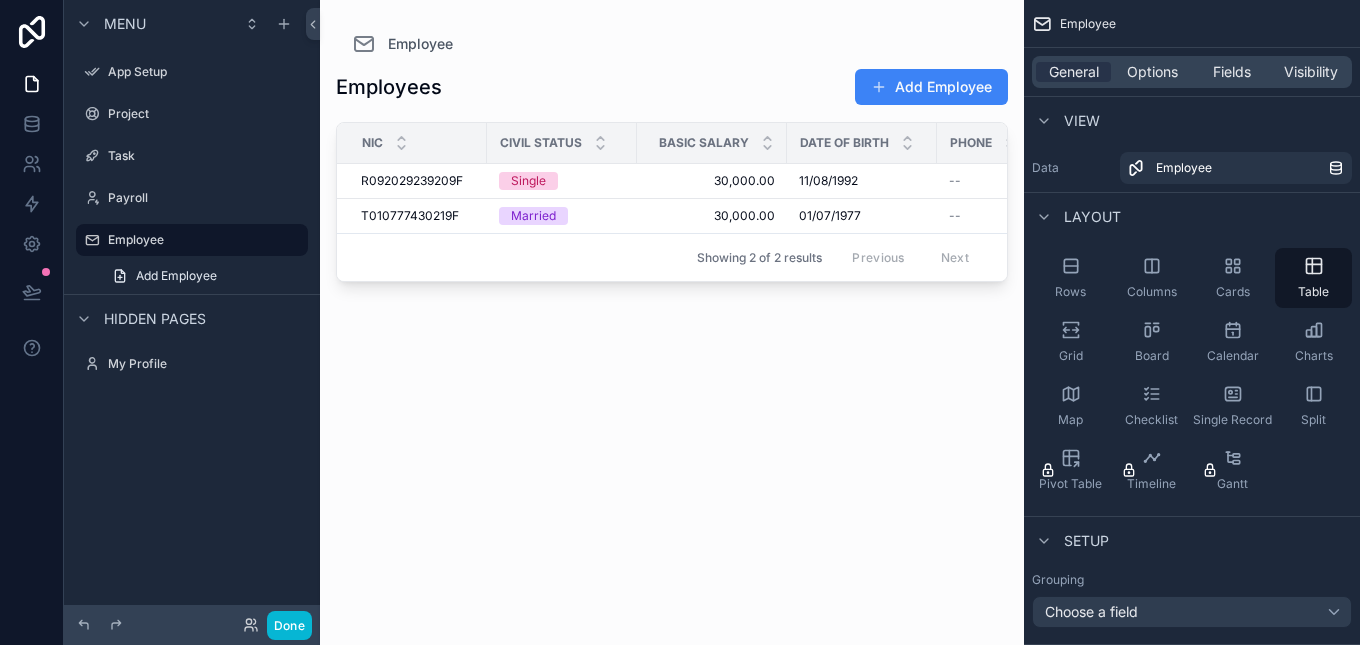 drag, startPoint x: 689, startPoint y: 292, endPoint x: 779, endPoint y: 287, distance: 90.13878 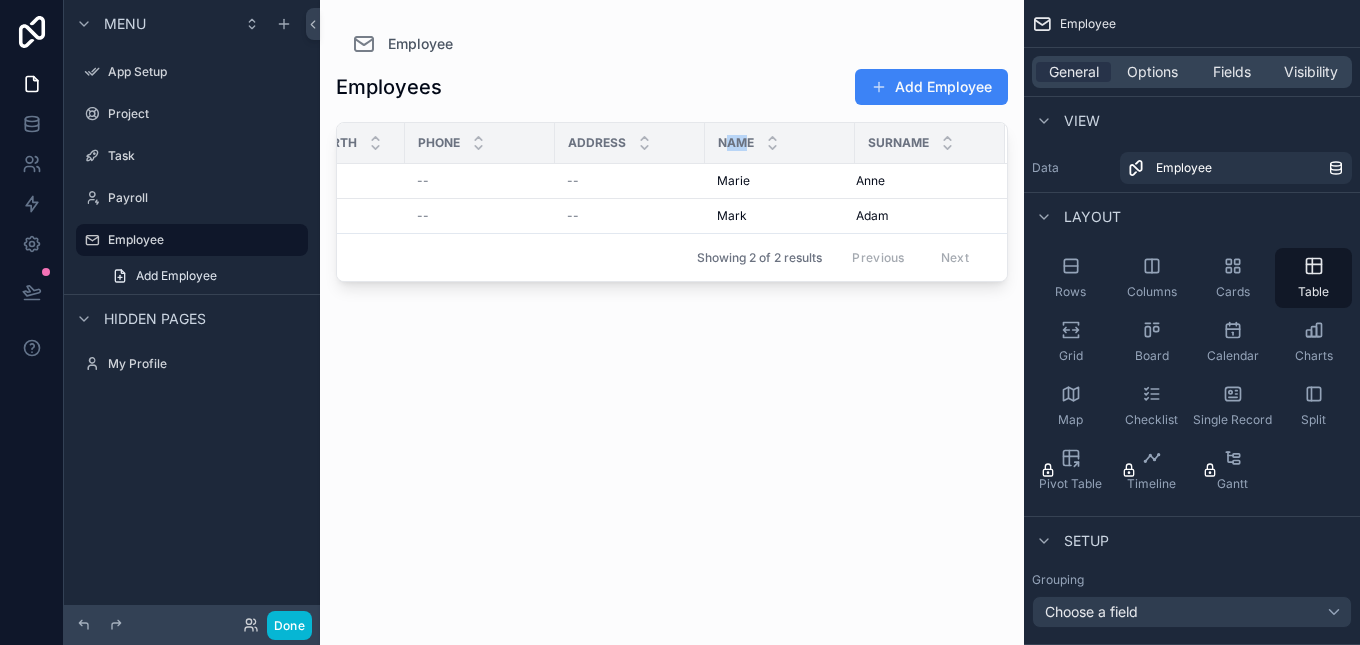 drag, startPoint x: 748, startPoint y: 136, endPoint x: 729, endPoint y: 133, distance: 19.235384 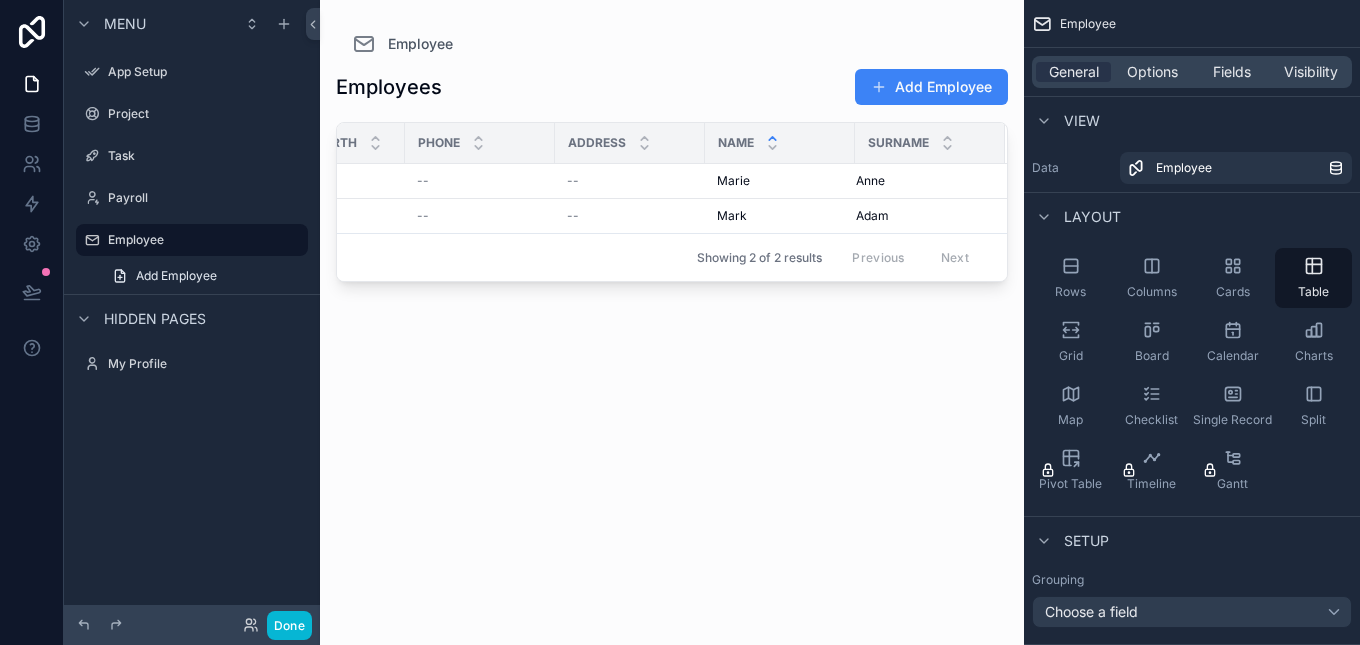 drag, startPoint x: 819, startPoint y: 133, endPoint x: 770, endPoint y: 137, distance: 49.162994 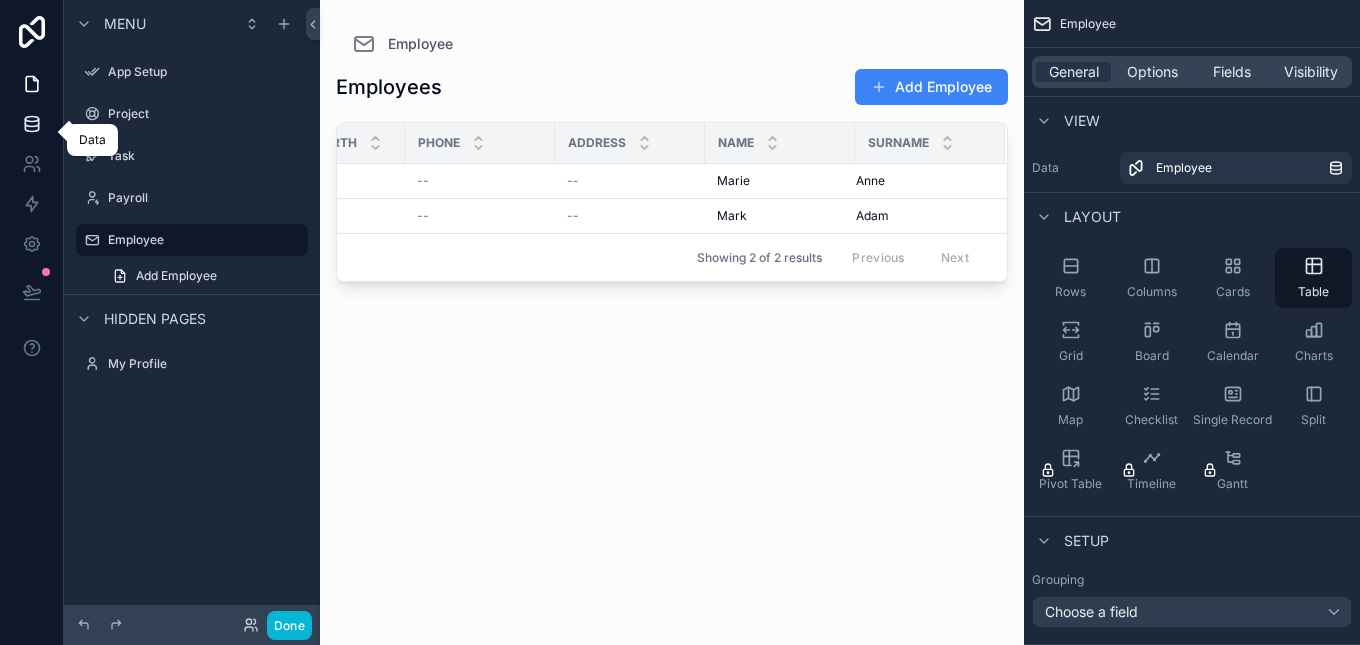 click at bounding box center [31, 124] 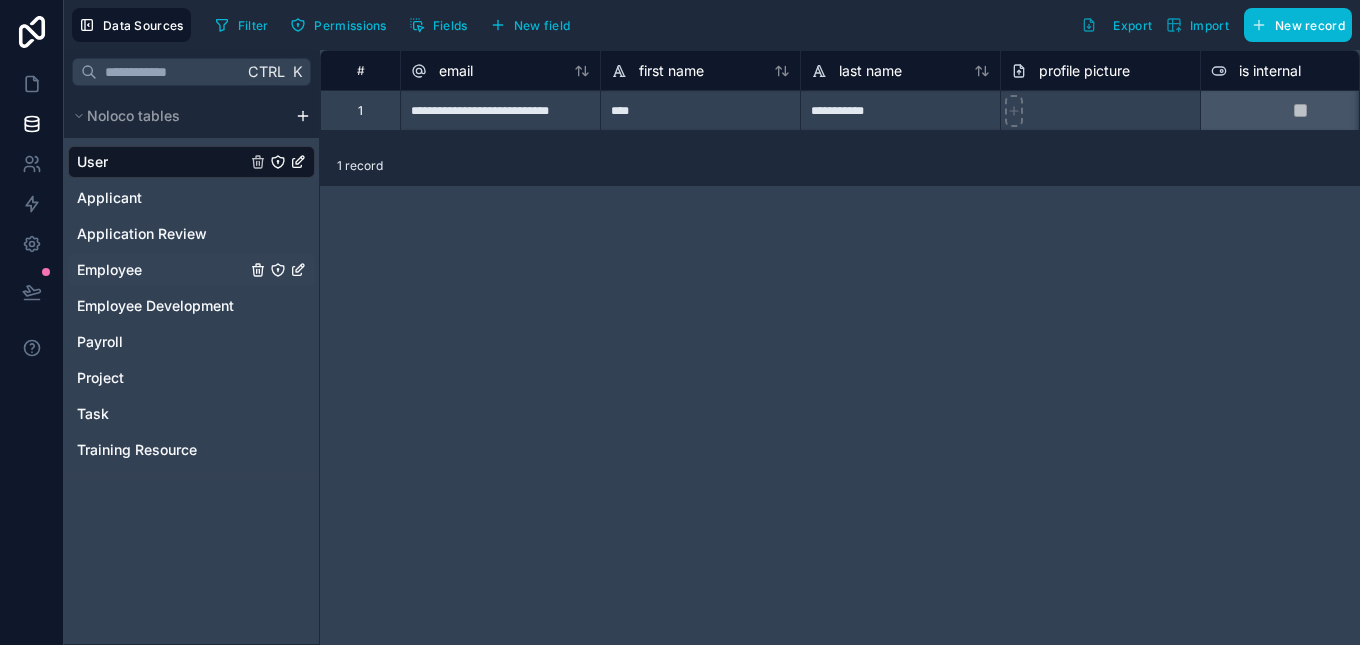 click on "Employee" at bounding box center (109, 270) 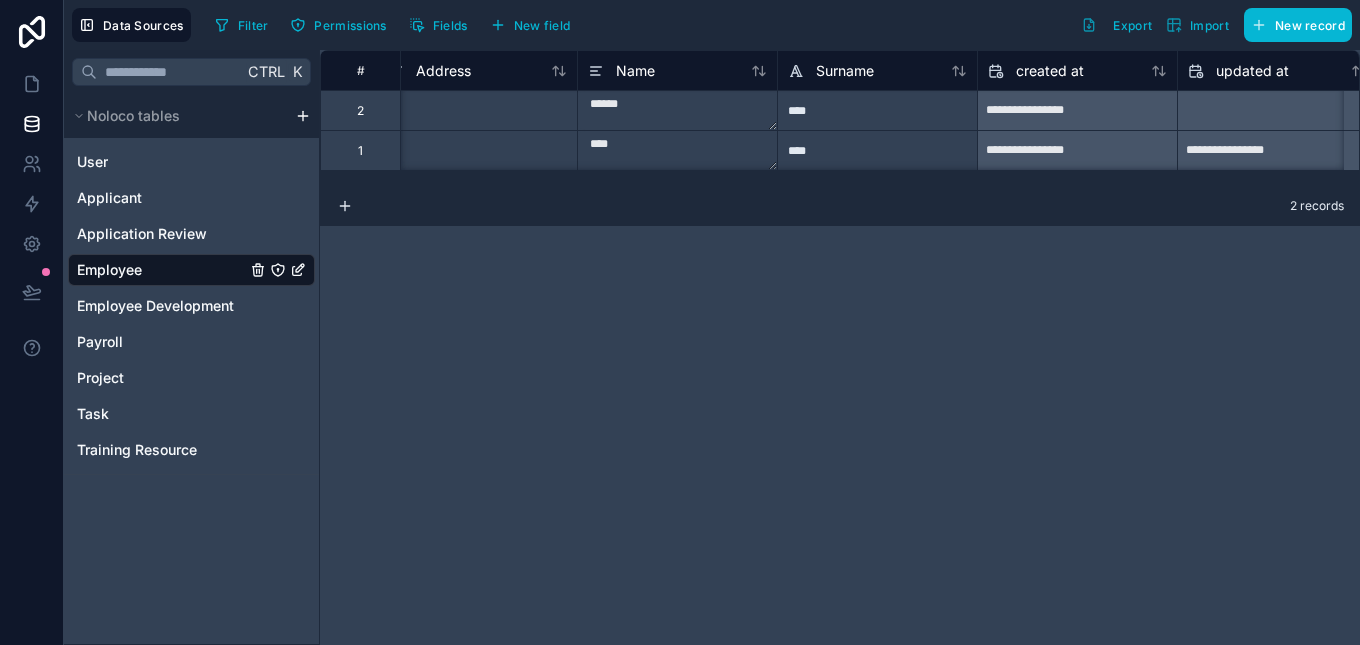 scroll, scrollTop: 0, scrollLeft: 1027, axis: horizontal 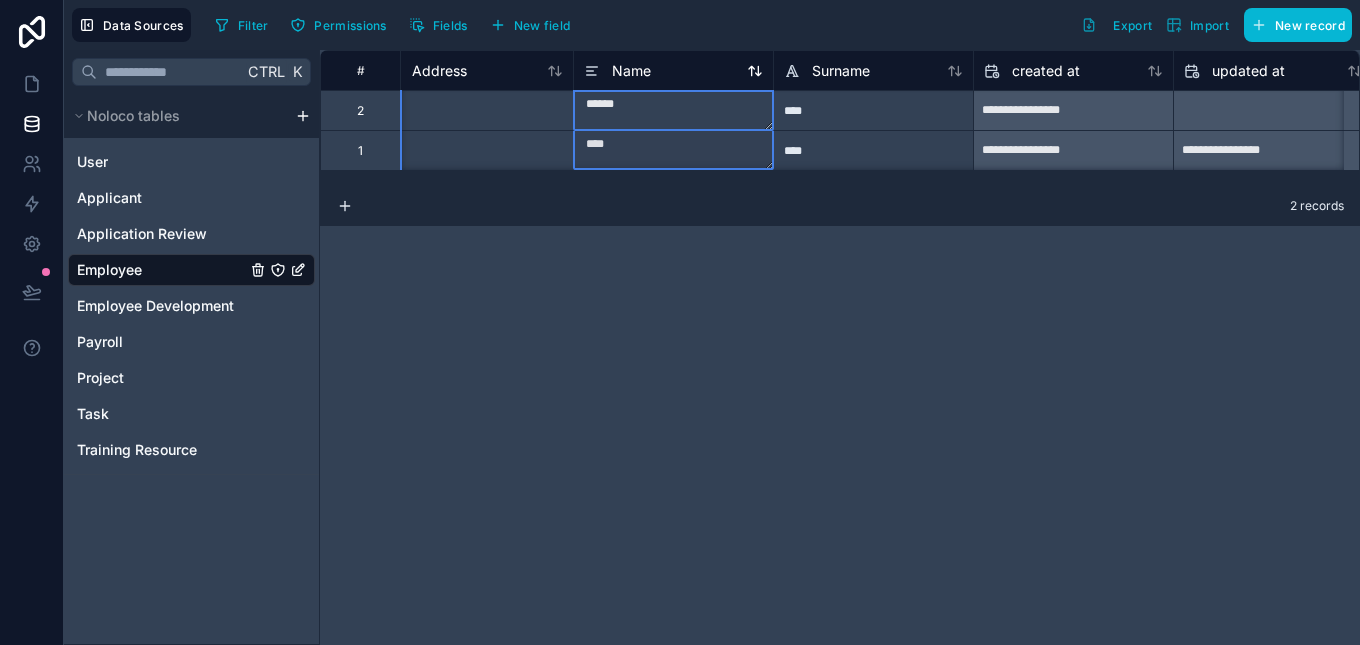 click 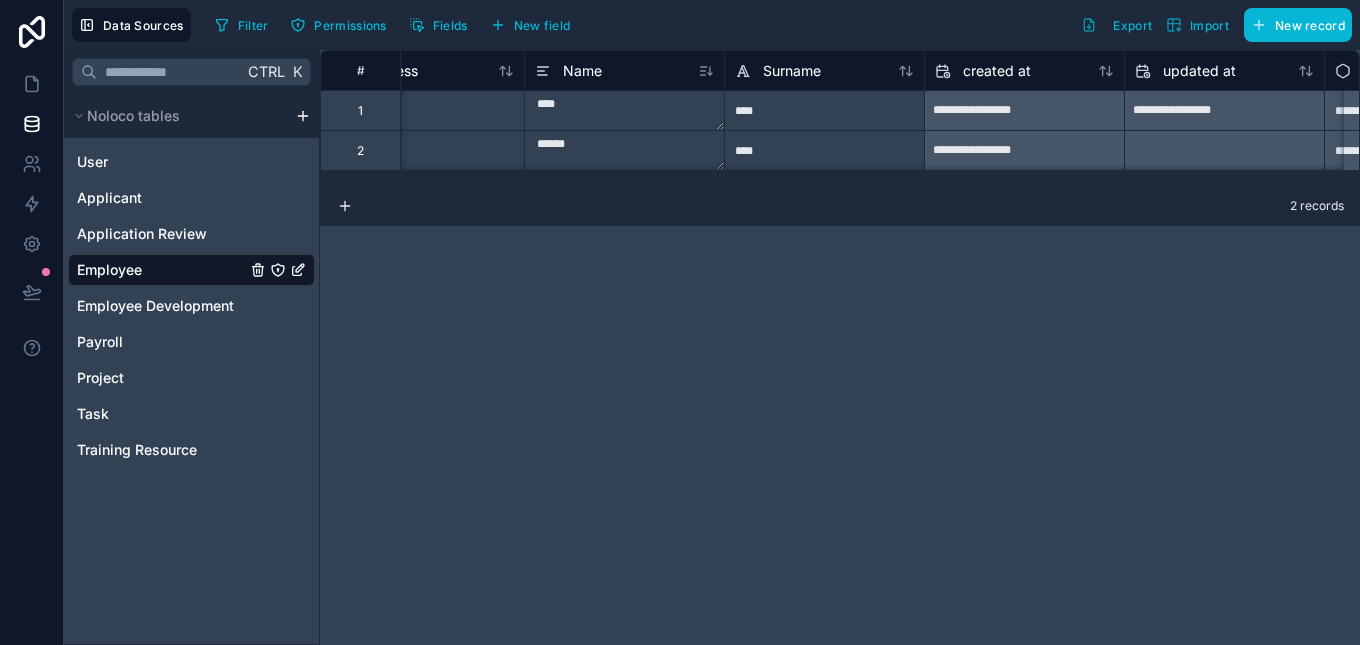 scroll, scrollTop: 0, scrollLeft: 1104, axis: horizontal 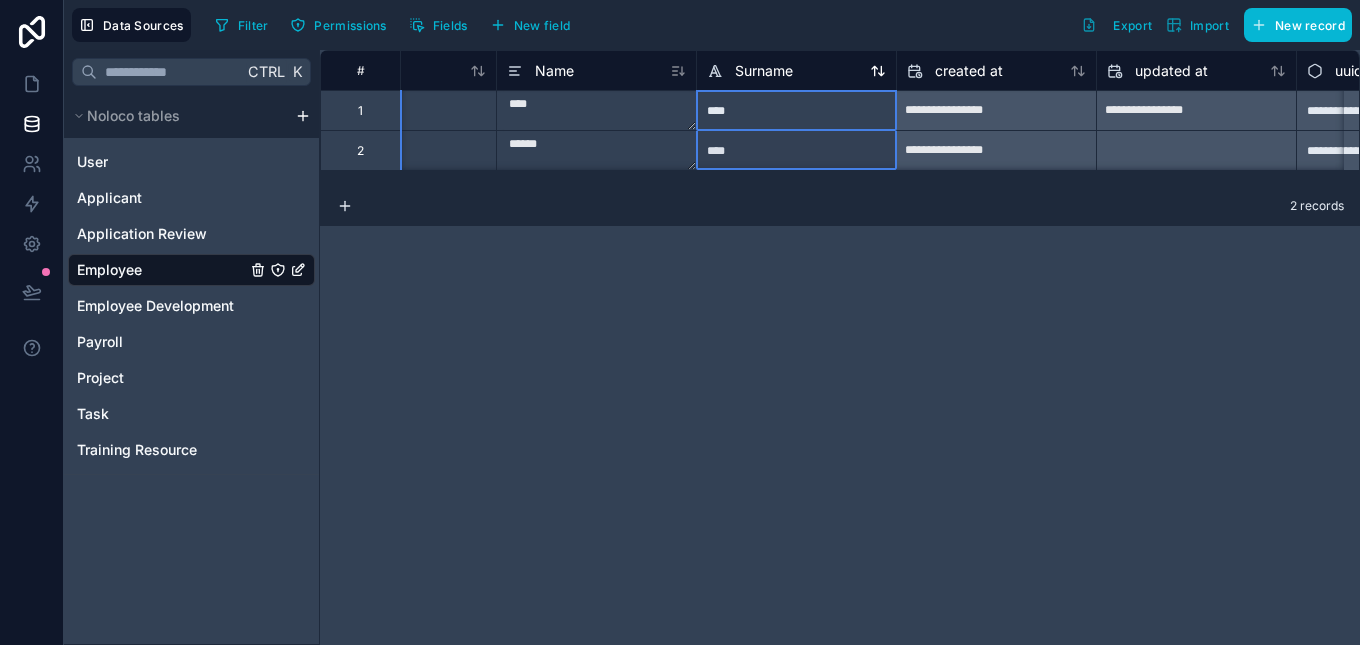 drag, startPoint x: 800, startPoint y: 76, endPoint x: 766, endPoint y: 75, distance: 34.0147 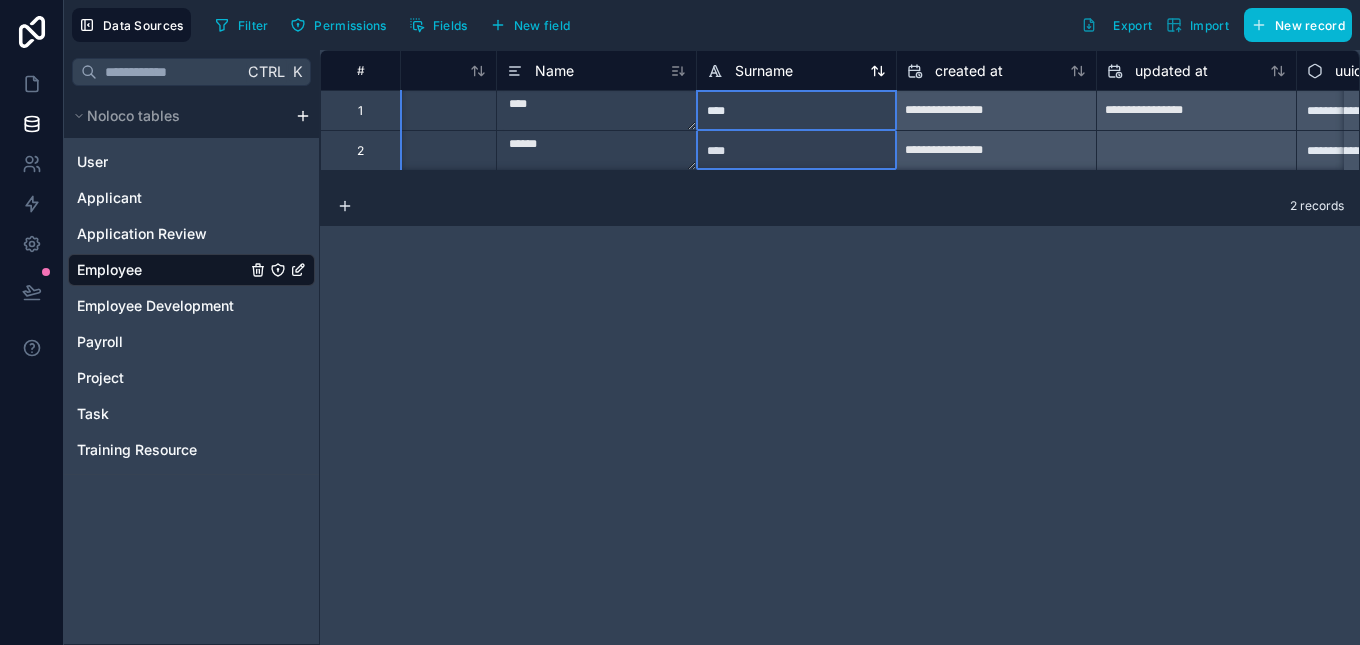 click on "Surname" at bounding box center [796, 71] 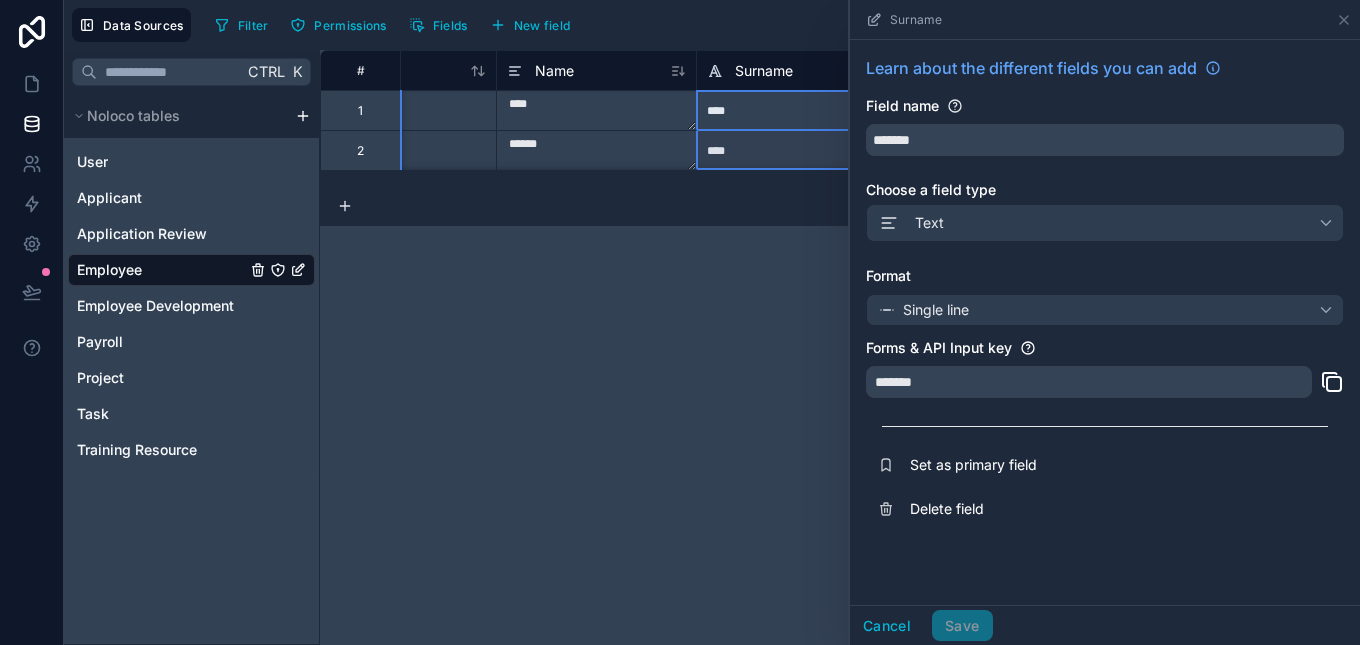 click on "**********" at bounding box center [840, 347] 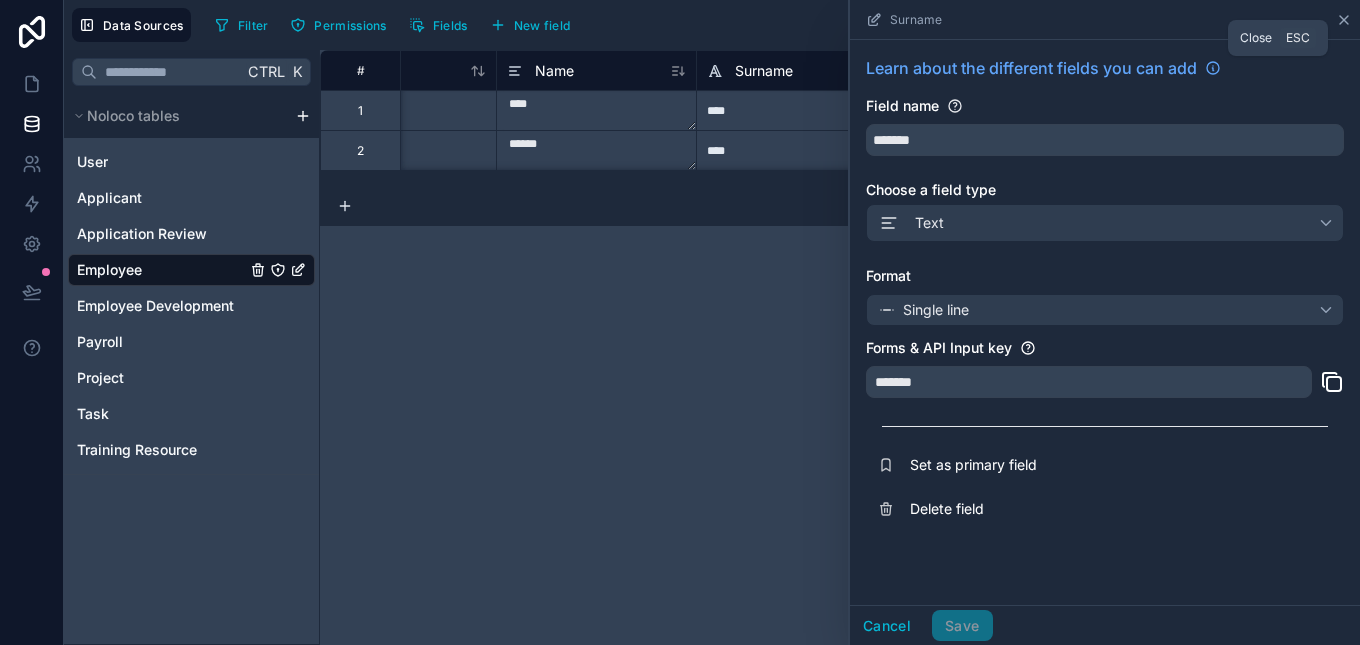 click 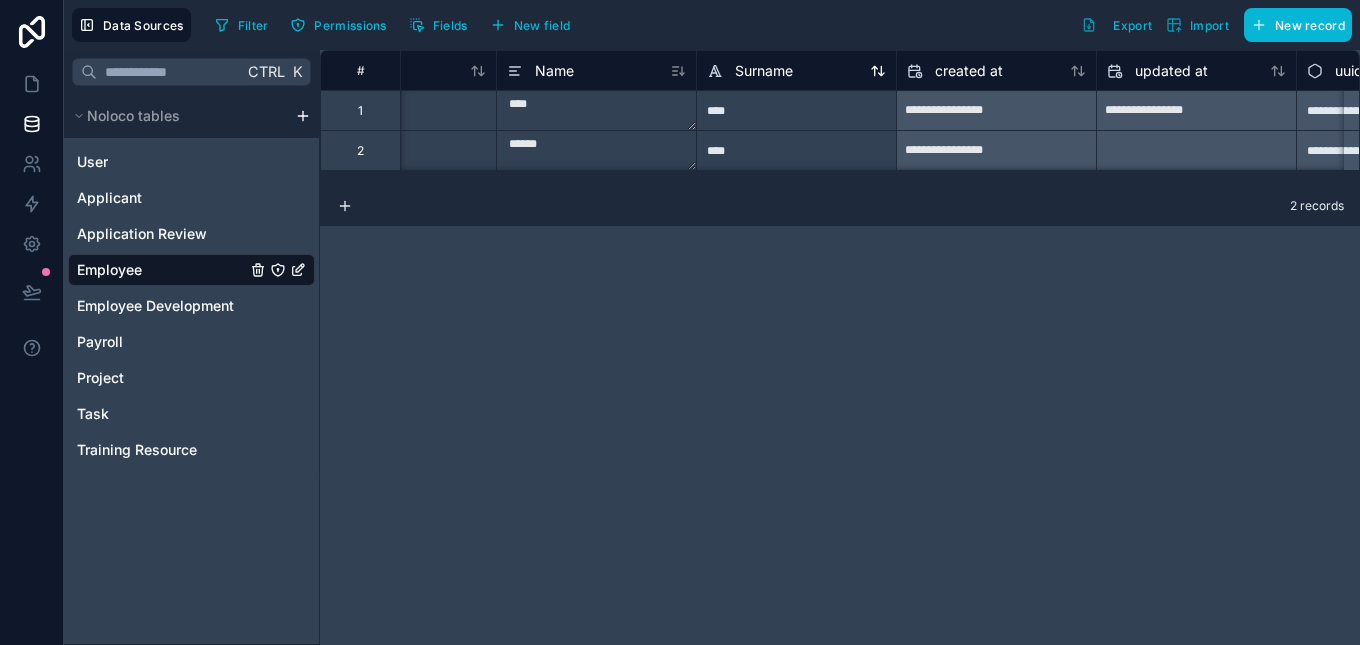 click on "Surname" at bounding box center (750, 71) 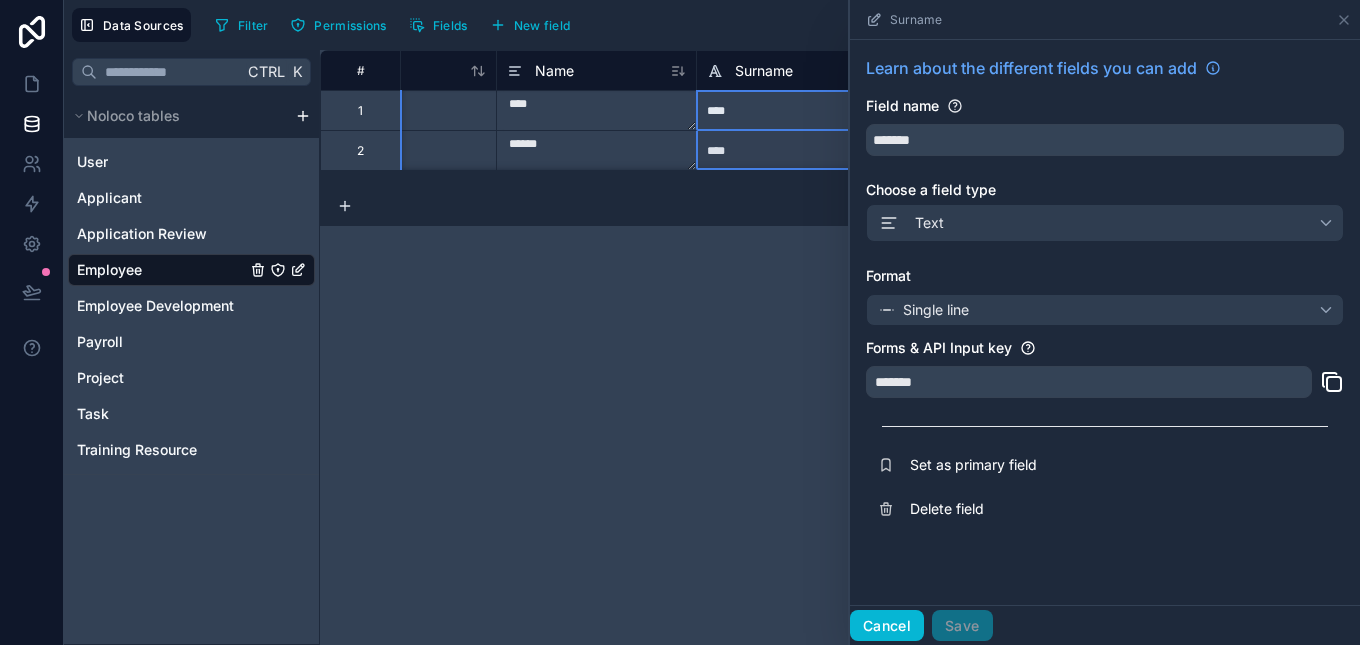 click on "Cancel" at bounding box center (887, 626) 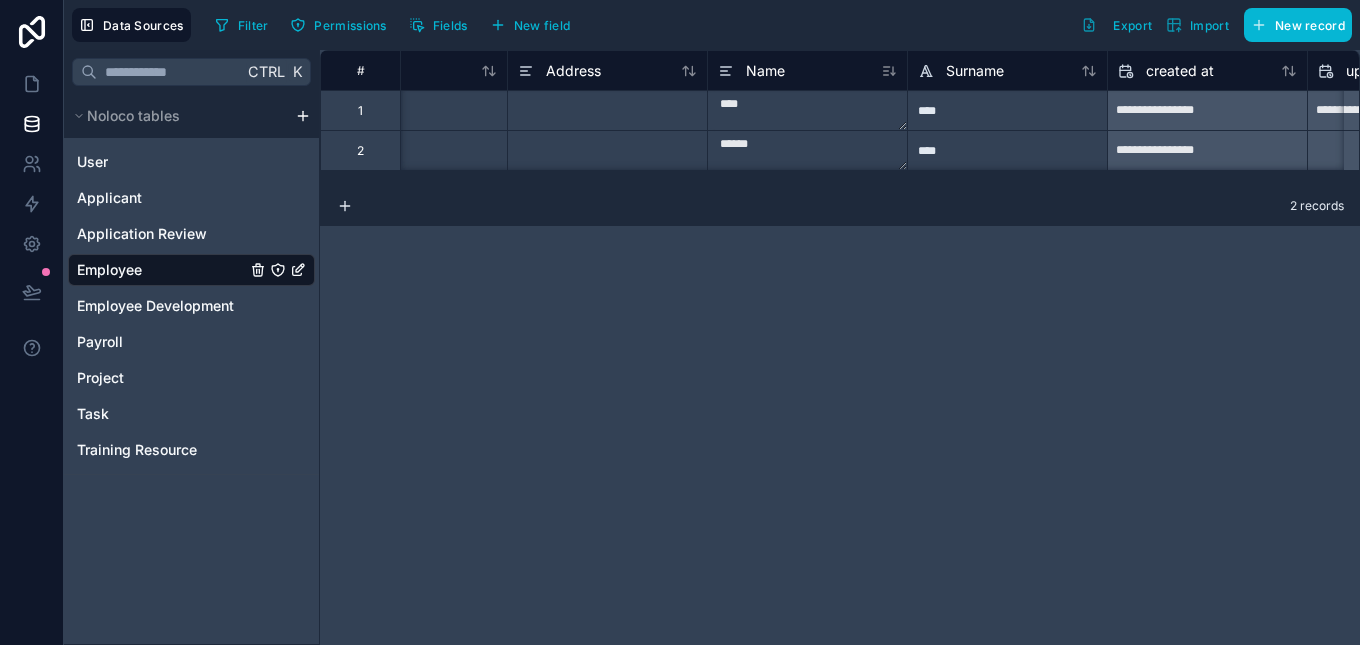 scroll, scrollTop: 0, scrollLeft: 970, axis: horizontal 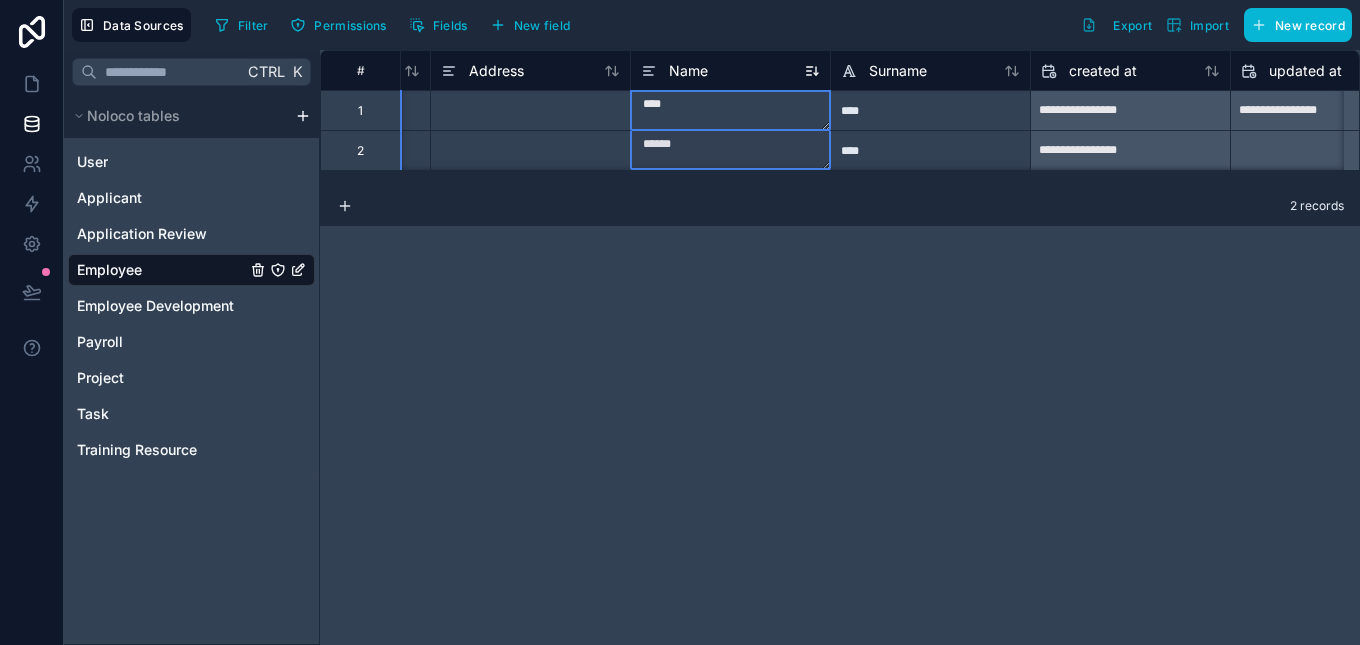 click 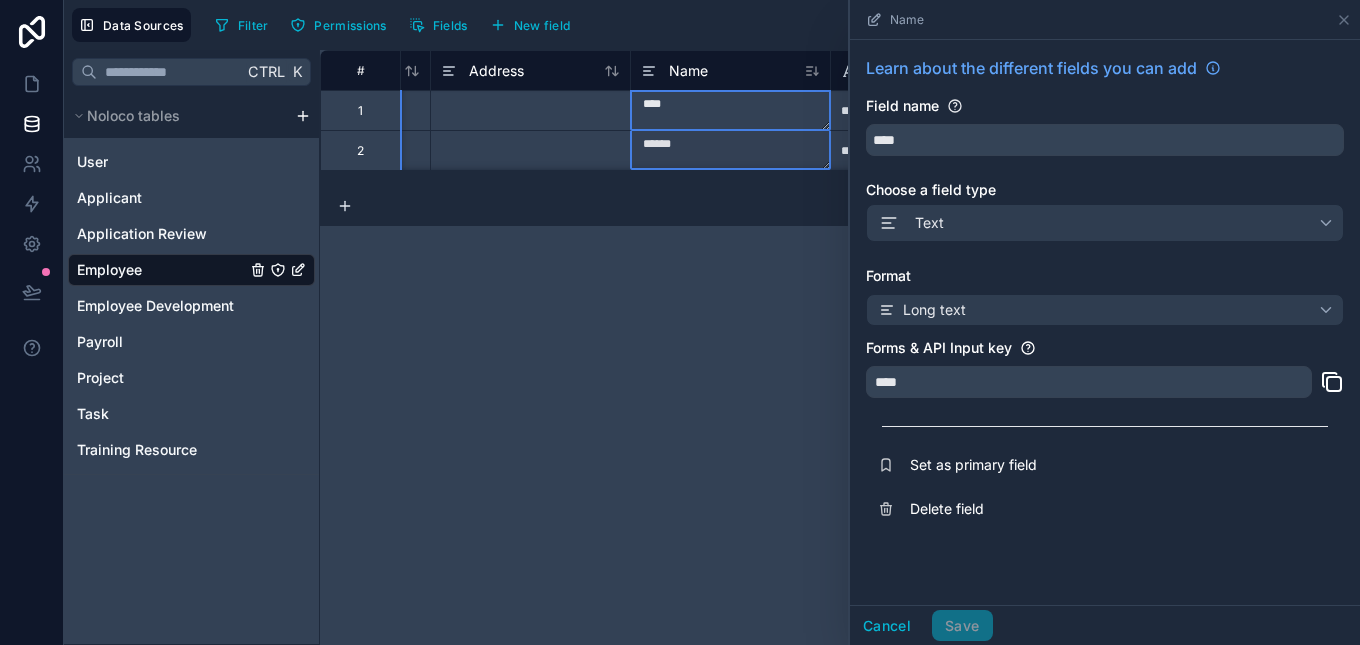 click on "Name" at bounding box center (1105, 19) 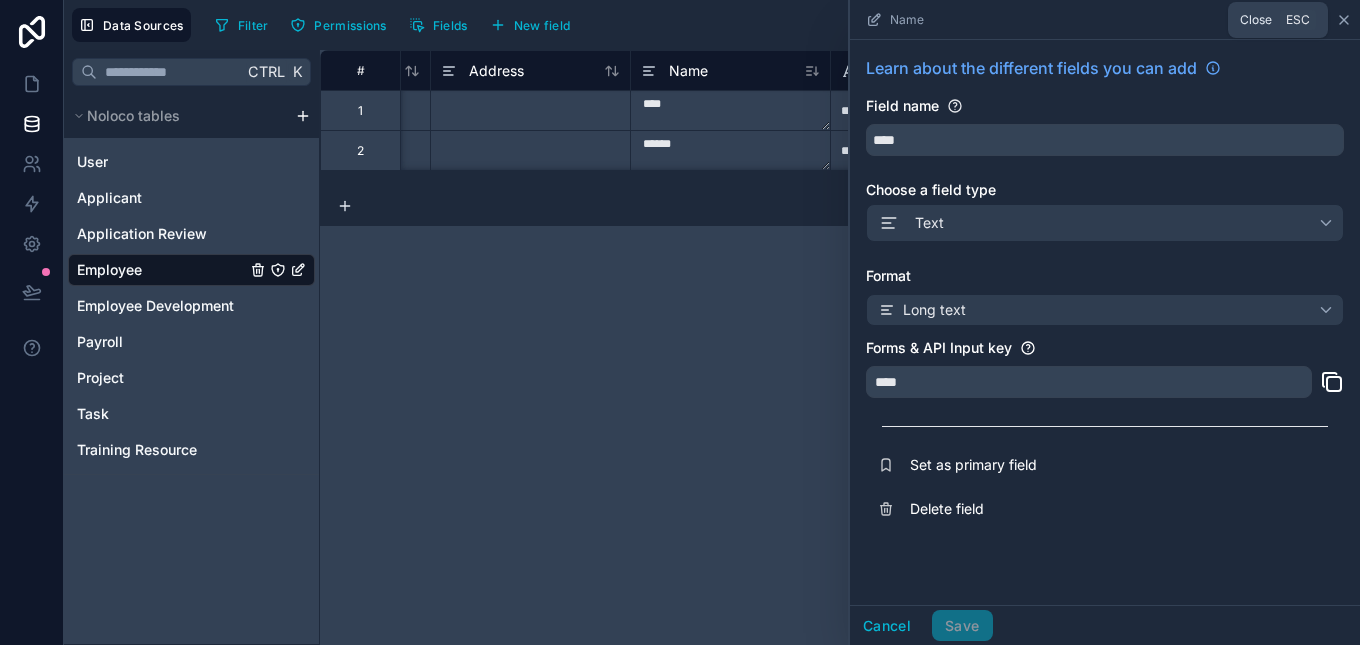 click 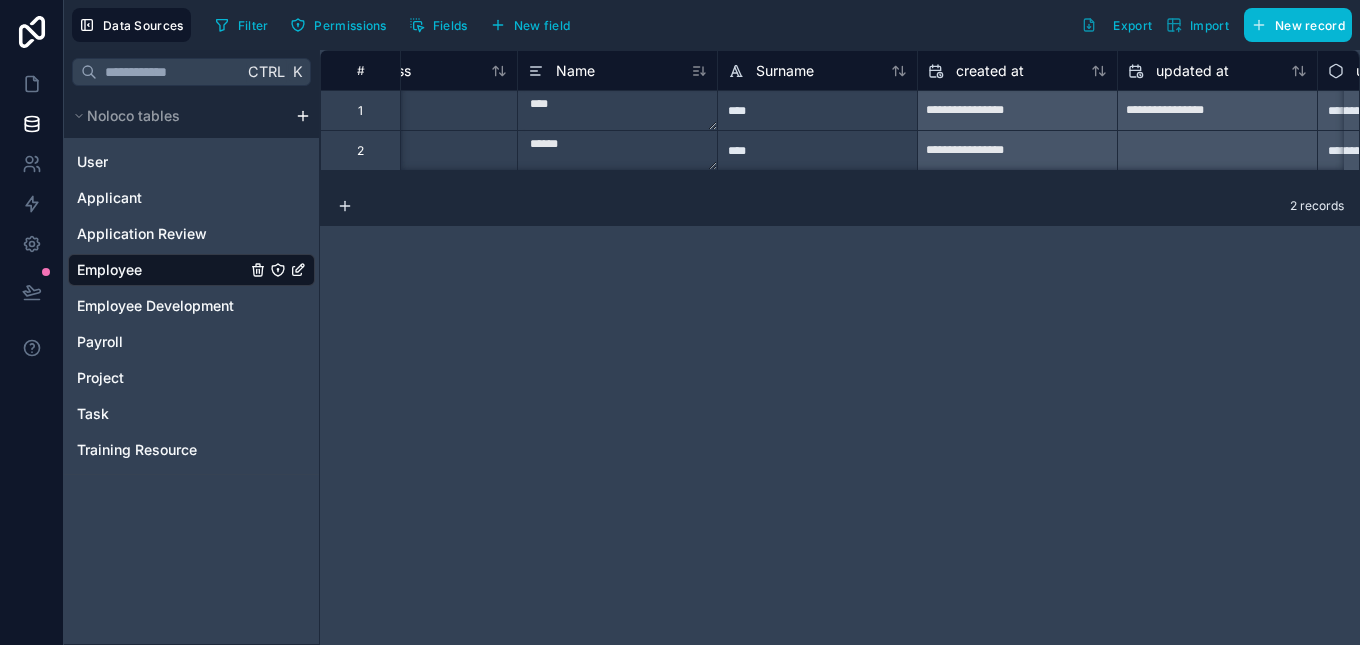 scroll, scrollTop: 0, scrollLeft: 1256, axis: horizontal 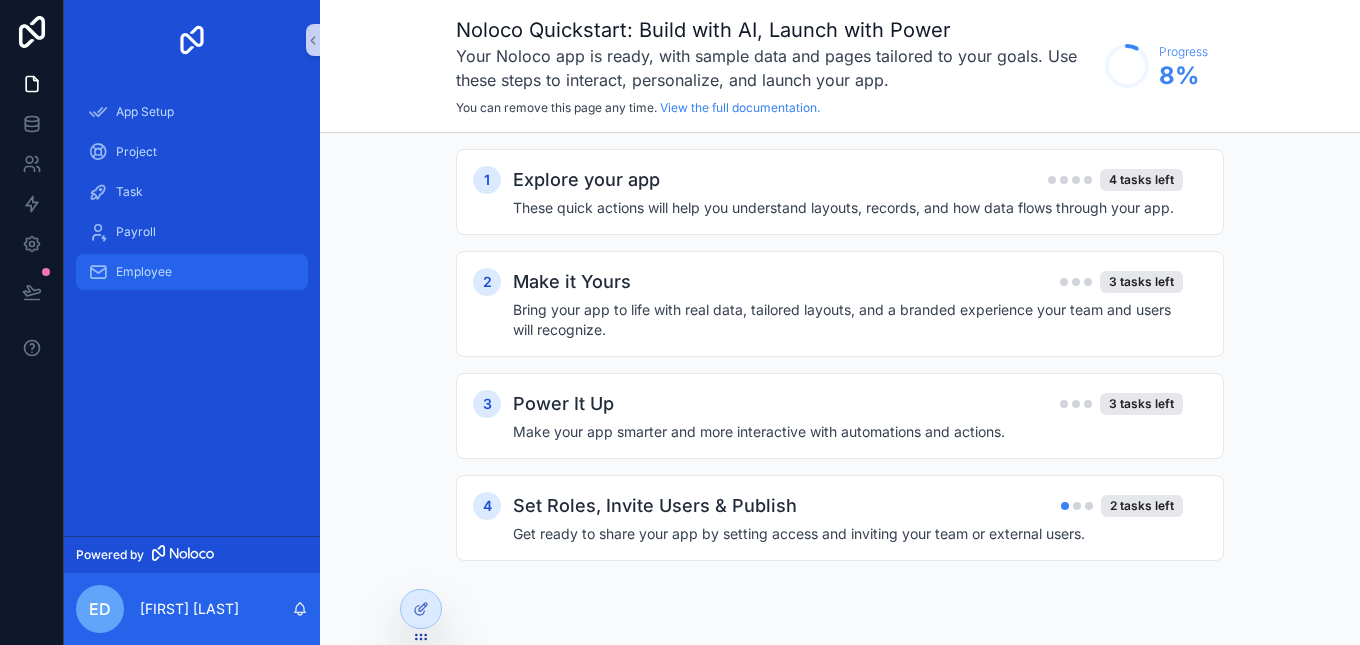 click on "Employee" at bounding box center (144, 272) 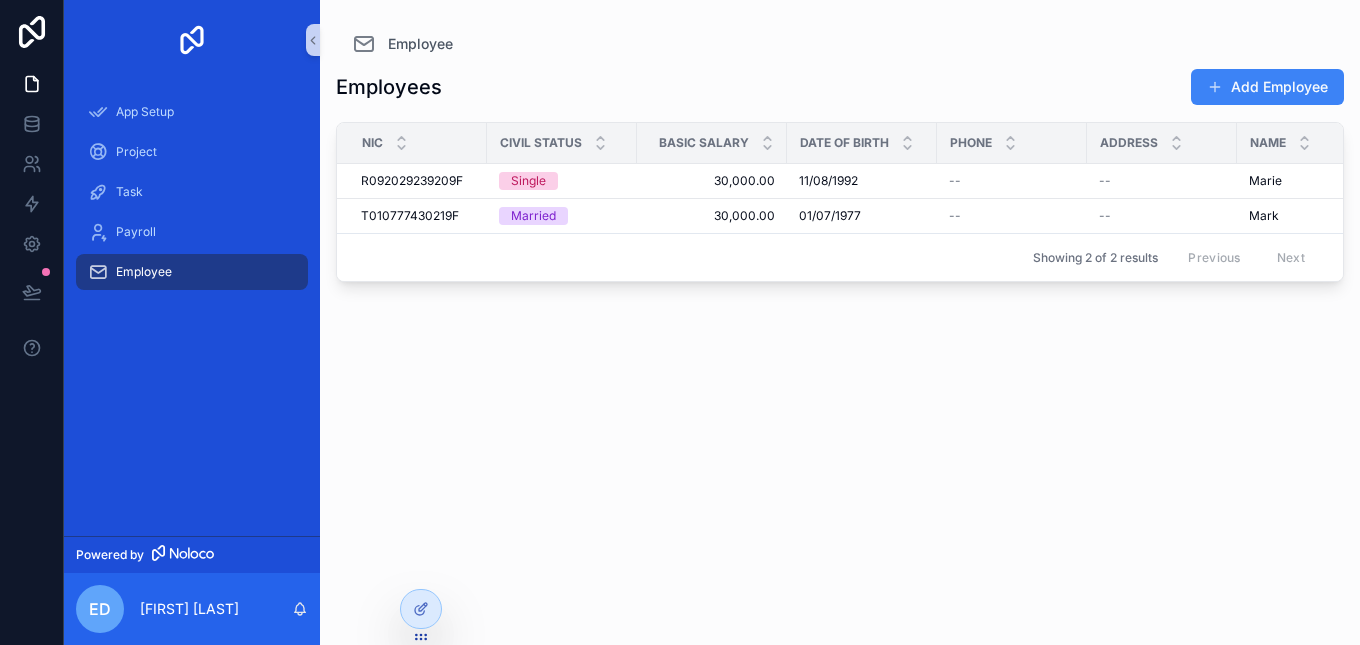 drag, startPoint x: 513, startPoint y: 279, endPoint x: 576, endPoint y: 291, distance: 64.132675 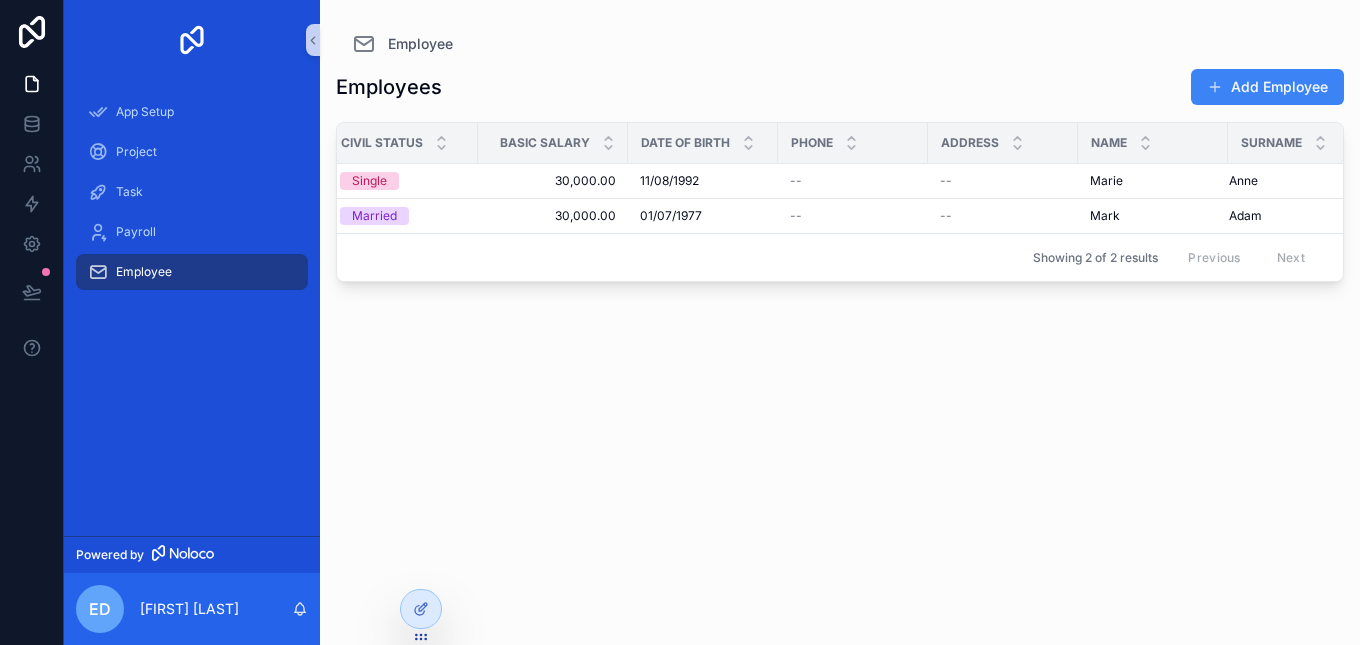 scroll, scrollTop: 0, scrollLeft: 0, axis: both 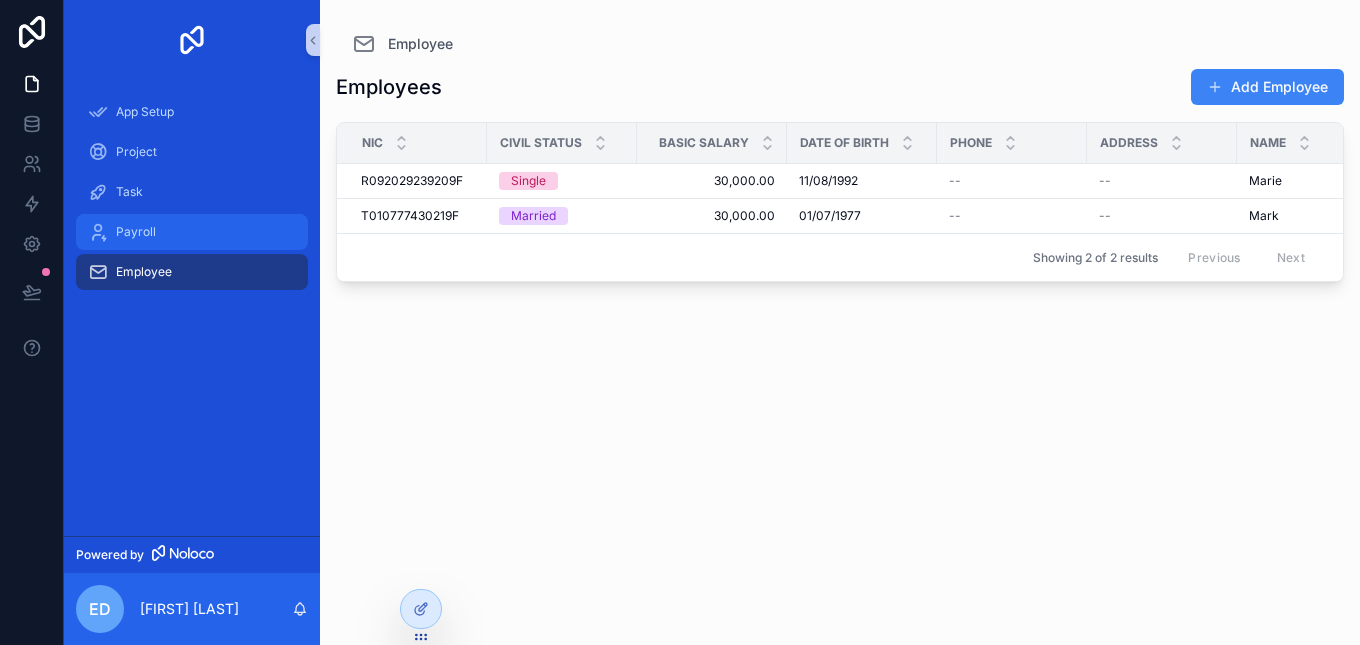 click on "Payroll" at bounding box center (192, 232) 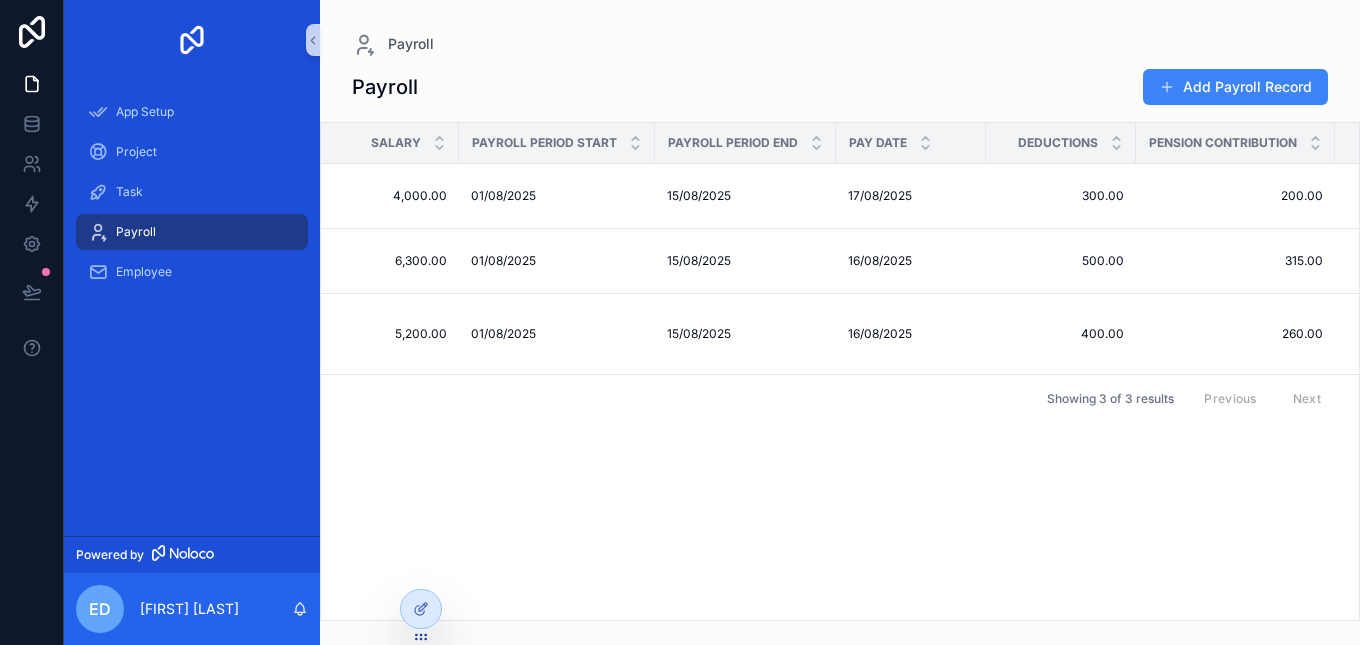 scroll, scrollTop: 0, scrollLeft: 8, axis: horizontal 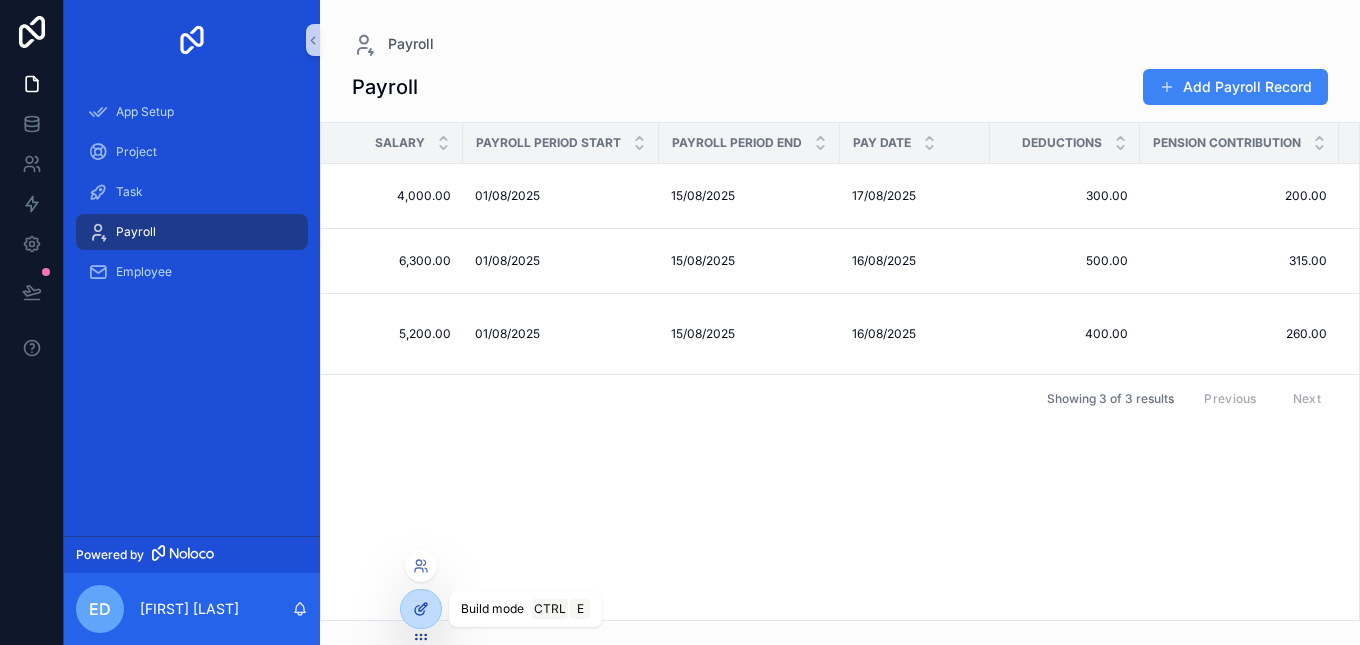 click at bounding box center [421, 609] 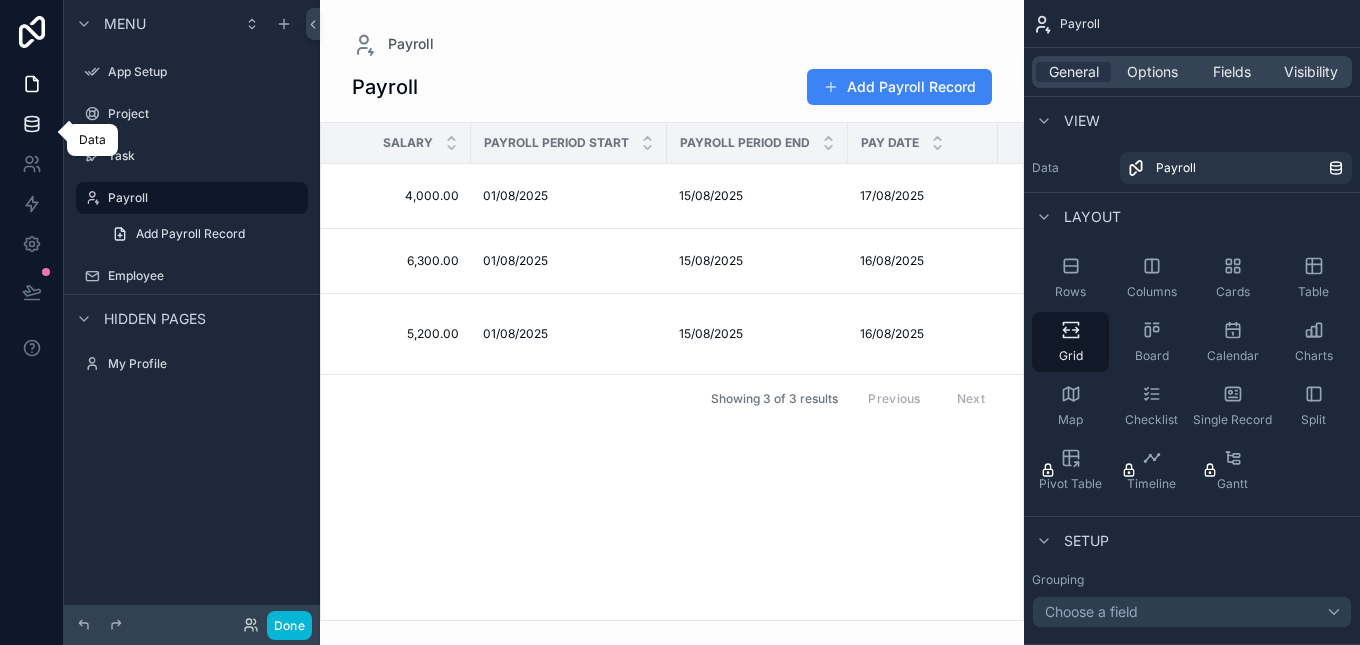 click 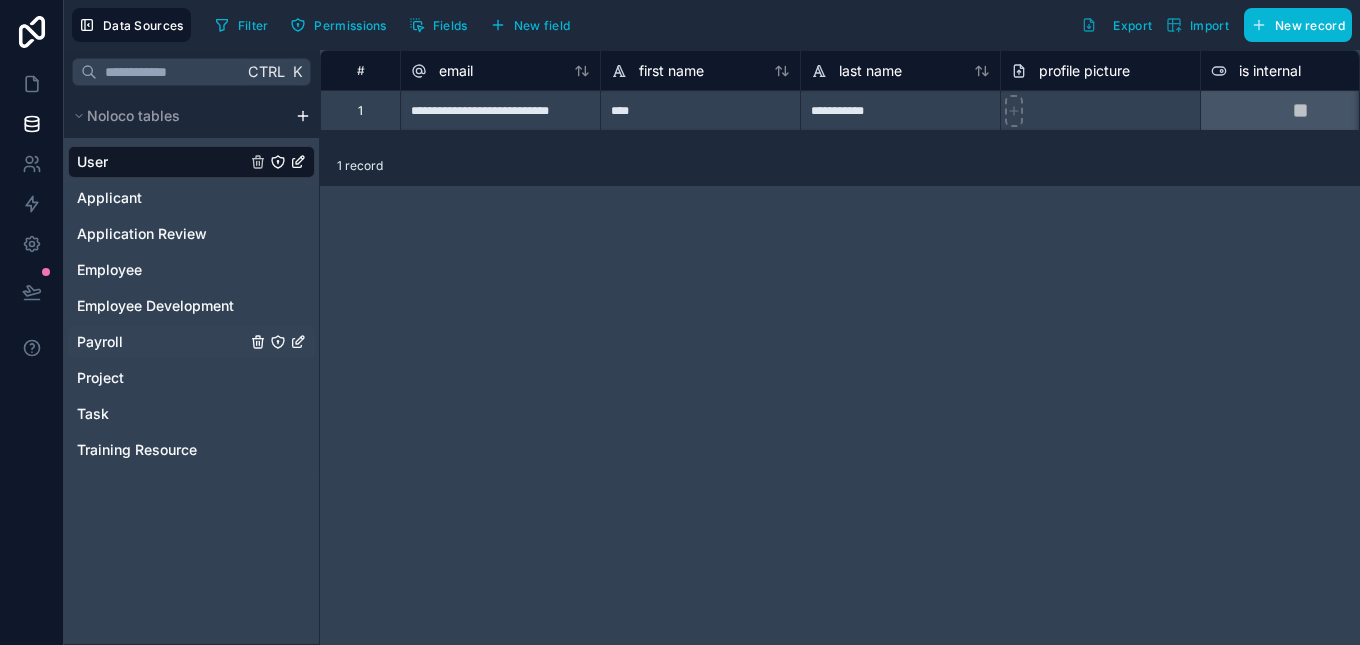 click on "Payroll" at bounding box center [100, 342] 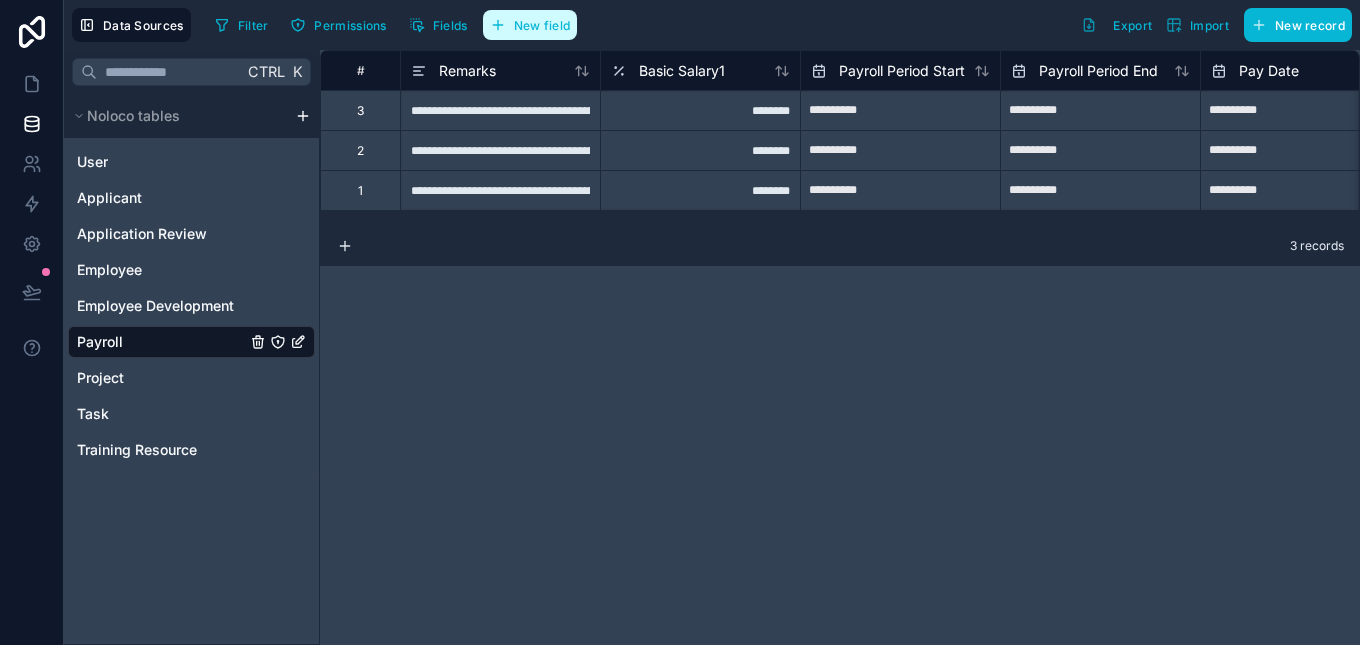 click on "New field" at bounding box center [542, 25] 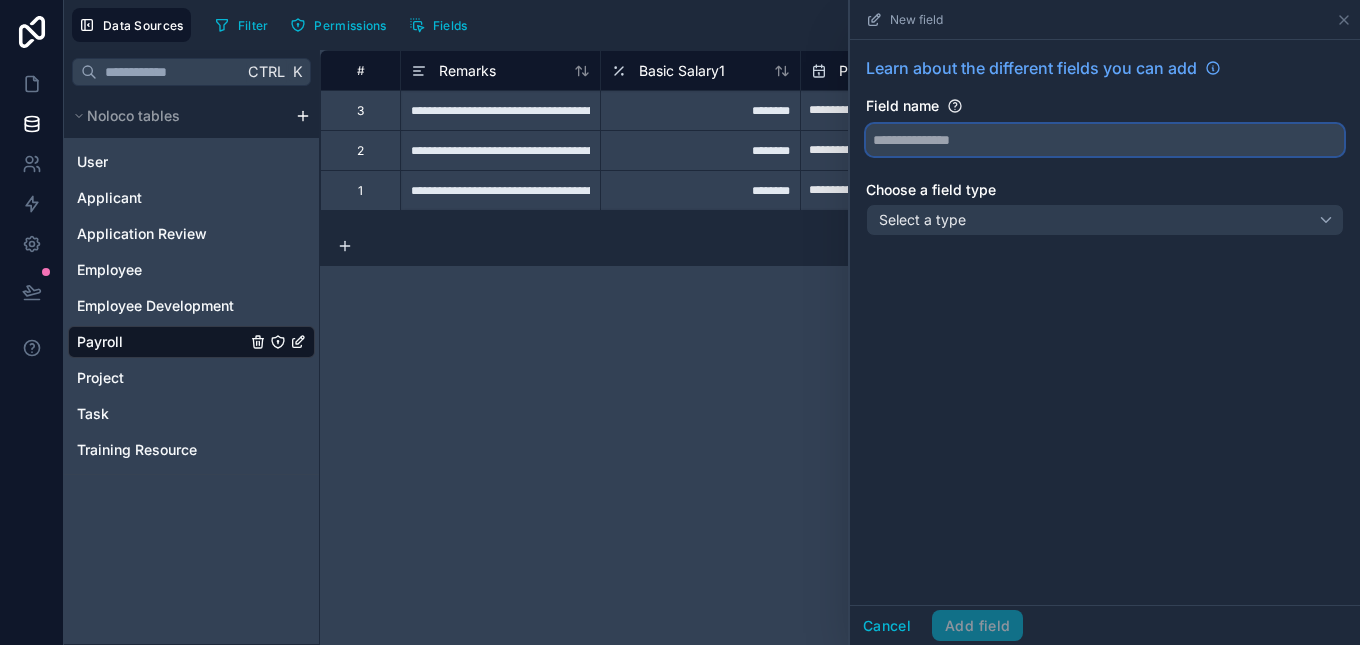 click at bounding box center (1105, 140) 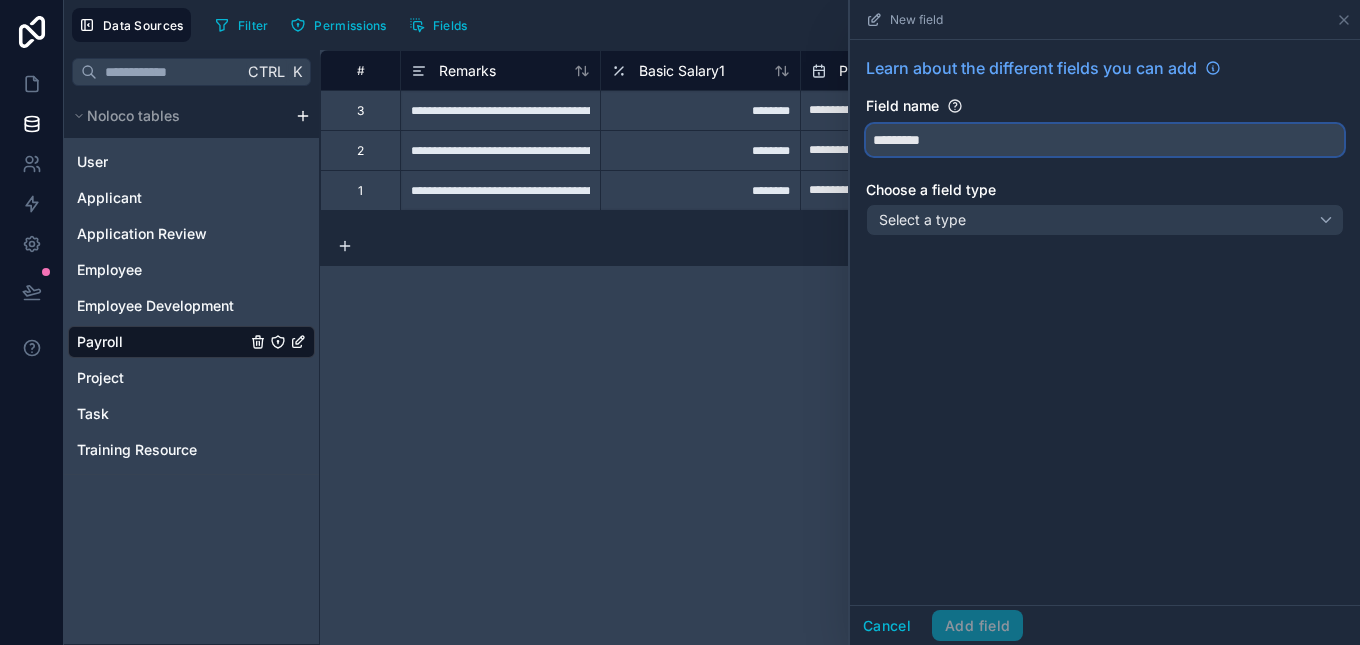type on "*********" 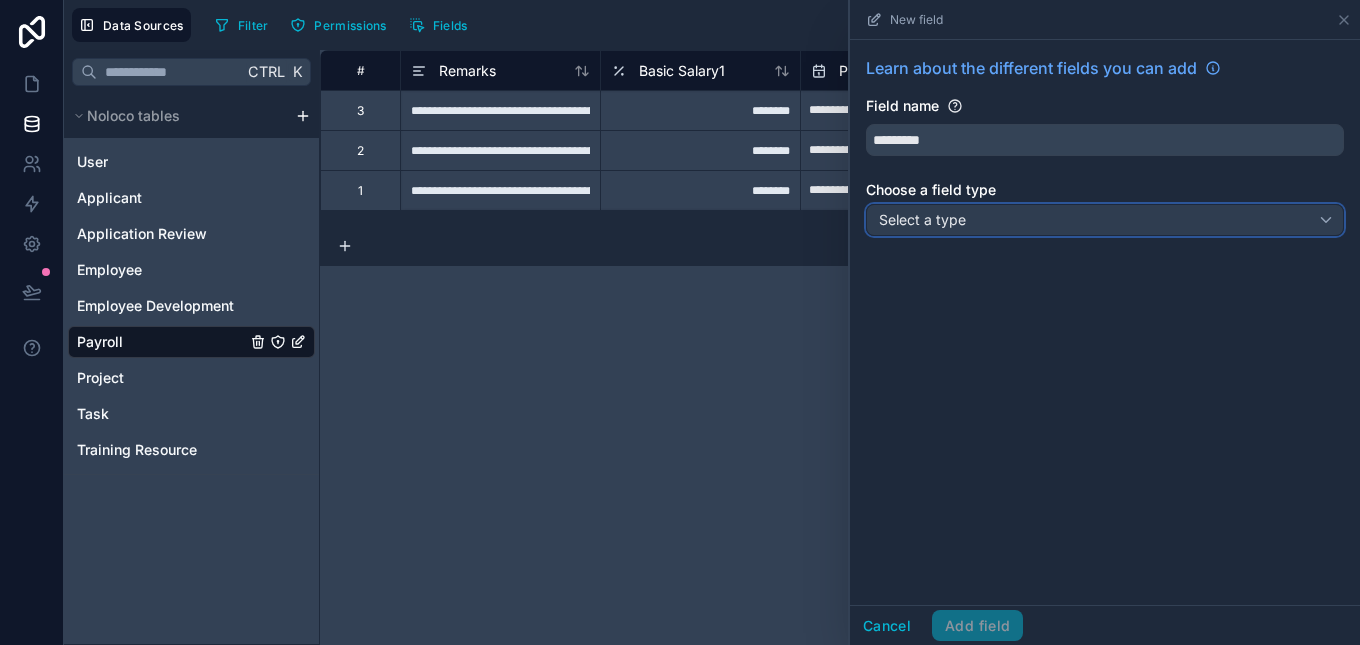 click on "Select a type" at bounding box center [1105, 220] 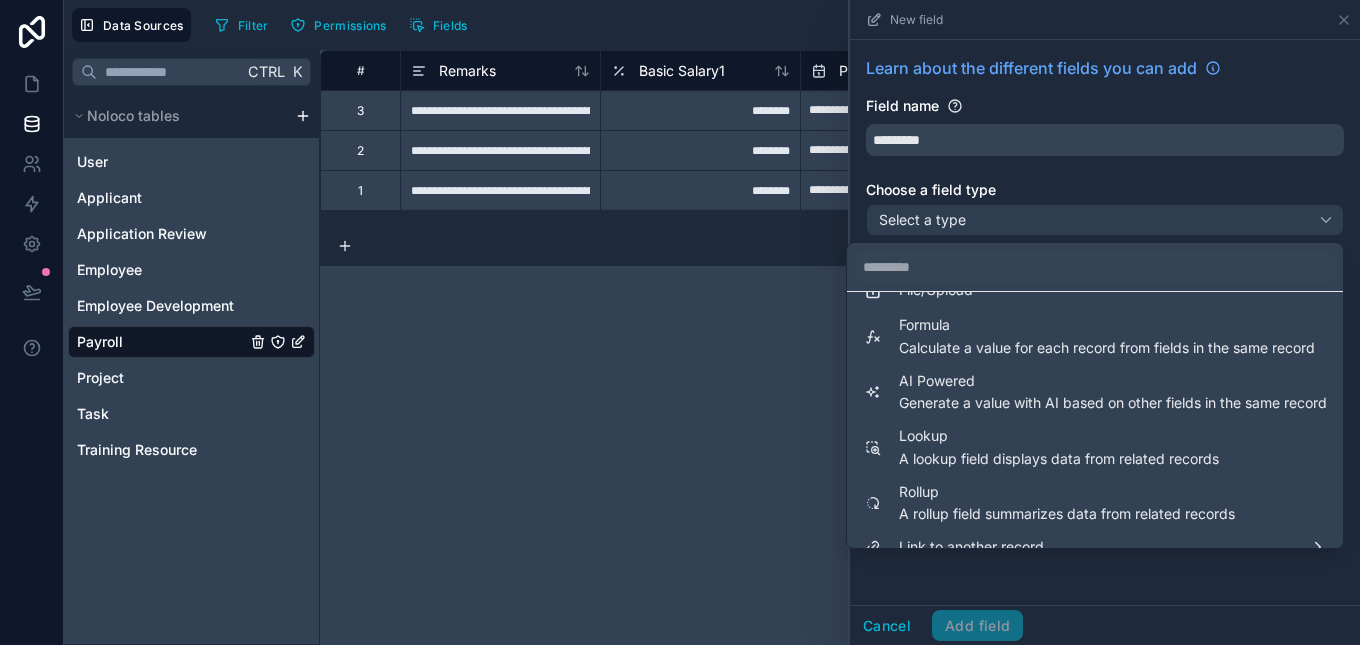 scroll, scrollTop: 533, scrollLeft: 0, axis: vertical 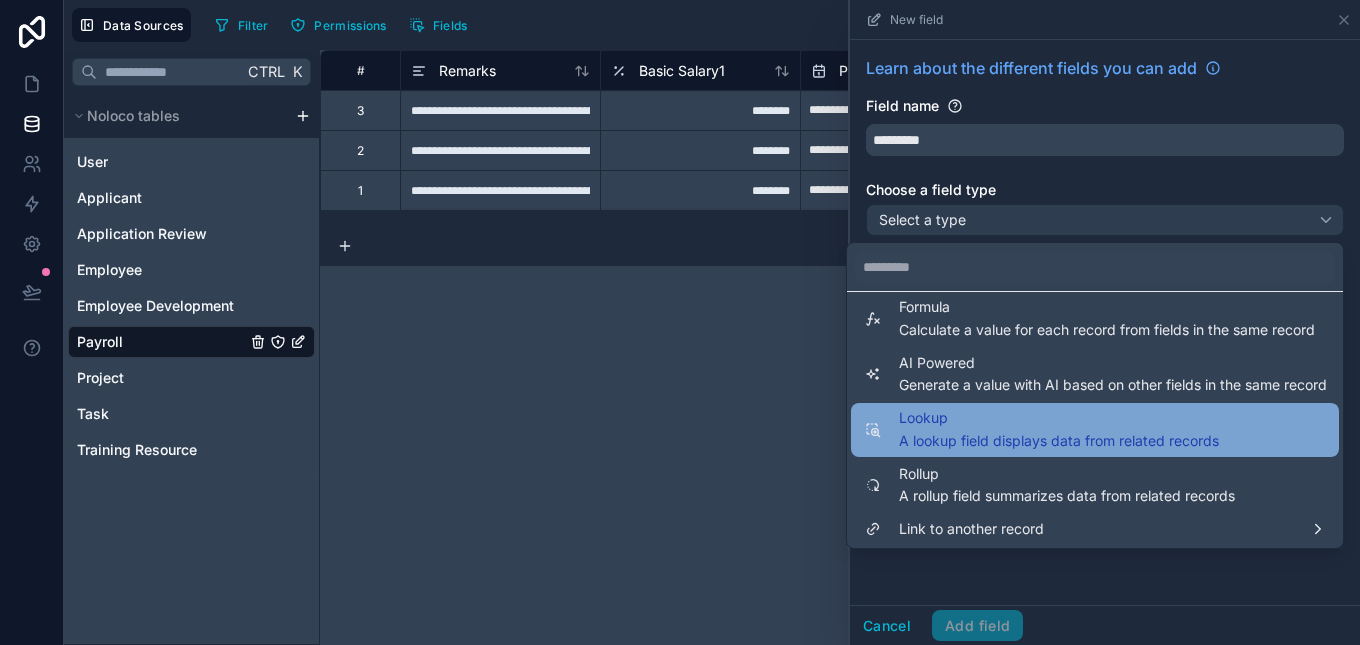 click on "Lookup A lookup field displays data from related records" at bounding box center [1095, 430] 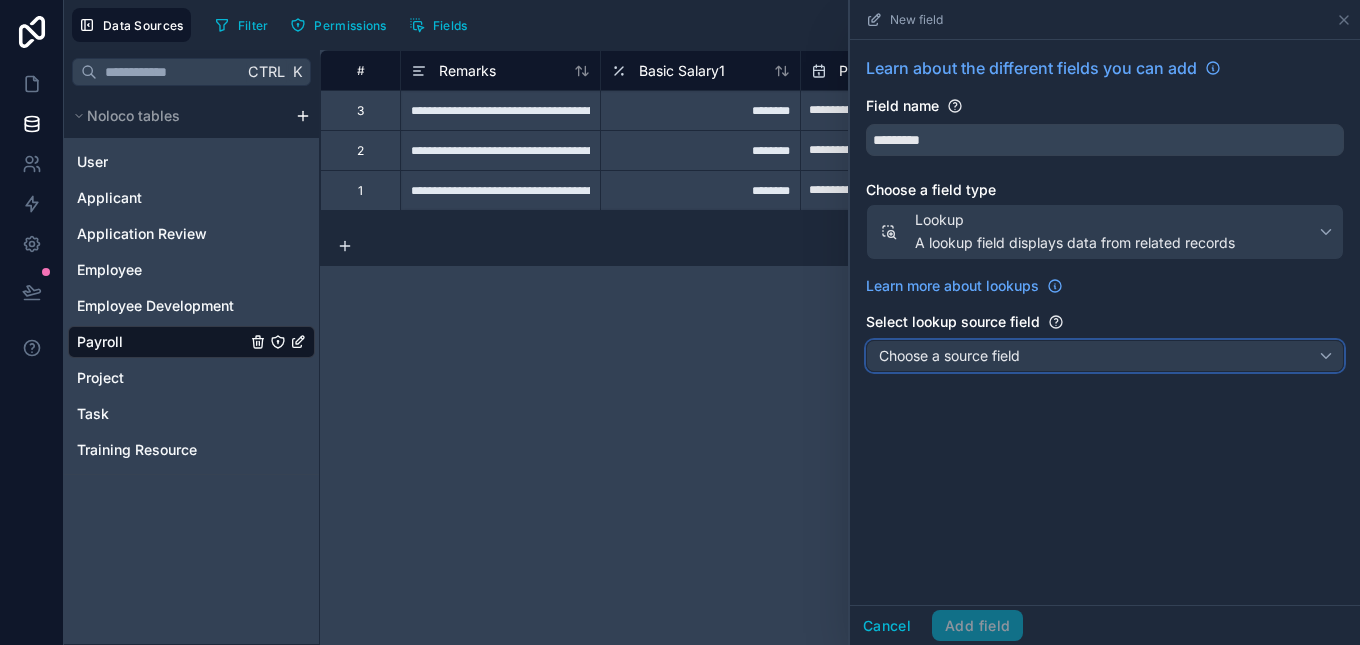 drag, startPoint x: 1205, startPoint y: 360, endPoint x: 1224, endPoint y: 360, distance: 19 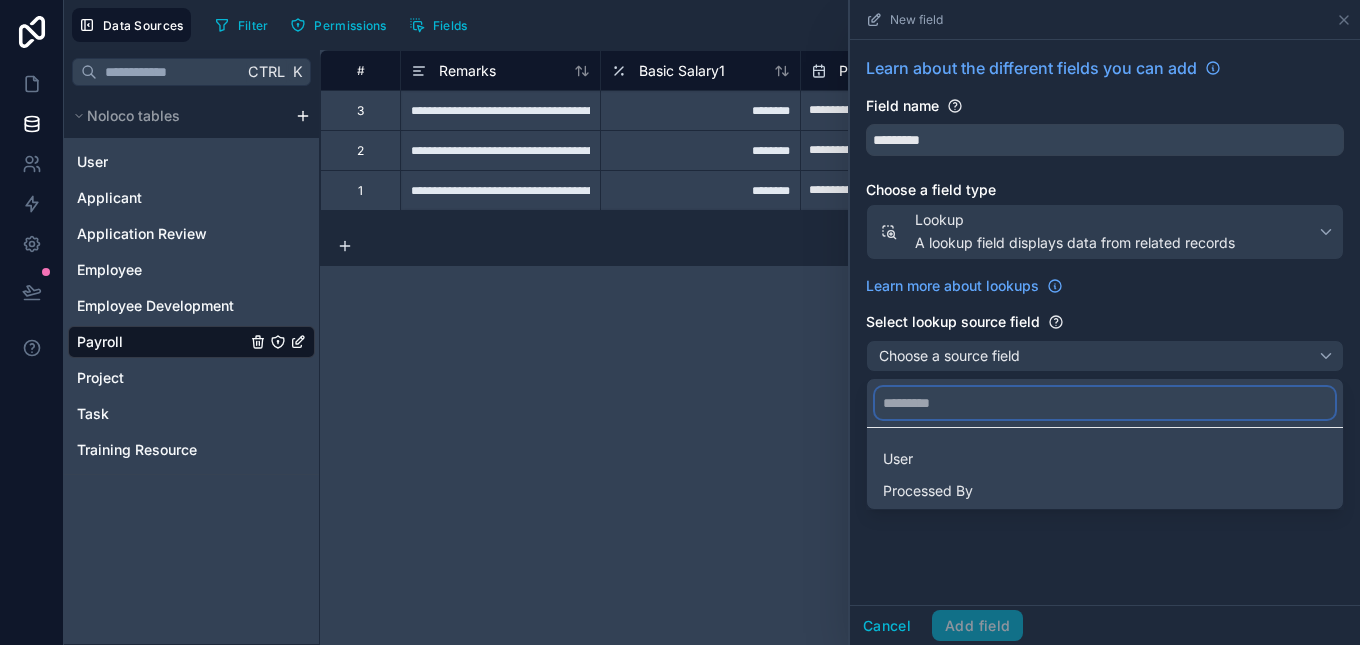 drag, startPoint x: 966, startPoint y: 410, endPoint x: 925, endPoint y: 408, distance: 41.04875 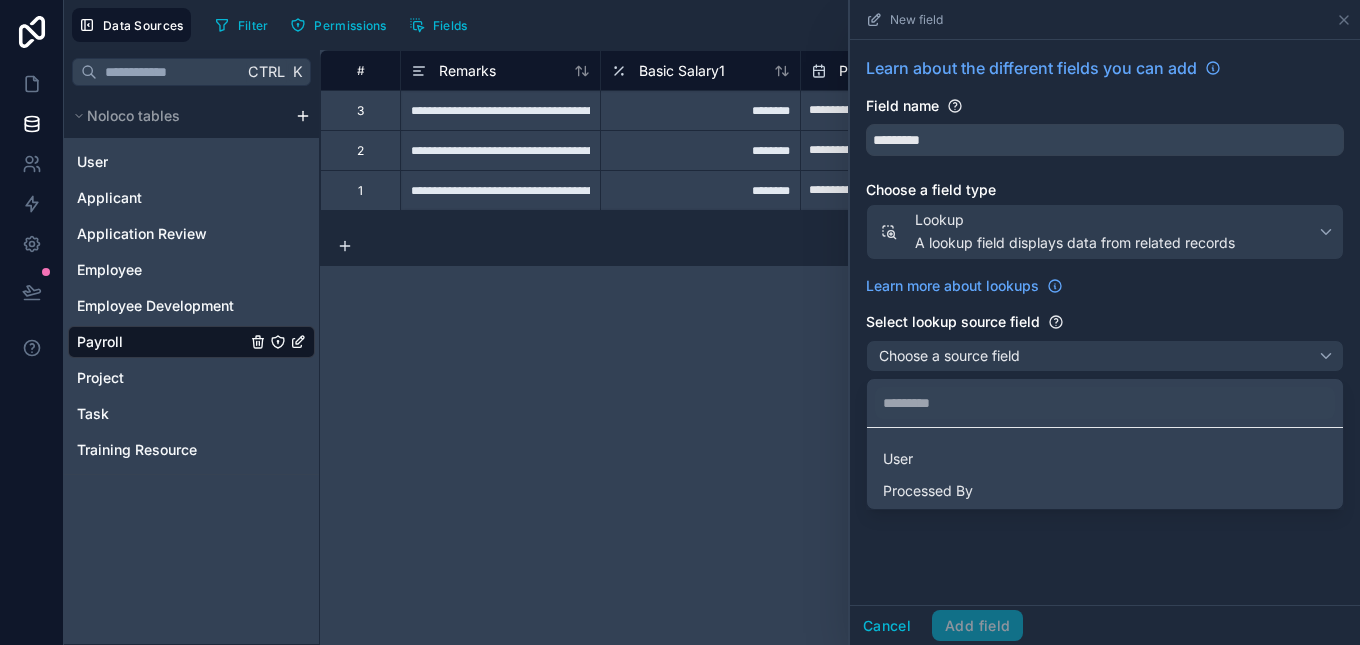 drag, startPoint x: 1314, startPoint y: 232, endPoint x: 1340, endPoint y: 229, distance: 26.172504 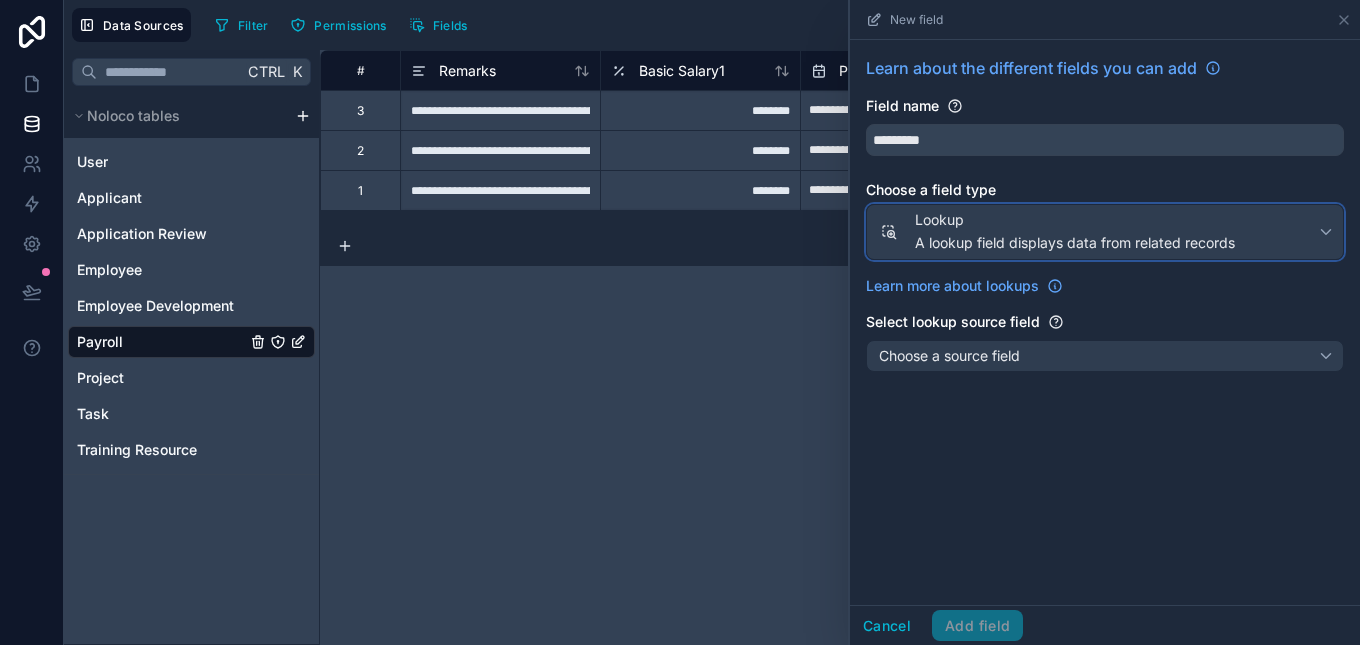 click on "Lookup A lookup field displays data from related records" at bounding box center [1105, 232] 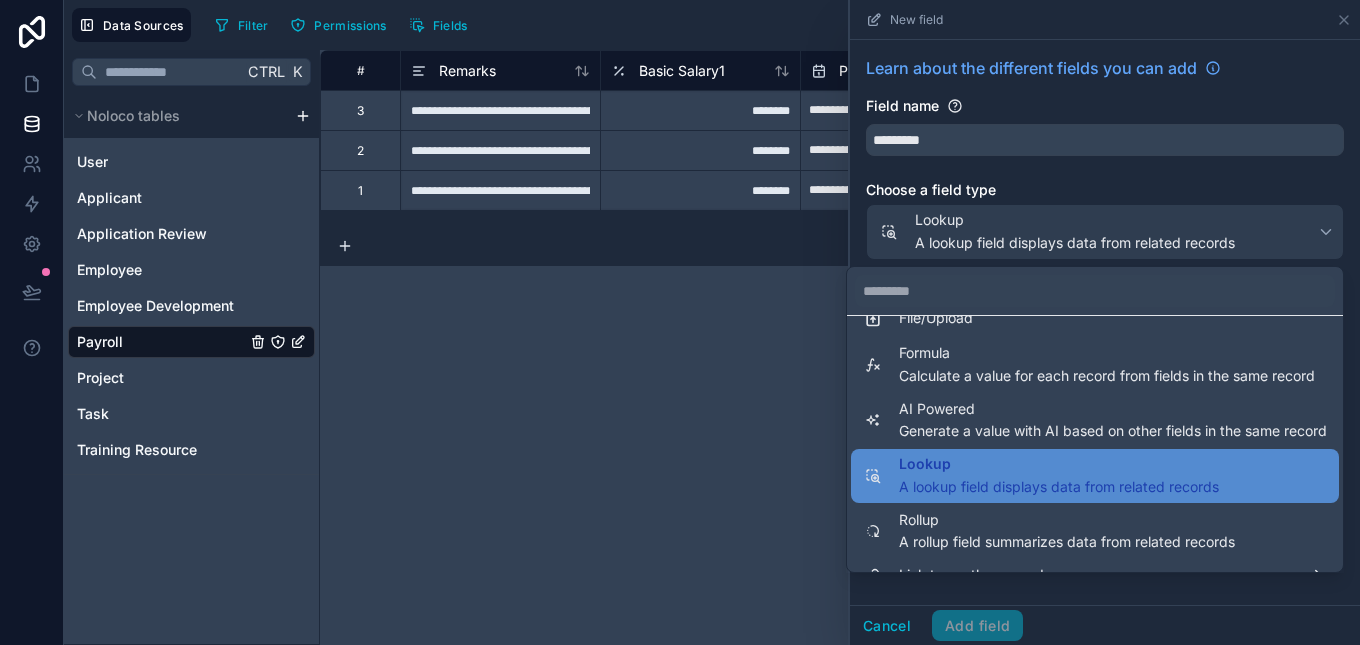 scroll, scrollTop: 548, scrollLeft: 0, axis: vertical 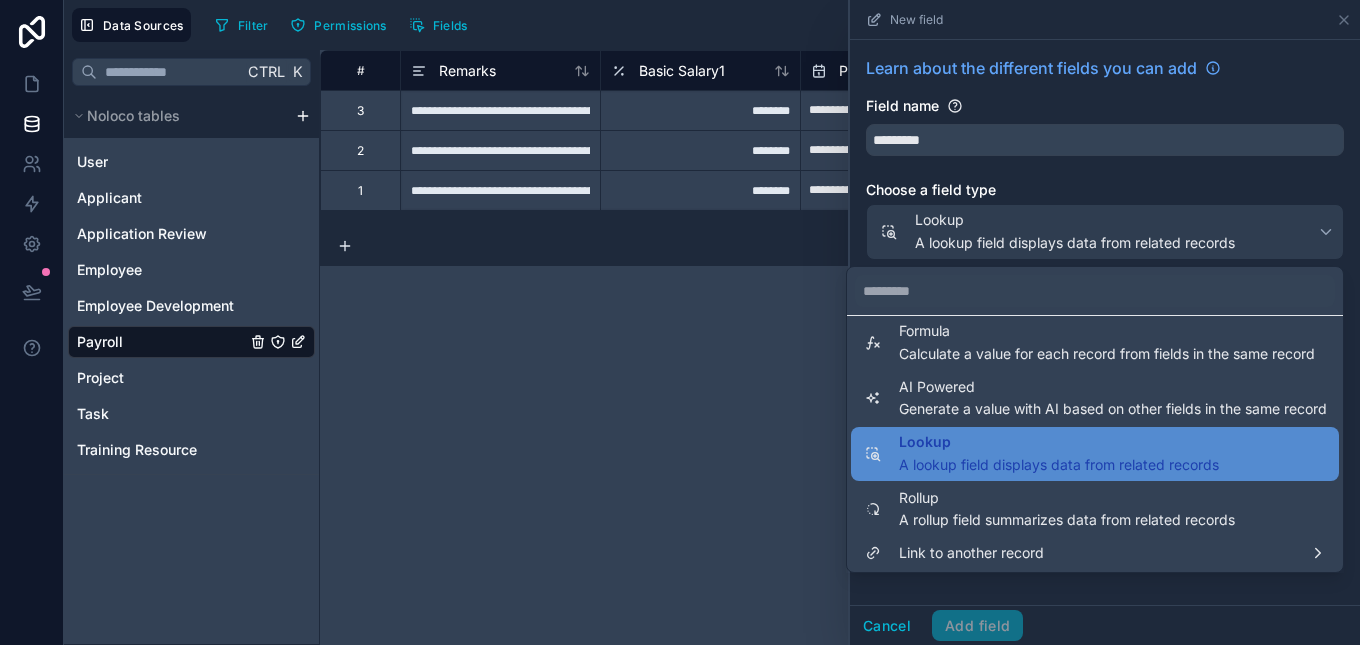 click on "**********" at bounding box center (840, 347) 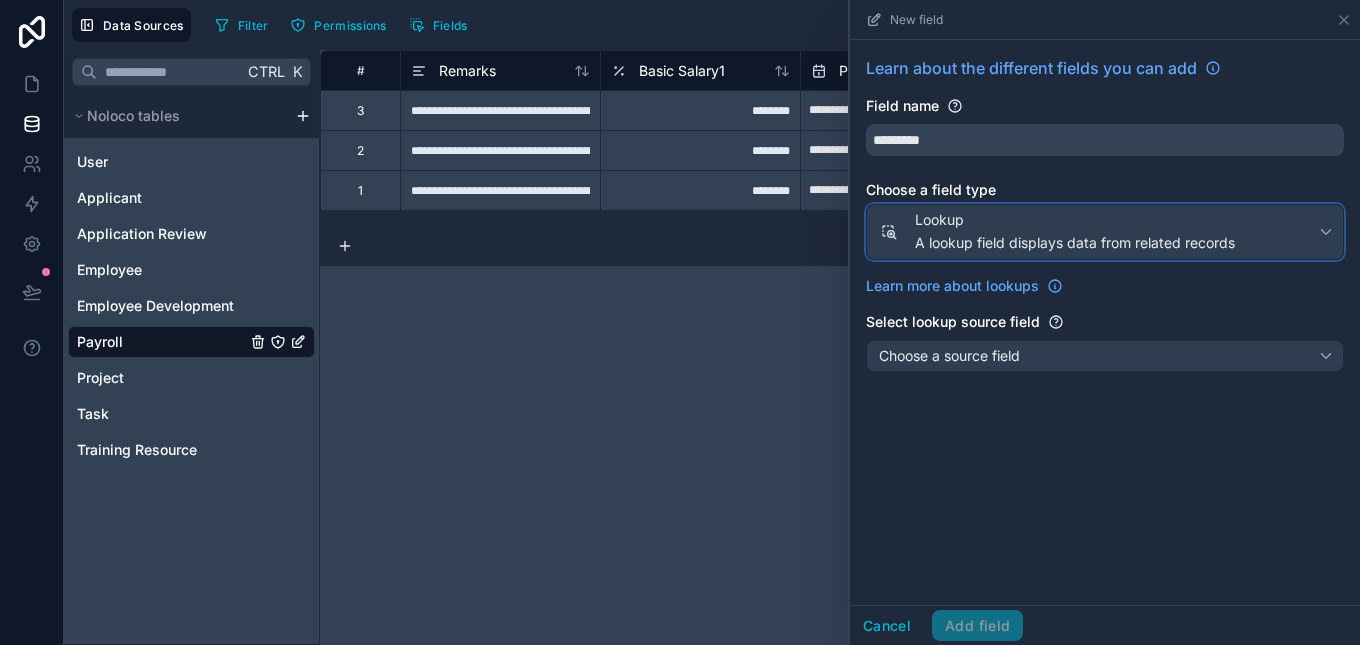 click on "Lookup A lookup field displays data from related records" at bounding box center (1105, 232) 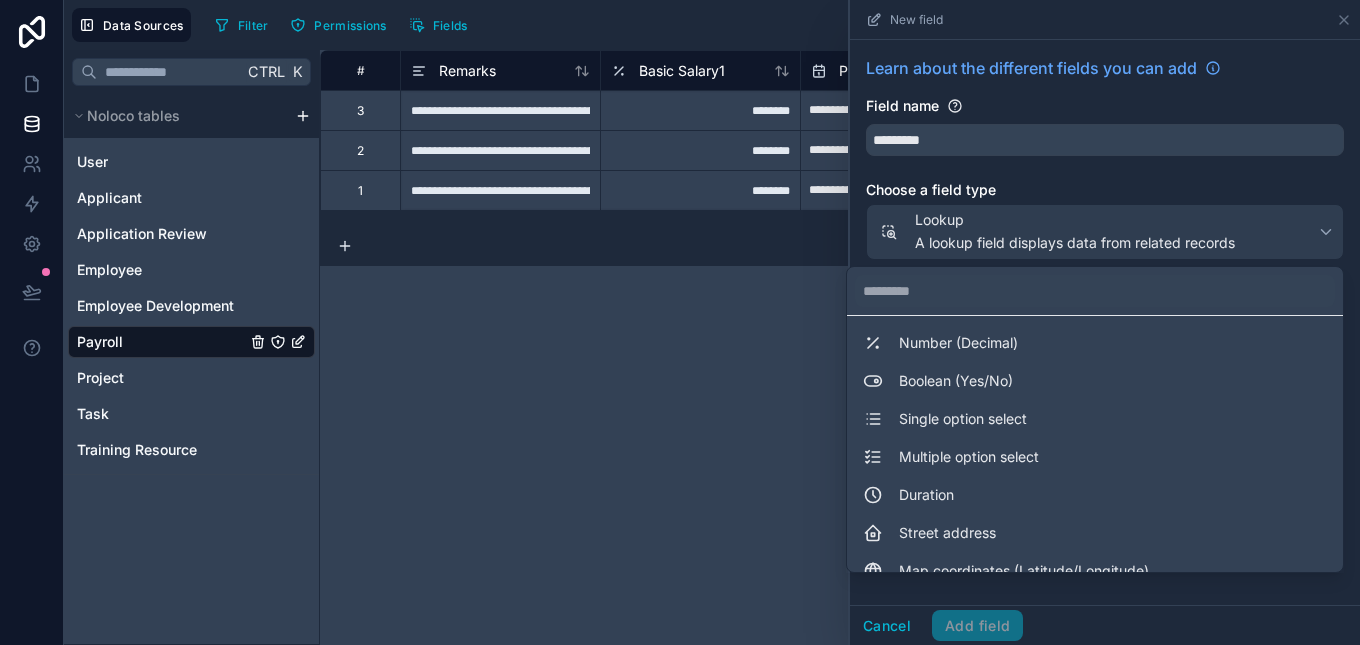 scroll, scrollTop: 548, scrollLeft: 0, axis: vertical 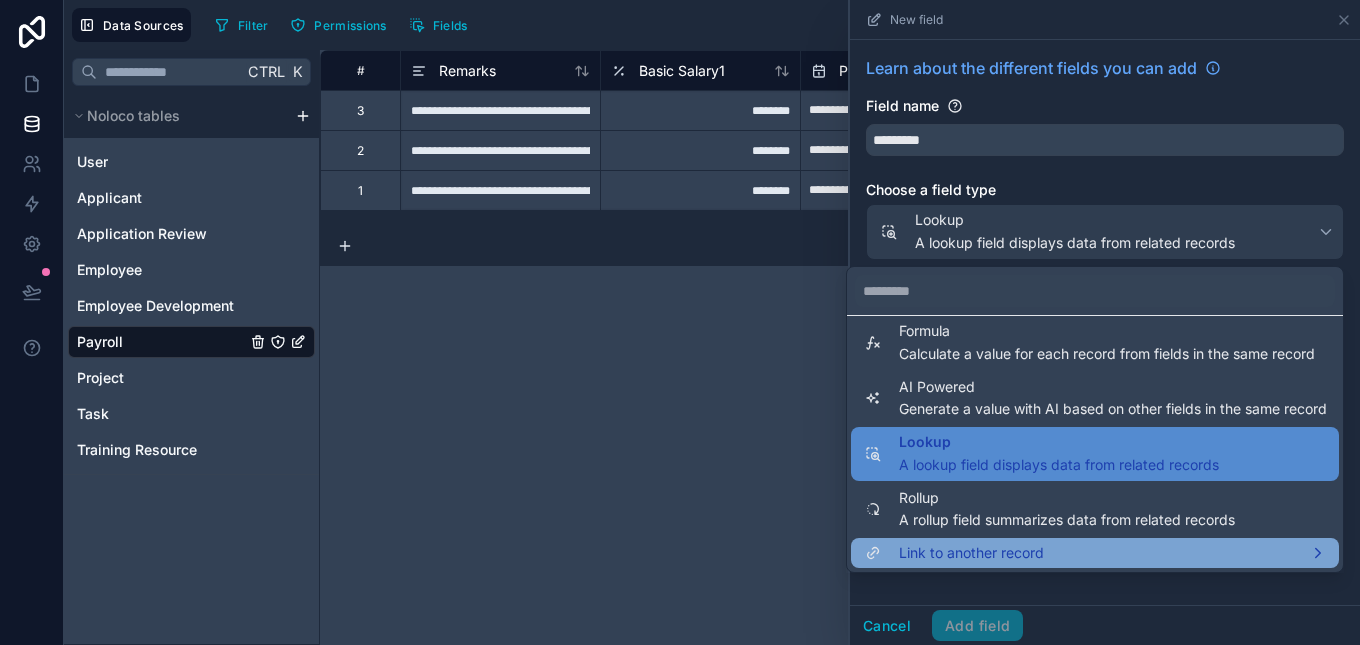 click on "Link to another record" at bounding box center [1095, 553] 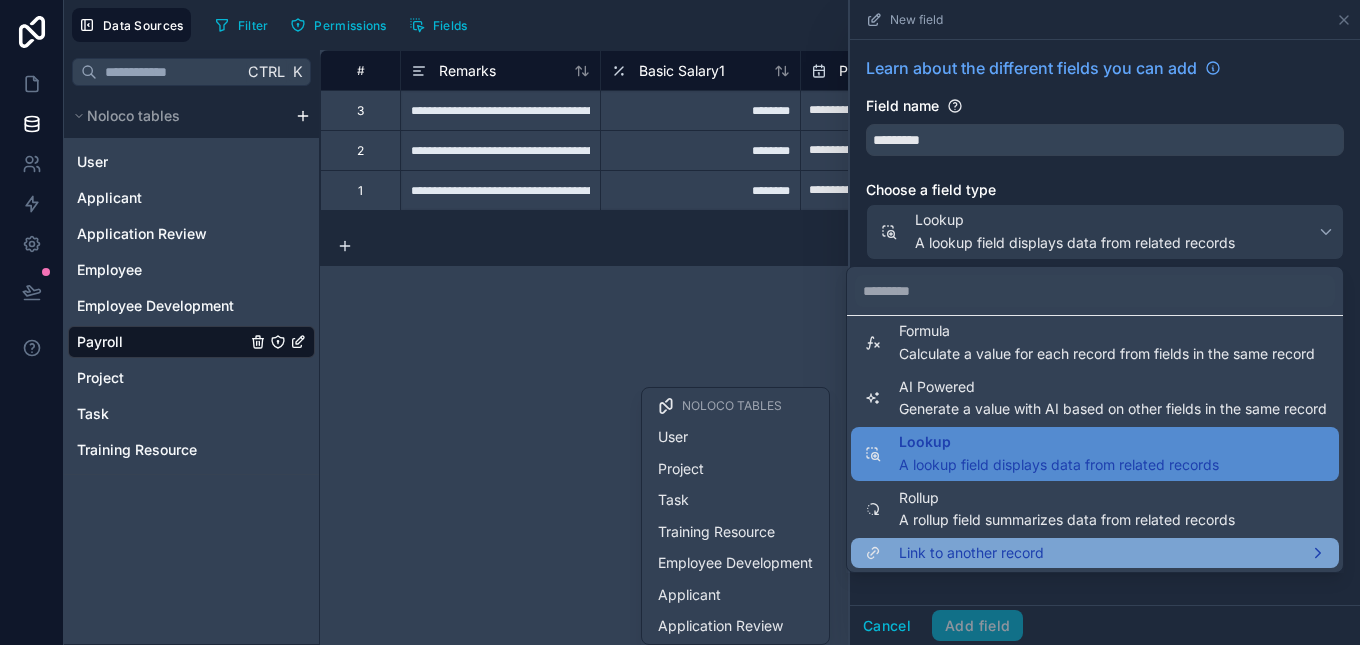 click on "Link to another record" at bounding box center [1095, 553] 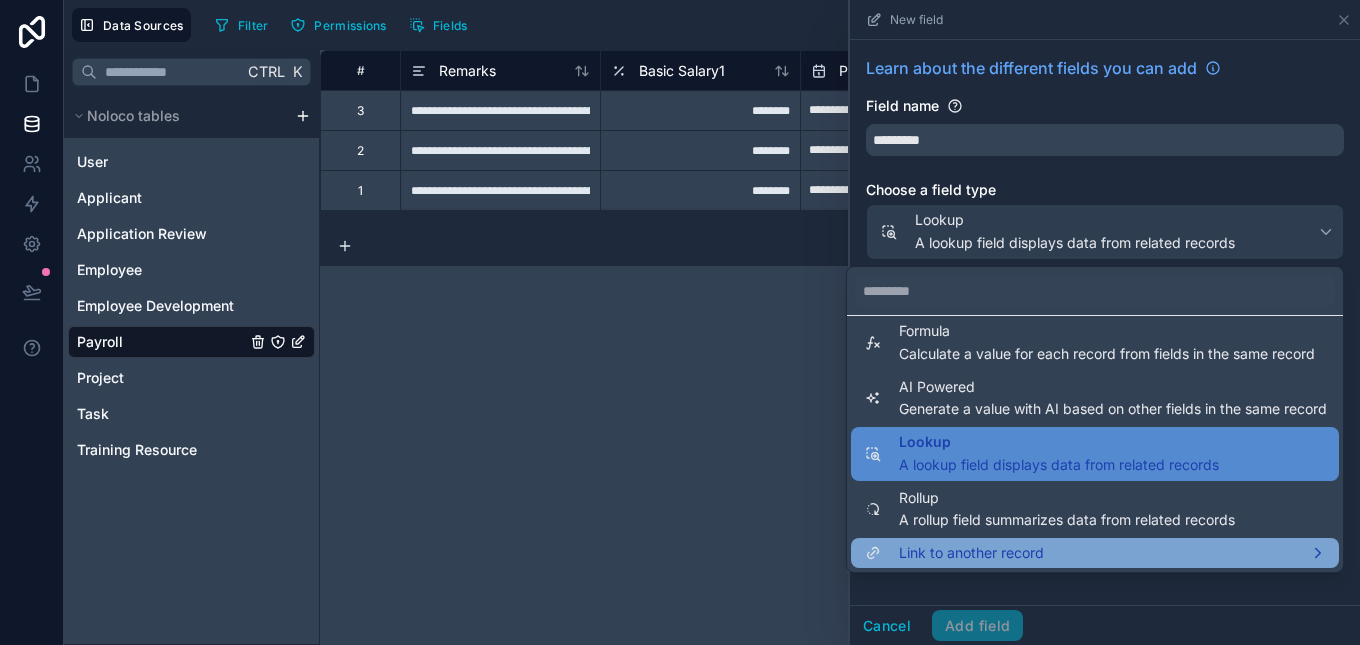 click on "Link to another record" at bounding box center (1095, 553) 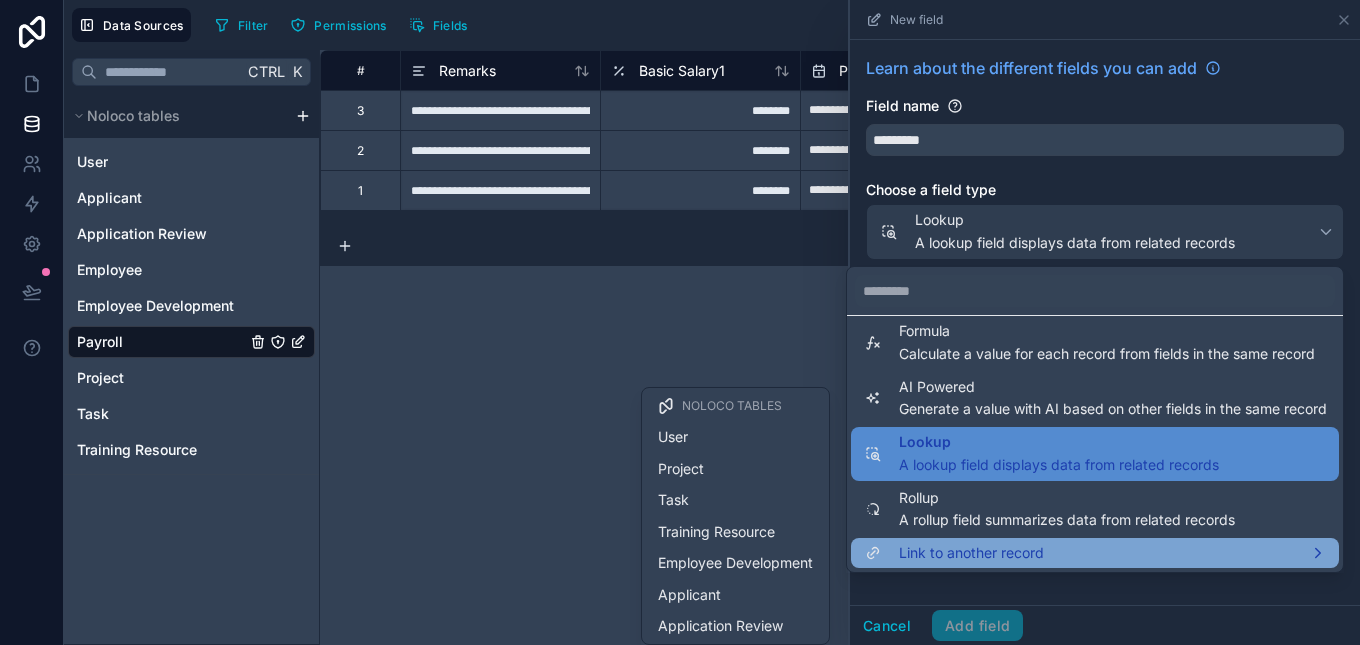 click on "Link to another record" at bounding box center (1095, 553) 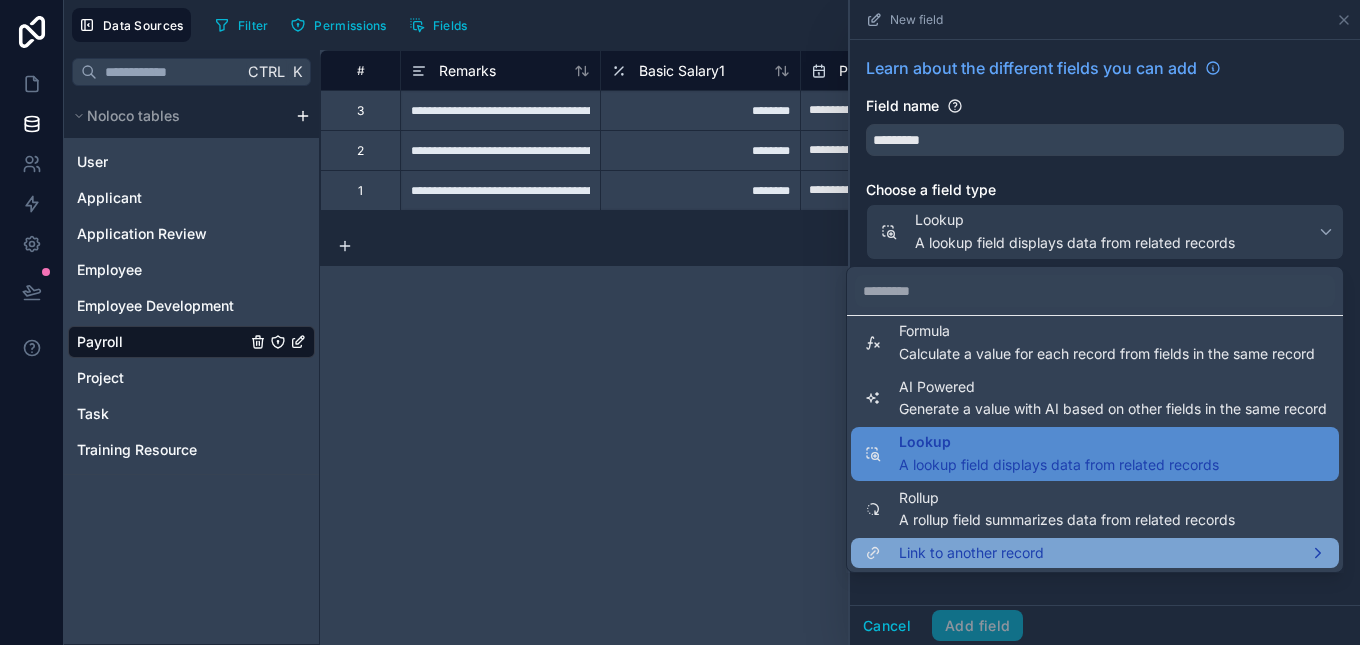 click on "Link to another record" at bounding box center (971, 553) 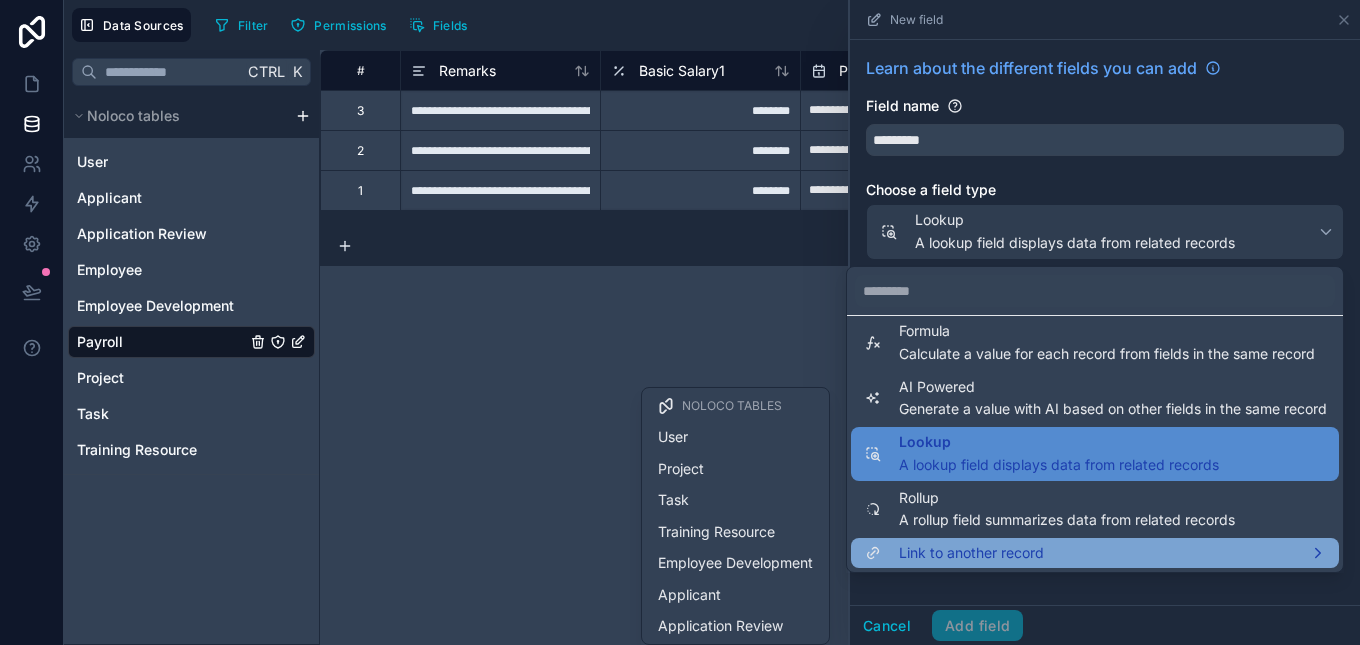 click on "Link to another record" at bounding box center [971, 553] 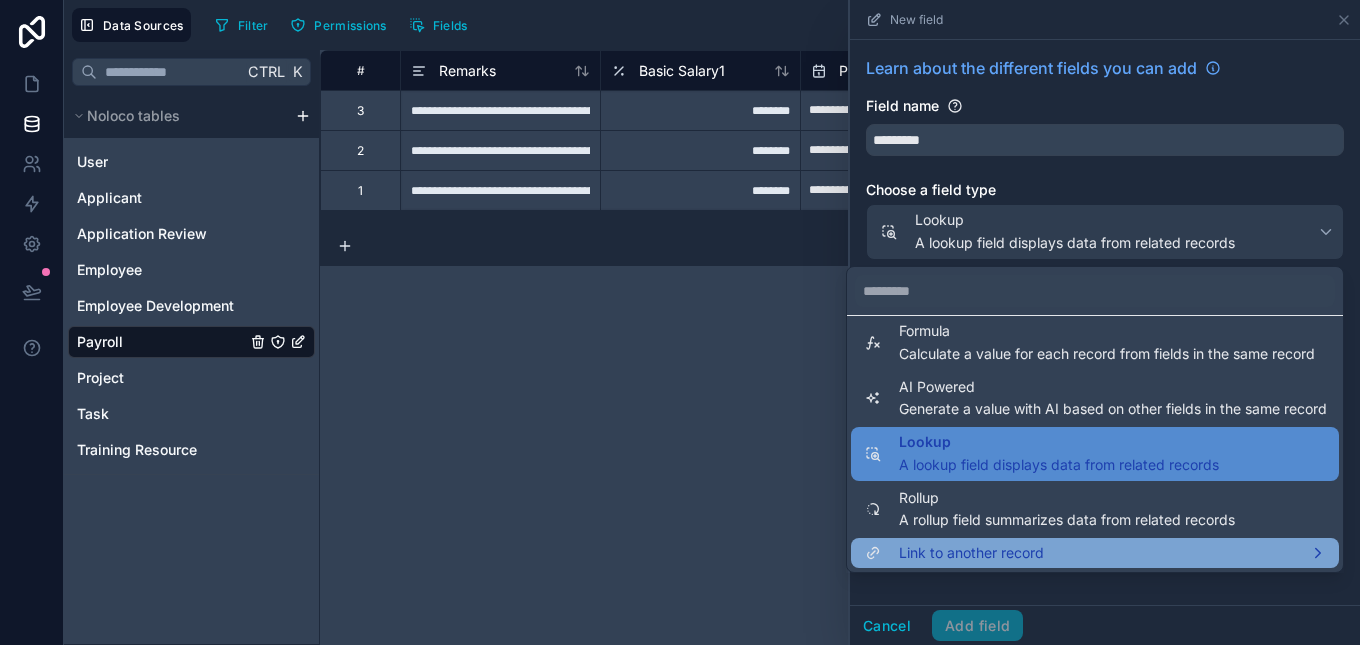 click on "Link to another record" at bounding box center [971, 553] 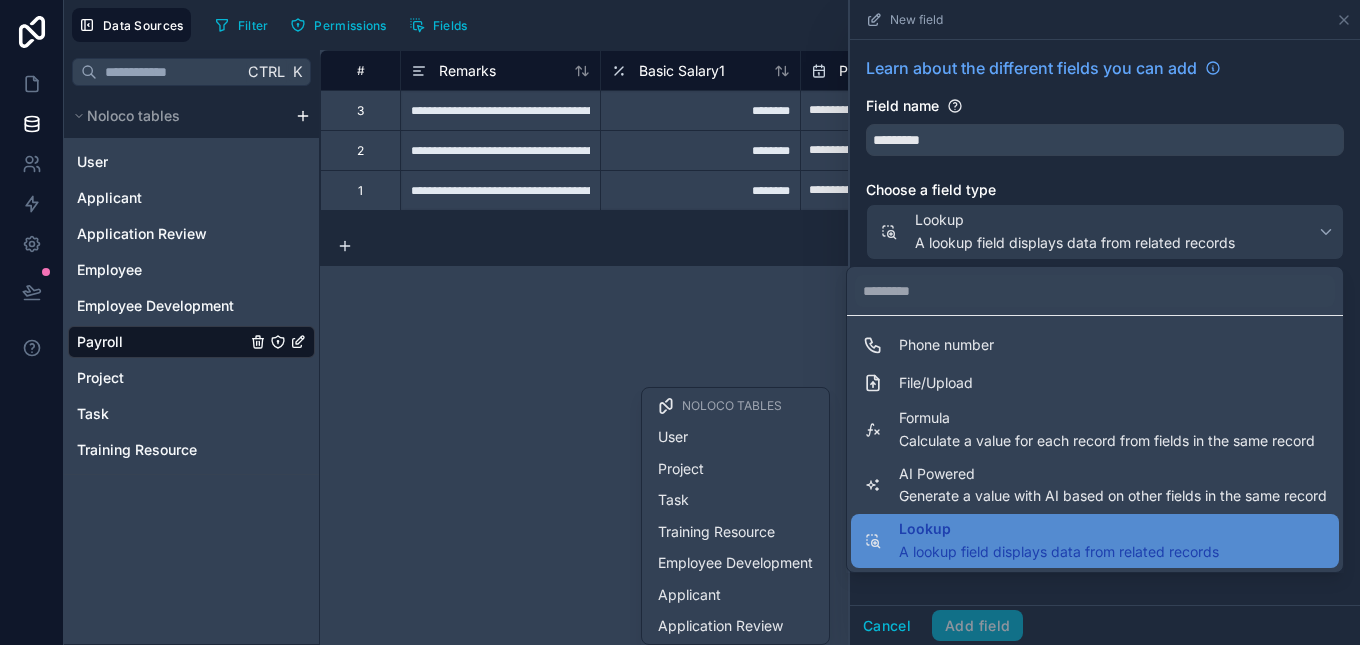 scroll, scrollTop: 548, scrollLeft: 0, axis: vertical 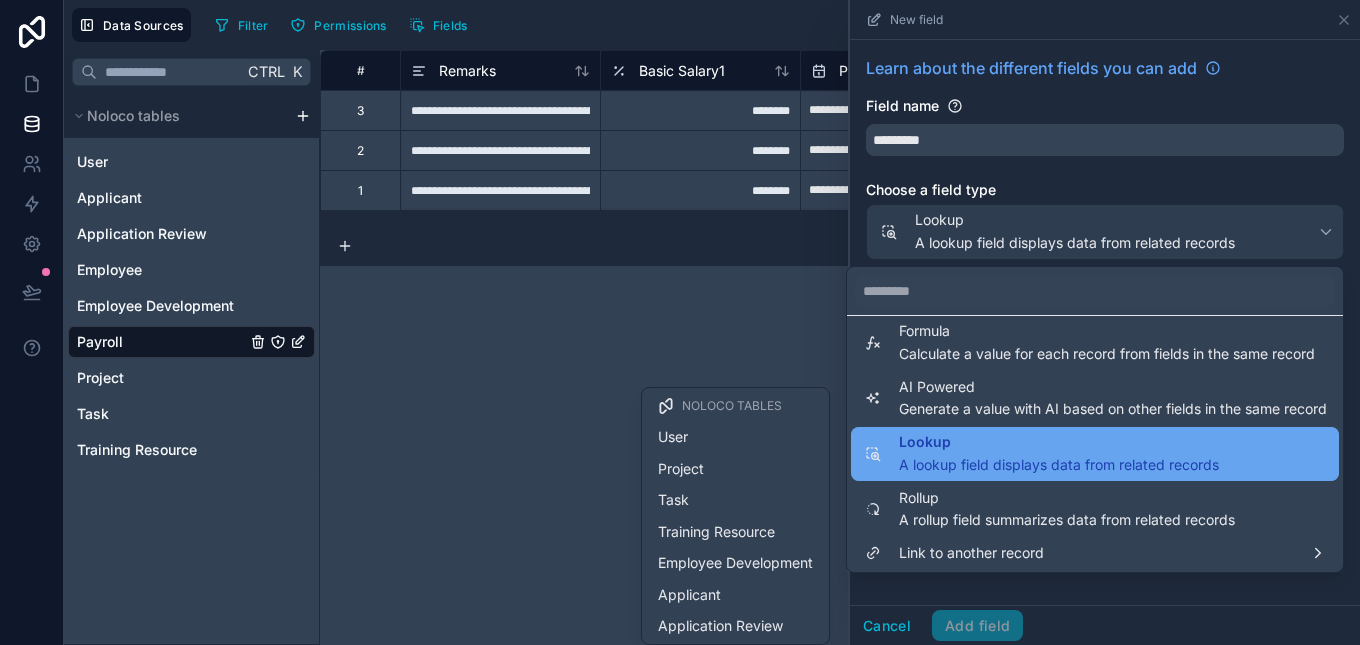 click on "A lookup field displays data from related records" at bounding box center [1059, 465] 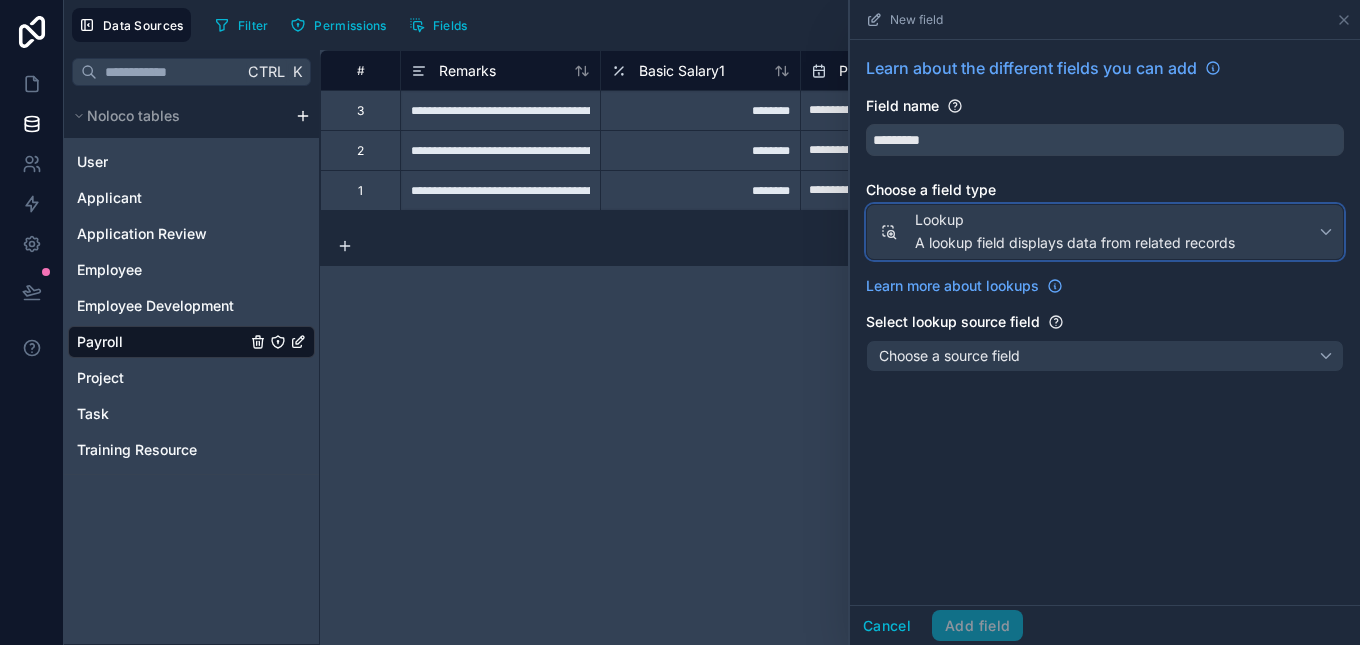 click on "A lookup field displays data from related records" at bounding box center [1075, 243] 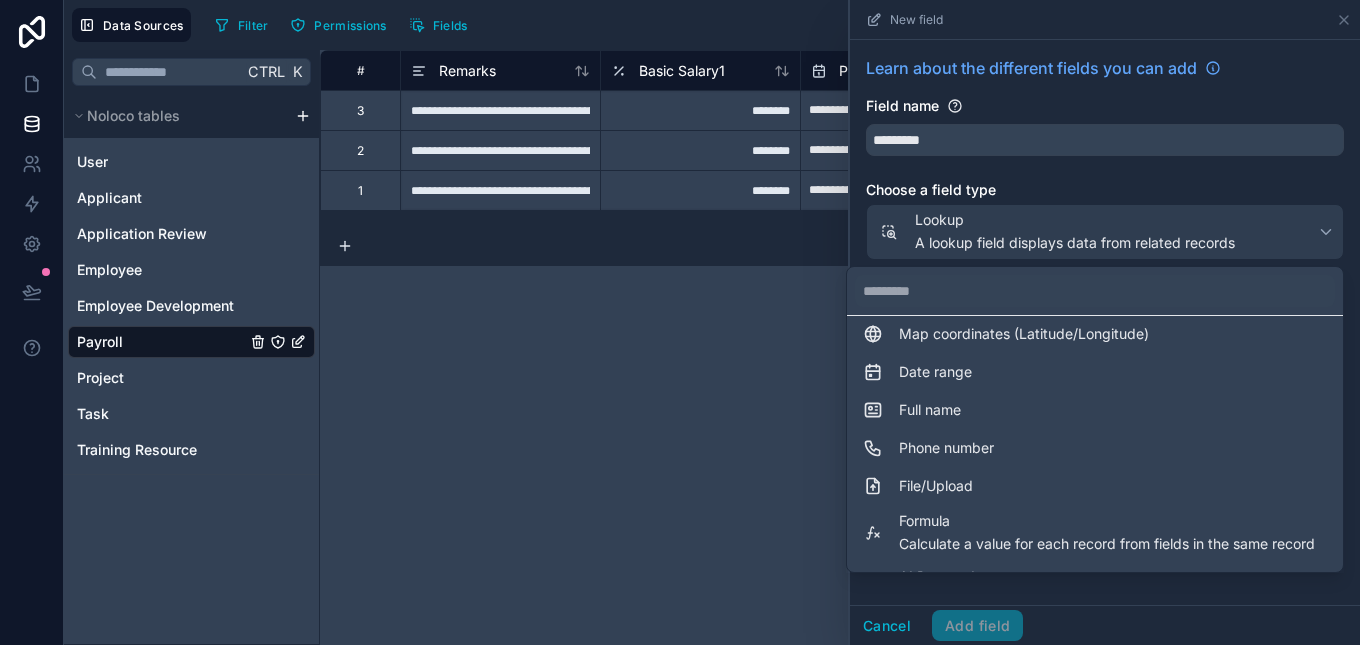 scroll, scrollTop: 548, scrollLeft: 0, axis: vertical 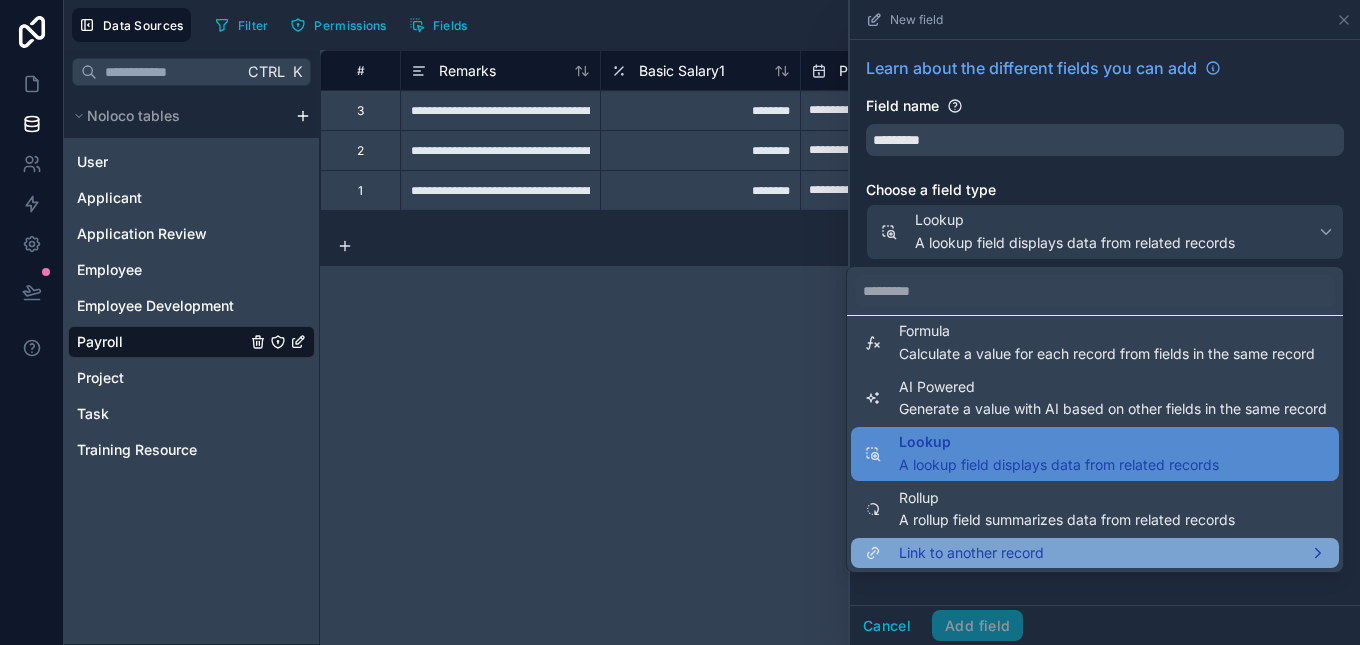 click on "Link to another record" at bounding box center [1095, 553] 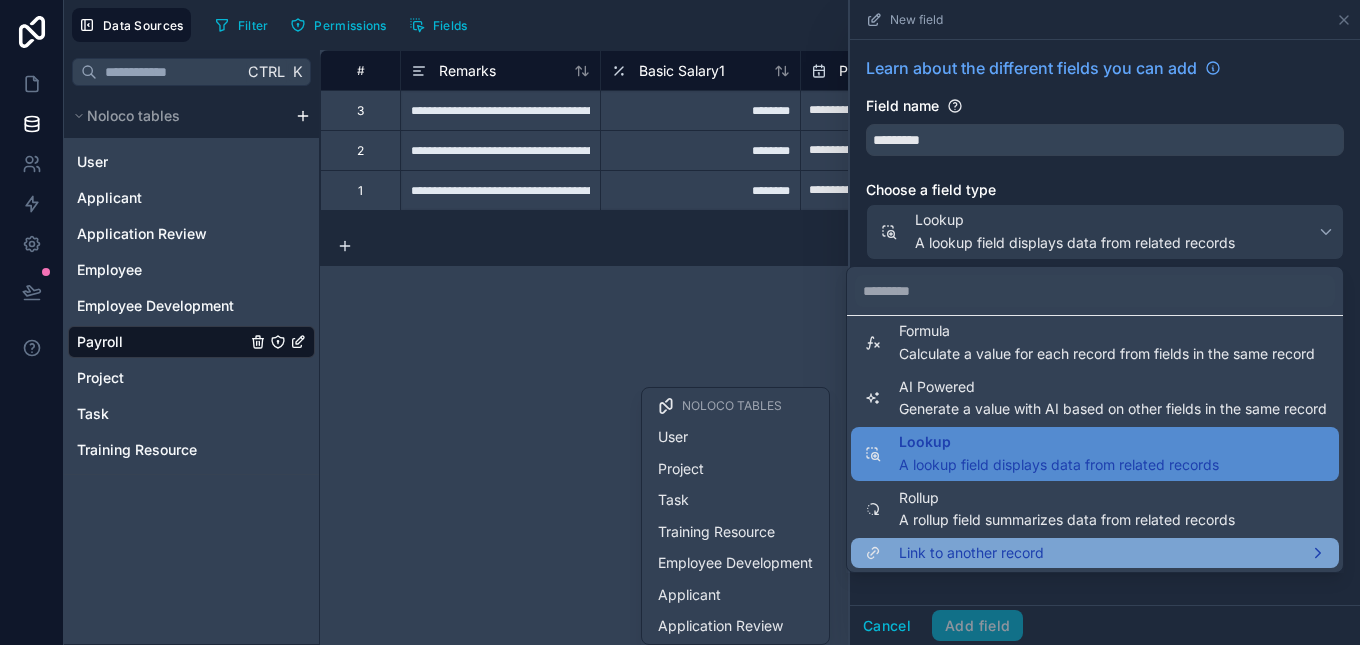 click on "Link to another record" at bounding box center (1095, 553) 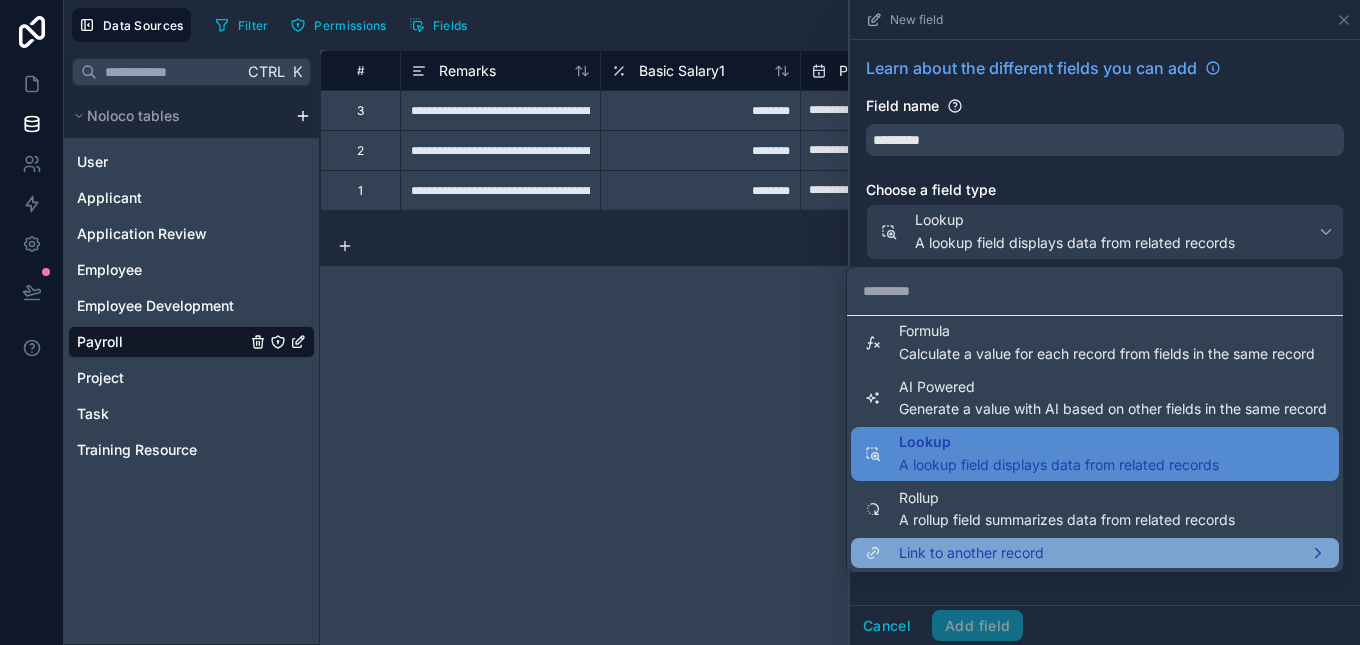 click on "Link to another record" at bounding box center (1095, 553) 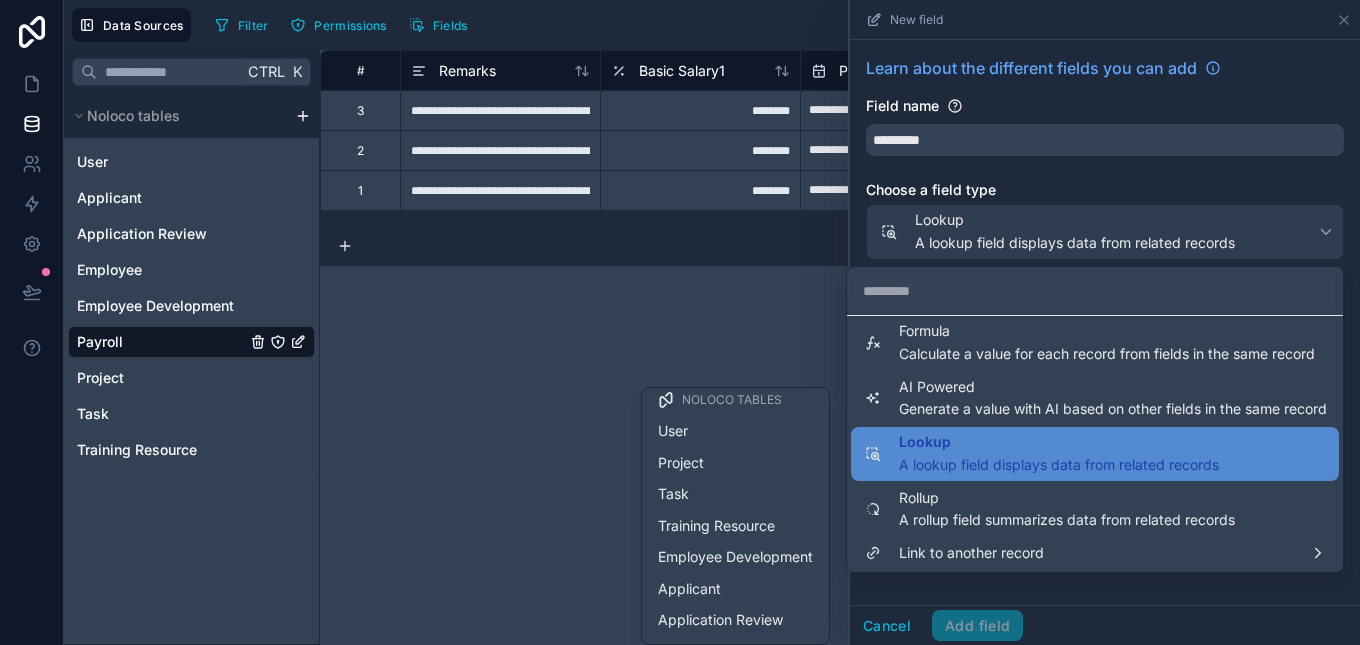 scroll, scrollTop: 64, scrollLeft: 0, axis: vertical 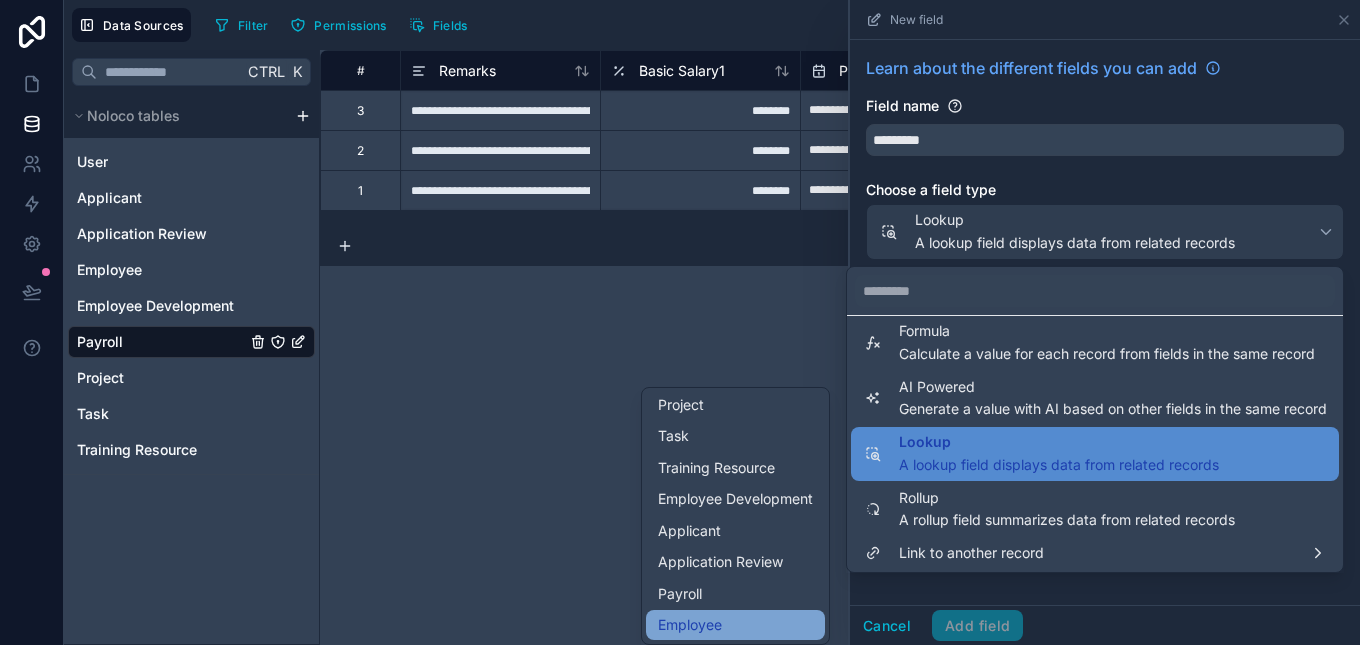 click on "Employee" at bounding box center [735, 625] 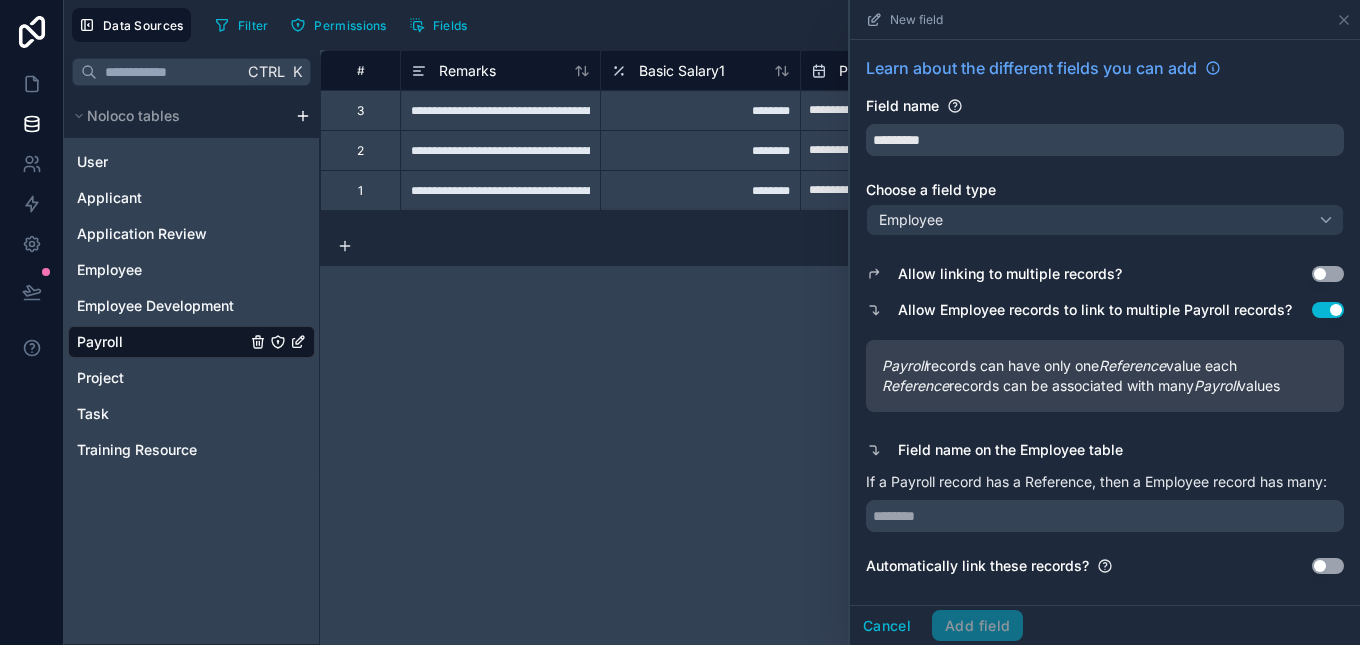 click on "Use setting" at bounding box center [1328, 310] 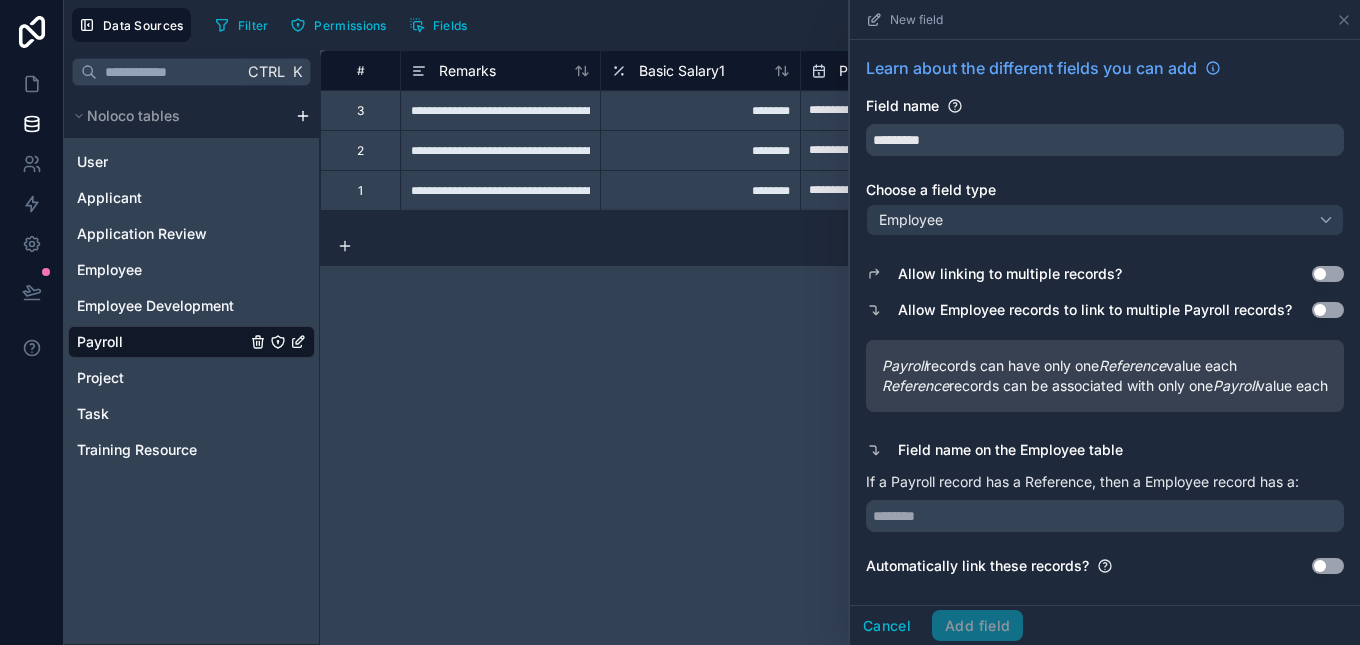 scroll, scrollTop: 7, scrollLeft: 0, axis: vertical 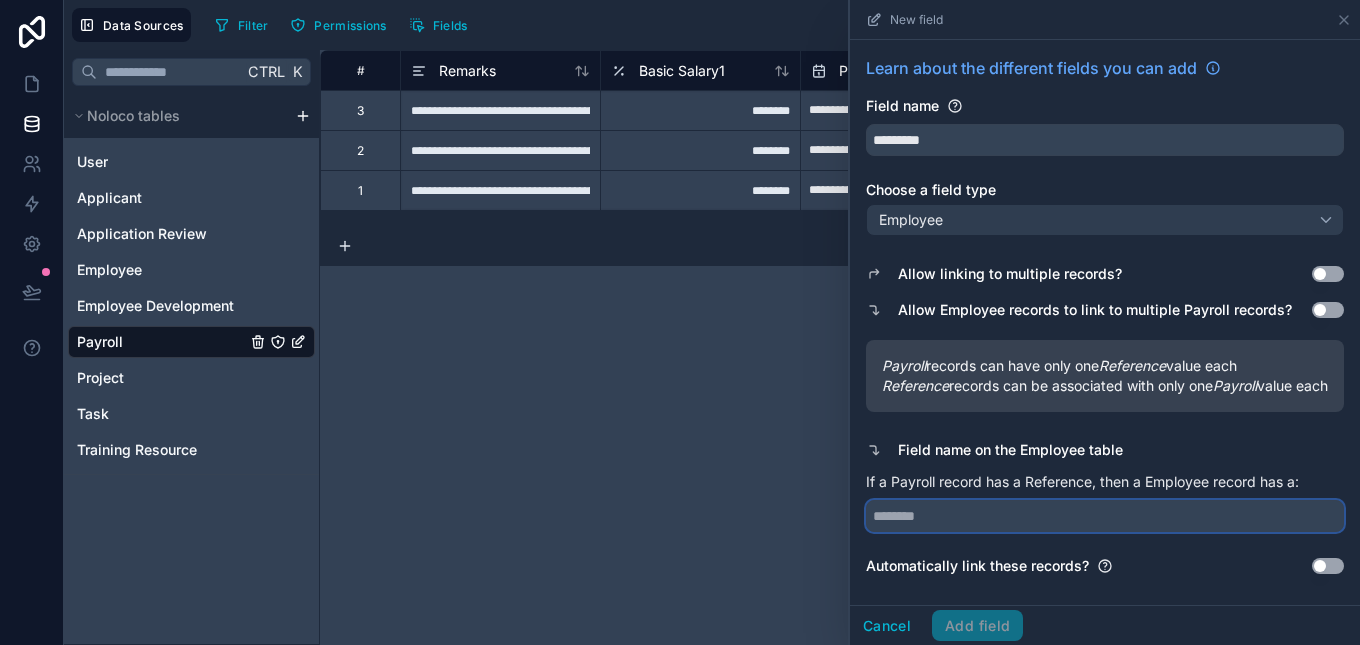 click at bounding box center (1105, 516) 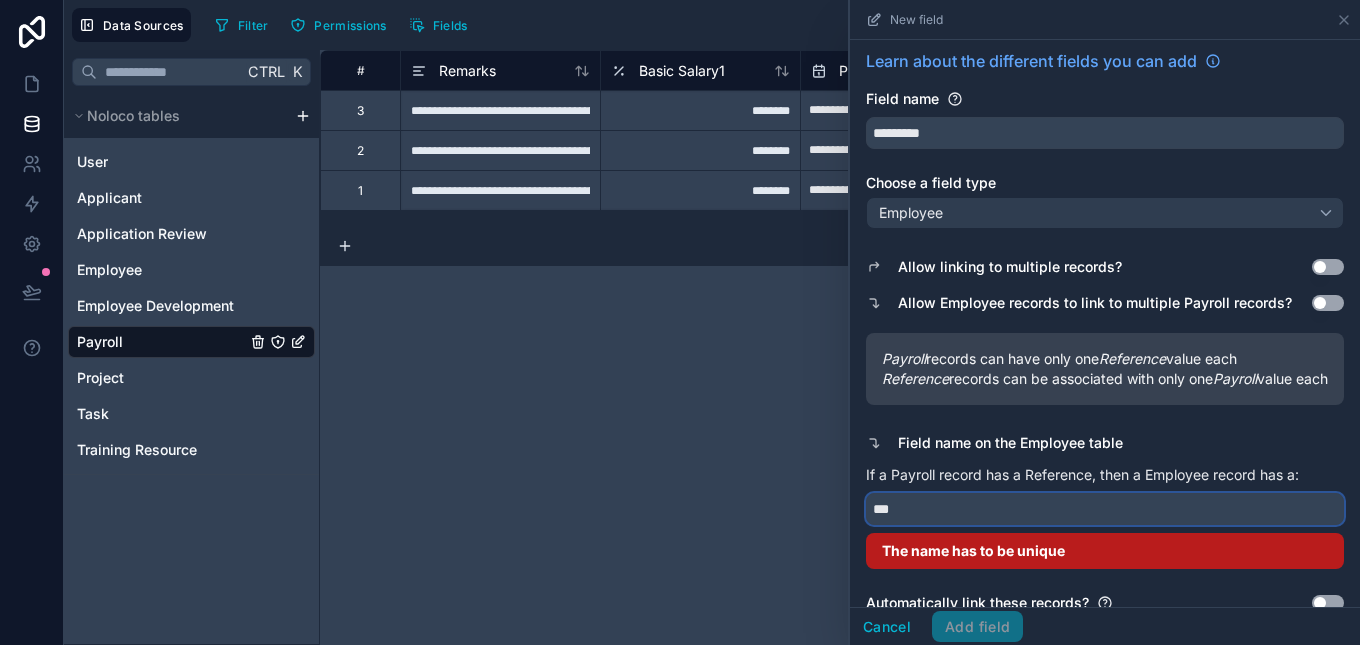 click on "***" at bounding box center [1105, 509] 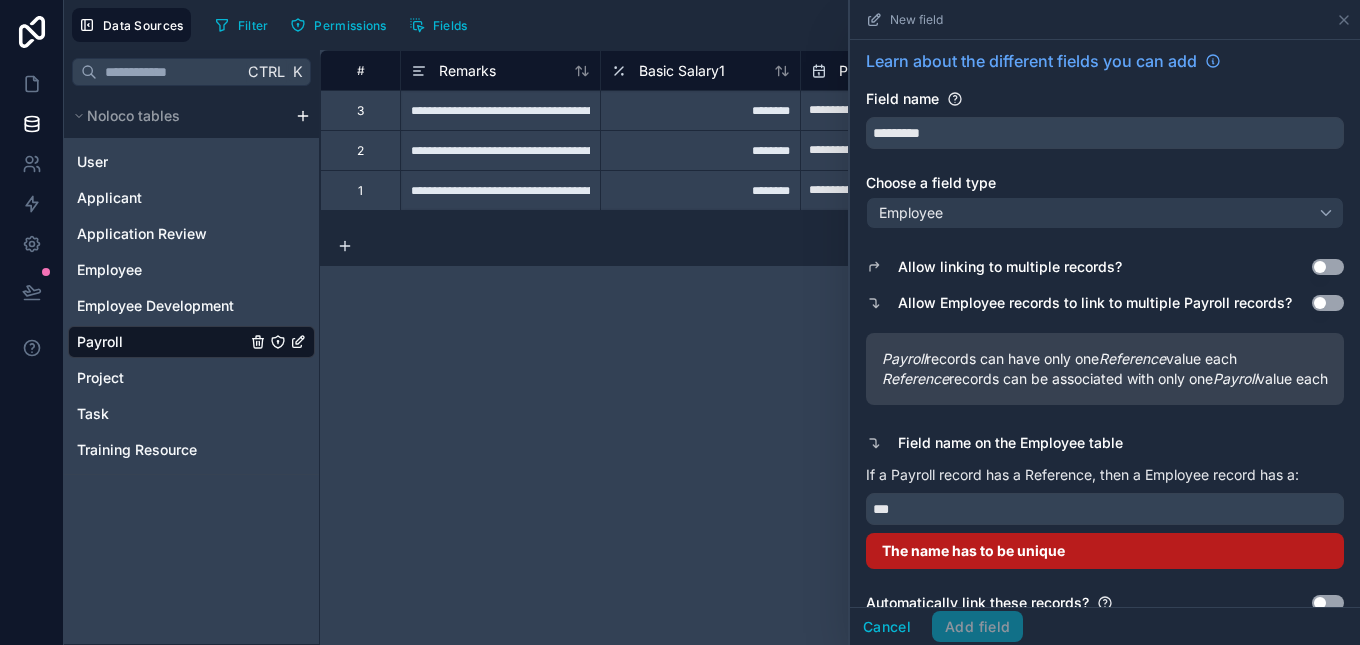 click on "Field name on the Employee table" at bounding box center [1010, 443] 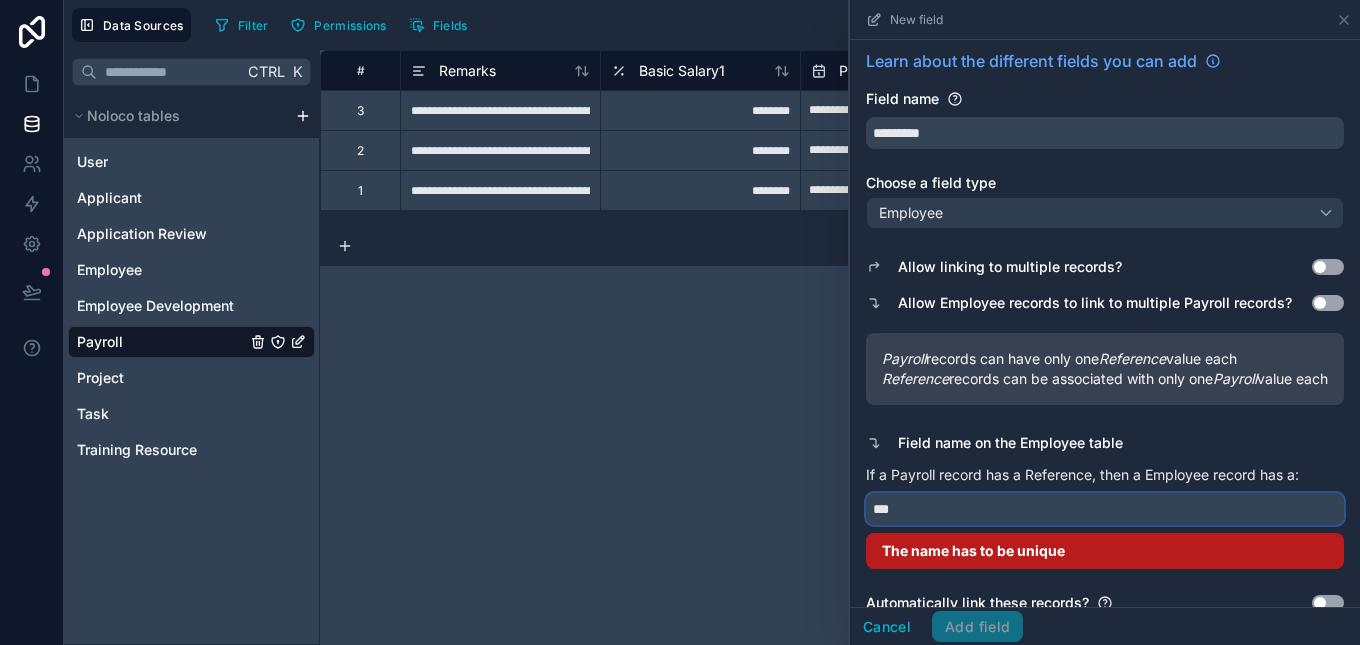 drag, startPoint x: 880, startPoint y: 534, endPoint x: 941, endPoint y: 512, distance: 64.84597 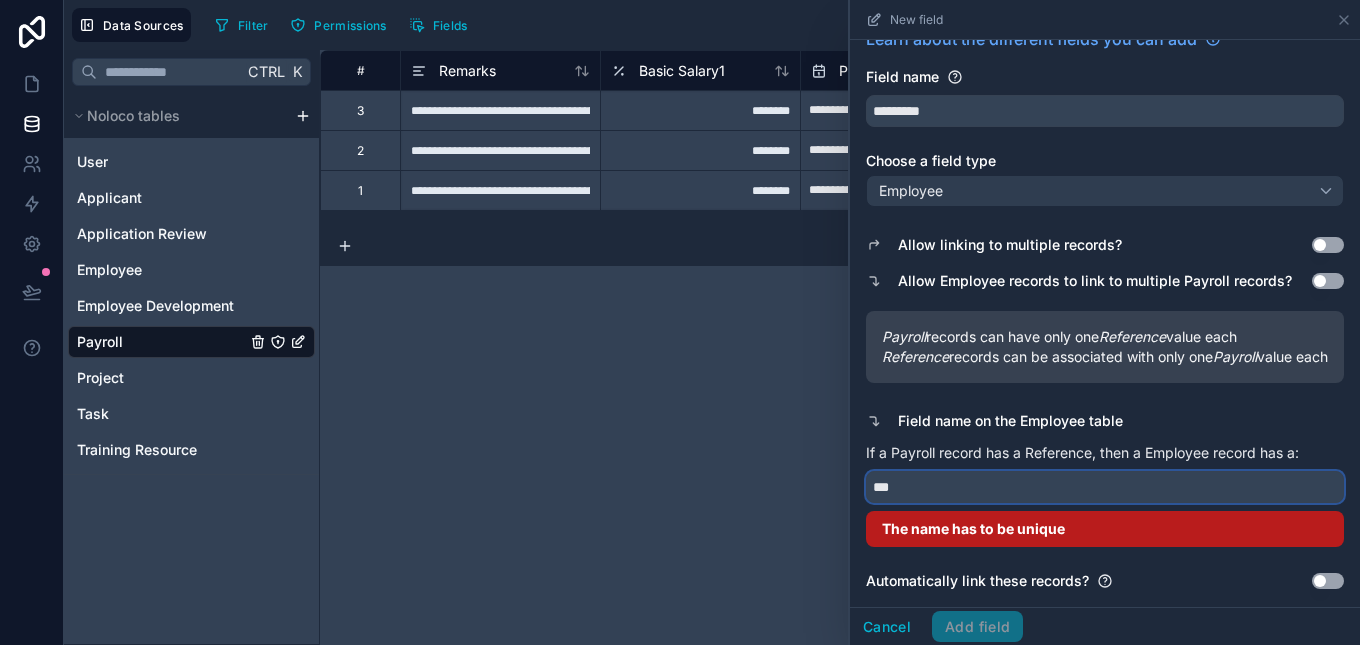 type on "***" 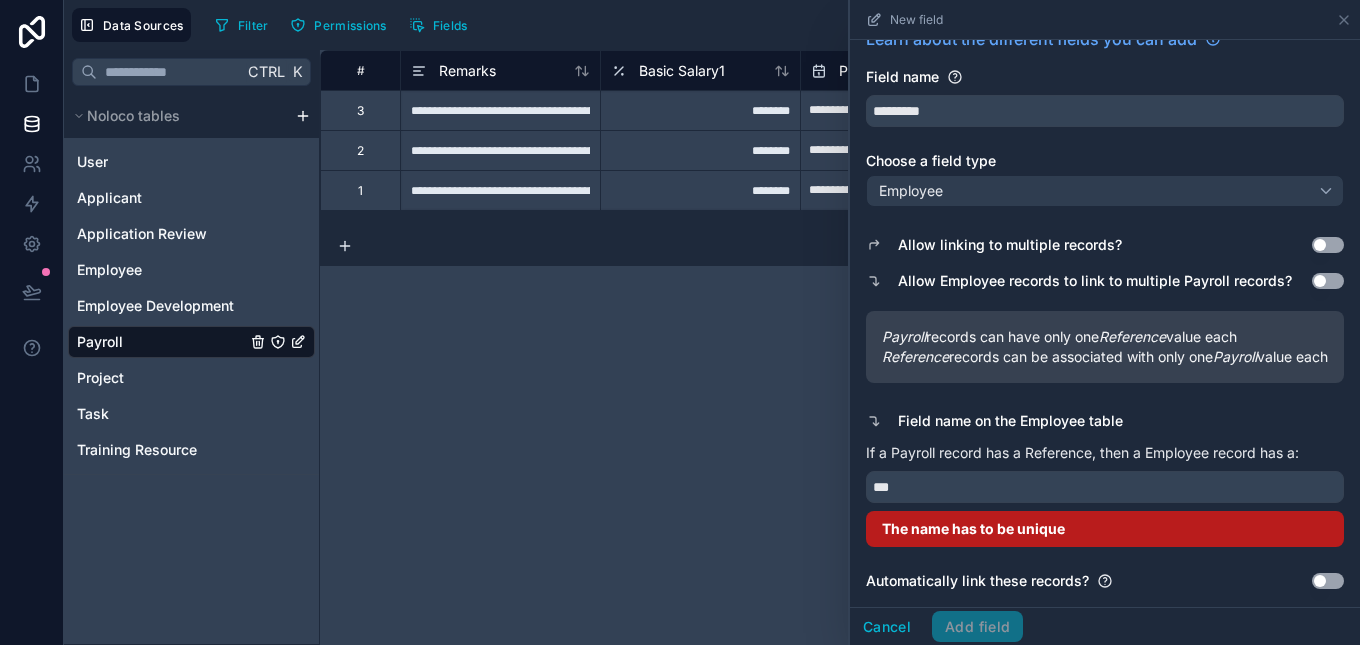click on "Allow linking to multiple records? Use setting Allow Employee records to link to multiple Payroll records? Use setting Payroll  records can have only one  Reference  value each Reference  records can be associated with only one  Payroll  value each Field name on the Employee table If a Payroll record has a Reference, then a Employee record has a: *** The name has to be unique Automatically link these records? Use setting" at bounding box center [1105, 403] 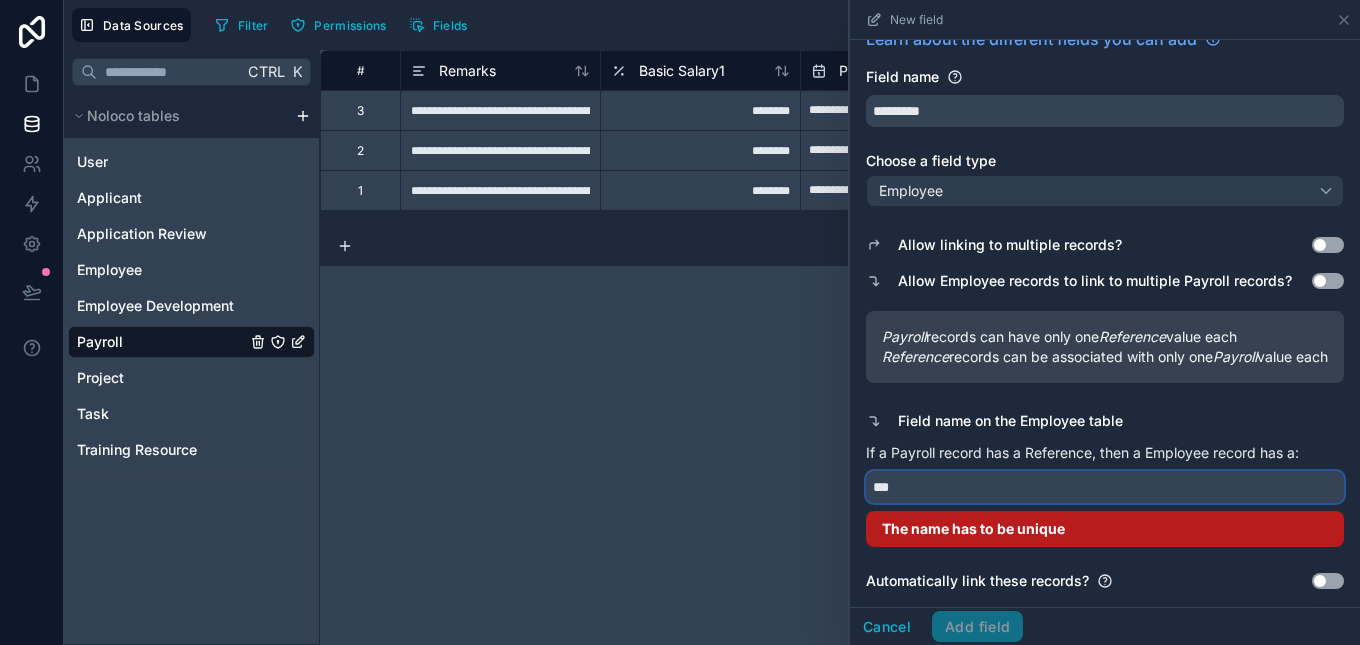 click on "***" at bounding box center (1105, 487) 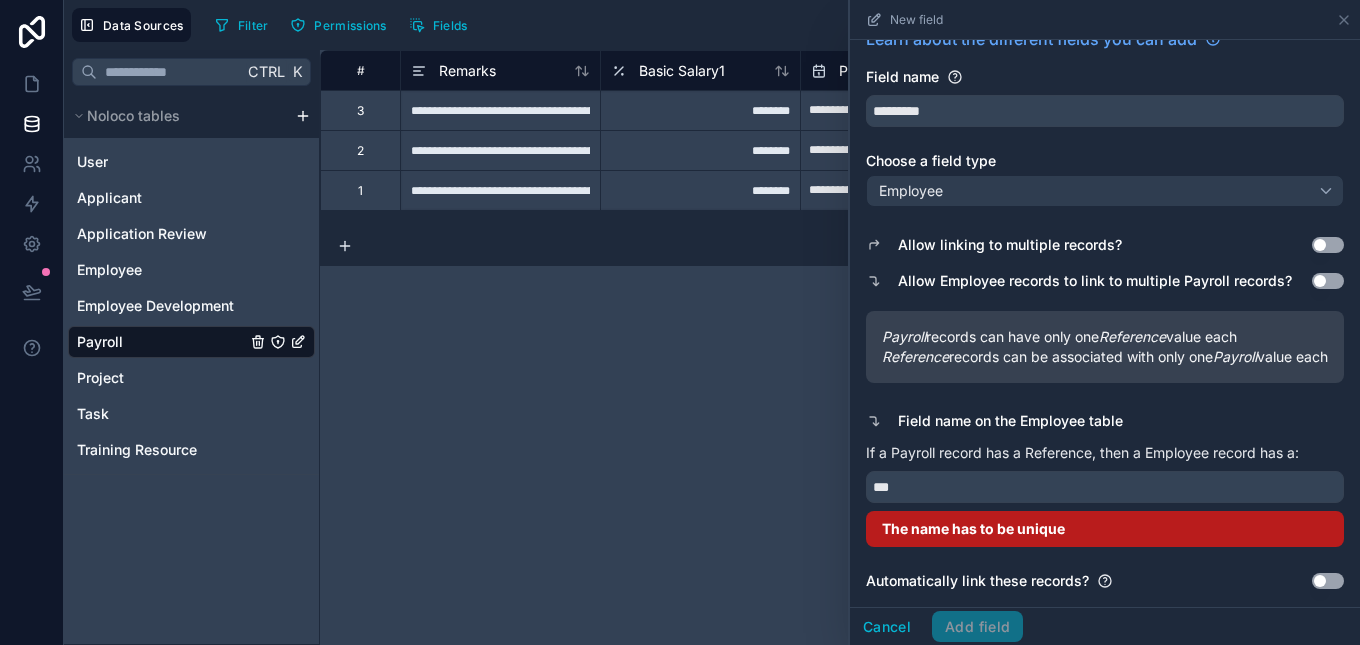click on "Reference  records can be associated with only one  Payroll  value each" at bounding box center [1105, 357] 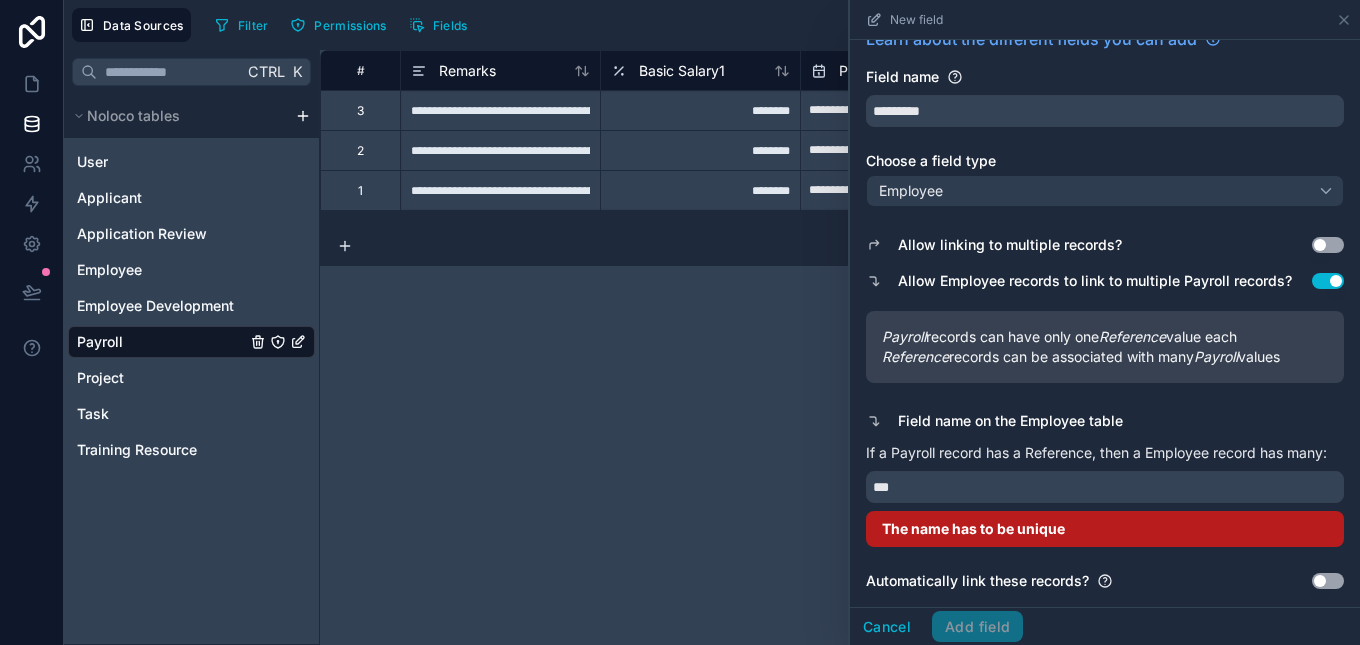 click on "Use setting" at bounding box center (1328, 281) 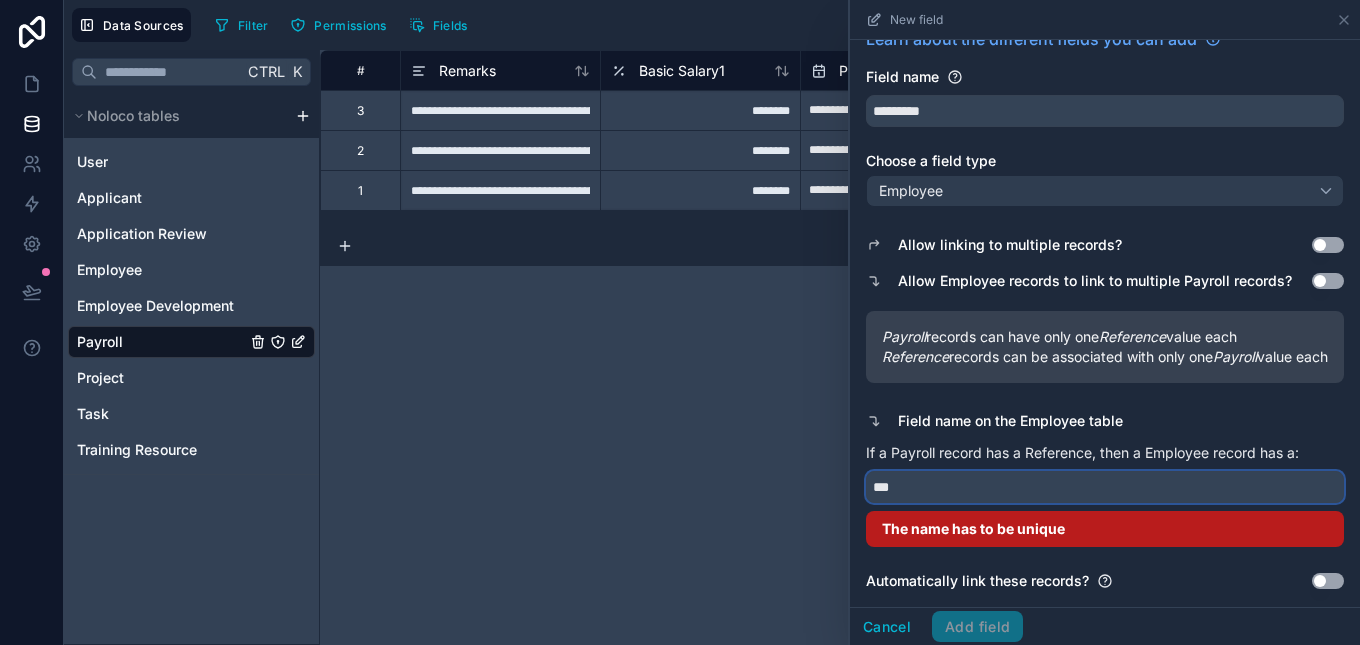 click on "***" at bounding box center (1105, 487) 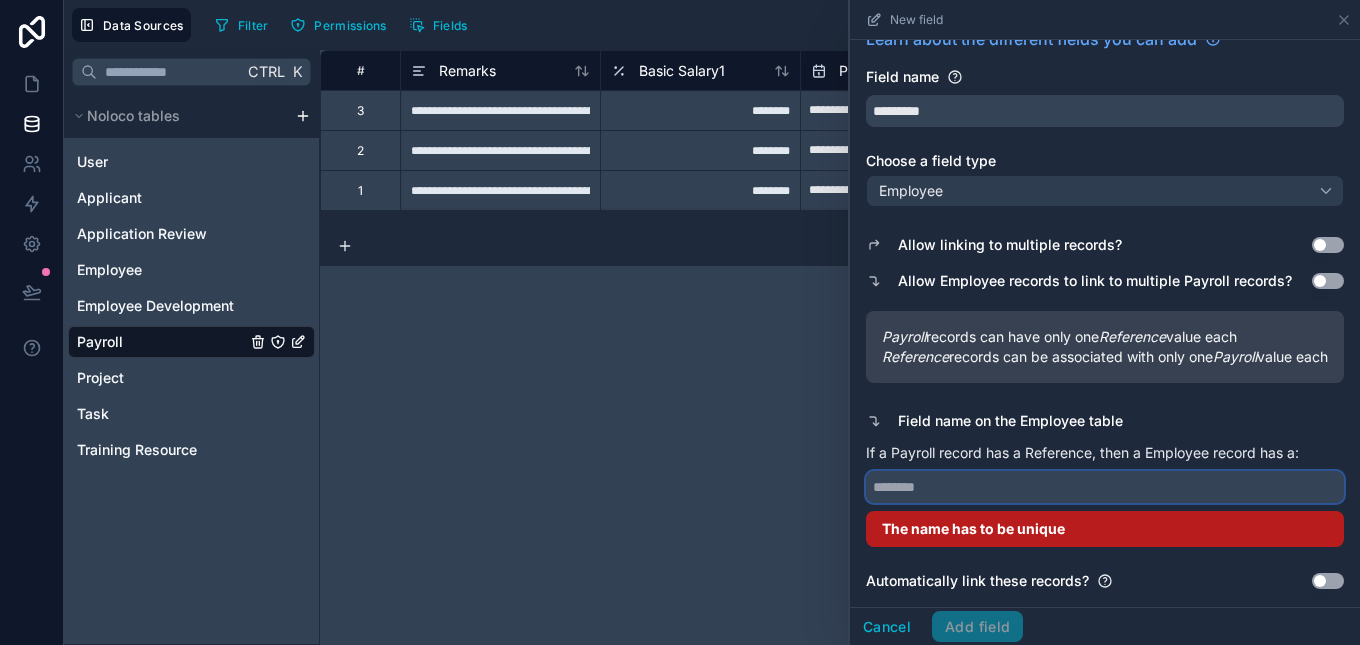 scroll, scrollTop: 7, scrollLeft: 0, axis: vertical 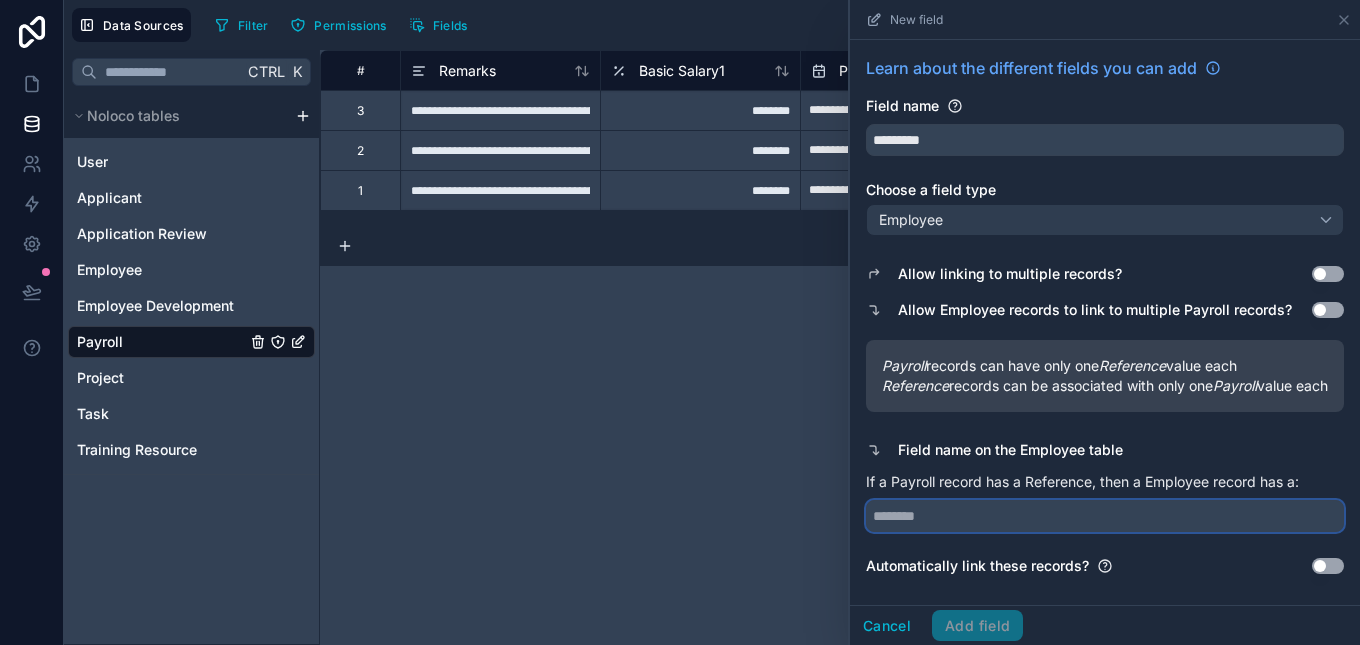 click at bounding box center (1105, 516) 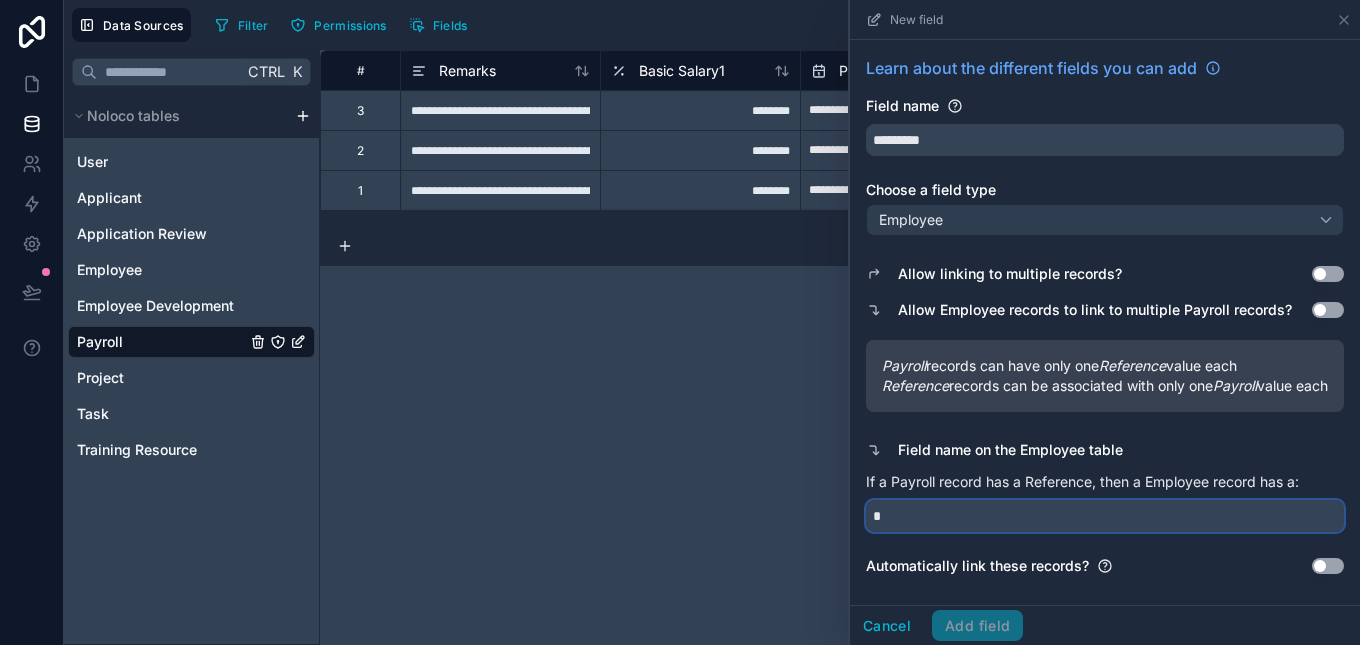scroll, scrollTop: 48, scrollLeft: 0, axis: vertical 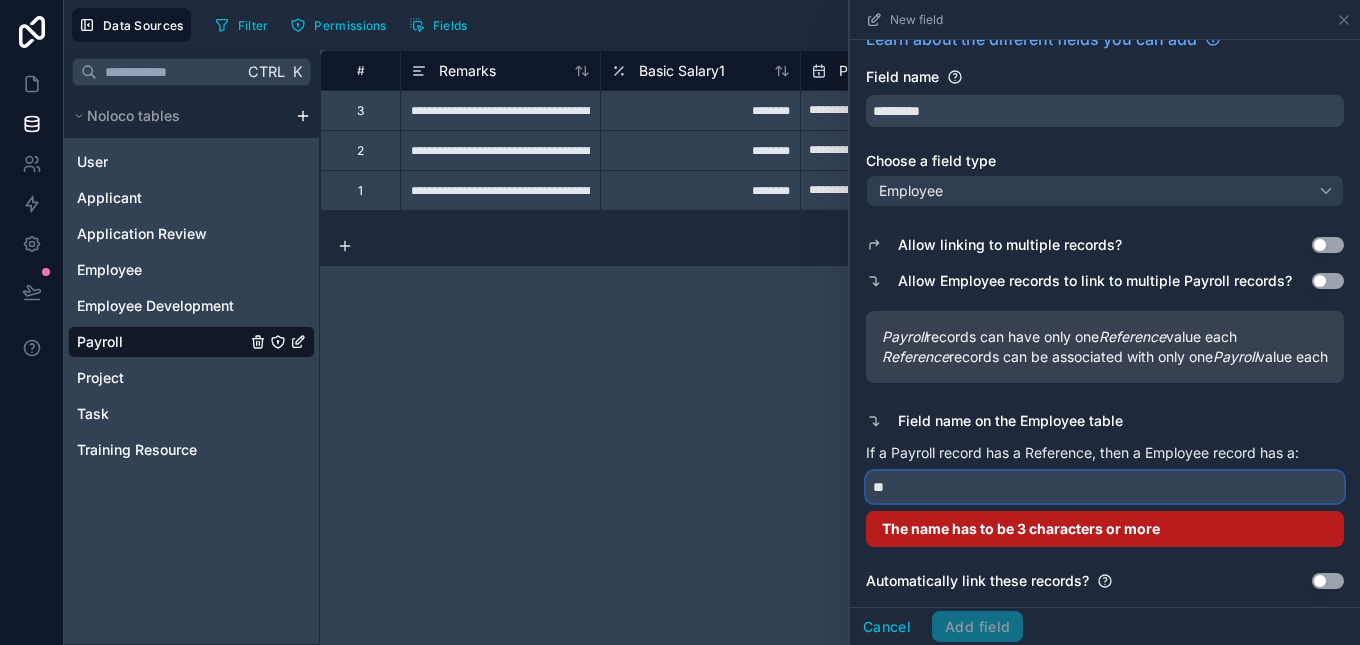 type on "*" 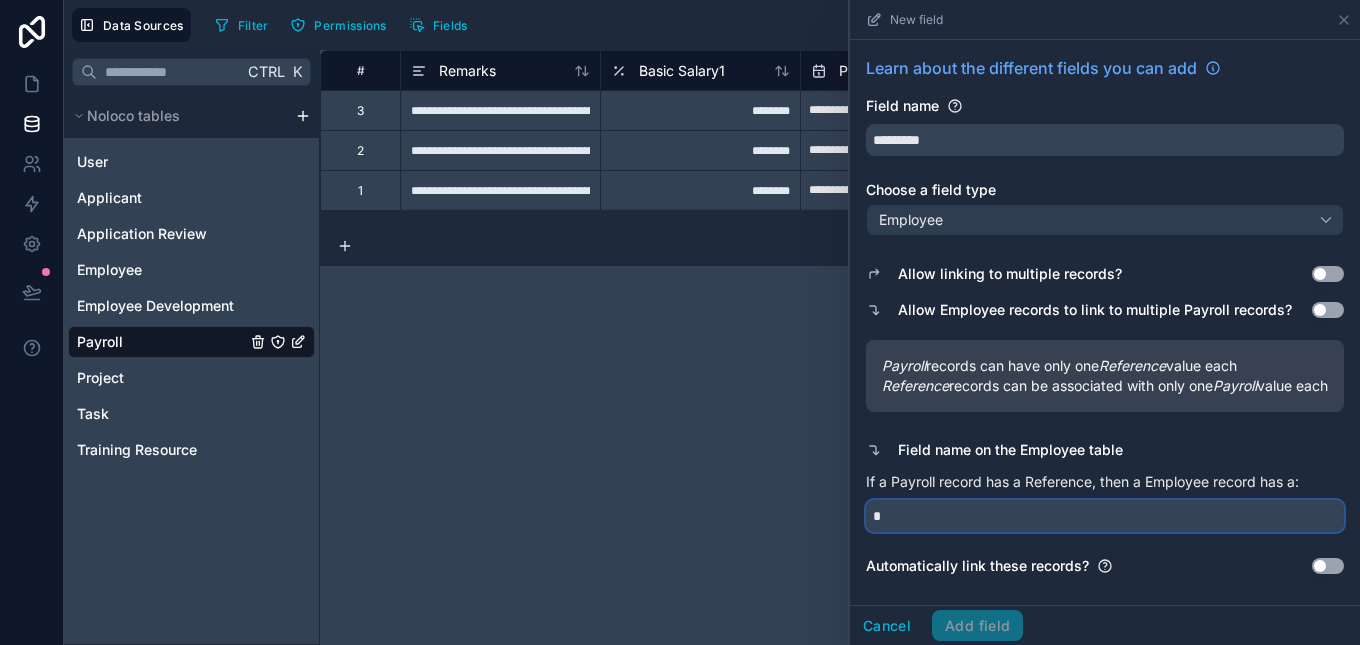 scroll, scrollTop: 48, scrollLeft: 0, axis: vertical 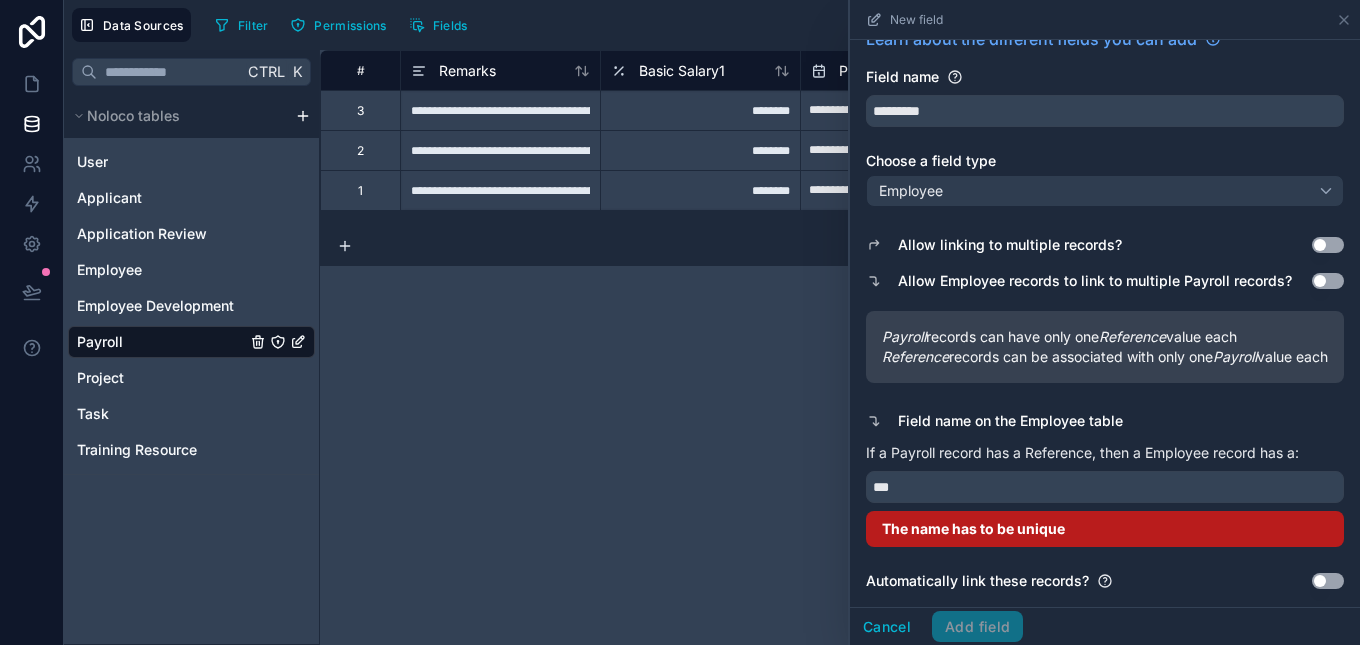 click on "Automatically link these records? Use setting" at bounding box center [1105, 581] 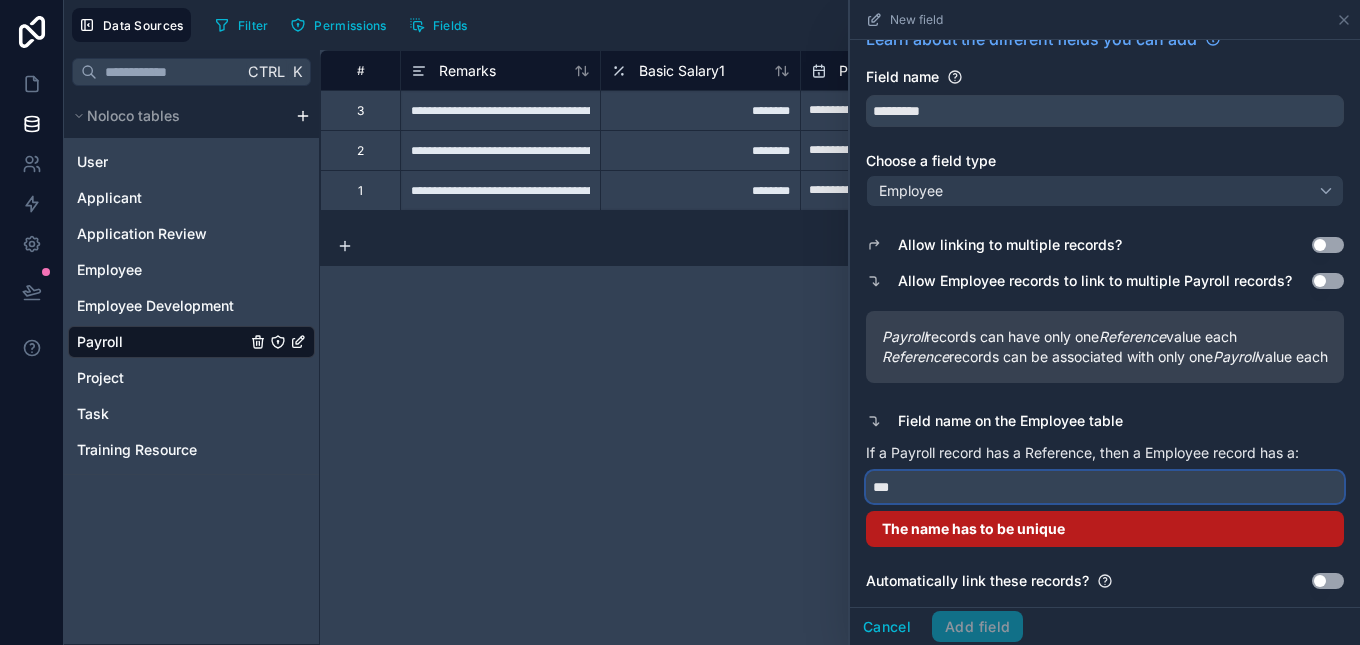 click on "***" at bounding box center [1105, 487] 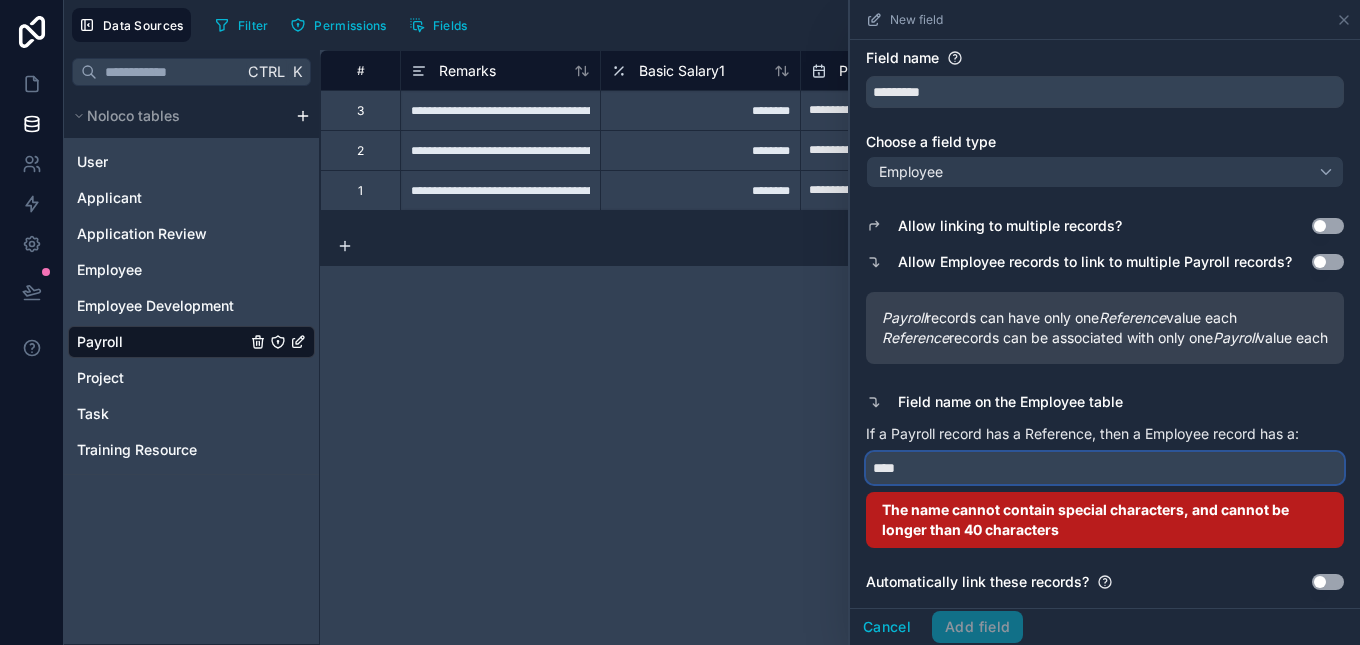 type on "***" 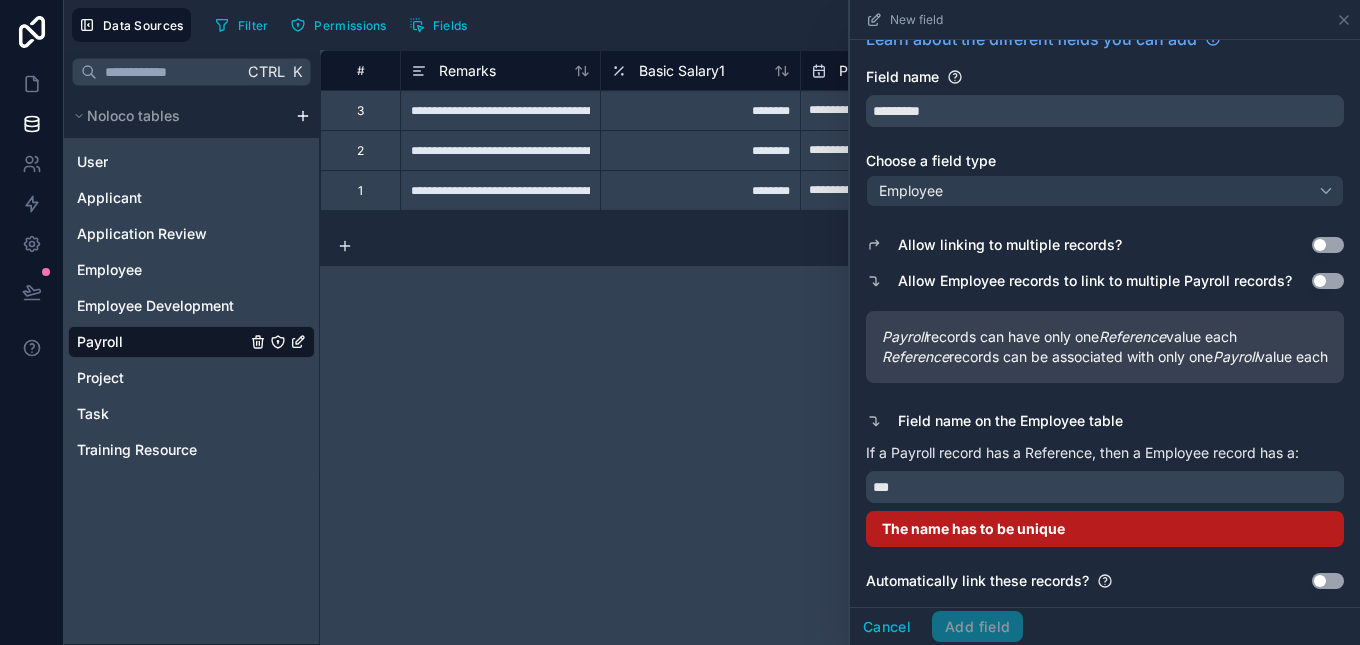 click on "Allow linking to multiple records? Use setting Allow Employee records to link to multiple Payroll records? Use setting Payroll  records can have only one  Reference  value each Reference  records can be associated with only one  Payroll  value each Field name on the Employee table If a Payroll record has a Reference, then a Employee record has a: *** The name has to be unique Automatically link these records? Use setting" at bounding box center [1105, 403] 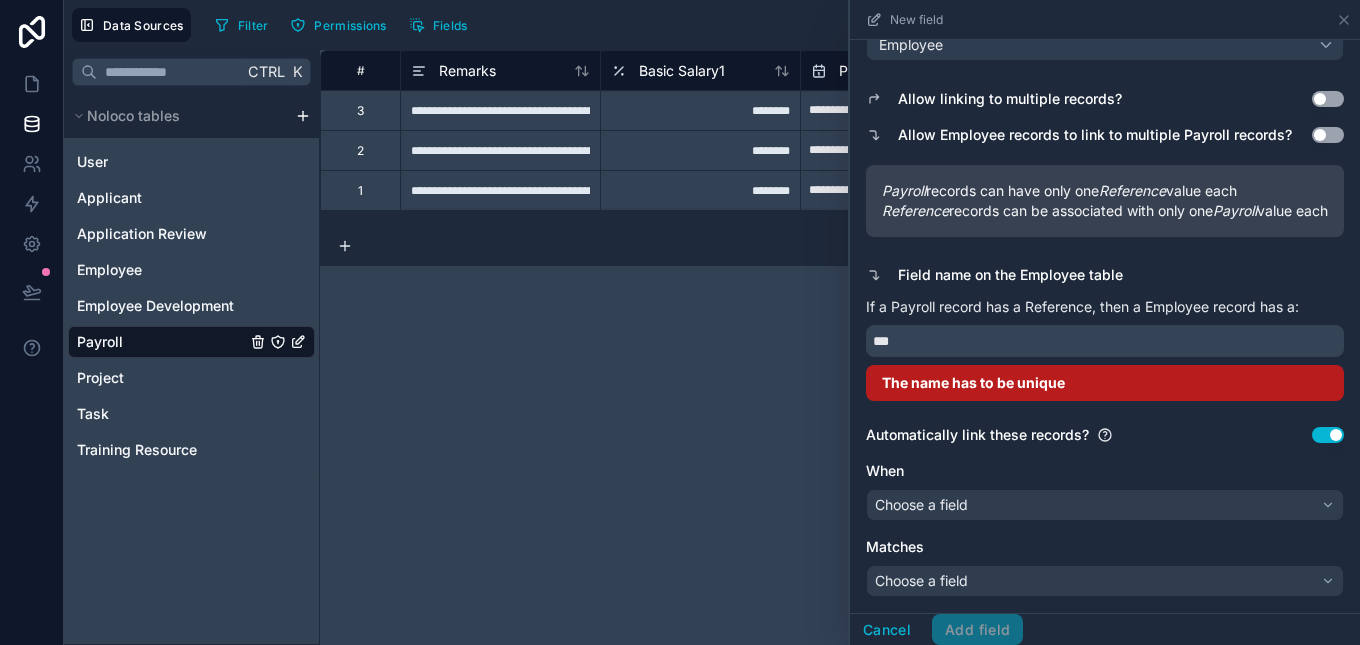 scroll, scrollTop: 195, scrollLeft: 0, axis: vertical 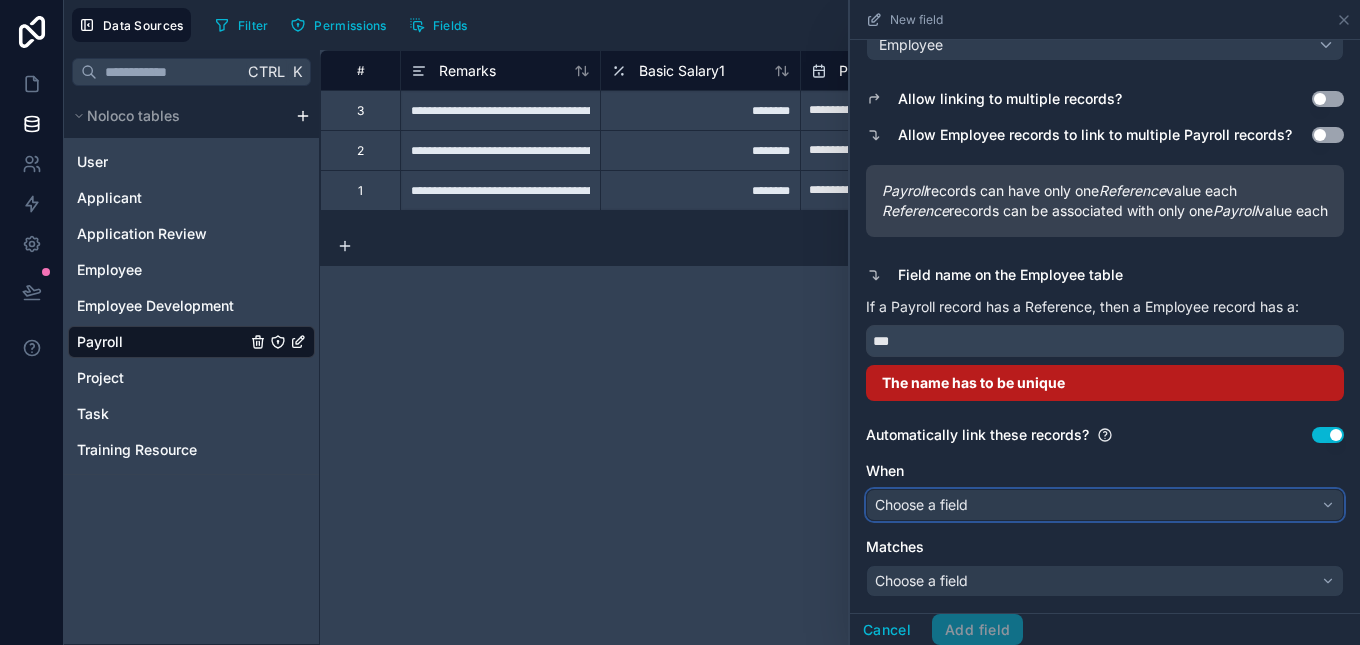 click on "Choose a field" at bounding box center [1105, 505] 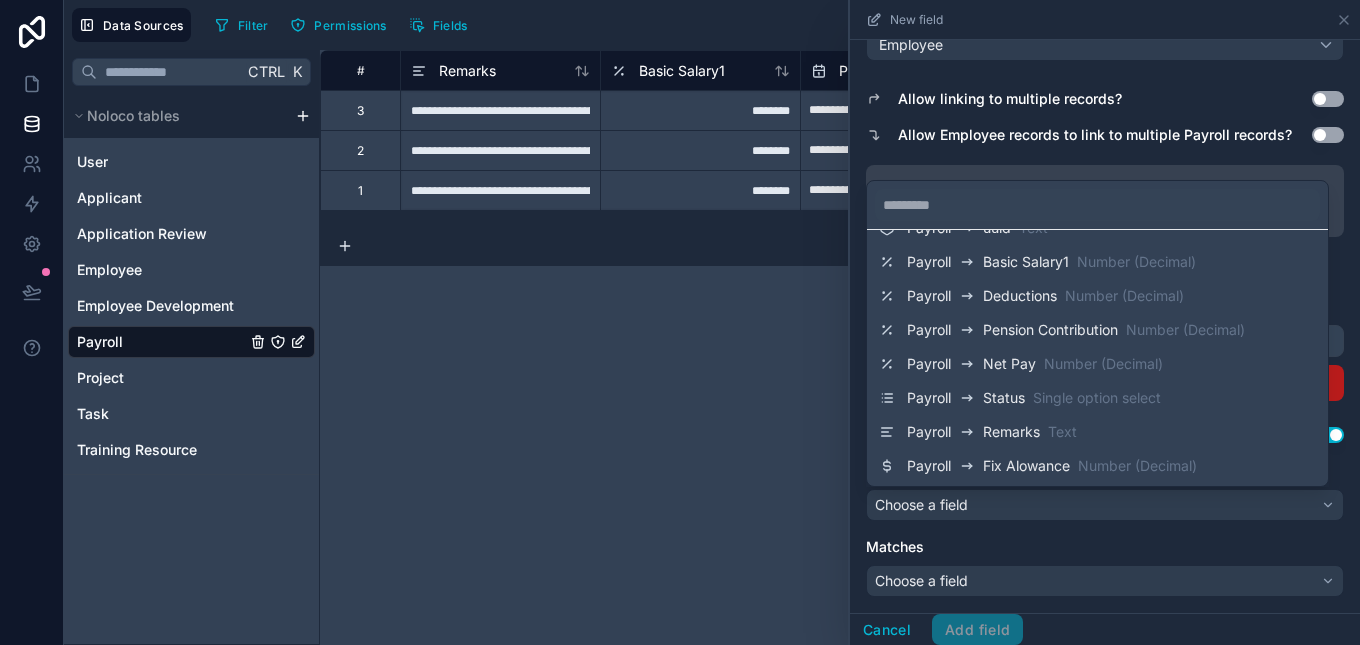 scroll, scrollTop: 0, scrollLeft: 0, axis: both 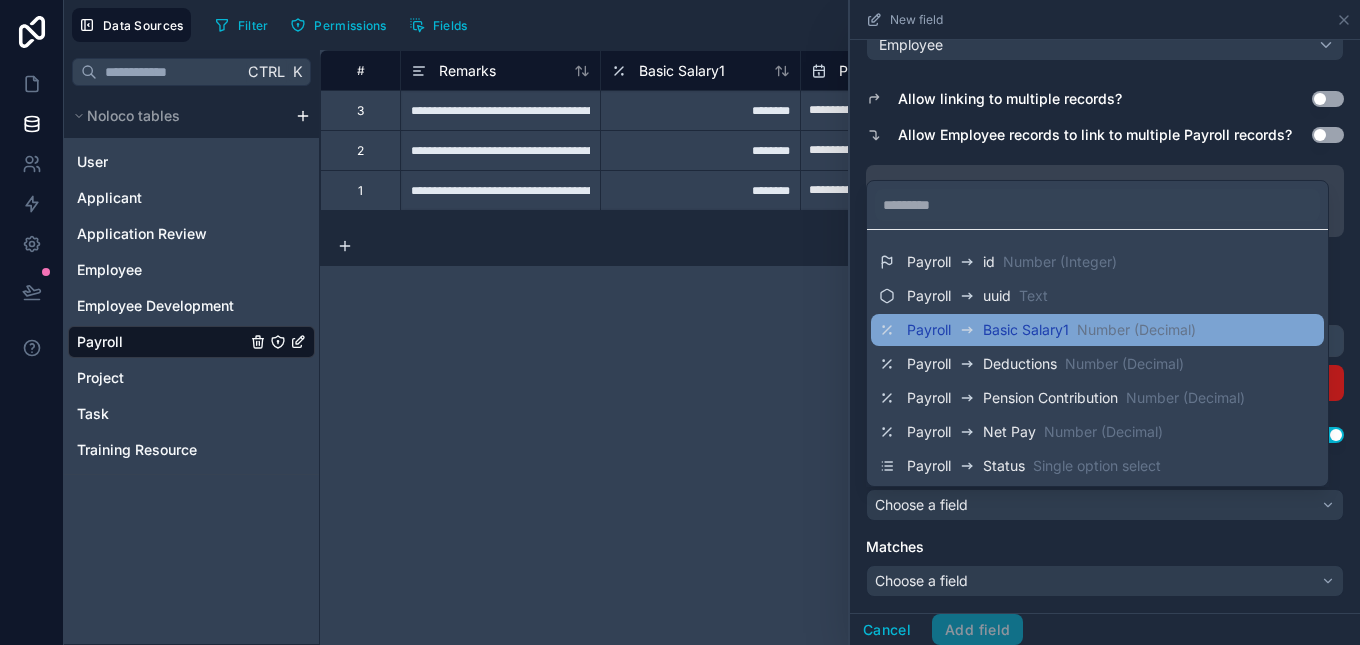click on "Basic Salary1" at bounding box center (1026, 330) 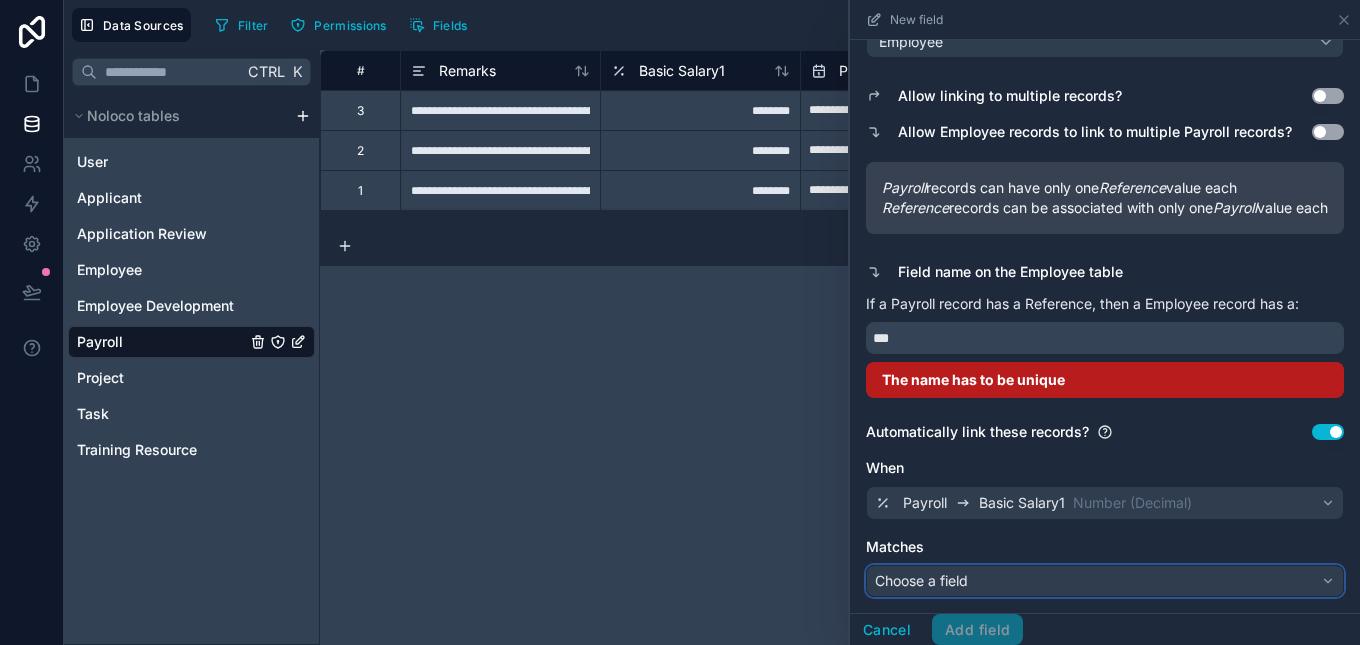 click on "Choose a field" at bounding box center [1105, 581] 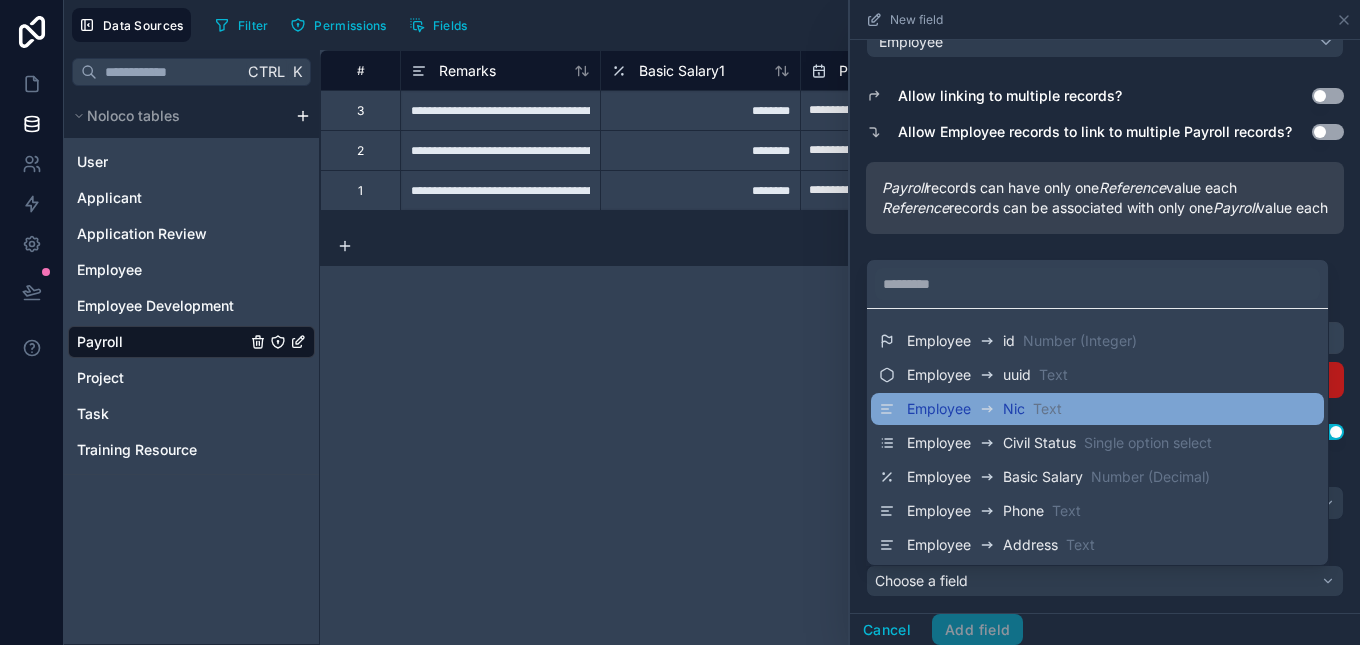 click on "Employee Nic Text" at bounding box center [1097, 409] 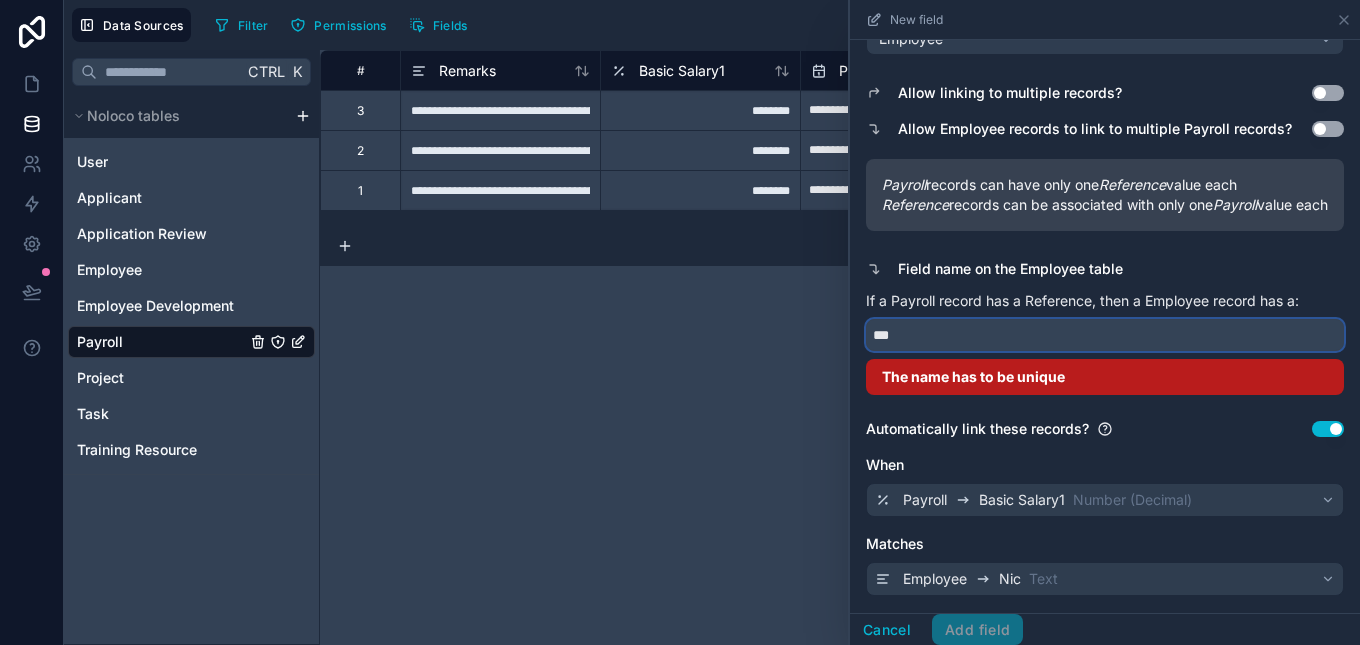 click on "***" at bounding box center (1105, 335) 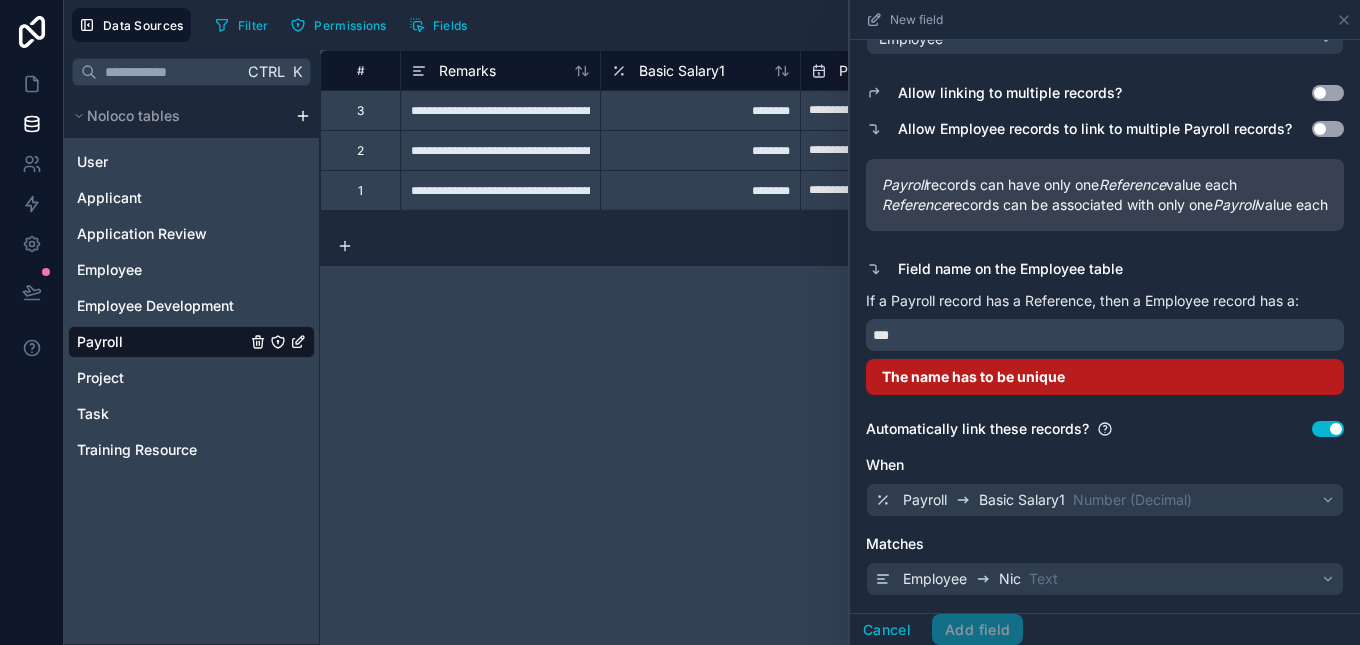 drag, startPoint x: 864, startPoint y: 318, endPoint x: 1272, endPoint y: 297, distance: 408.54007 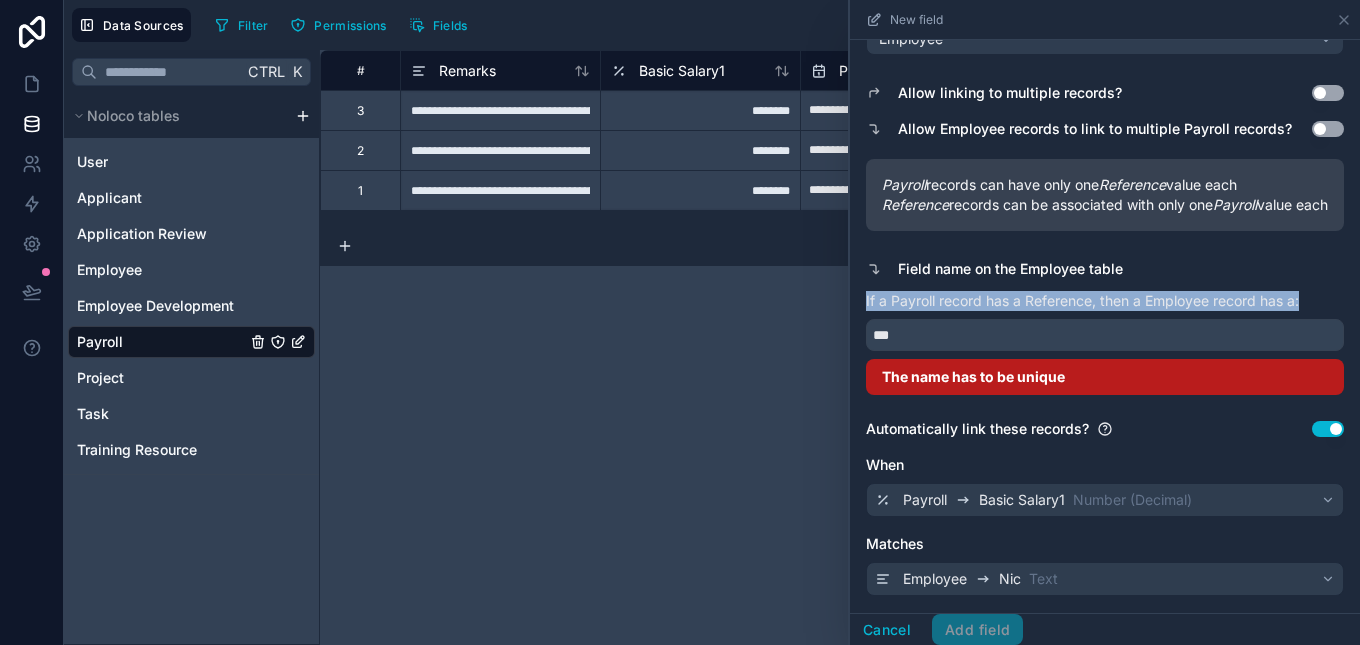 drag, startPoint x: 1307, startPoint y: 311, endPoint x: 867, endPoint y: 295, distance: 440.2908 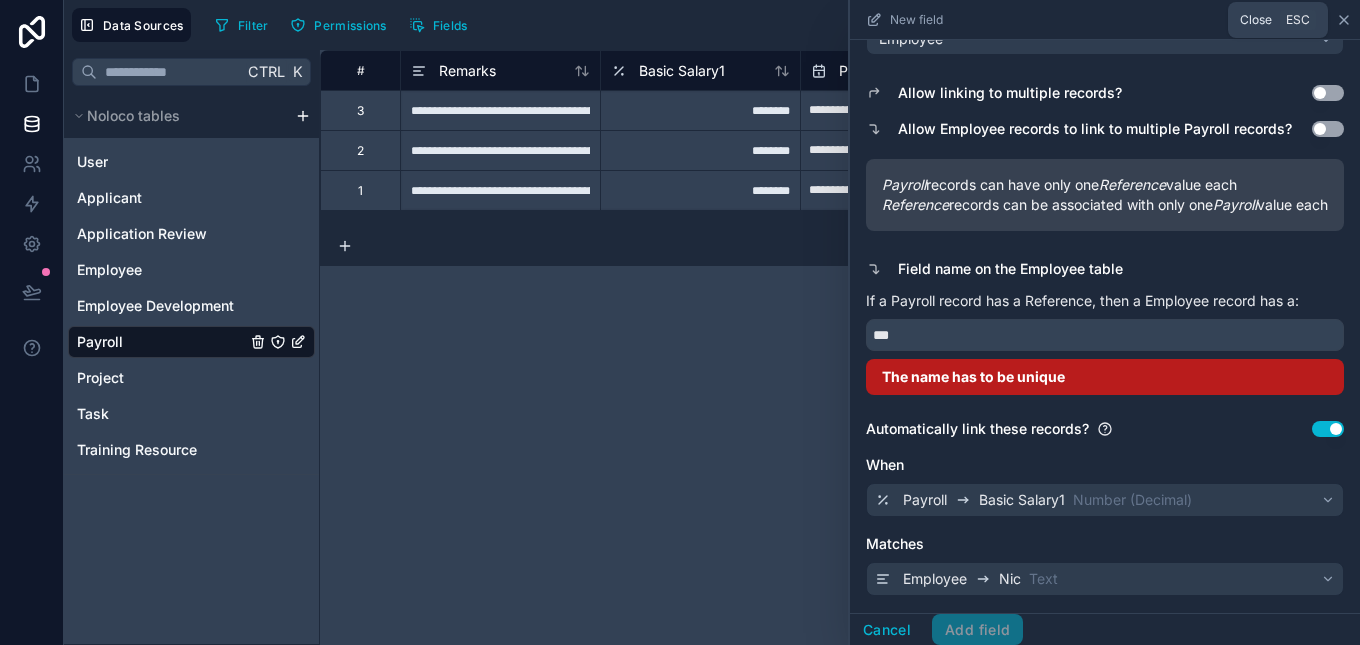 click 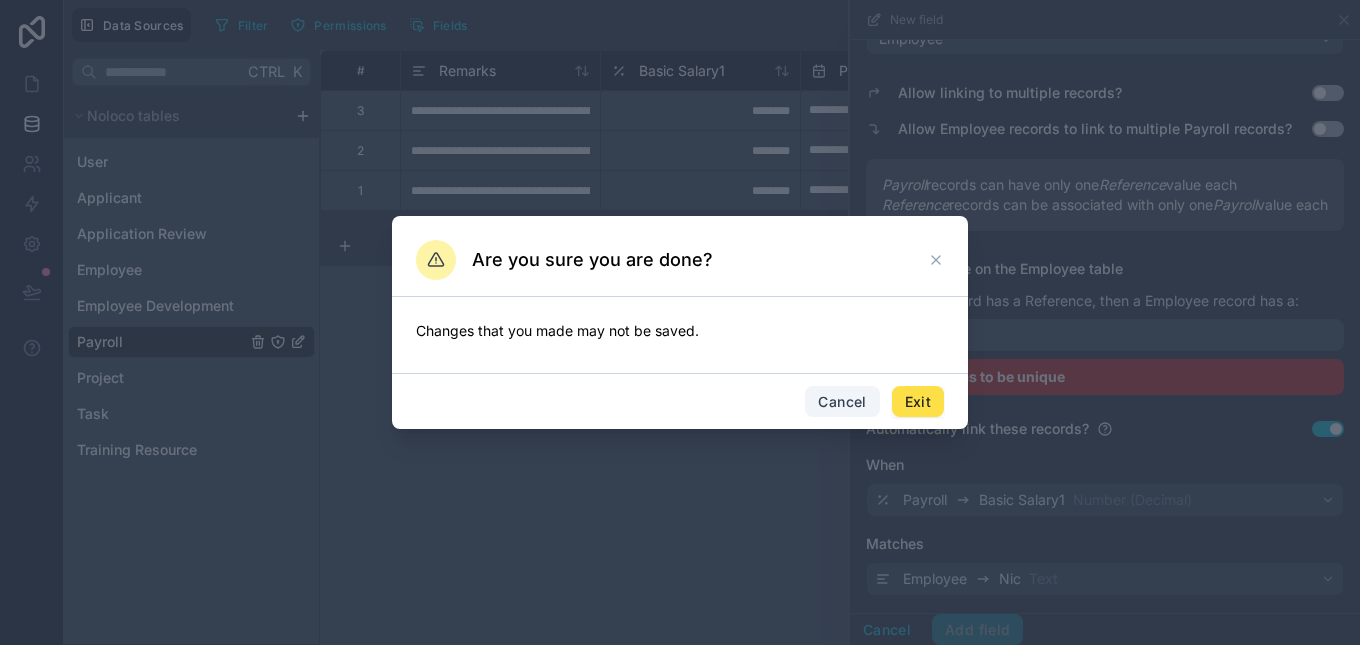 drag, startPoint x: 898, startPoint y: 402, endPoint x: 842, endPoint y: 395, distance: 56.435802 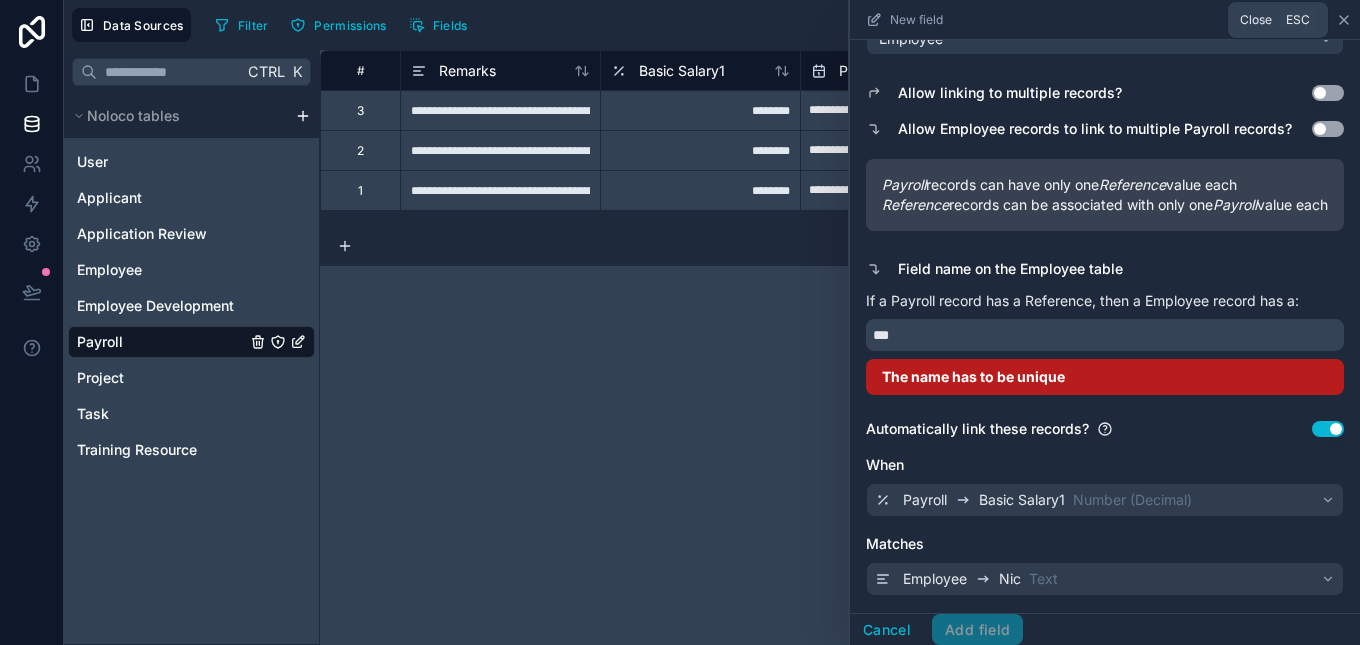 click 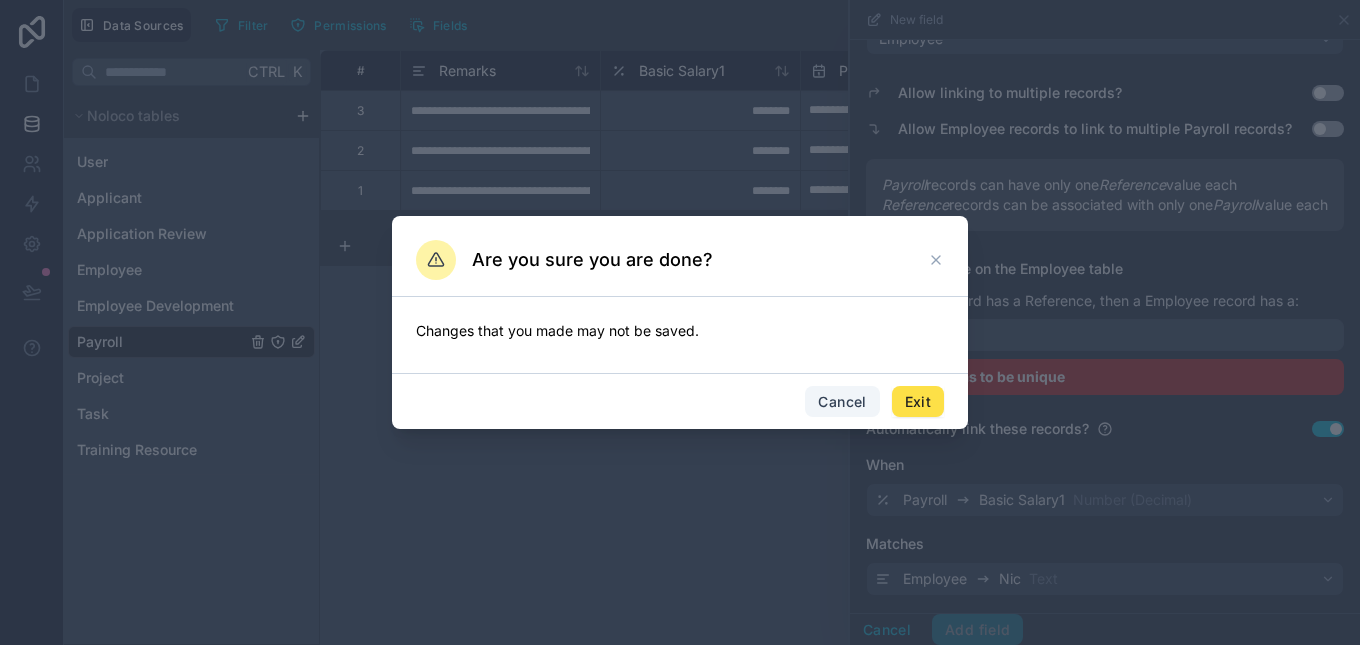 click on "Cancel" at bounding box center (842, 402) 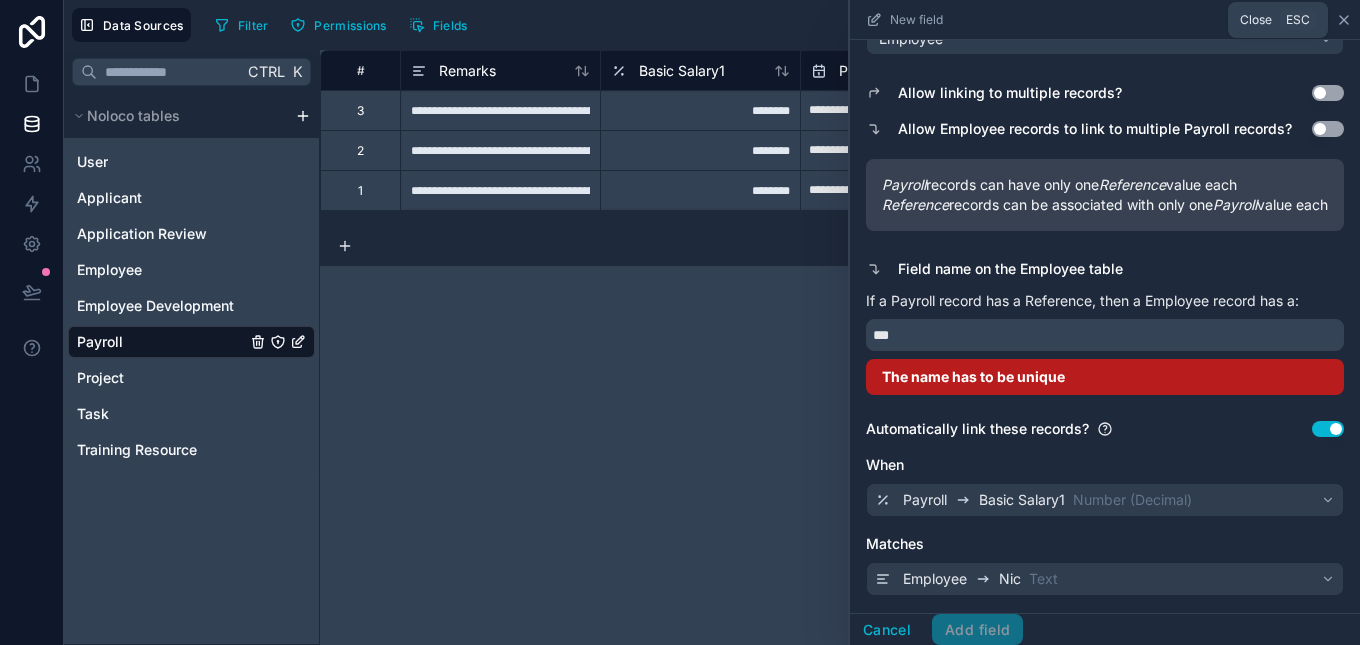 click 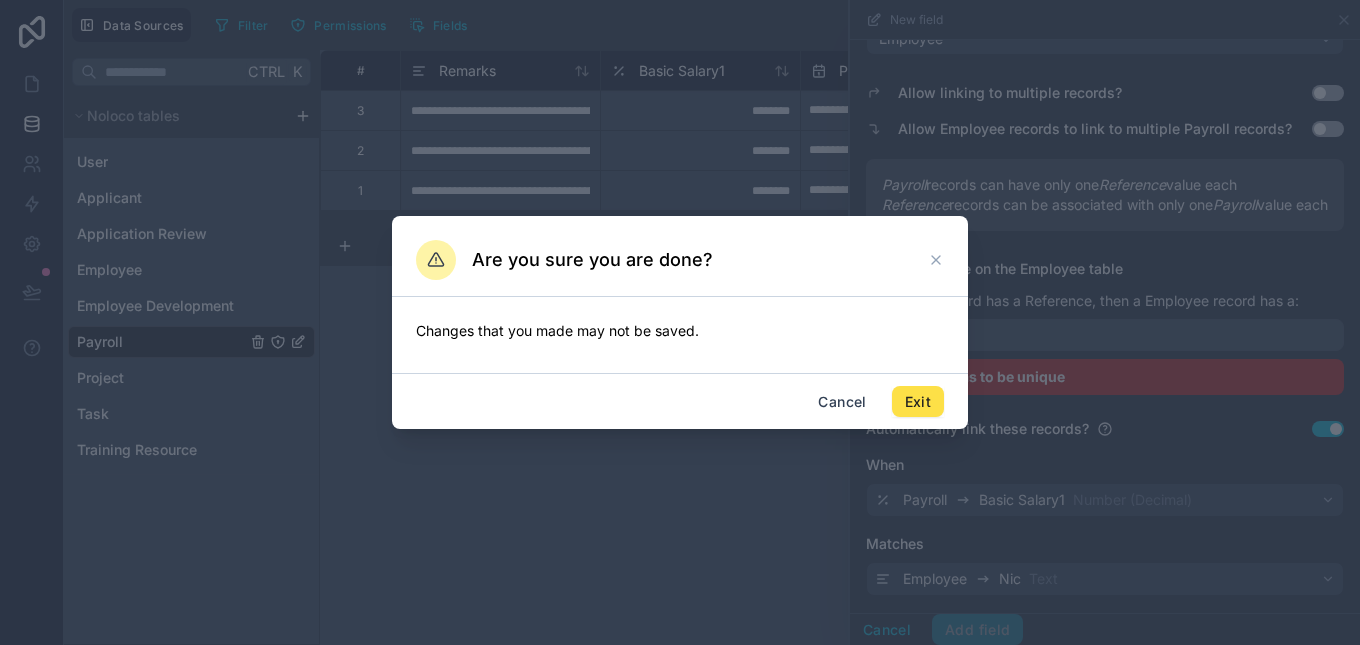 click 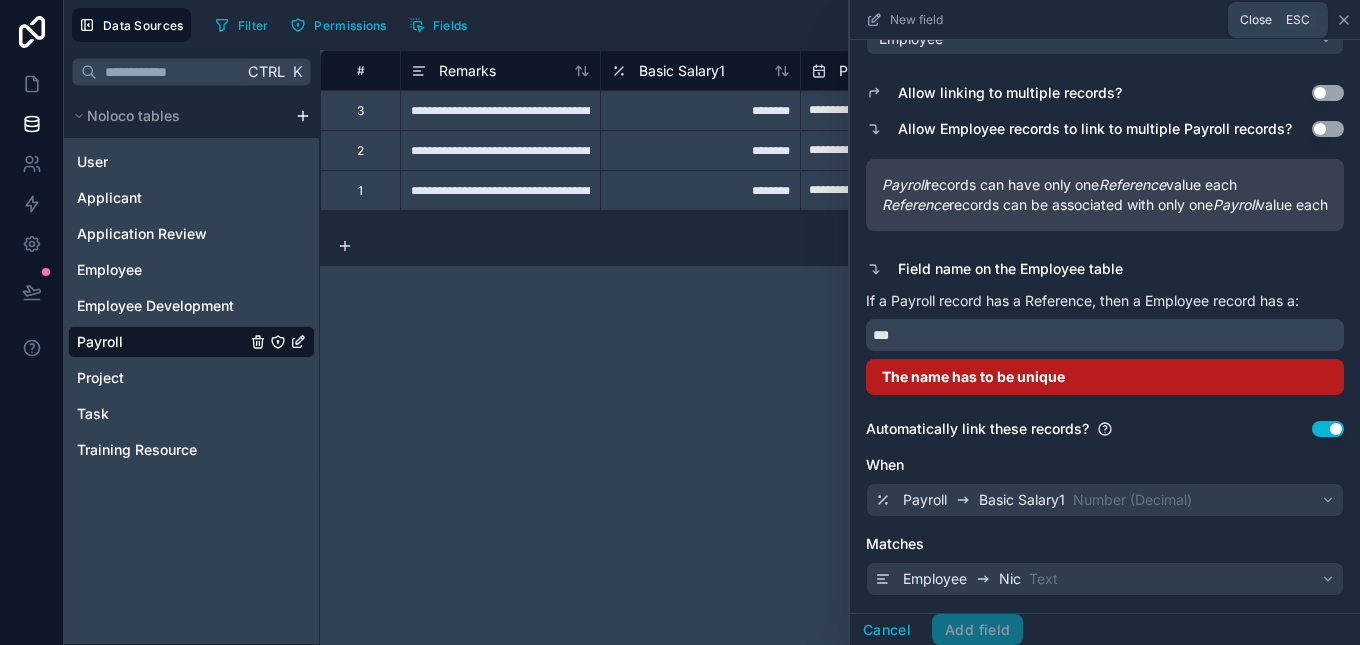 click 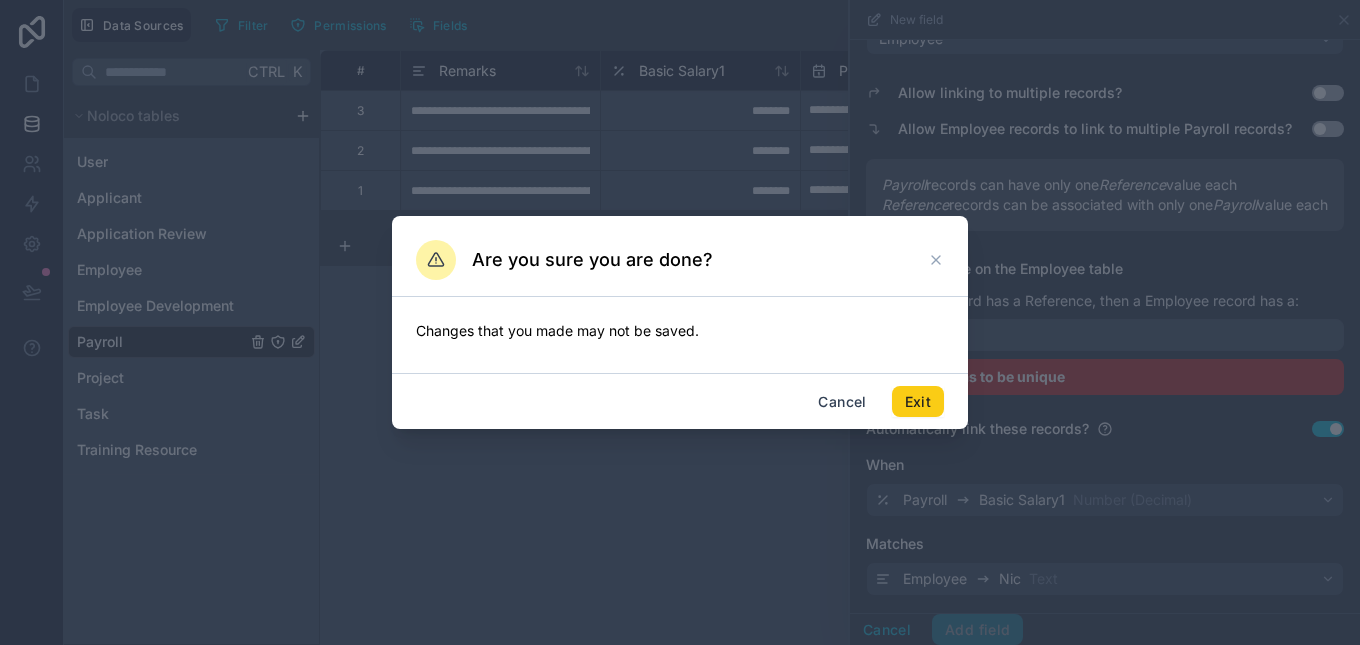 click on "Exit" at bounding box center (918, 402) 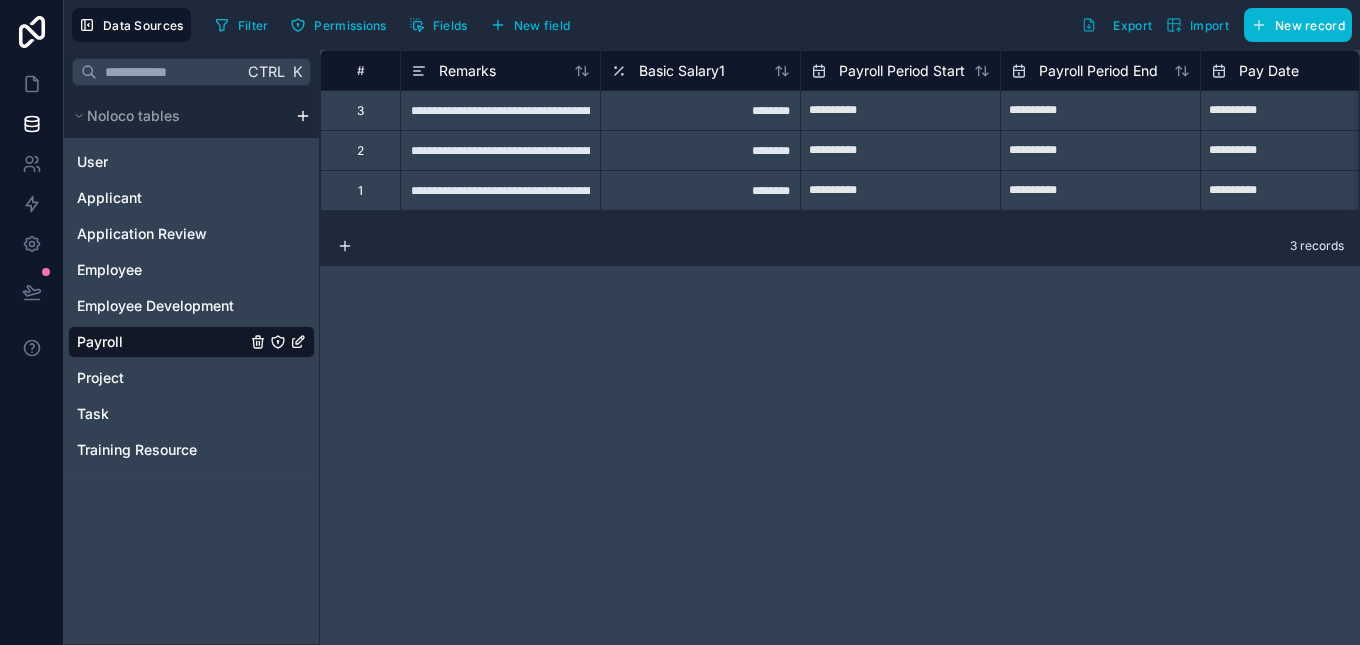 click 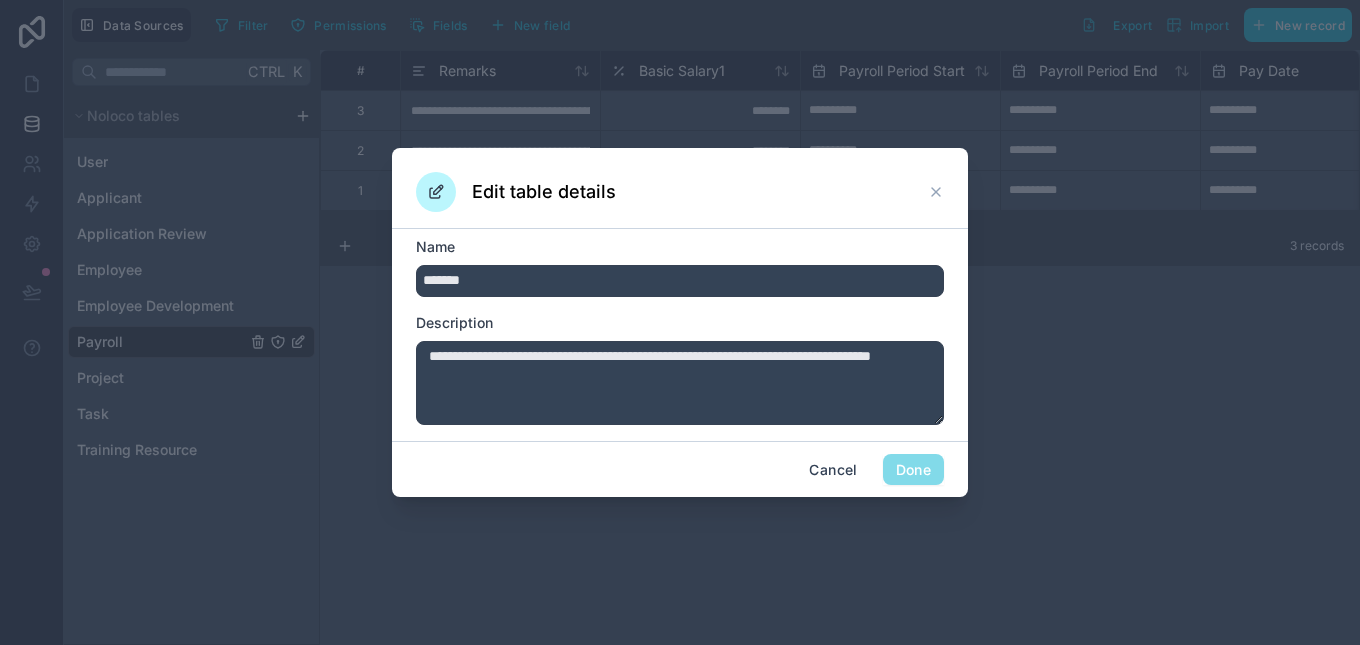 click 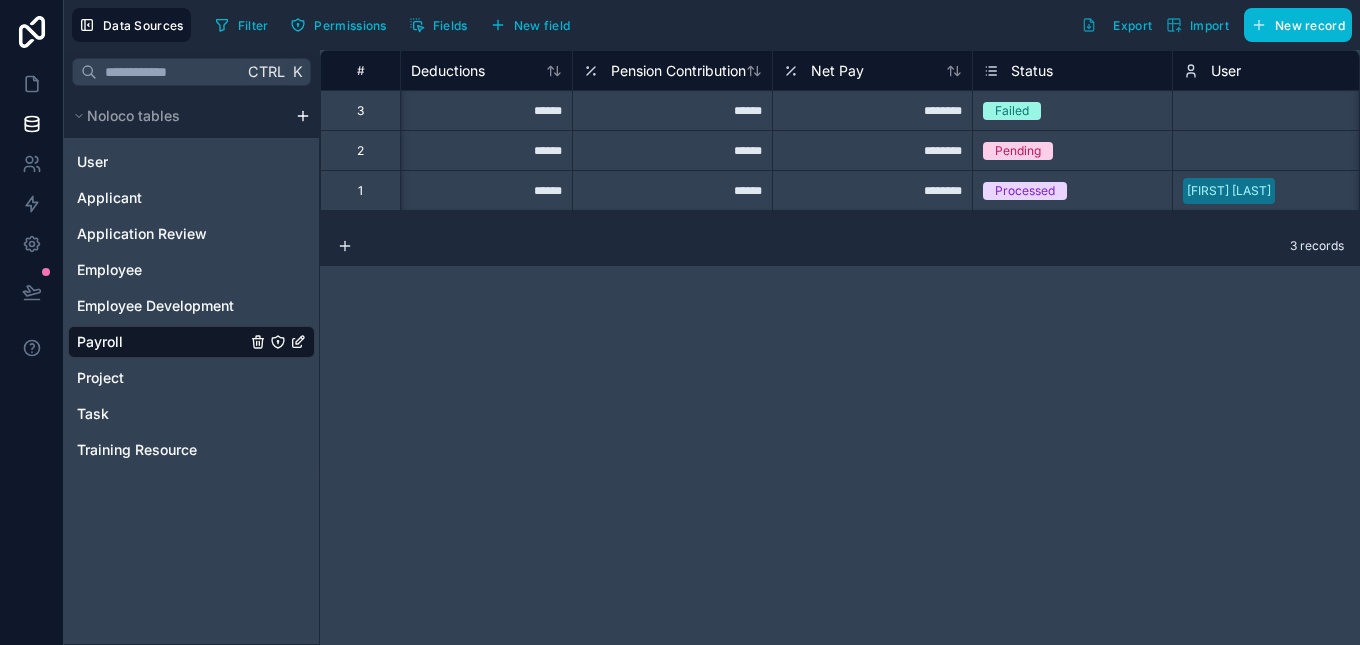 scroll, scrollTop: 0, scrollLeft: 1012, axis: horizontal 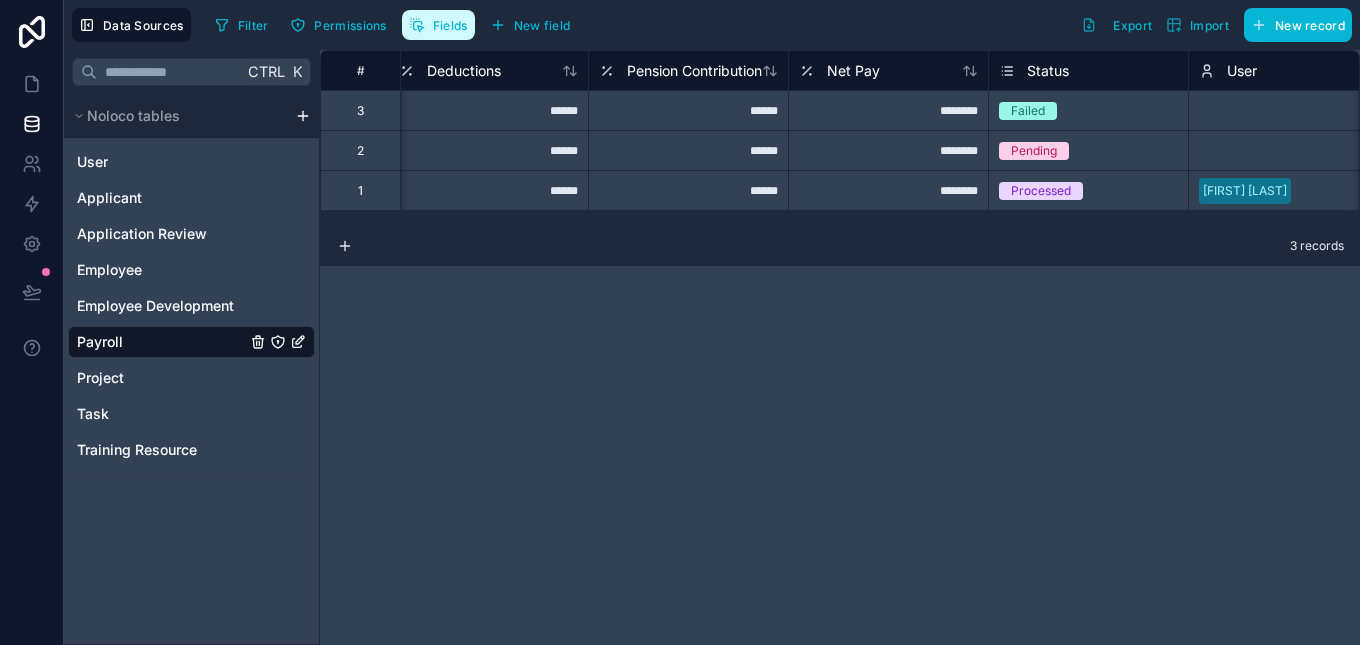 click on "Fields" at bounding box center (450, 25) 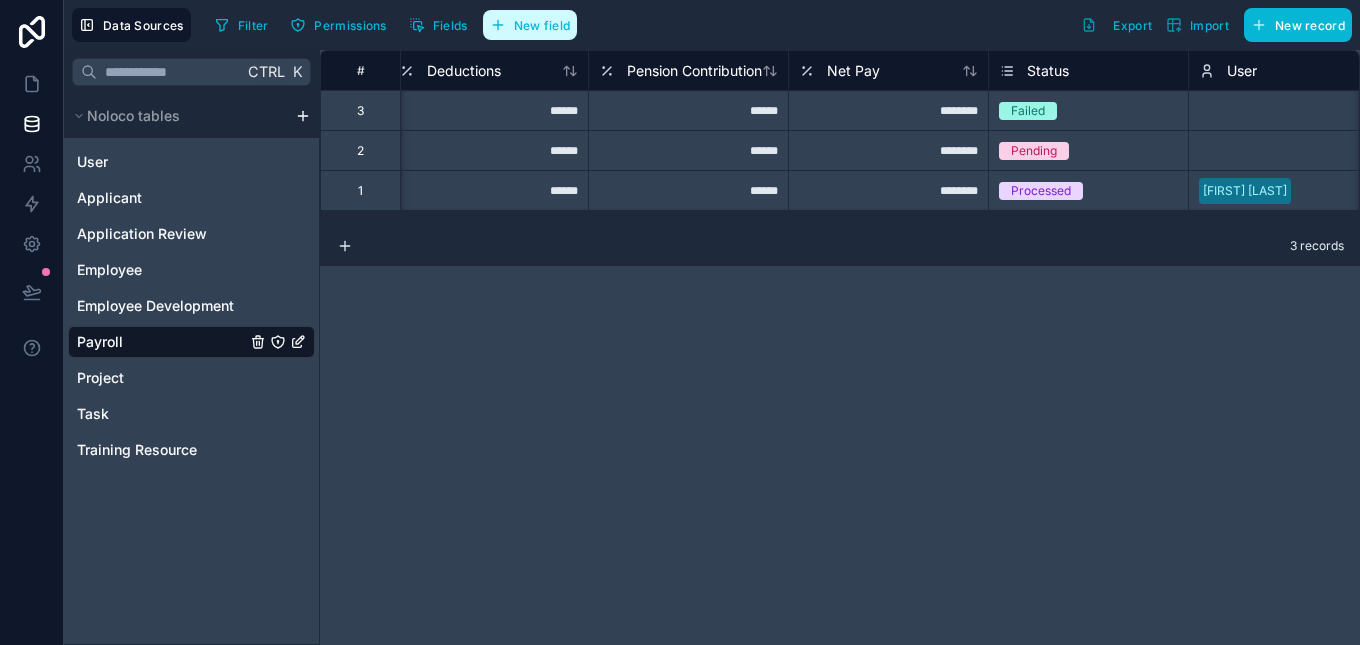 click on "New field" at bounding box center (530, 25) 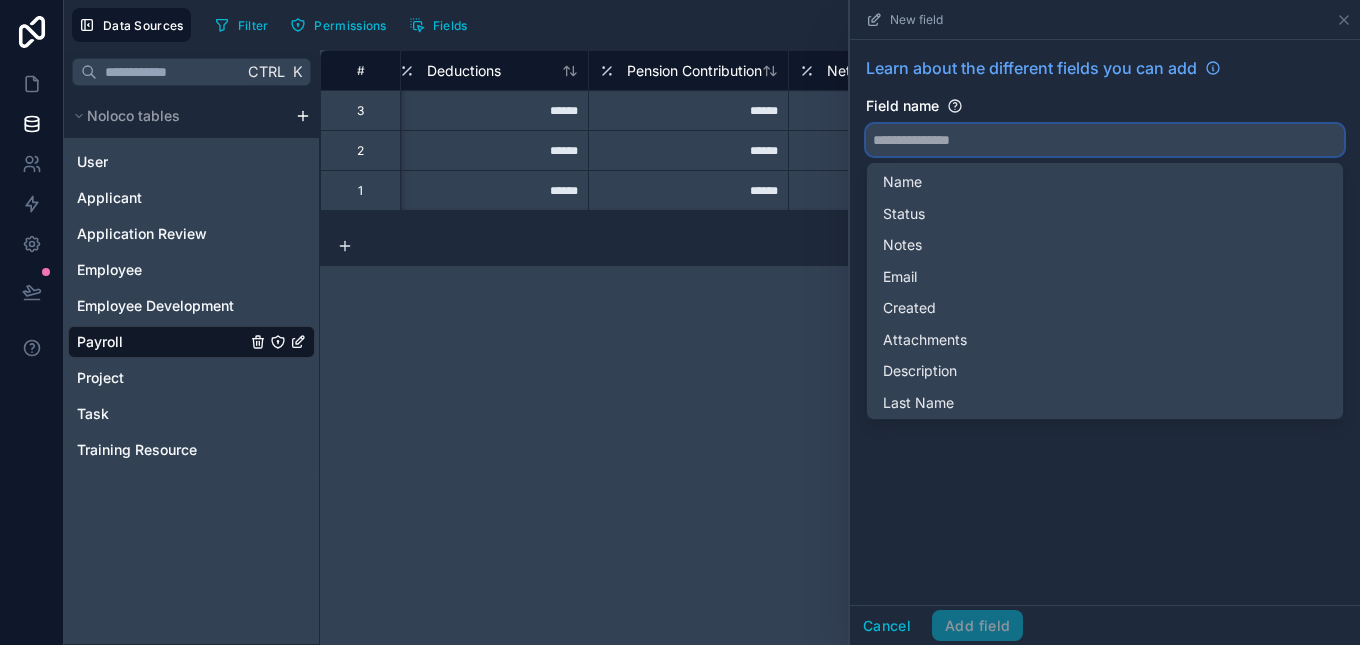 click at bounding box center [1105, 140] 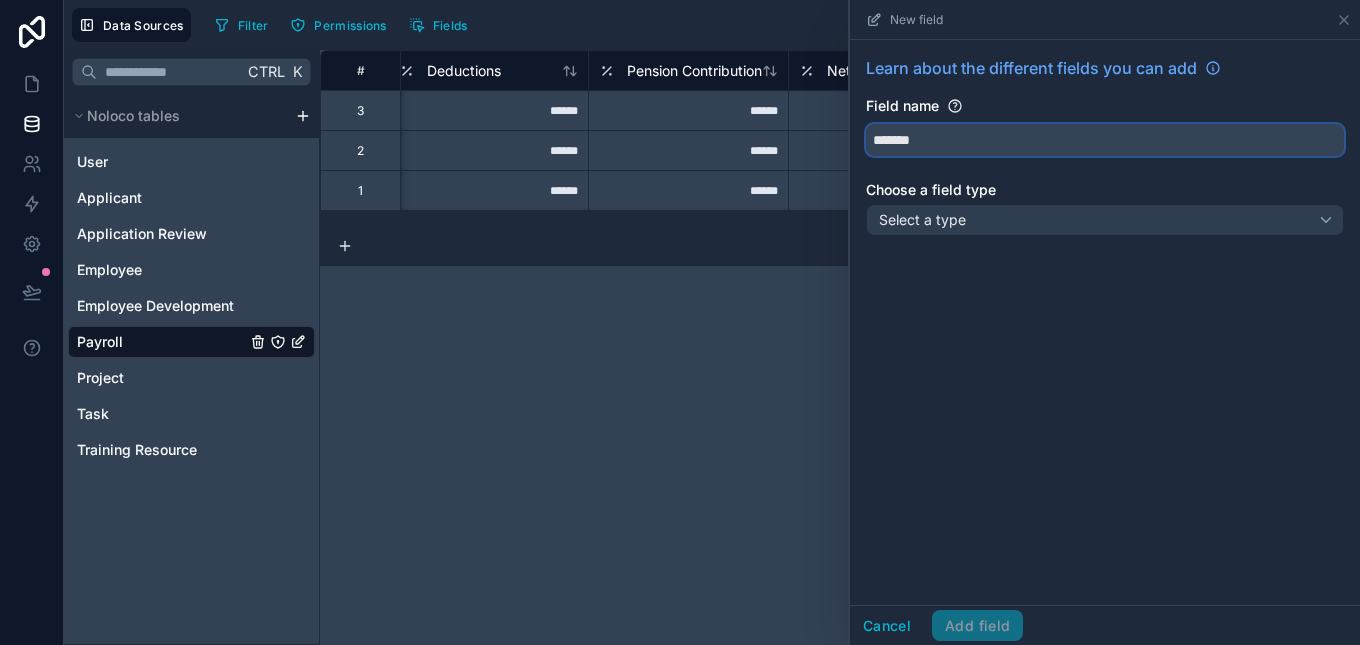 type on "*******" 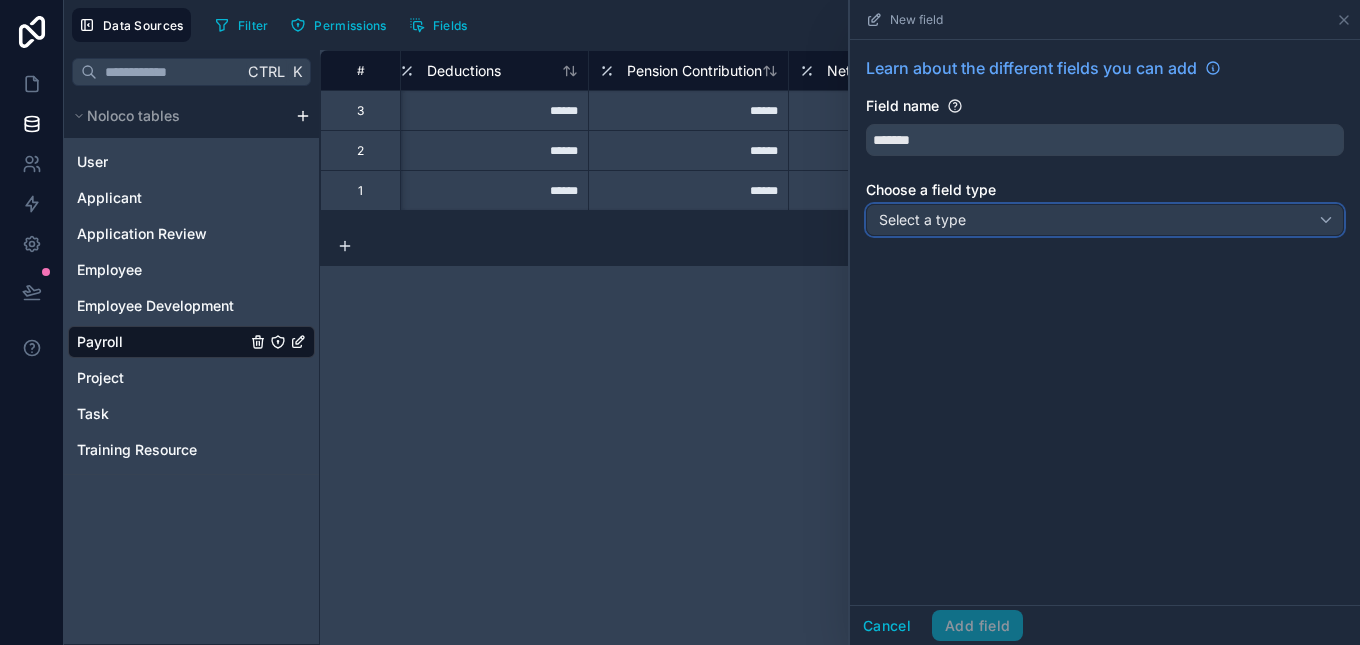 drag, startPoint x: 978, startPoint y: 226, endPoint x: 921, endPoint y: 235, distance: 57.706154 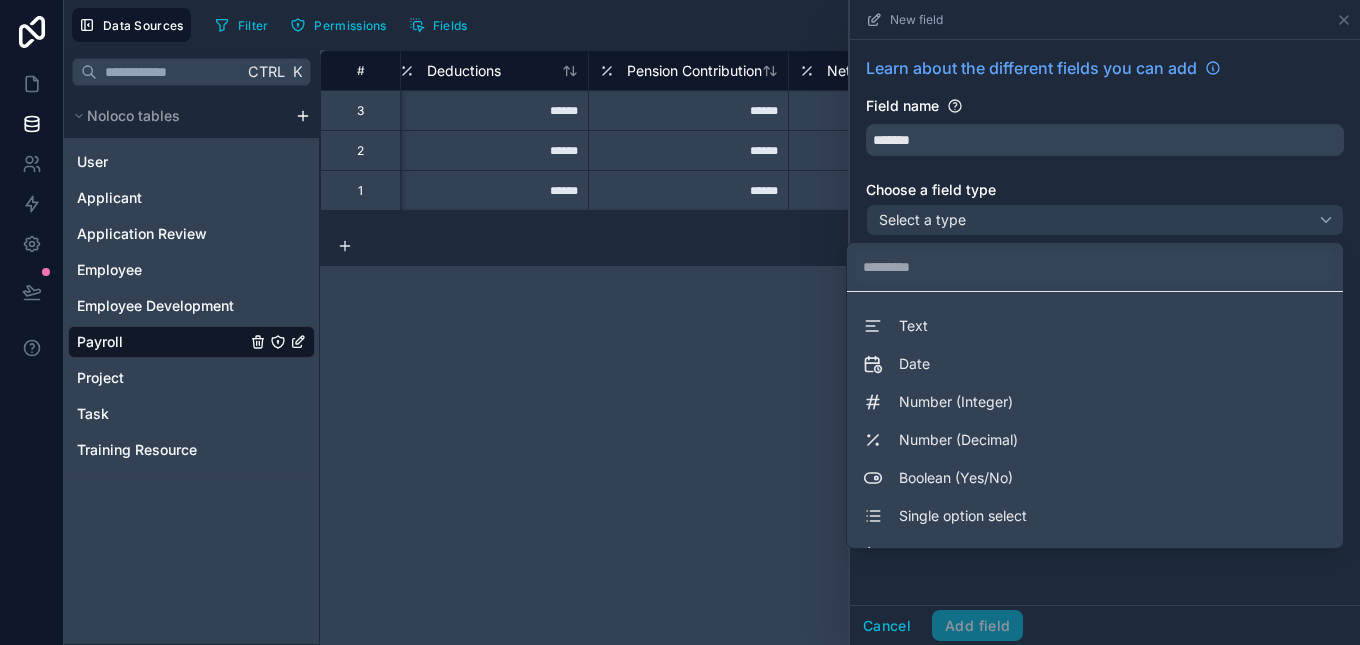 scroll, scrollTop: 224, scrollLeft: 0, axis: vertical 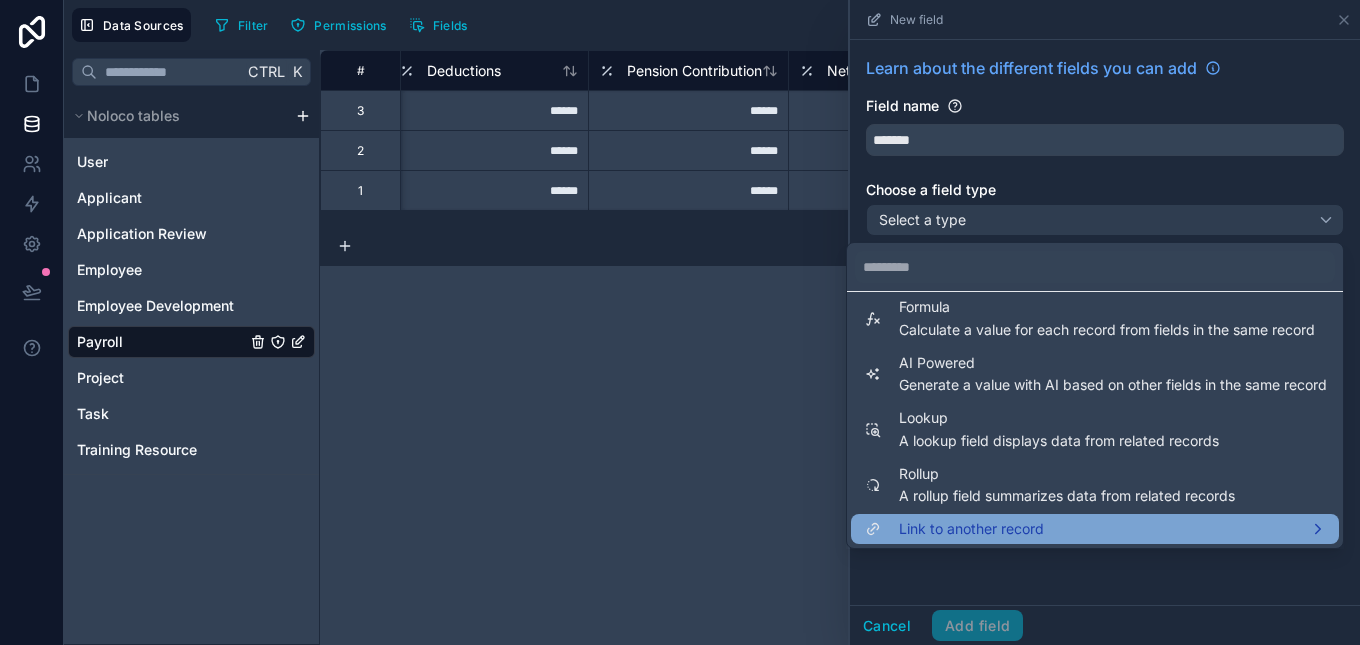 click on "Link to another record" at bounding box center (1095, 529) 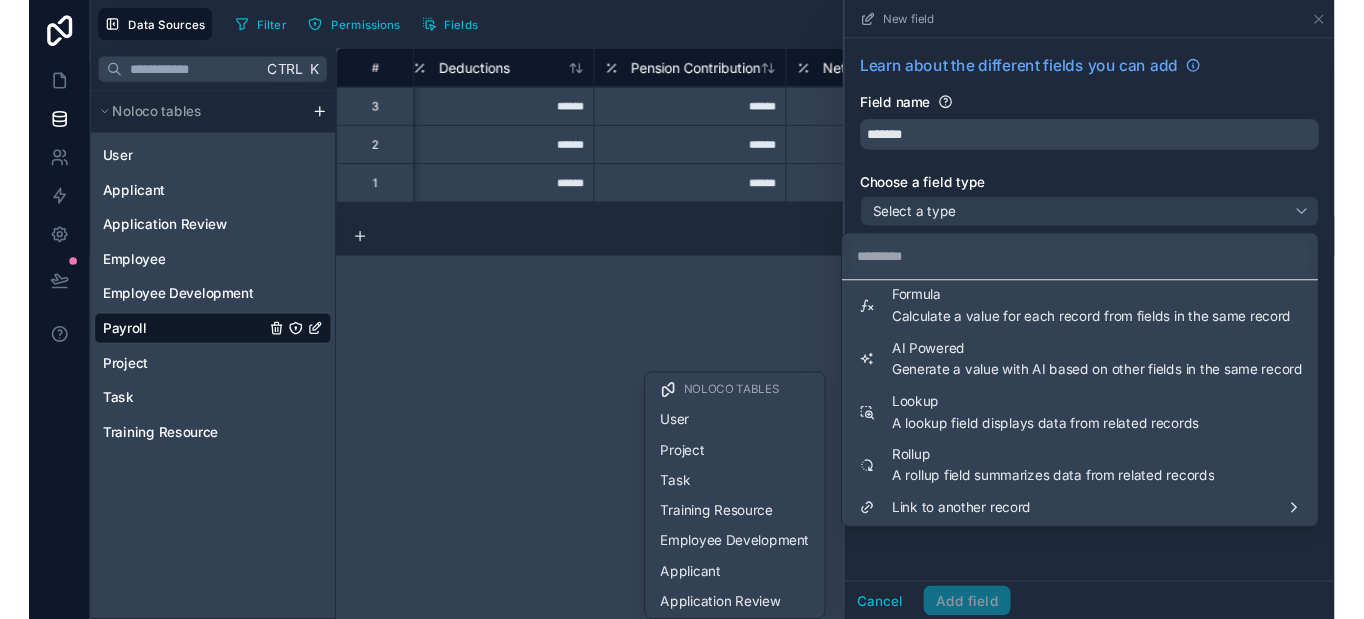 scroll, scrollTop: 64, scrollLeft: 0, axis: vertical 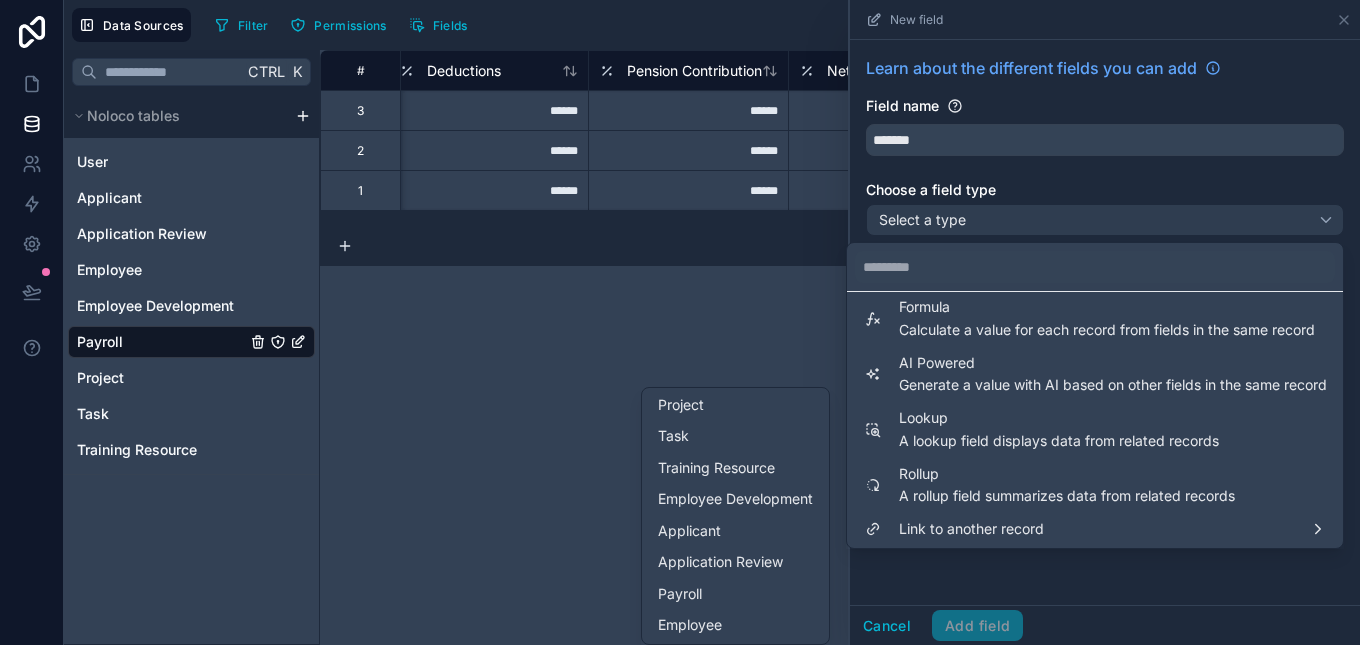 drag, startPoint x: 761, startPoint y: 627, endPoint x: 761, endPoint y: 615, distance: 12 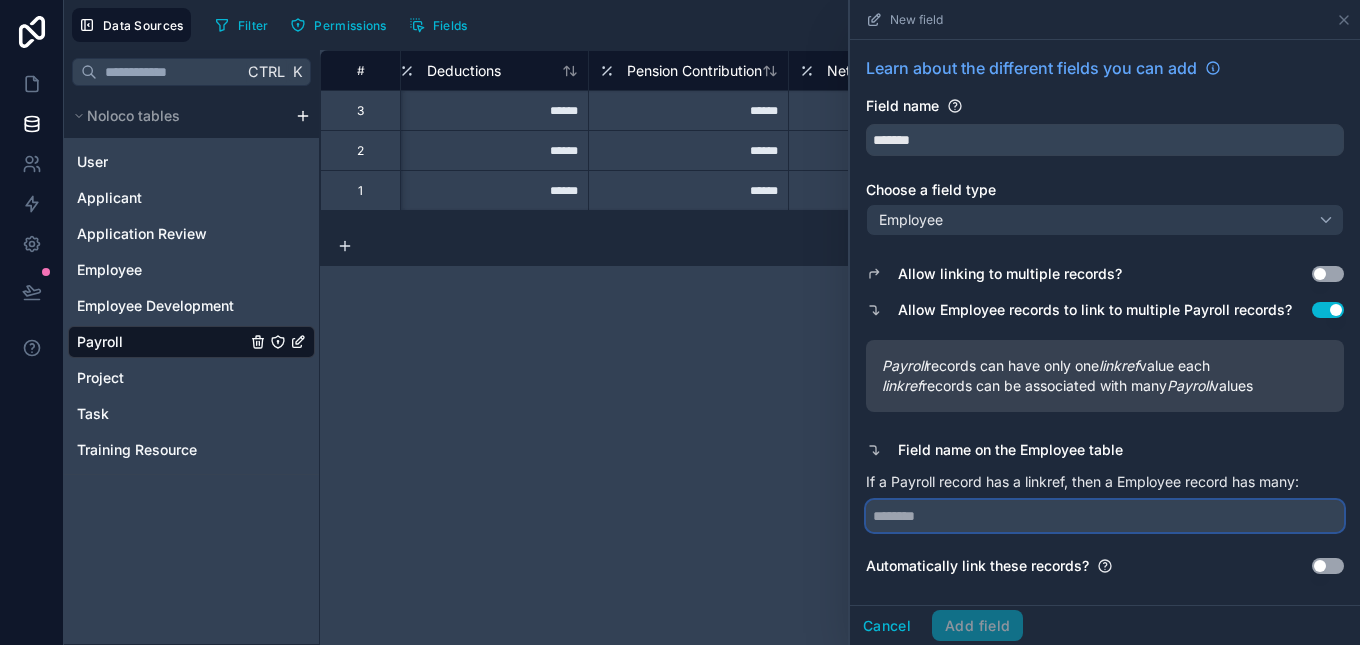 click at bounding box center [1105, 516] 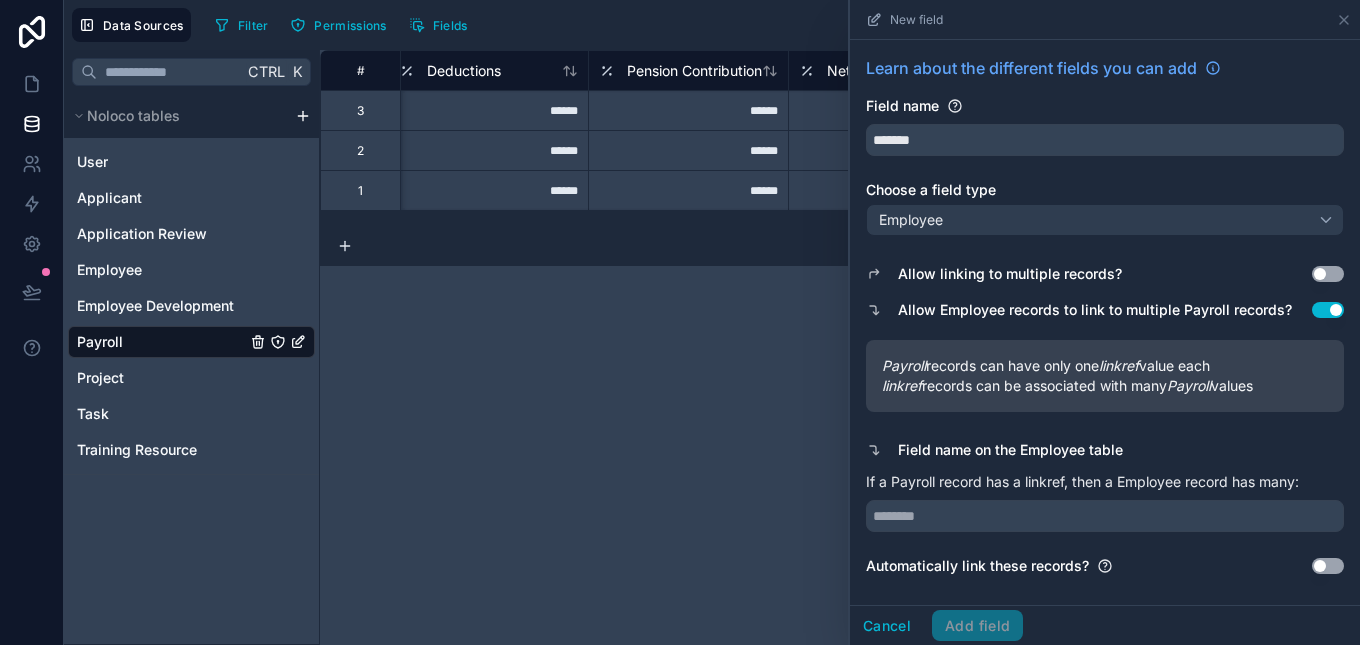 click on "Use setting" at bounding box center (1328, 310) 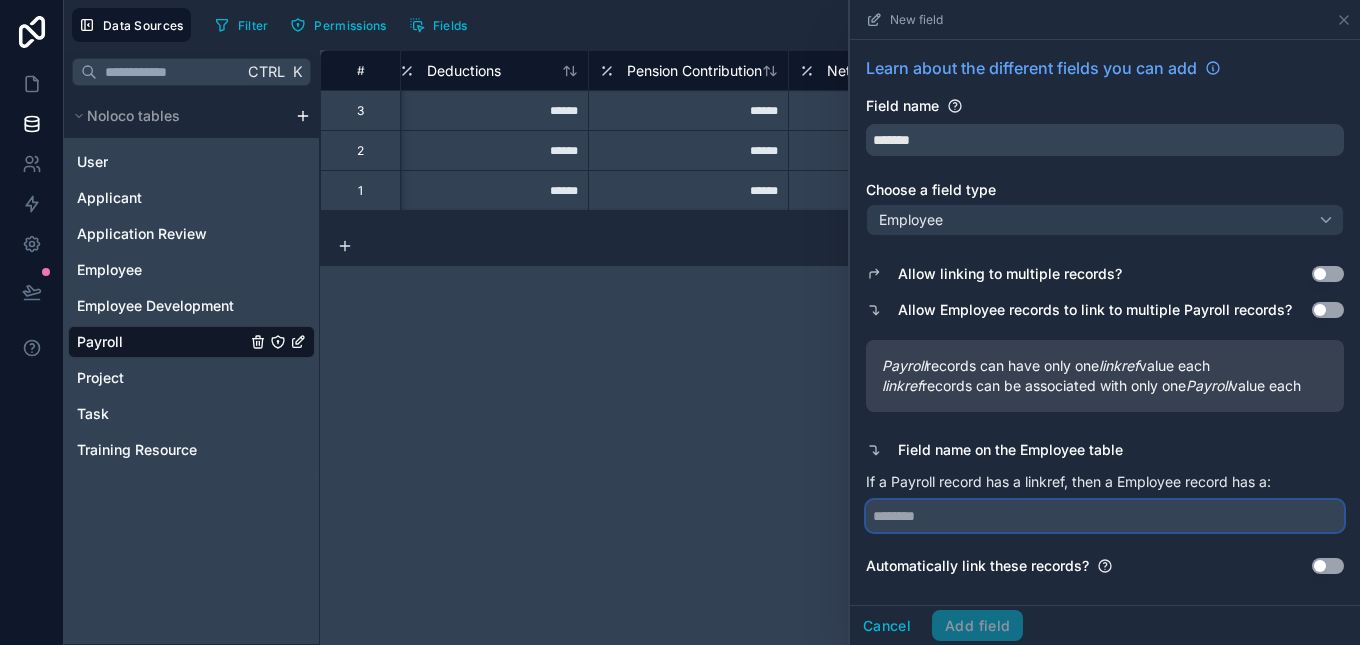 click at bounding box center [1105, 516] 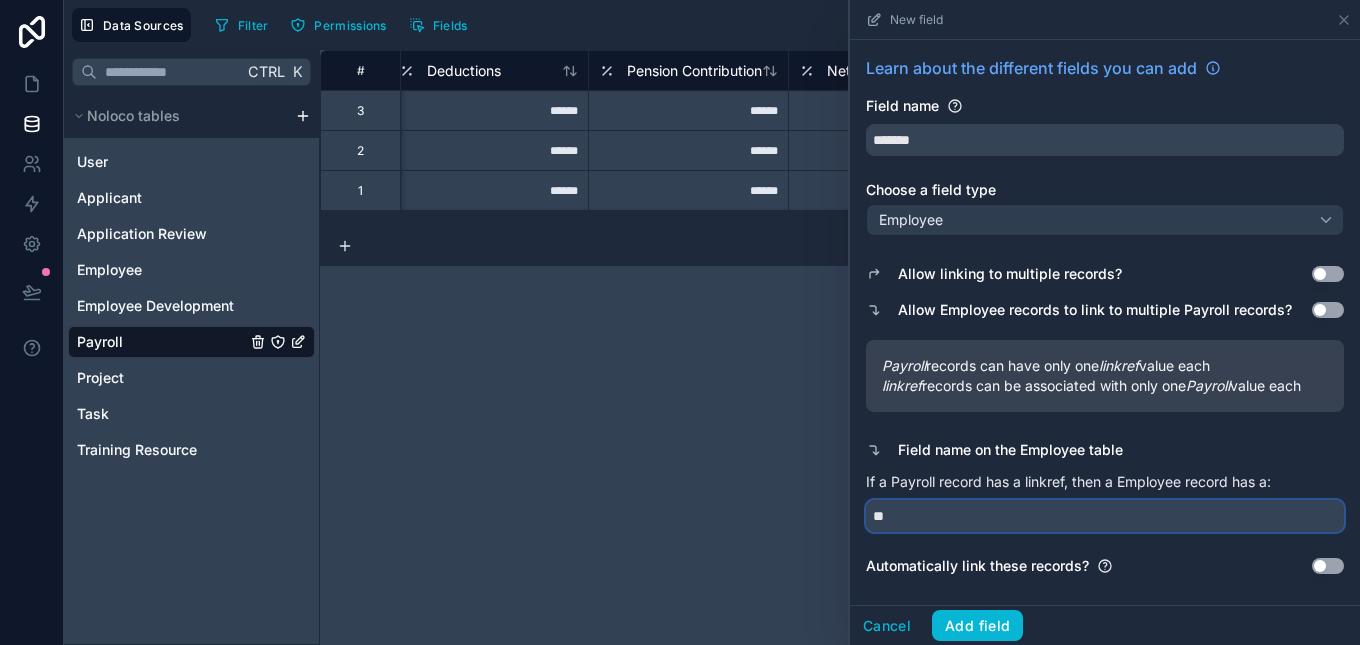 type on "*" 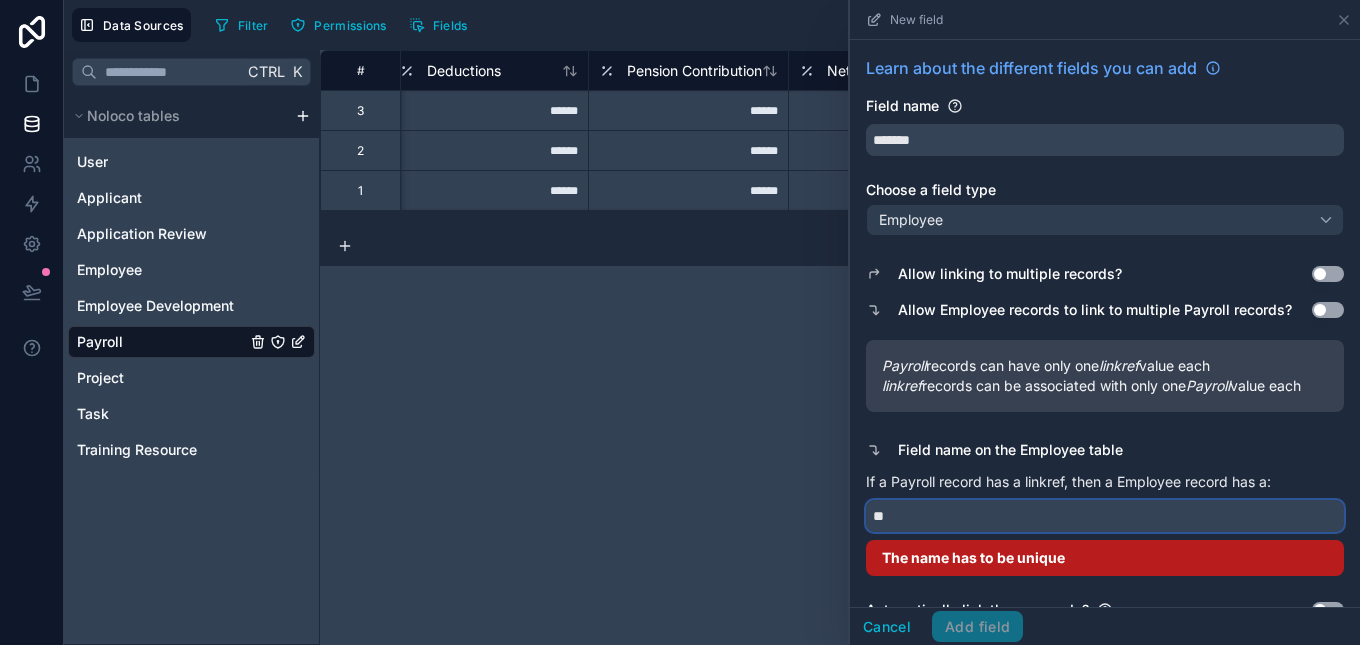 type on "*" 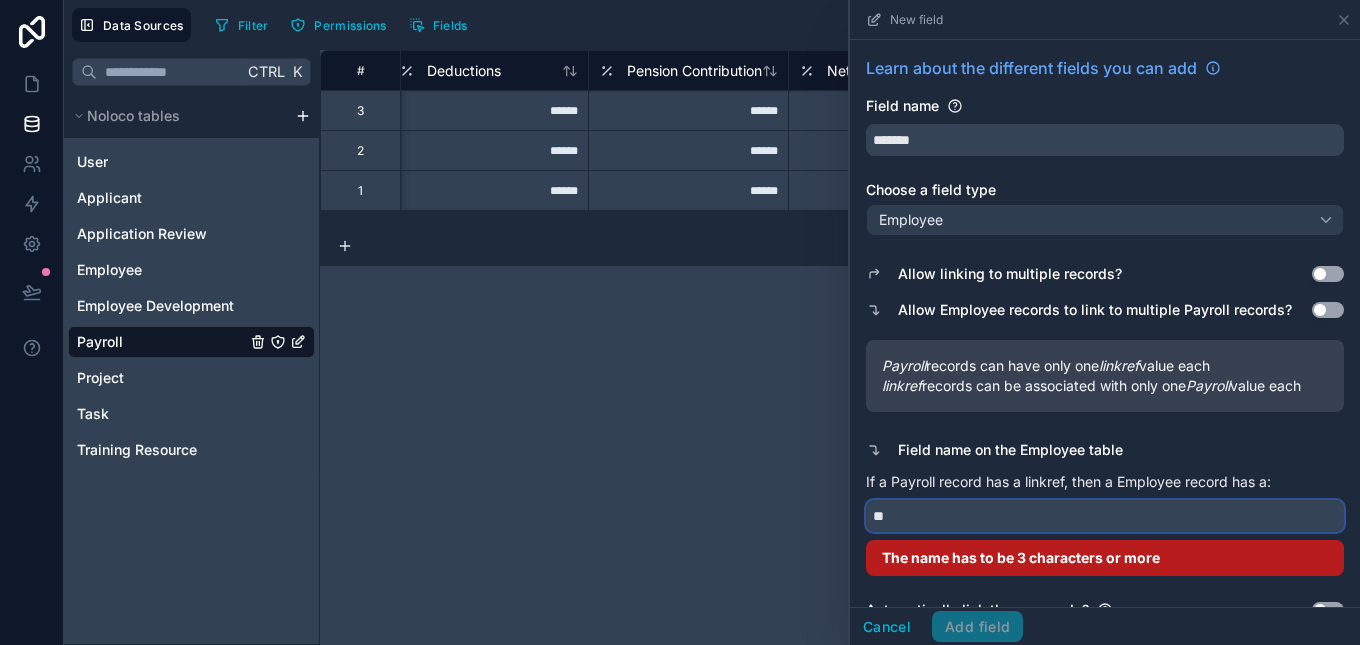 type on "*" 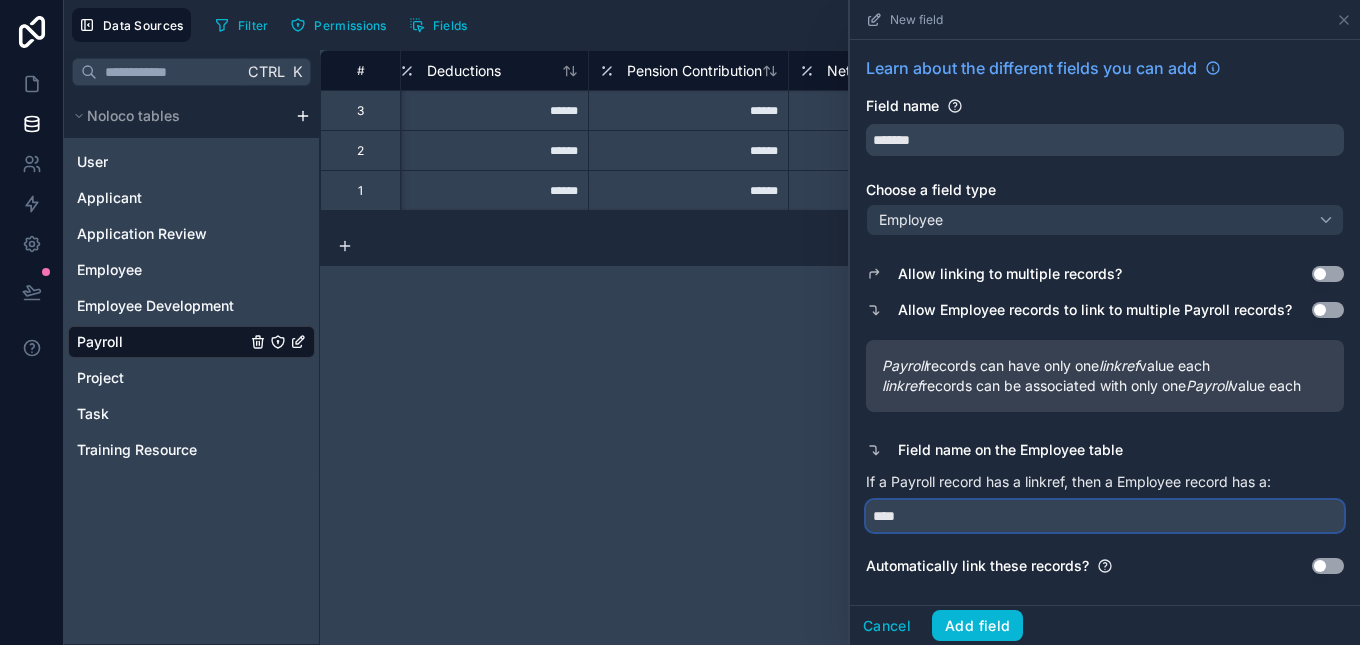 type on "****" 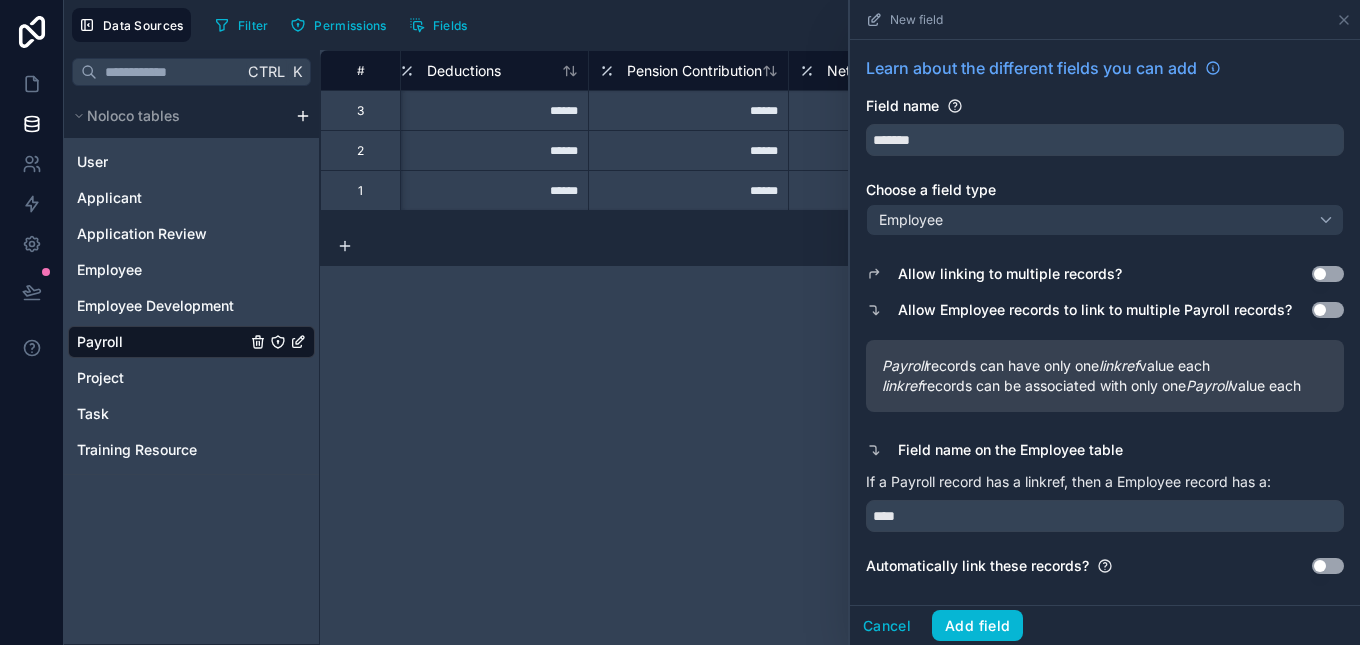 drag, startPoint x: 1359, startPoint y: 330, endPoint x: 1359, endPoint y: 434, distance: 104 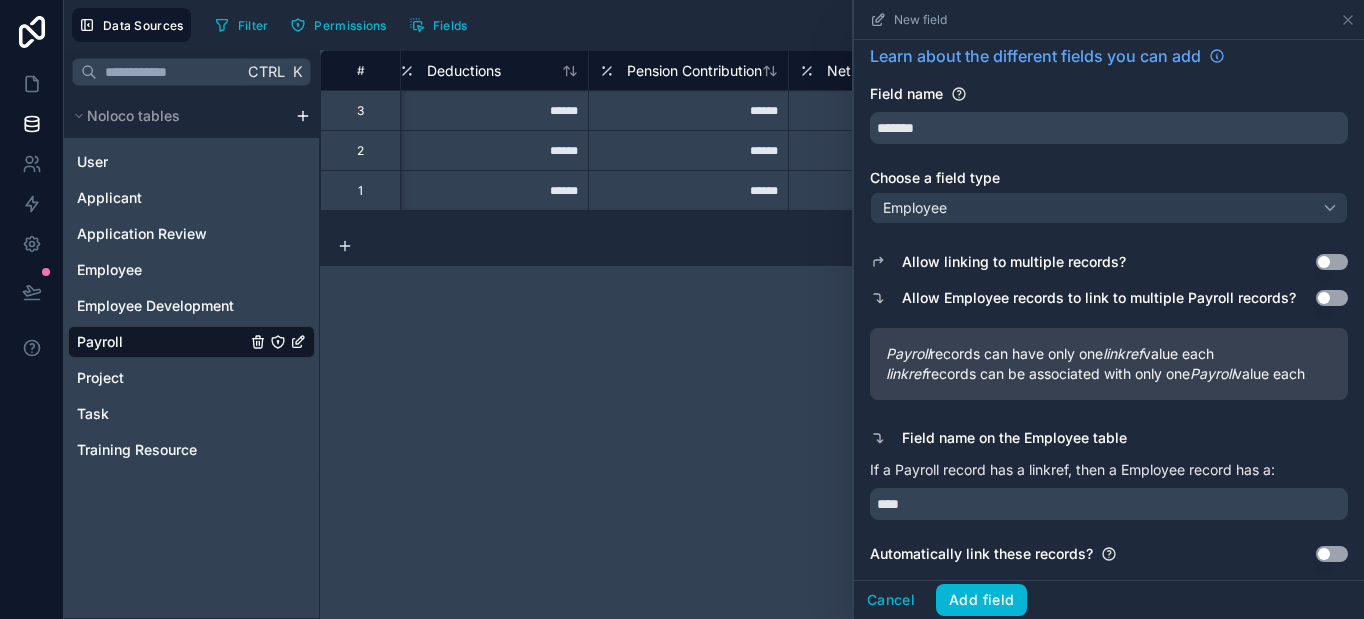 scroll, scrollTop: 31, scrollLeft: 0, axis: vertical 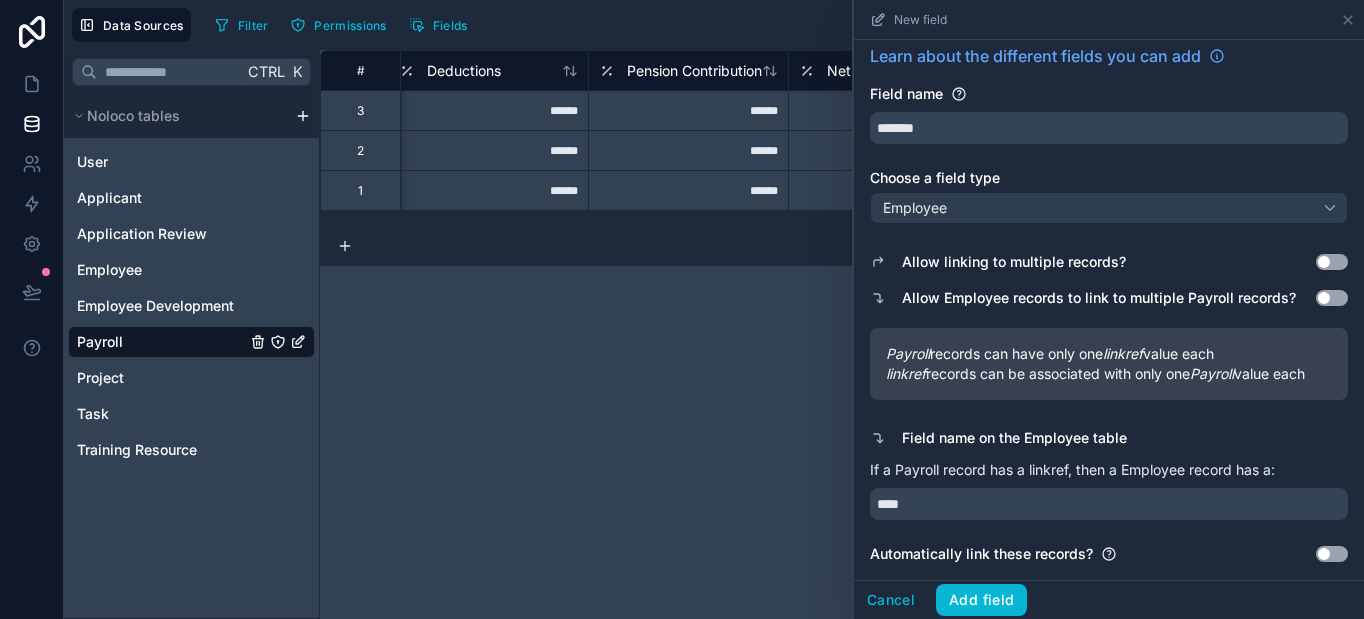 click on "Use setting" at bounding box center [1332, 554] 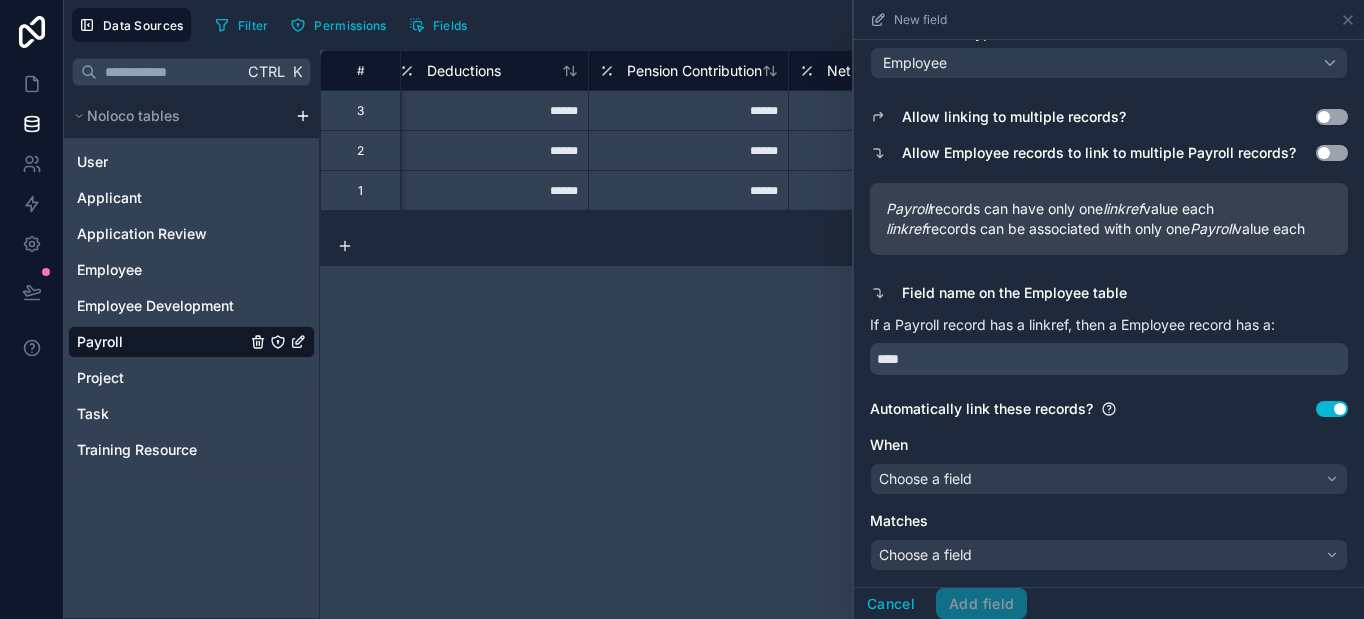 scroll, scrollTop: 177, scrollLeft: 0, axis: vertical 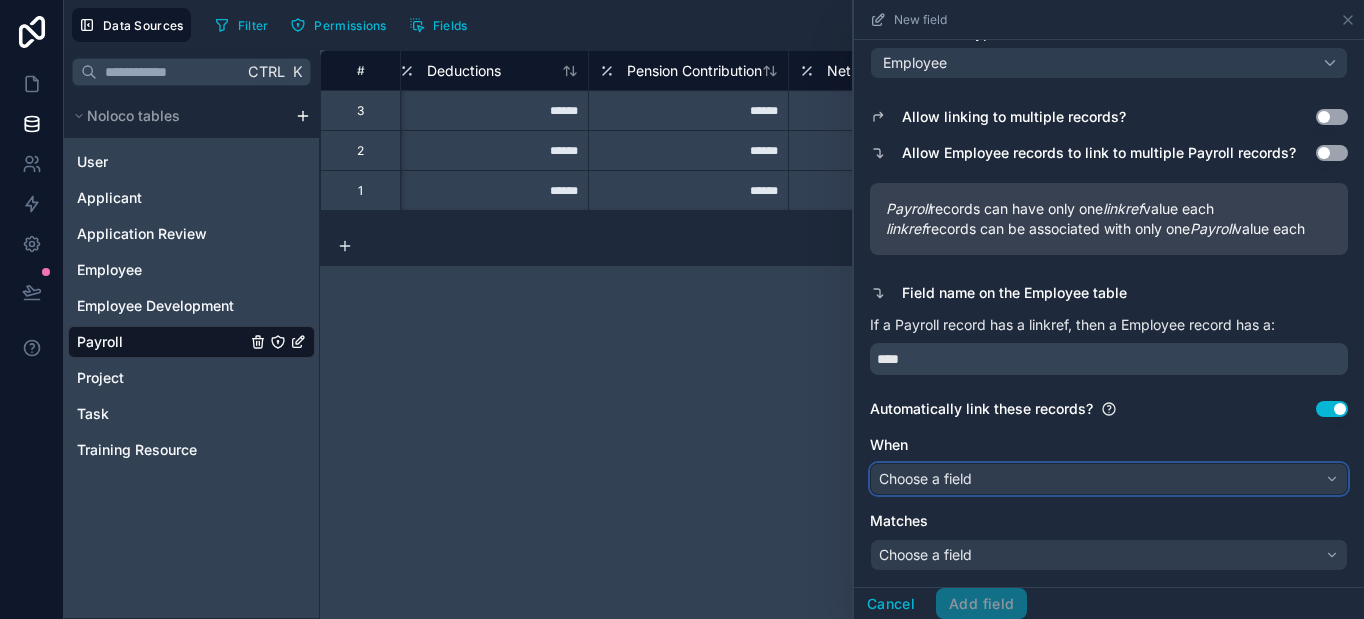 click on "Choose a field" at bounding box center [1109, 479] 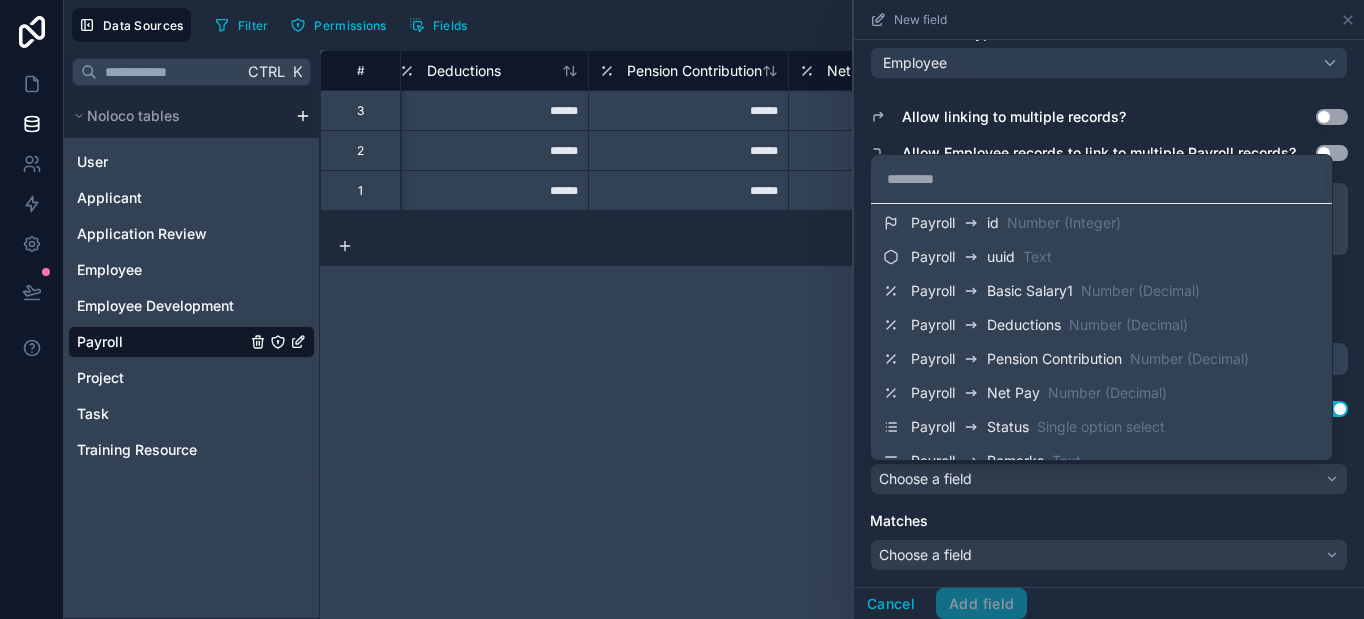 scroll, scrollTop: 10, scrollLeft: 0, axis: vertical 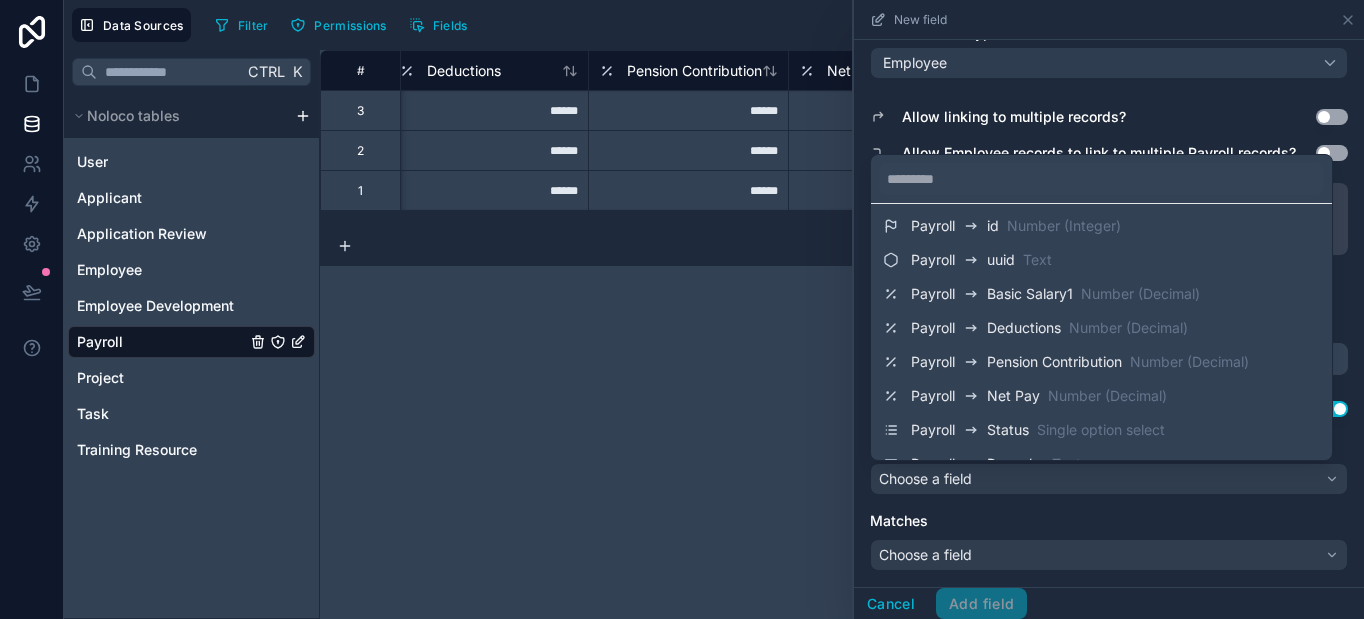 click at bounding box center (1109, 309) 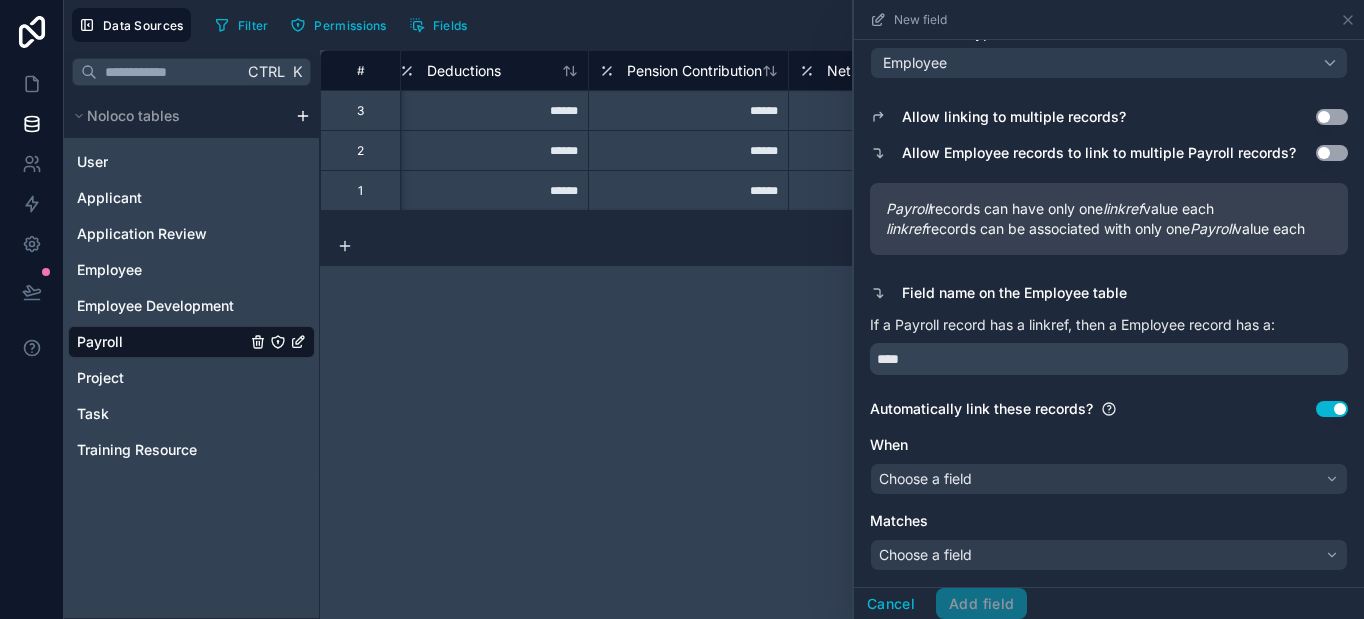 click on "Allow linking to multiple records? Use setting Allow Employee records to link to multiple Payroll records? Use setting Payroll  records can have only one  linkref  value each linkref  records can be associated with only one  Payroll  value each Field name on the Employee table If a Payroll record has a linkref, then a Employee record has a: **** Automatically link these records? Use setting When Choose a field Matches Choose a field" at bounding box center (1109, 329) 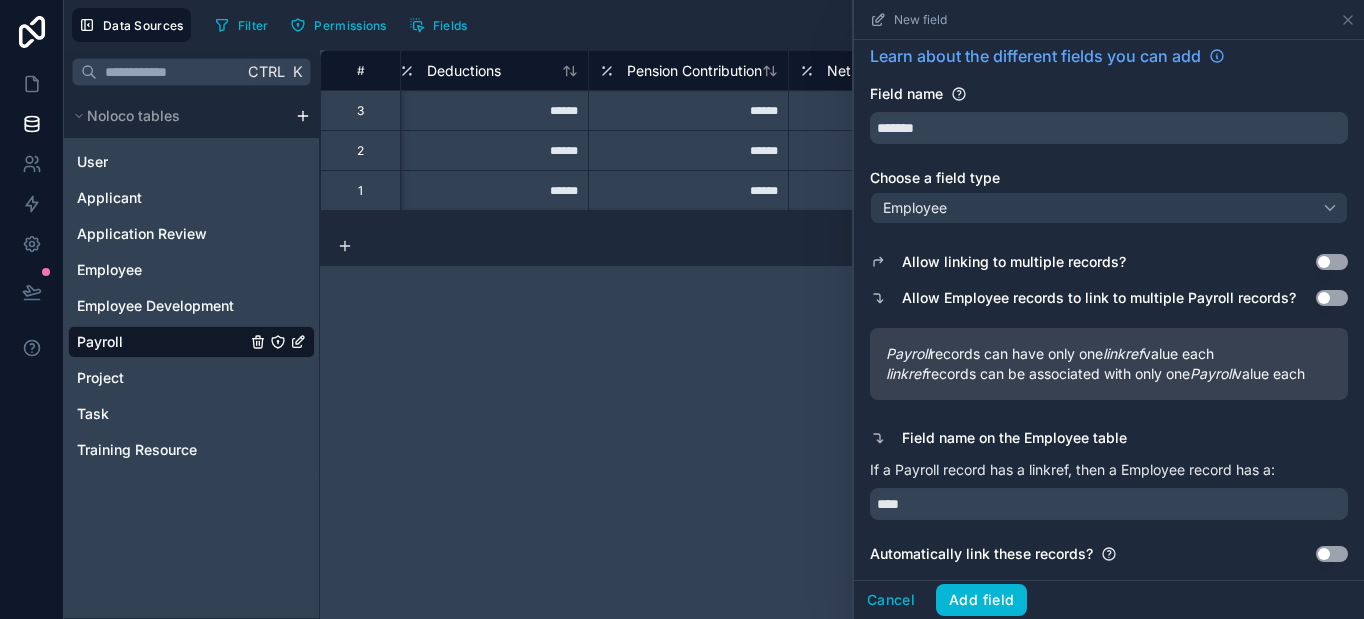 scroll, scrollTop: 31, scrollLeft: 0, axis: vertical 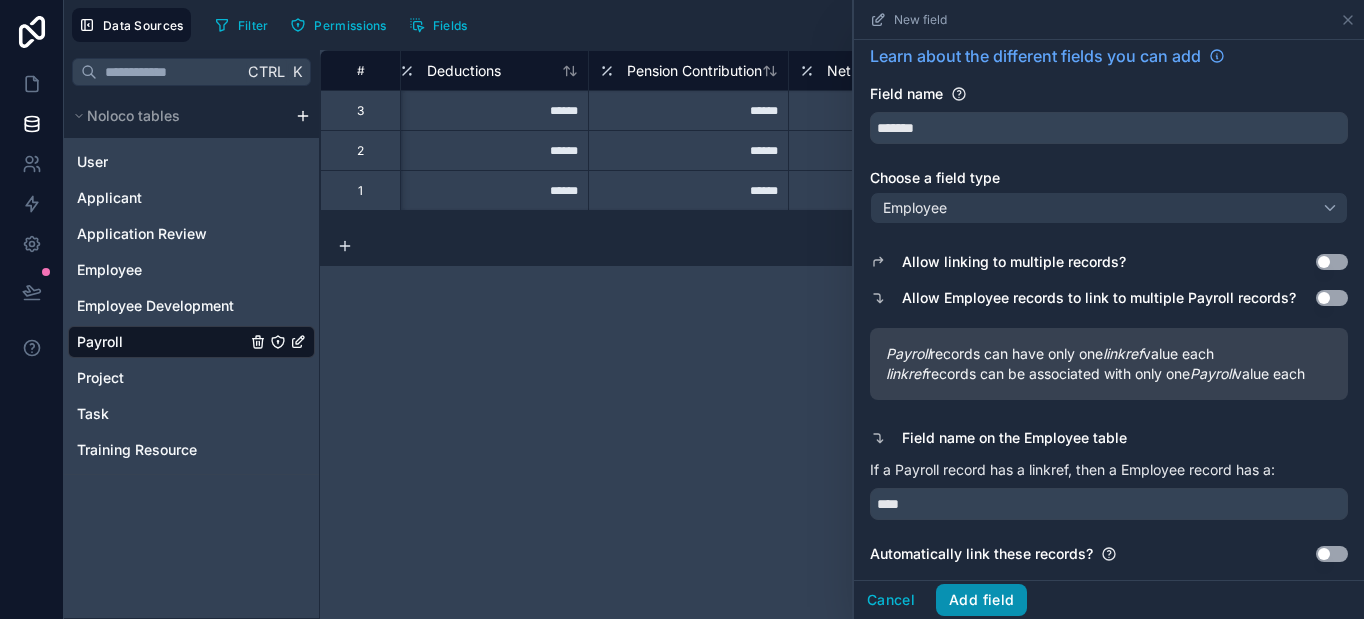 click on "Add field" at bounding box center (981, 600) 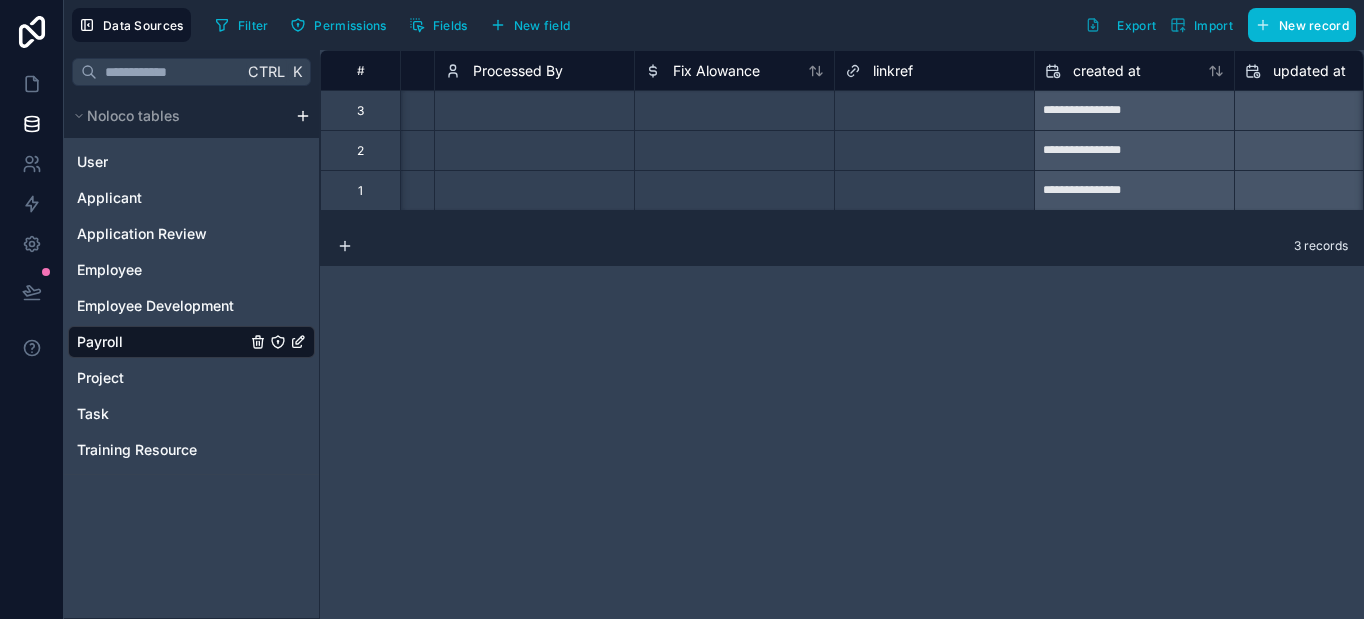 scroll, scrollTop: 0, scrollLeft: 1909, axis: horizontal 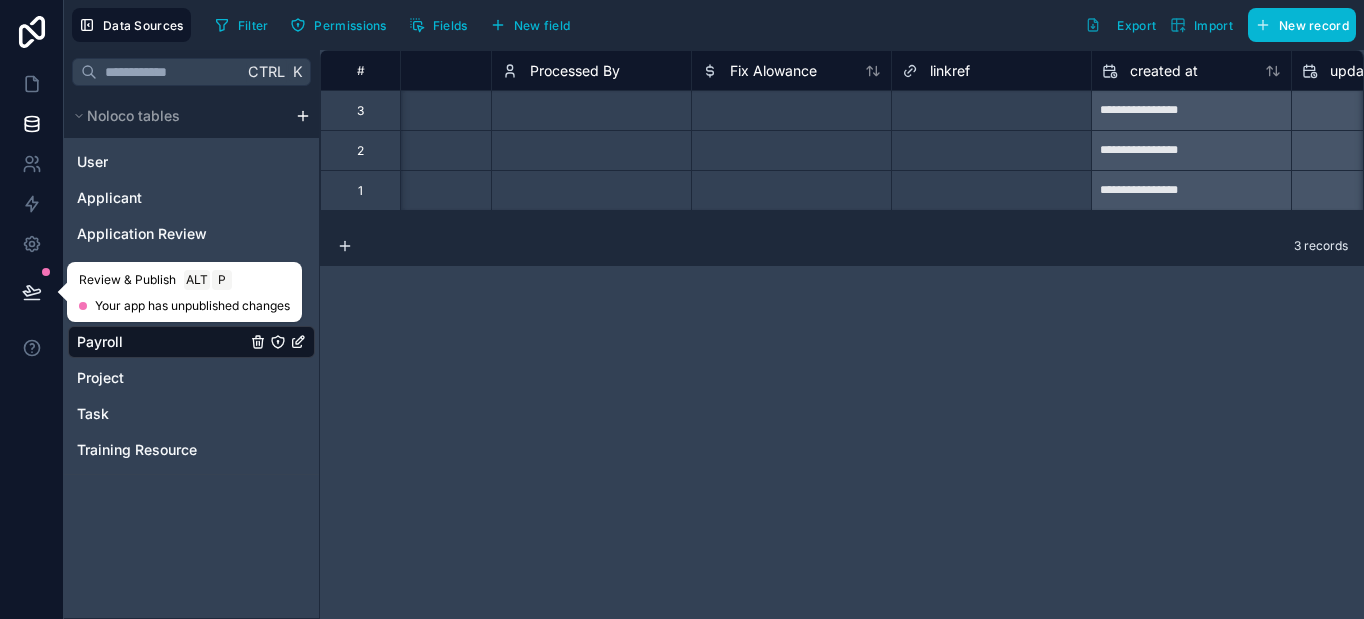click 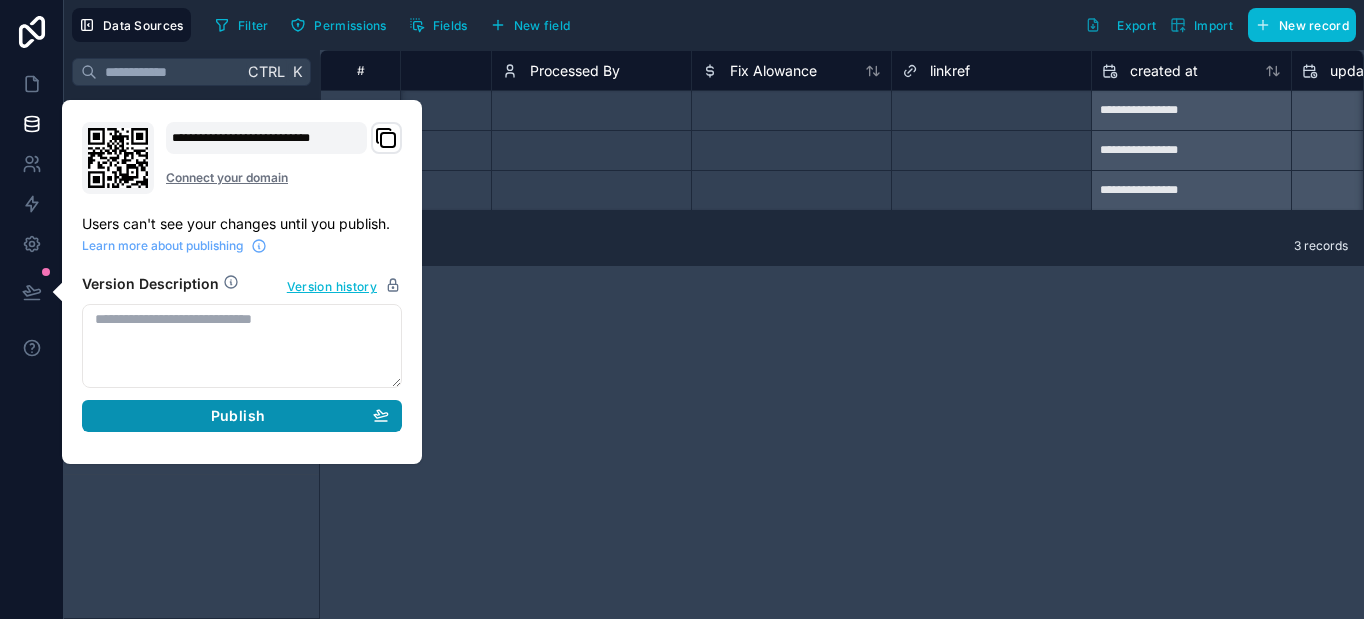 click on "Publish" at bounding box center (242, 416) 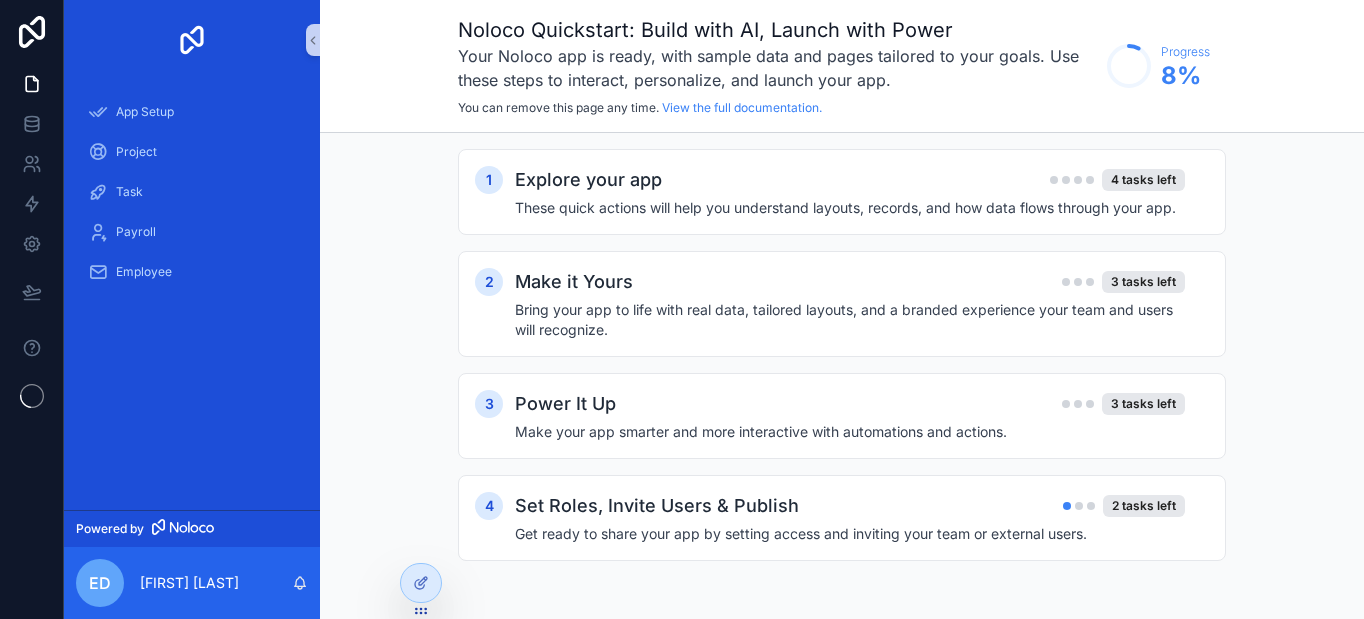 scroll, scrollTop: 0, scrollLeft: 0, axis: both 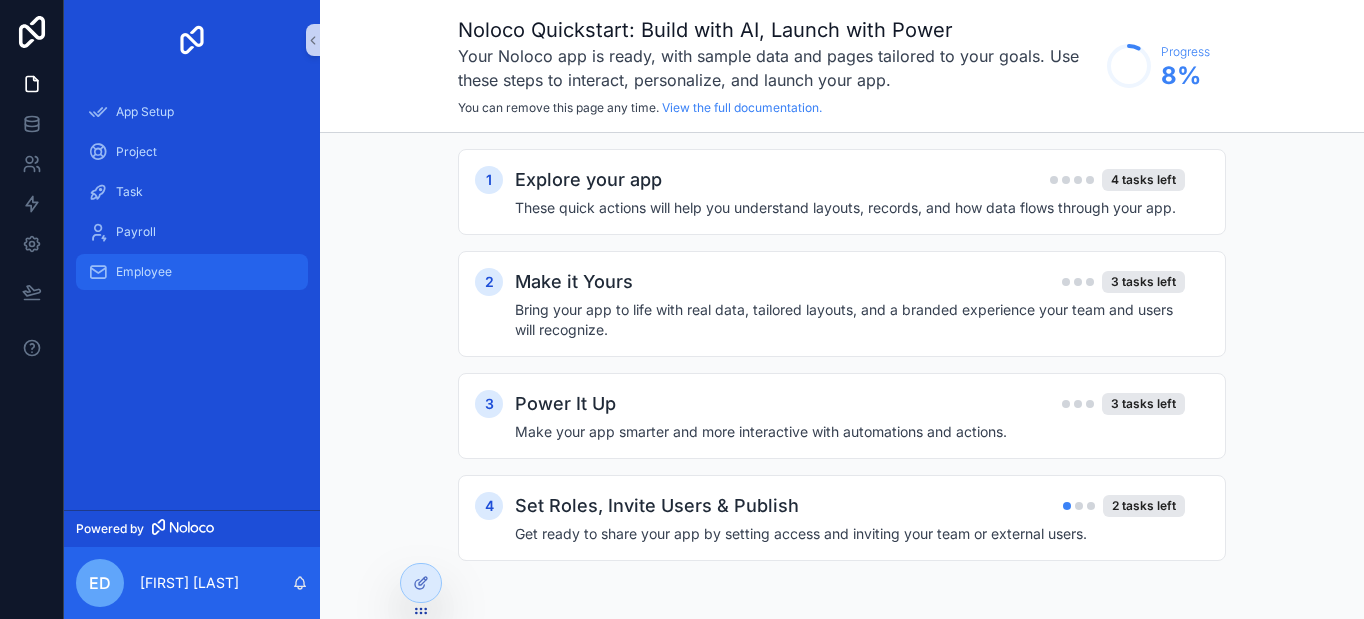 click on "Employee" at bounding box center (144, 272) 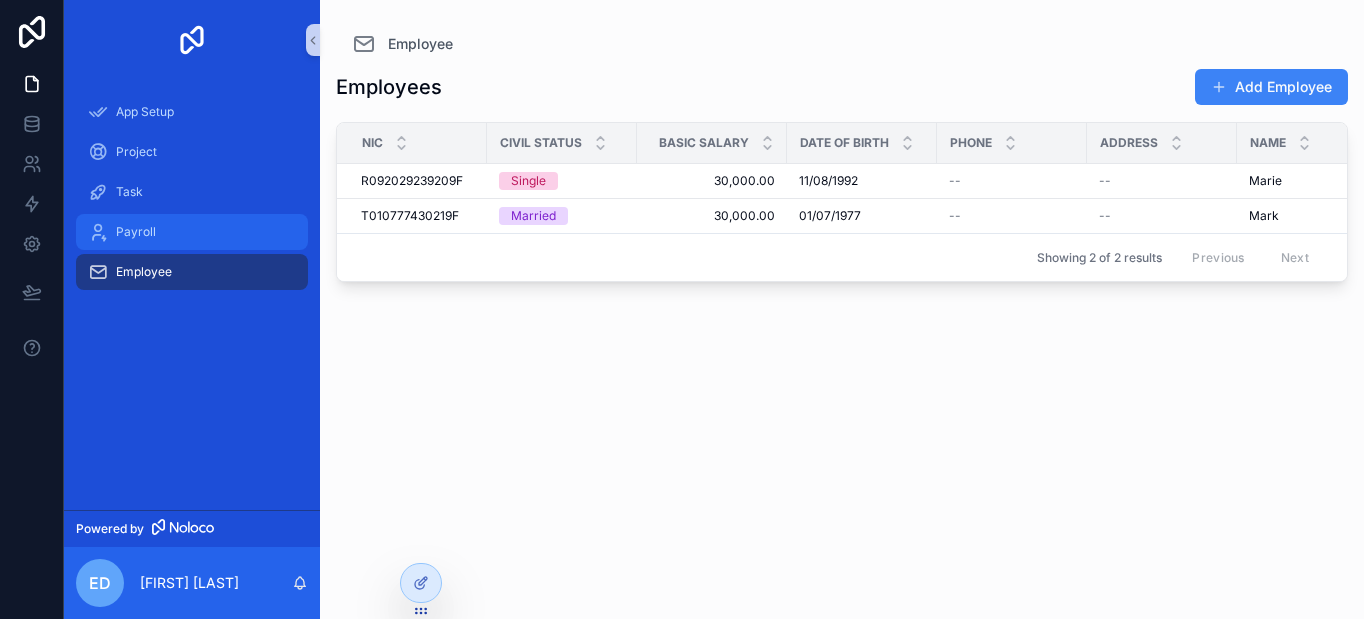 click on "Payroll" at bounding box center [192, 232] 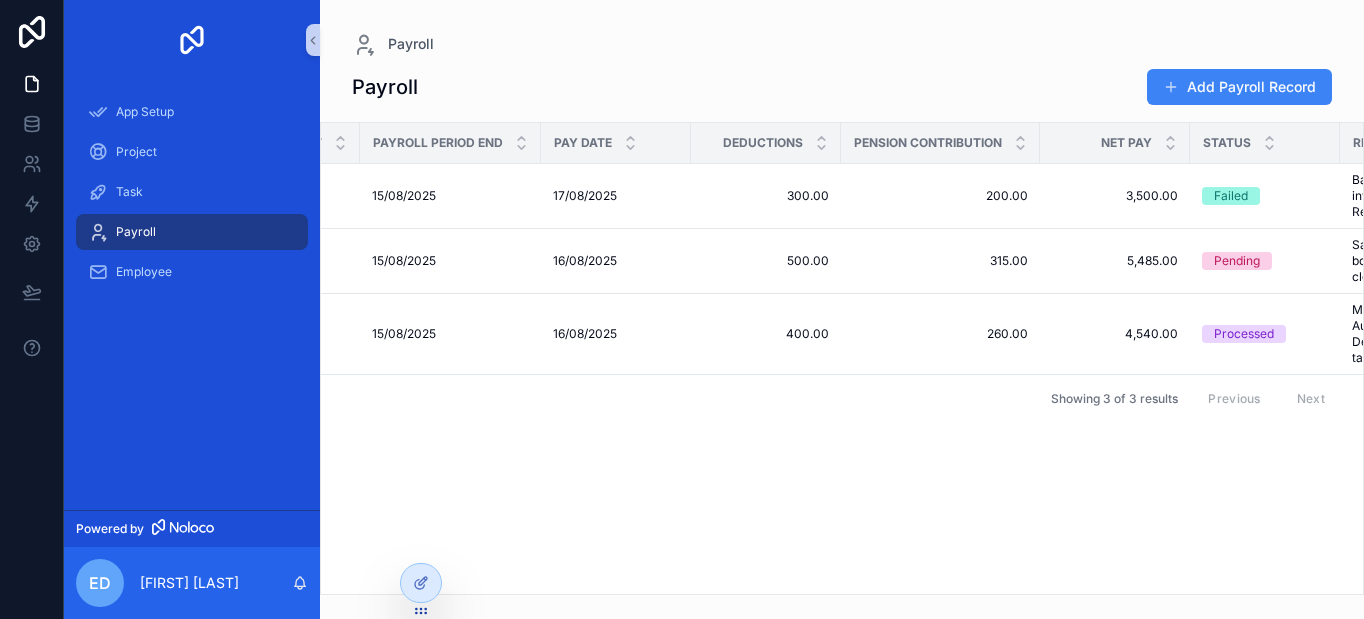 scroll, scrollTop: 0, scrollLeft: 0, axis: both 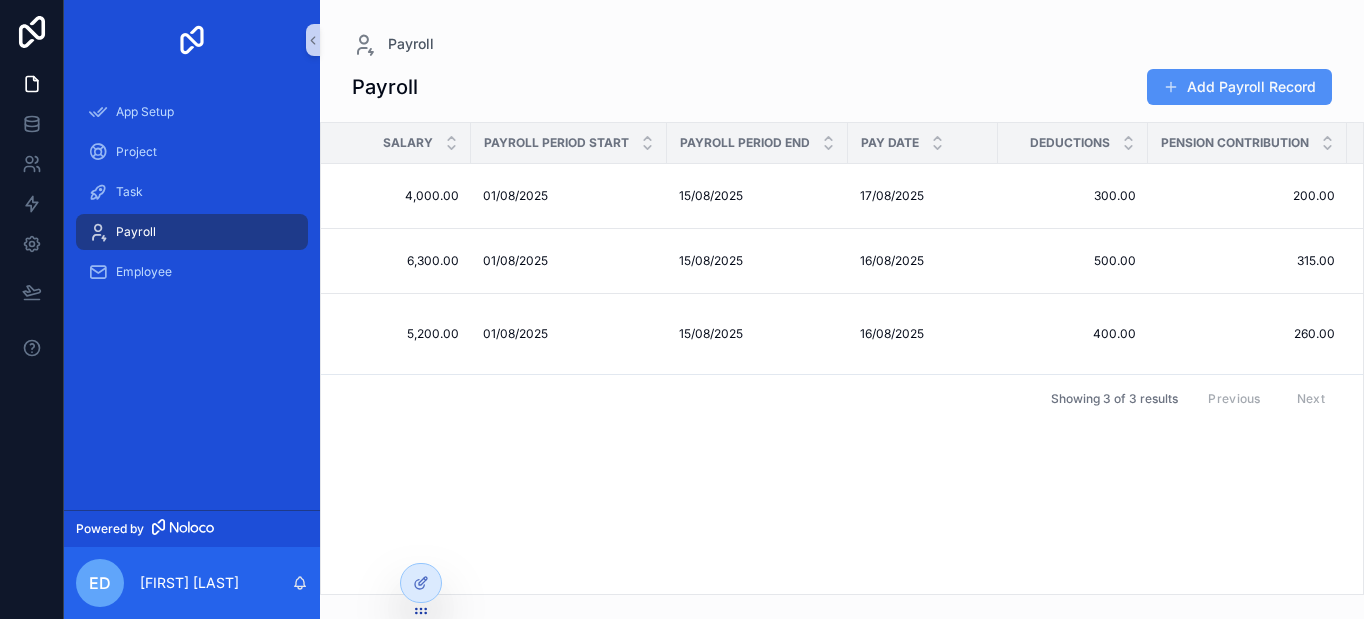 click on "Add Payroll Record" at bounding box center [1239, 87] 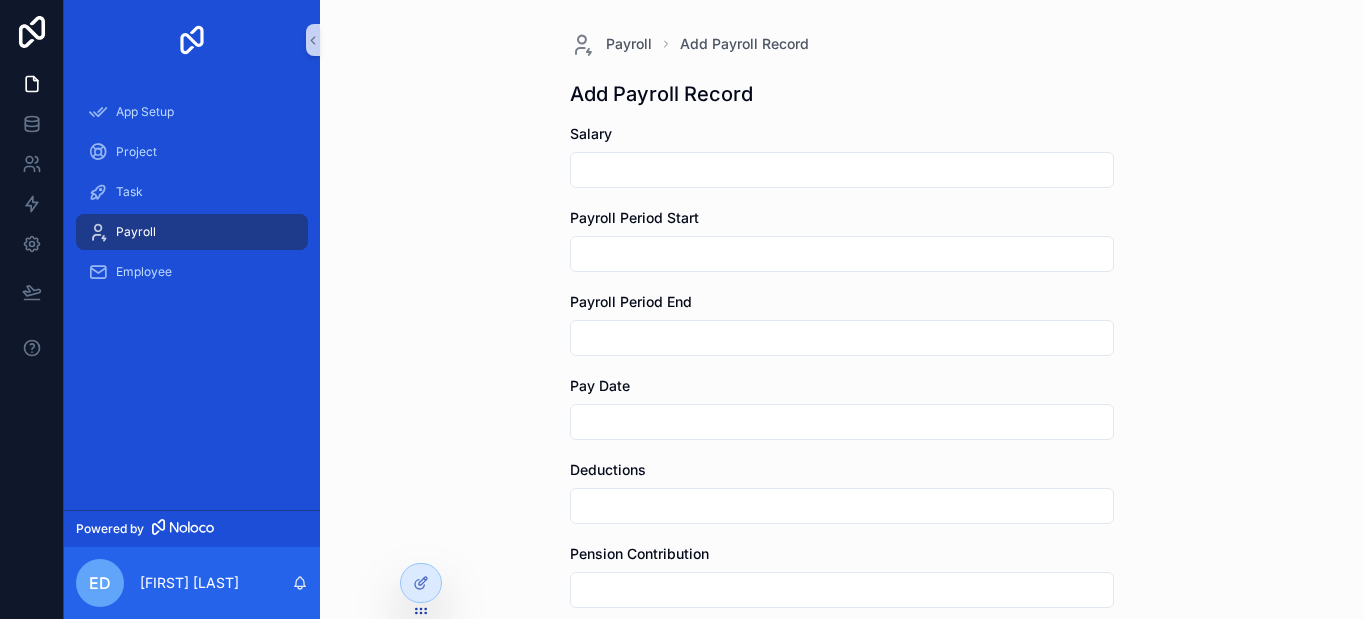 click at bounding box center [842, 170] 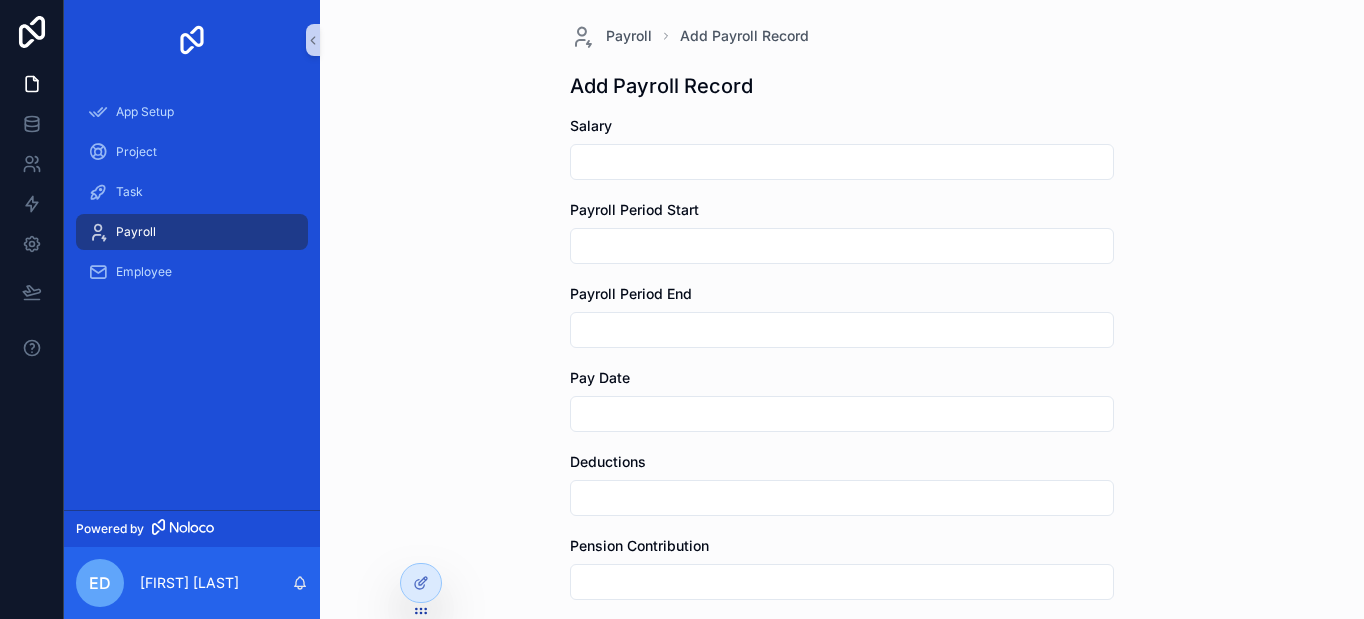 scroll, scrollTop: 0, scrollLeft: 0, axis: both 